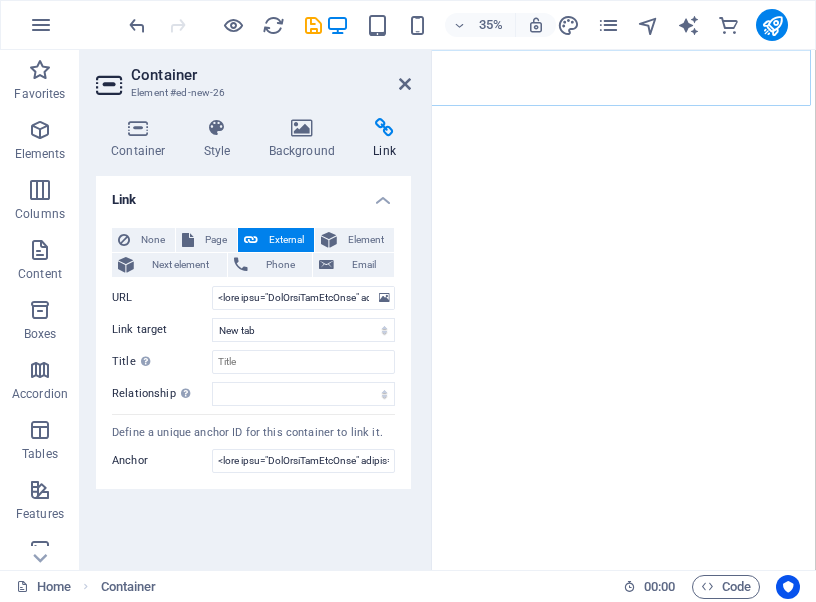 scroll, scrollTop: 0, scrollLeft: 0, axis: both 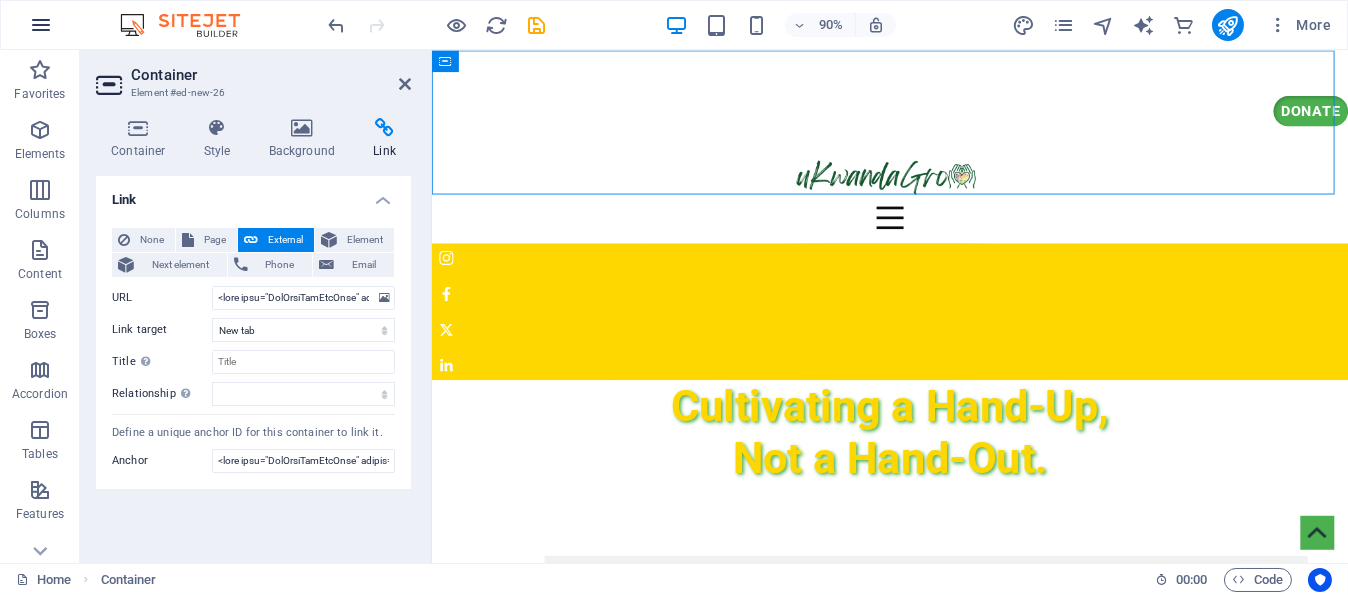click at bounding box center [41, 25] 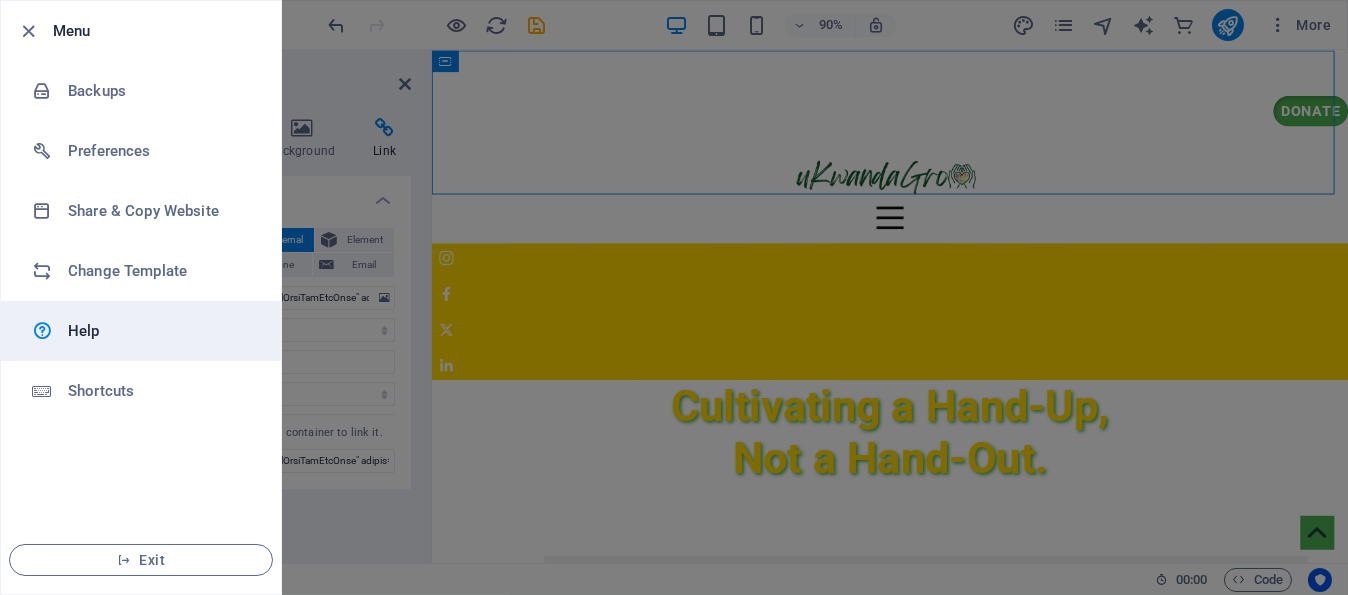 click on "Help" at bounding box center (160, 331) 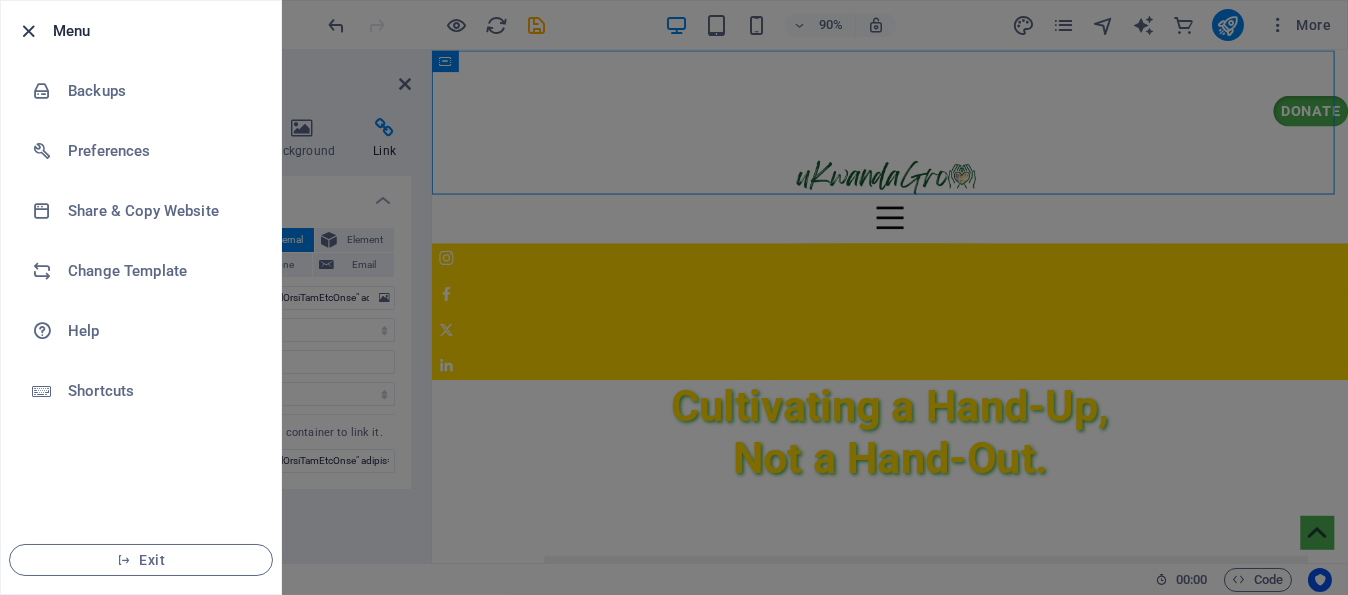 click at bounding box center [29, 31] 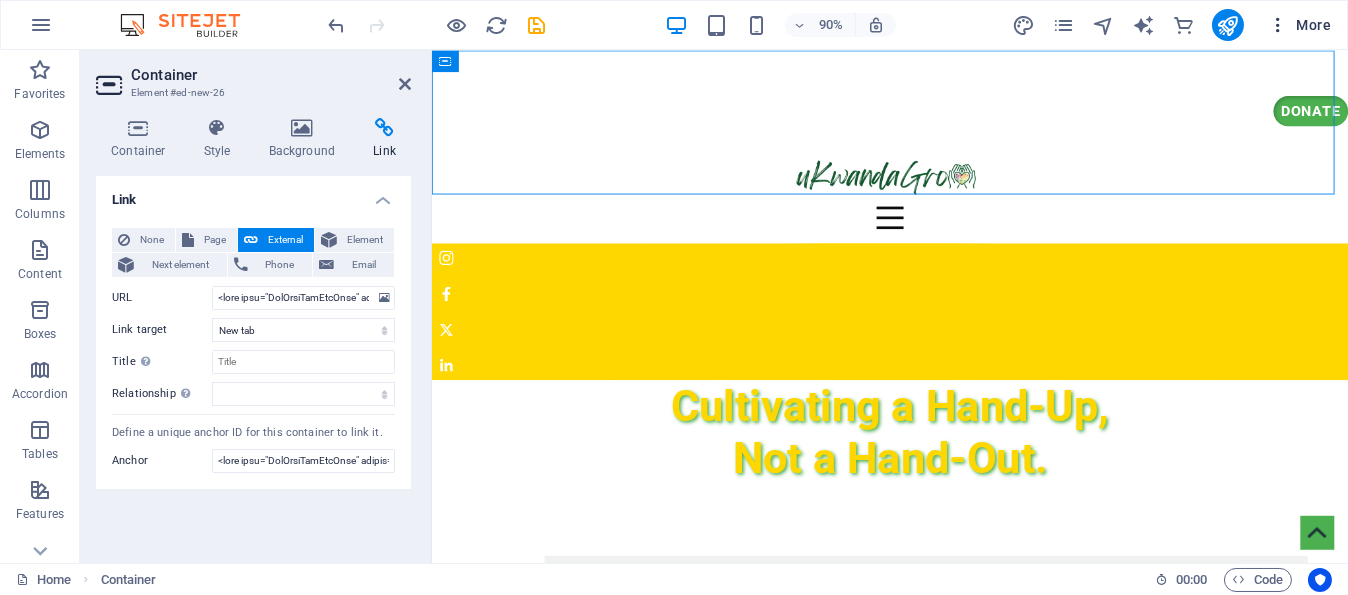 click on "More" at bounding box center [1299, 25] 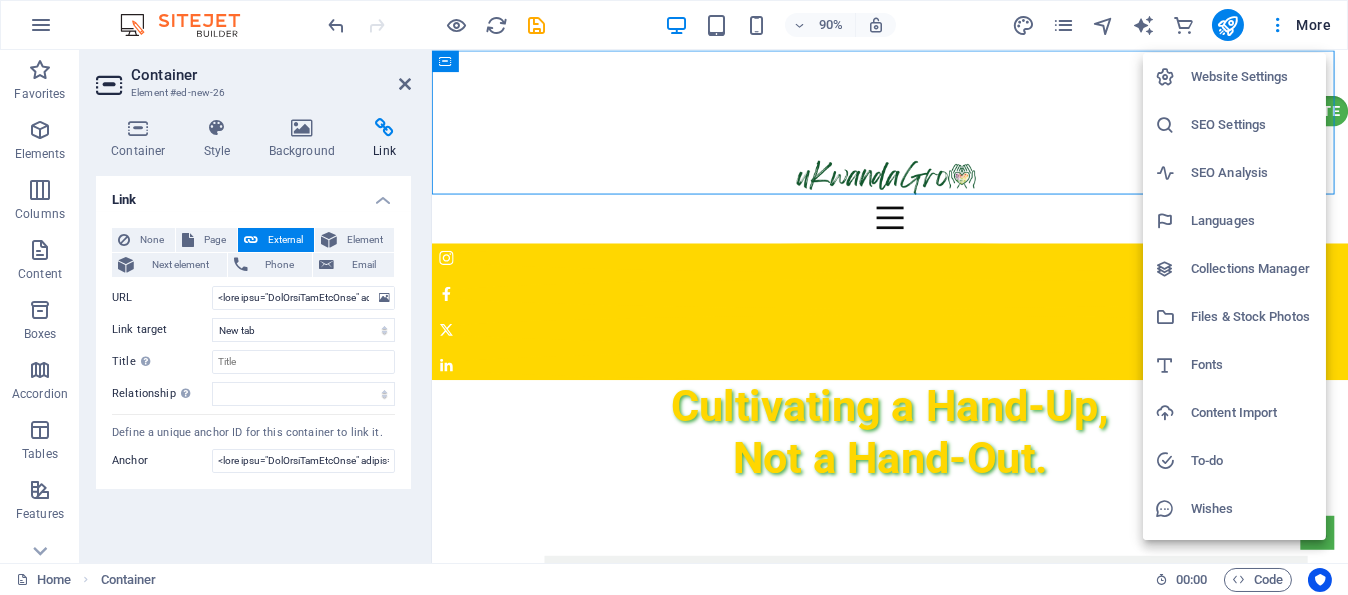 click on "Website Settings" at bounding box center [1252, 77] 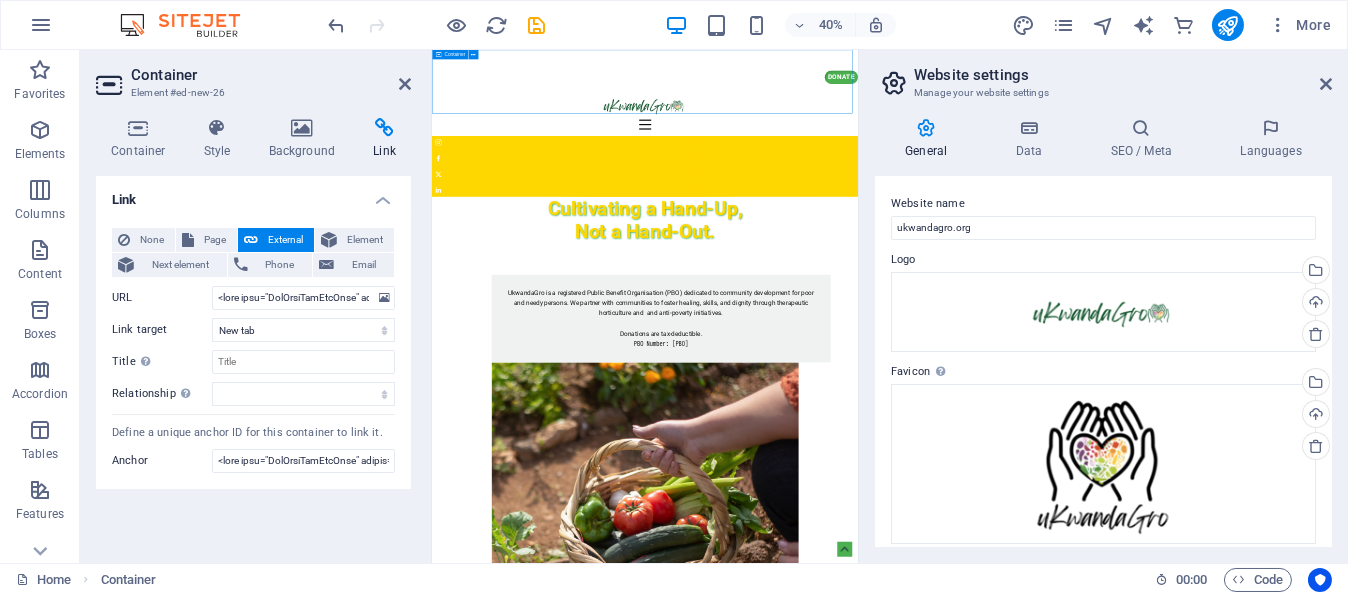 drag, startPoint x: 1398, startPoint y: 103, endPoint x: 994, endPoint y: 80, distance: 404.65417 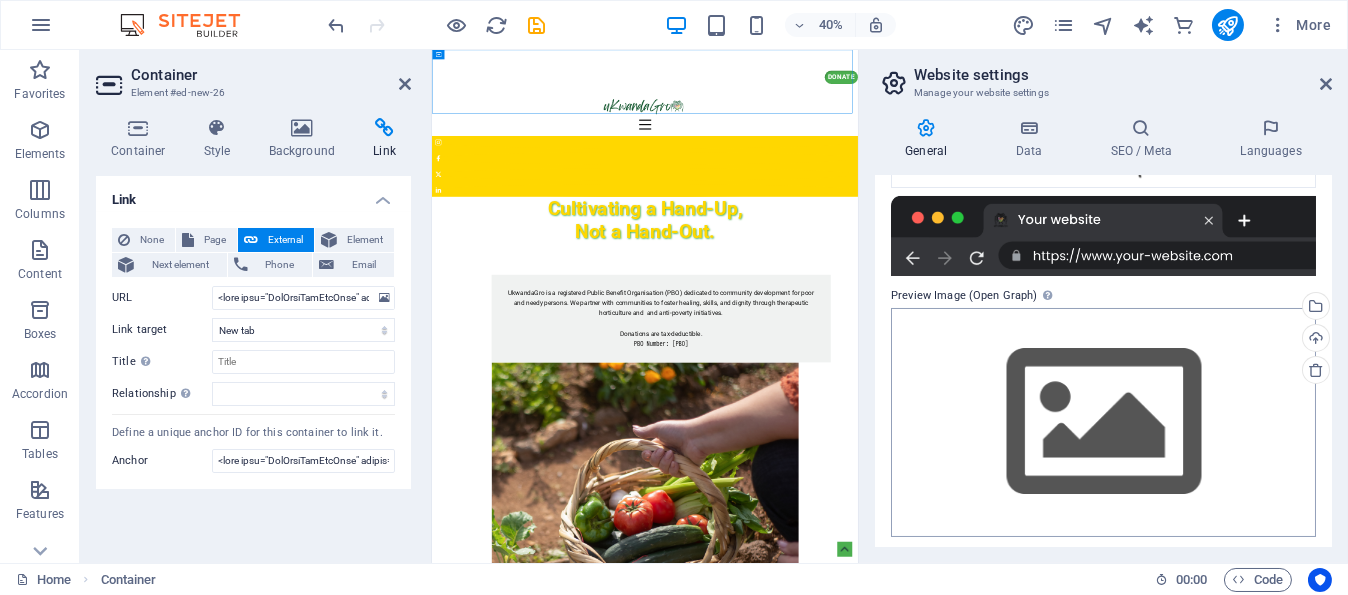 scroll, scrollTop: 361, scrollLeft: 0, axis: vertical 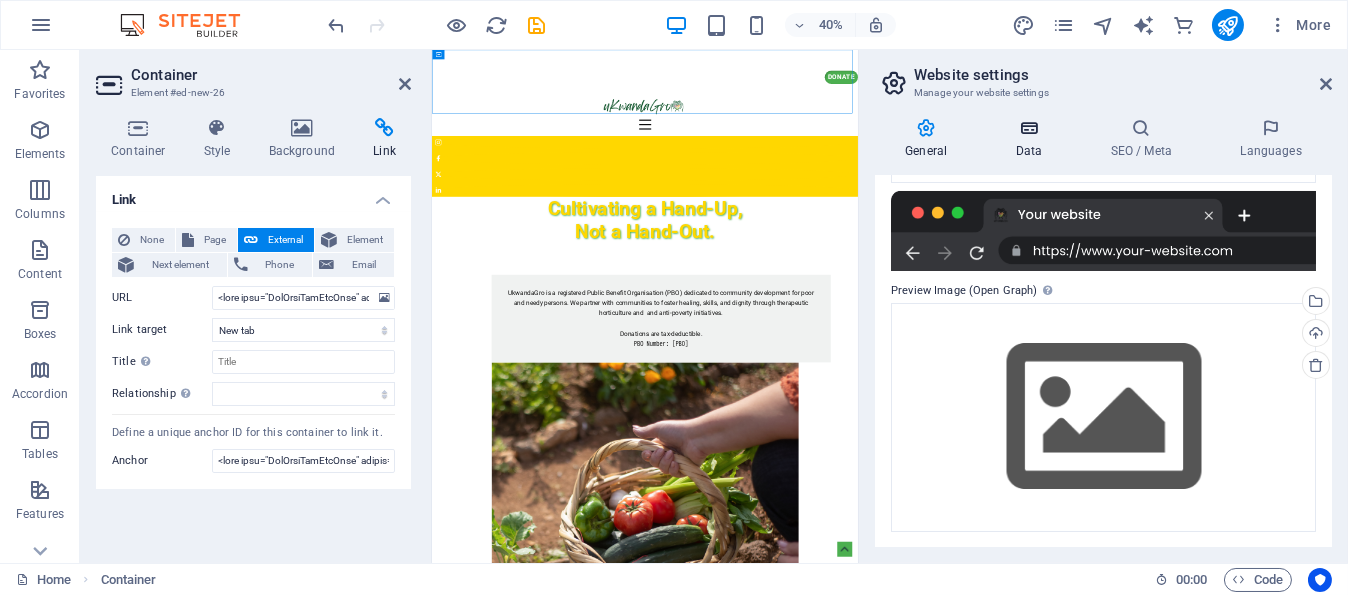 click at bounding box center [1028, 128] 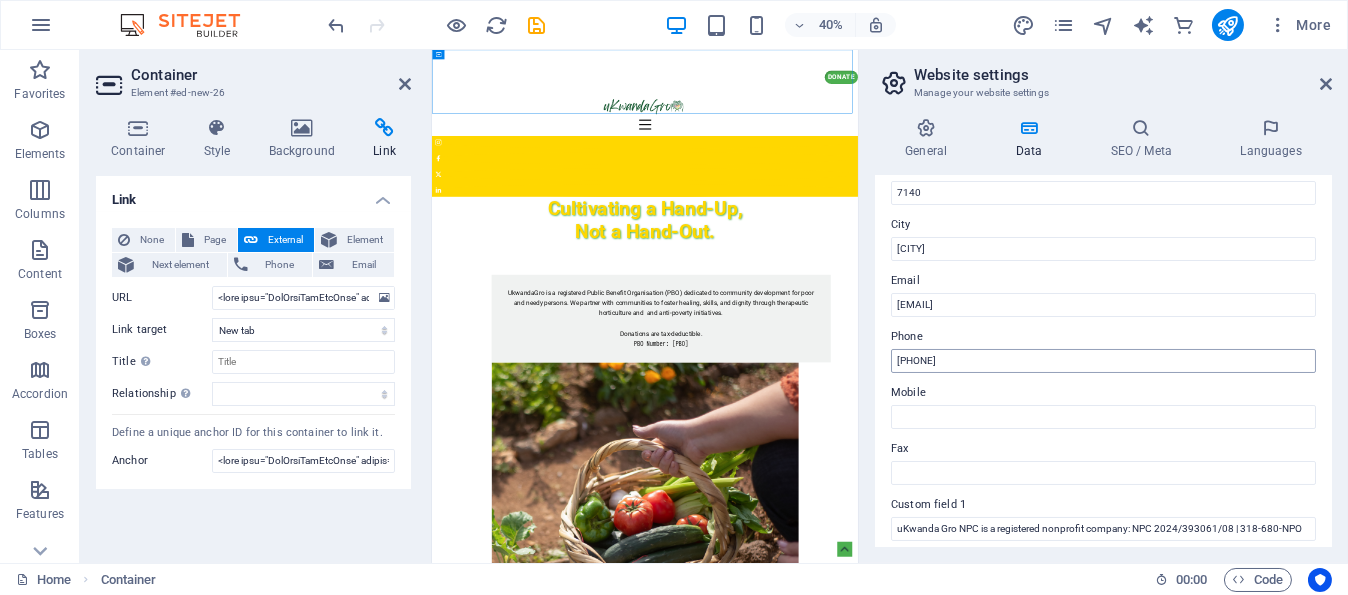 scroll, scrollTop: 400, scrollLeft: 0, axis: vertical 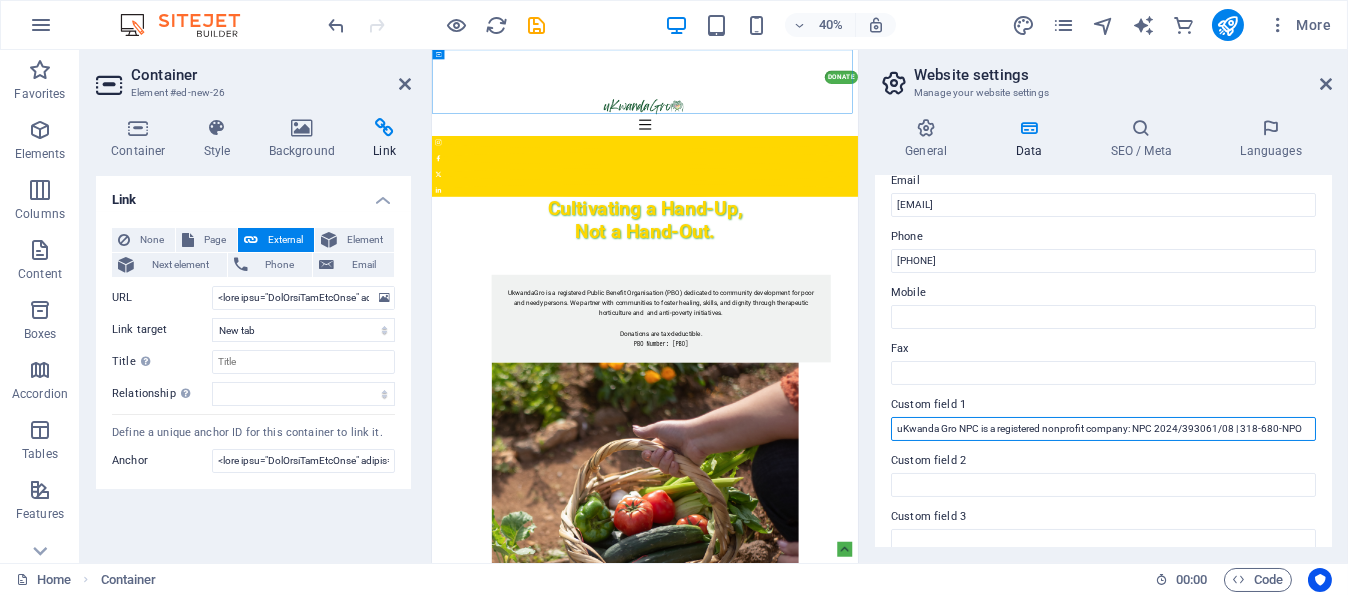 drag, startPoint x: 1268, startPoint y: 426, endPoint x: 1280, endPoint y: 426, distance: 12 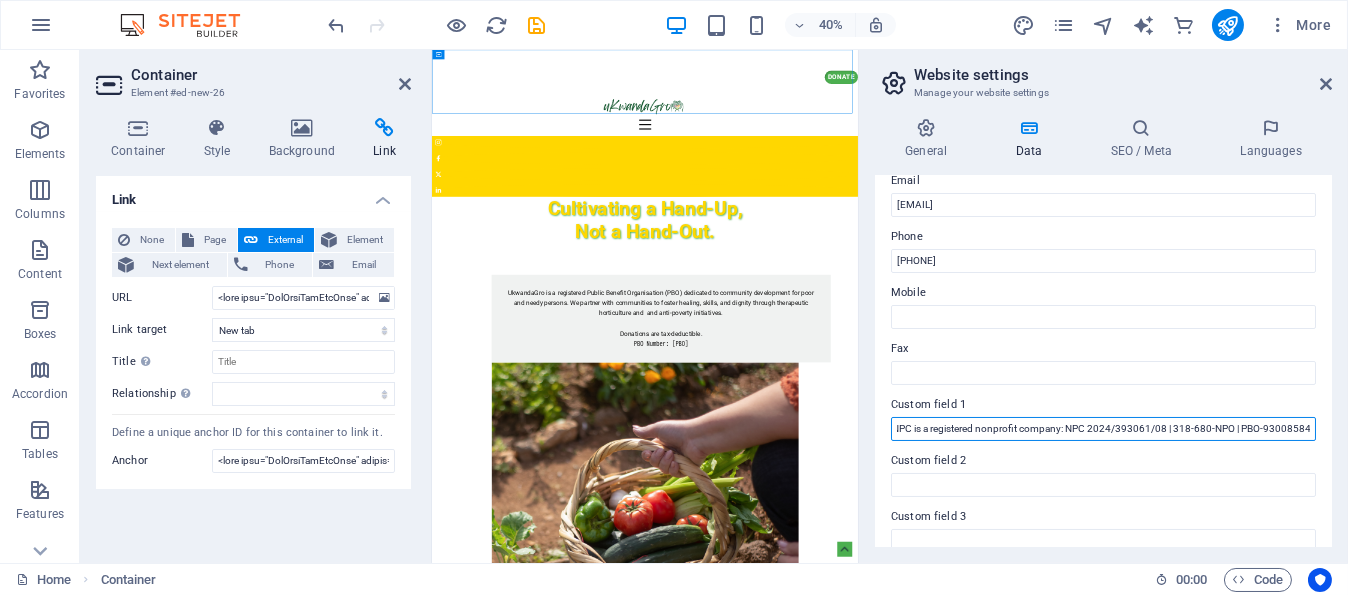 scroll, scrollTop: 0, scrollLeft: 72, axis: horizontal 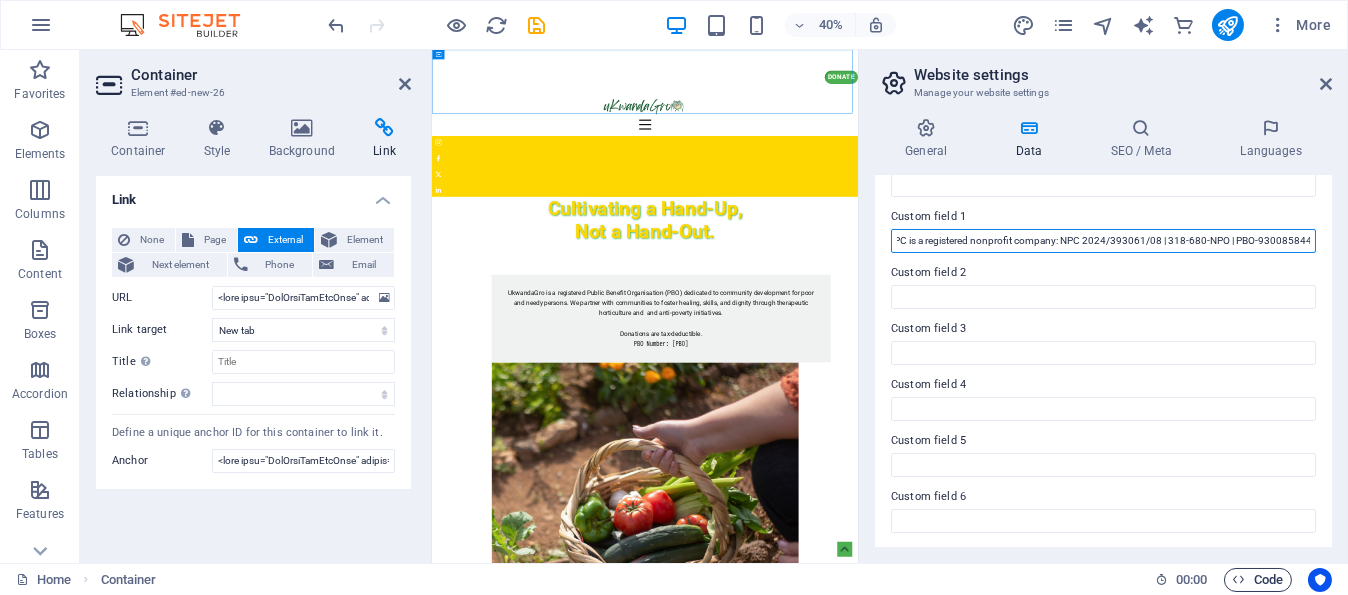 type on "uKwanda Gro NPC is a registered nonprofit company: NPC 2024/393061/08 | 318-680-NPO | PBO-930085844" 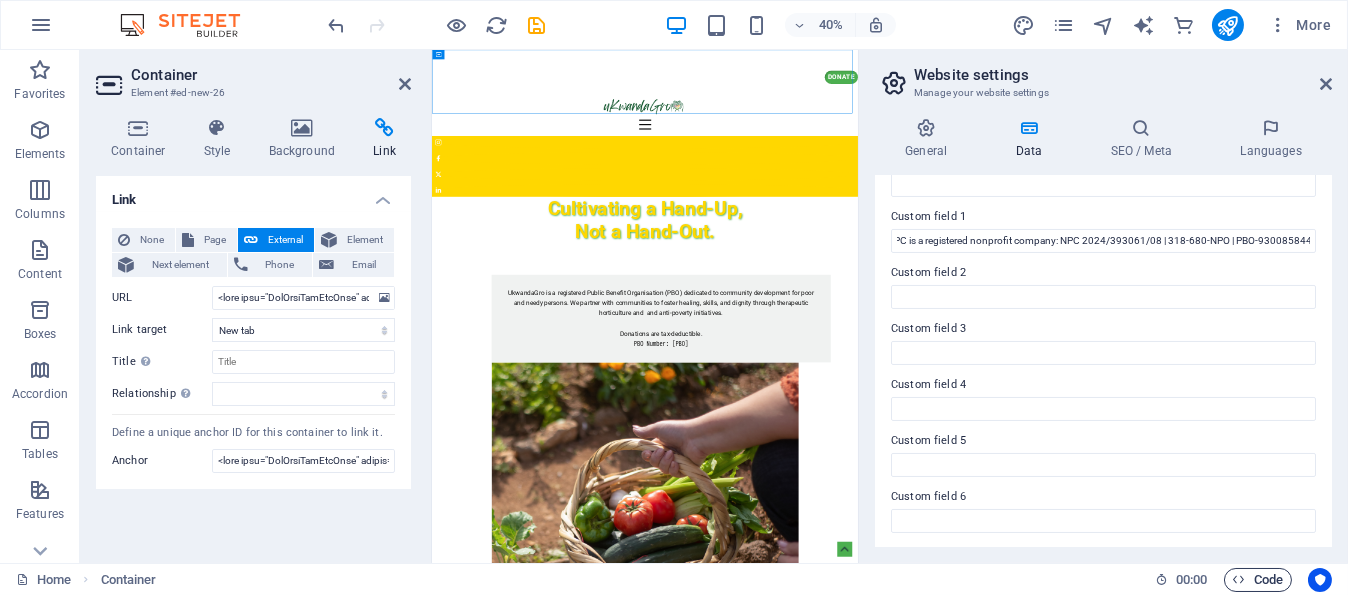 scroll, scrollTop: 0, scrollLeft: 0, axis: both 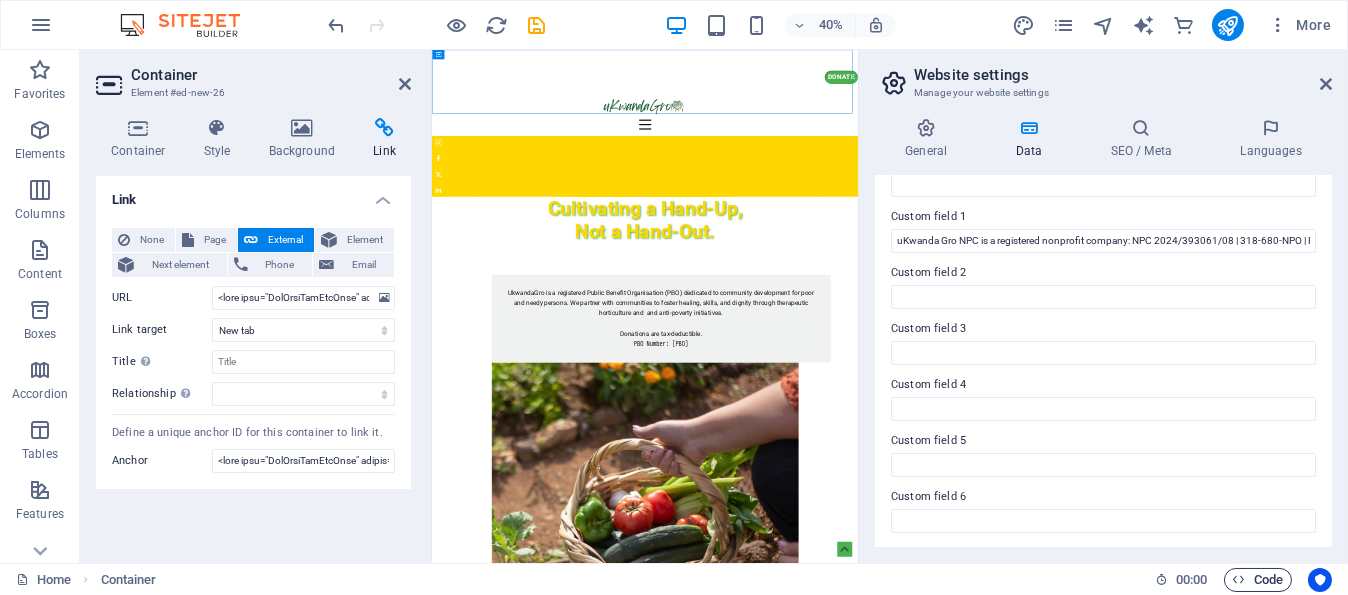 click on "Code" at bounding box center [1258, 580] 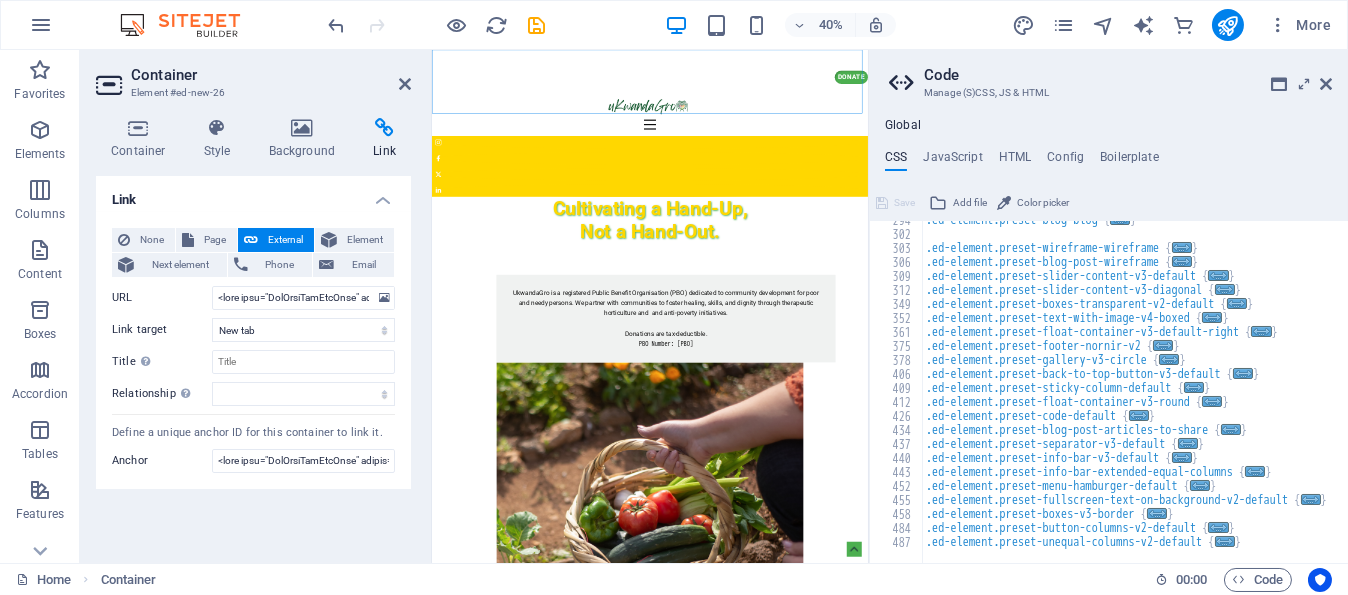 scroll, scrollTop: 651, scrollLeft: 0, axis: vertical 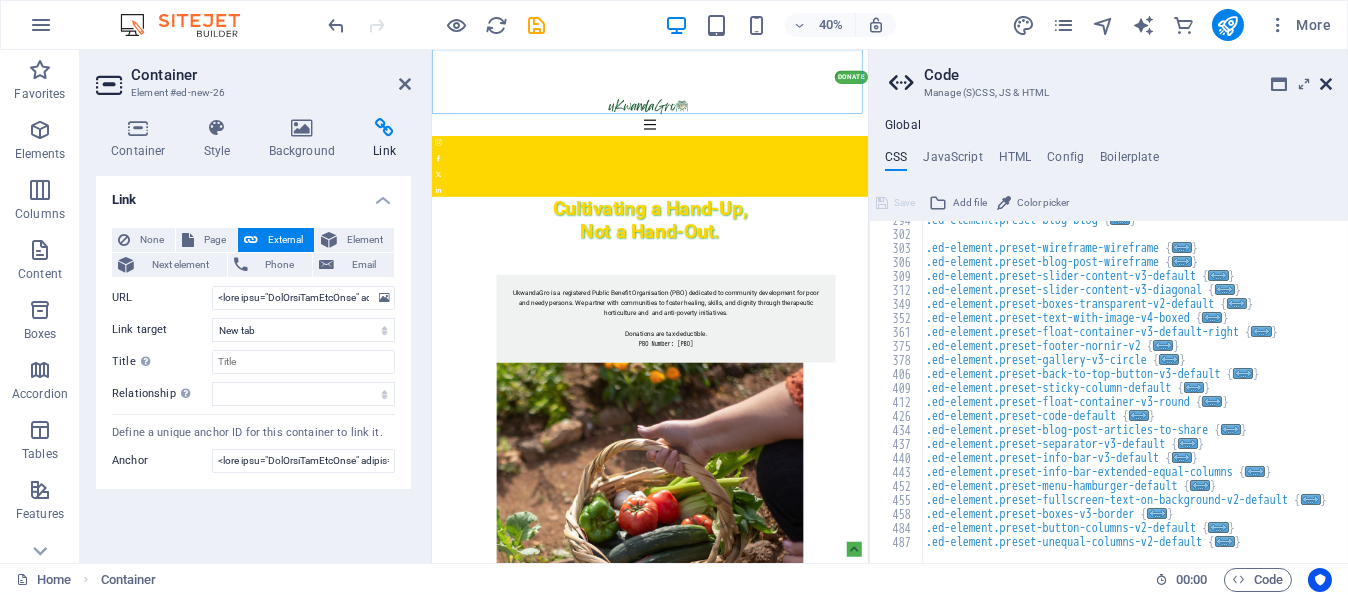 click at bounding box center [1326, 84] 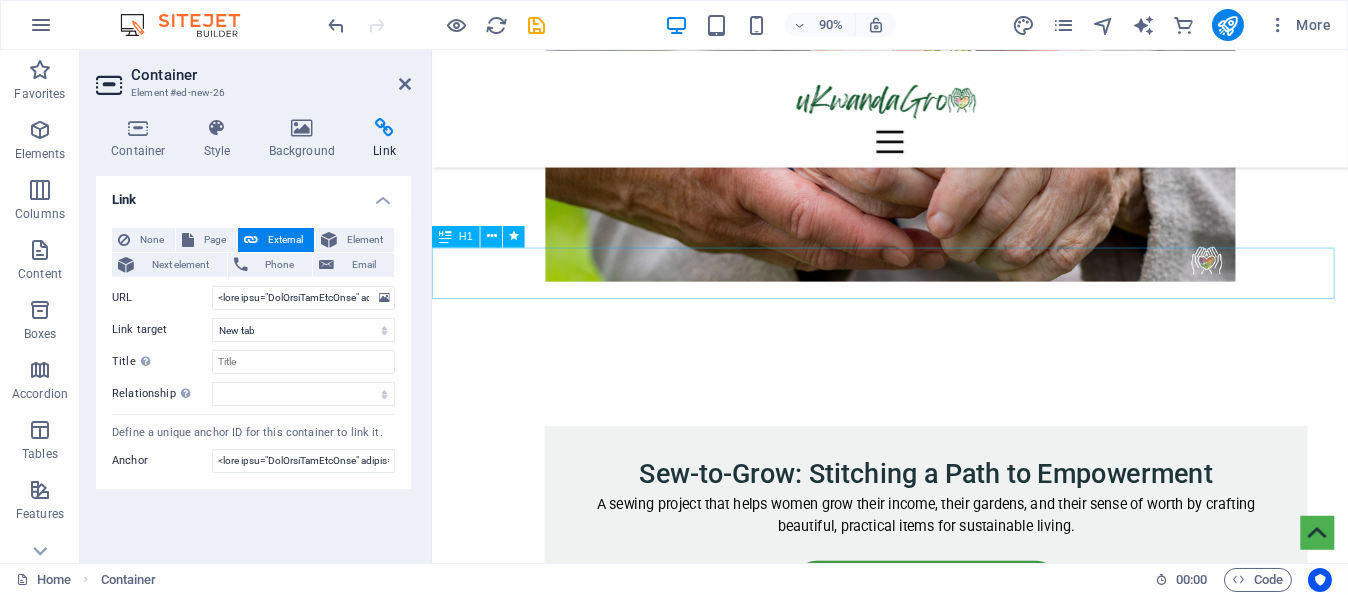 scroll, scrollTop: 3970, scrollLeft: 0, axis: vertical 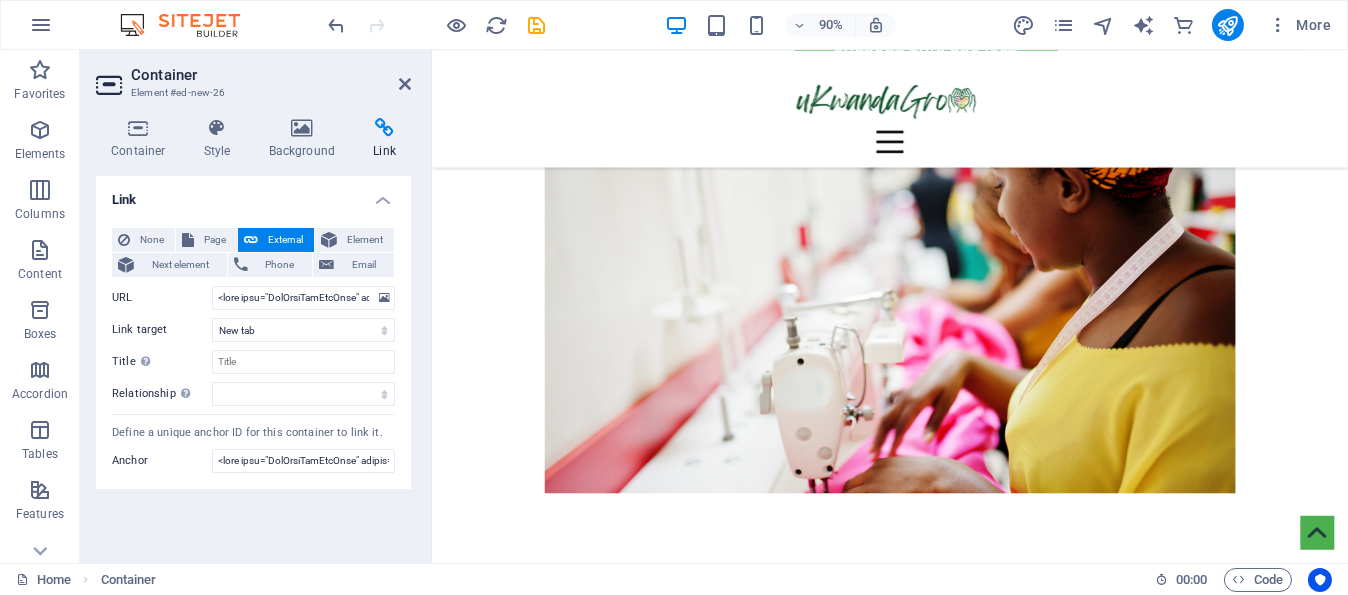 click on "Amount:
50.00" at bounding box center (941, 3698) 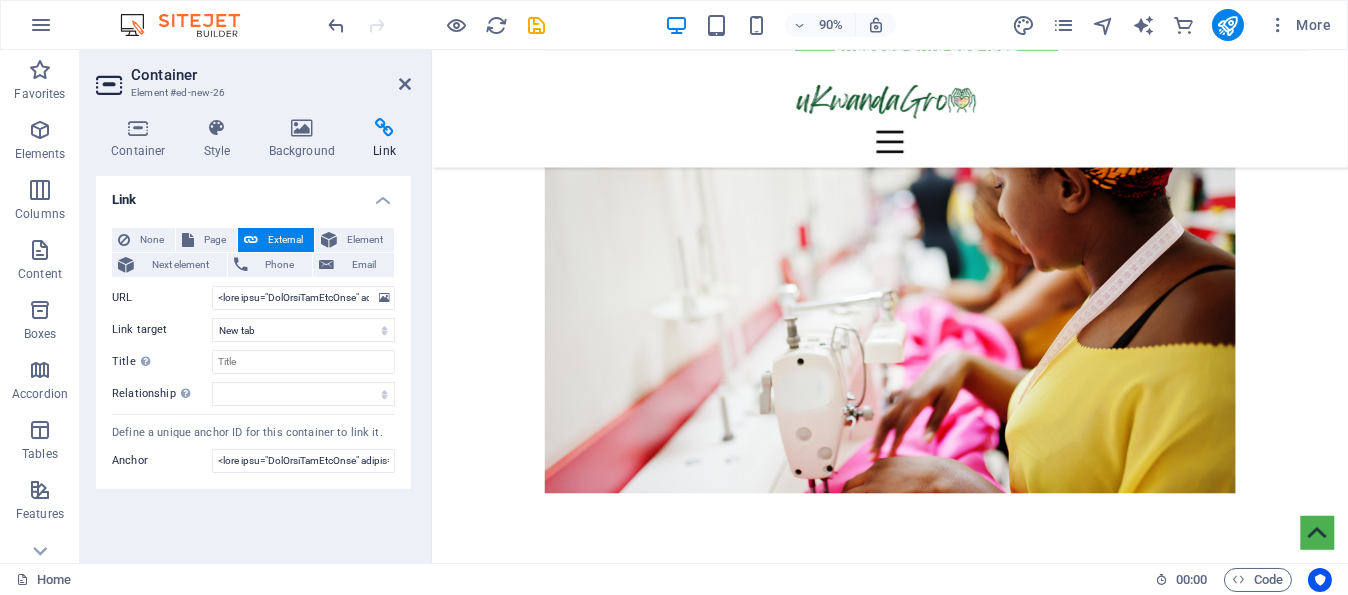 click on "Amount:
50.00" at bounding box center [941, 3698] 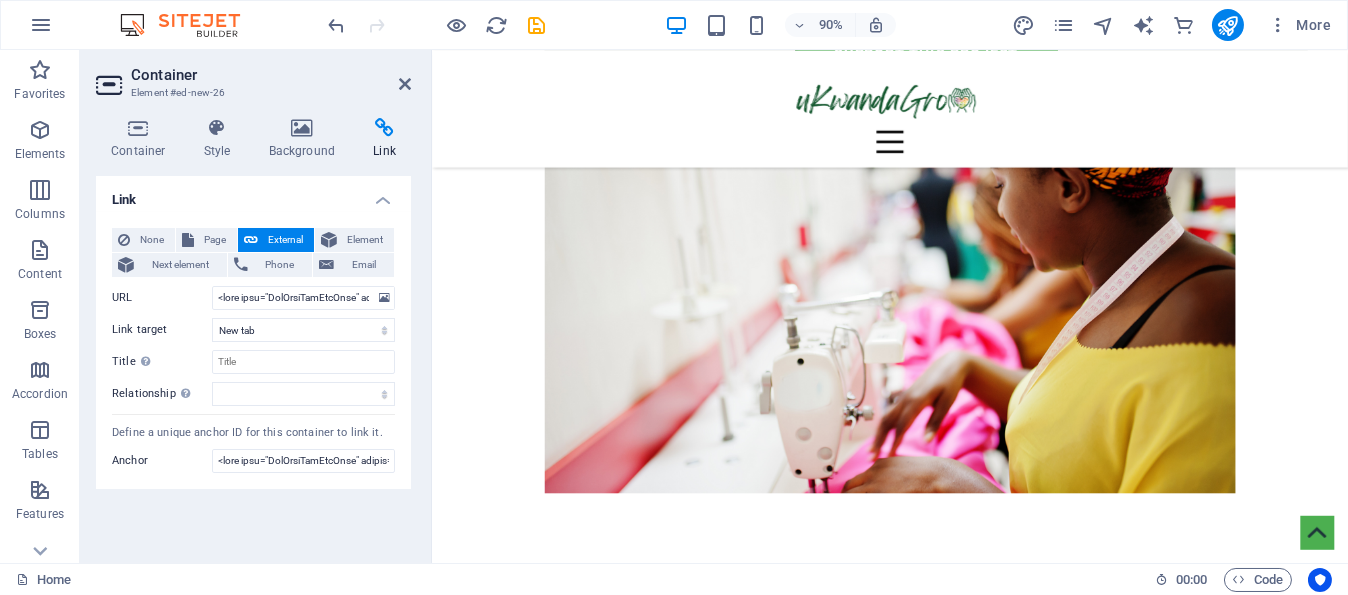 click on "Amount:
50.00" at bounding box center [941, 3698] 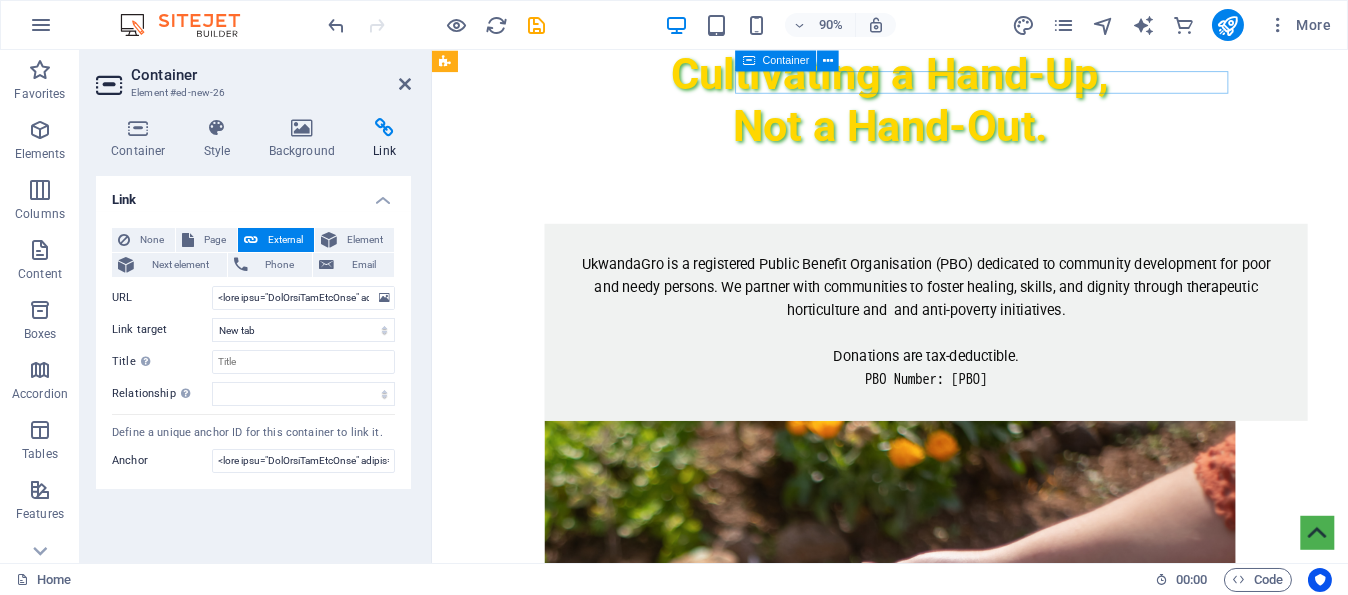 scroll, scrollTop: 0, scrollLeft: 0, axis: both 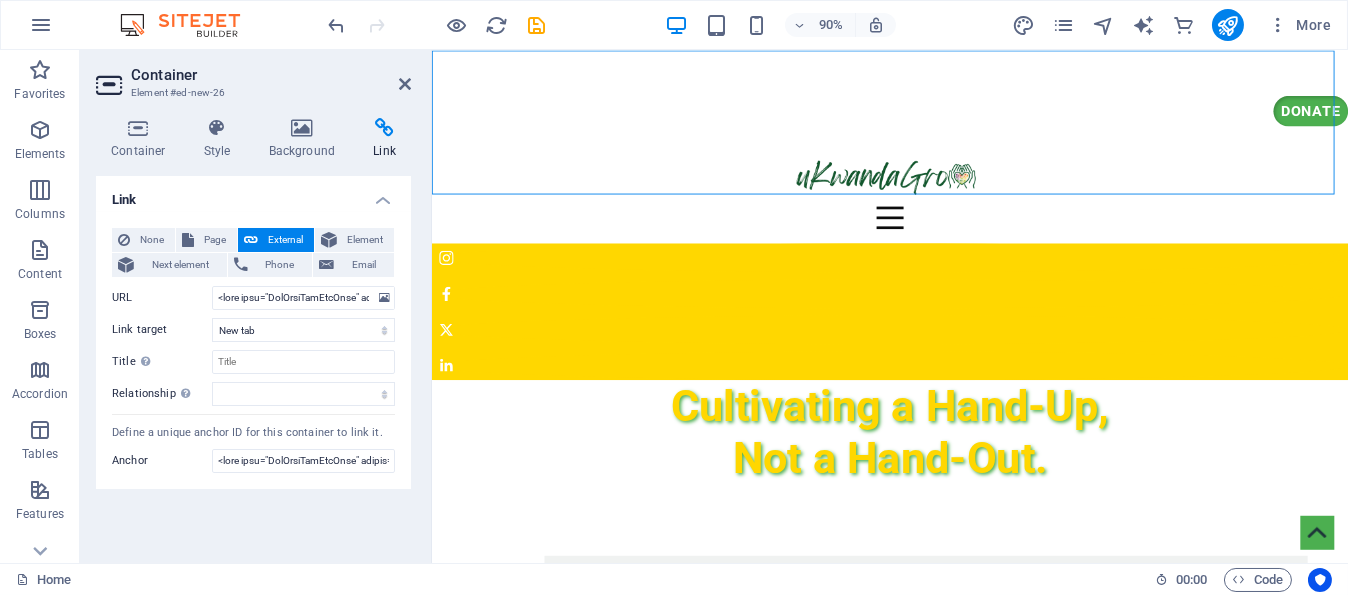 click at bounding box center (941, 75) 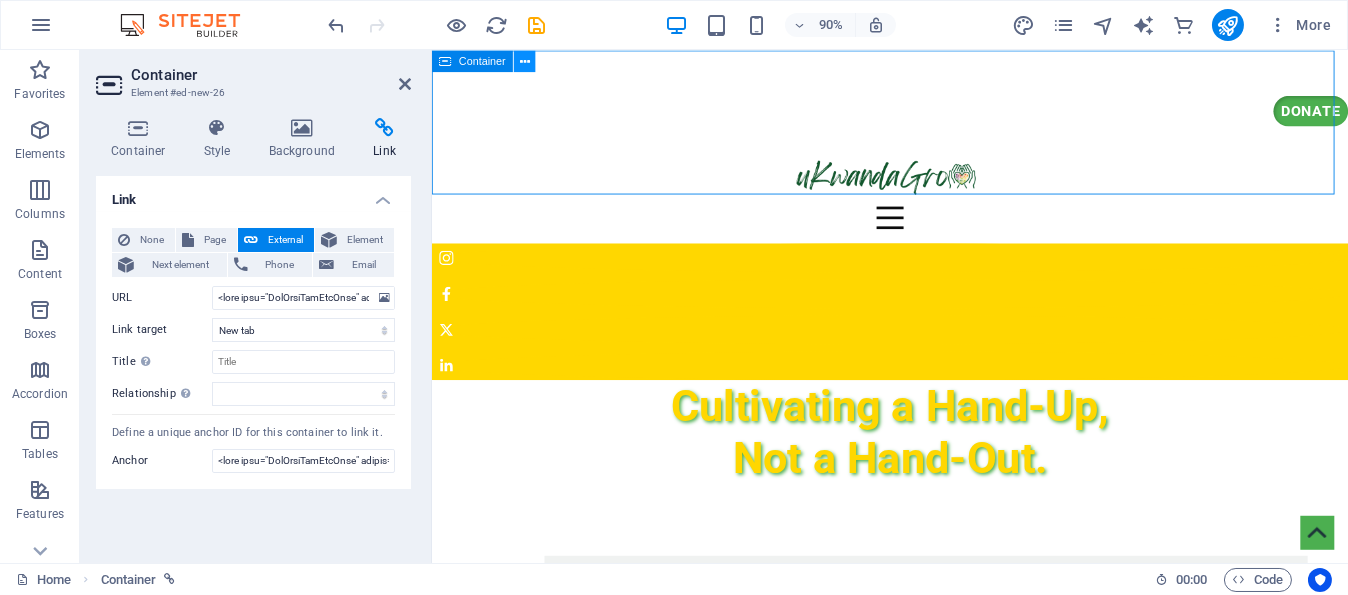 click at bounding box center [525, 60] 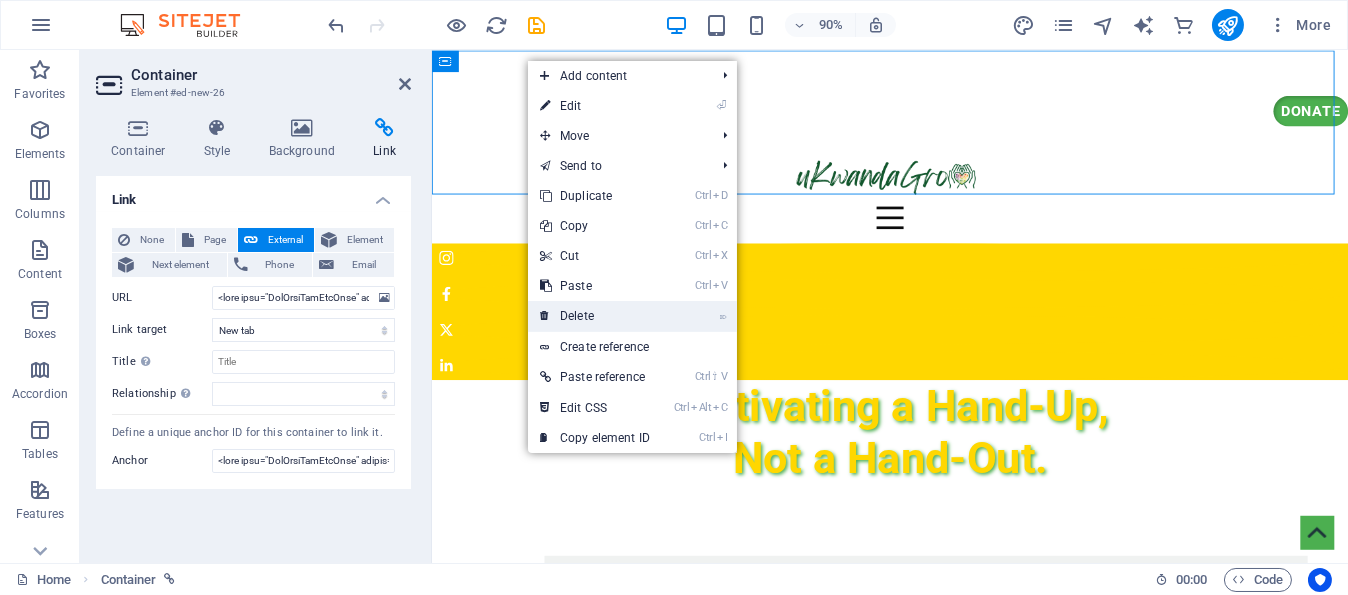 click on "⌦  Delete" at bounding box center [595, 316] 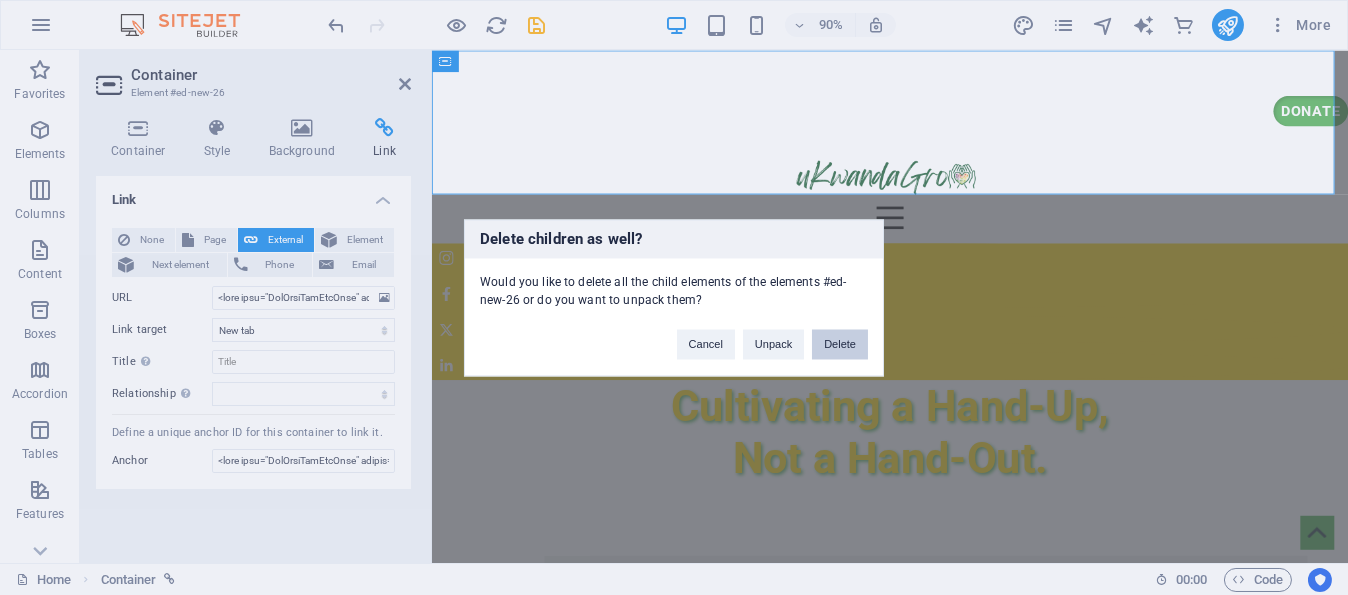 click on "Delete" at bounding box center [840, 344] 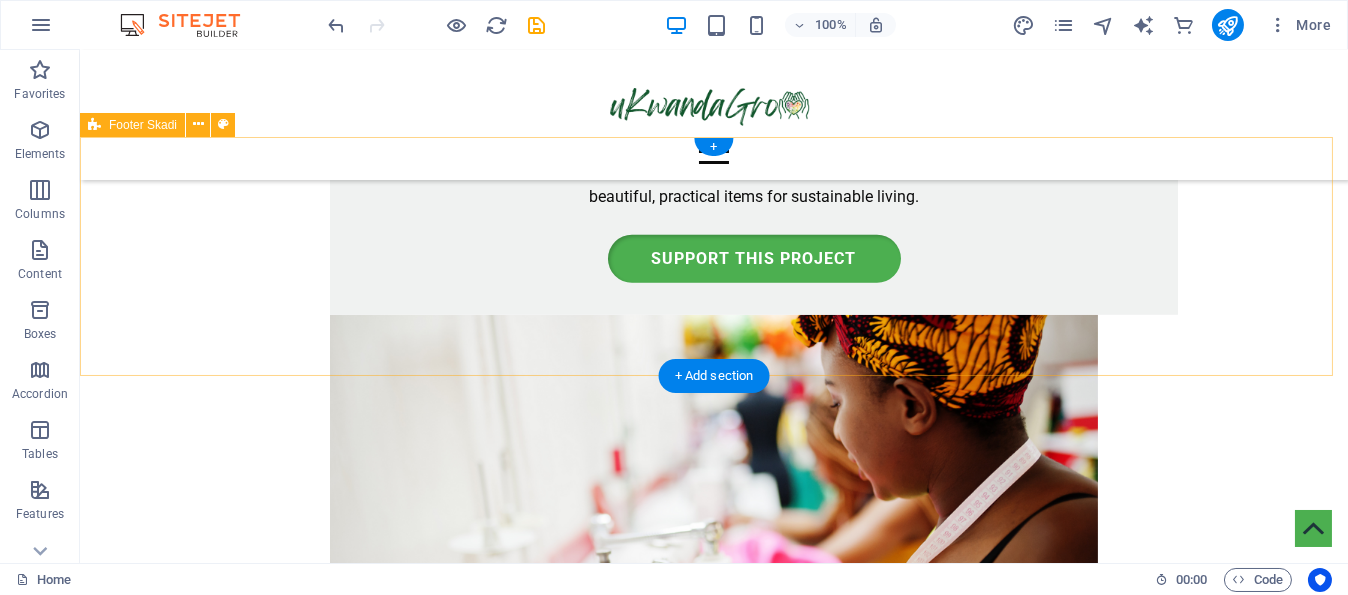 scroll, scrollTop: 3977, scrollLeft: 0, axis: vertical 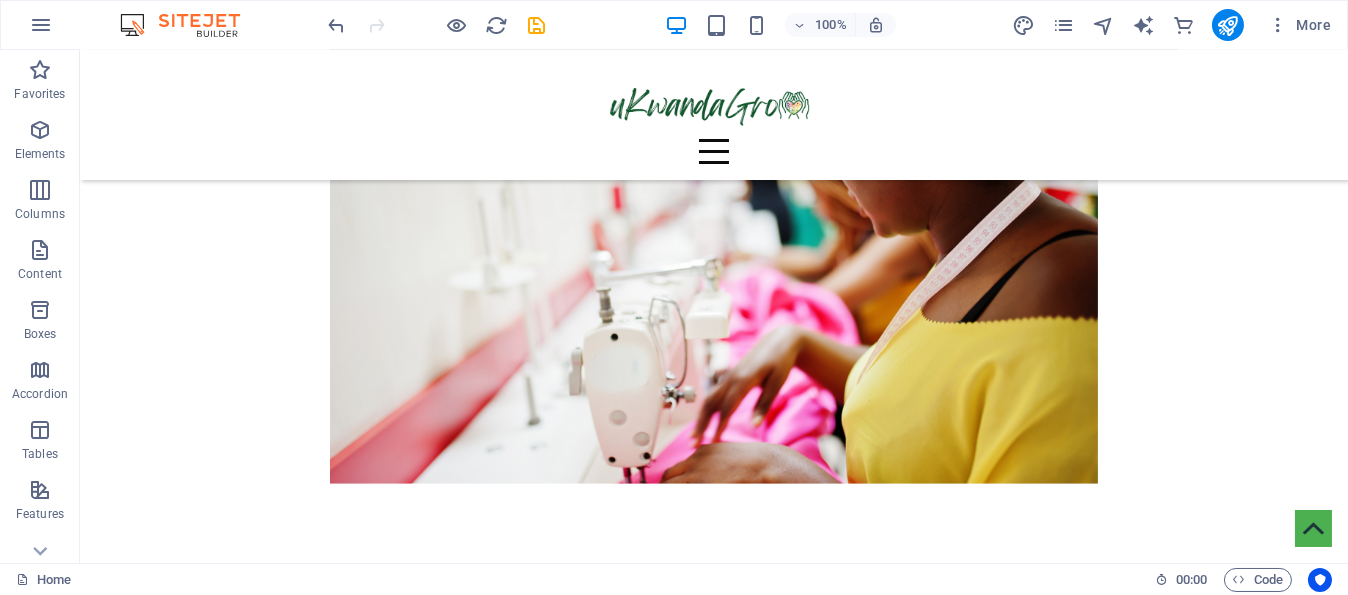 click on "Amount:
50.00" at bounding box center [714, 3750] 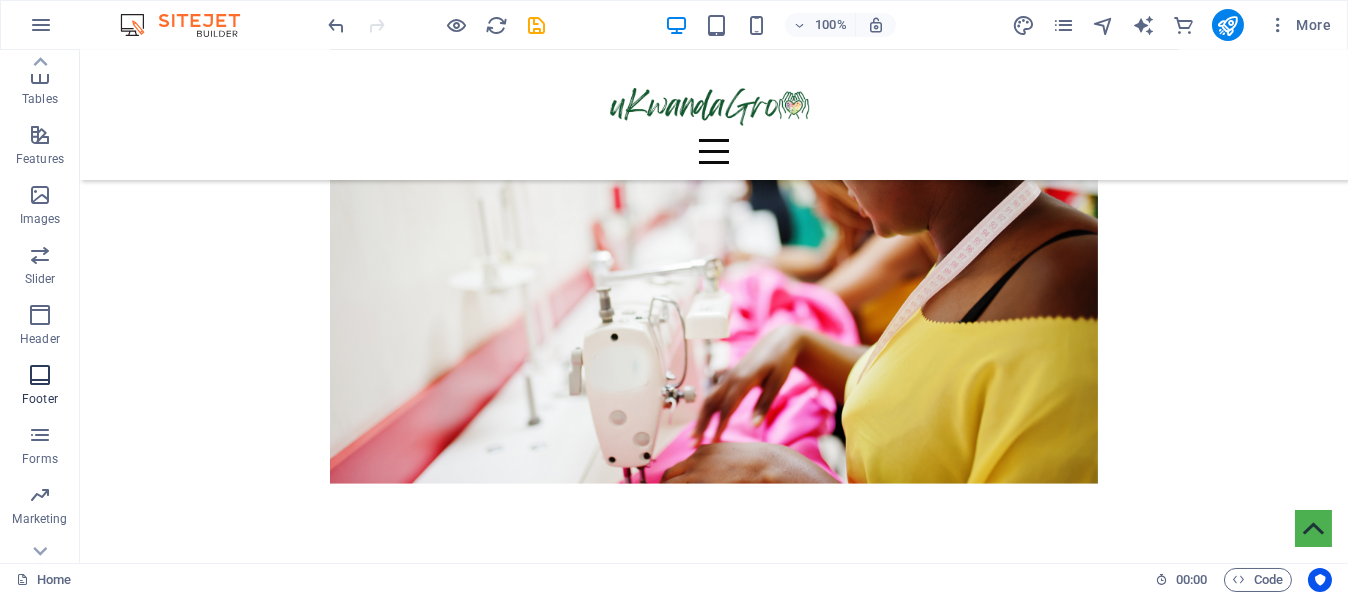 scroll, scrollTop: 400, scrollLeft: 0, axis: vertical 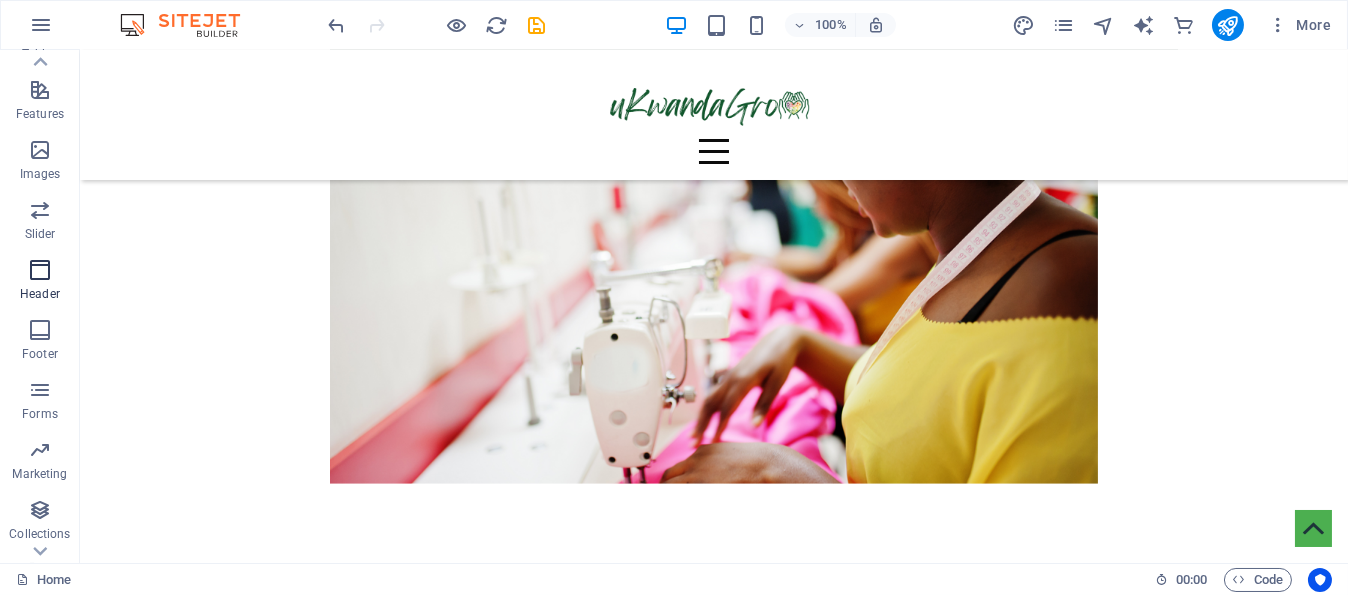 click at bounding box center (40, 270) 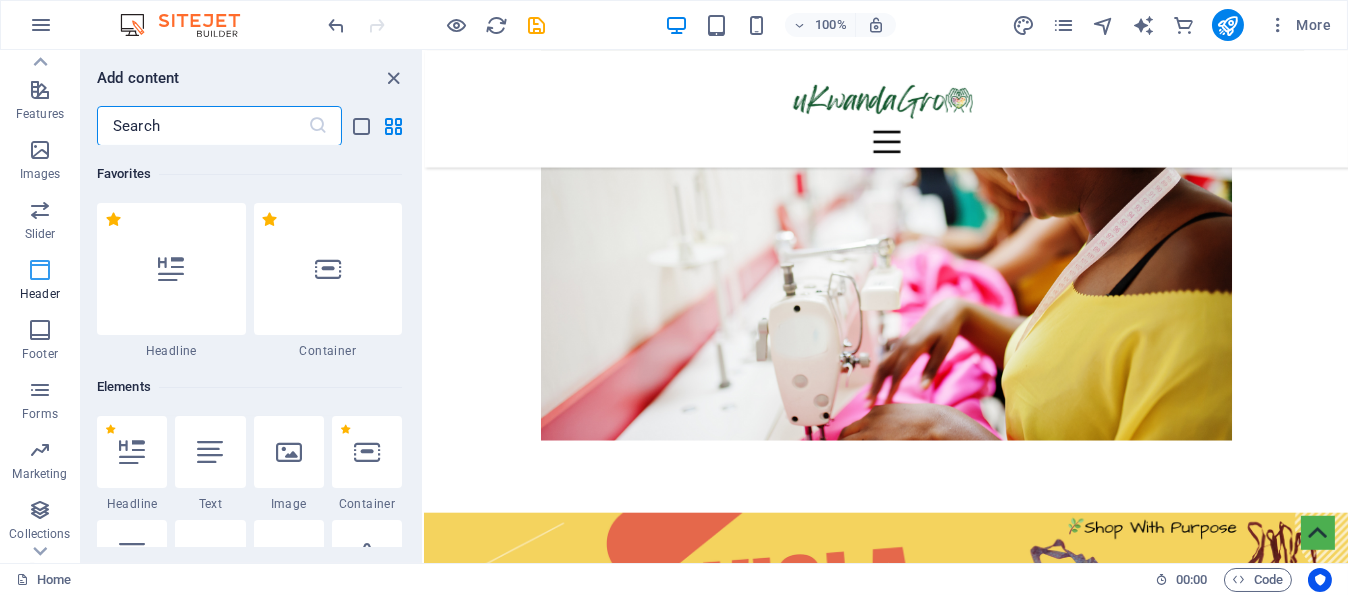 scroll, scrollTop: 3814, scrollLeft: 0, axis: vertical 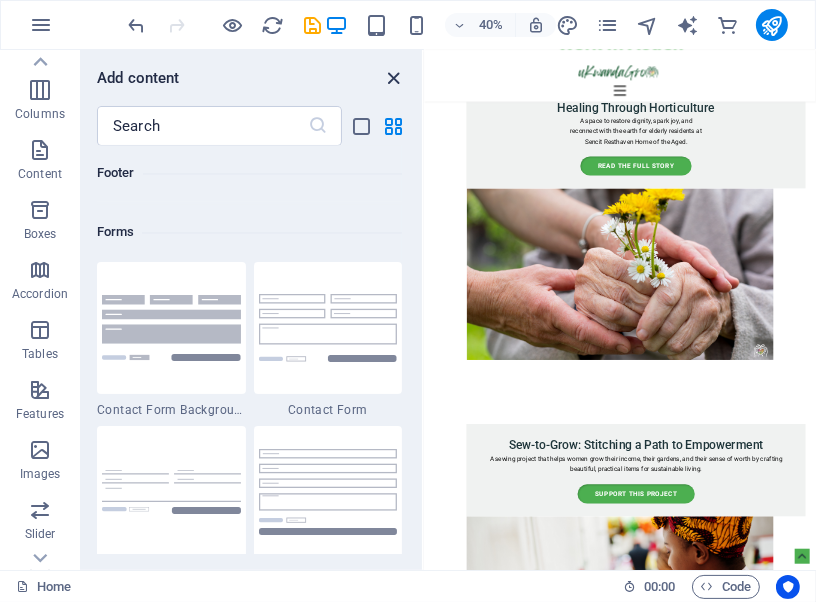 click at bounding box center (394, 78) 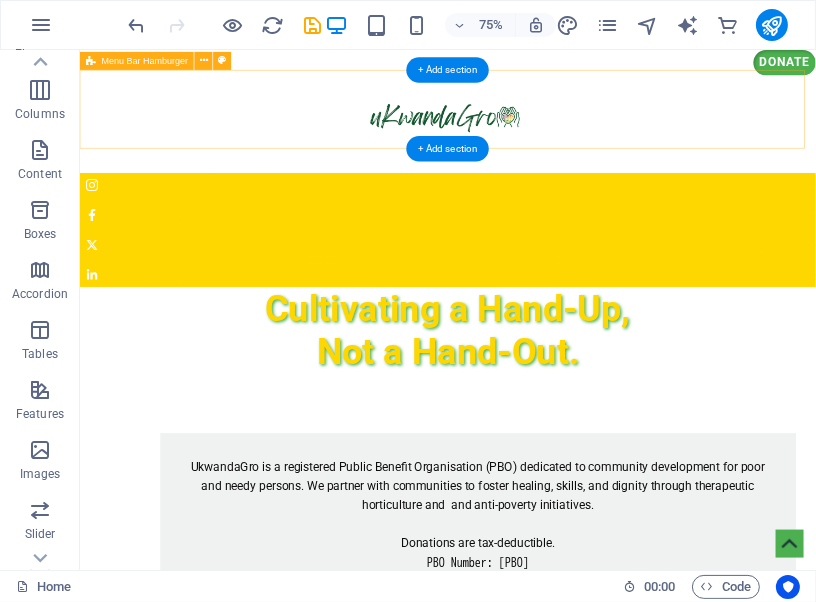 scroll, scrollTop: 0, scrollLeft: 0, axis: both 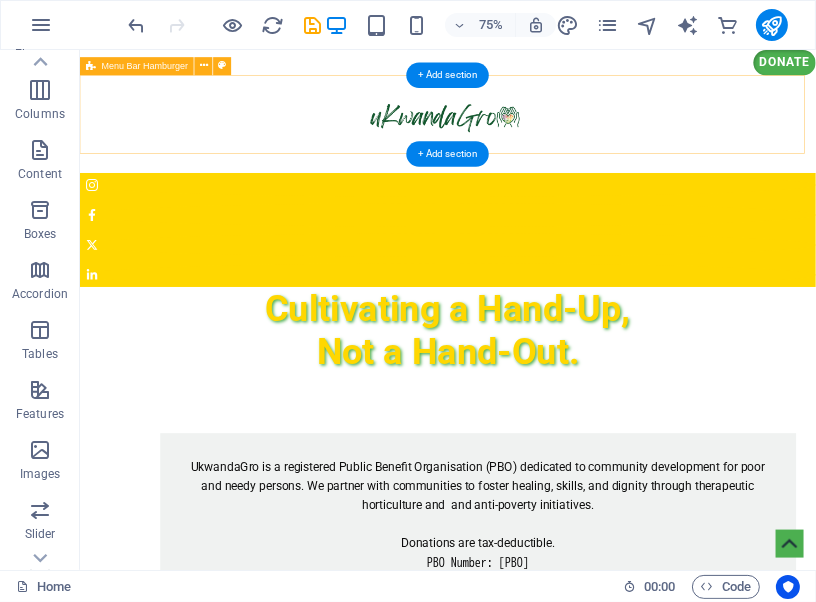 click on "01.  HOME 02.  about-us 03. GET INVOLVED 04.  WHY THerapeutic Horticulture 05.  RESOURCES 06.  BLOG 07.  CONTACT" at bounding box center (570, 149) 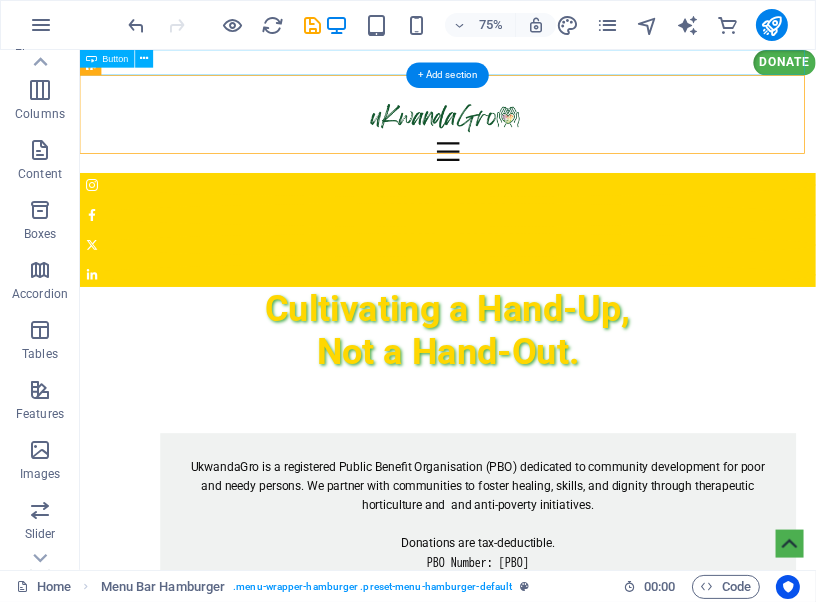 click on "Donate" at bounding box center (570, 67) 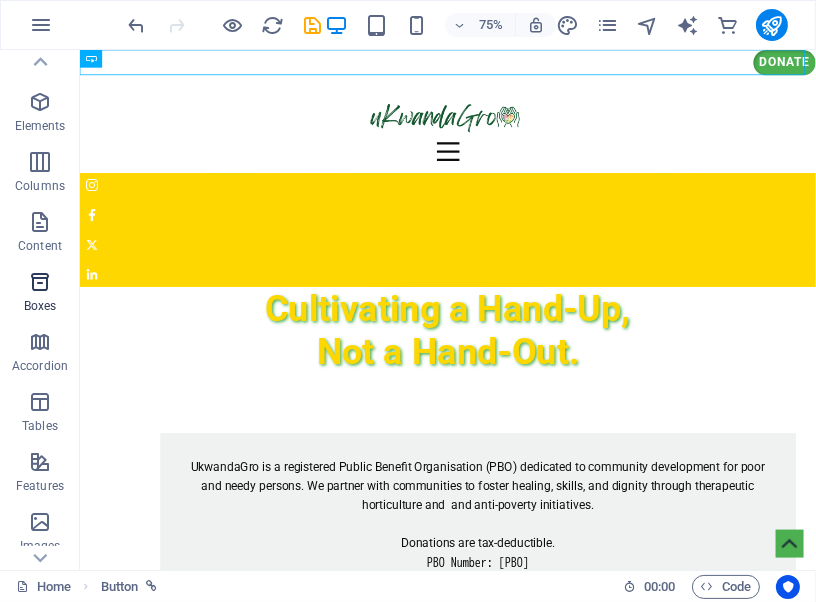 scroll, scrollTop: 0, scrollLeft: 0, axis: both 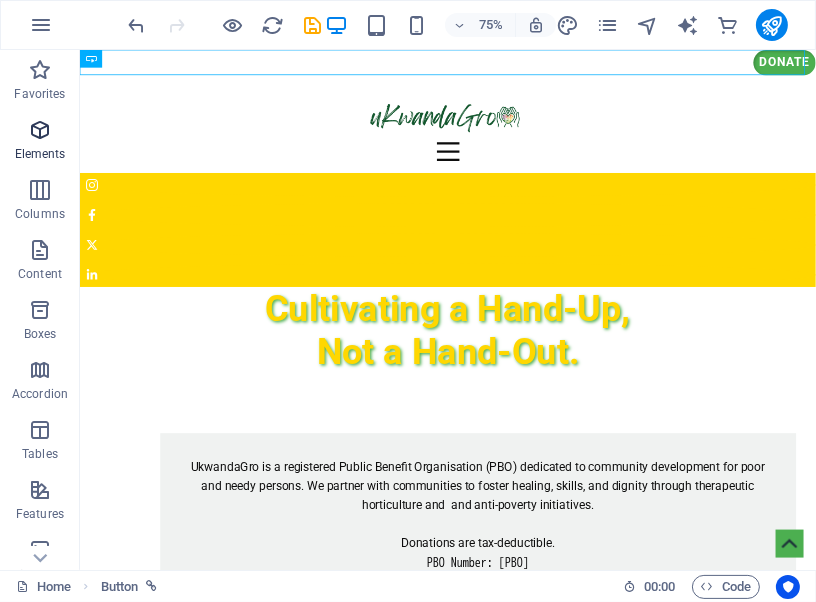 click on "Elements" at bounding box center (40, 142) 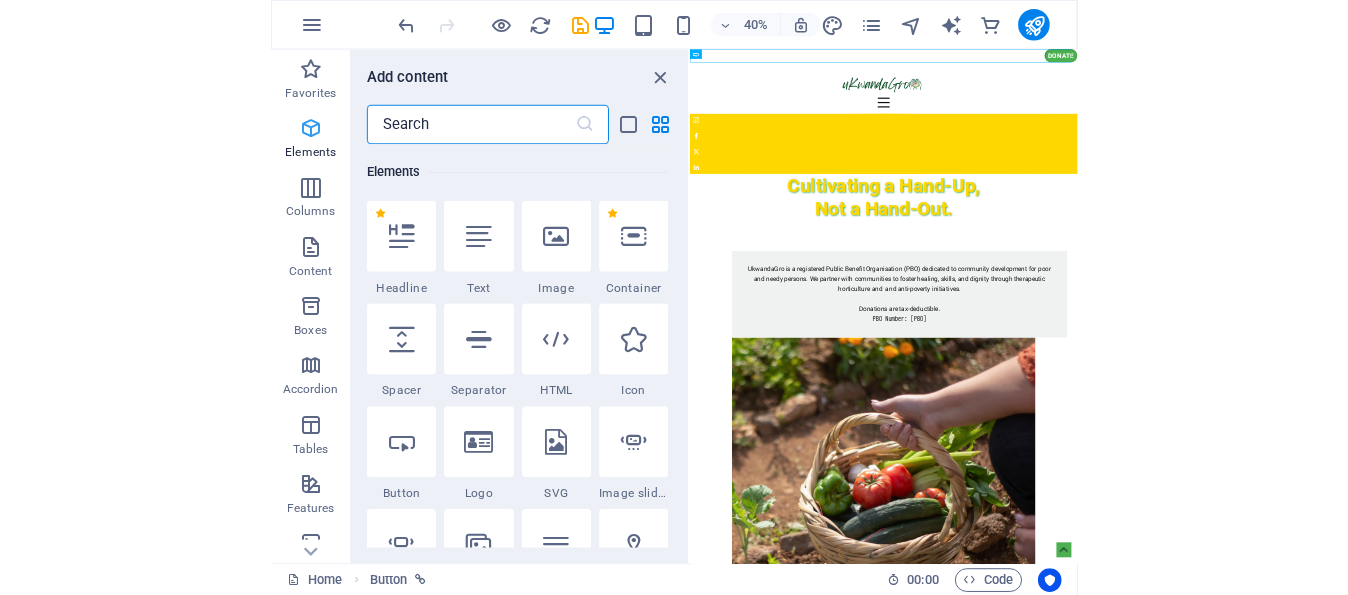 scroll, scrollTop: 213, scrollLeft: 0, axis: vertical 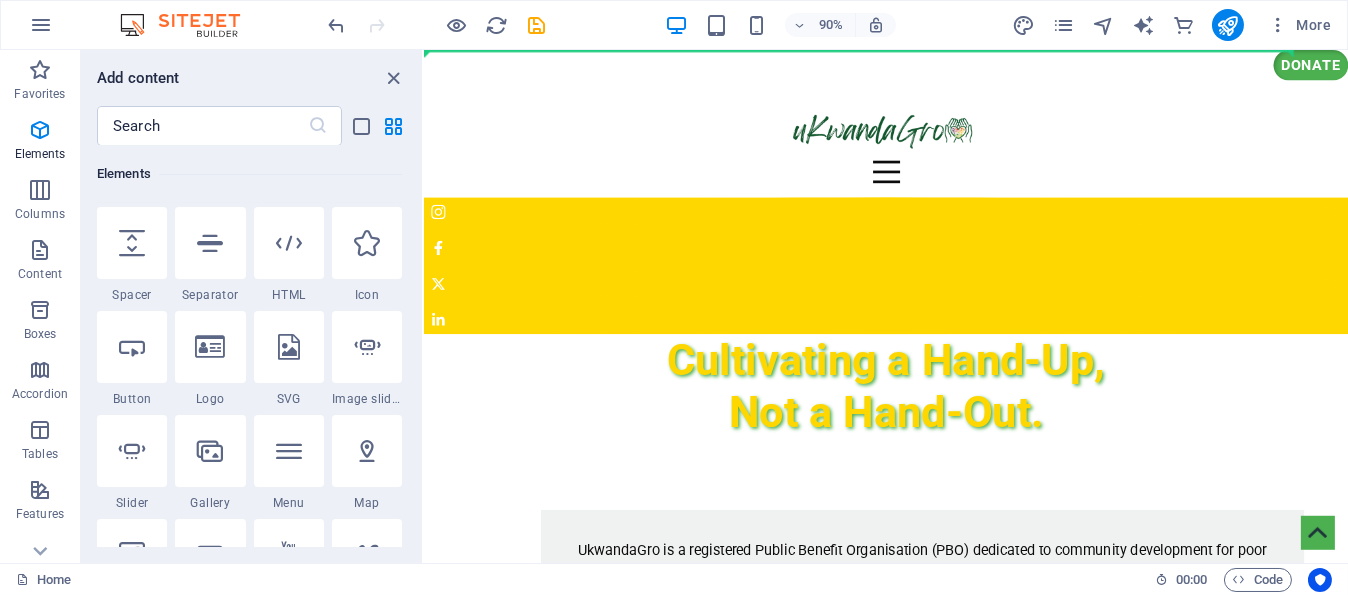 click on "90% More" at bounding box center [674, 25] 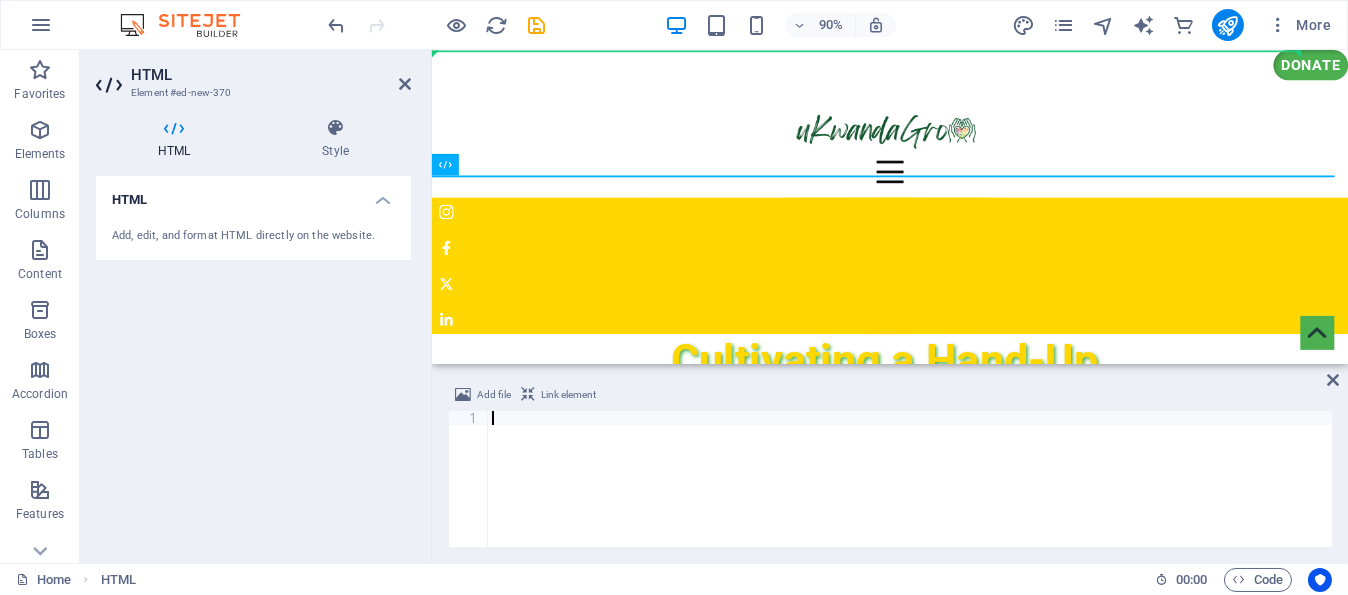 paste on "</form>" 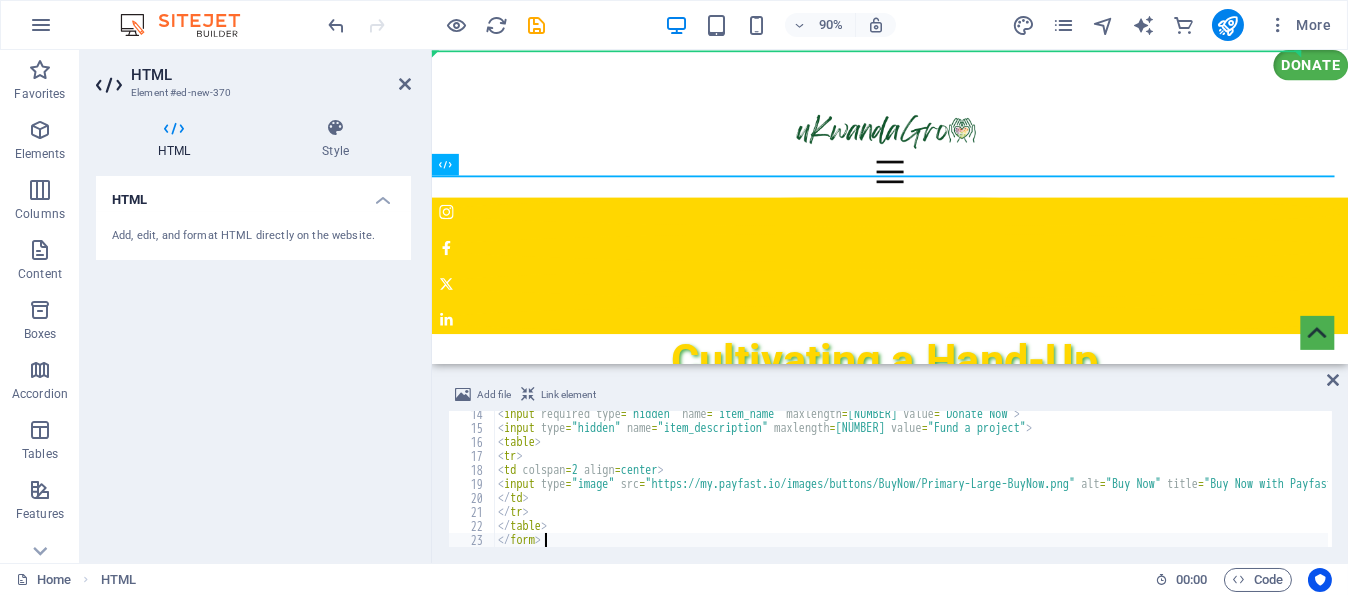 scroll, scrollTop: 185, scrollLeft: 0, axis: vertical 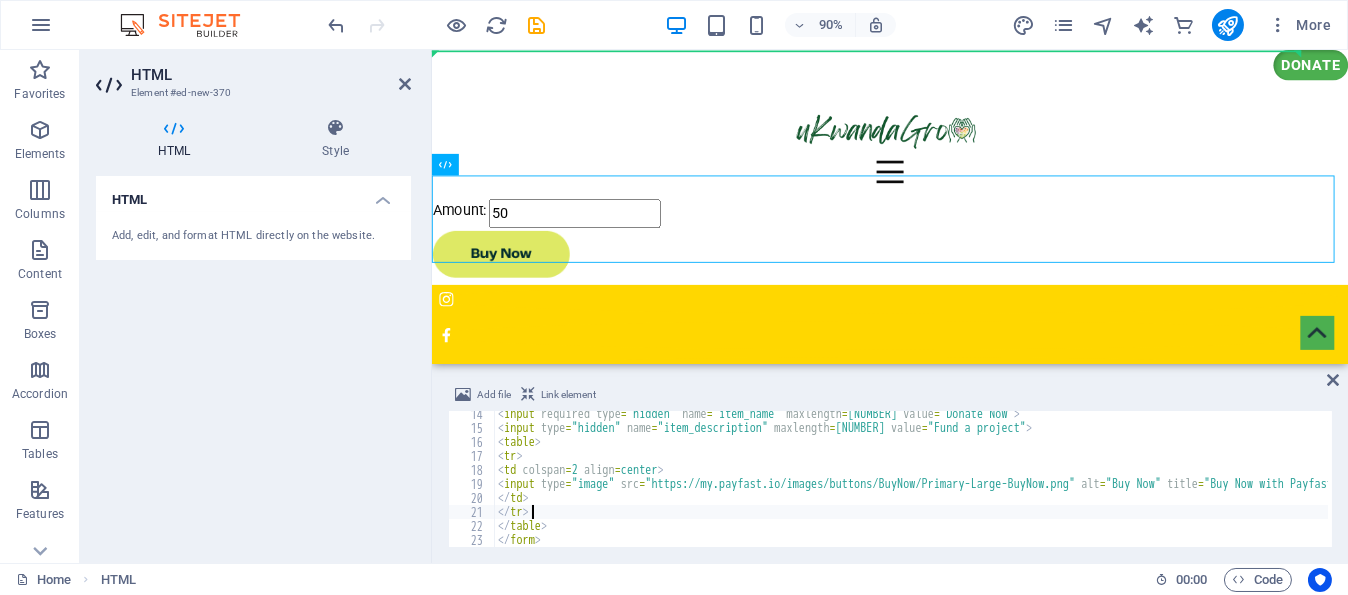 click on "< input   required   type = "hidden"   name = "item_name"   maxlength = "255"   value = "Donate Now" > < input   type = "hidden"   name = "item_description"   maxlength = "255"   value = "Fund a project" > < table > < tr > < td   colspan = 2   align = center > < input   type = "image"   src = "https://my.payfast.io/images/buttons/BuyNow/Primary-Large-BuyNow.png"   alt = "Buy Now"   title = "Buy Now with Payfast" > </ td > </ tr > </ table > </ form >" at bounding box center (962, 487) 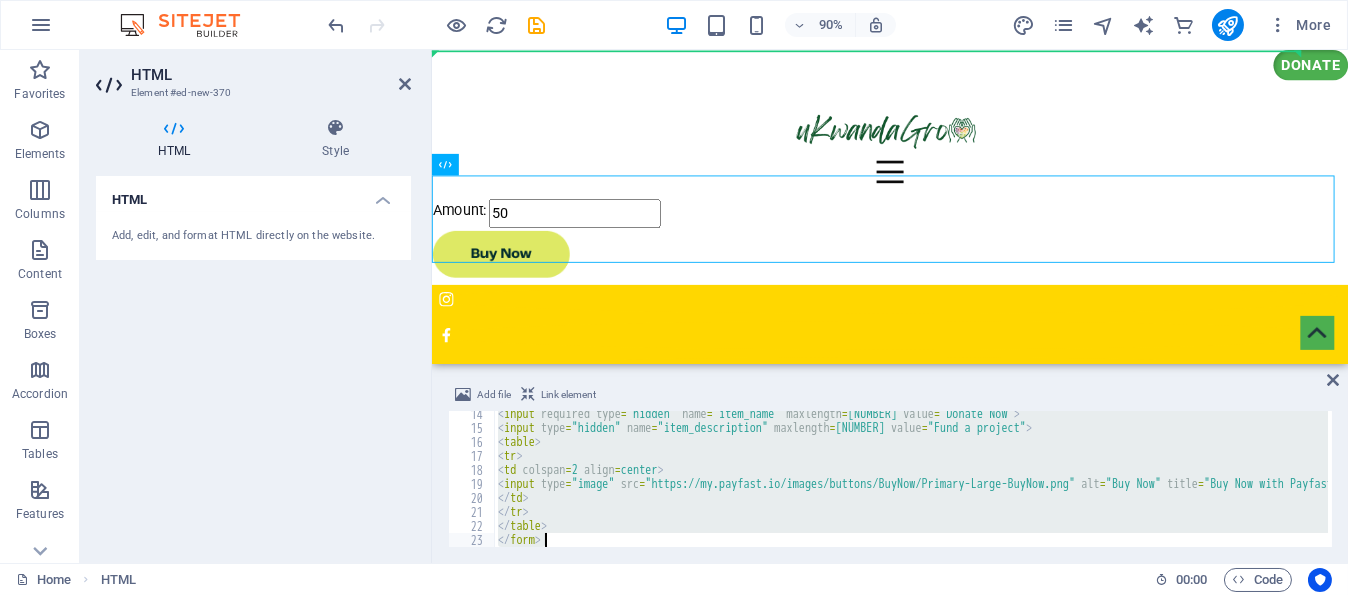 type 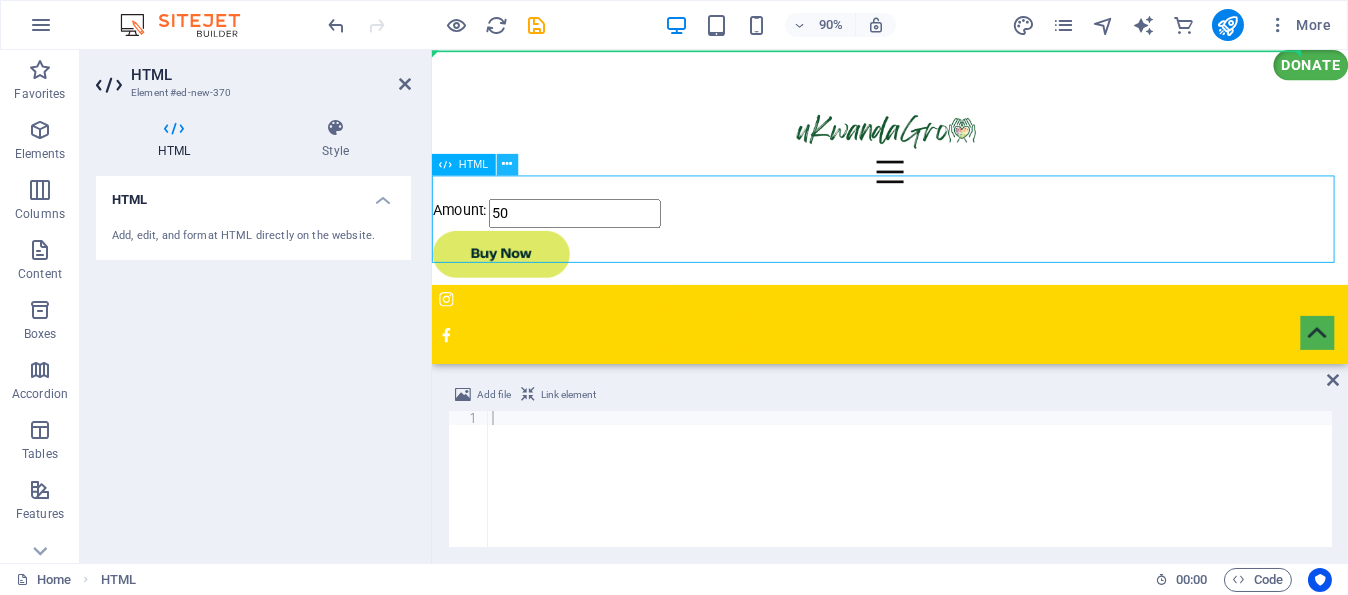 click at bounding box center (507, 164) 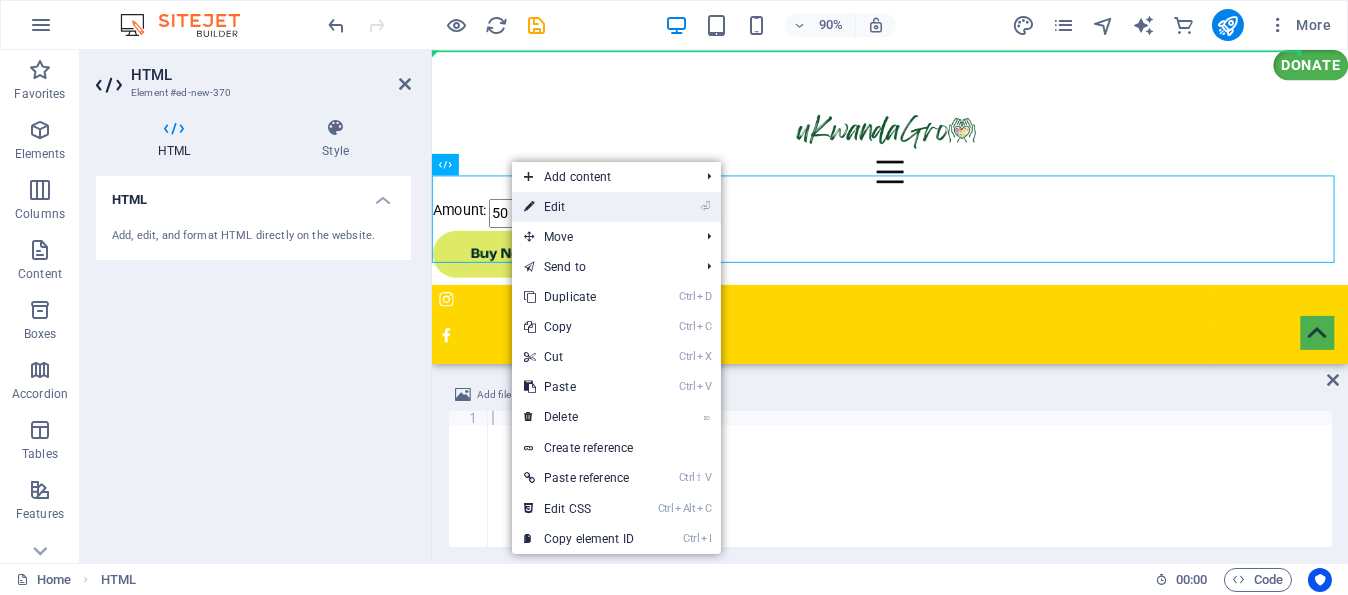 click on "⏎  Edit" at bounding box center (579, 207) 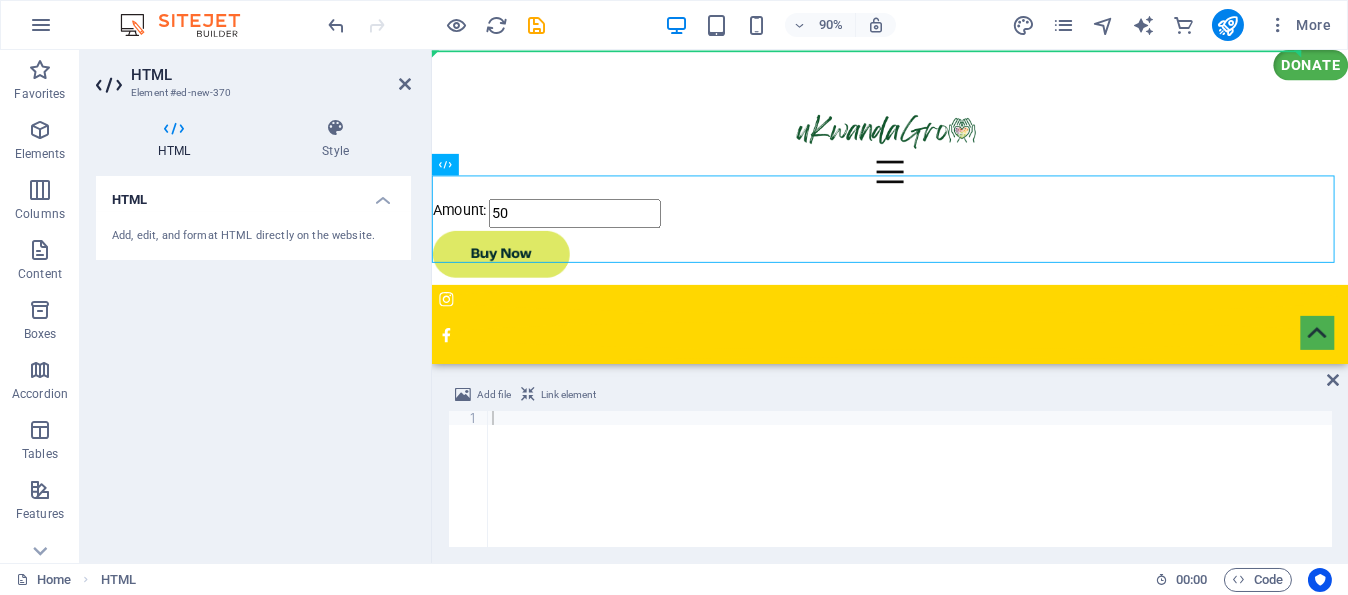 click on "HTML" at bounding box center (253, 194) 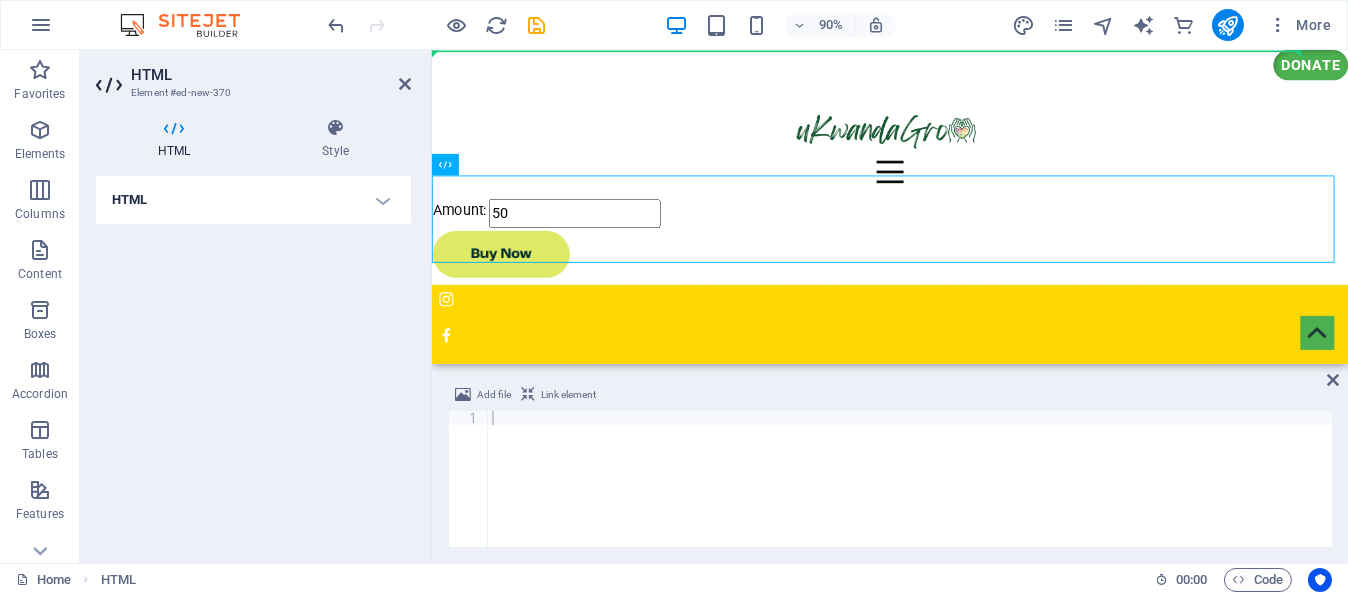 click on "HTML" at bounding box center (253, 200) 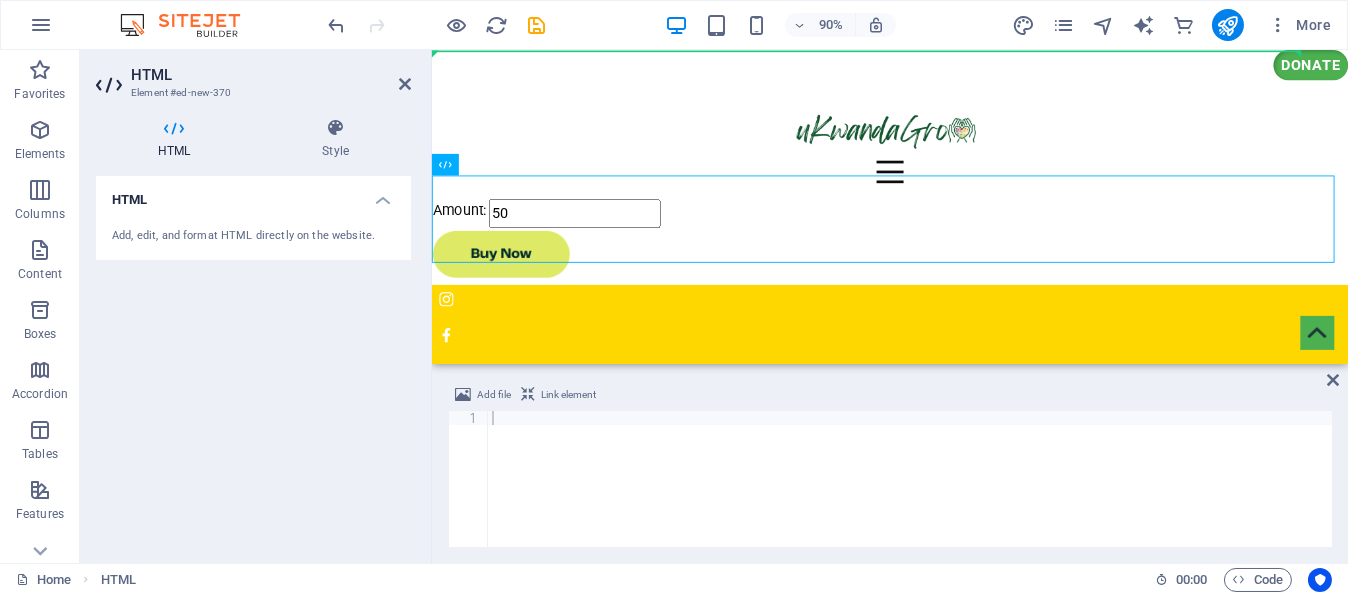 click at bounding box center [174, 128] 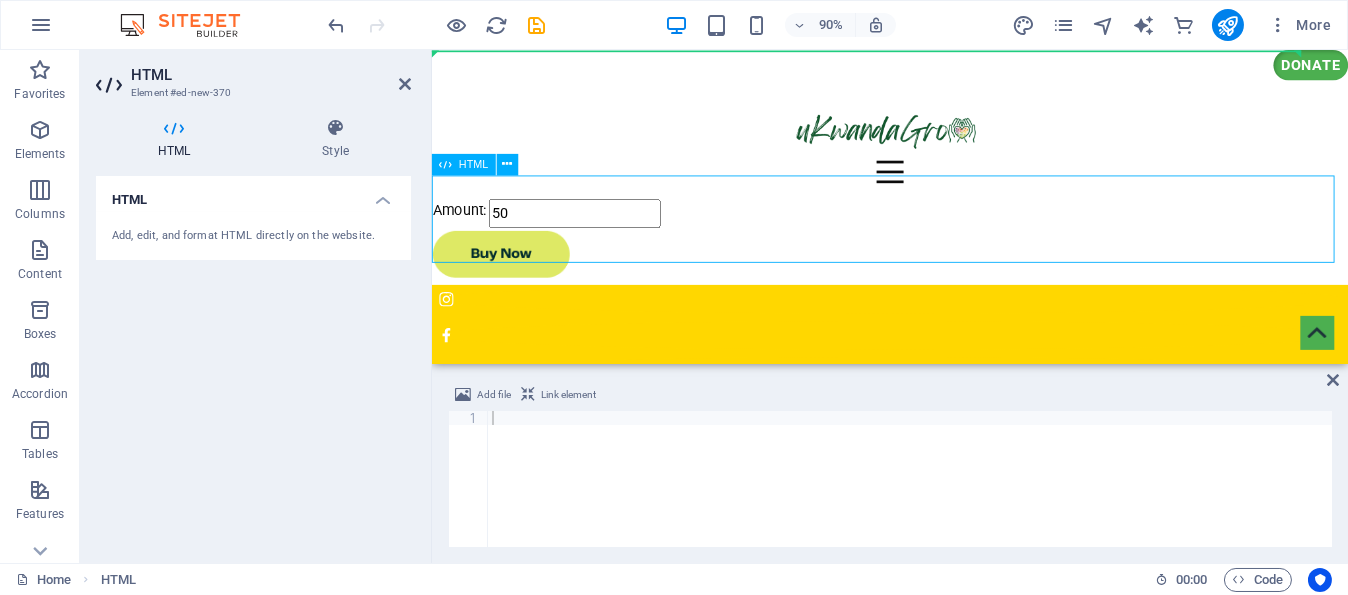 click on "Amount:
50" at bounding box center [941, 262] 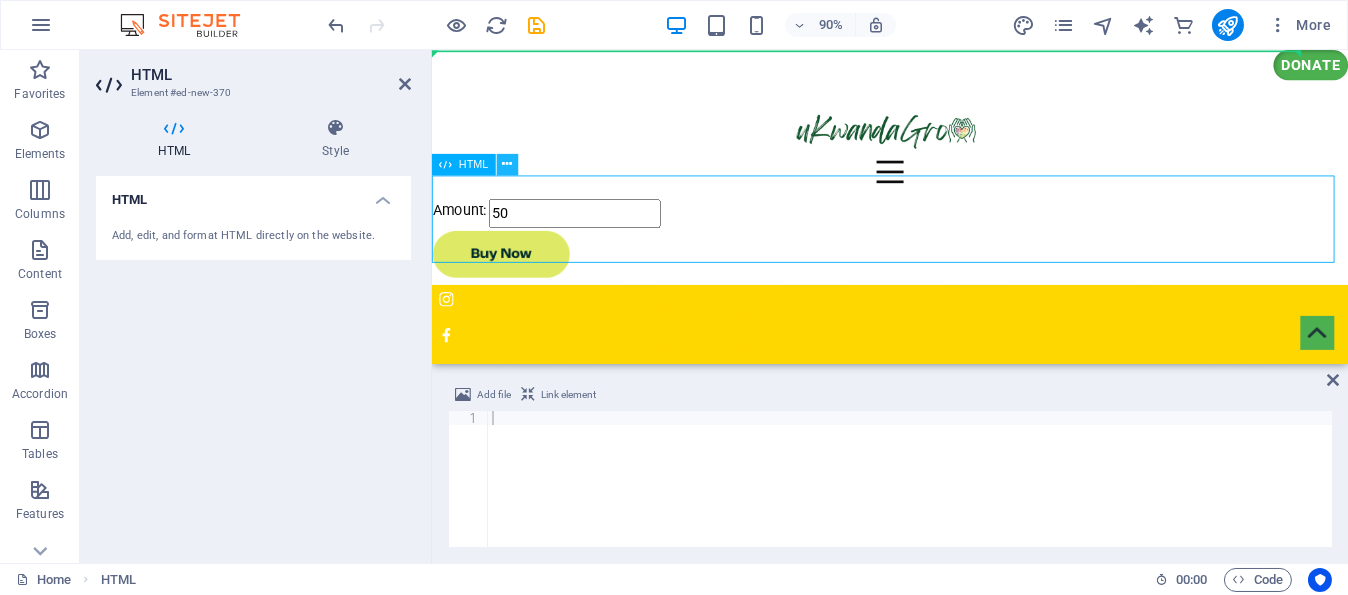 click at bounding box center (507, 164) 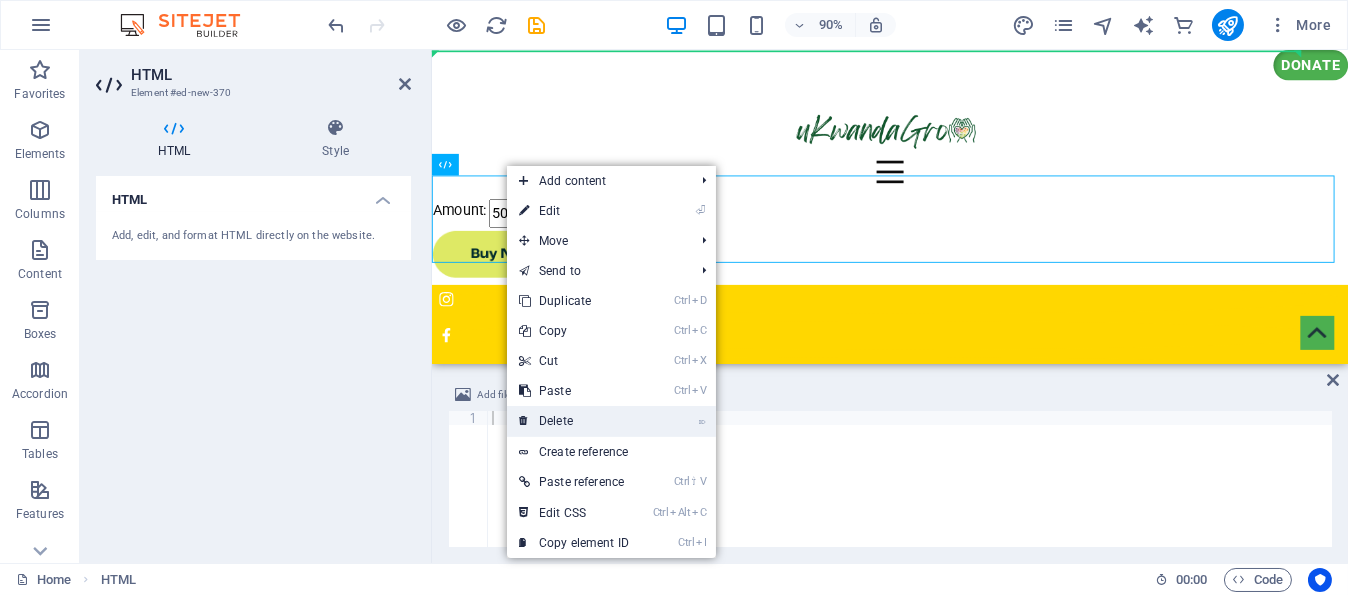 click on "⌦  Delete" at bounding box center [574, 421] 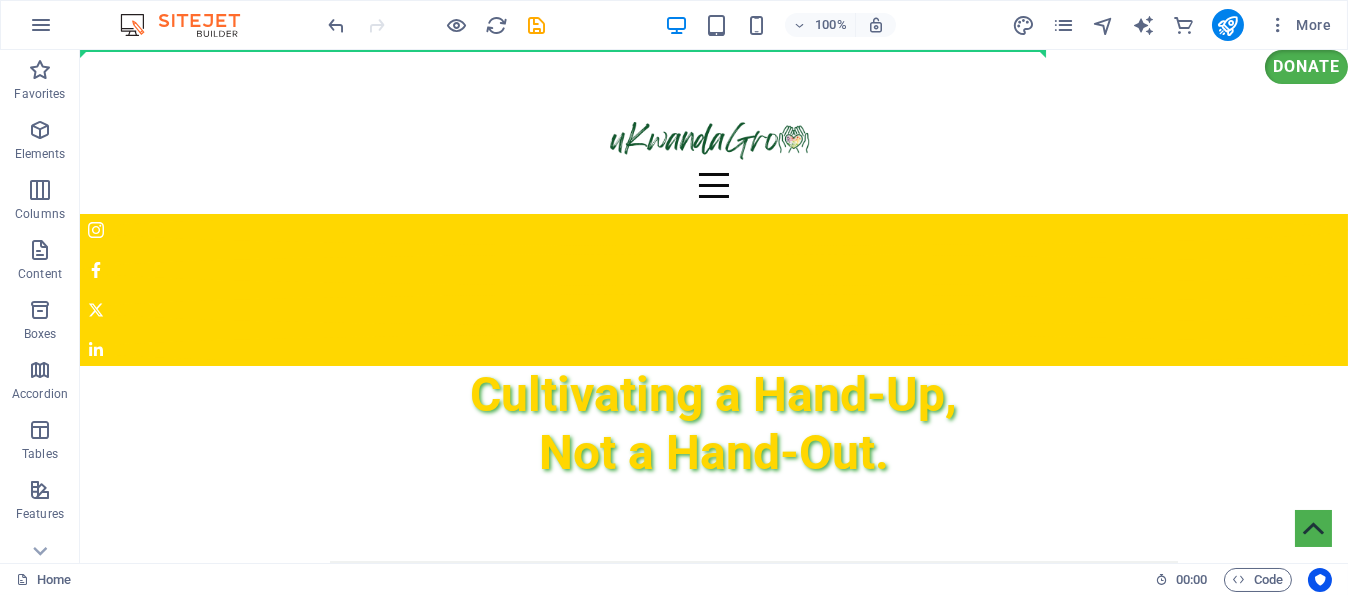click on "100% More" at bounding box center (674, 25) 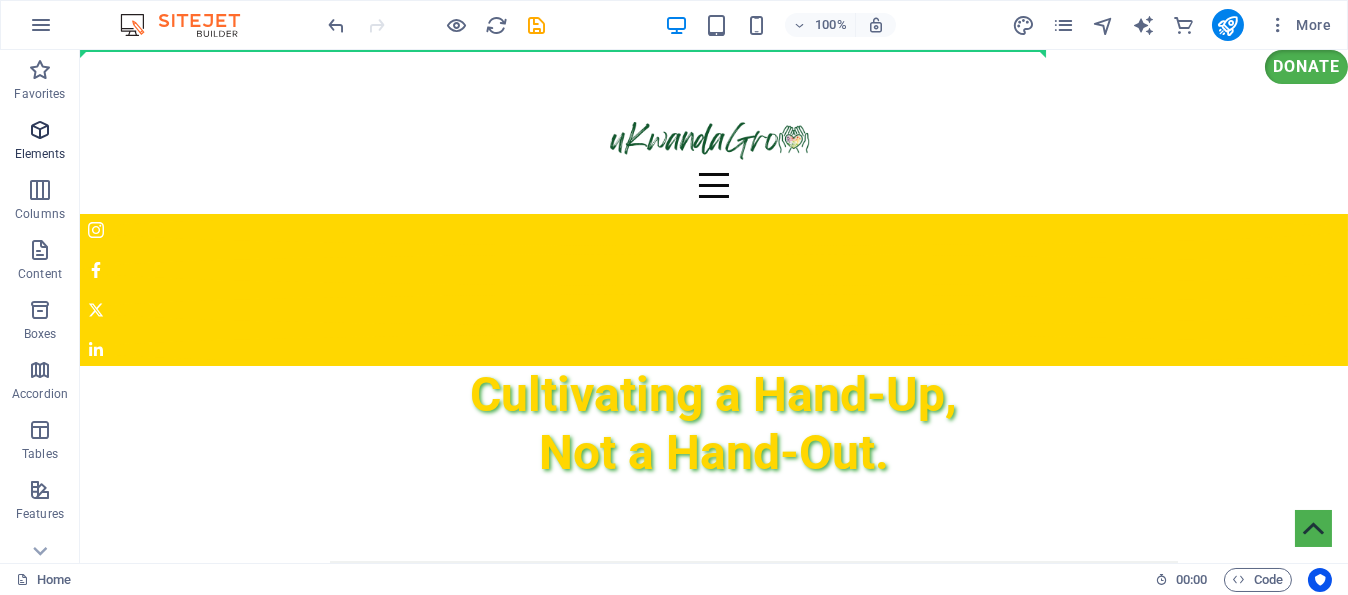 click at bounding box center (40, 130) 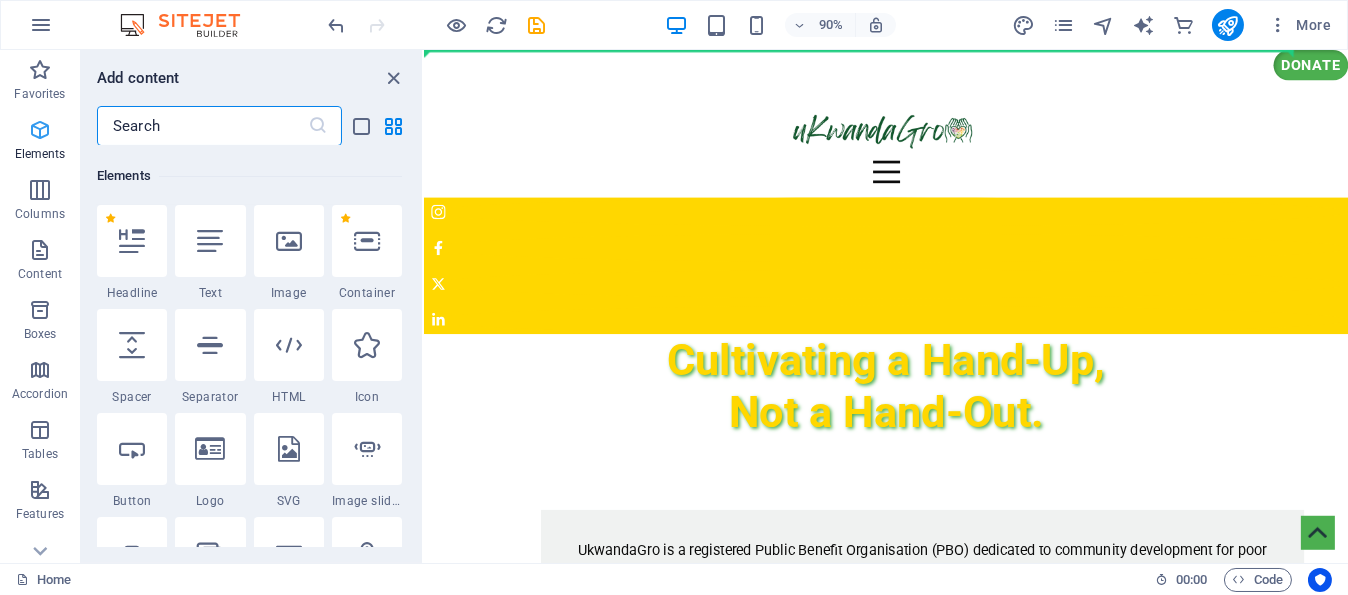 scroll, scrollTop: 213, scrollLeft: 0, axis: vertical 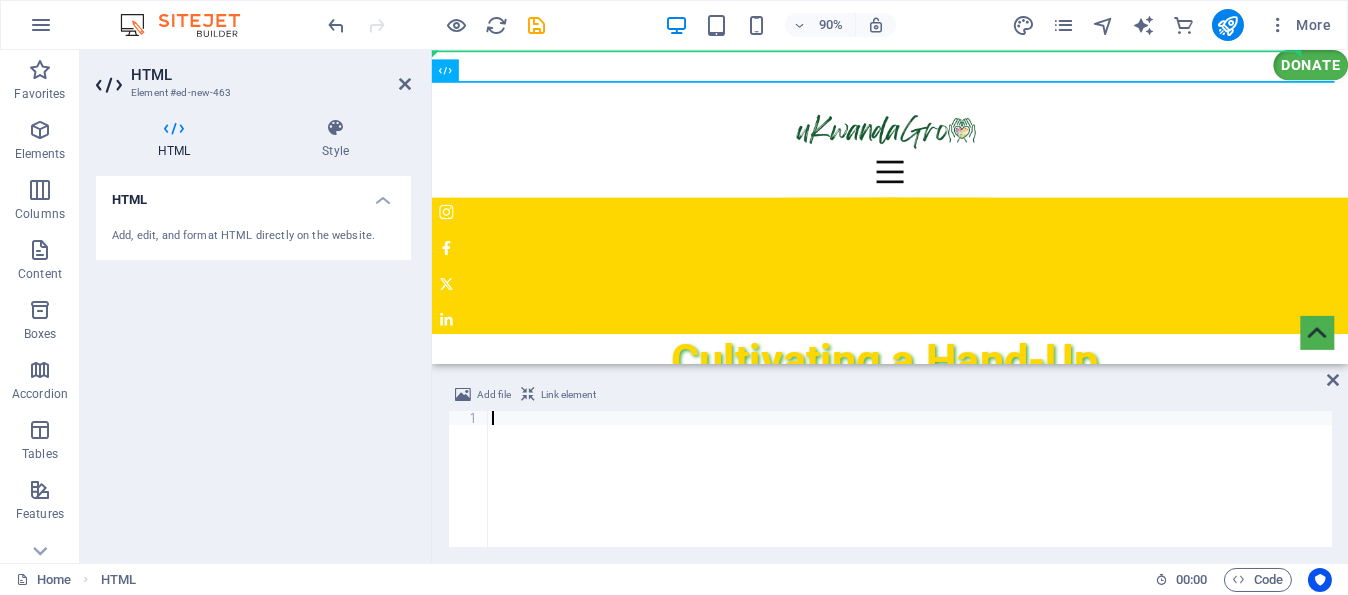 type on "</form>" 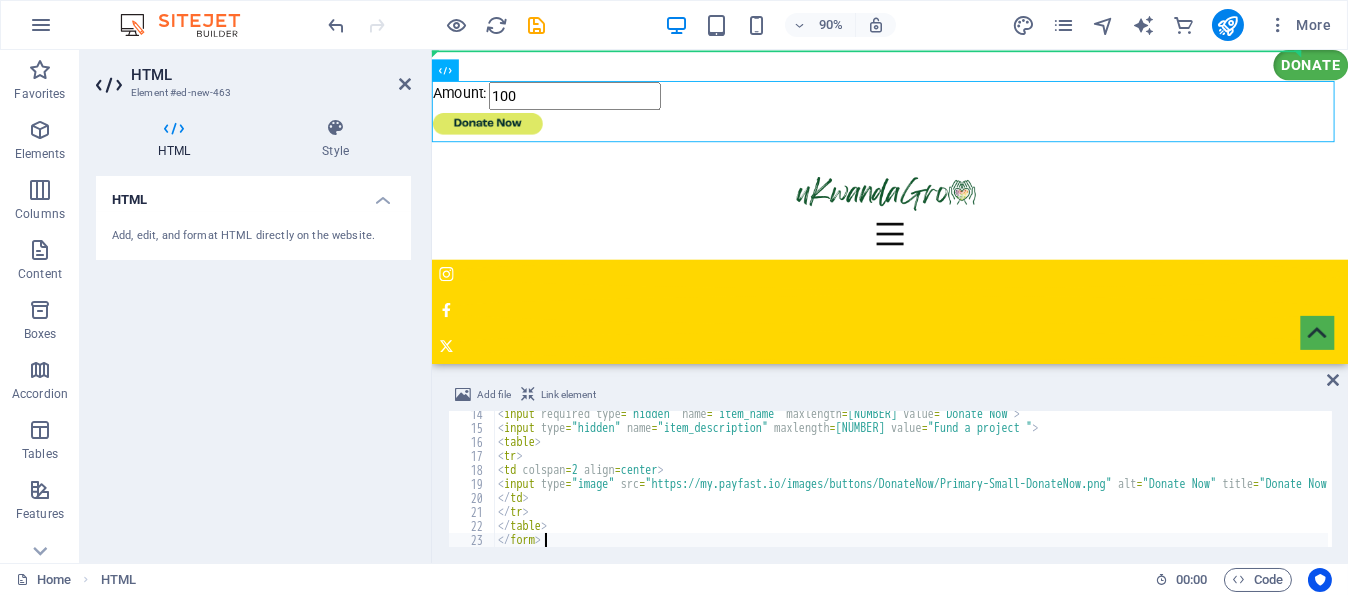 scroll, scrollTop: 190, scrollLeft: 0, axis: vertical 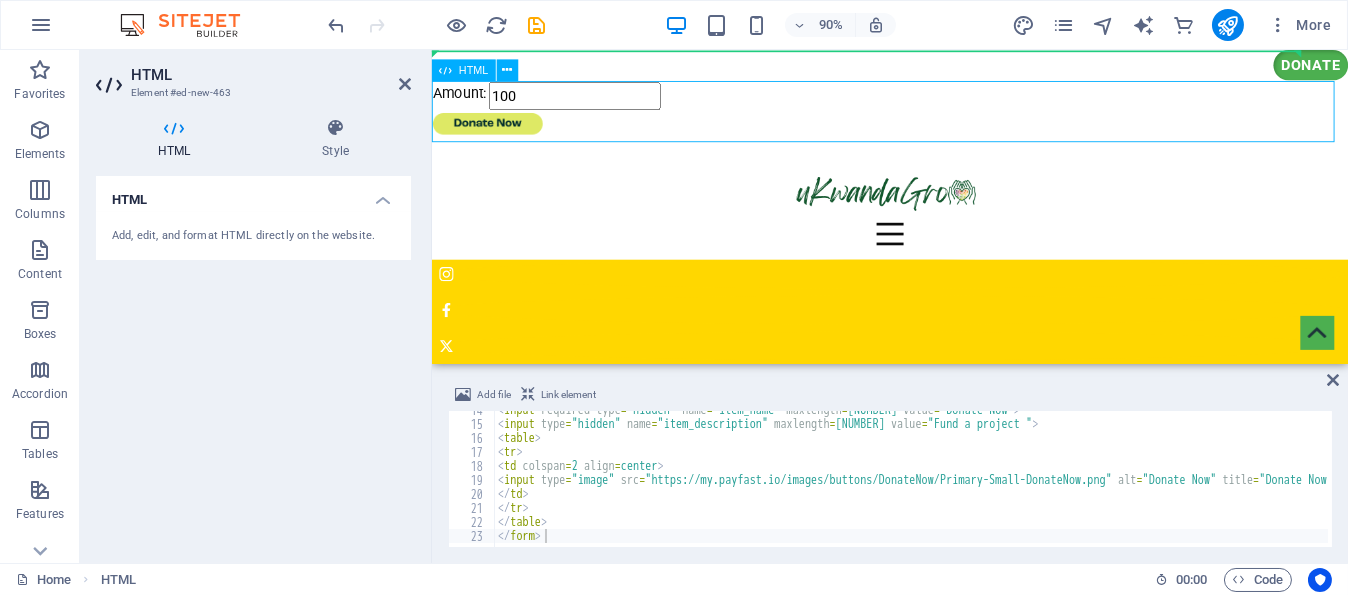 click on "Amount:
100" at bounding box center (941, 118) 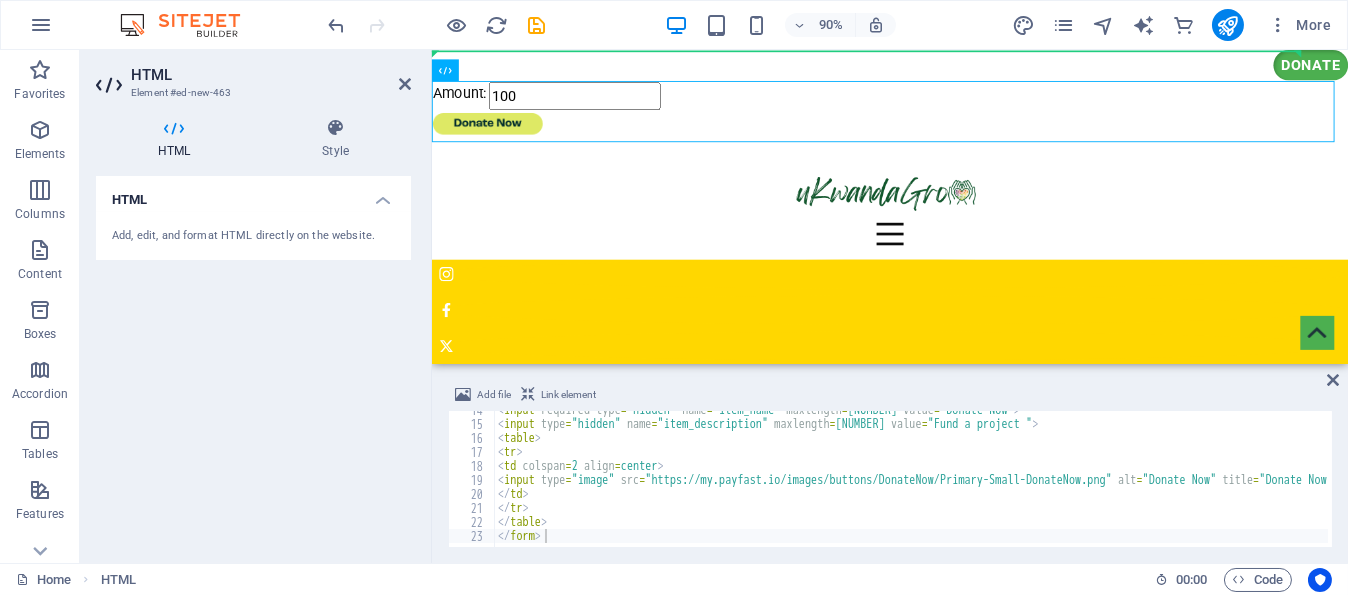click on "Add file Link element     [REDACTED]" at bounding box center [890, 465] 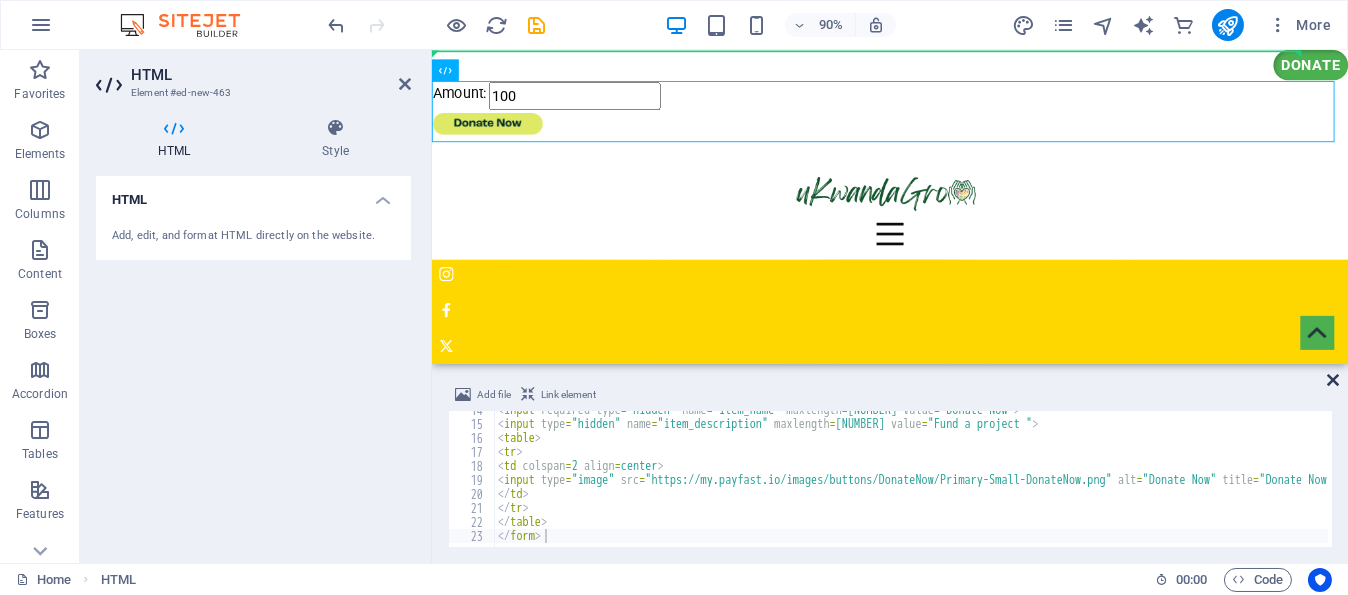 click at bounding box center [1333, 380] 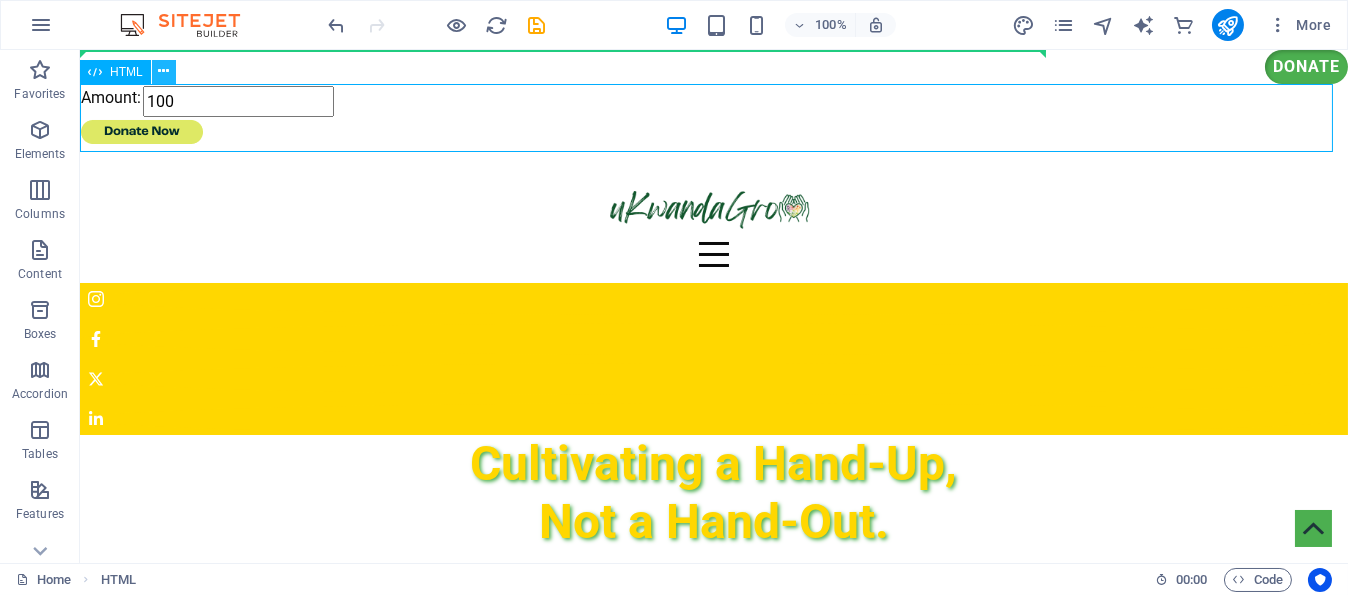 click at bounding box center [163, 71] 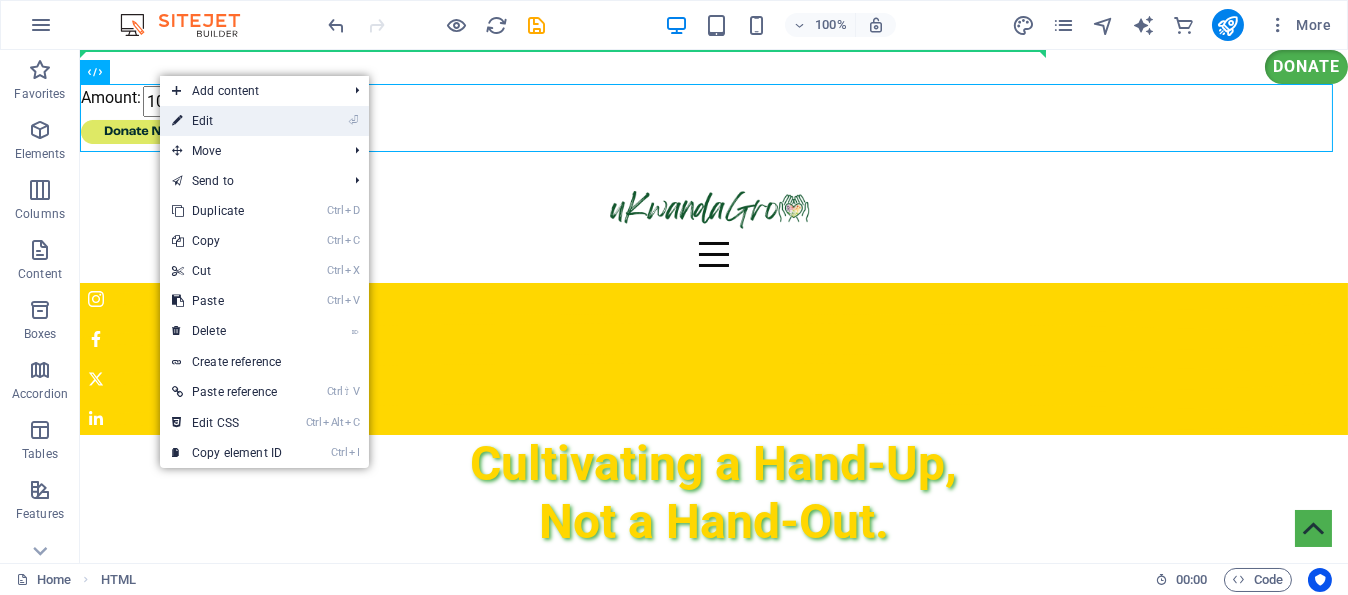 click on "⏎  Edit" at bounding box center (227, 121) 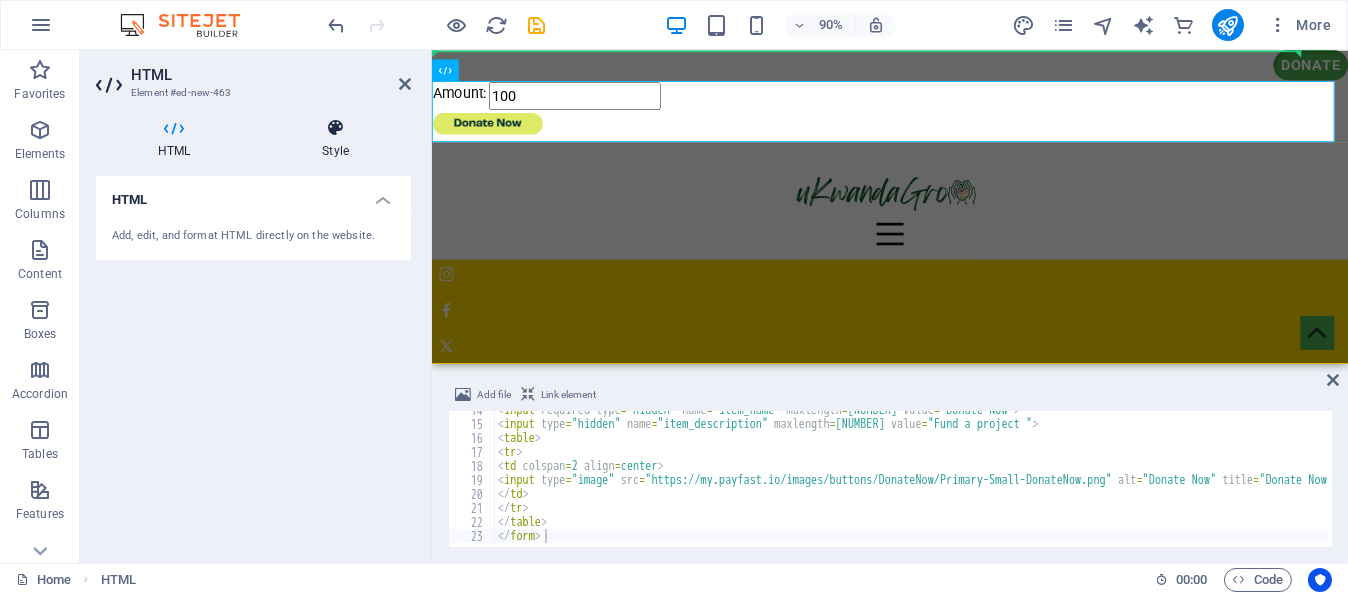 click at bounding box center [335, 128] 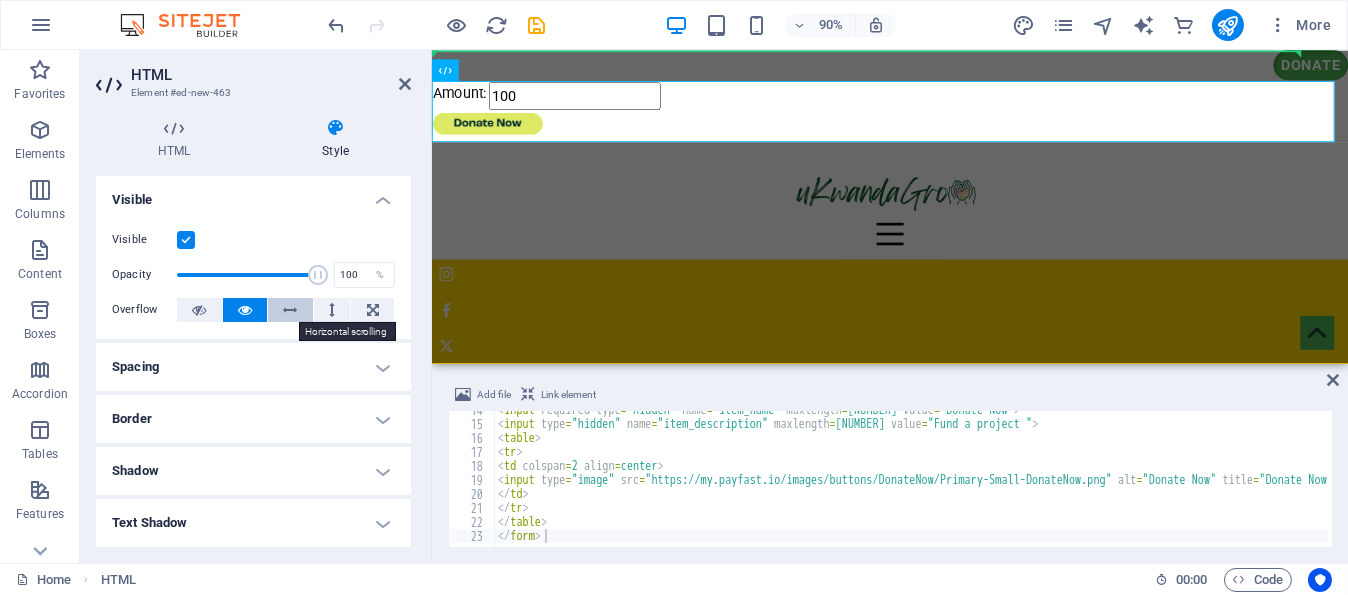 click at bounding box center (291, 310) 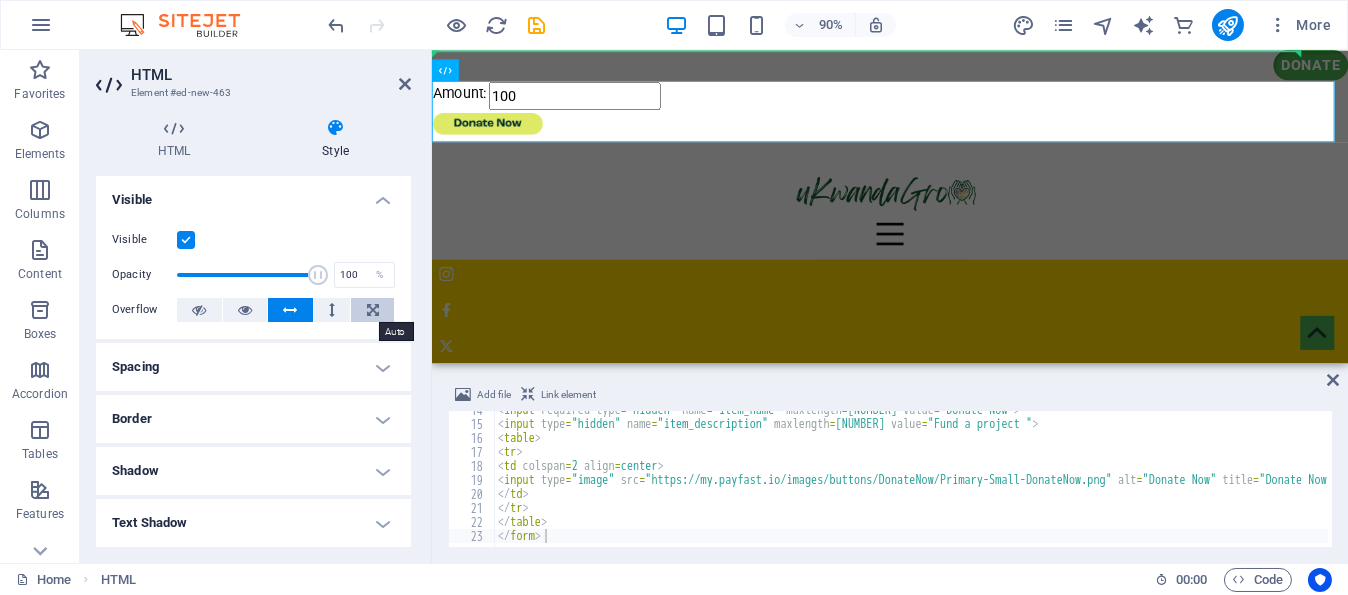 click at bounding box center [372, 310] 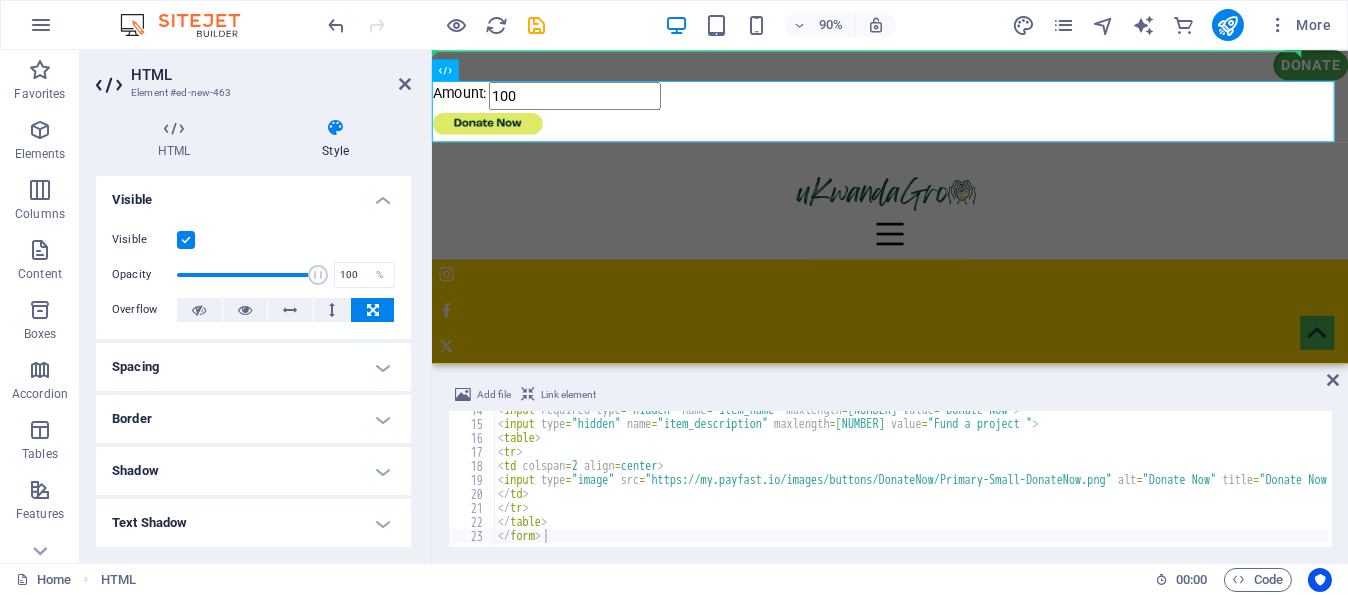 click on "Spacing" at bounding box center [253, 367] 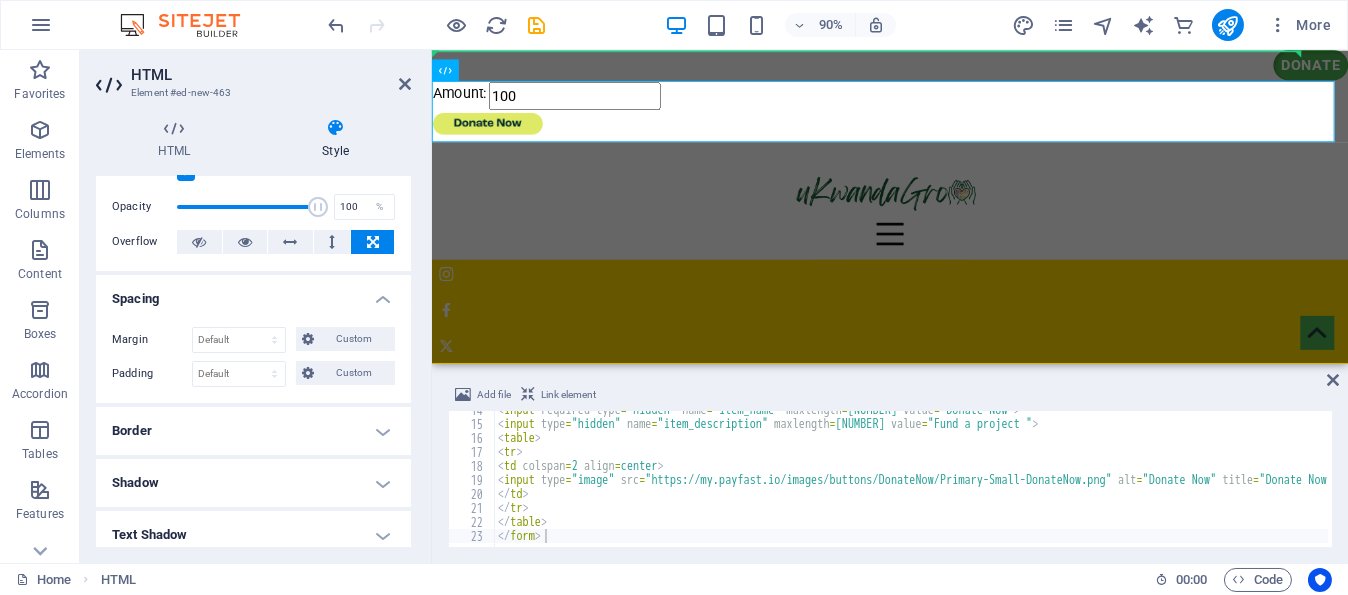 scroll, scrollTop: 100, scrollLeft: 0, axis: vertical 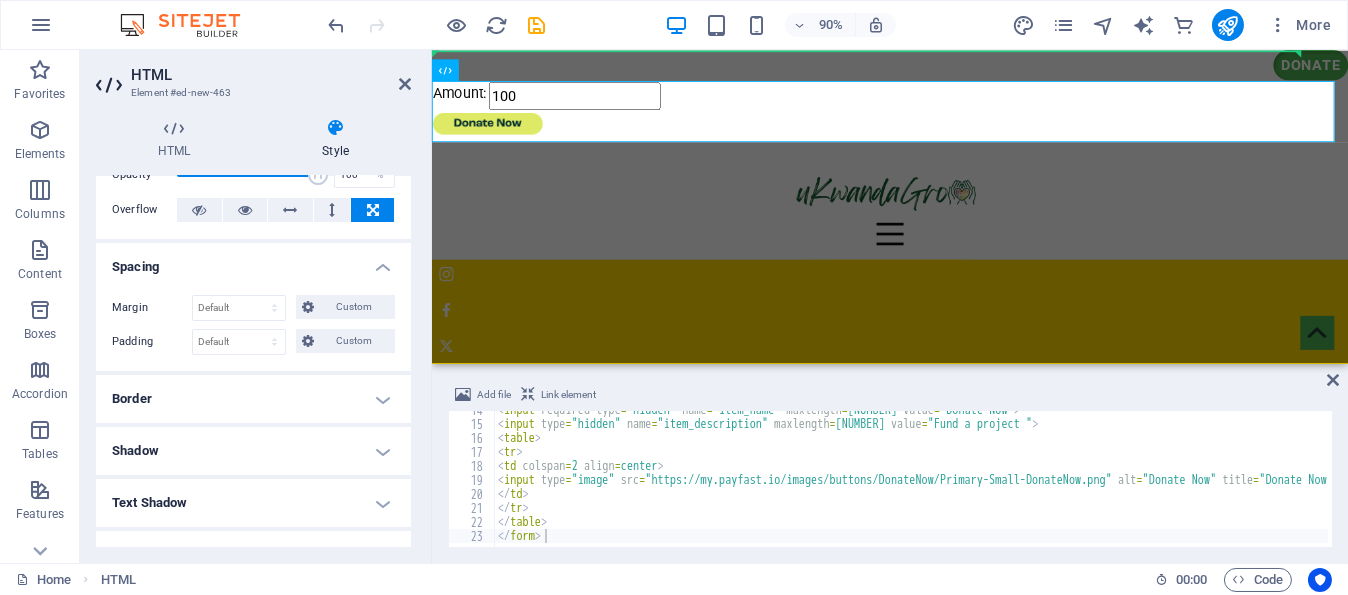 click on "Border" at bounding box center [253, 399] 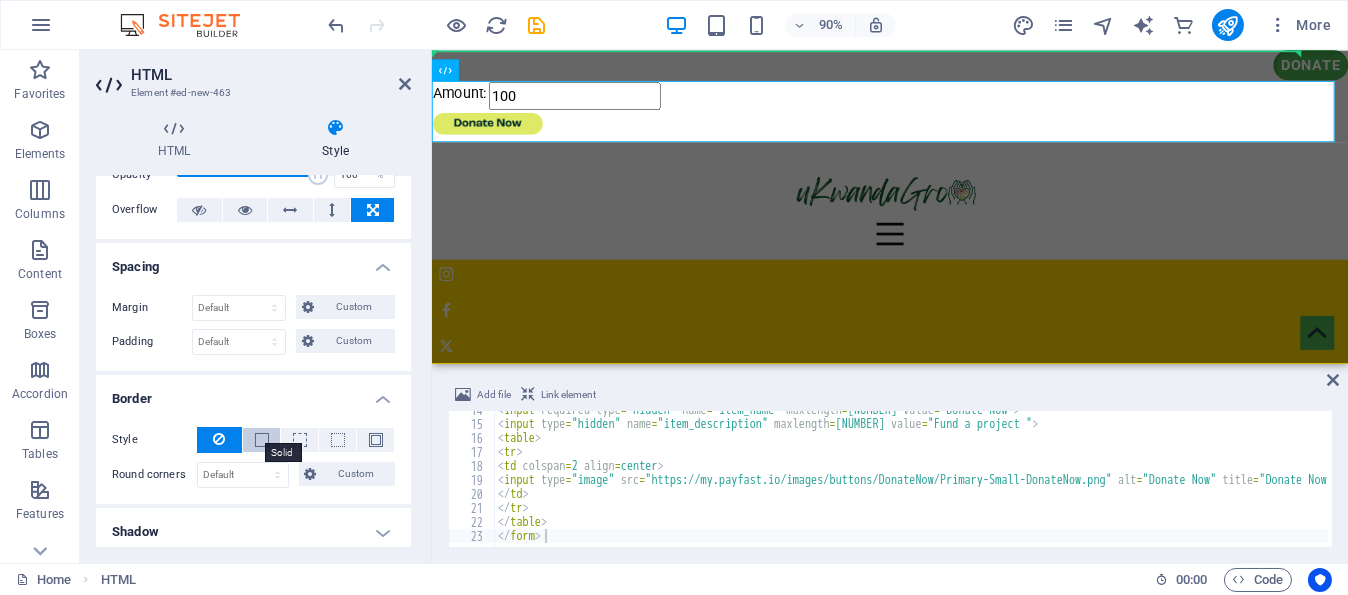 click at bounding box center (262, 440) 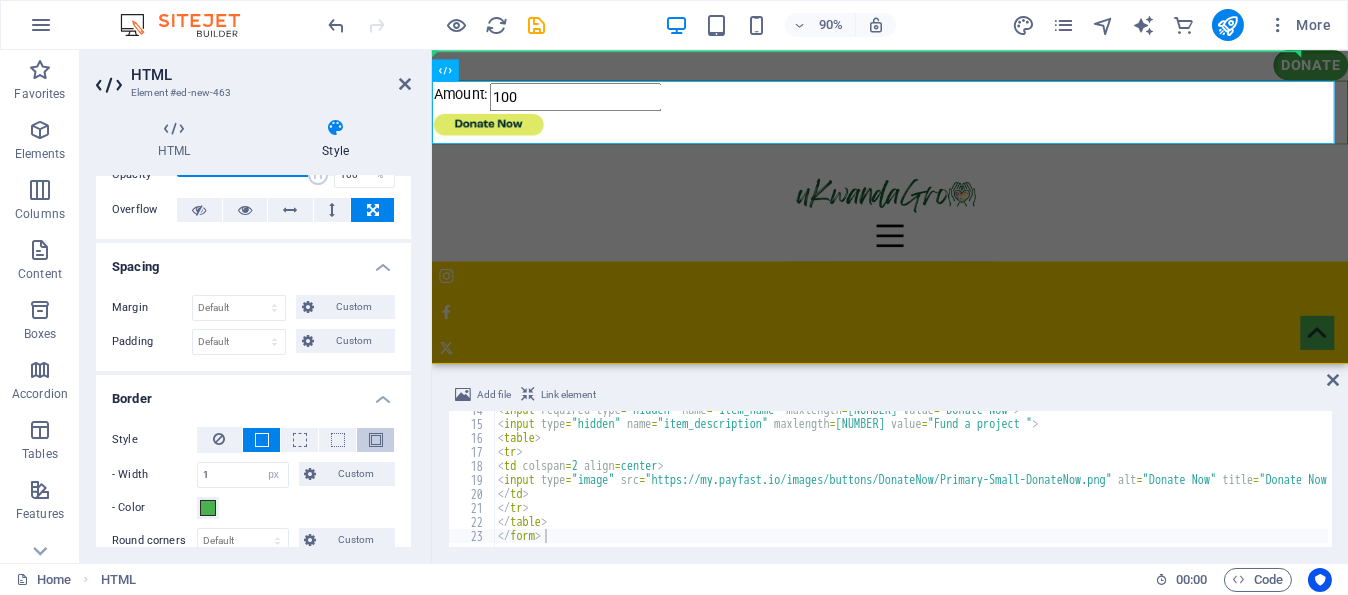 click at bounding box center (375, 440) 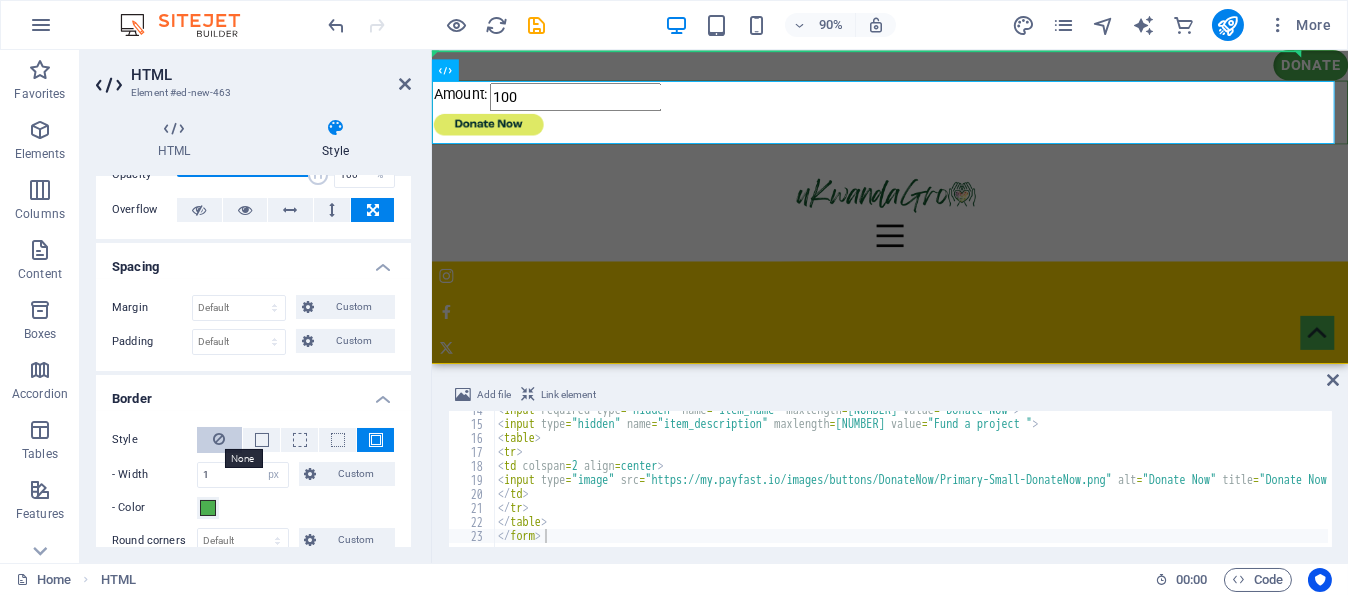 click at bounding box center (220, 439) 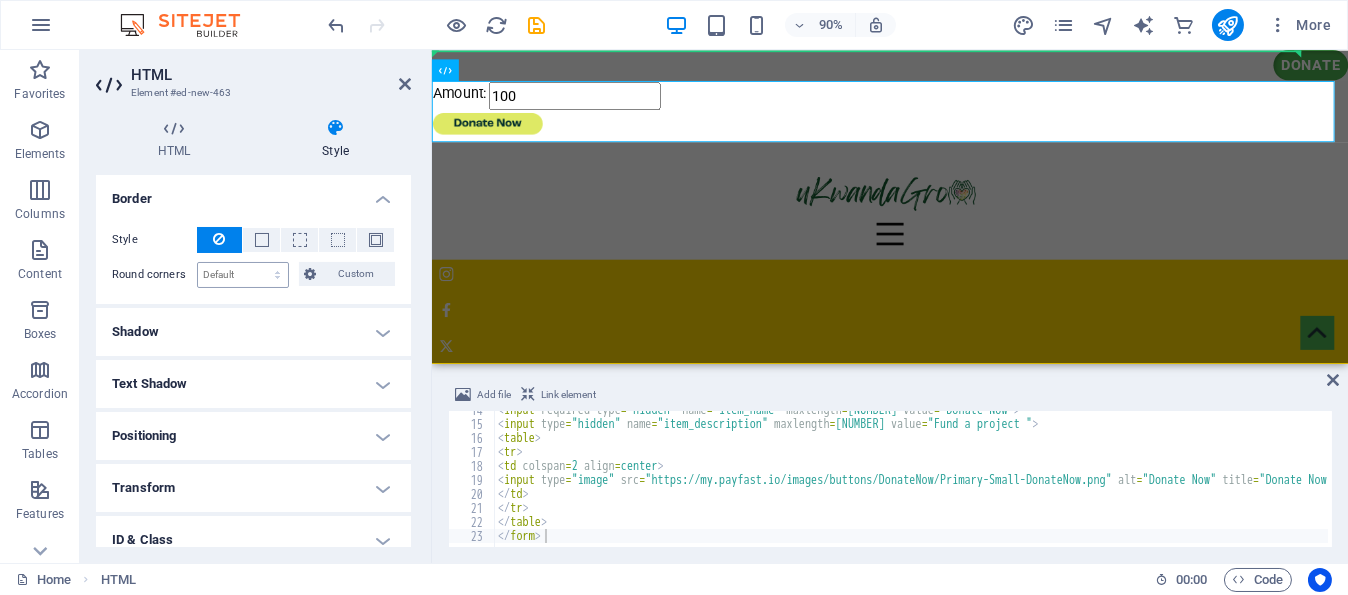 scroll, scrollTop: 100, scrollLeft: 0, axis: vertical 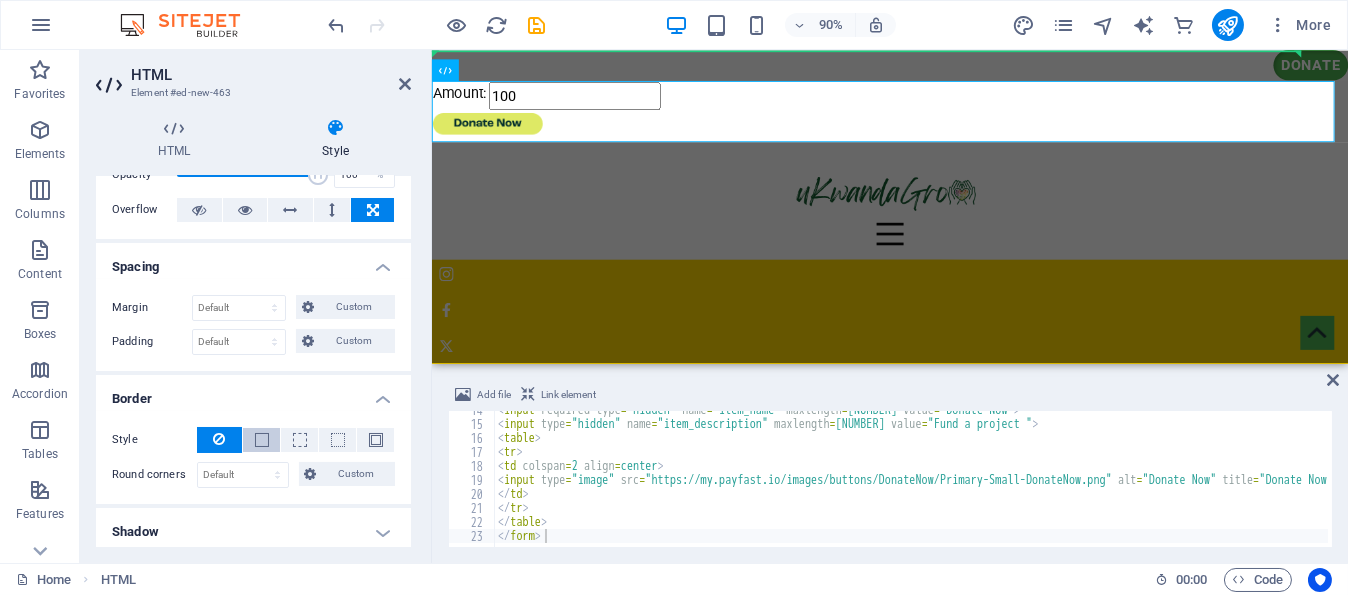 click at bounding box center (261, 440) 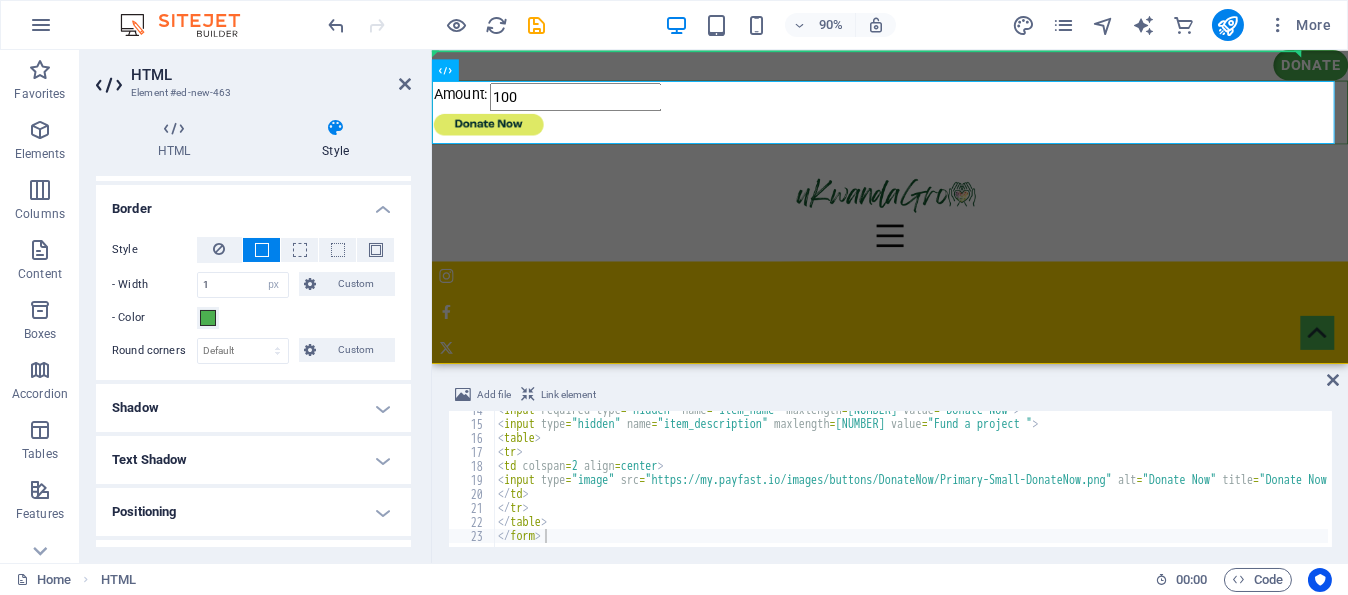 scroll, scrollTop: 300, scrollLeft: 0, axis: vertical 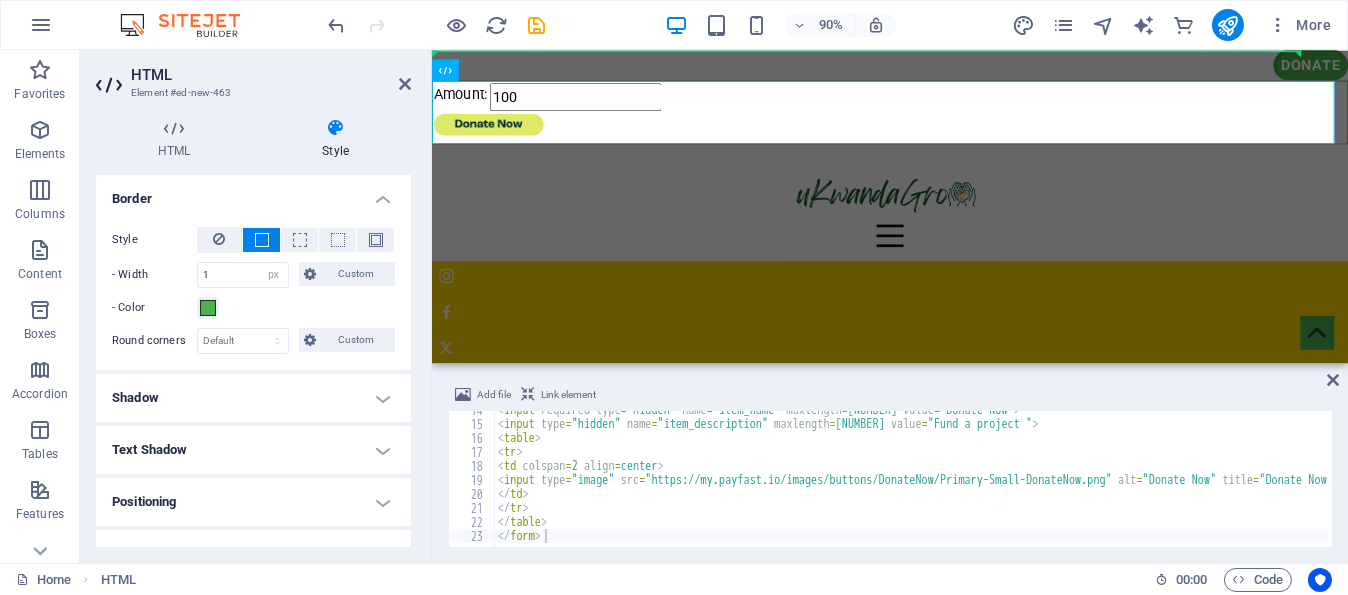 click on "Shadow" at bounding box center [253, 398] 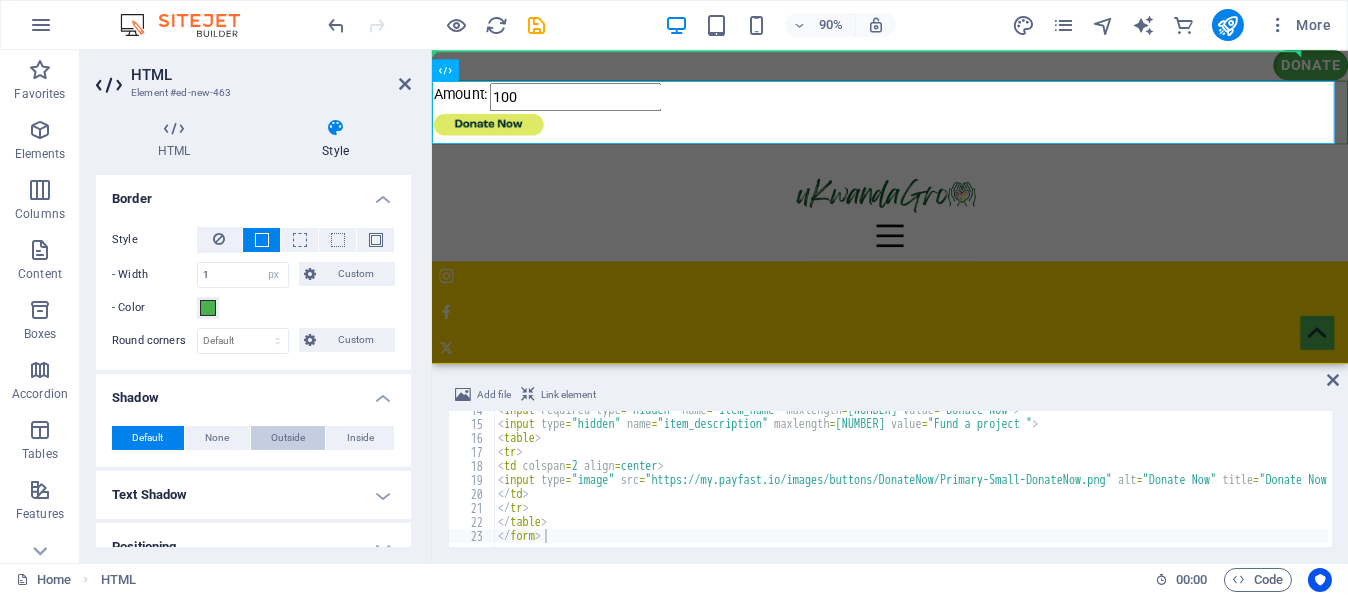 click on "Outside" at bounding box center (288, 438) 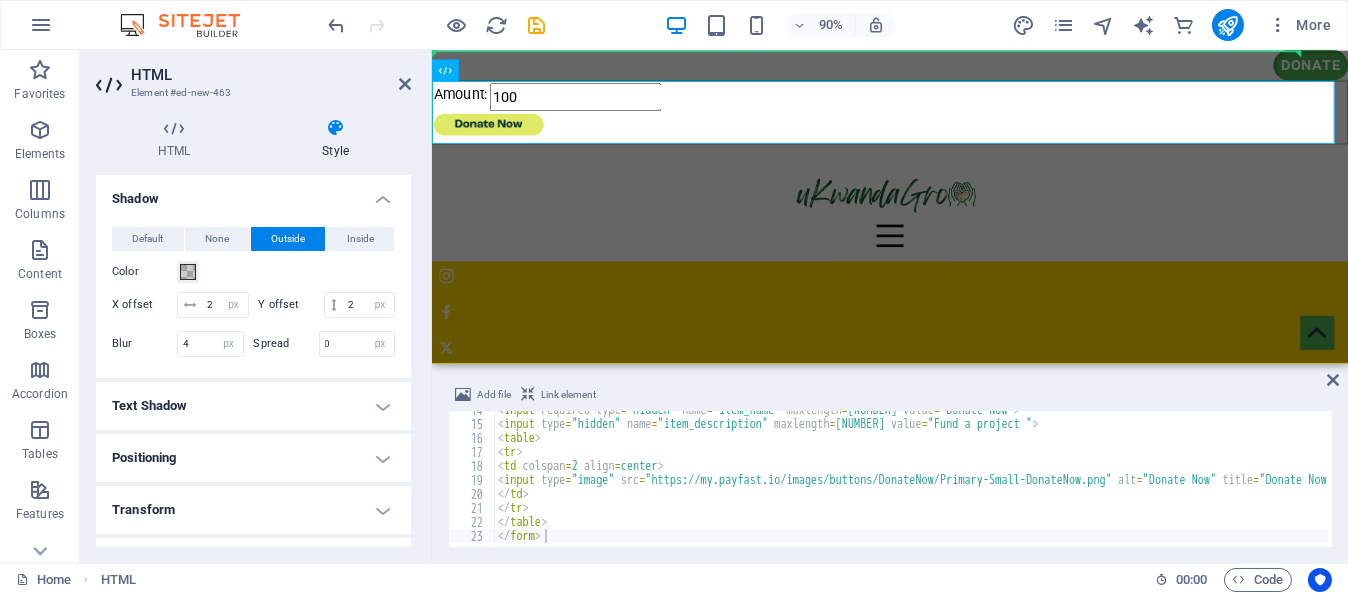 scroll, scrollTop: 500, scrollLeft: 0, axis: vertical 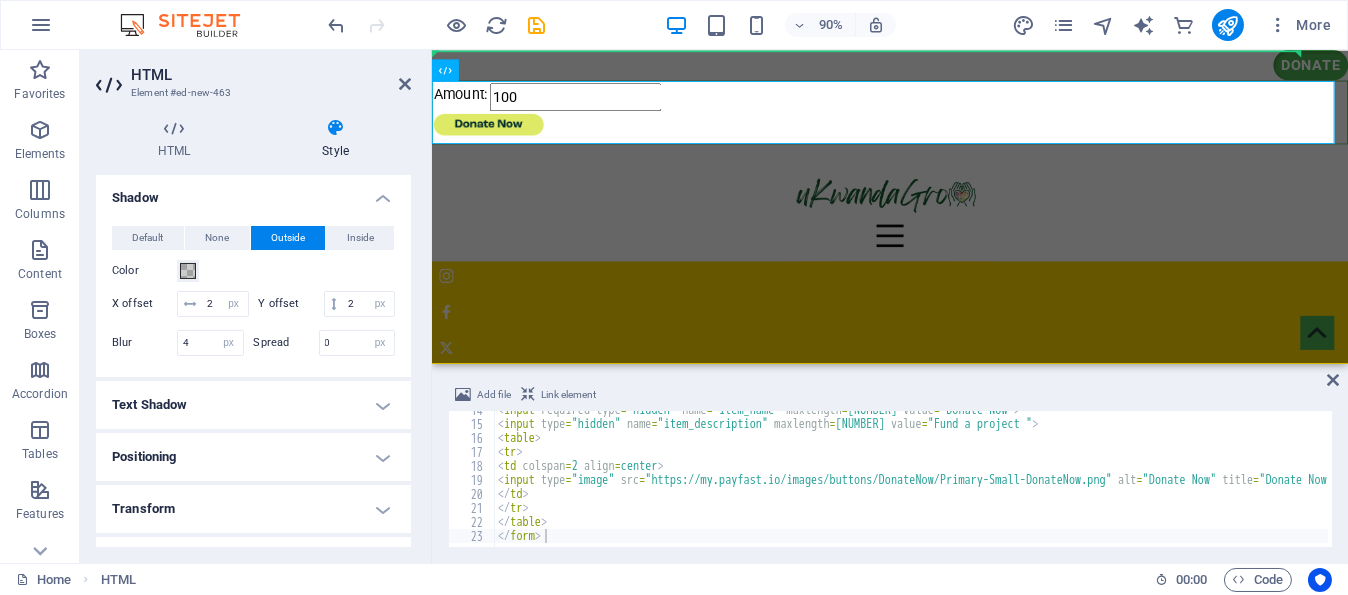 click on "Positioning" at bounding box center [253, 457] 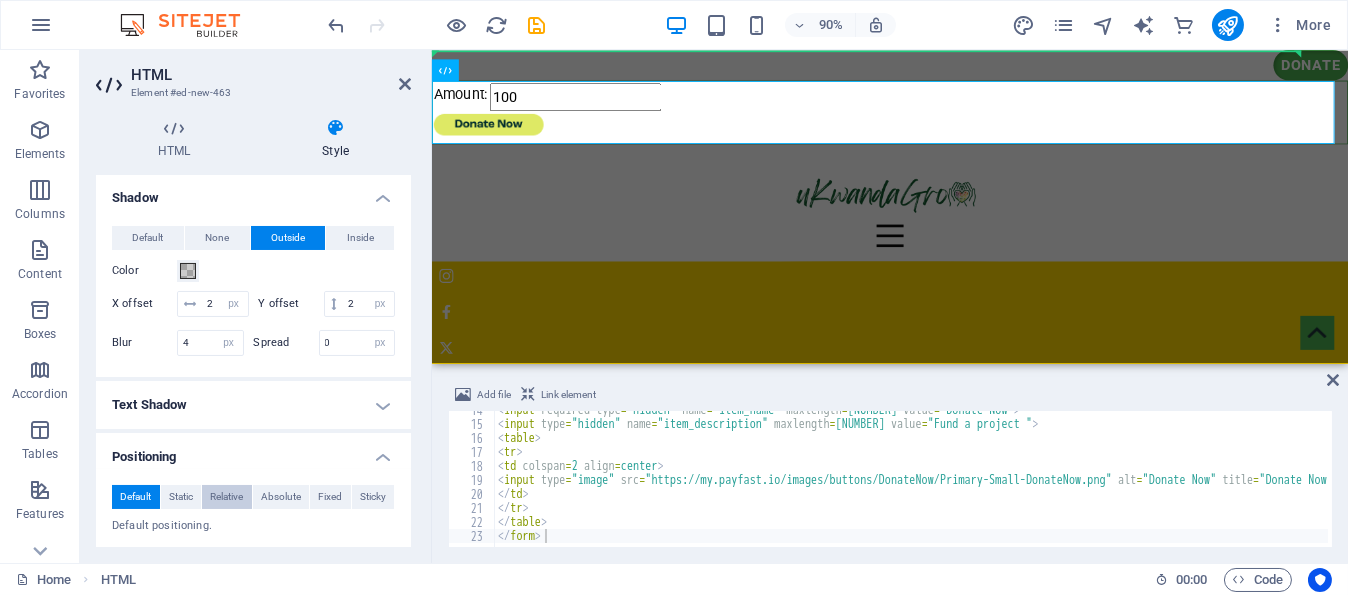 click on "Relative" at bounding box center (226, 497) 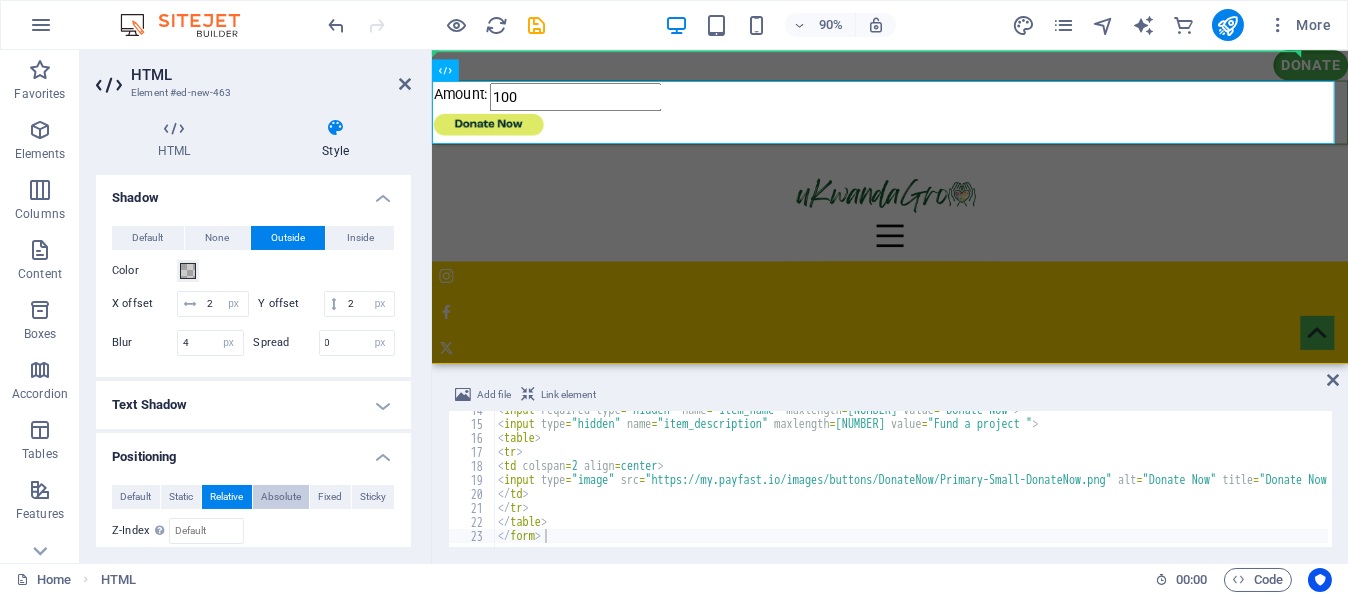 click on "Absolute" at bounding box center [281, 497] 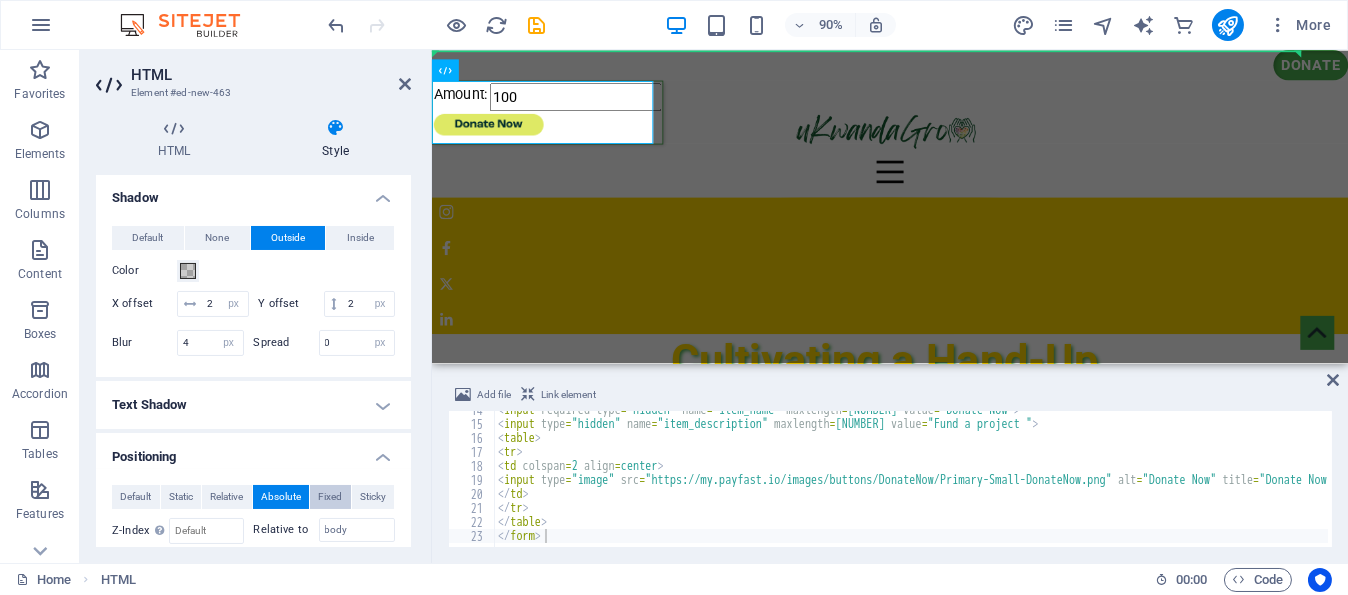 click on "Fixed" at bounding box center [330, 497] 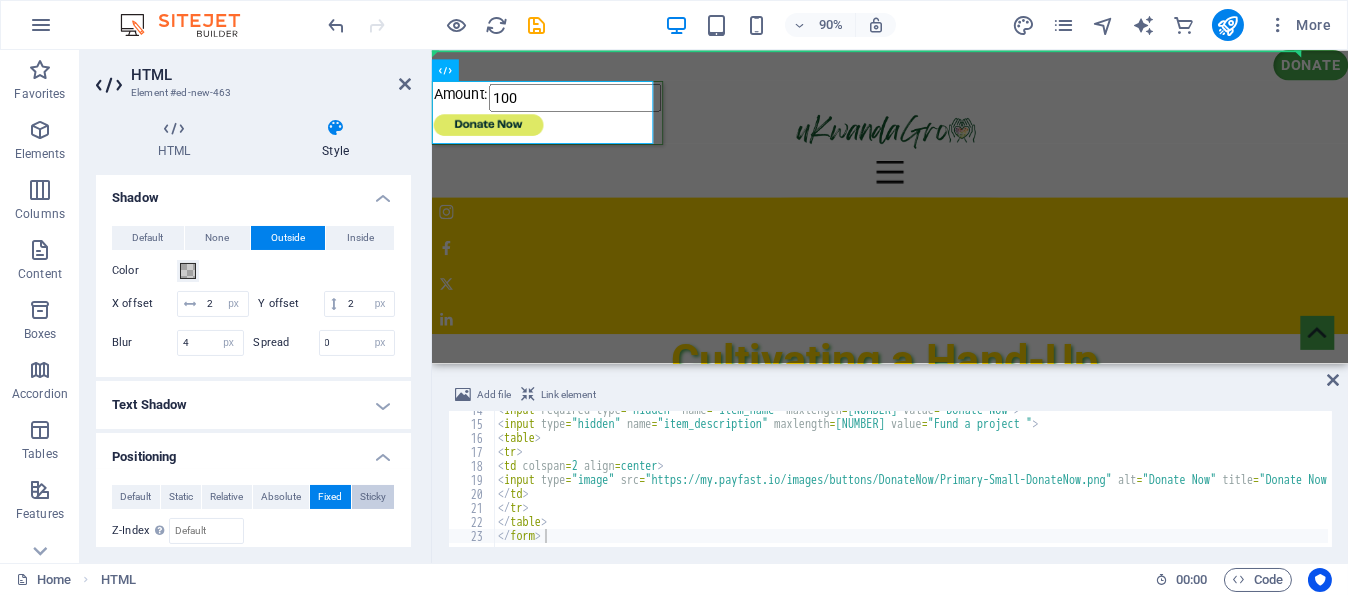 click on "Sticky" at bounding box center (373, 497) 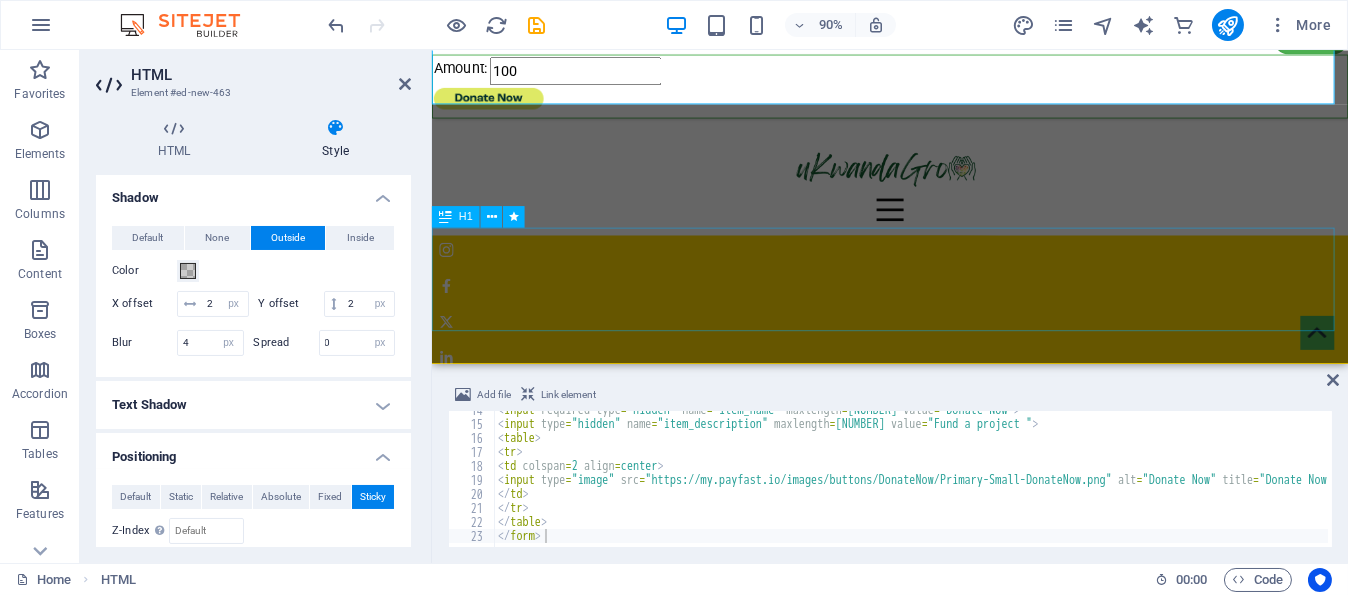 scroll, scrollTop: 0, scrollLeft: 0, axis: both 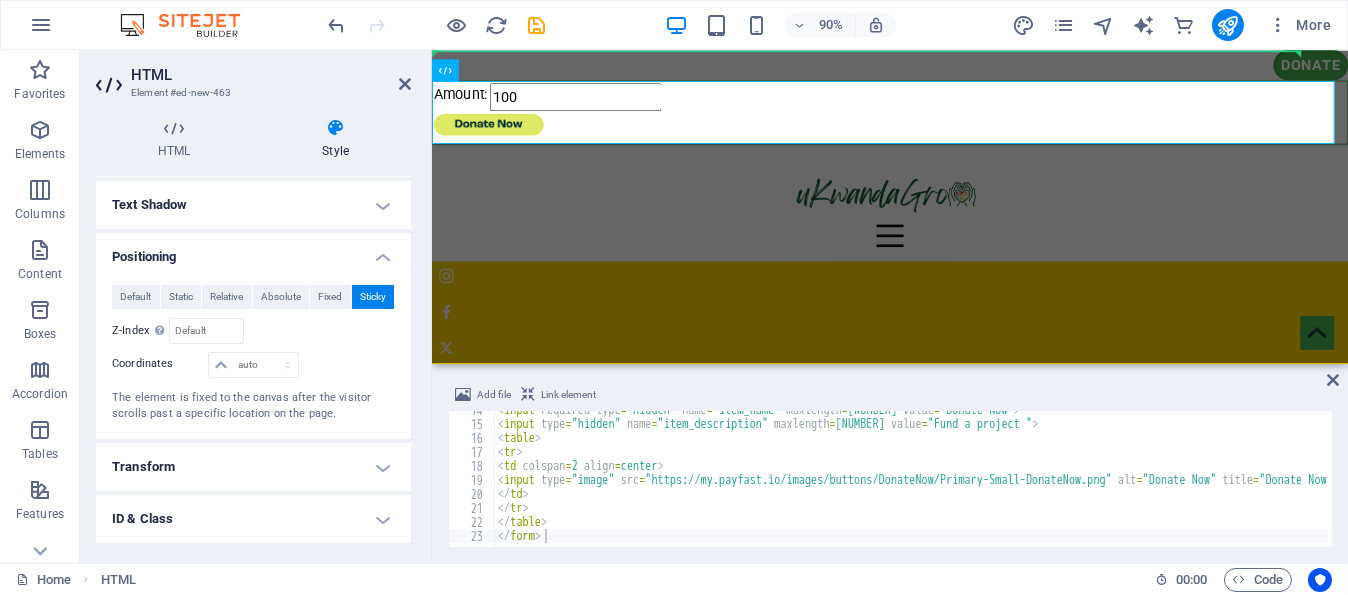 click on "Transform" at bounding box center [253, 467] 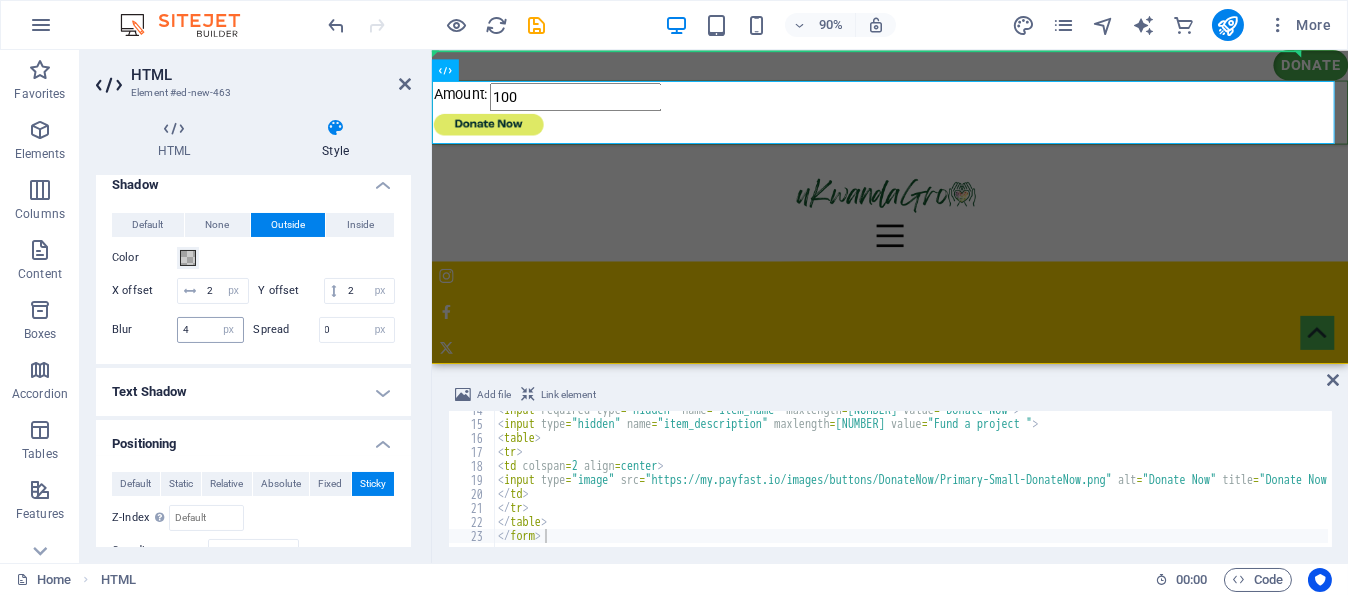 scroll, scrollTop: 458, scrollLeft: 0, axis: vertical 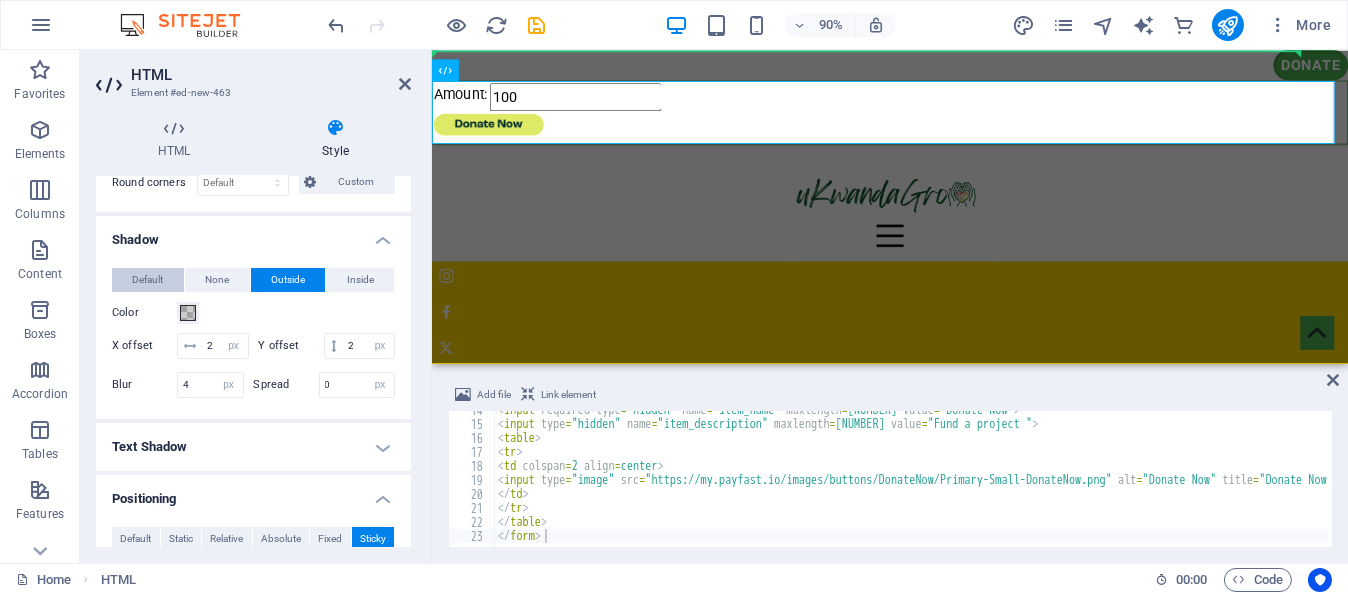 click on "Default" at bounding box center (147, 280) 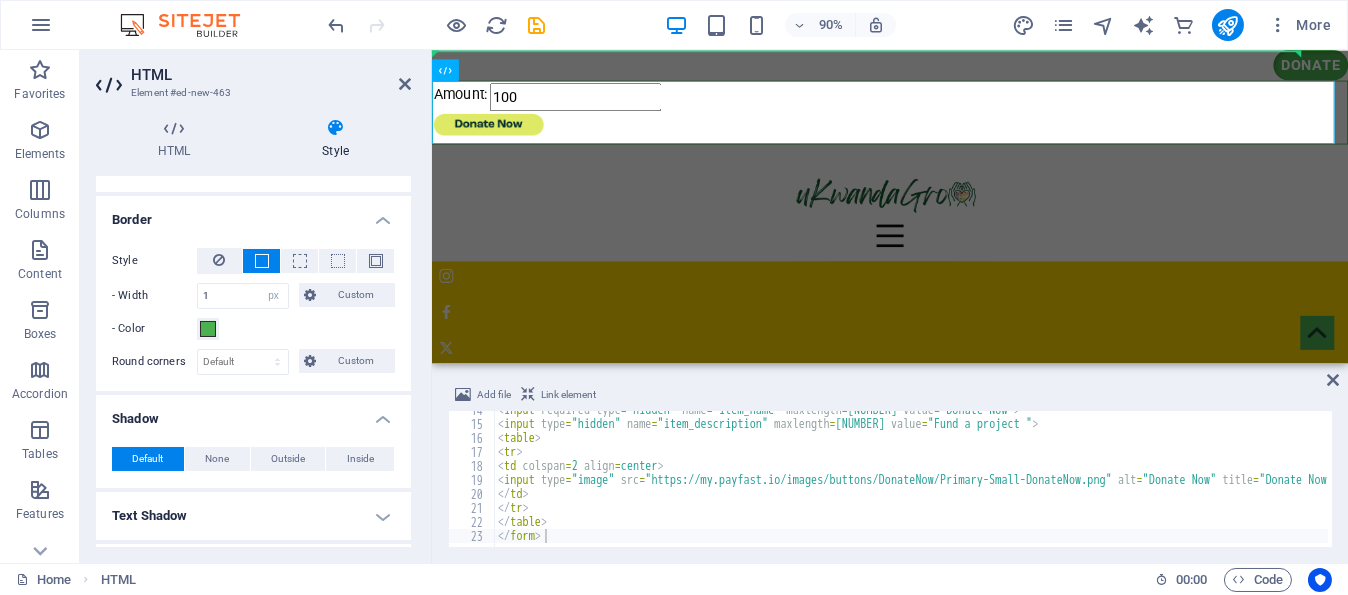 scroll, scrollTop: 258, scrollLeft: 0, axis: vertical 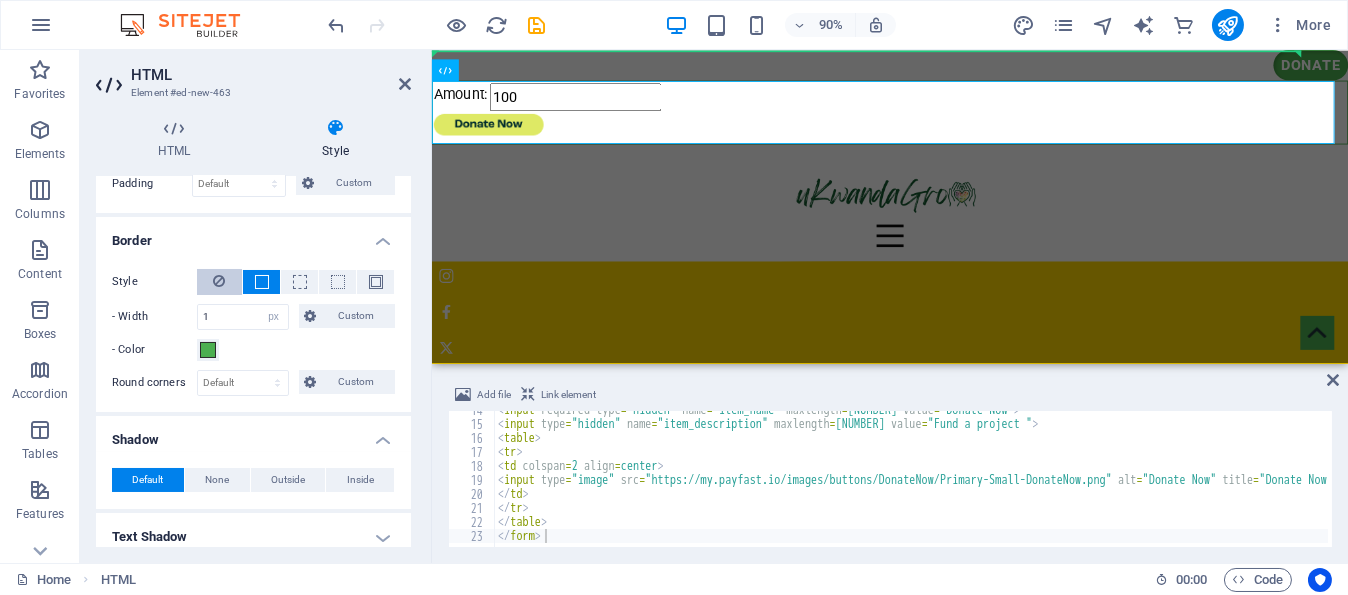 click at bounding box center [219, 282] 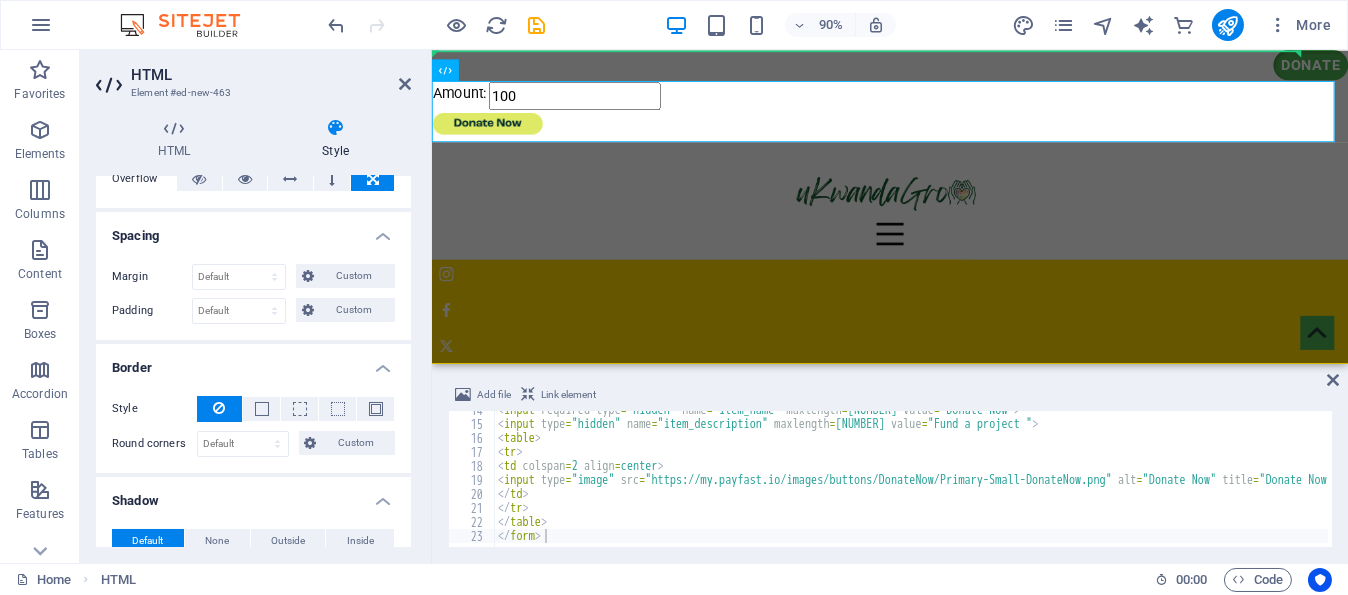scroll, scrollTop: 58, scrollLeft: 0, axis: vertical 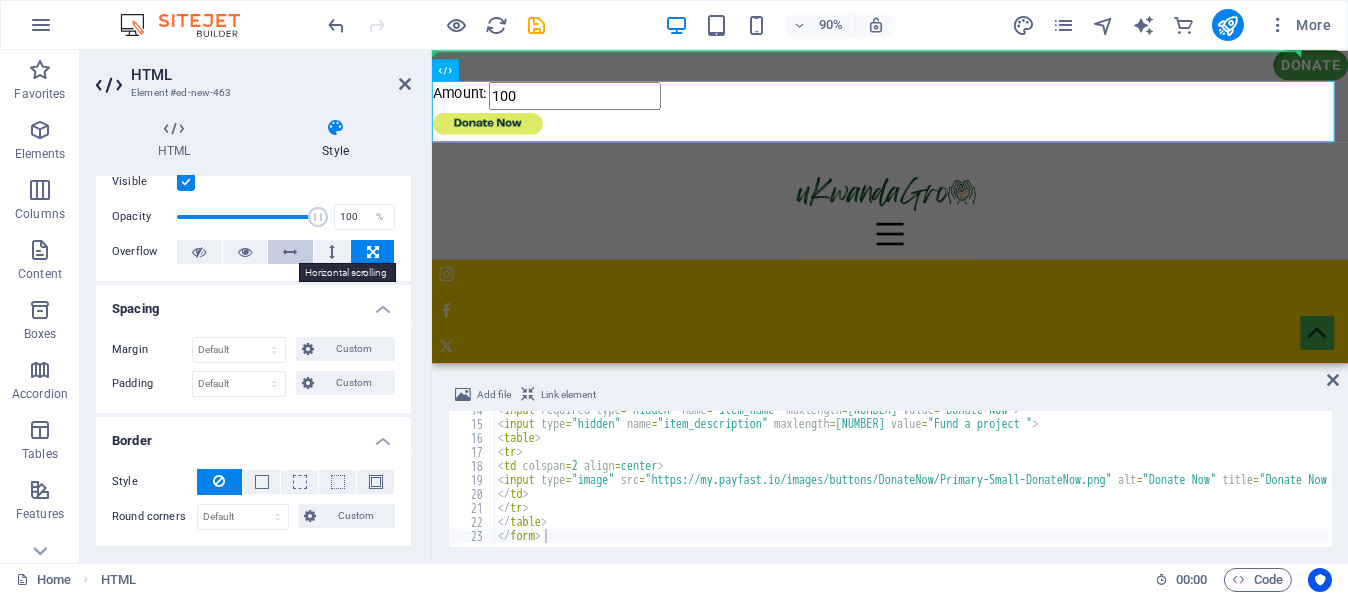 click at bounding box center (291, 252) 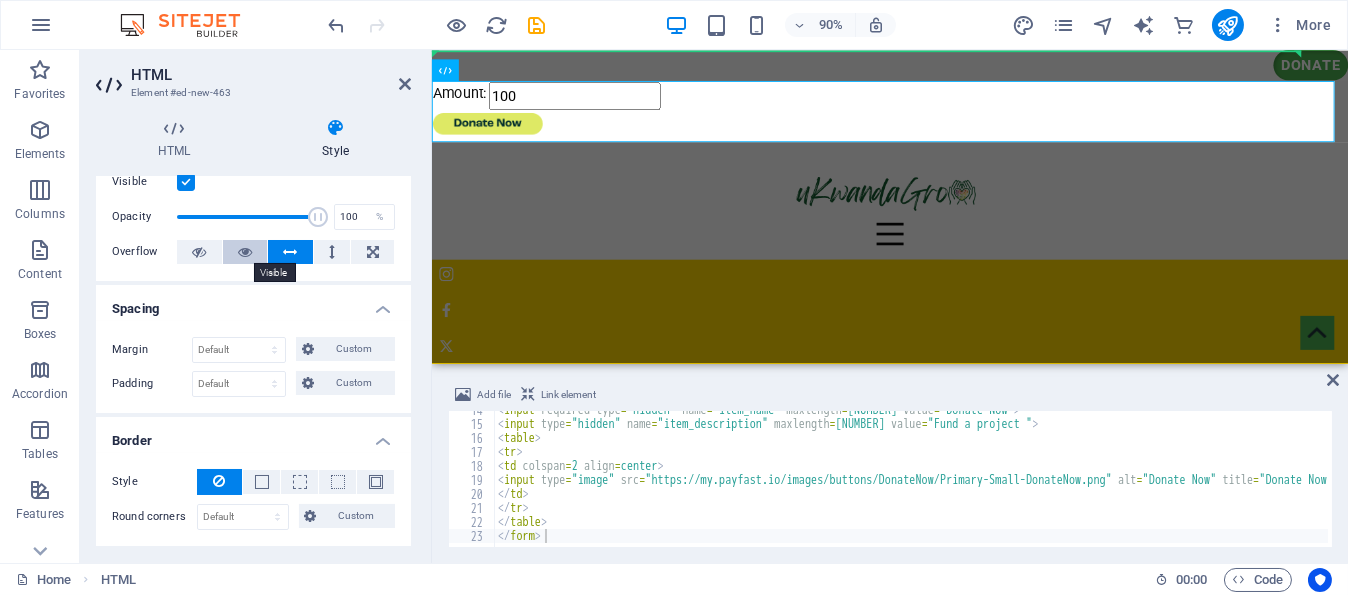 scroll, scrollTop: 0, scrollLeft: 0, axis: both 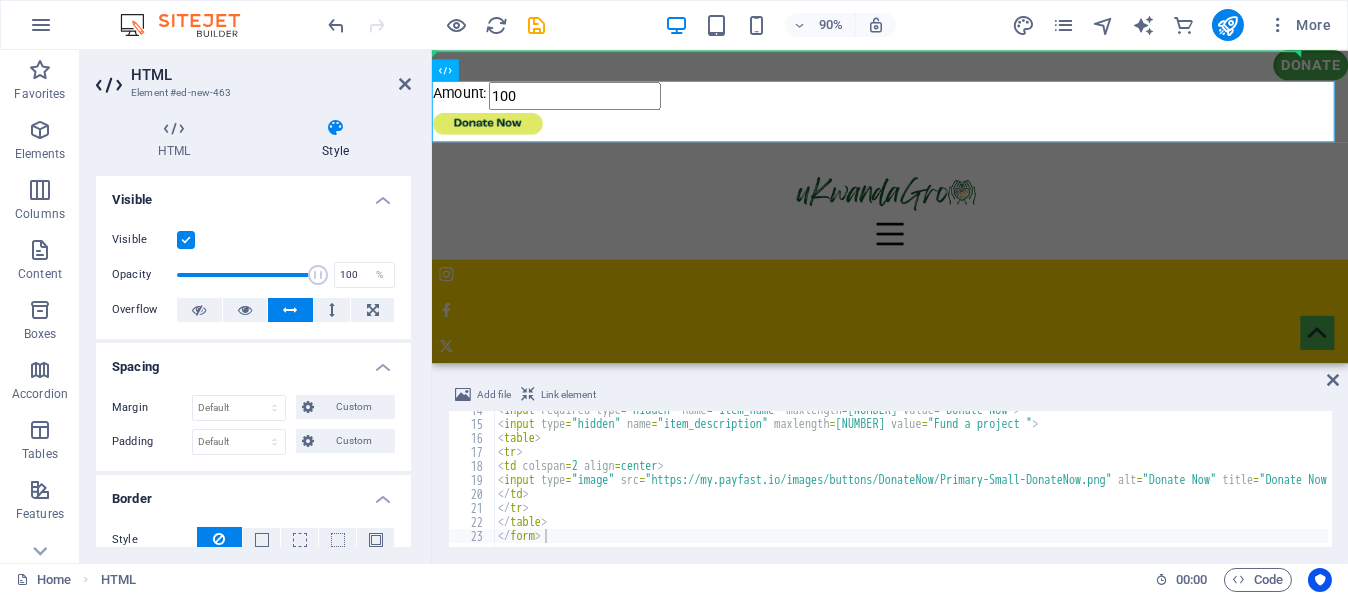 click on "HTML Element #ed-new-463 HTML Style HTML Add, edit, and format HTML directly on the website. Preset Element Layout How this element expands within the layout (Flexbox). Size Default auto px % 1/1 1/2 1/3 1/4 1/5 1/6 1/7 1/8 1/9 1/10 Grow Shrink Order Container layout Visible Visible Opacity 100 % Overflow Spacing Margin Default auto px % rem vw vh Custom Custom auto px % rem vw vh auto px % rem vw vh auto px % rem vw vh auto px % rem vw vh Padding Default px rem % vh vw Custom Custom px rem % vh vw px rem % vh vw px rem % vh vw px rem % vh vw Border Style              - Width 1 auto px rem % vh vw Custom Custom 1 auto px rem % vh vw 1 auto px rem % vh vw 1 auto px rem % vh vw 1 auto px rem % vh vw  - Color Round corners Default px rem % vh vw Custom Custom px rem % vh vw px rem % vh vw px rem % vh vw px rem % vh vw Shadow Default None Outside Inside Color X offset 0 px rem vh vw Y offset 0 px rem vh vw Blur 0 px rem % vh vw Spread 0 px rem vh vw Text Shadow Default None Outside Color X offset 0 px 0" at bounding box center (256, 306) 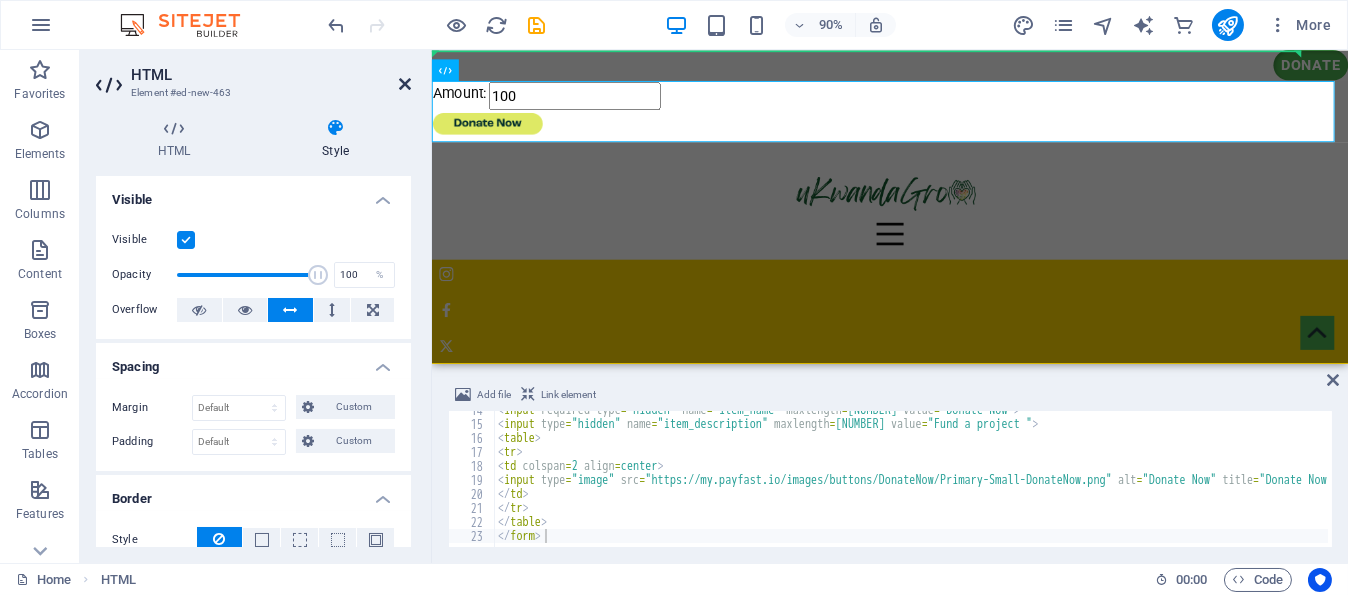 click at bounding box center [405, 84] 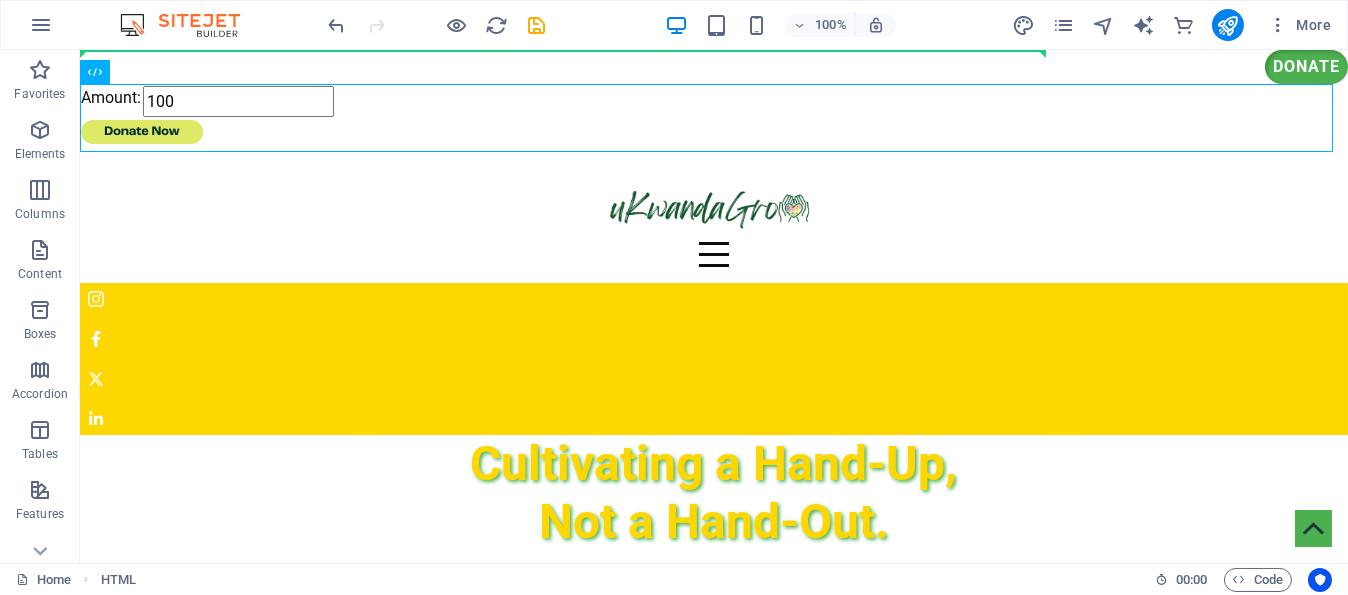 click at bounding box center (714, 306) 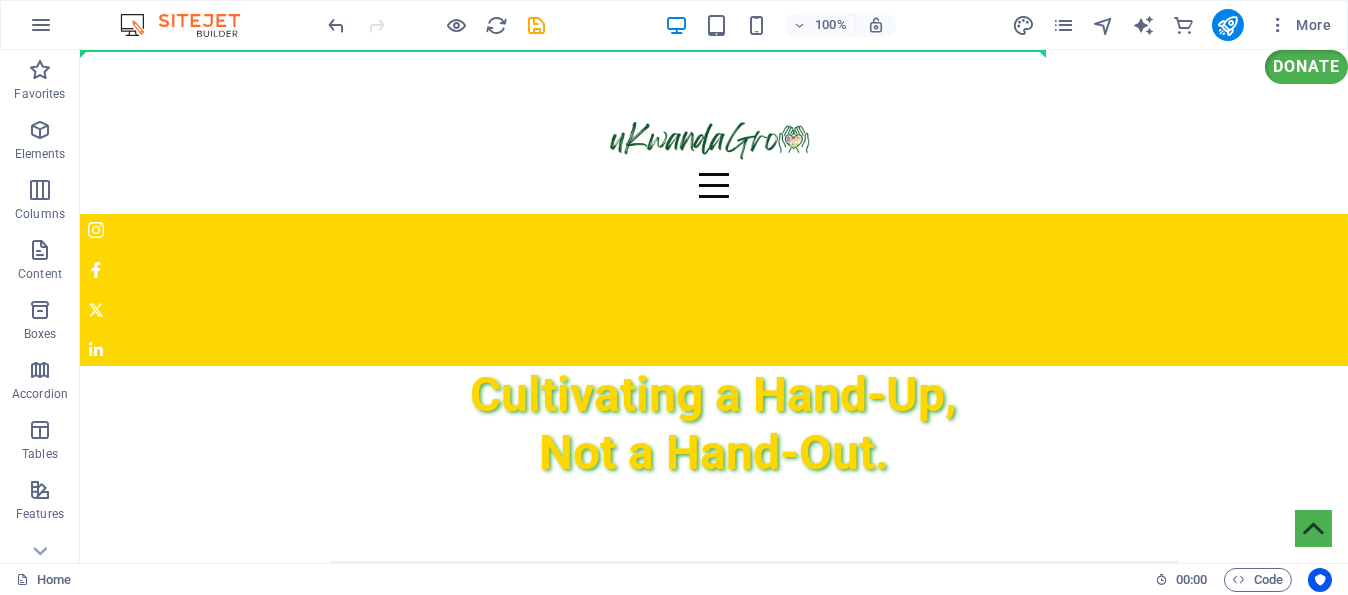 click at bounding box center (714, 306) 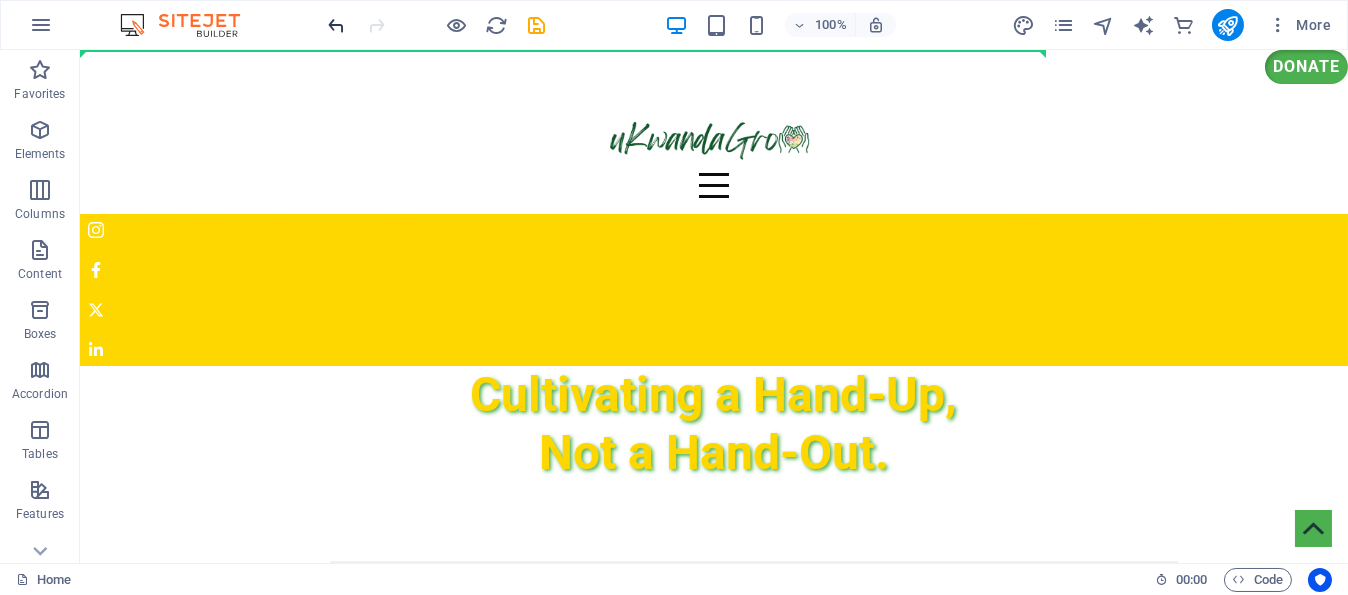 drag, startPoint x: 512, startPoint y: 49, endPoint x: 335, endPoint y: 17, distance: 179.8694 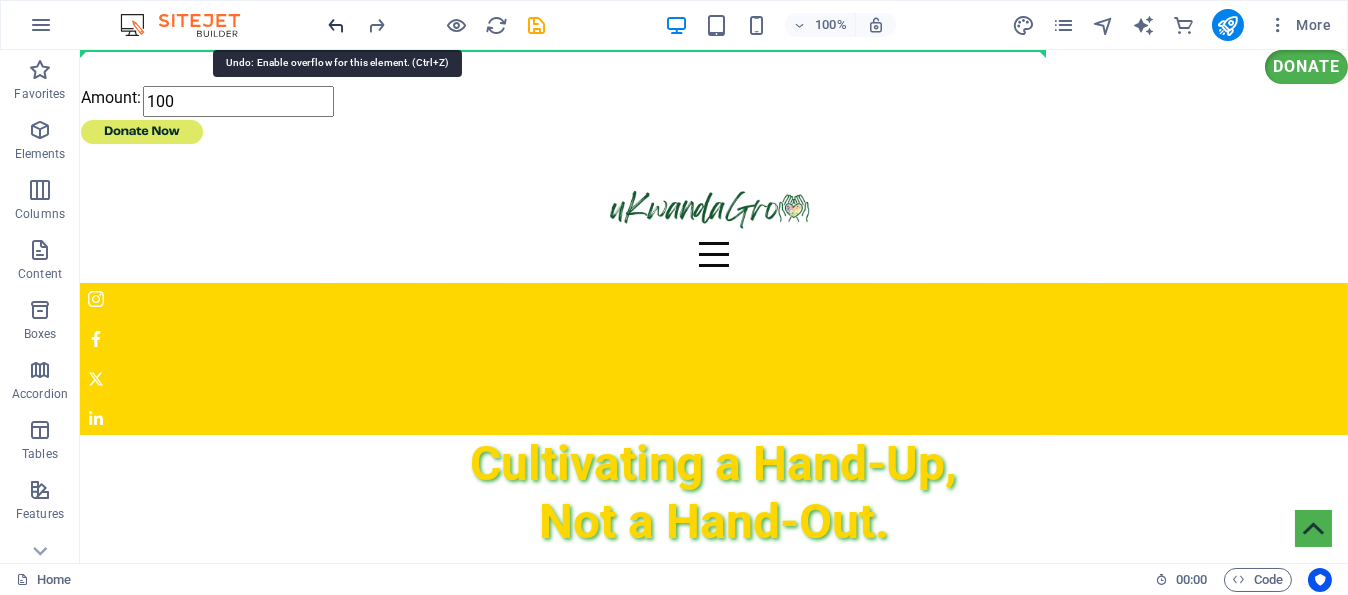 click at bounding box center (337, 25) 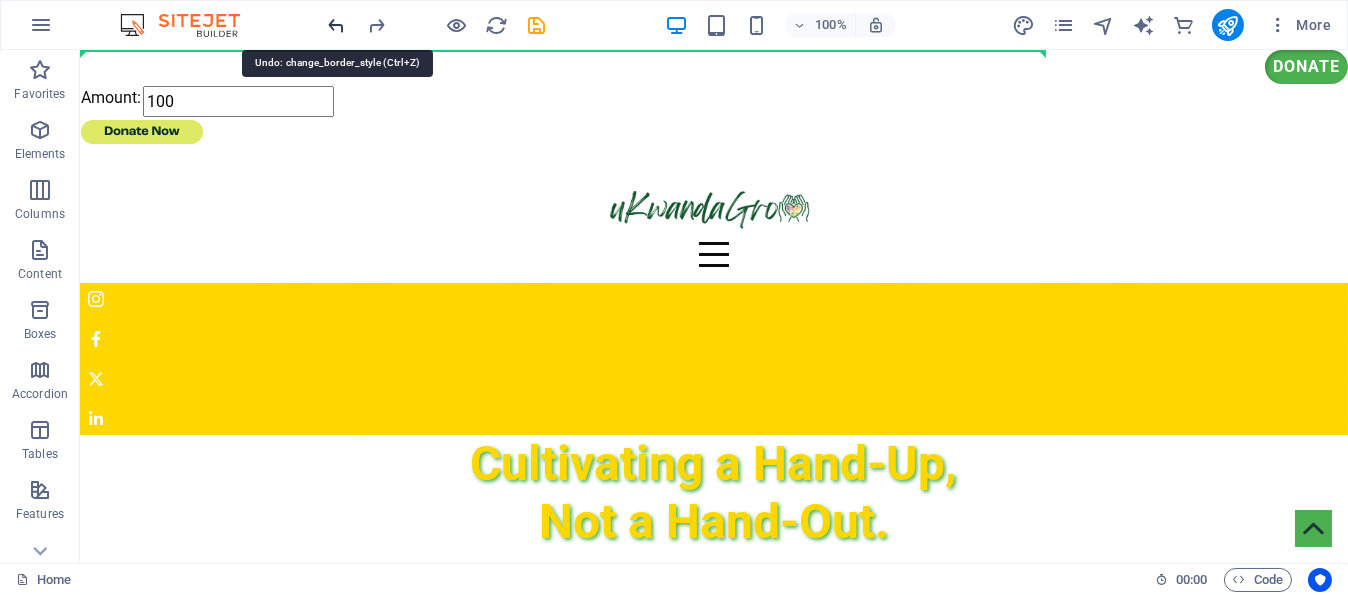 click at bounding box center (337, 25) 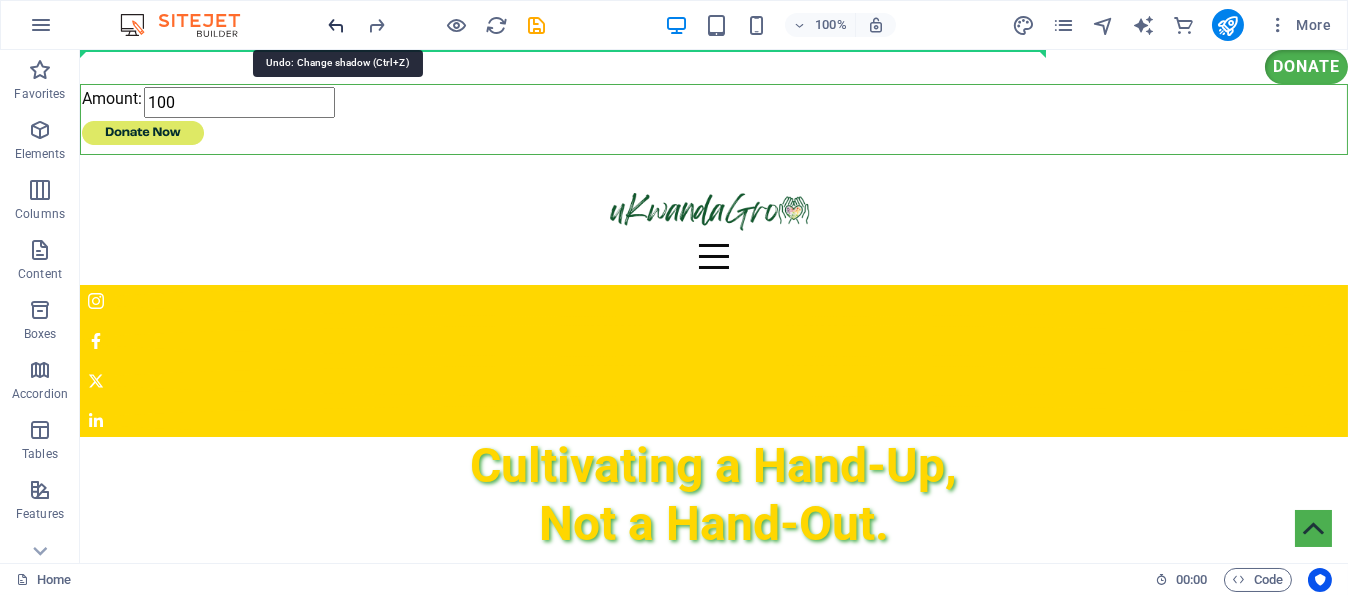 click at bounding box center [337, 25] 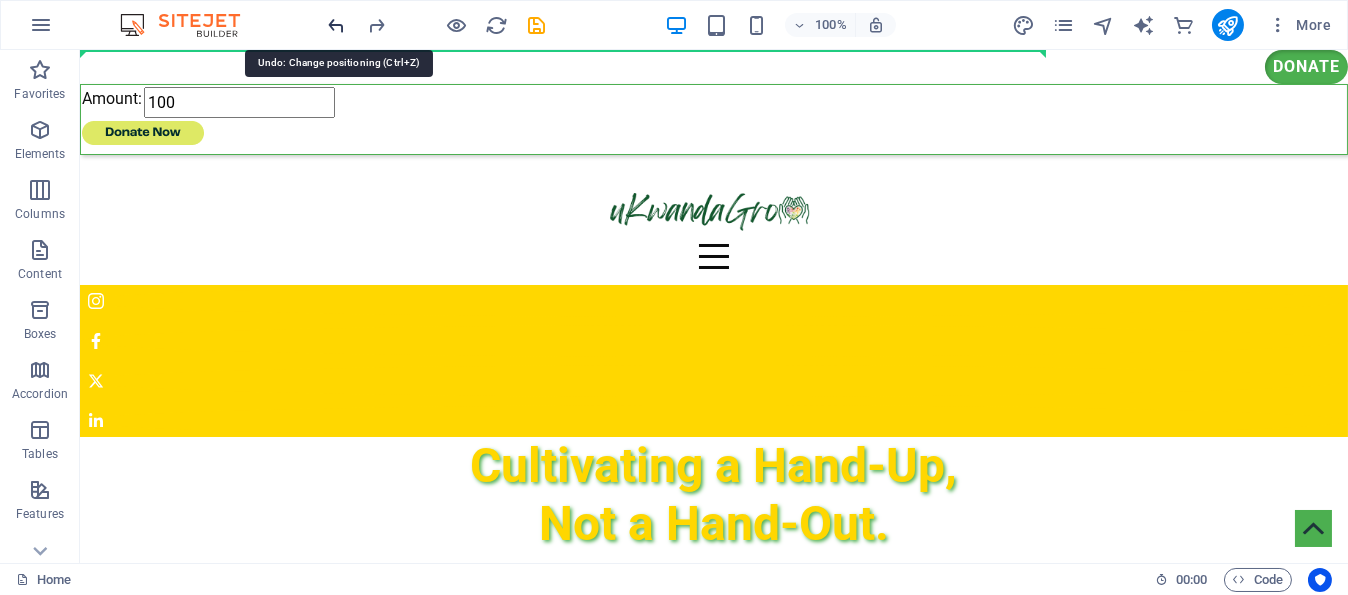 click at bounding box center (337, 25) 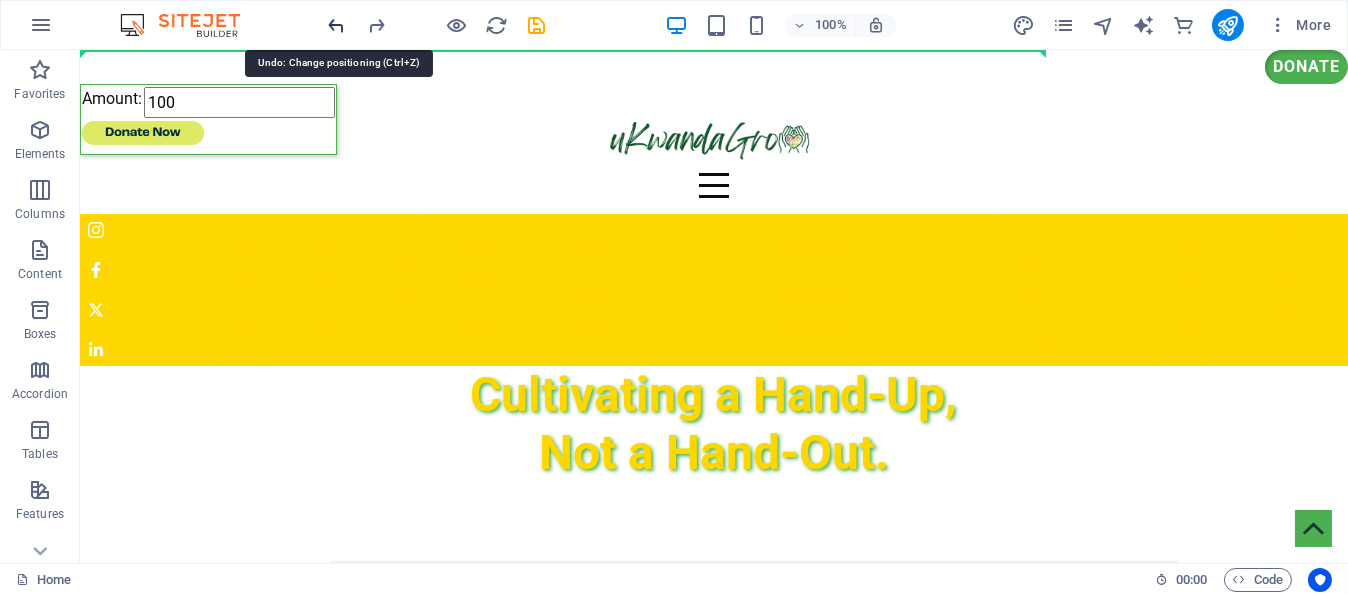 click at bounding box center [337, 25] 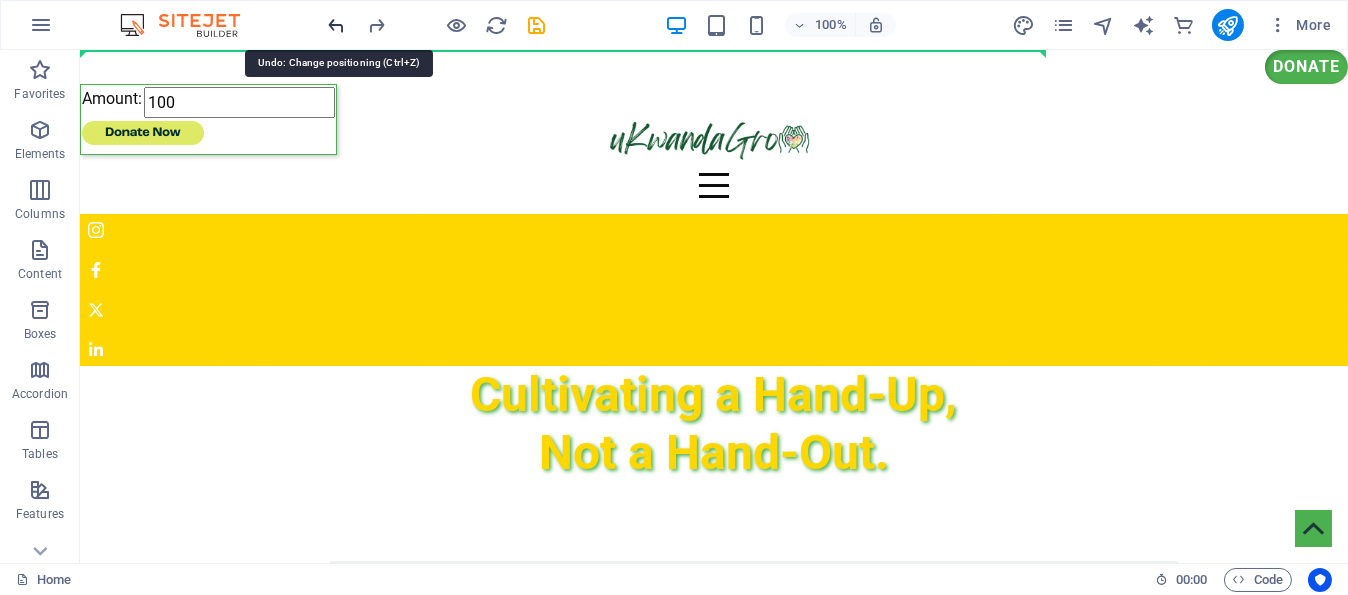 click at bounding box center [337, 25] 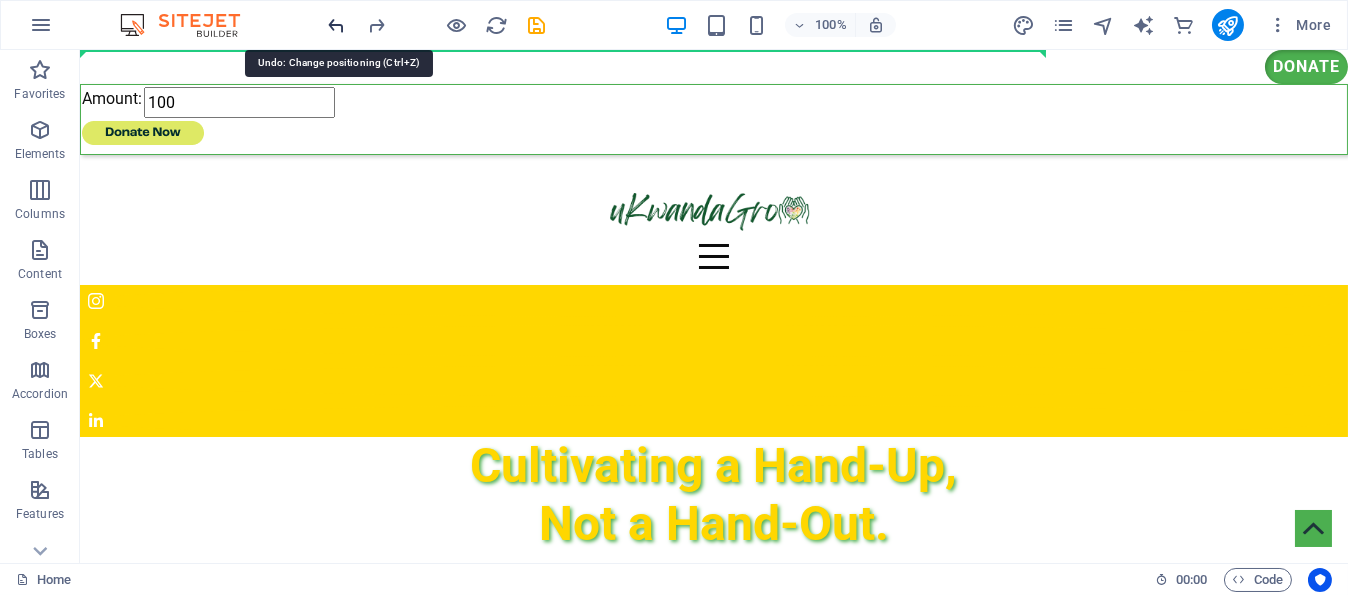 click at bounding box center [337, 25] 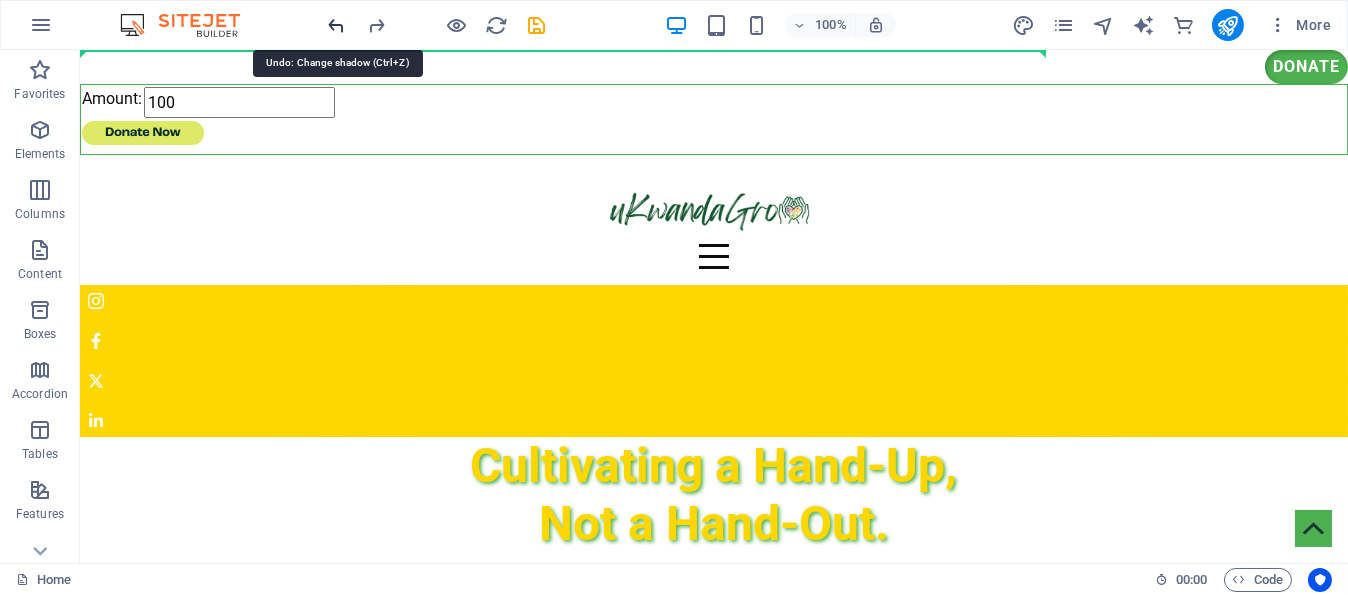 click at bounding box center [337, 25] 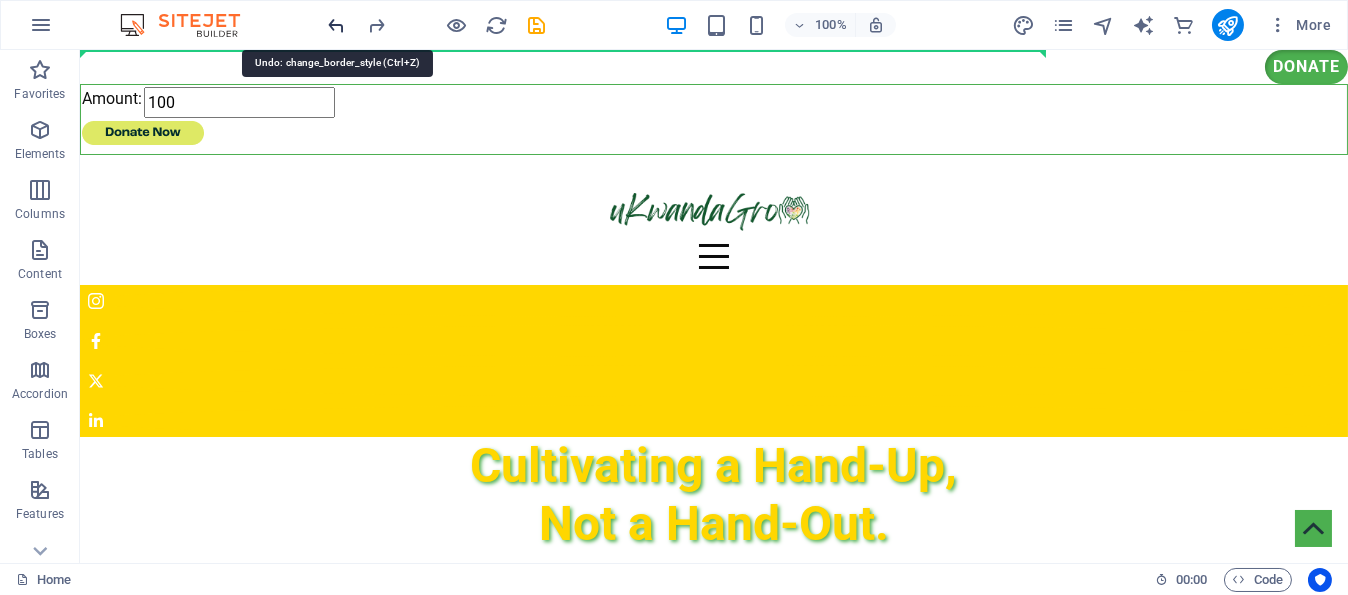 click at bounding box center (337, 25) 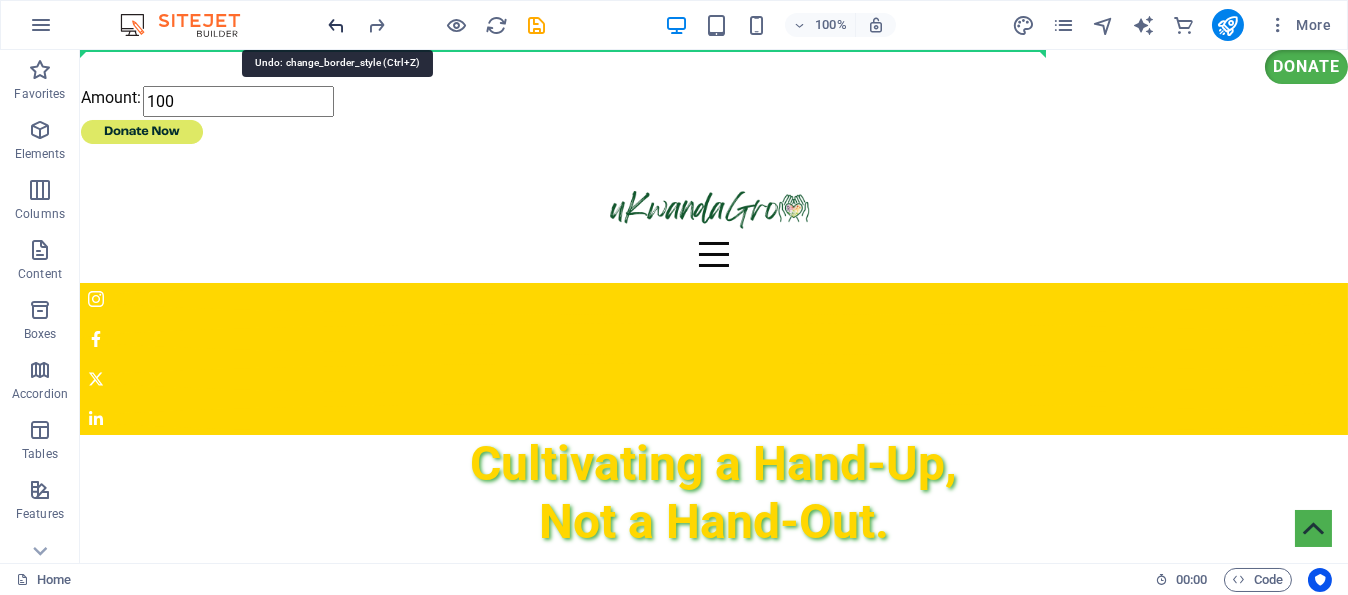 click at bounding box center [337, 25] 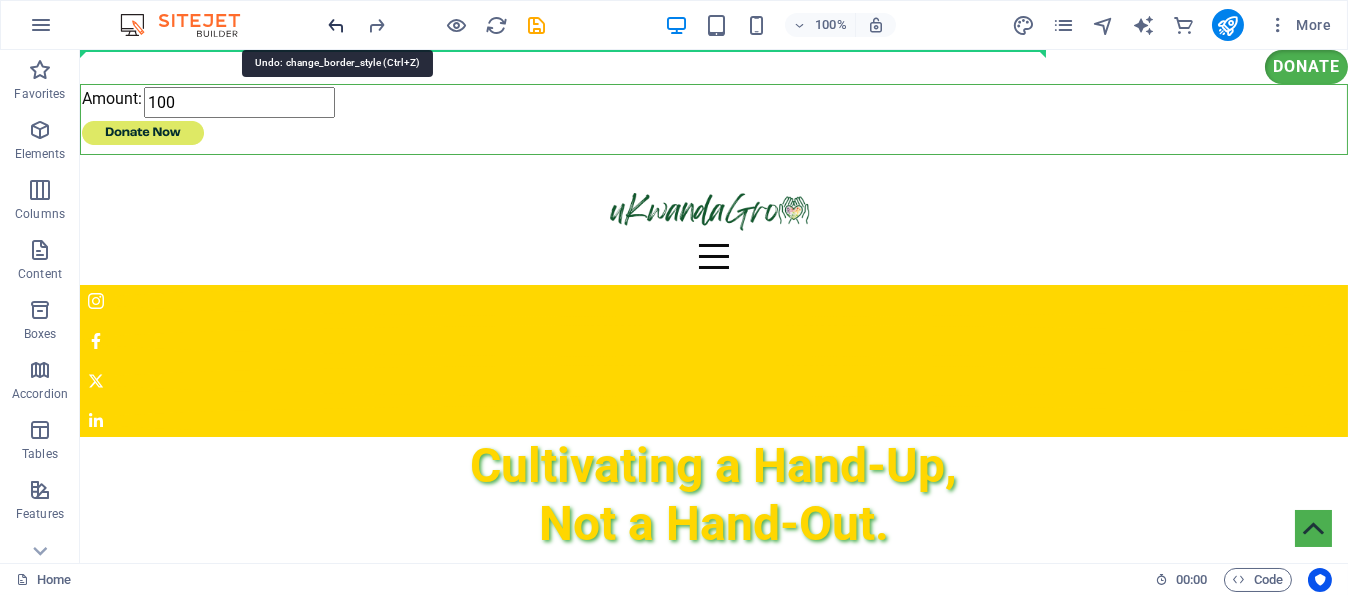 click at bounding box center (337, 25) 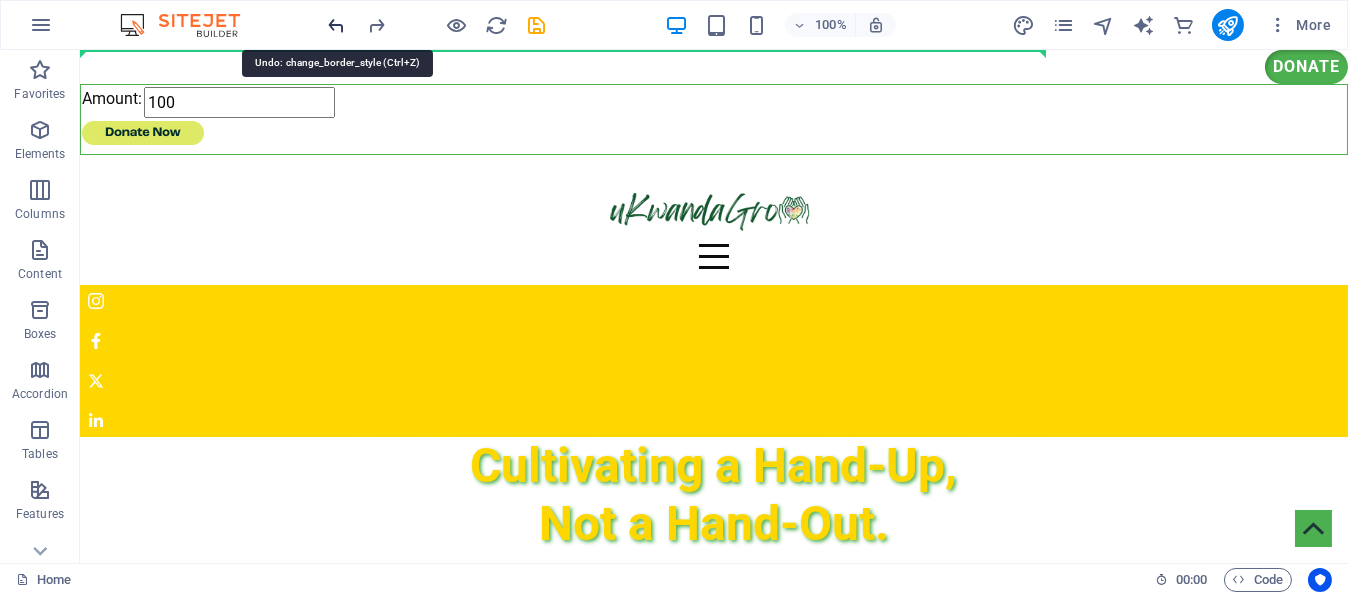 click at bounding box center [337, 25] 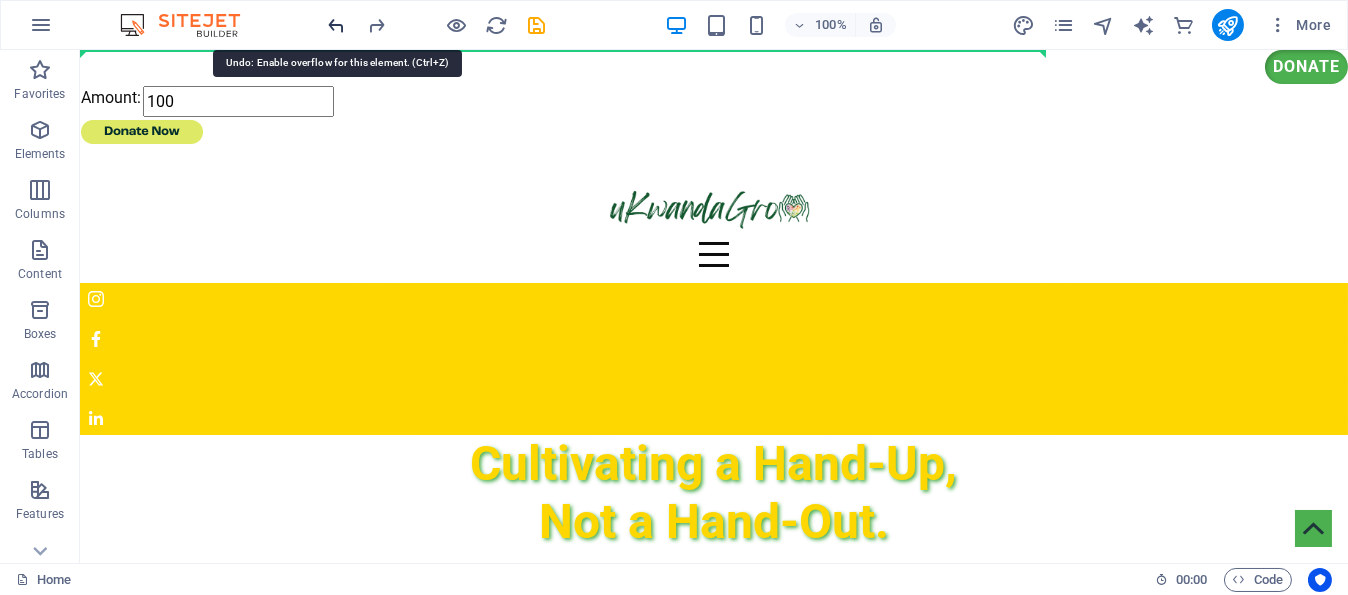 click at bounding box center [337, 25] 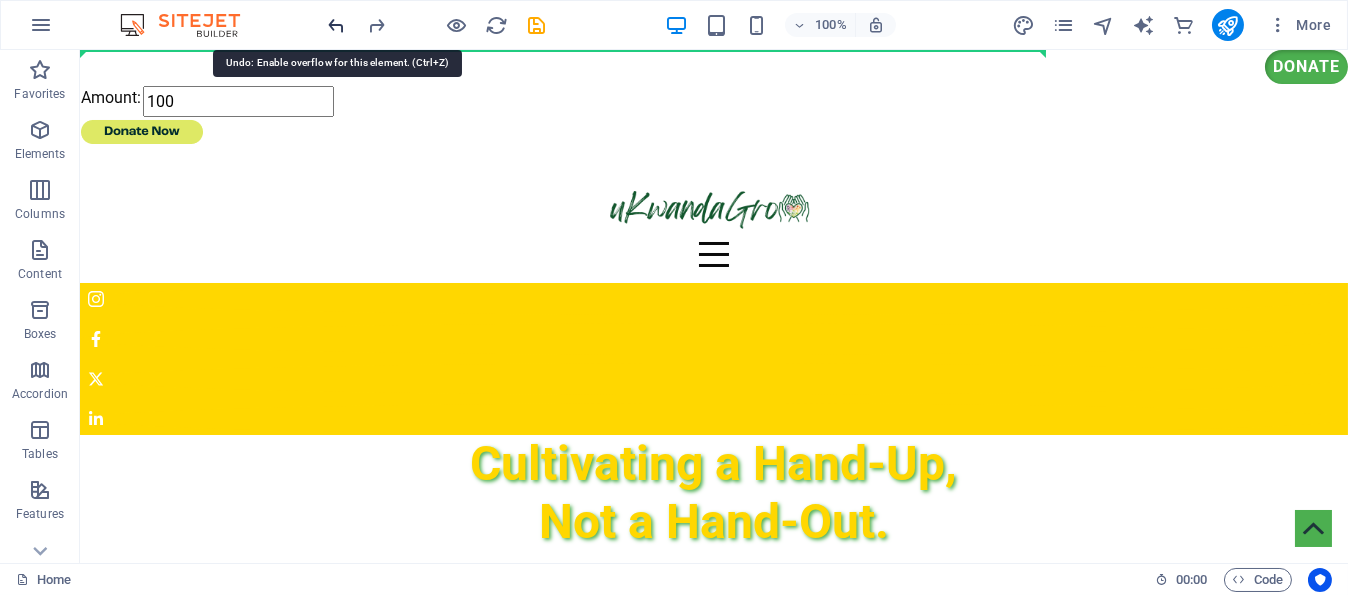 click at bounding box center (337, 25) 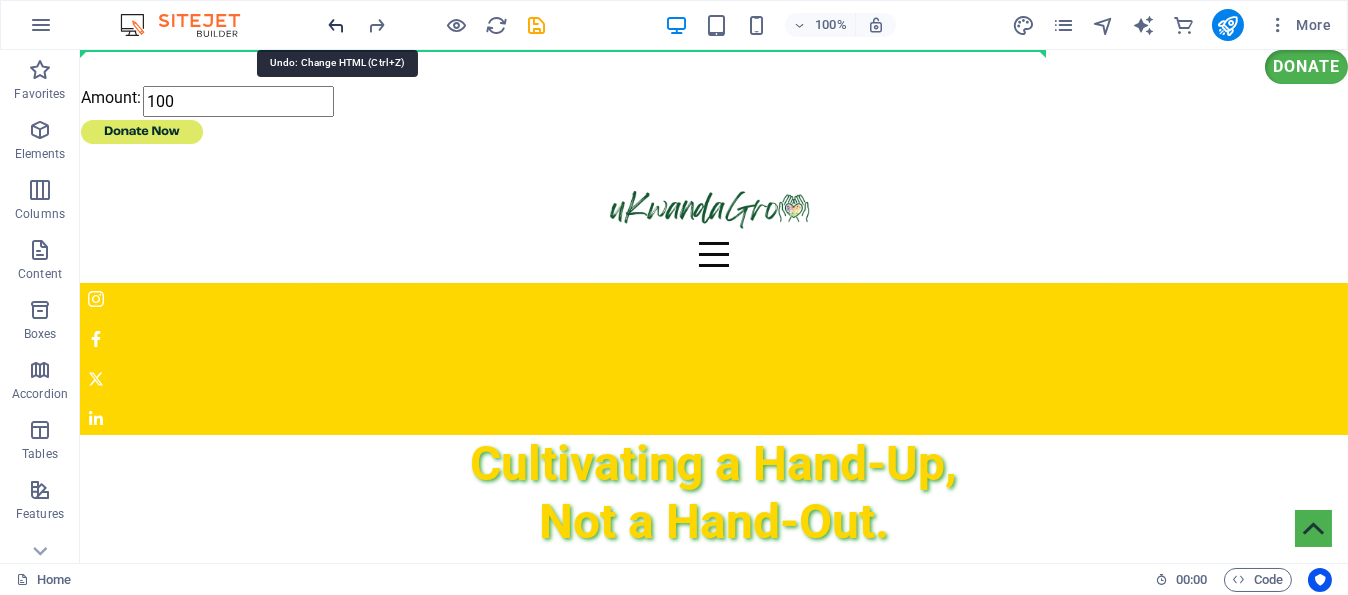 click at bounding box center [337, 25] 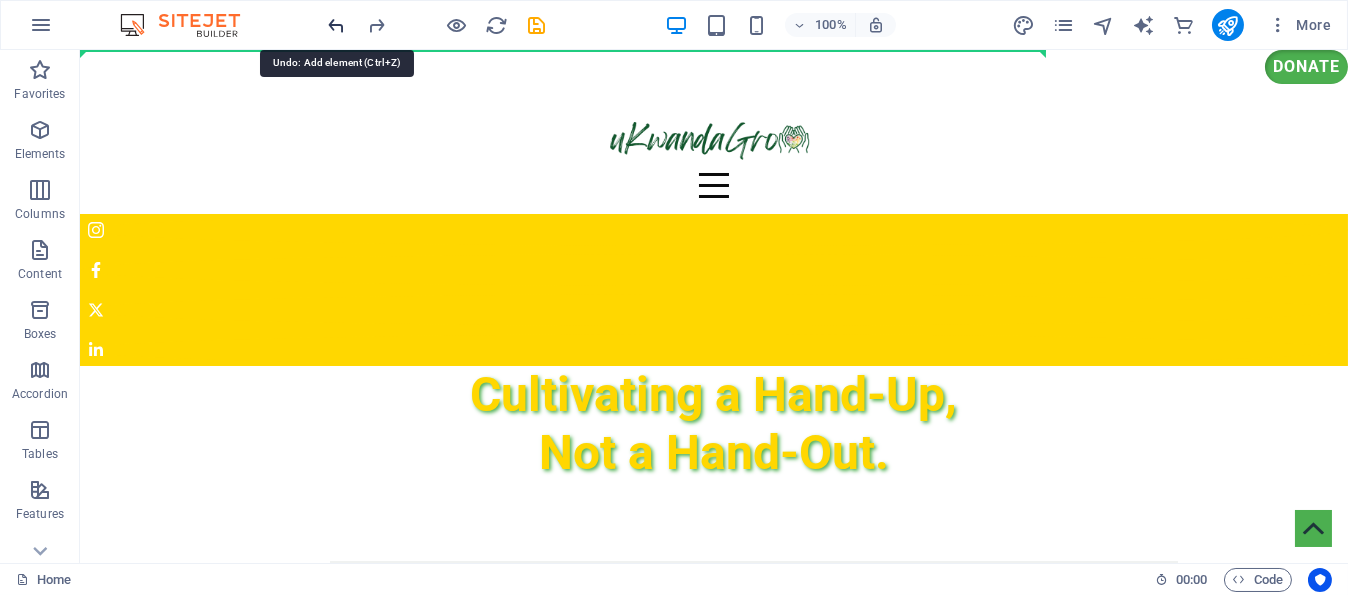 click at bounding box center (337, 25) 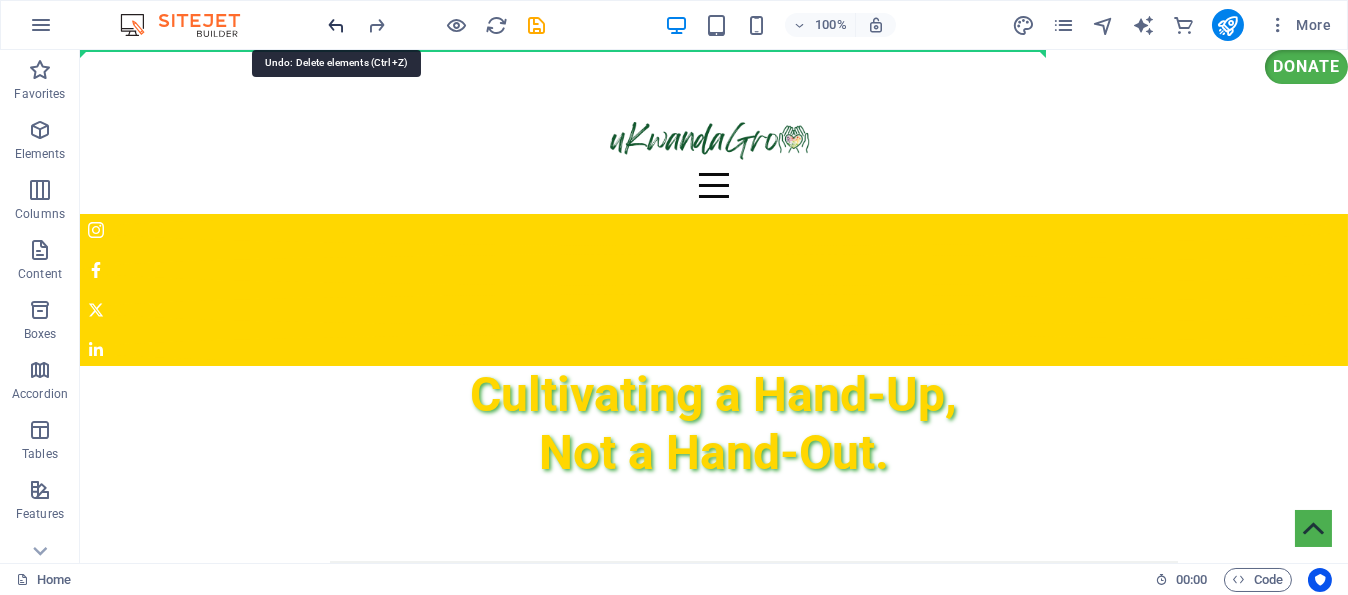 click at bounding box center [337, 25] 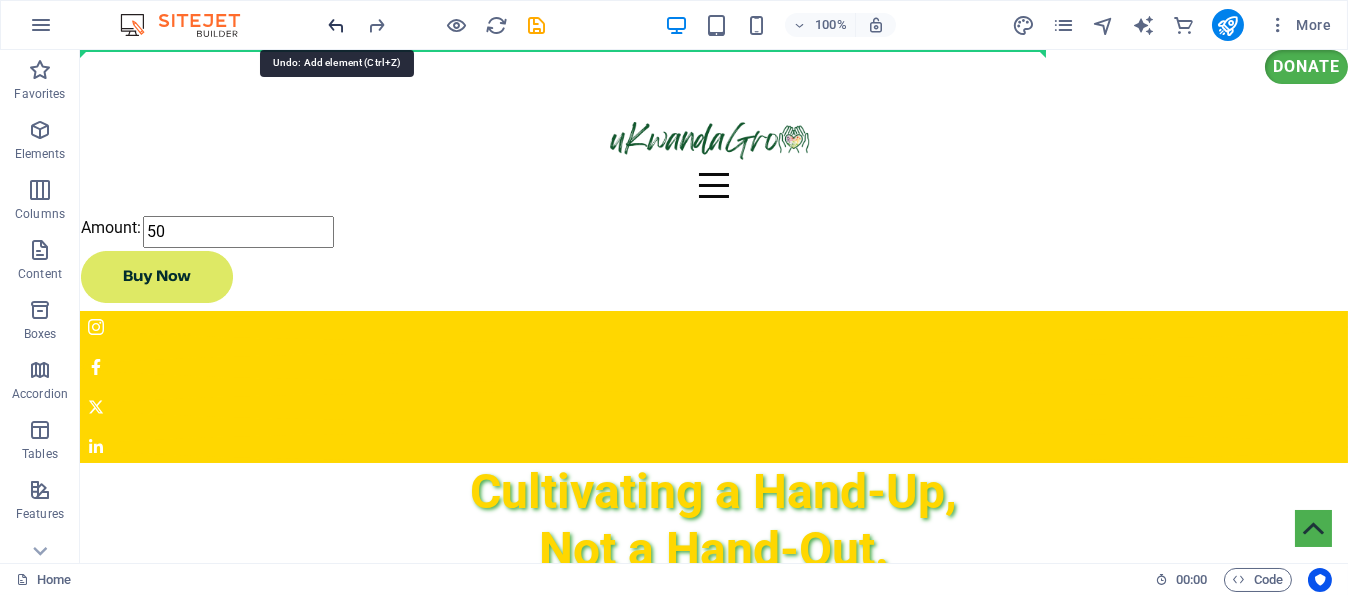 click at bounding box center (337, 25) 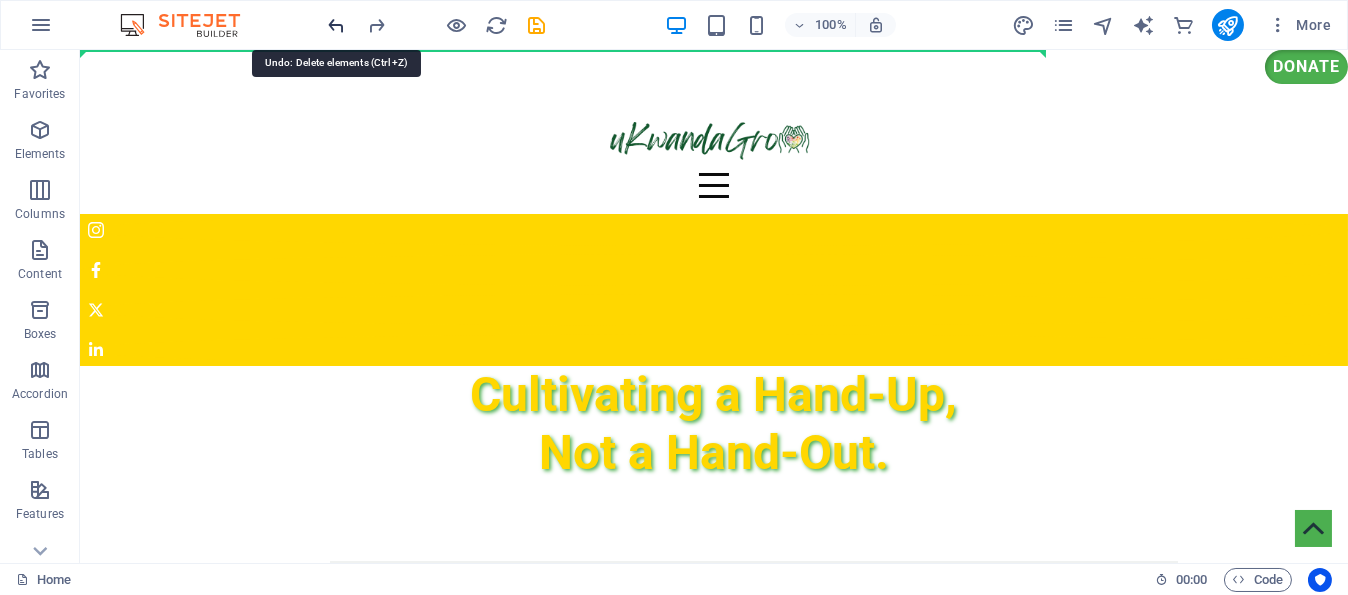 click at bounding box center [337, 25] 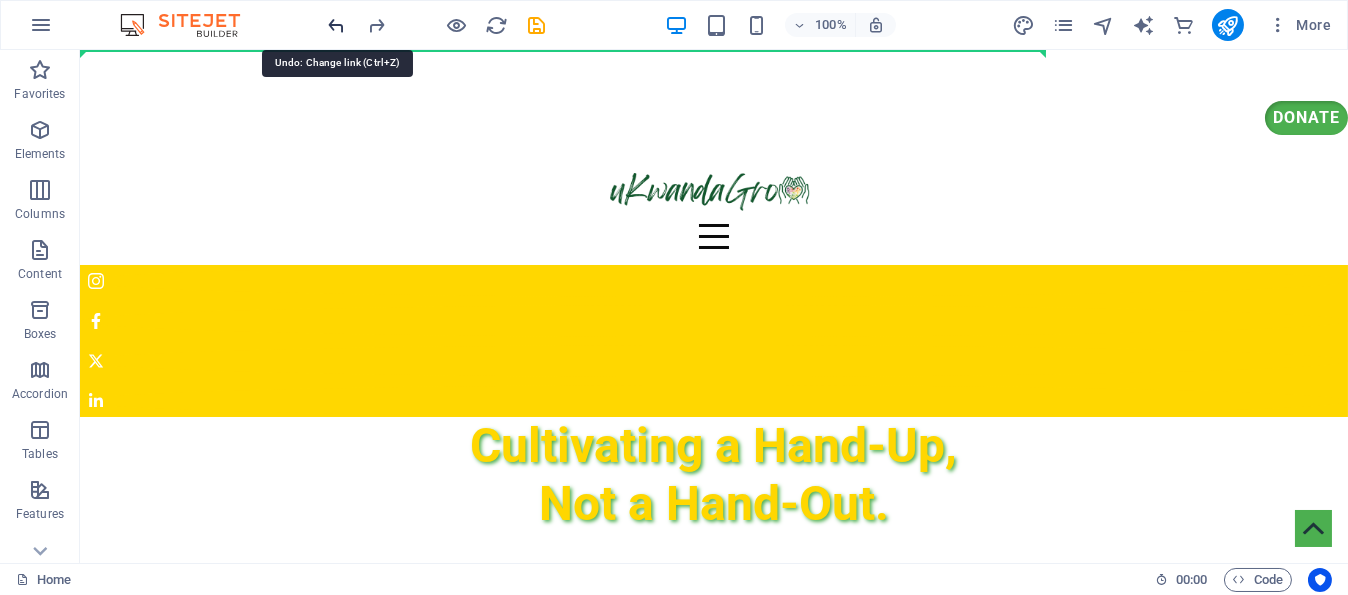 click at bounding box center [337, 25] 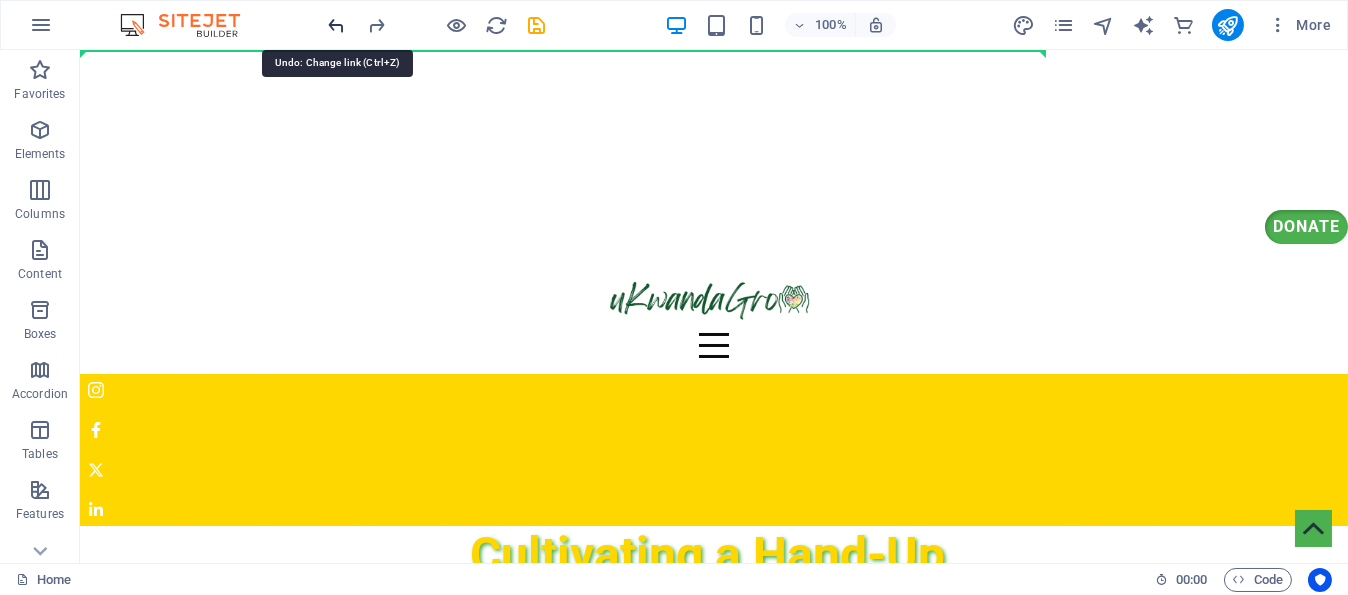 click at bounding box center (337, 25) 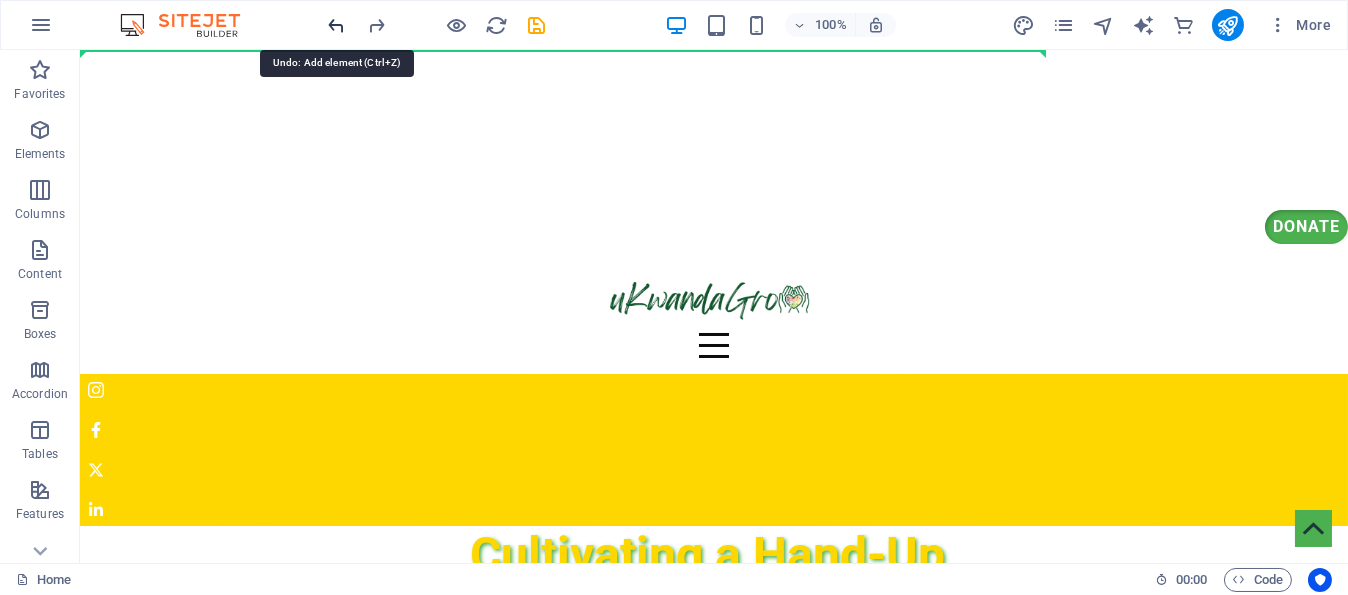 click at bounding box center [337, 25] 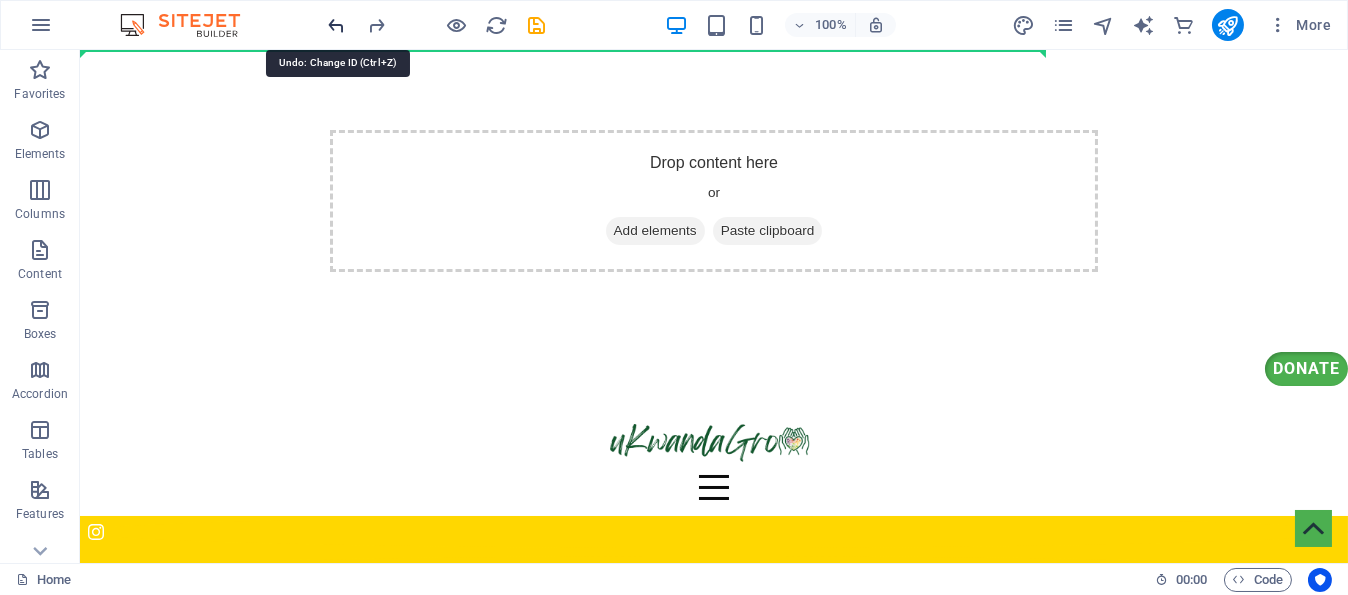 click at bounding box center [337, 25] 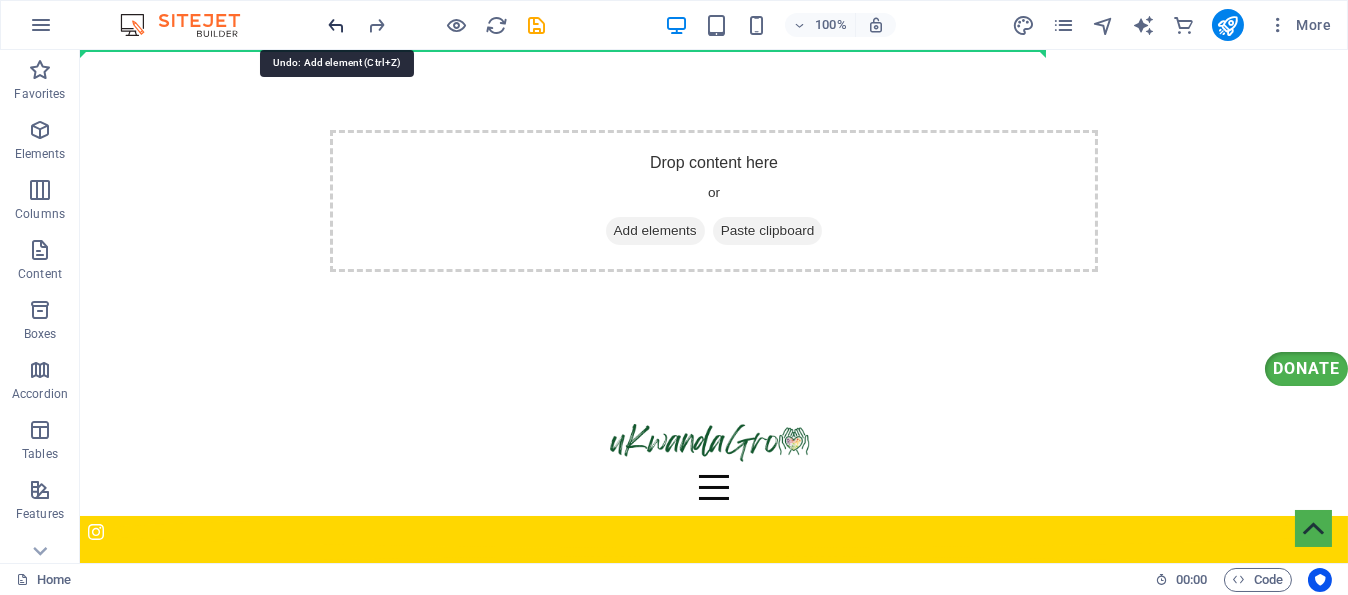 click at bounding box center [337, 25] 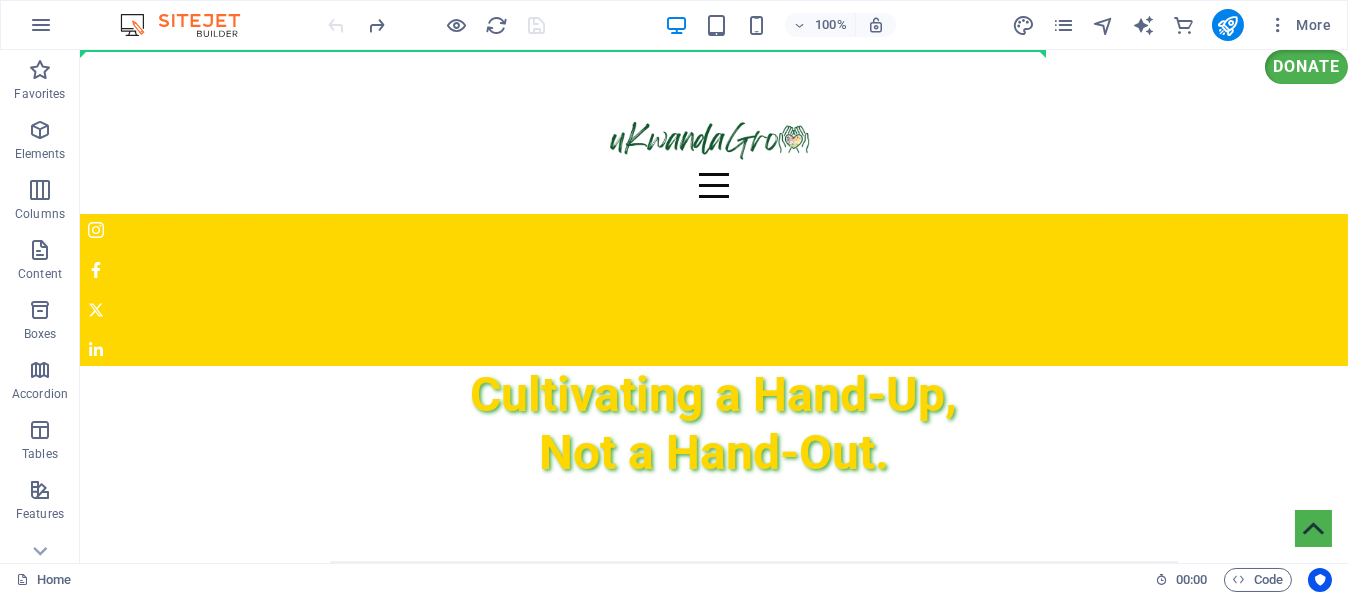 click at bounding box center [437, 25] 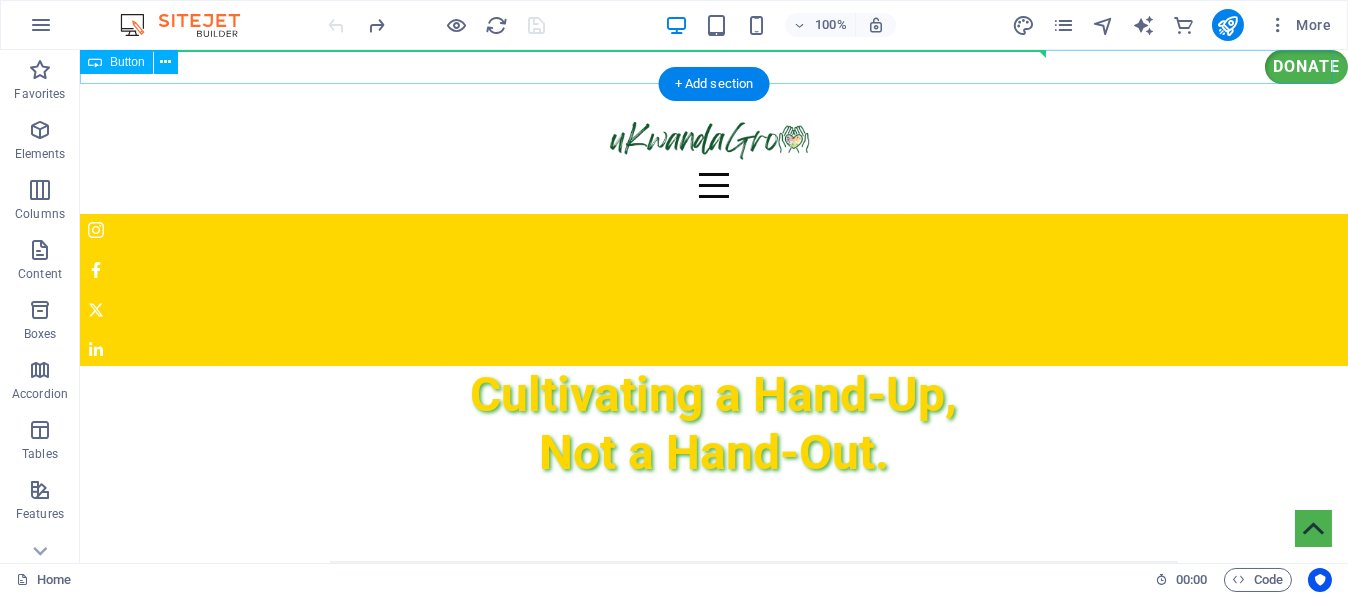 click on "Donate" at bounding box center [714, 67] 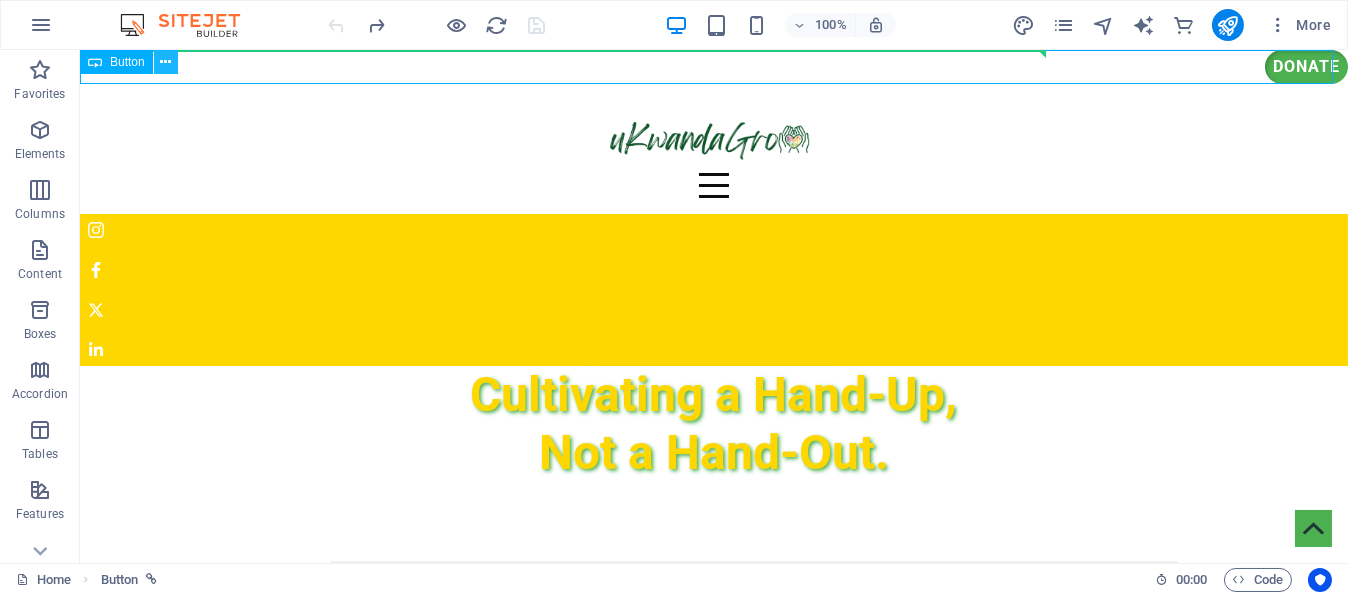 click at bounding box center [165, 62] 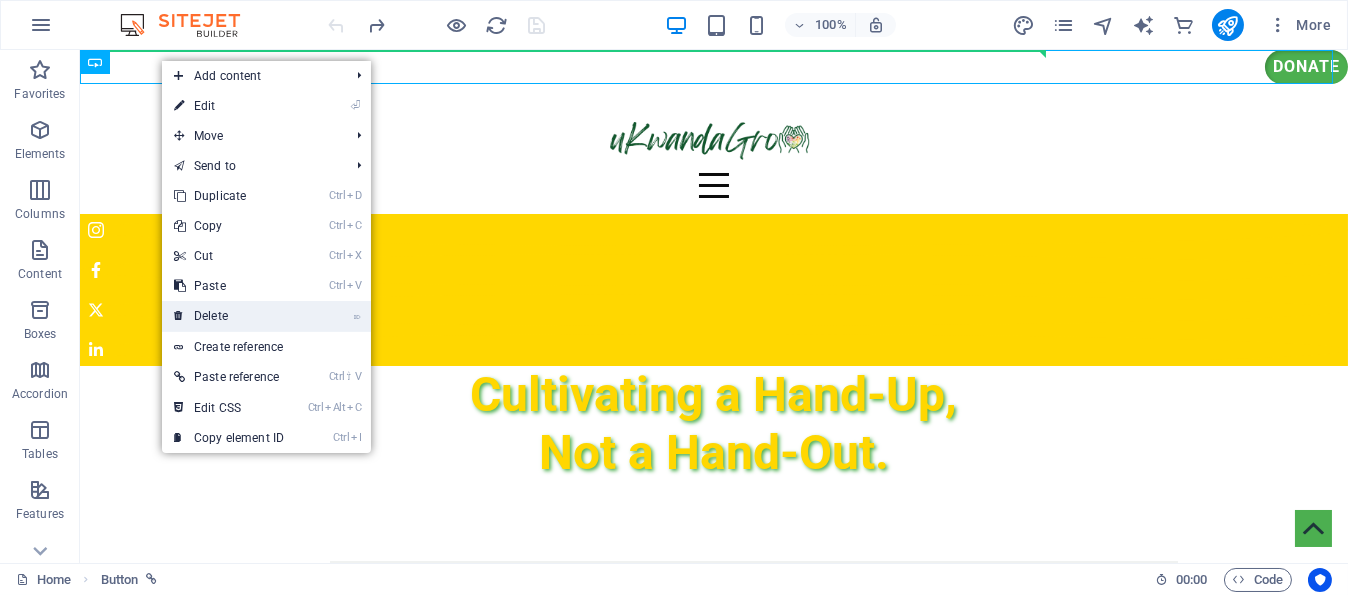 click on "⌦  Delete" at bounding box center [229, 316] 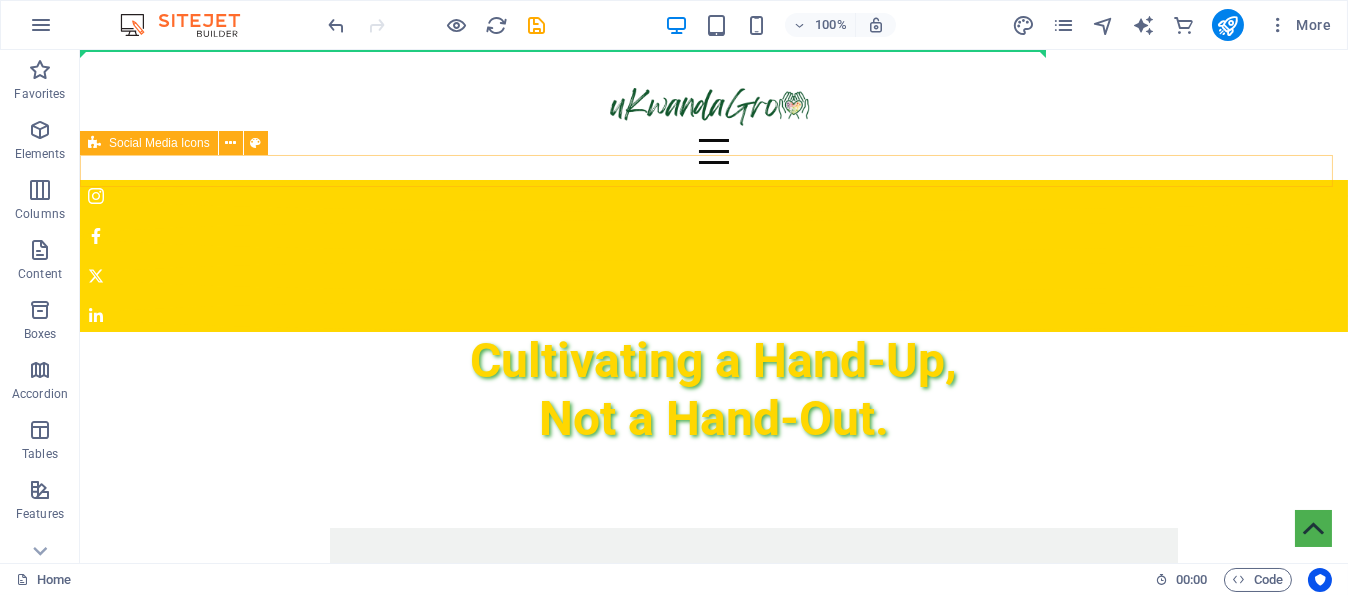 drag, startPoint x: 323, startPoint y: 49, endPoint x: 164, endPoint y: 154, distance: 190.54134 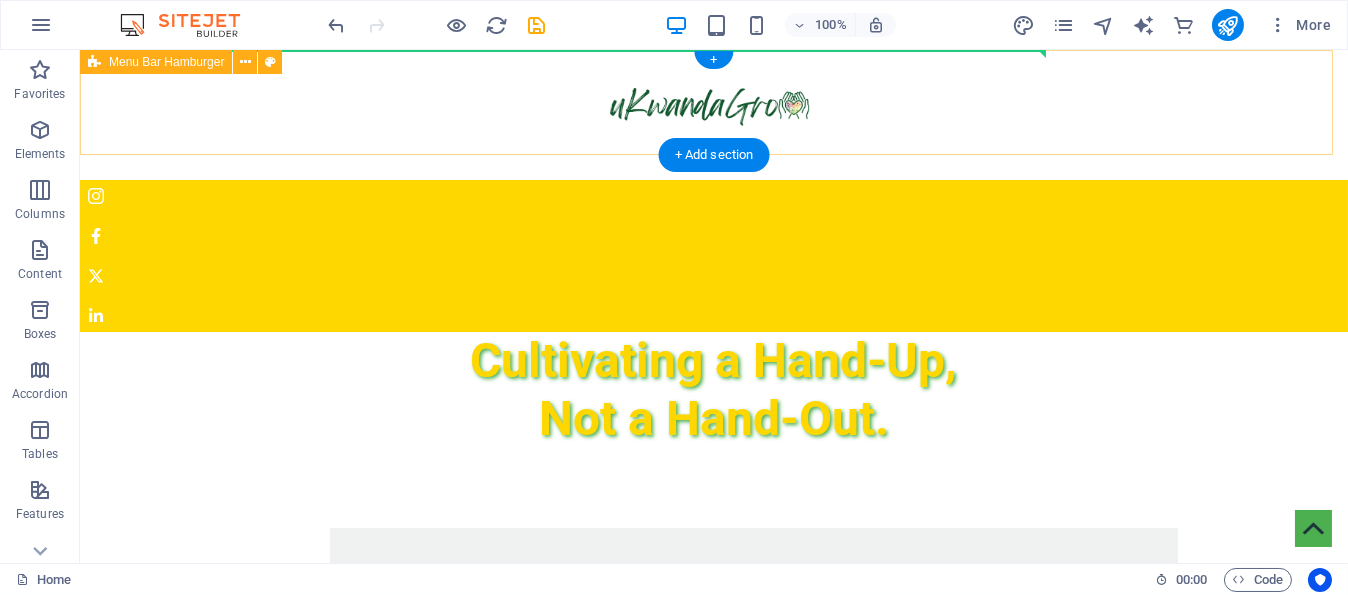 drag, startPoint x: 237, startPoint y: 96, endPoint x: 183, endPoint y: 76, distance: 57.58472 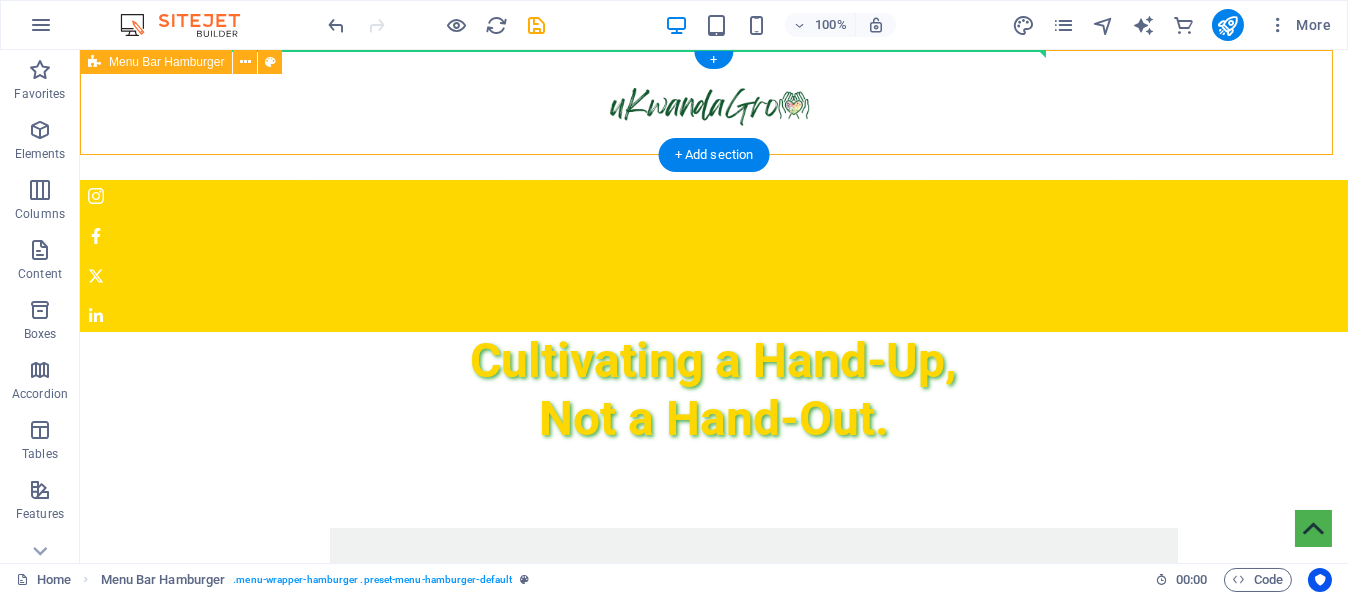 click on "01.  HOME 02.  about-us 03. GET INVOLVED 04.  WHY THerapeutic Horticulture 05.  RESOURCES 06.  BLOG 07.  CONTACT" at bounding box center [714, 115] 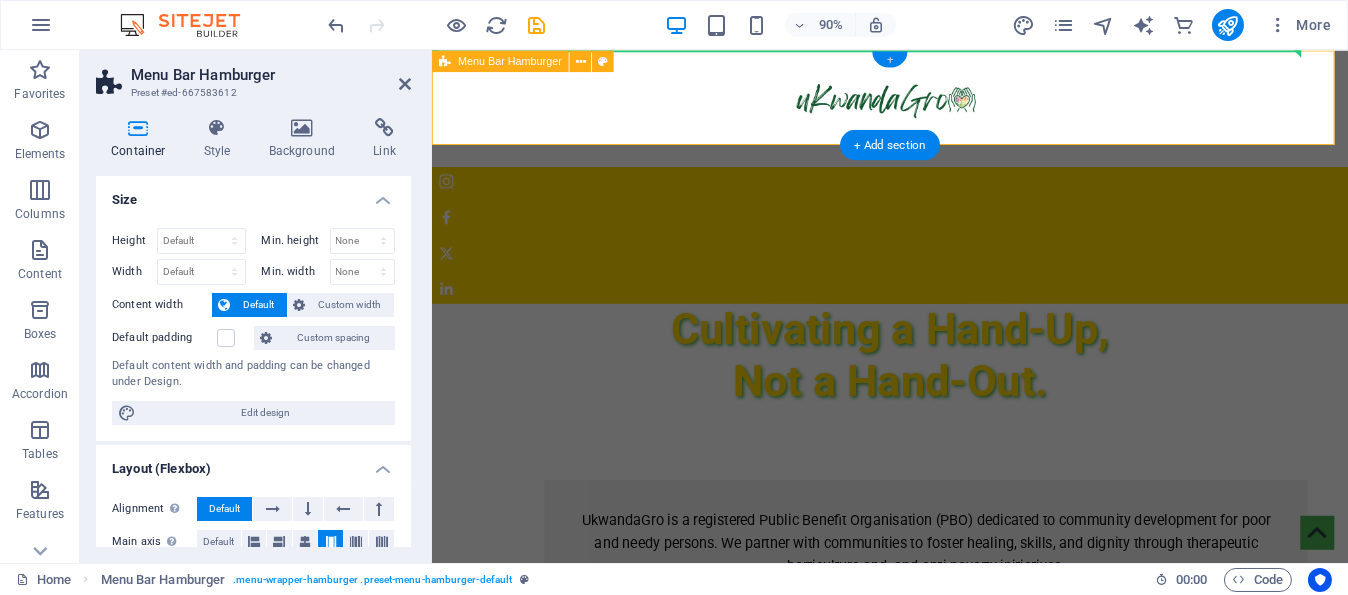 click on "+" at bounding box center [889, 59] 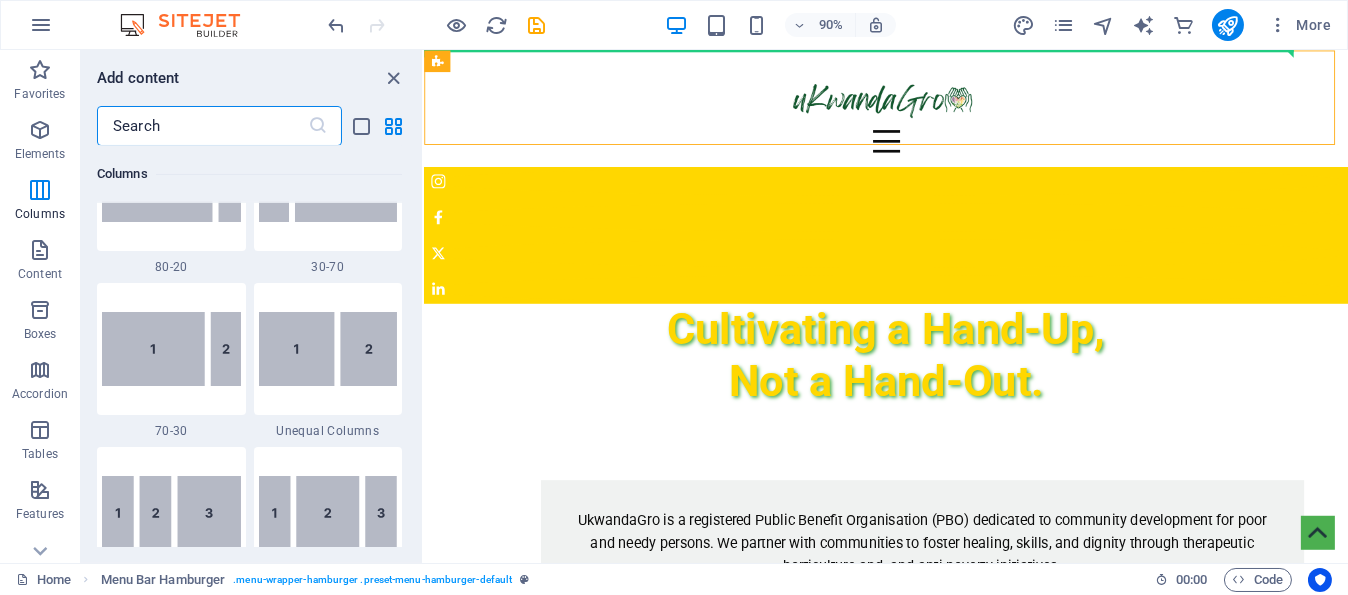scroll, scrollTop: 1698, scrollLeft: 0, axis: vertical 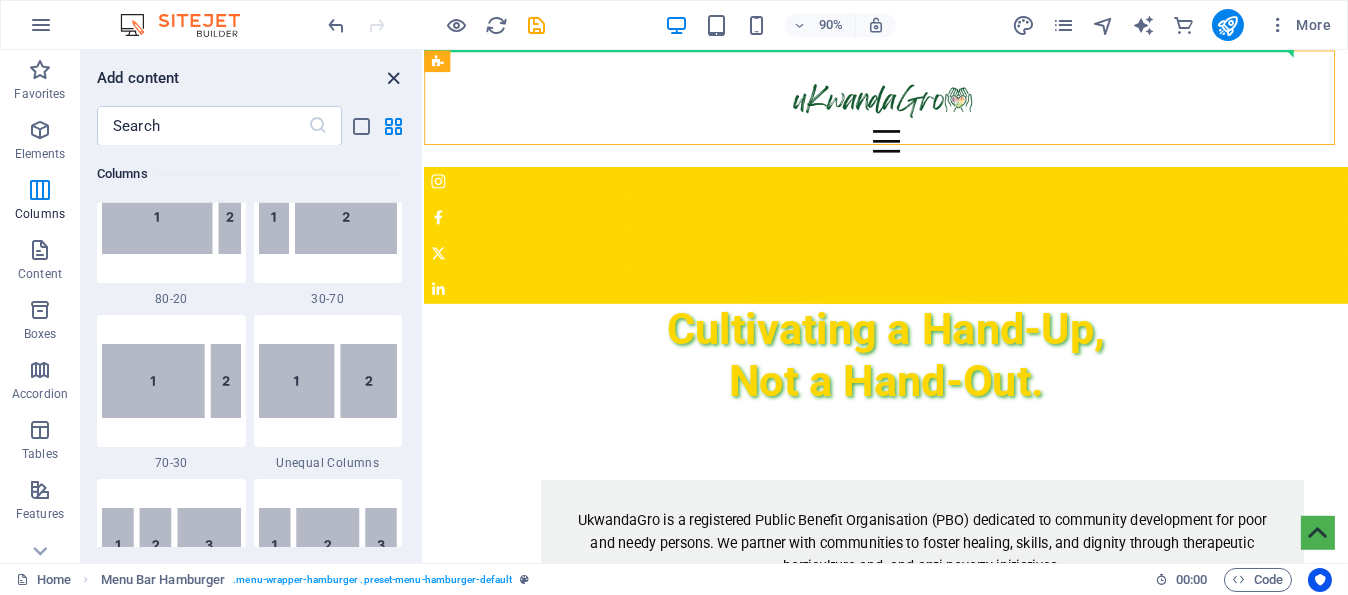 drag, startPoint x: 400, startPoint y: 71, endPoint x: 502, endPoint y: 21, distance: 113.59577 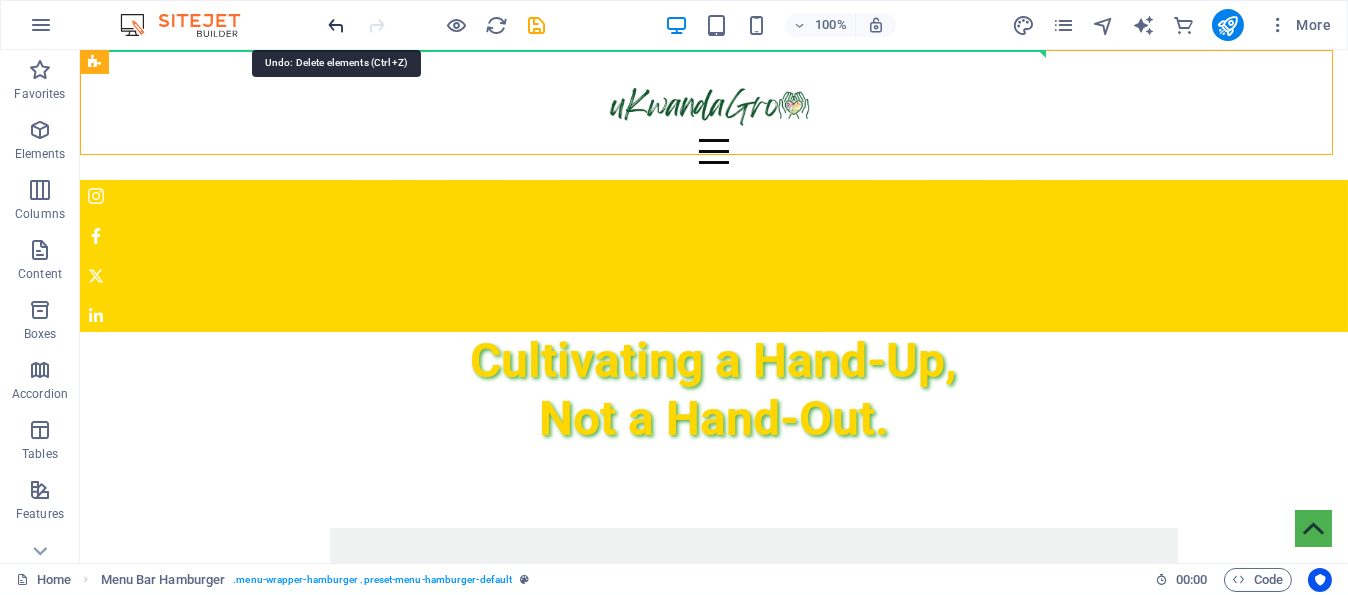 click at bounding box center (337, 25) 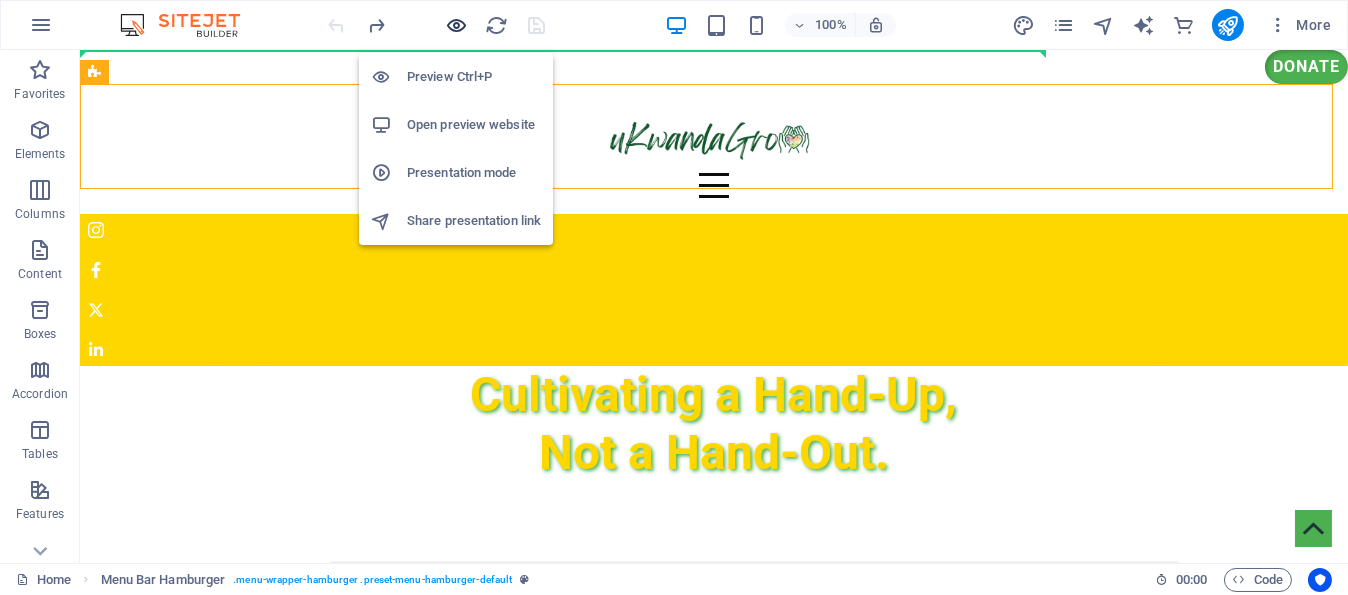 click at bounding box center [457, 25] 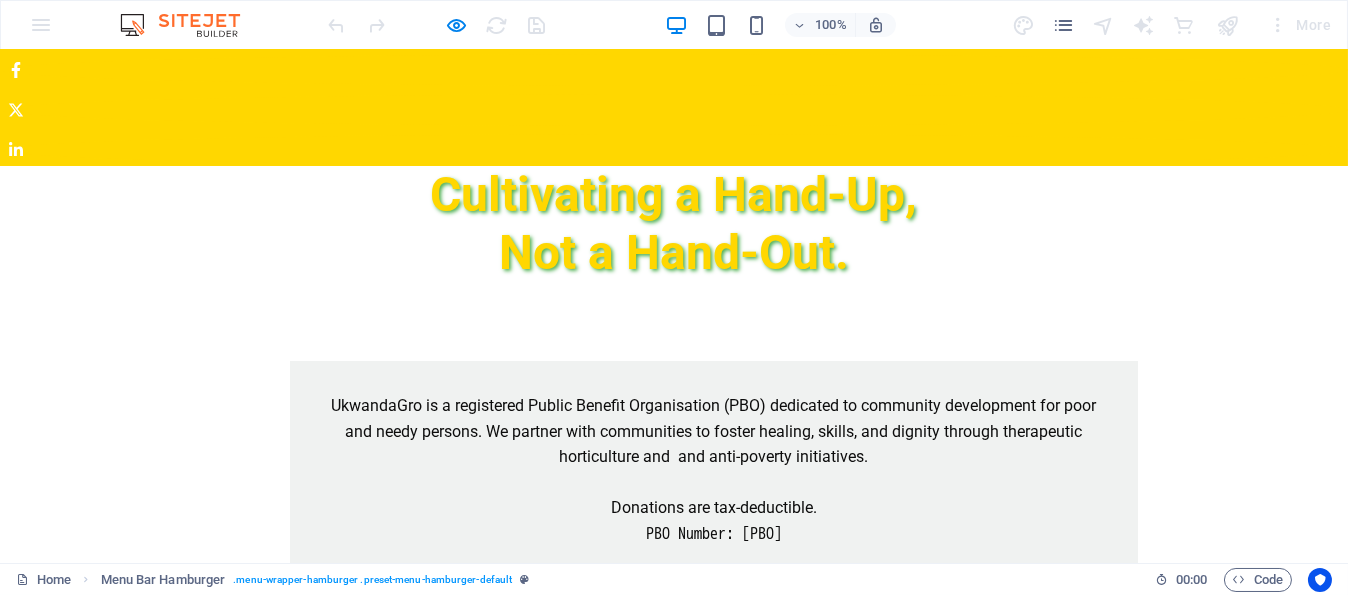 scroll, scrollTop: 0, scrollLeft: 0, axis: both 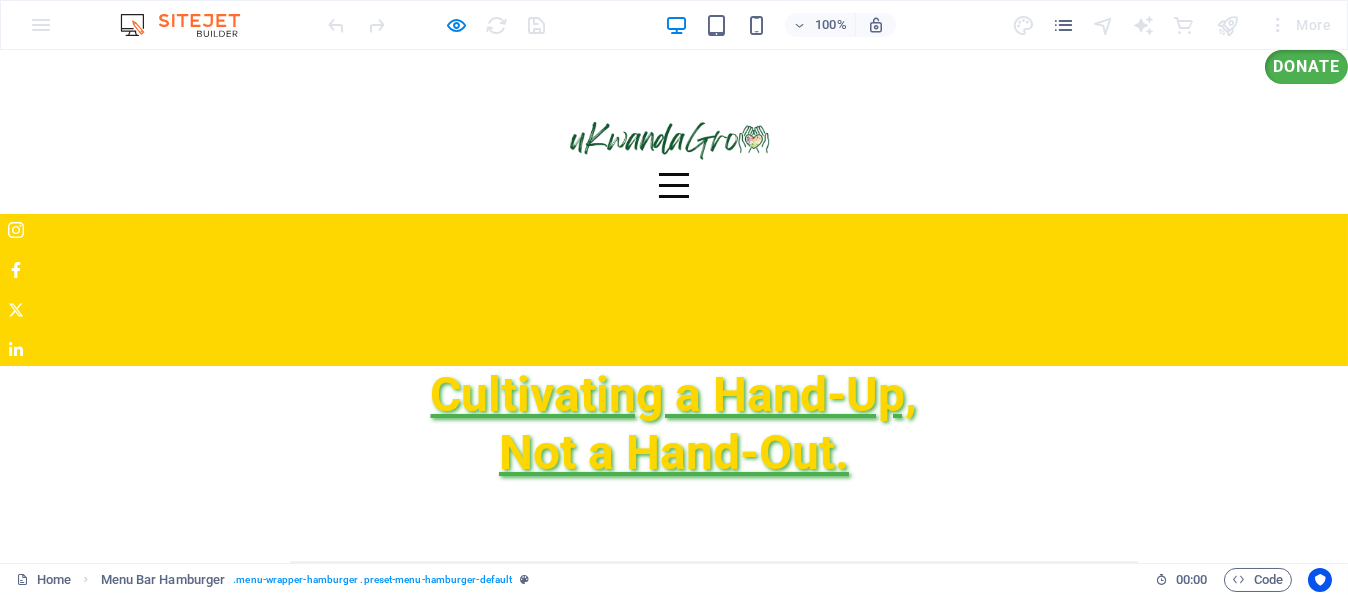 click on "Cultivating a Hand-Up,  ‌Not a Hand-Out." at bounding box center (674, 423) 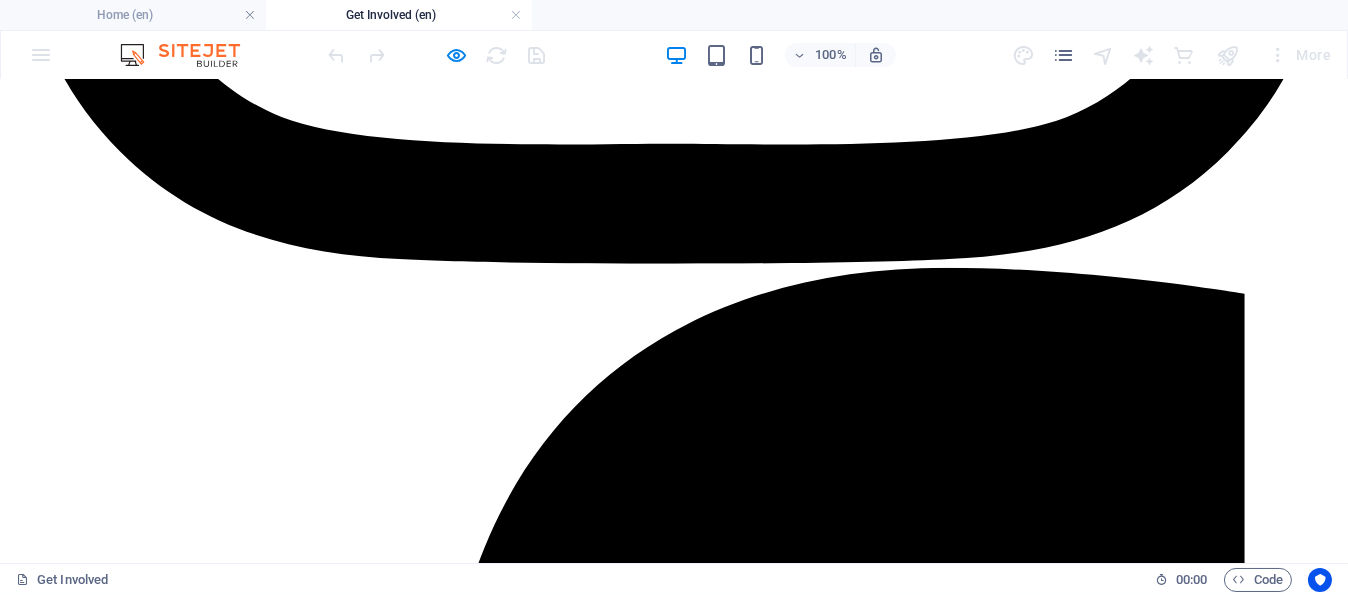 scroll, scrollTop: 3594, scrollLeft: 0, axis: vertical 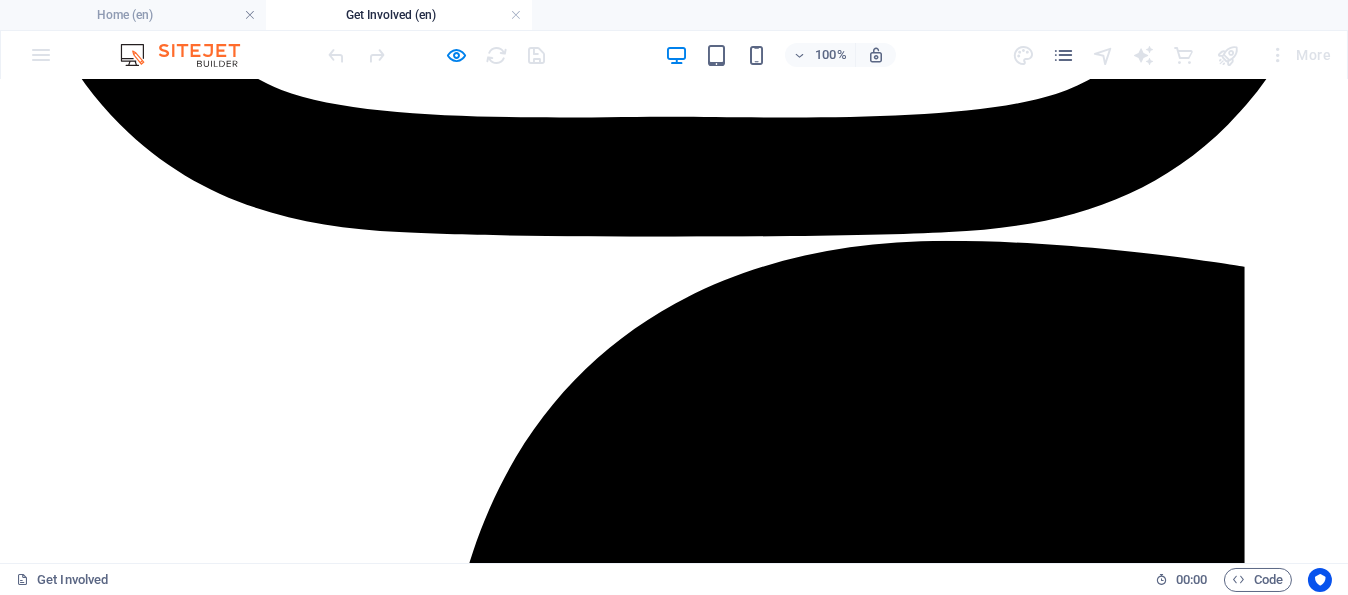 click on "Amount:
50.00" at bounding box center (674, 15003) 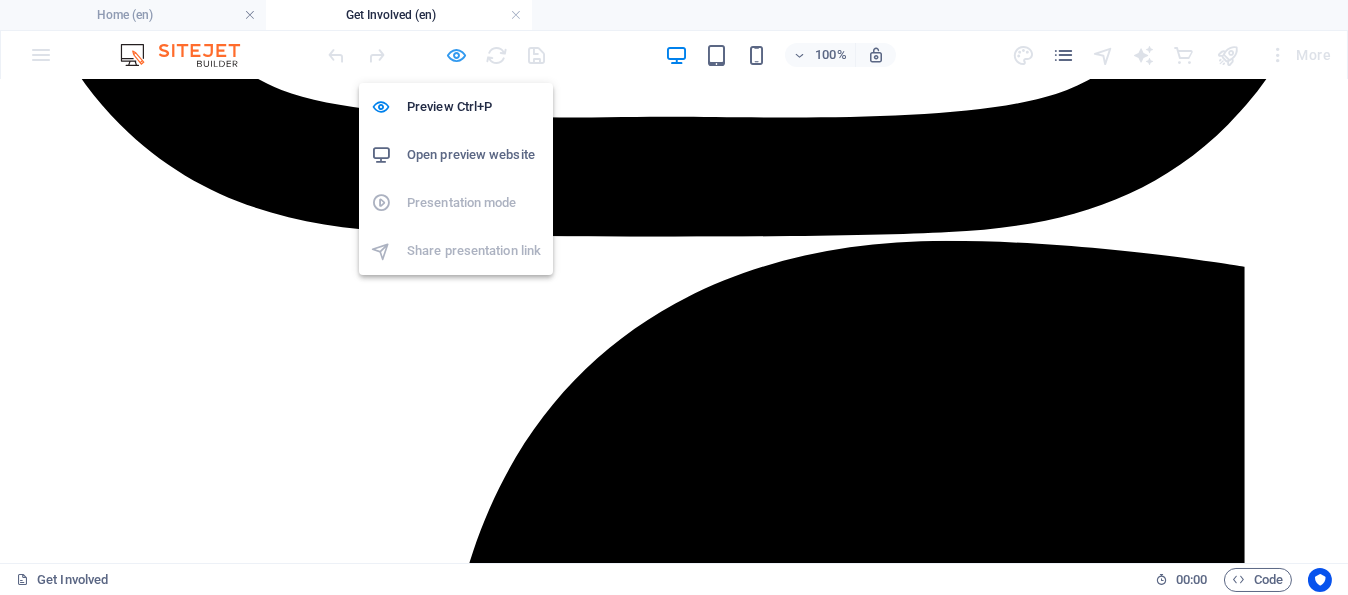 click at bounding box center (457, 55) 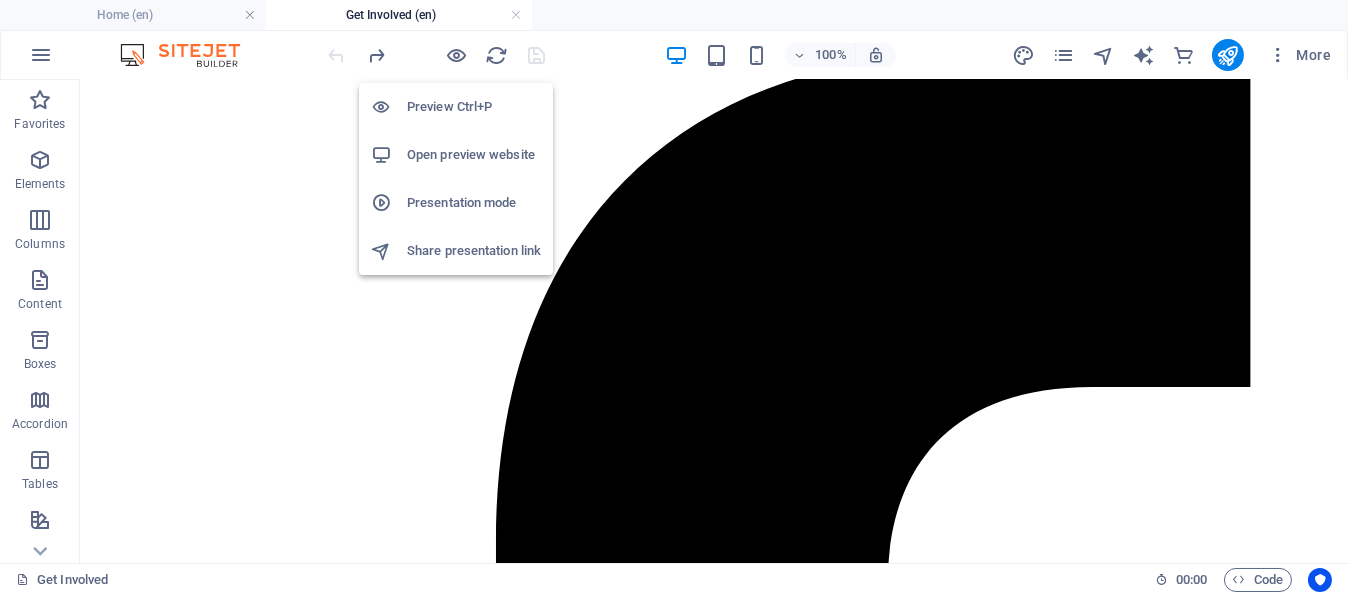 scroll, scrollTop: 3595, scrollLeft: 0, axis: vertical 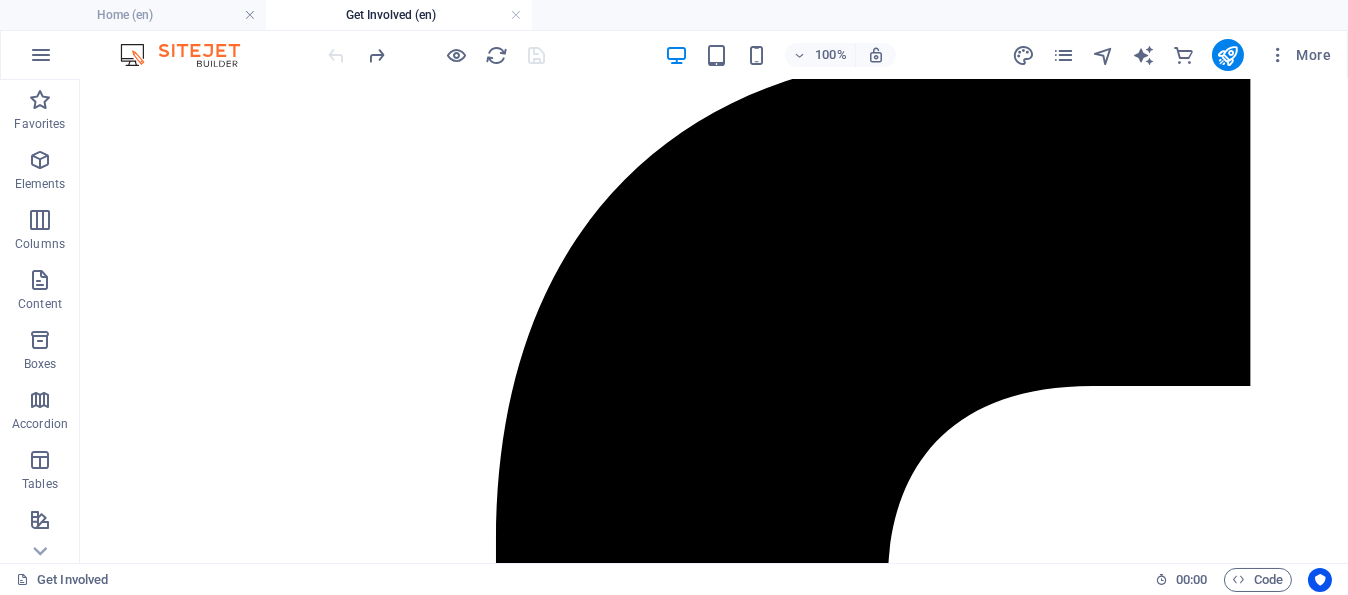 click on "Amount:
50.00" at bounding box center (714, 14156) 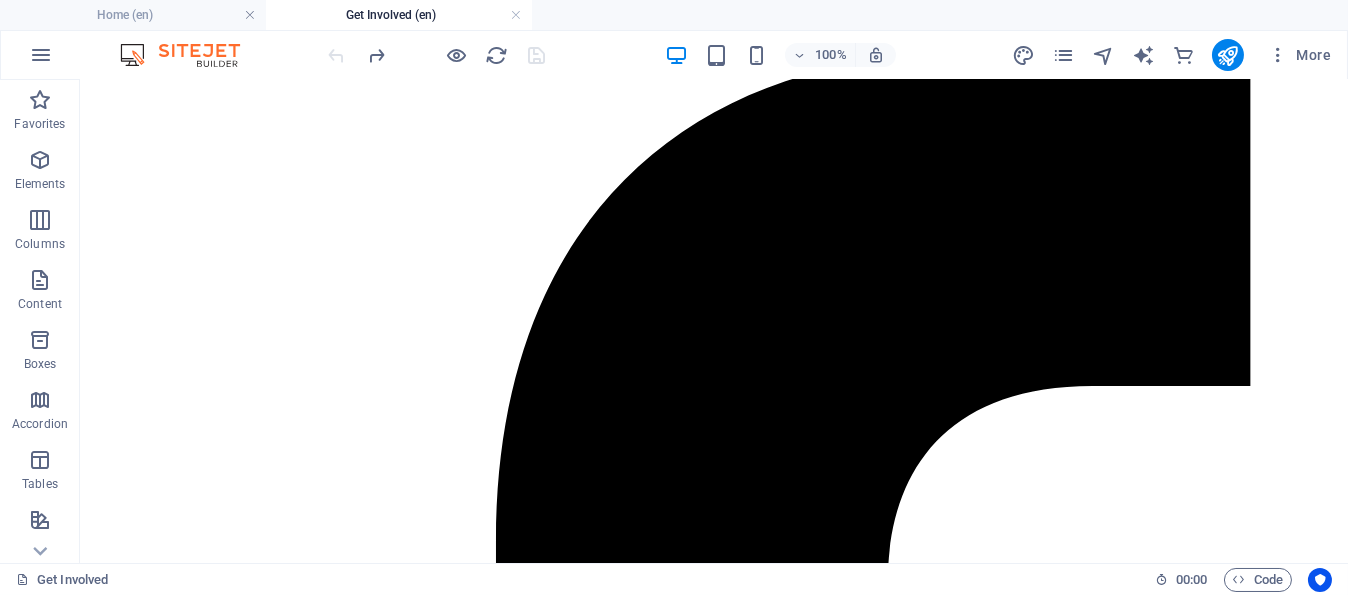 click on "Amount:
50.00" at bounding box center [714, 14156] 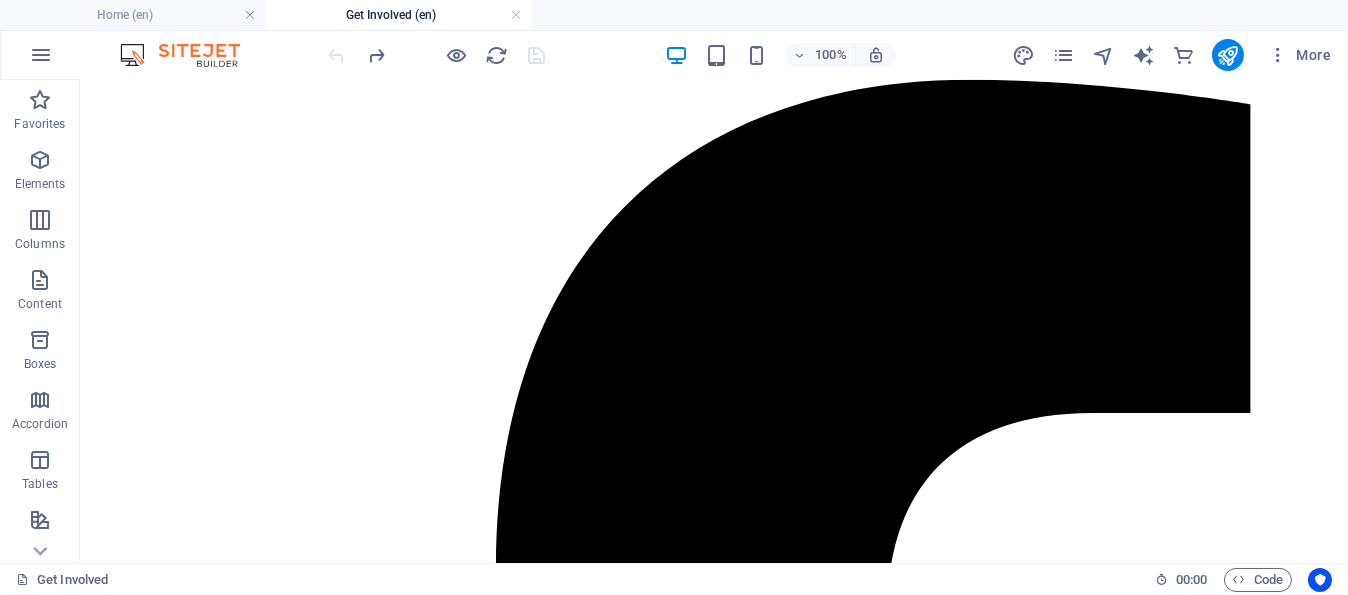 scroll, scrollTop: 3595, scrollLeft: 0, axis: vertical 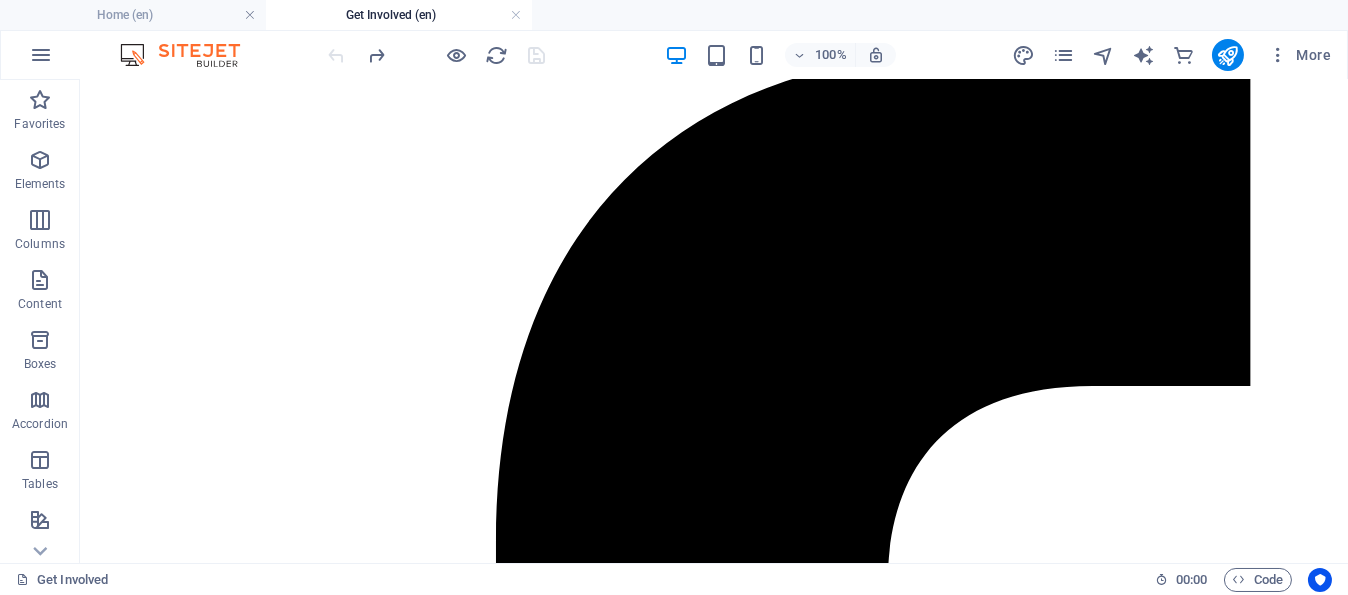 click on "Amount:
50.00" at bounding box center (714, 14156) 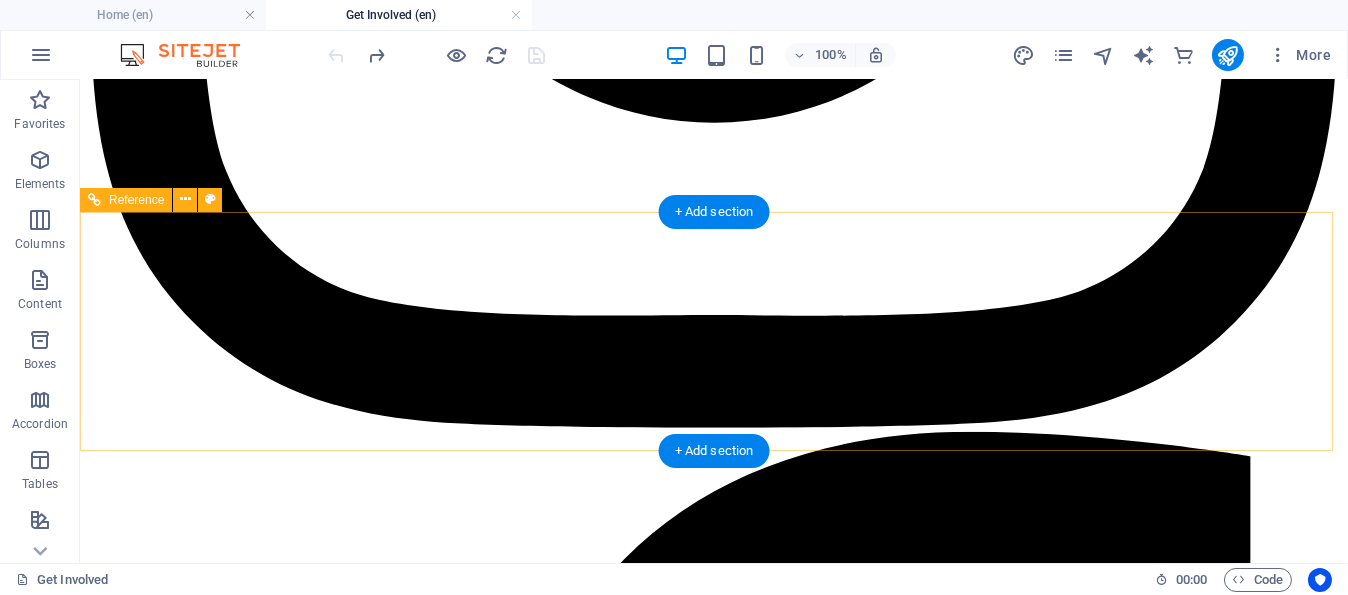 scroll, scrollTop: 3595, scrollLeft: 0, axis: vertical 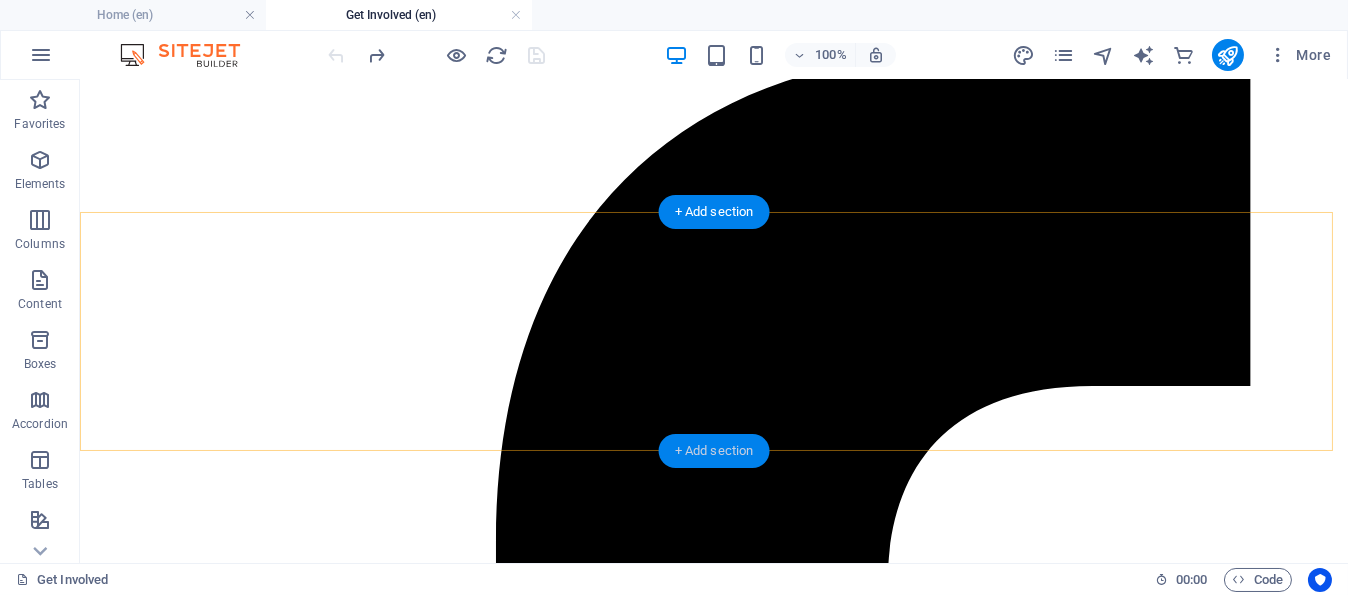 click on "+ Add section" at bounding box center [714, 451] 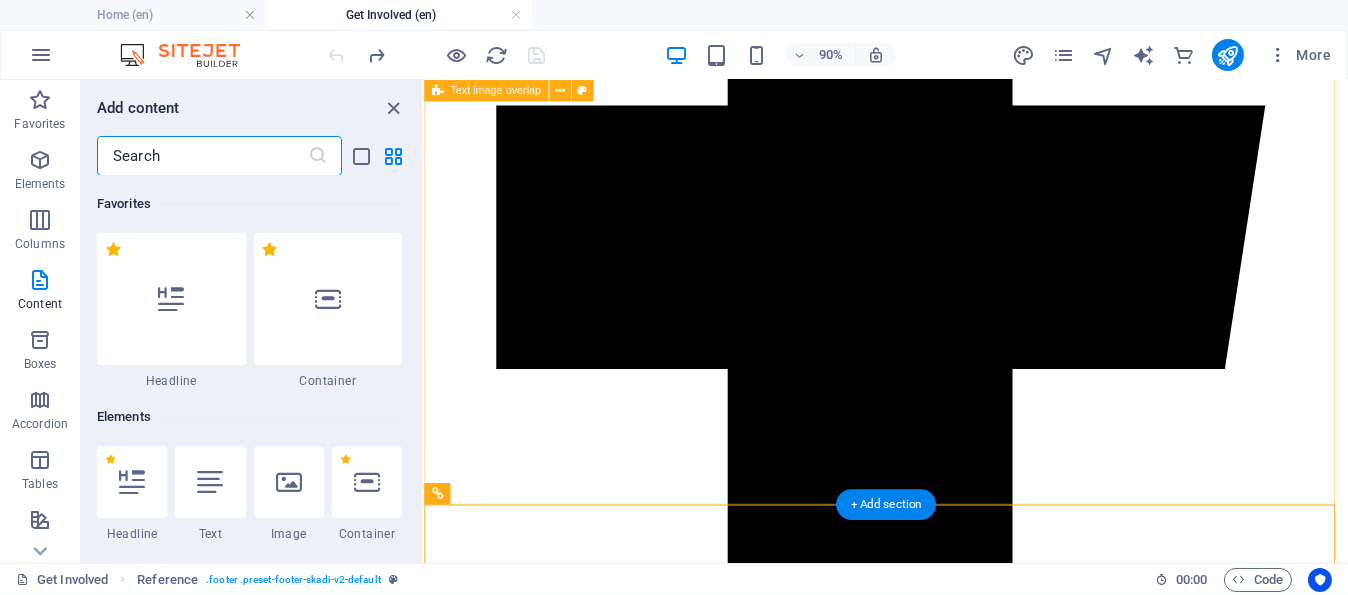 scroll, scrollTop: 3255, scrollLeft: 0, axis: vertical 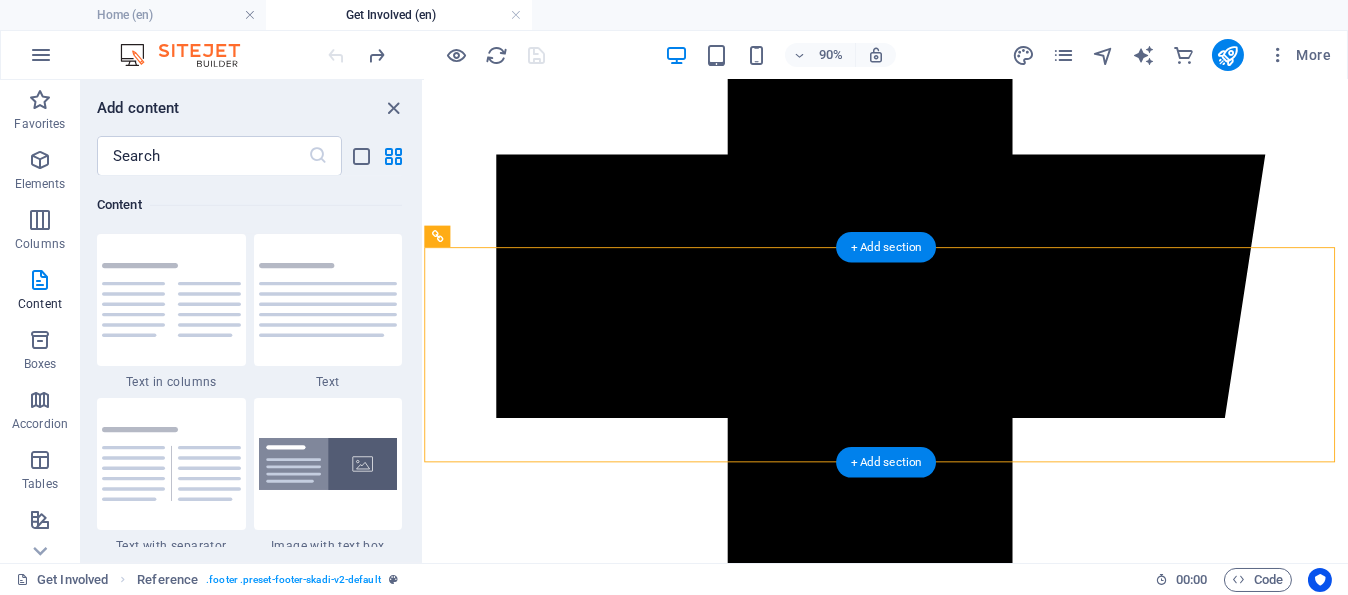 click on "+ Add section" at bounding box center [886, 462] 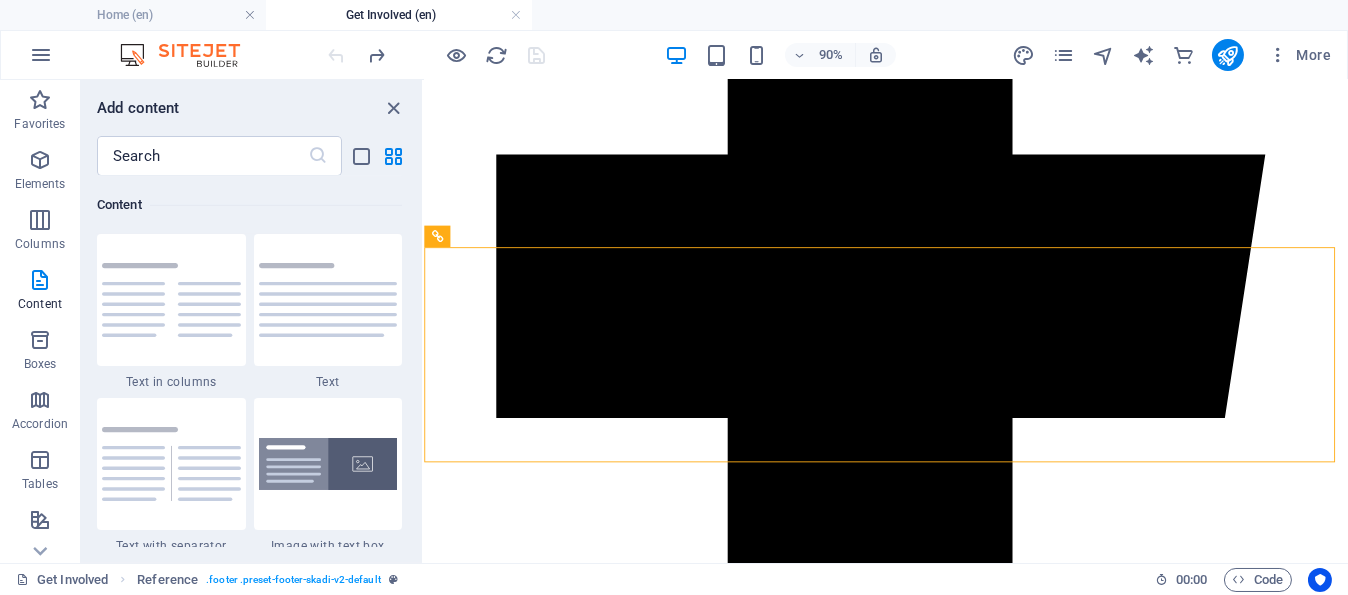 drag, startPoint x: 901, startPoint y: 504, endPoint x: 871, endPoint y: 582, distance: 83.57033 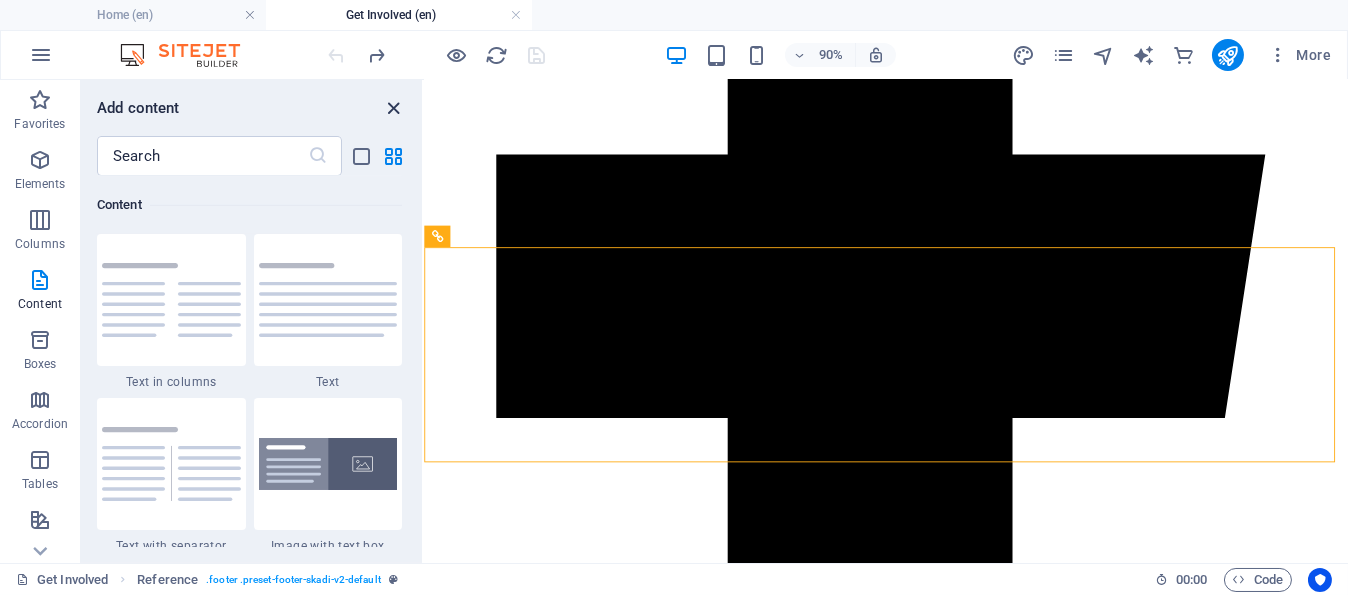 click at bounding box center [394, 108] 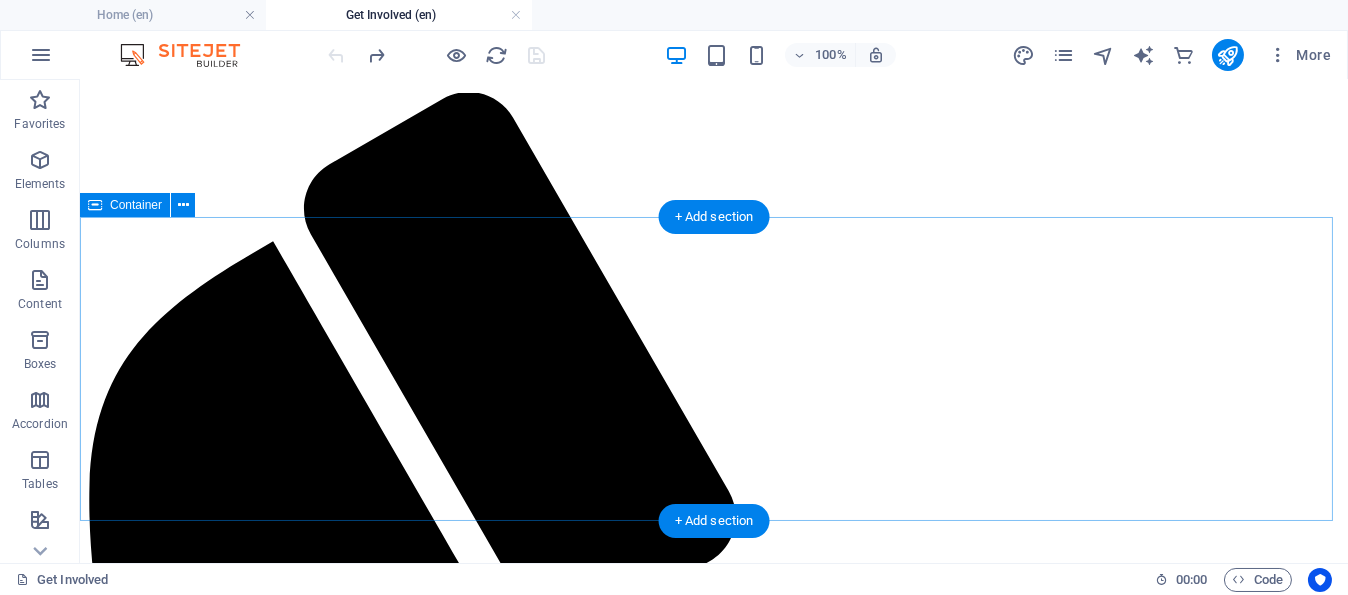 scroll, scrollTop: 0, scrollLeft: 0, axis: both 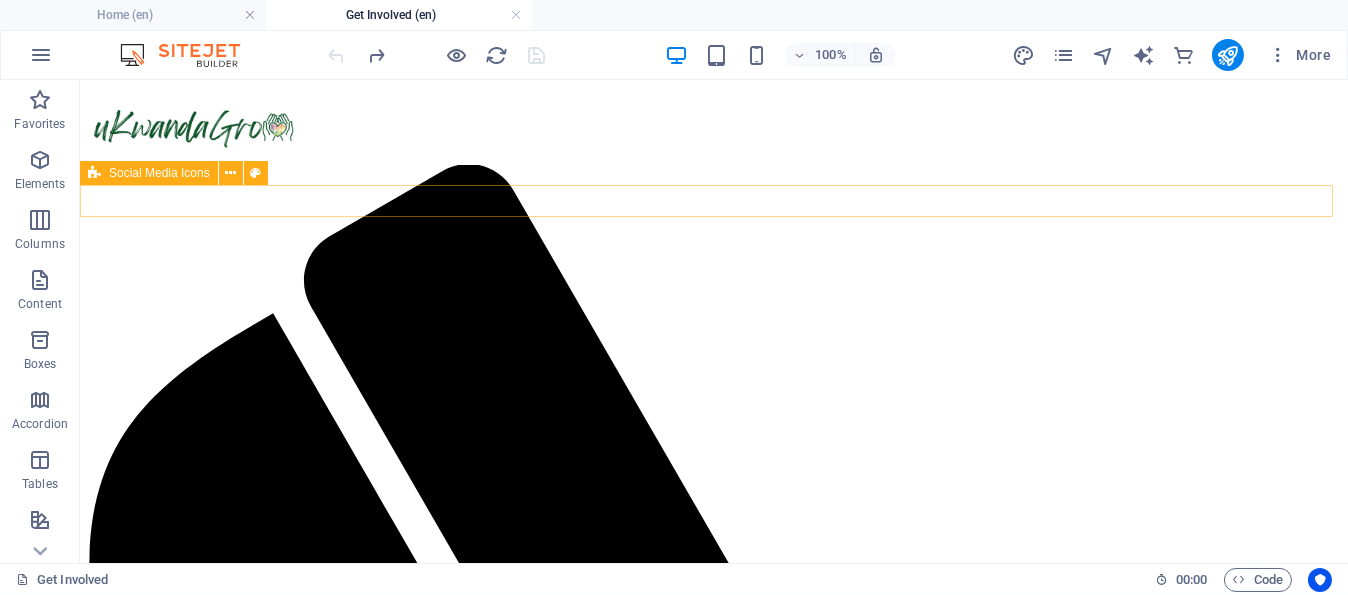 click at bounding box center [714, 5369] 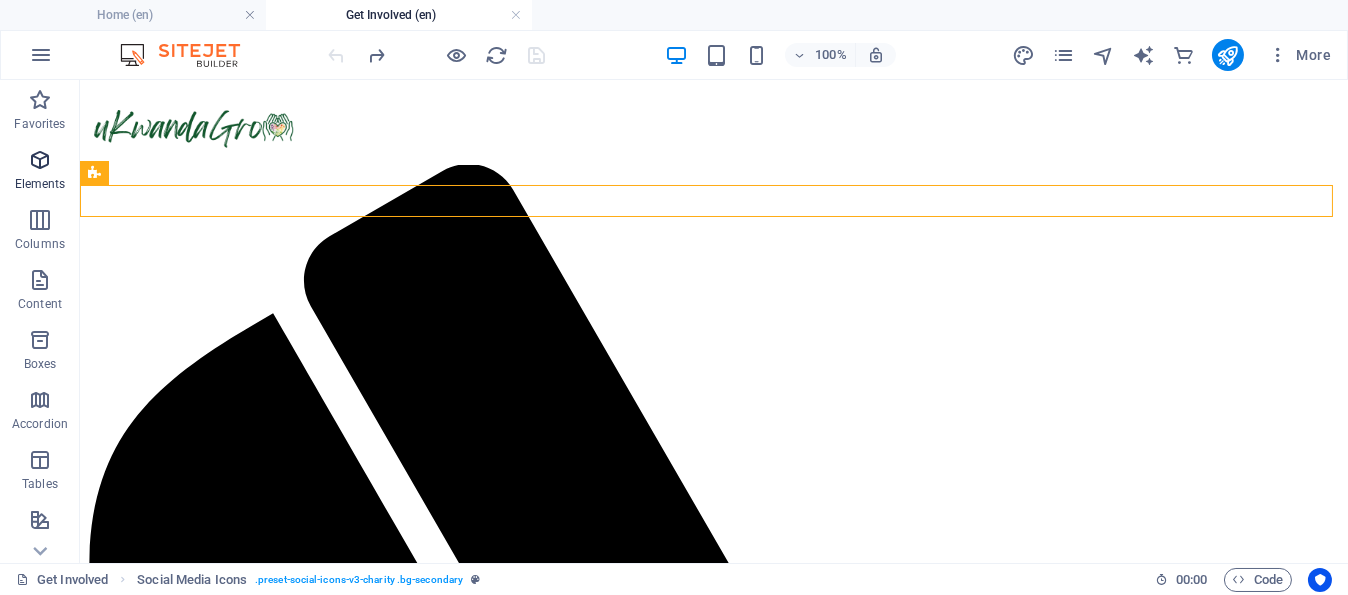 click at bounding box center [40, 160] 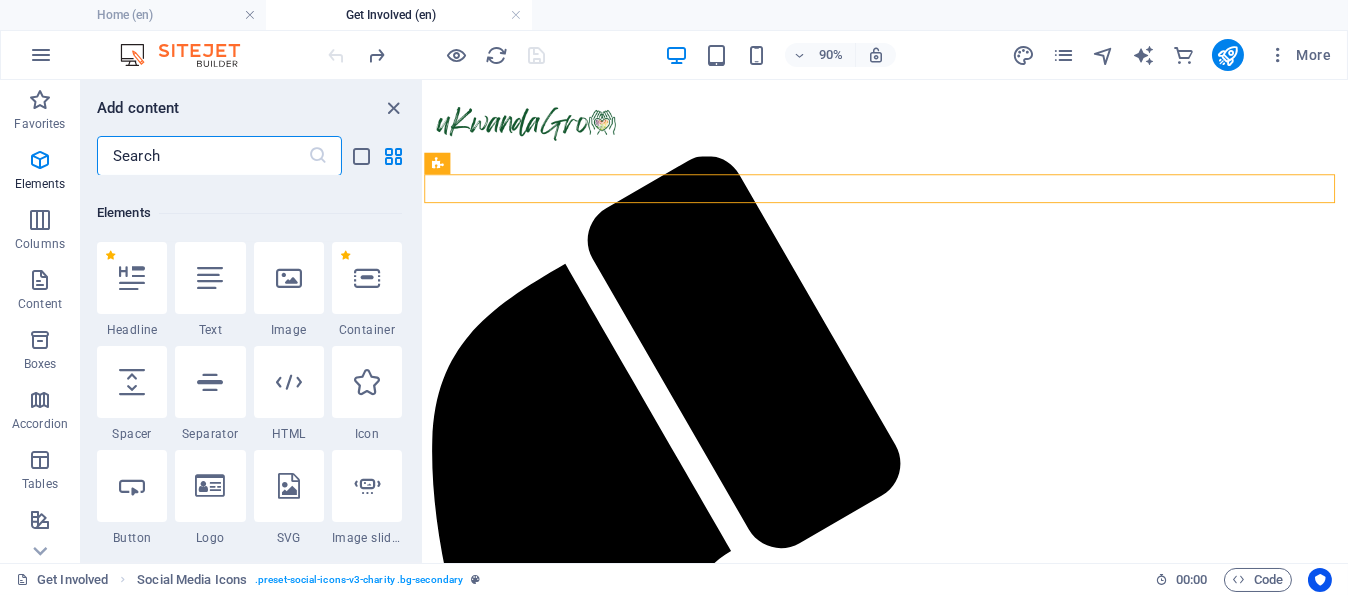 scroll, scrollTop: 213, scrollLeft: 0, axis: vertical 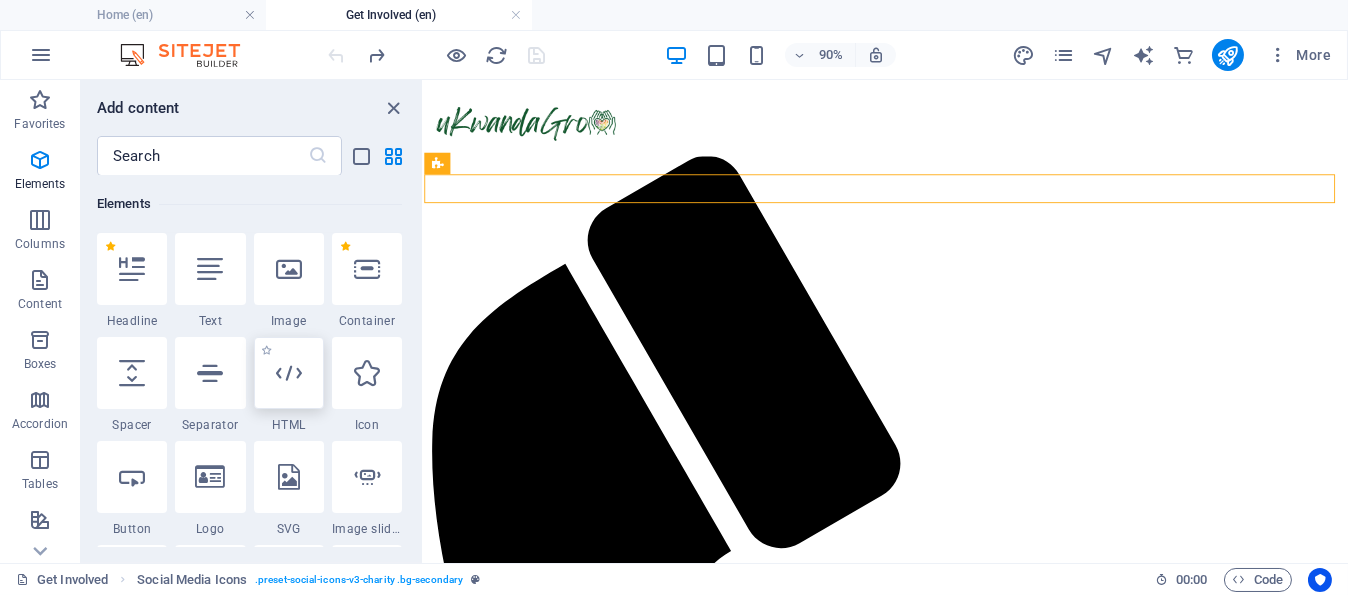 click at bounding box center (289, 373) 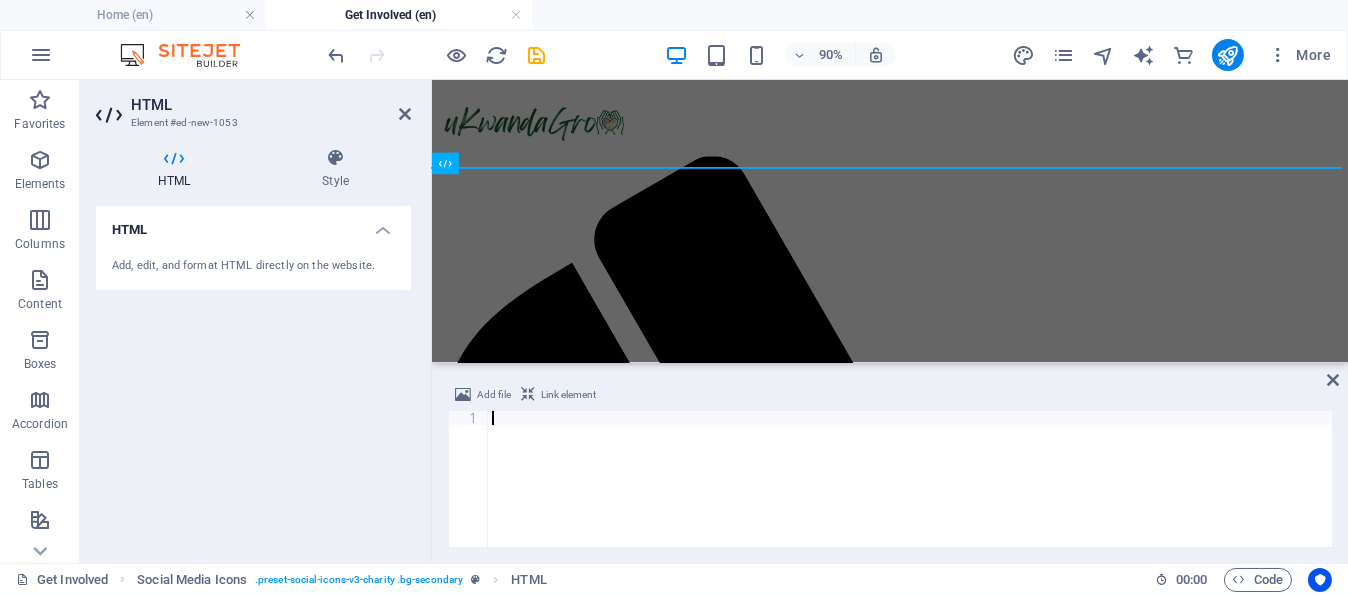 type on "</form>" 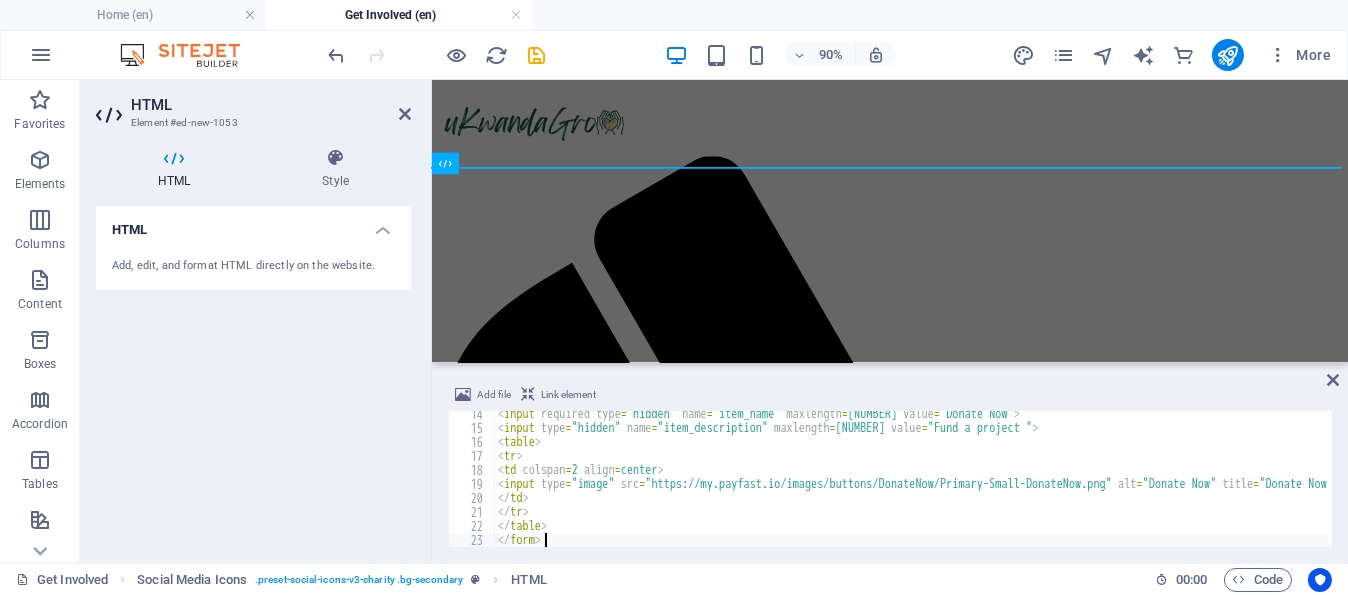 scroll, scrollTop: 185, scrollLeft: 0, axis: vertical 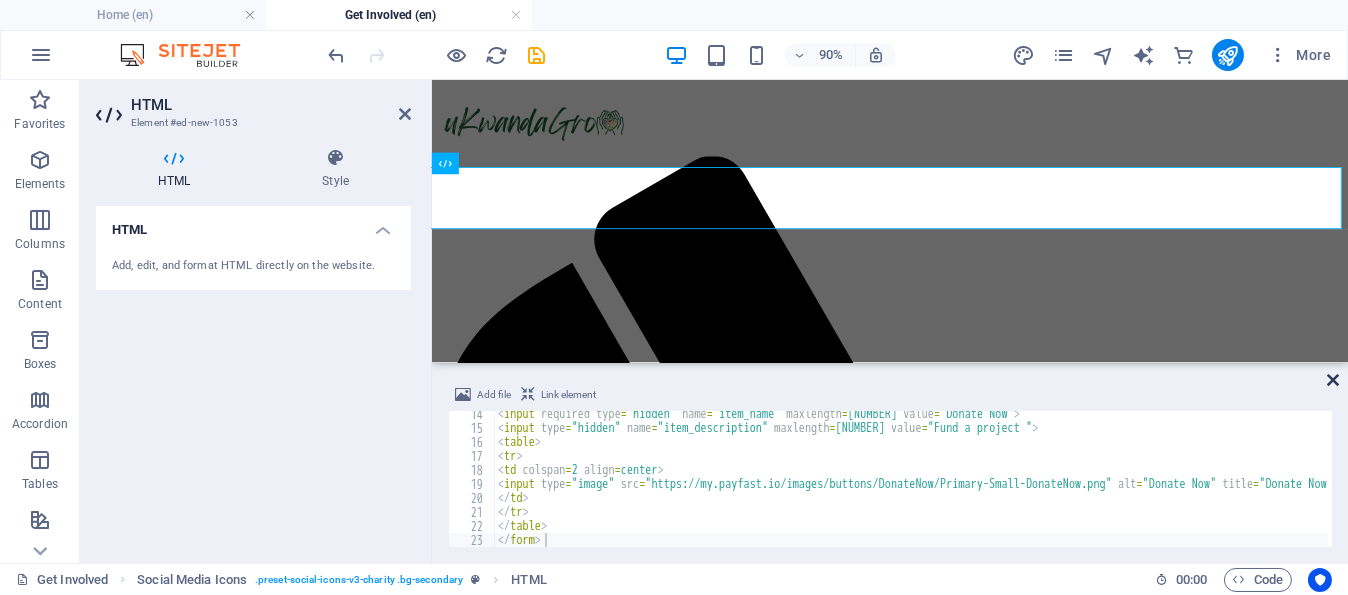 drag, startPoint x: 1330, startPoint y: 375, endPoint x: 1241, endPoint y: 294, distance: 120.34118 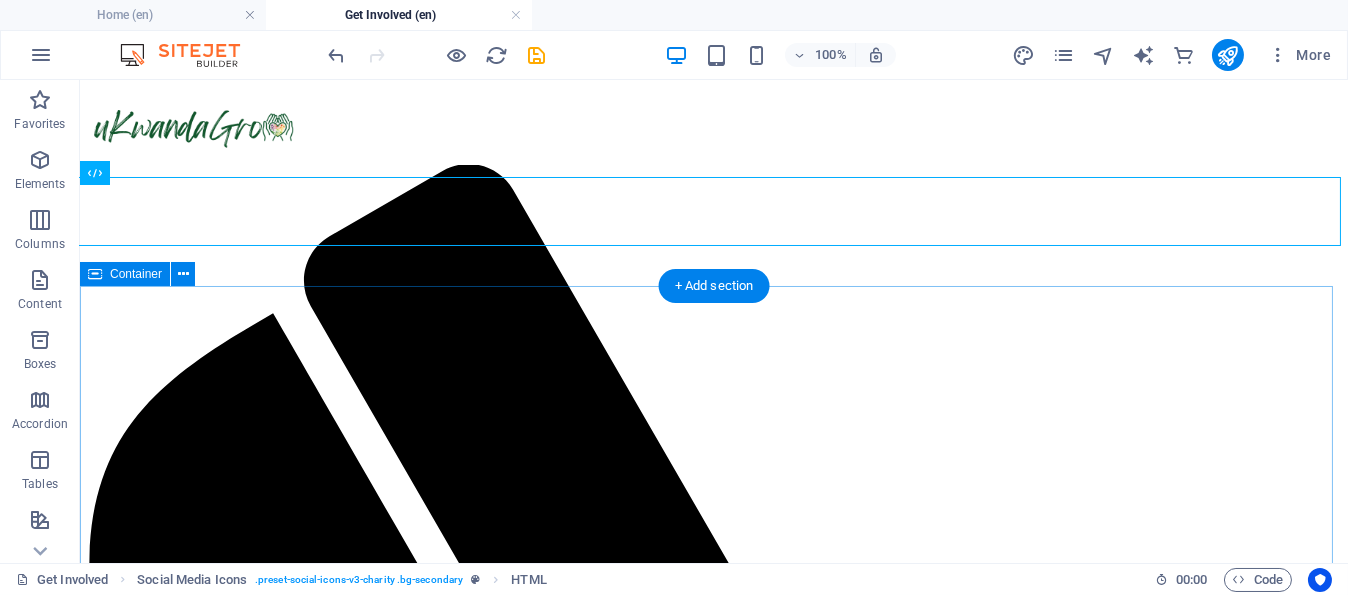 click on "Be Part of the Change! Your support helps us bring our projects to life. As a registered Public Benefit Organisation (PBO), your donations are tax-deductible.  We will provide a PBO certificate with your donation receipt." at bounding box center [714, 8487] 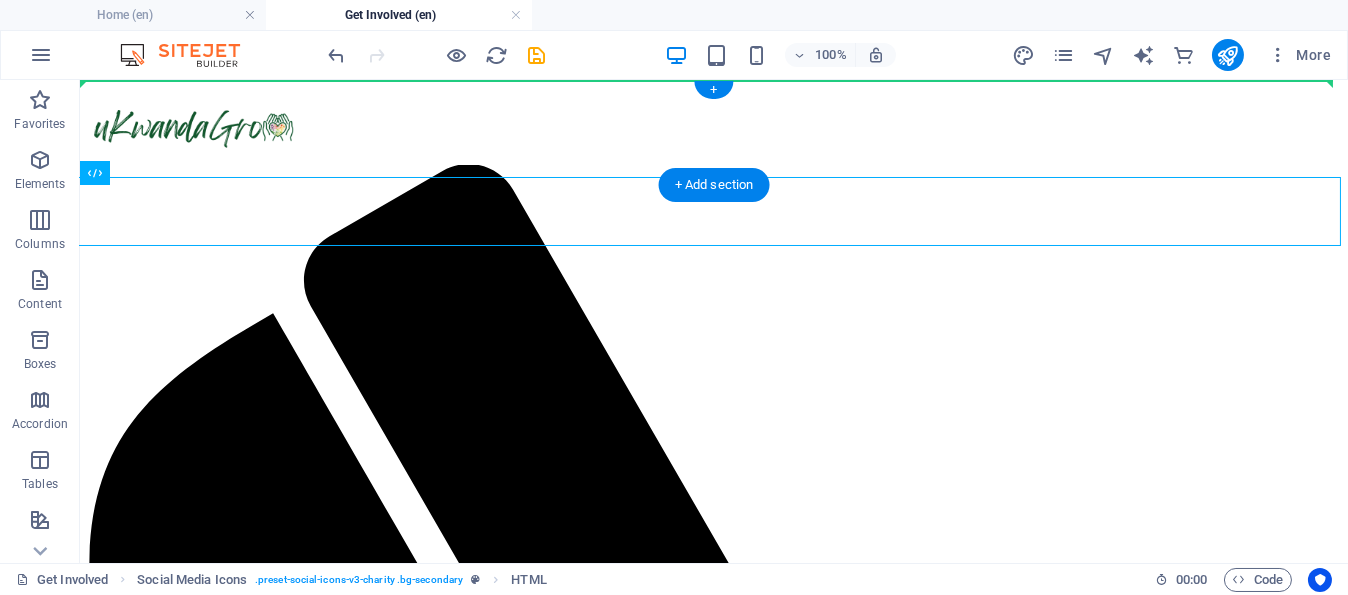 drag, startPoint x: 95, startPoint y: 198, endPoint x: 128, endPoint y: 109, distance: 94.92102 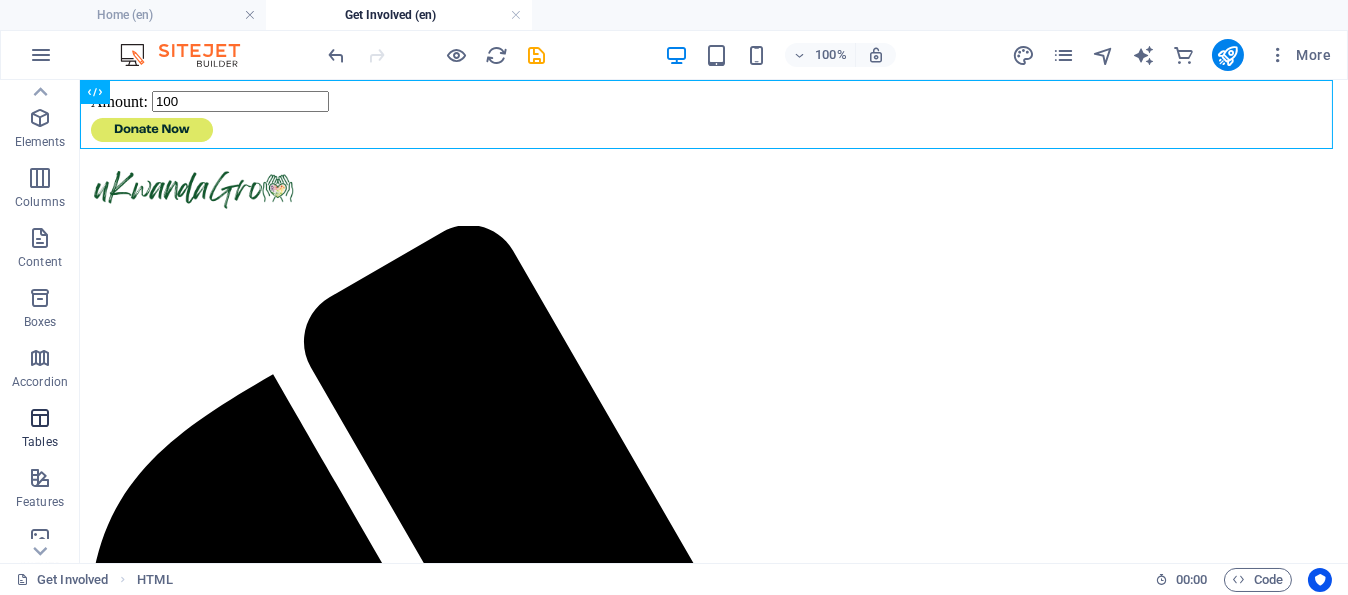scroll, scrollTop: 0, scrollLeft: 0, axis: both 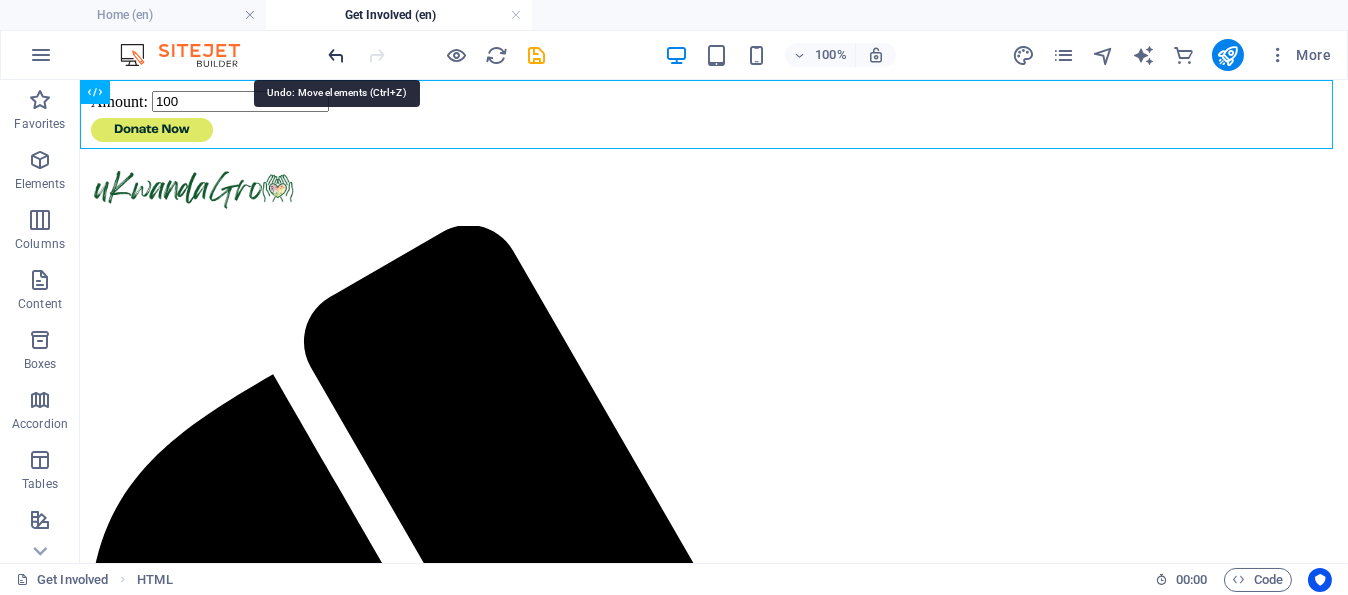 click at bounding box center [337, 55] 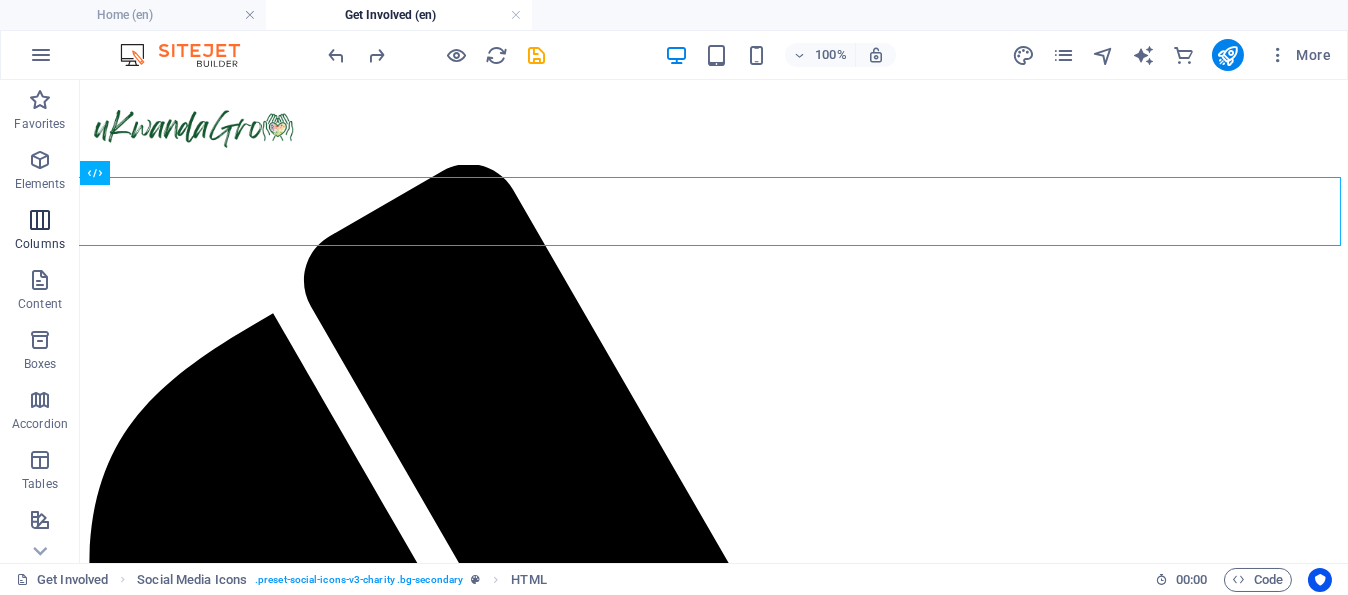 click at bounding box center [40, 220] 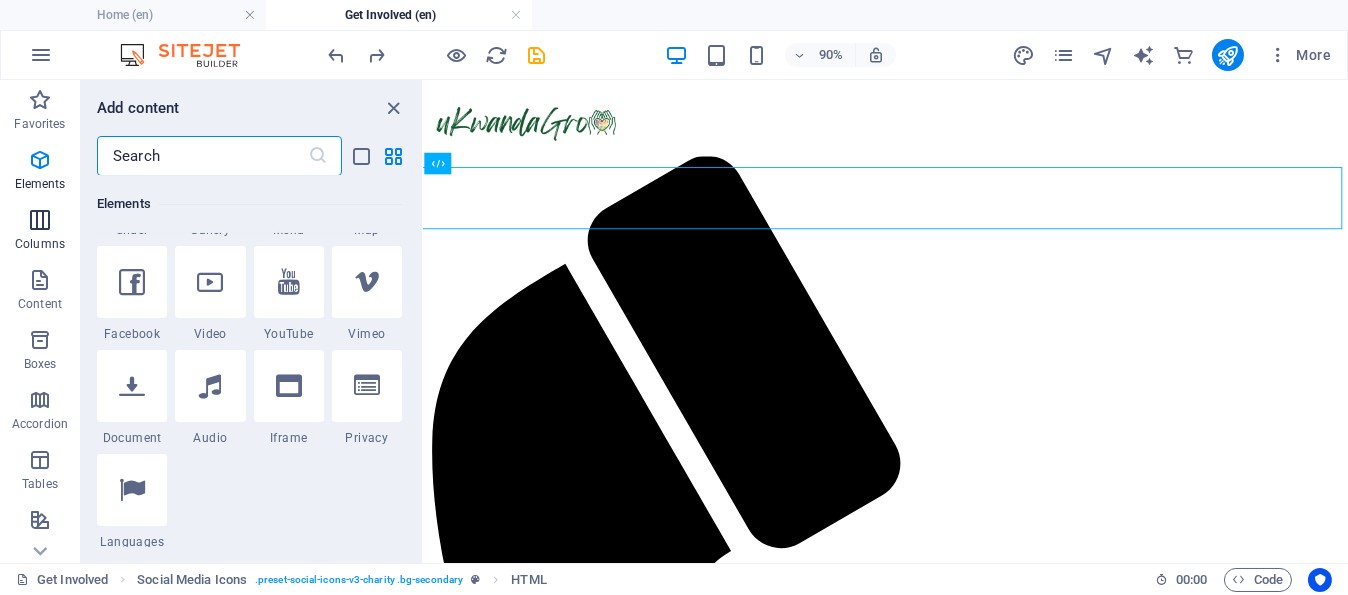 scroll, scrollTop: 990, scrollLeft: 0, axis: vertical 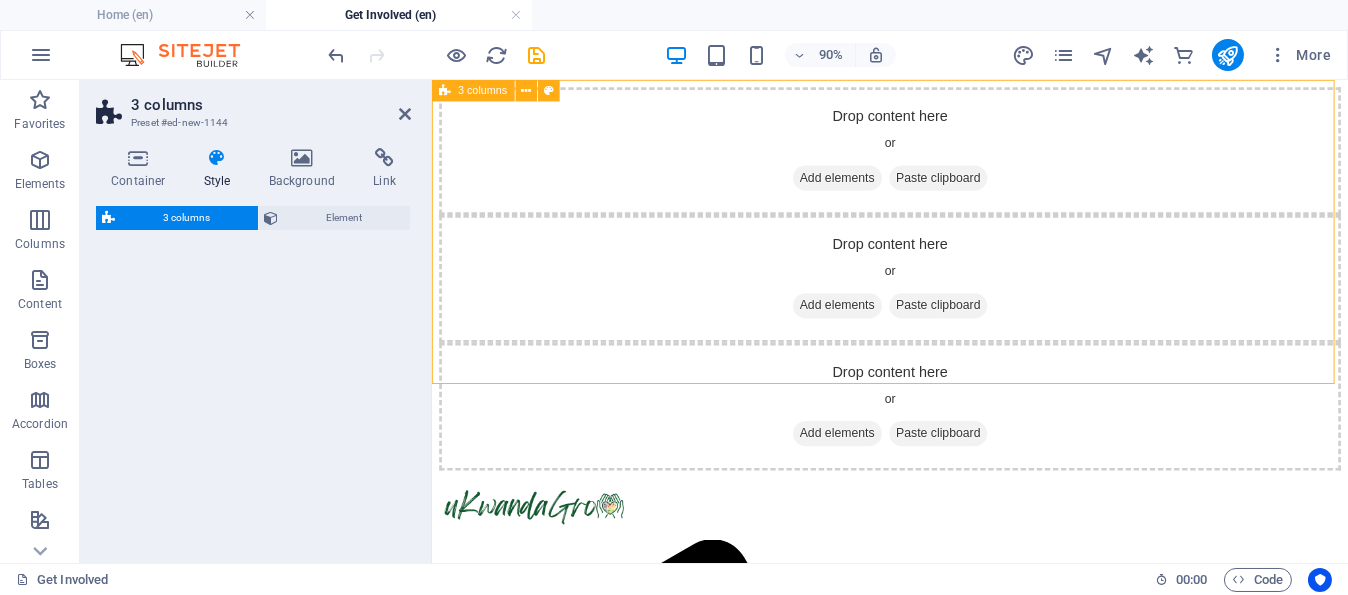 select on "rem" 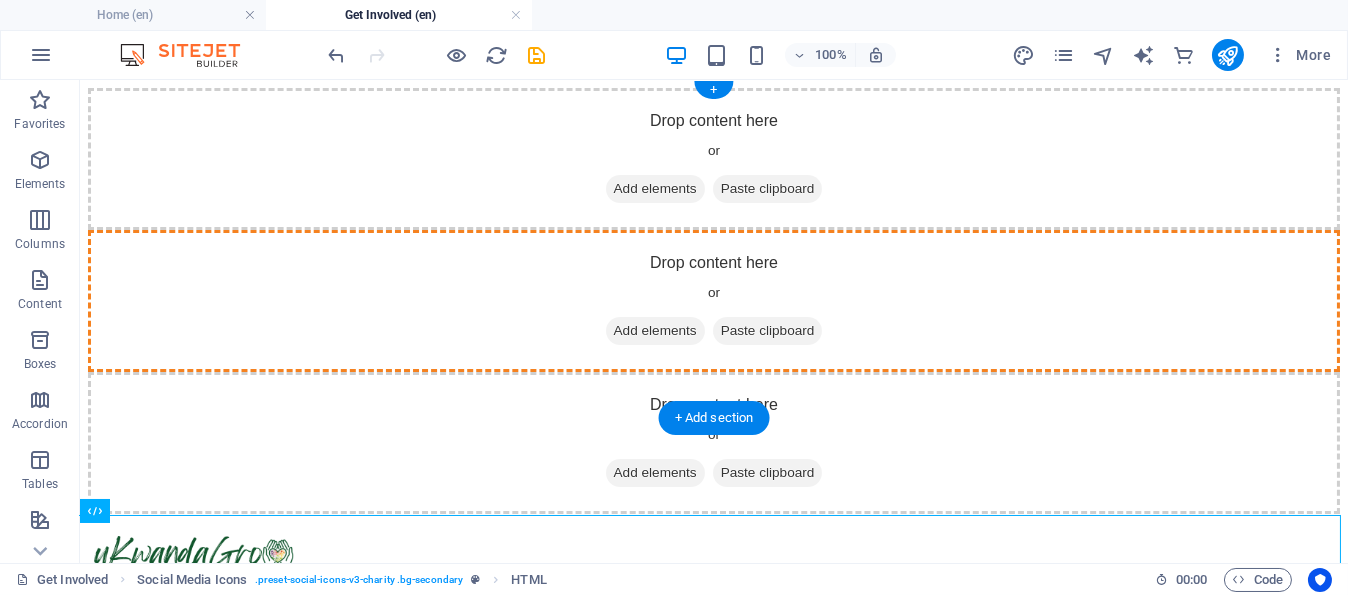 drag, startPoint x: 108, startPoint y: 536, endPoint x: 769, endPoint y: 207, distance: 738.3509 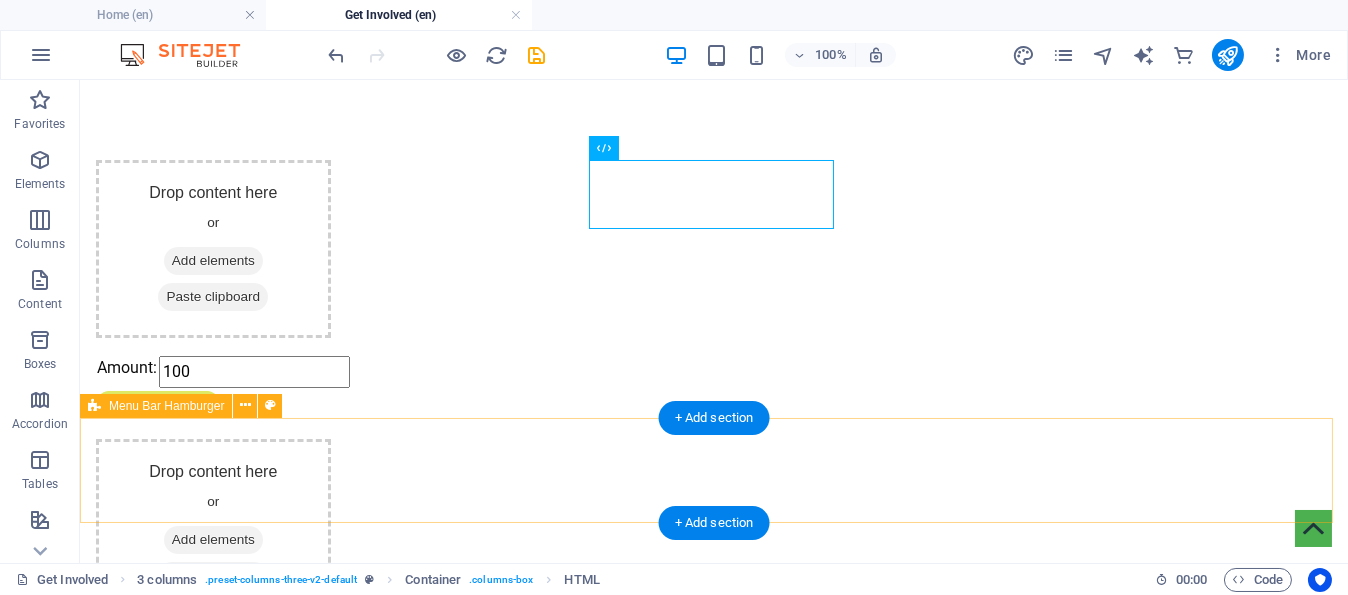 click on "01.  HOME
02.  about-us
03.  WHY THerapeutic Horticulture
04.  RESOURCES 05.  BLOG 06. GET INVOLVED 07.  CONTACT" at bounding box center (714, 762) 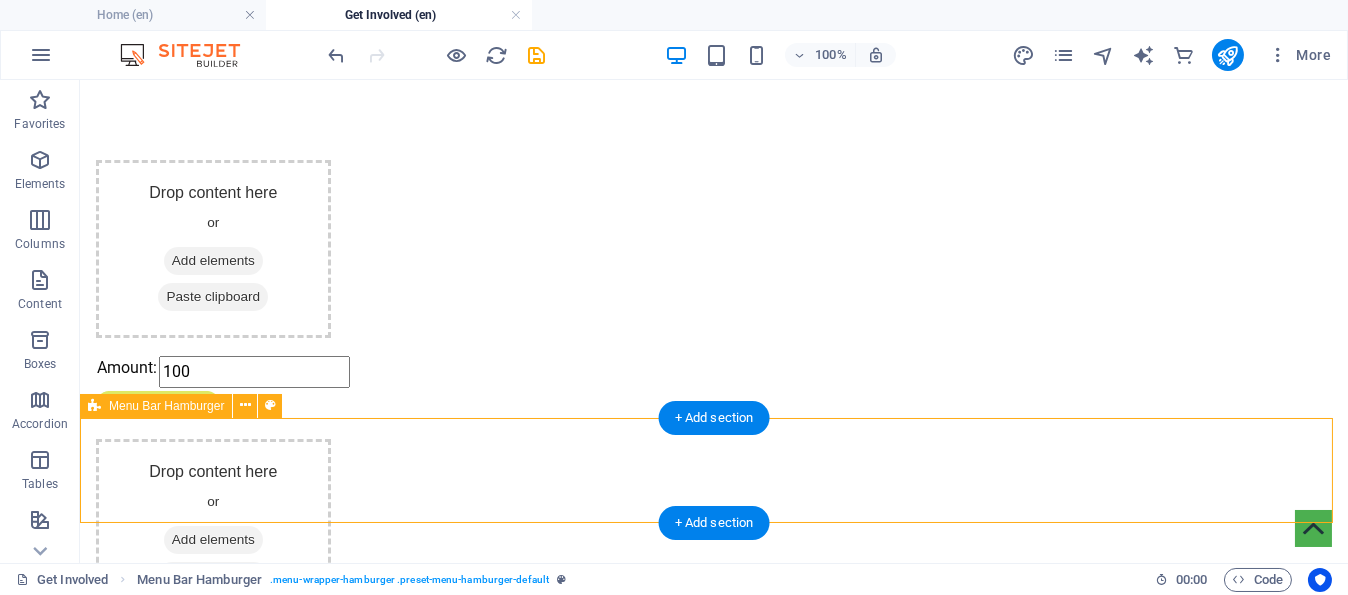 click on "01.  HOME
02.  about-us
03.  WHY THerapeutic Horticulture
04.  RESOURCES 05.  BLOG 06. GET INVOLVED 07.  CONTACT" at bounding box center (714, 762) 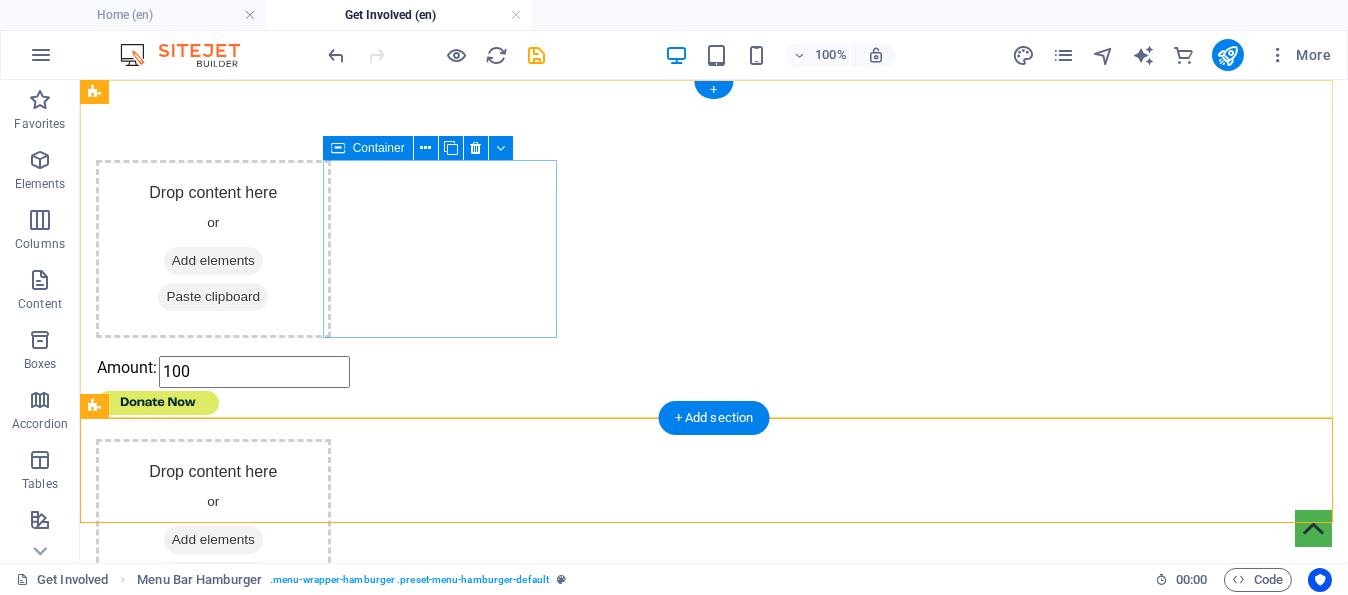 click on "Drop content here or  Add elements  Paste clipboard" at bounding box center (213, 249) 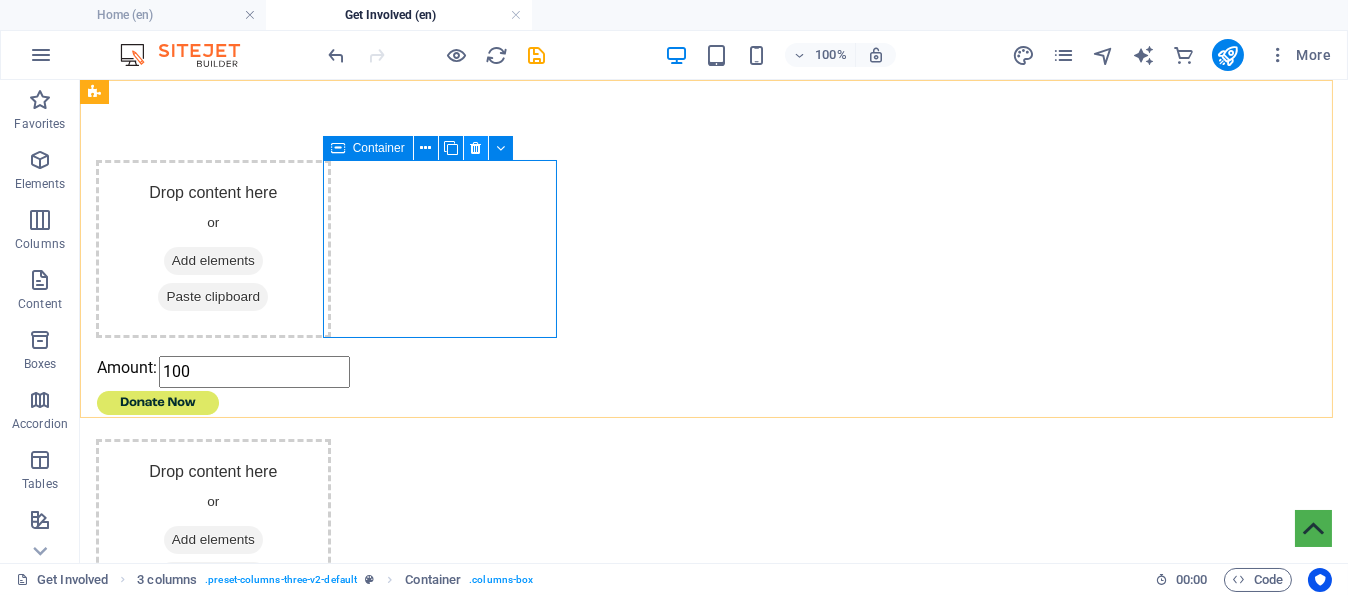 click at bounding box center (475, 148) 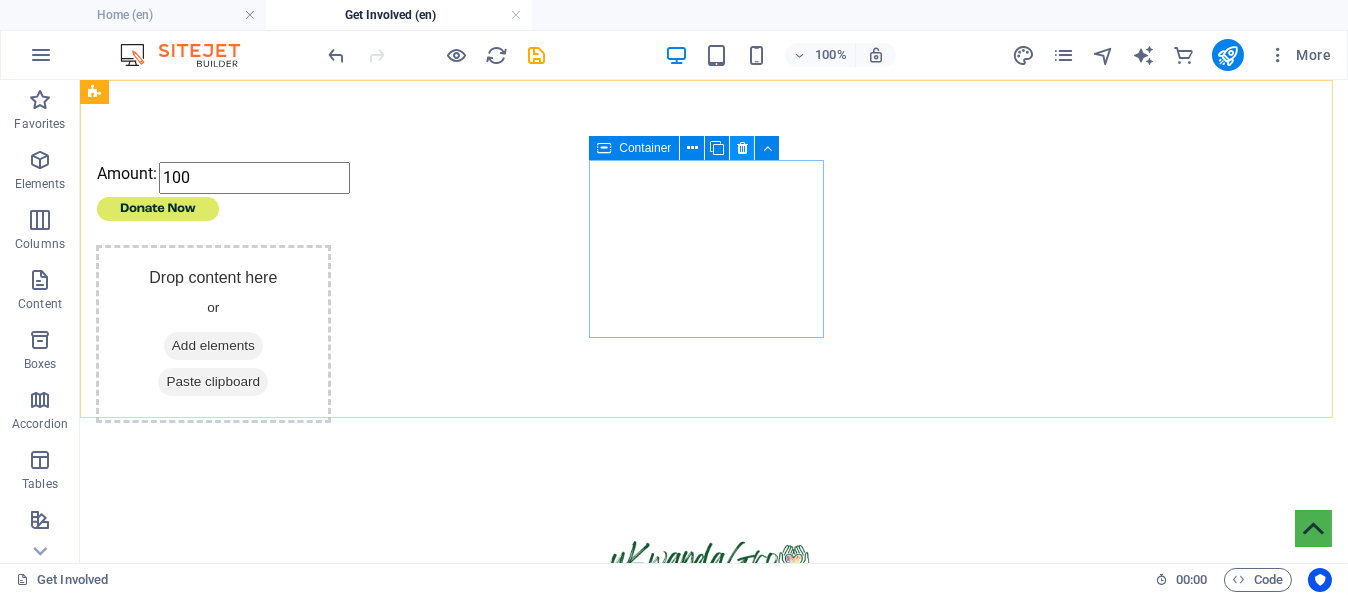 click at bounding box center (742, 148) 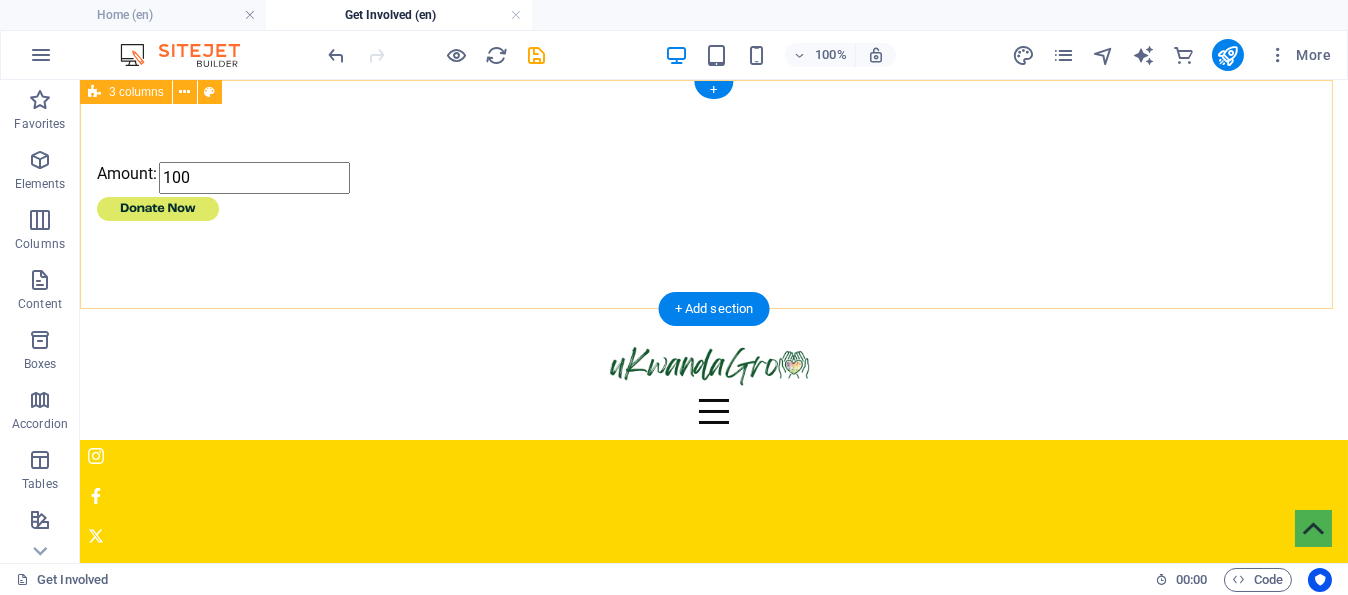 drag, startPoint x: 498, startPoint y: 159, endPoint x: 286, endPoint y: 239, distance: 226.59215 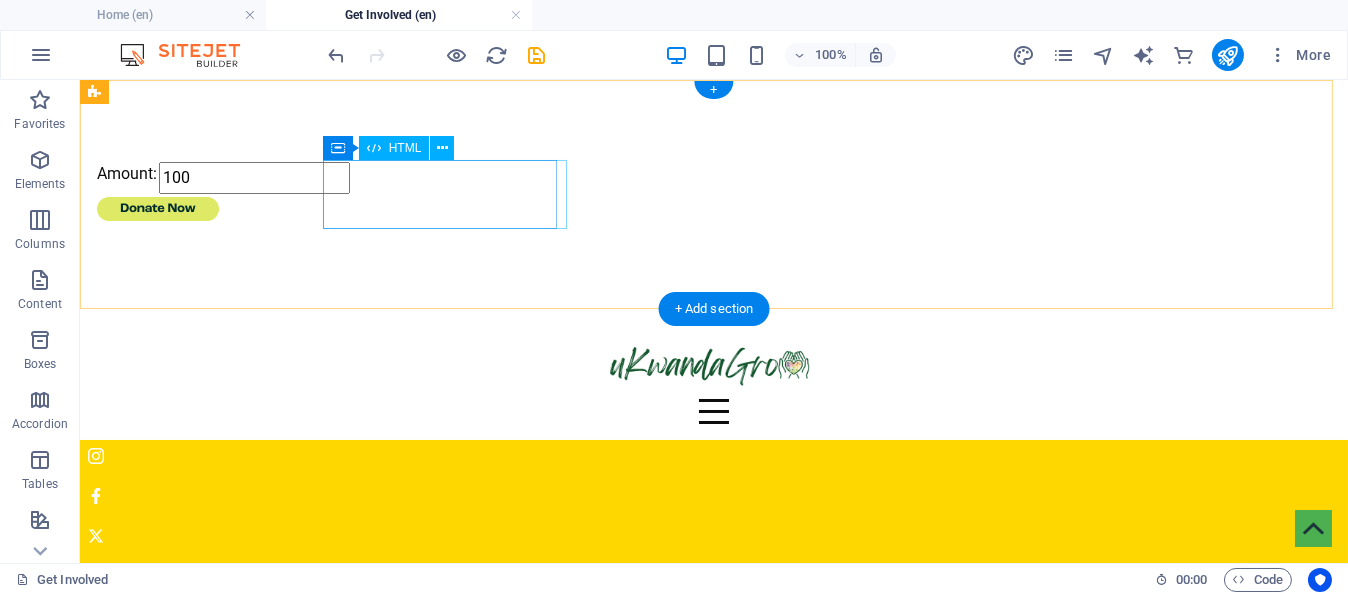 click on "Amount:
100" at bounding box center [213, 194] 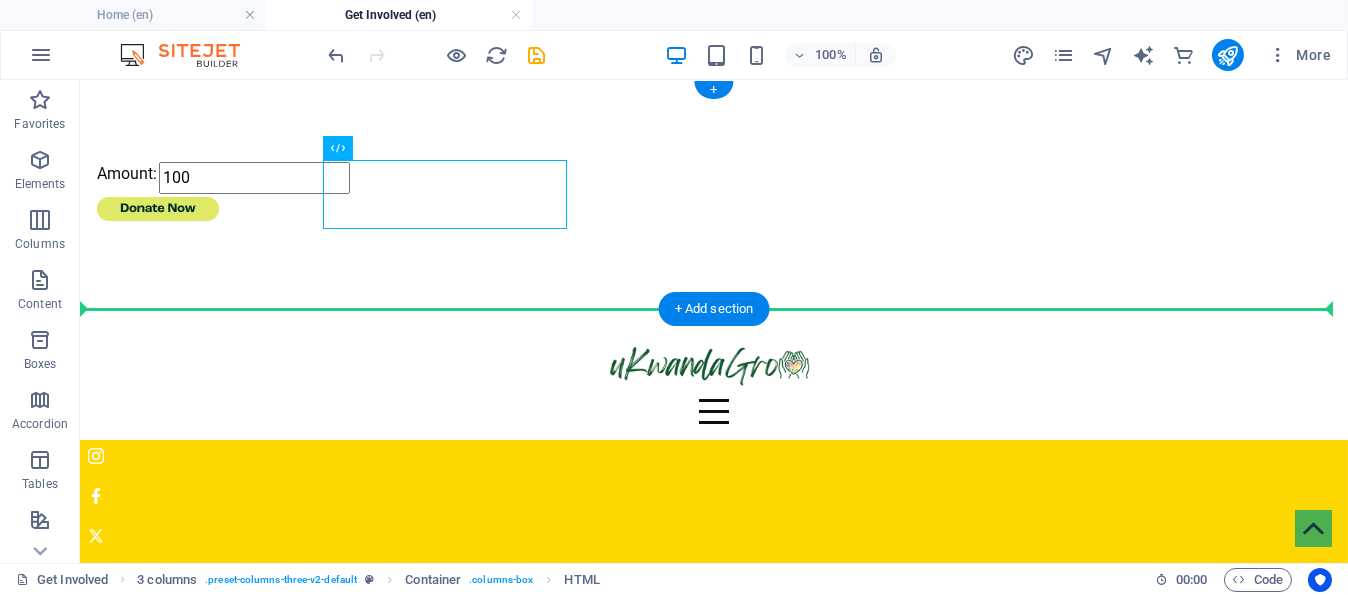 drag, startPoint x: 565, startPoint y: 213, endPoint x: 571, endPoint y: 292, distance: 79.22752 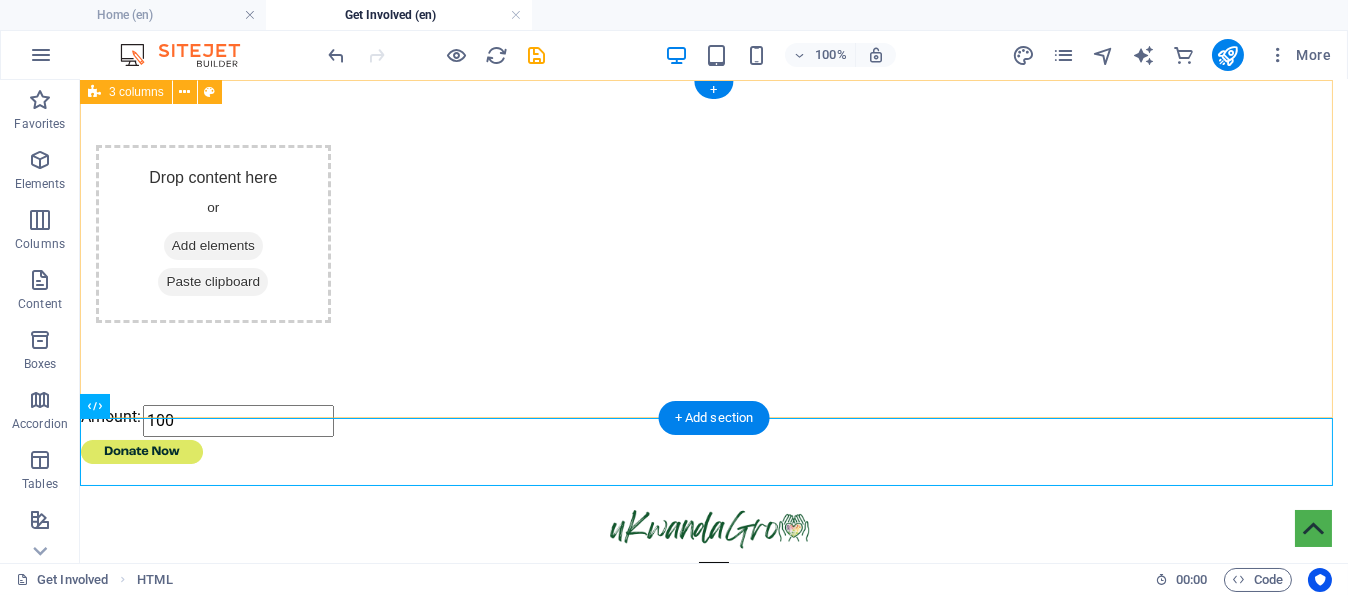 scroll, scrollTop: 0, scrollLeft: 0, axis: both 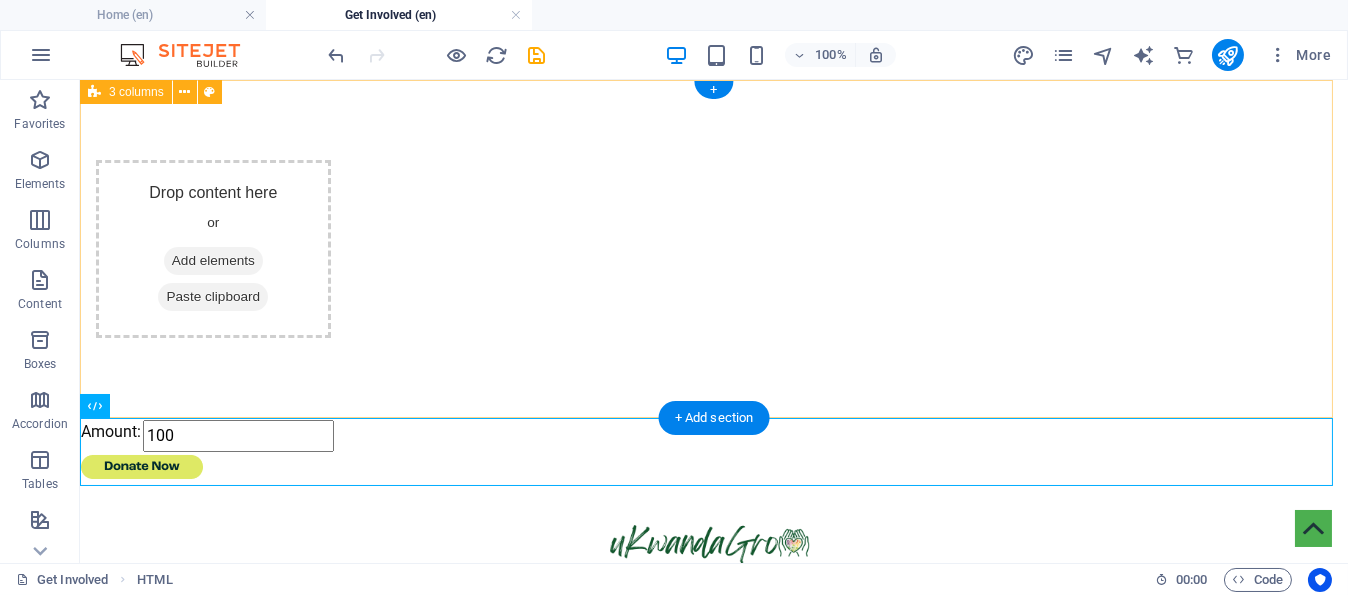 click on "Drop content here or  Add elements  Paste clipboard" at bounding box center [714, 249] 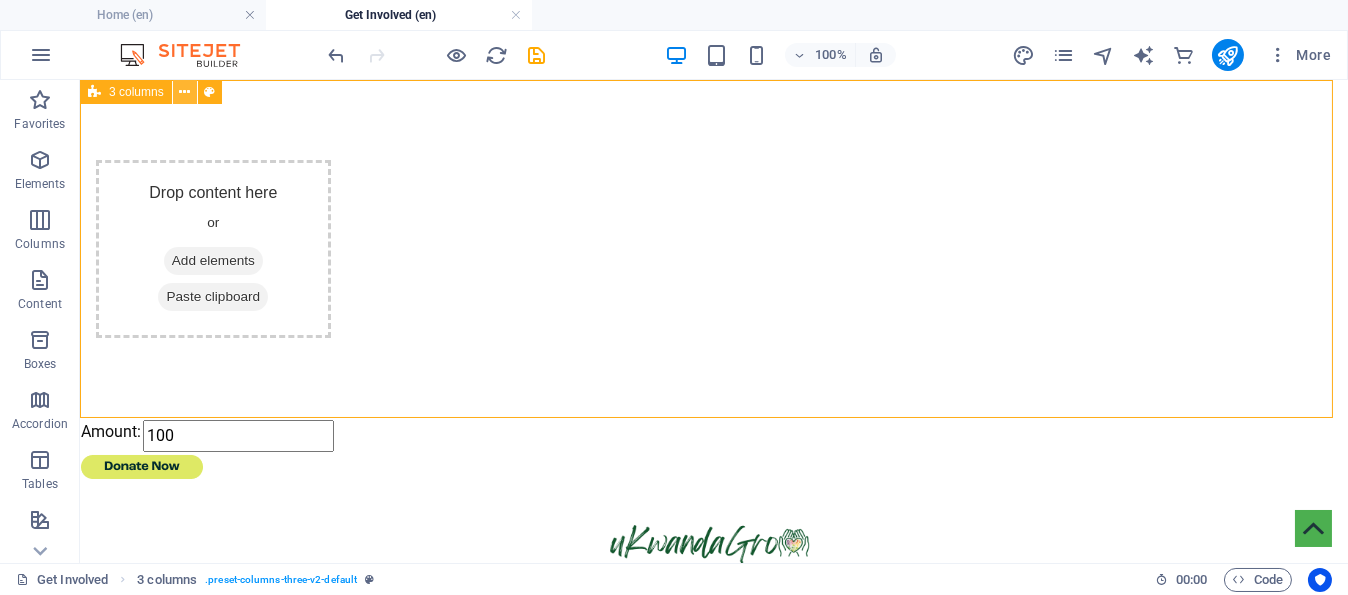 click at bounding box center [184, 92] 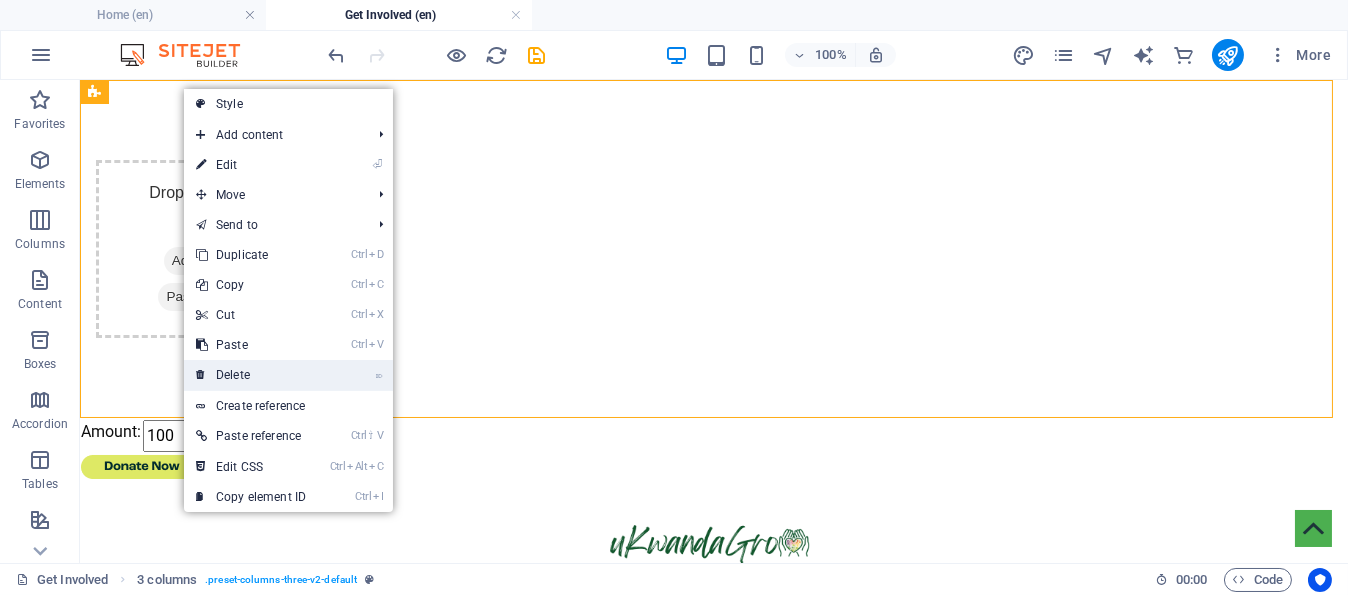 click on "⌦  Delete" at bounding box center (251, 375) 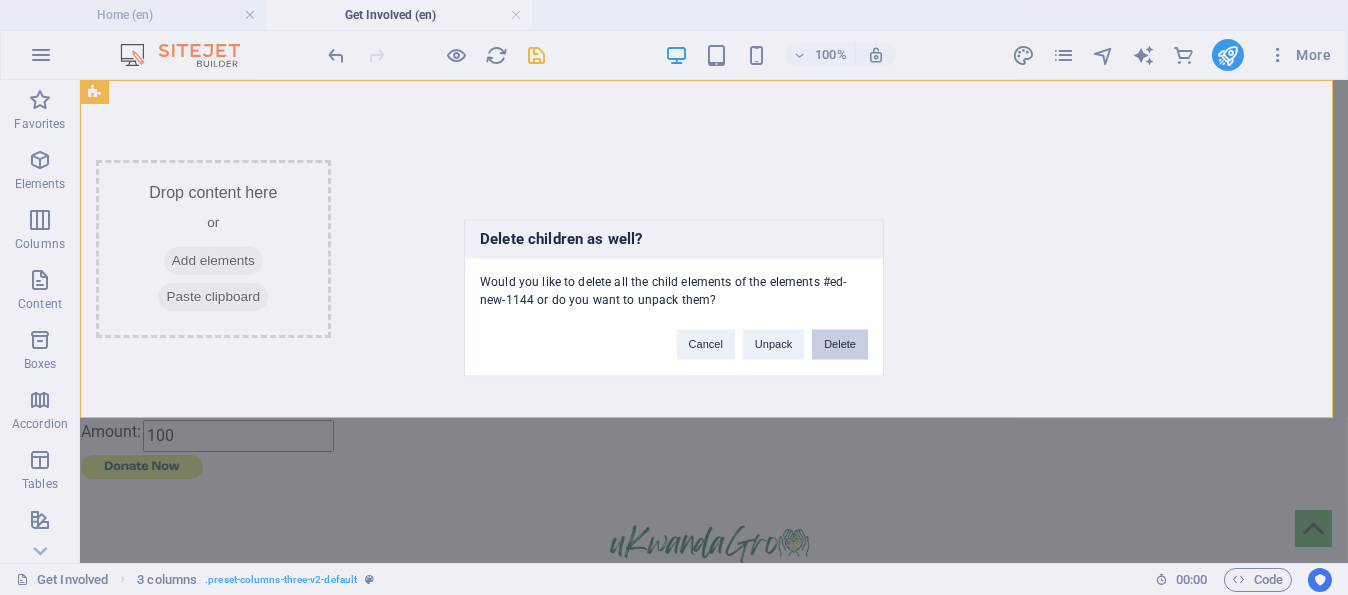 drag, startPoint x: 832, startPoint y: 340, endPoint x: 713, endPoint y: 241, distance: 154.79665 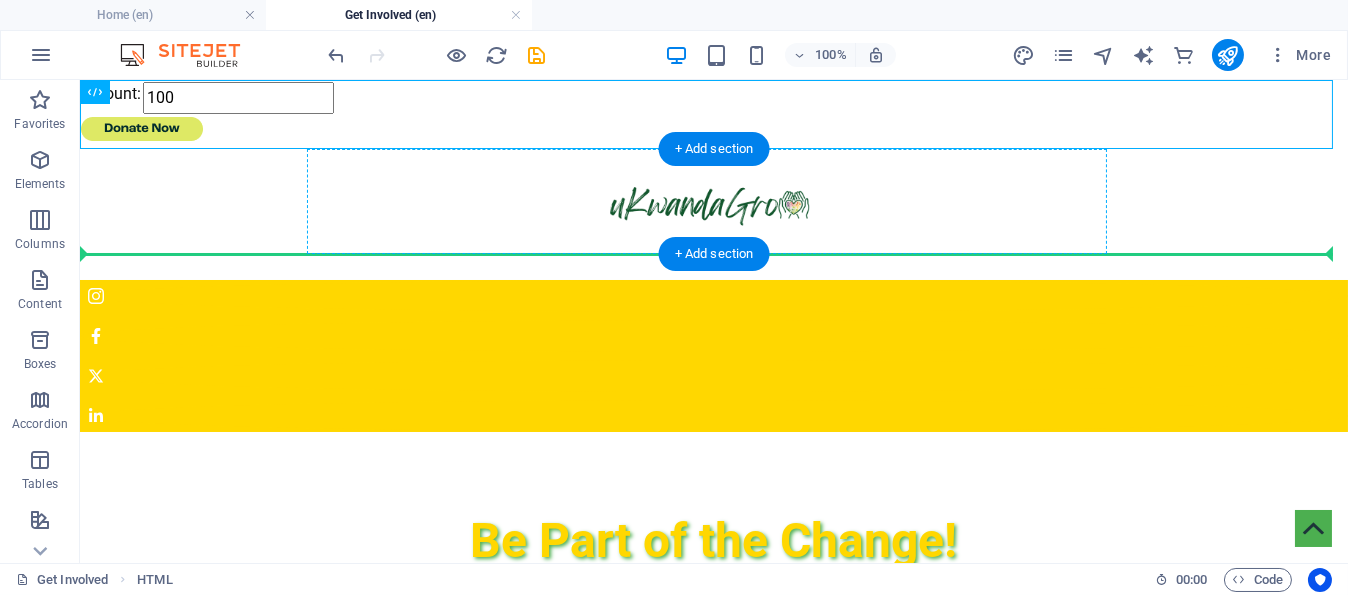 drag, startPoint x: 486, startPoint y: 230, endPoint x: 458, endPoint y: 219, distance: 30.083218 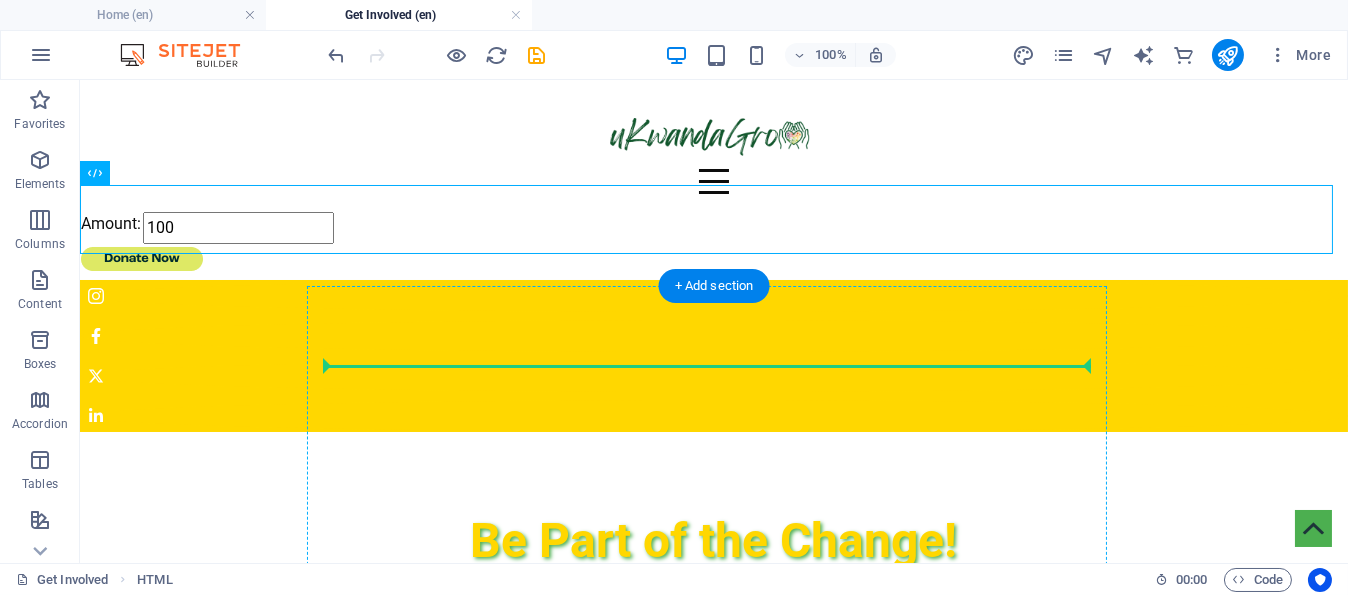 drag, startPoint x: 350, startPoint y: 198, endPoint x: 576, endPoint y: 368, distance: 282.8003 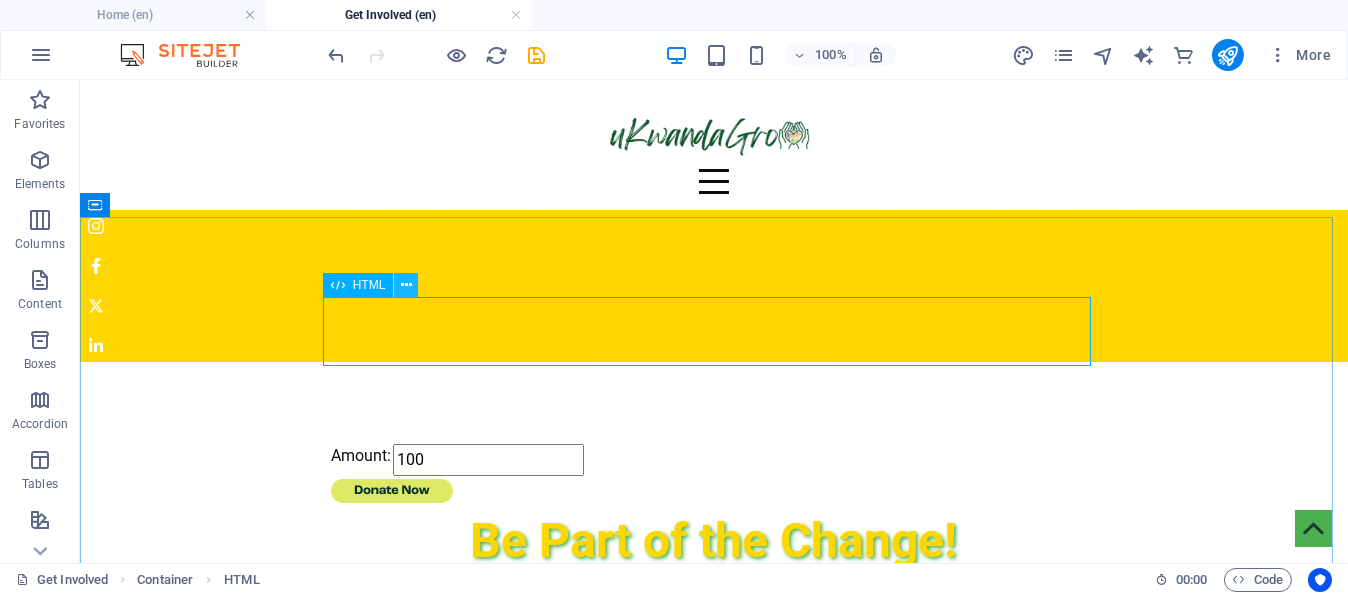 click at bounding box center [406, 285] 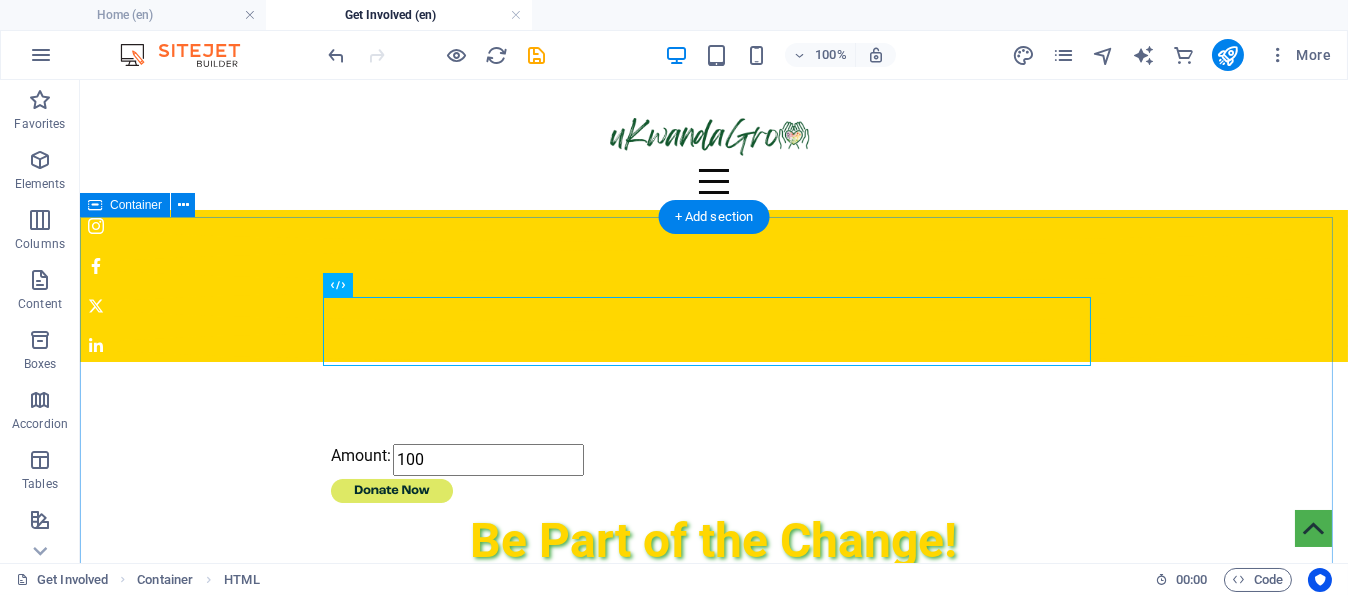 click on "Amount:
[NUMBER]
Be Part of the Change! Your support helps us bring our projects to life. As a registered Public Benefit Organisation (PBO), your donations are tax-deductible.  We will provide a PBO certificate with your donation receipt." at bounding box center (714, 548) 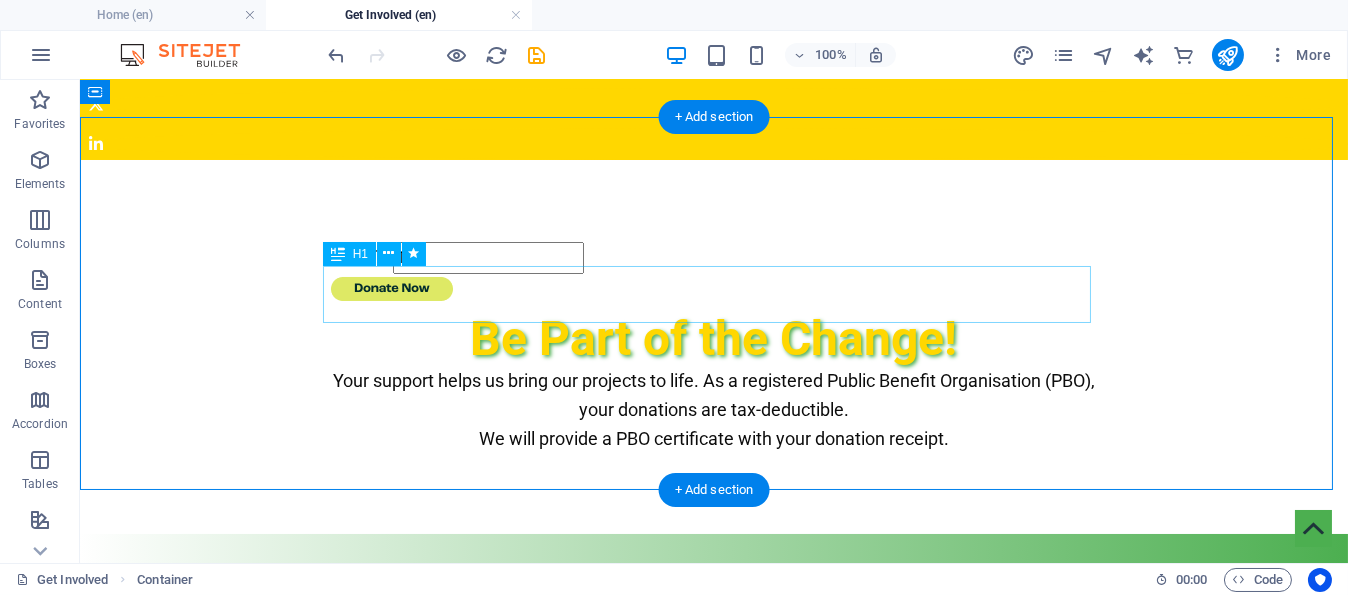 scroll, scrollTop: 100, scrollLeft: 0, axis: vertical 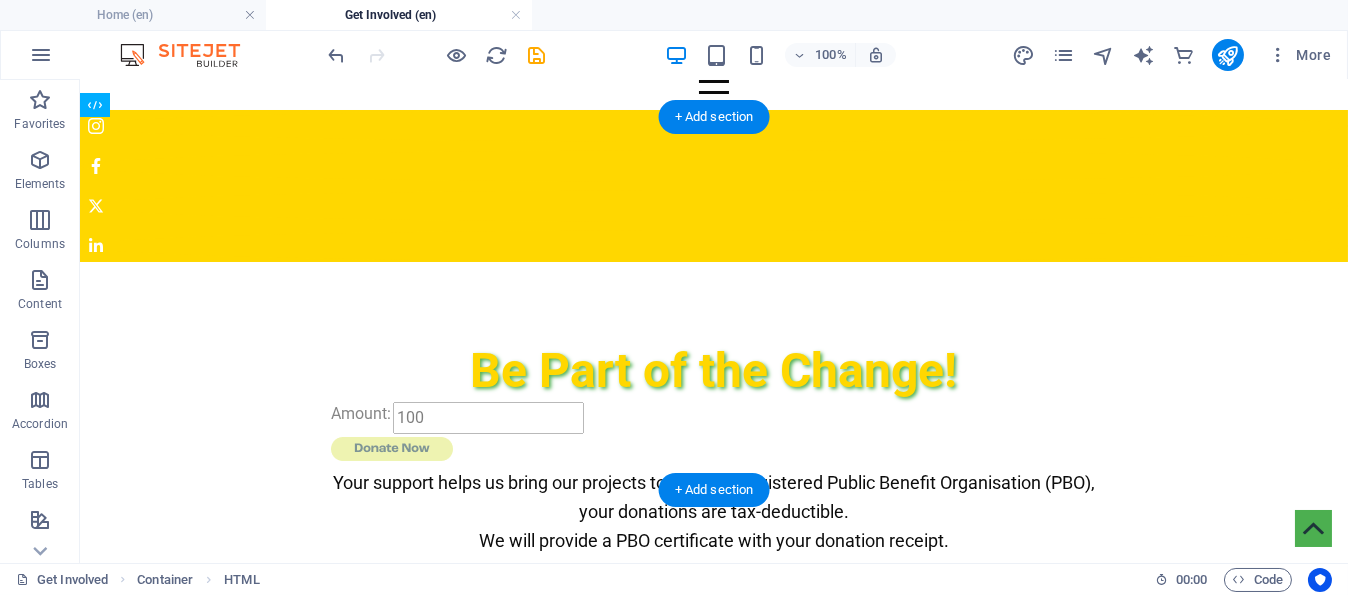drag, startPoint x: 621, startPoint y: 201, endPoint x: 595, endPoint y: 320, distance: 121.80723 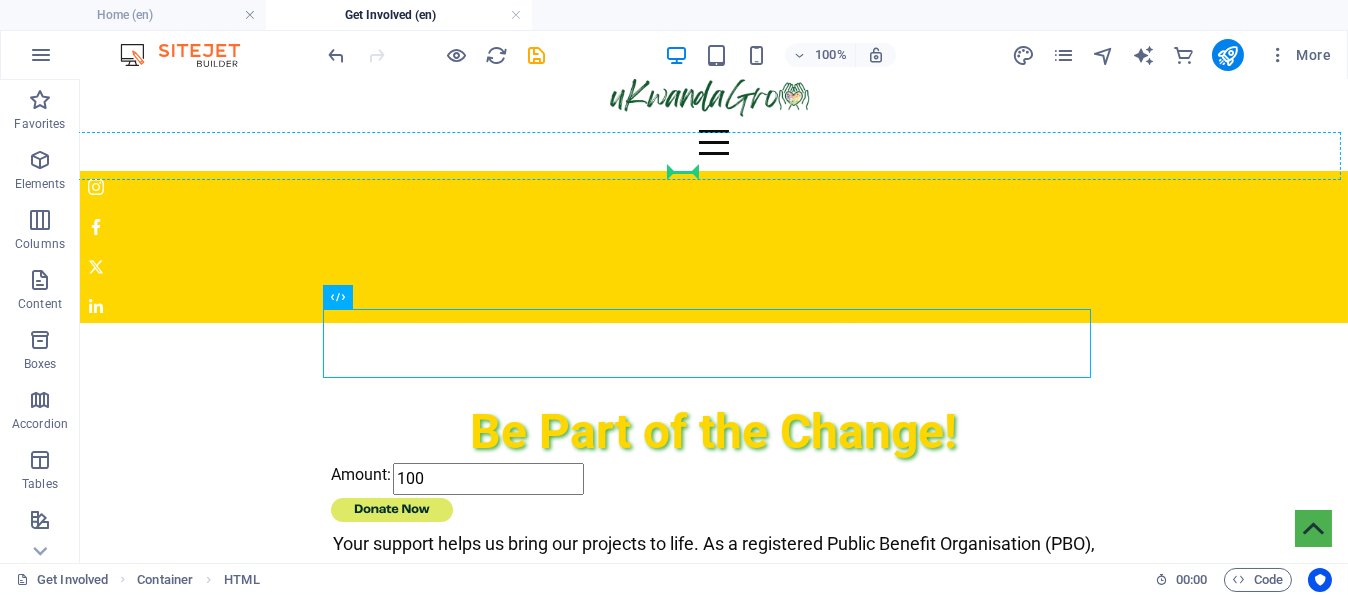 scroll, scrollTop: 10, scrollLeft: 0, axis: vertical 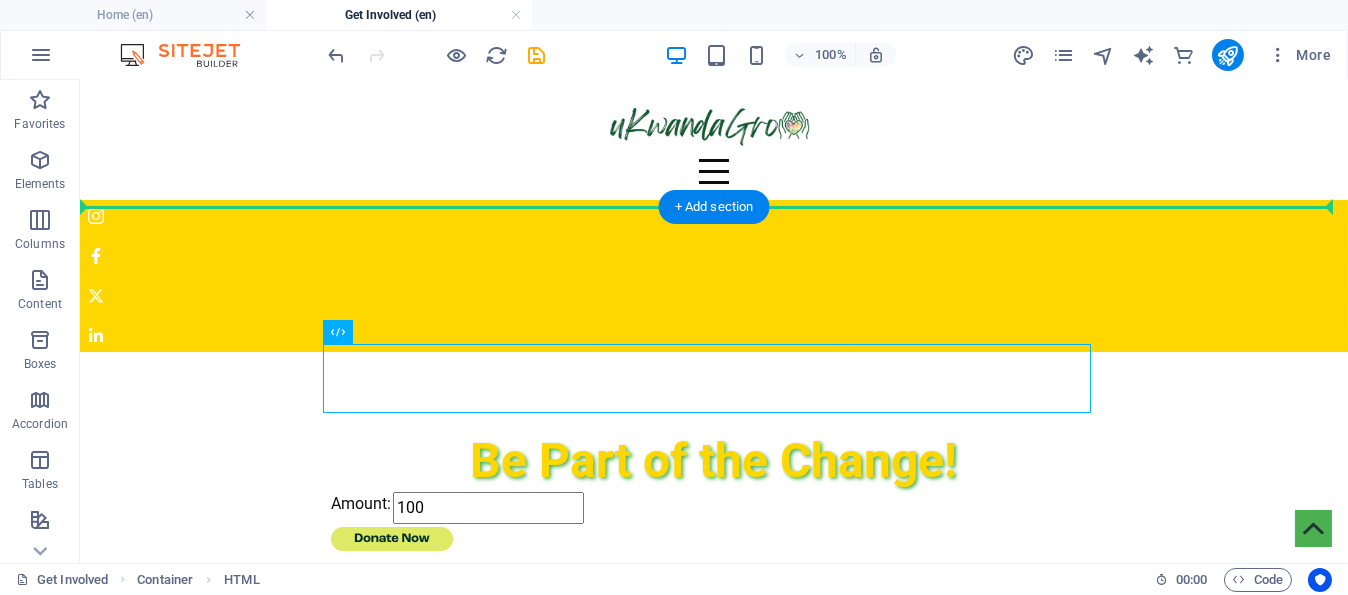 drag, startPoint x: 981, startPoint y: 256, endPoint x: 663, endPoint y: 218, distance: 320.2624 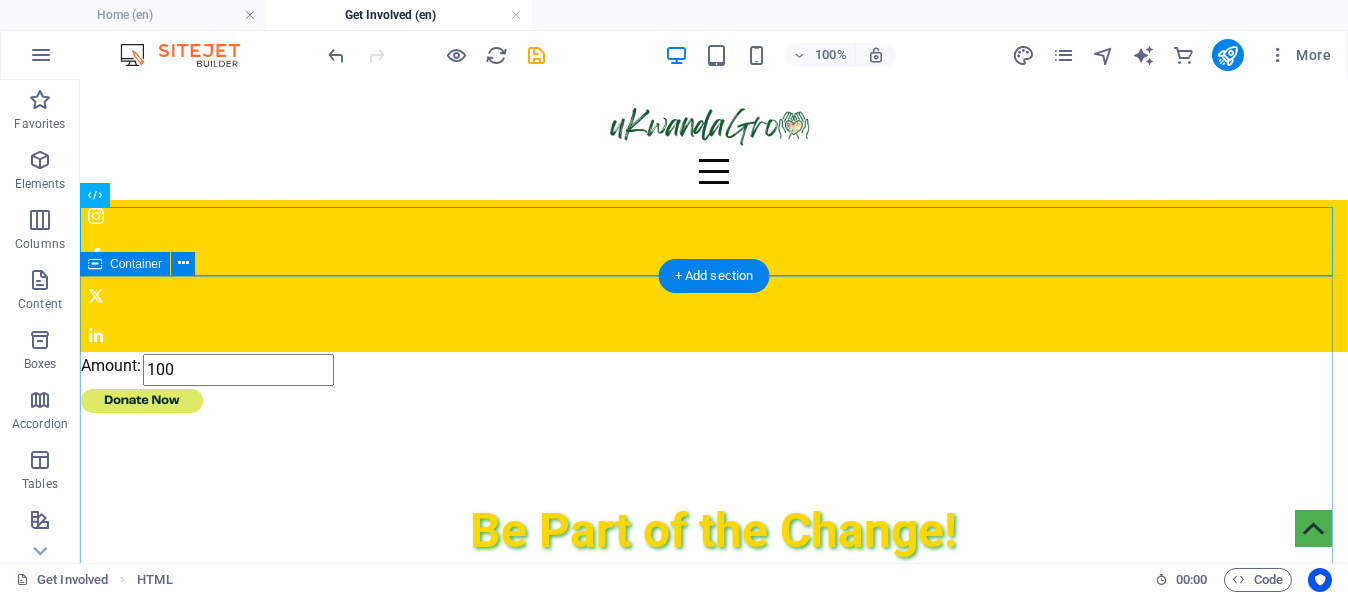 click on "Be Part of the Change! Your support helps us bring our projects to life. As a registered Public Benefit Organisation (PBO), your donations are tax-deductible.  We will provide a PBO certificate with your donation receipt." at bounding box center [714, 574] 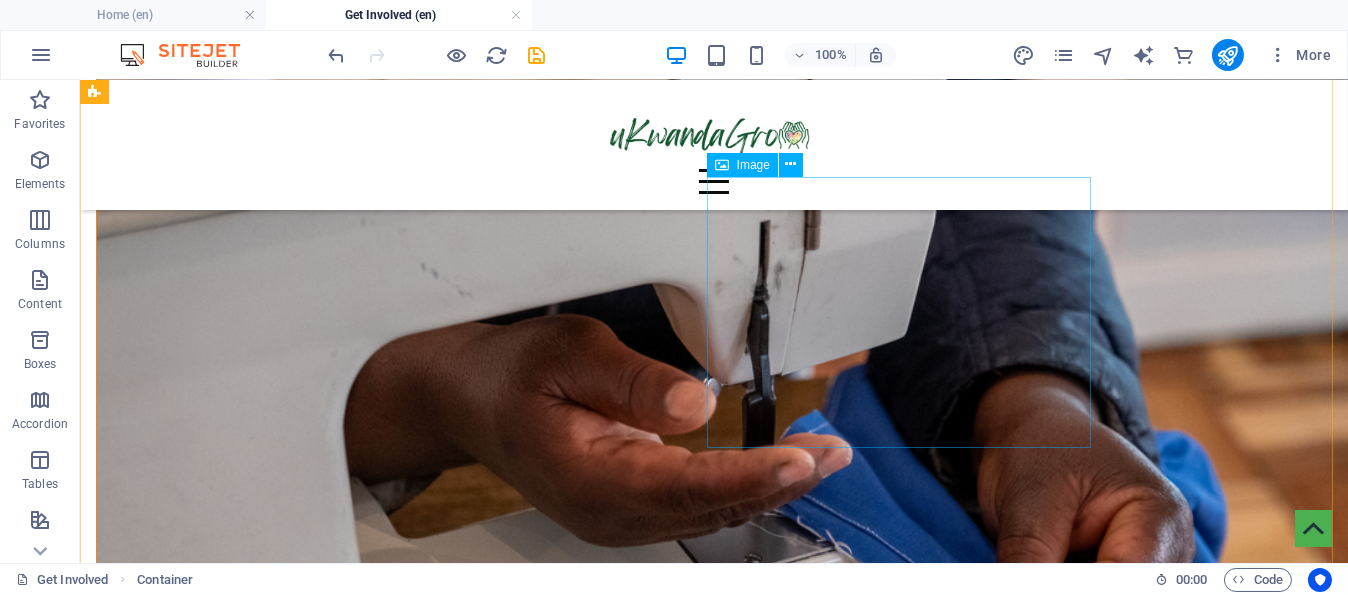 scroll, scrollTop: 3210, scrollLeft: 0, axis: vertical 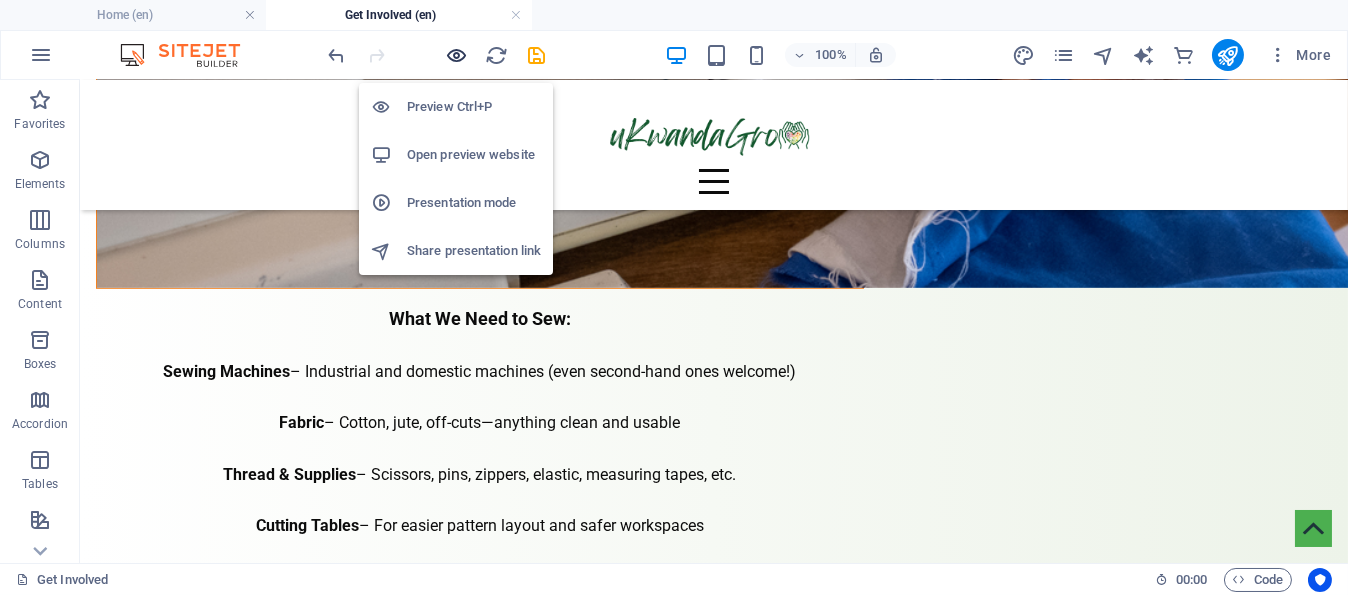 click at bounding box center [457, 55] 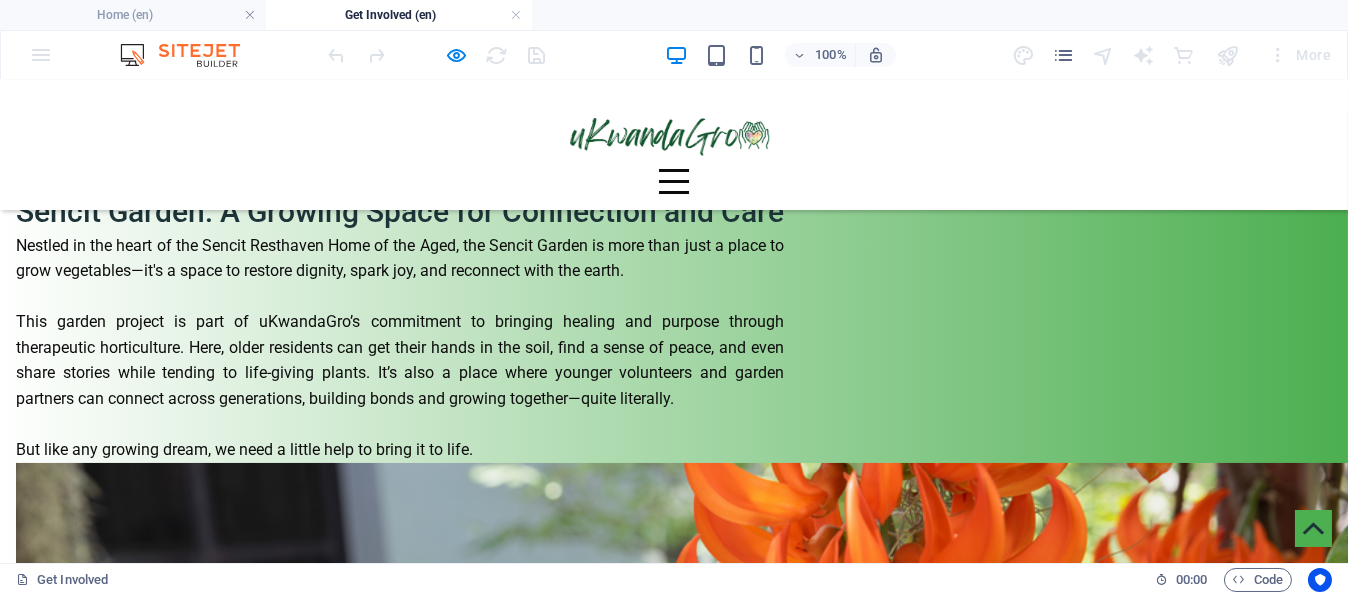 scroll, scrollTop: 0, scrollLeft: 0, axis: both 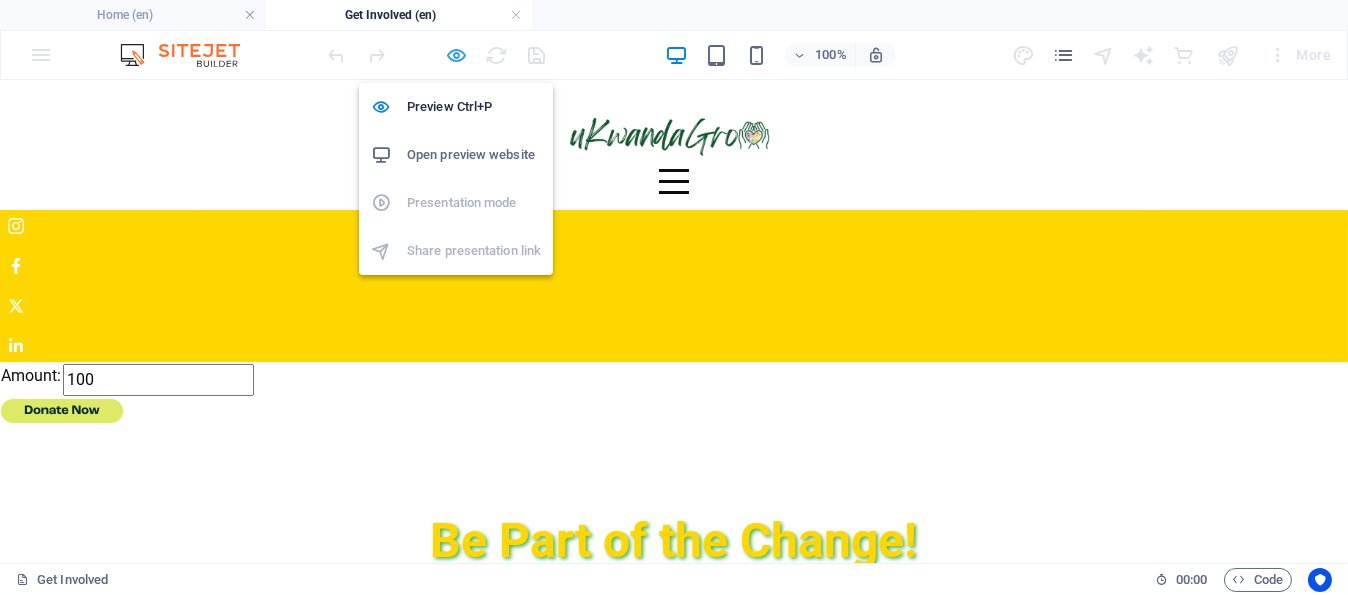 click at bounding box center [457, 55] 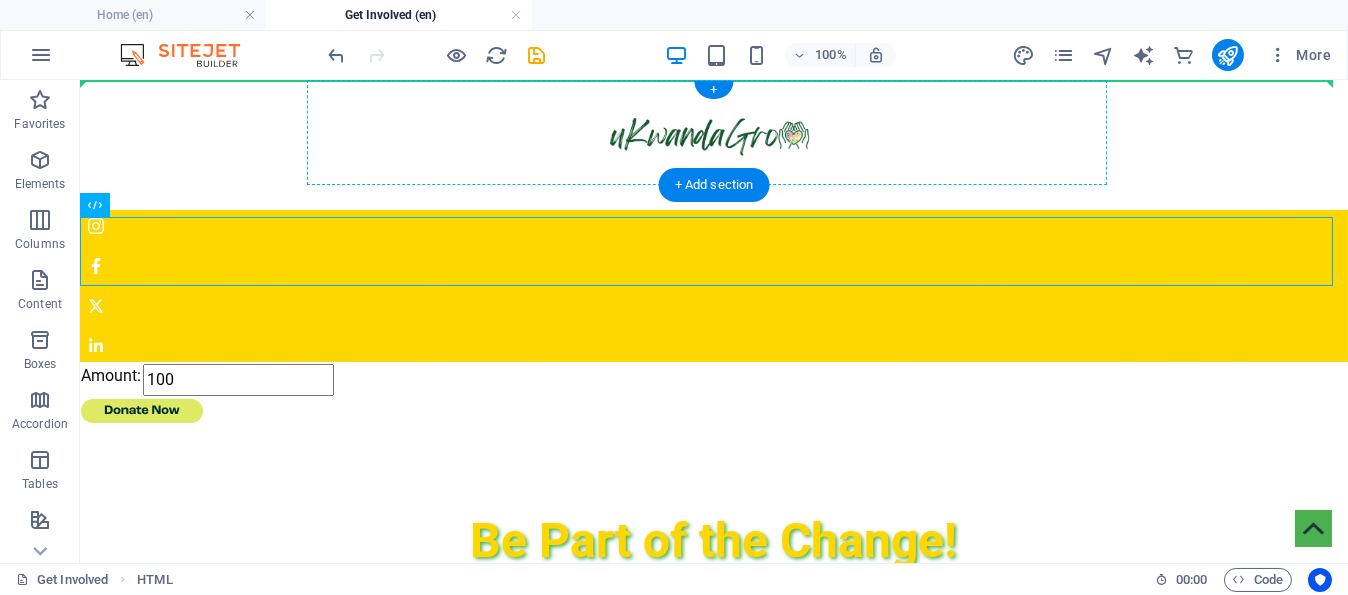 drag, startPoint x: 381, startPoint y: 243, endPoint x: 352, endPoint y: 110, distance: 136.12494 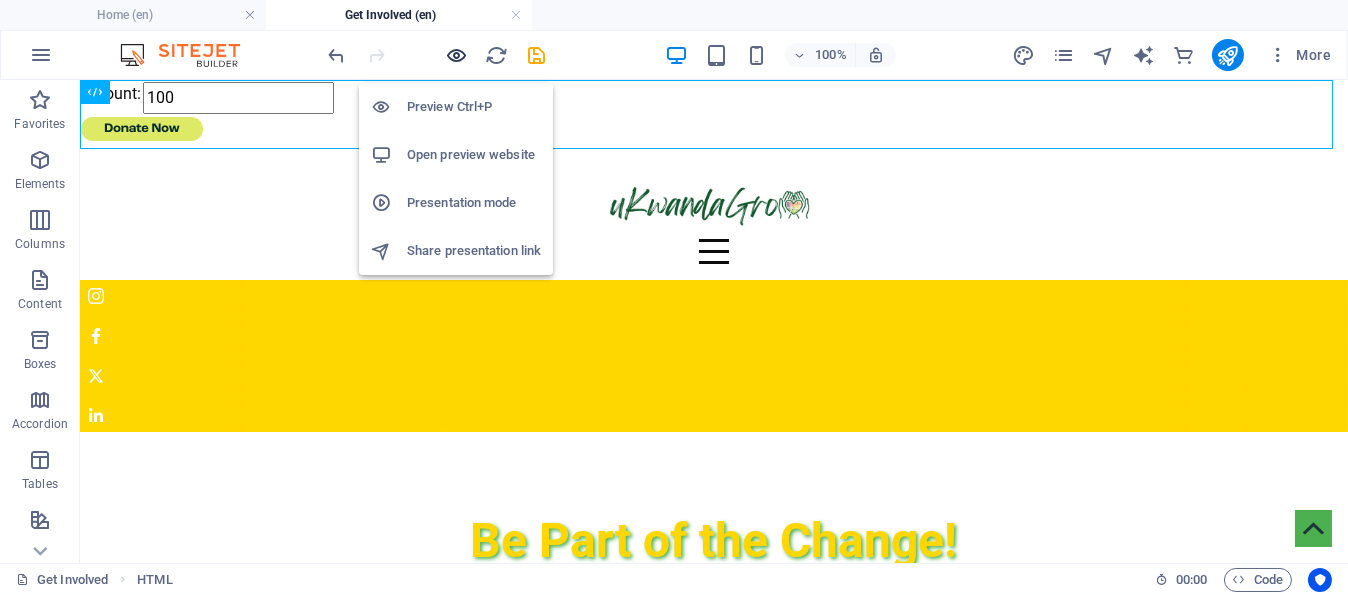click at bounding box center [457, 55] 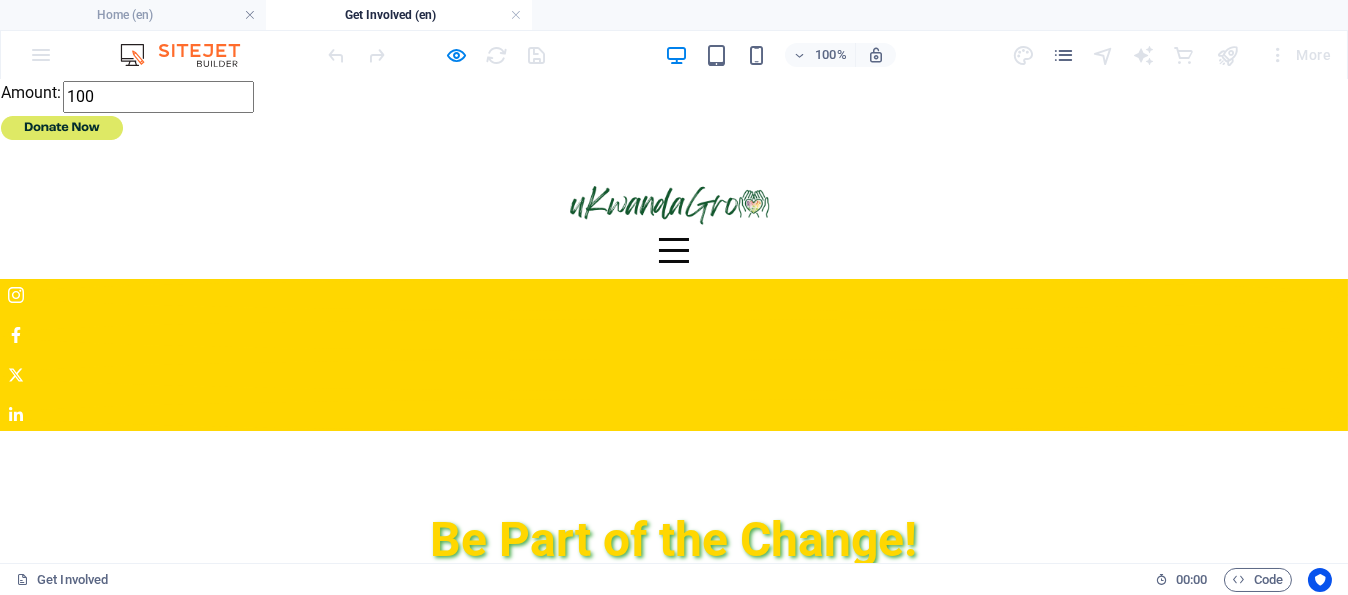 scroll, scrollTop: 0, scrollLeft: 0, axis: both 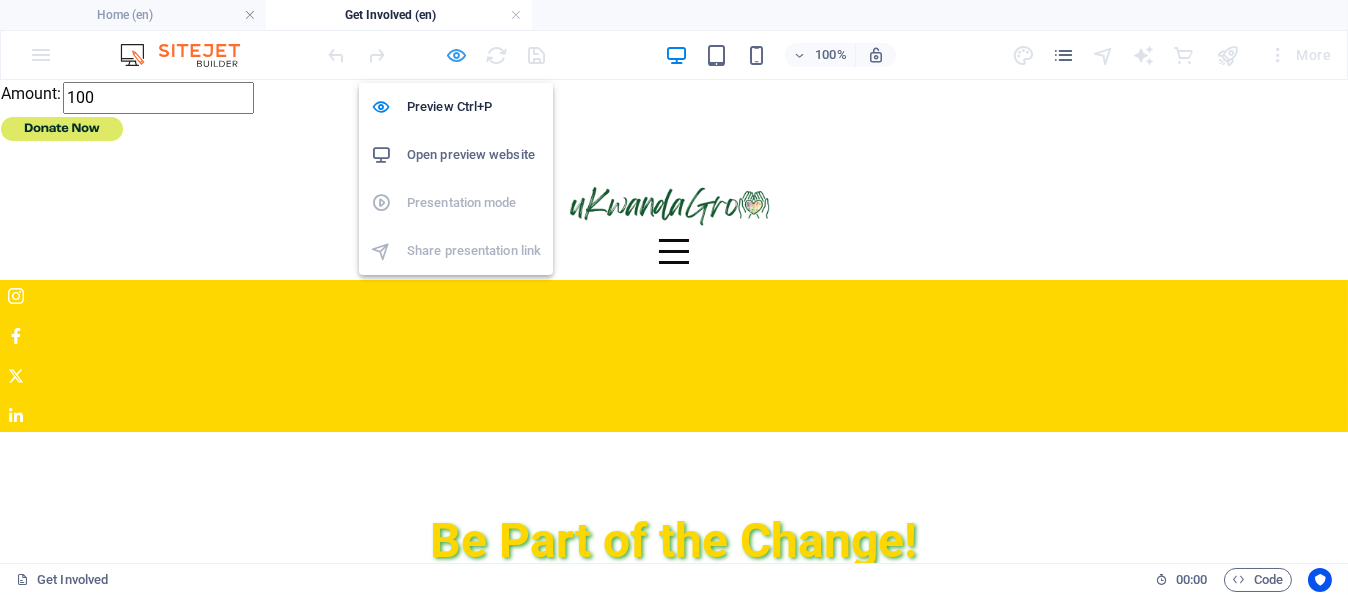click at bounding box center [457, 55] 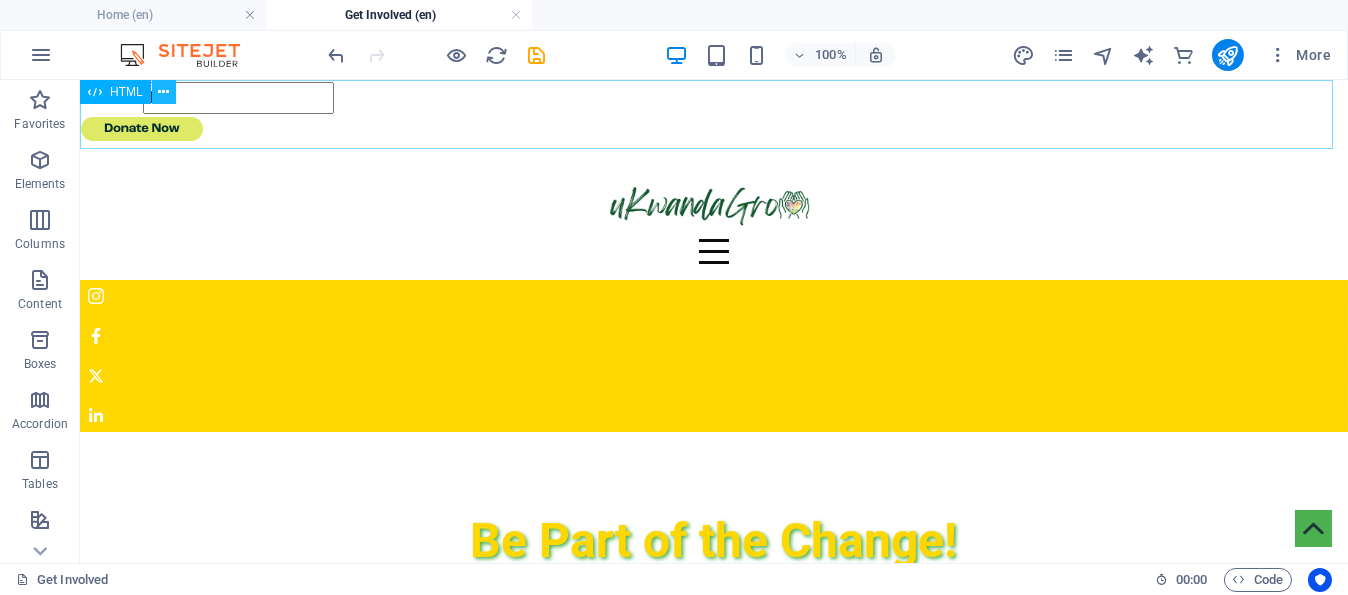 click at bounding box center (163, 92) 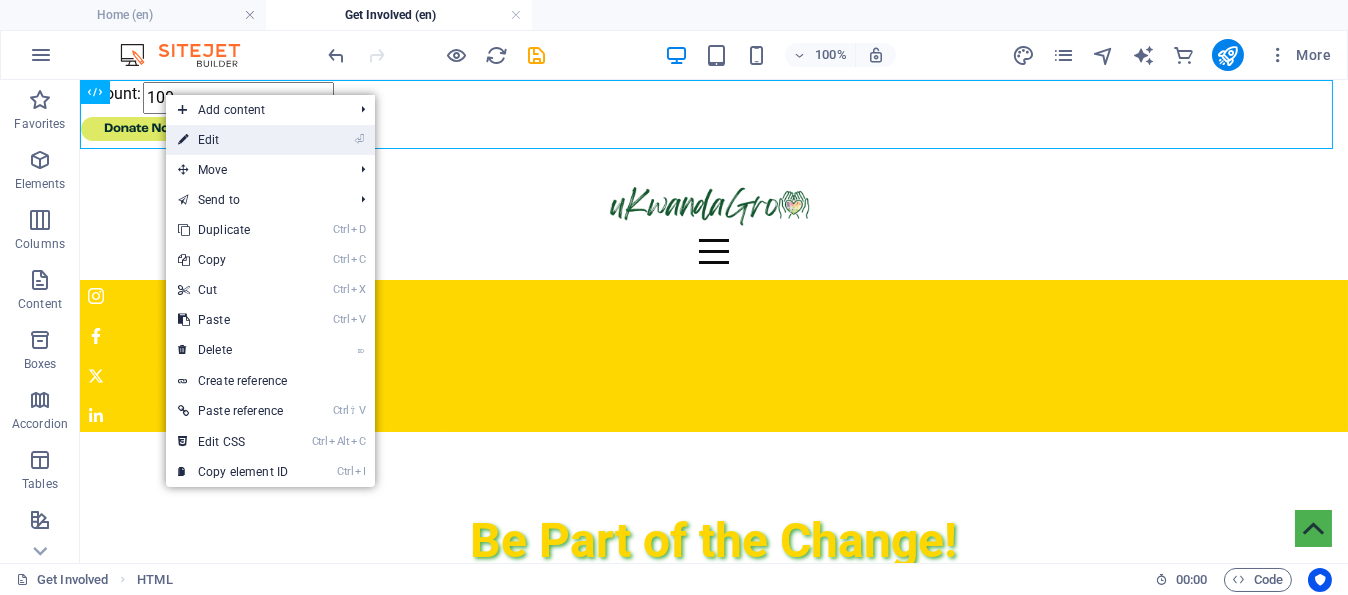 click on "⏎  Edit" at bounding box center [233, 140] 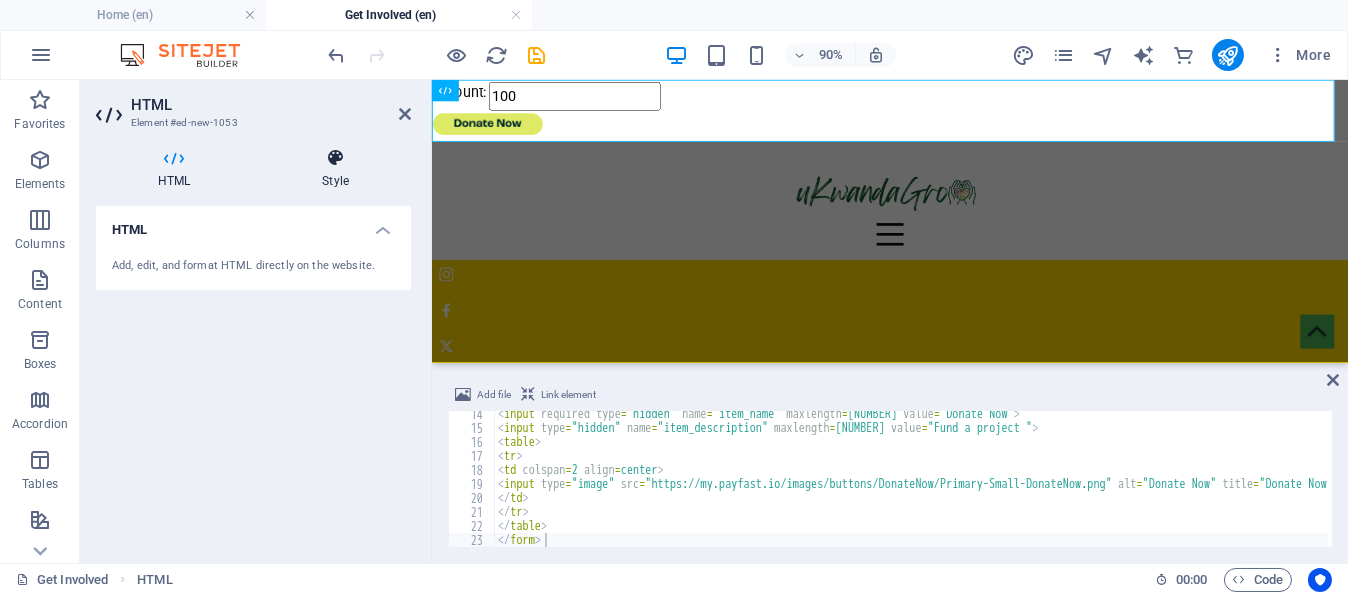 click on "Style" at bounding box center [335, 169] 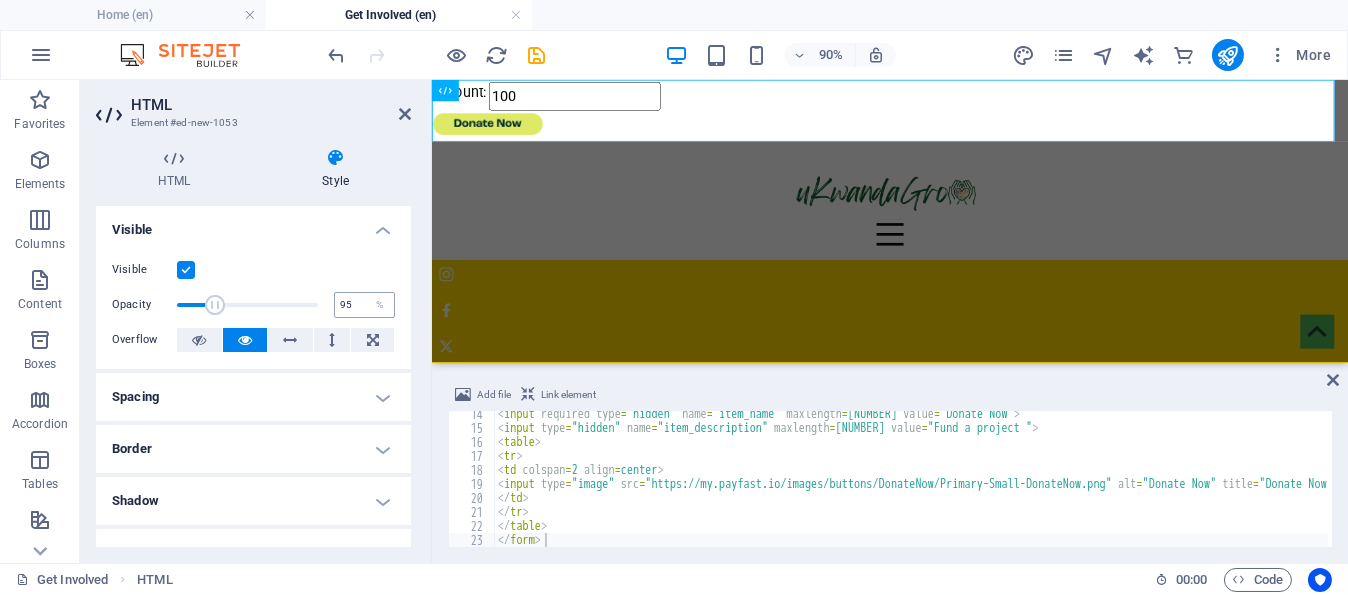 type on "100" 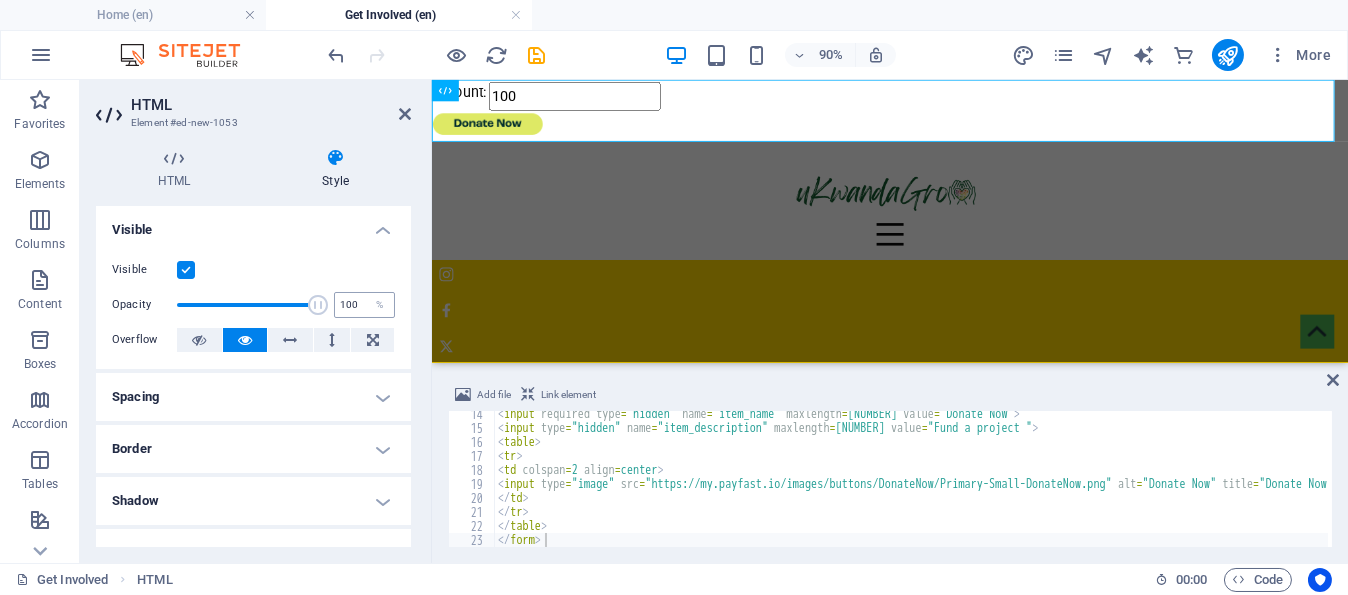 drag, startPoint x: 315, startPoint y: 307, endPoint x: 338, endPoint y: 300, distance: 24.04163 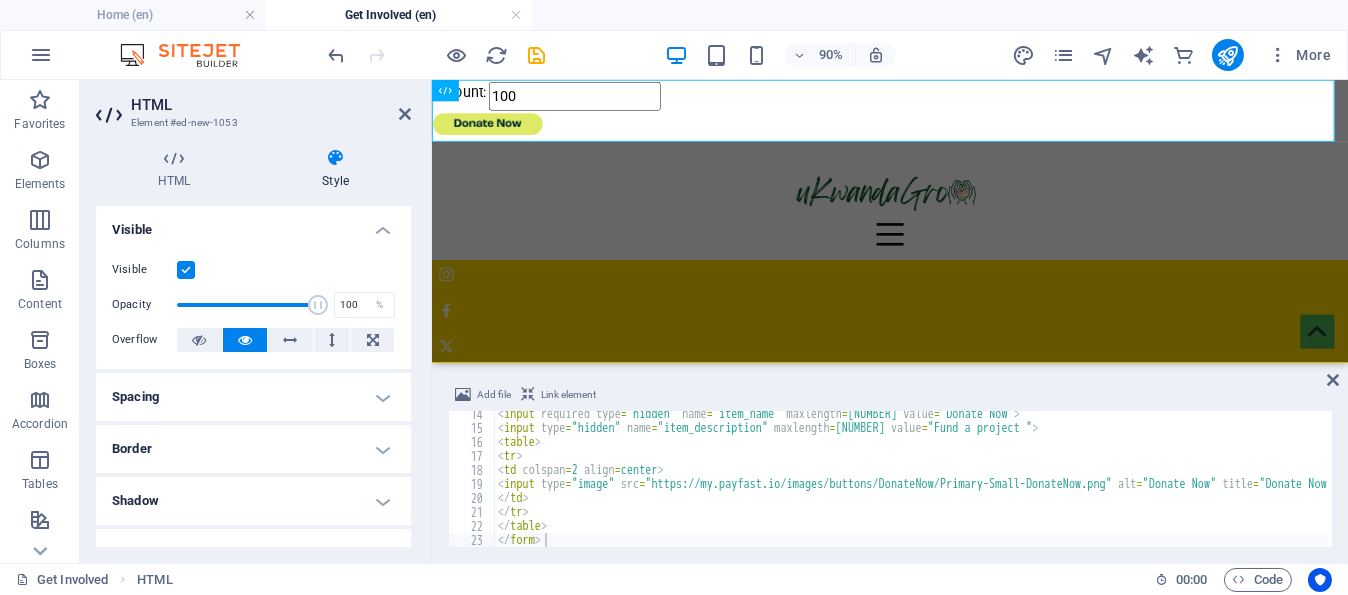 click on "Spacing" at bounding box center [253, 397] 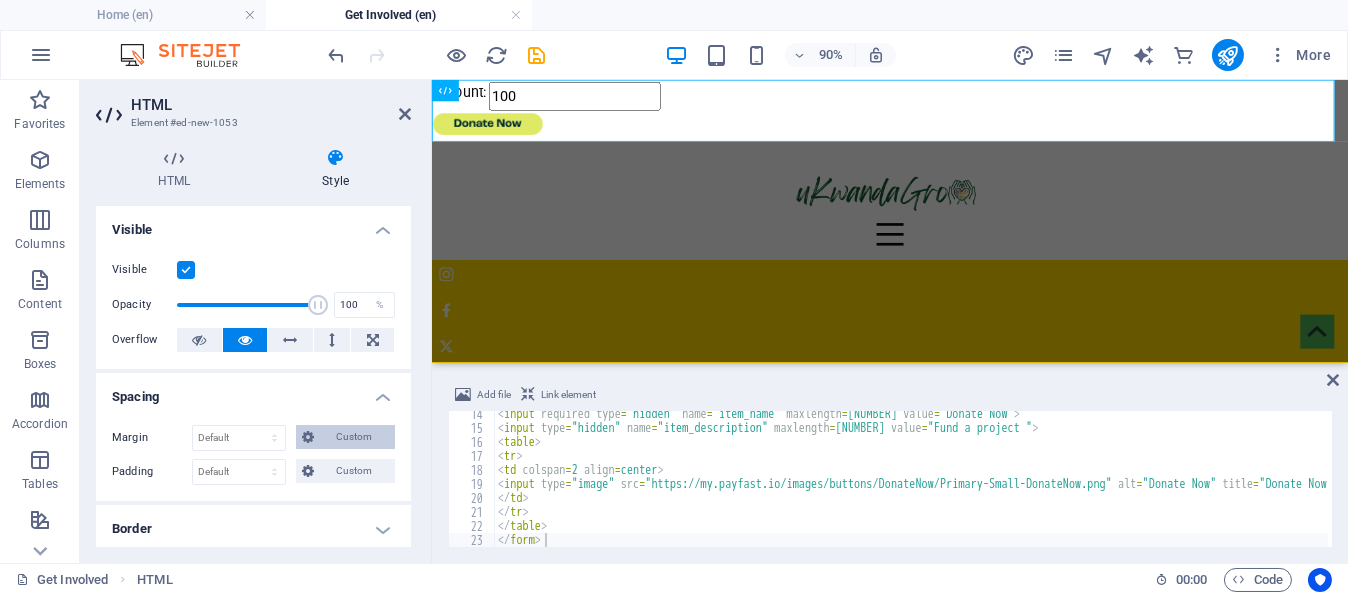 click on "Custom" at bounding box center [354, 437] 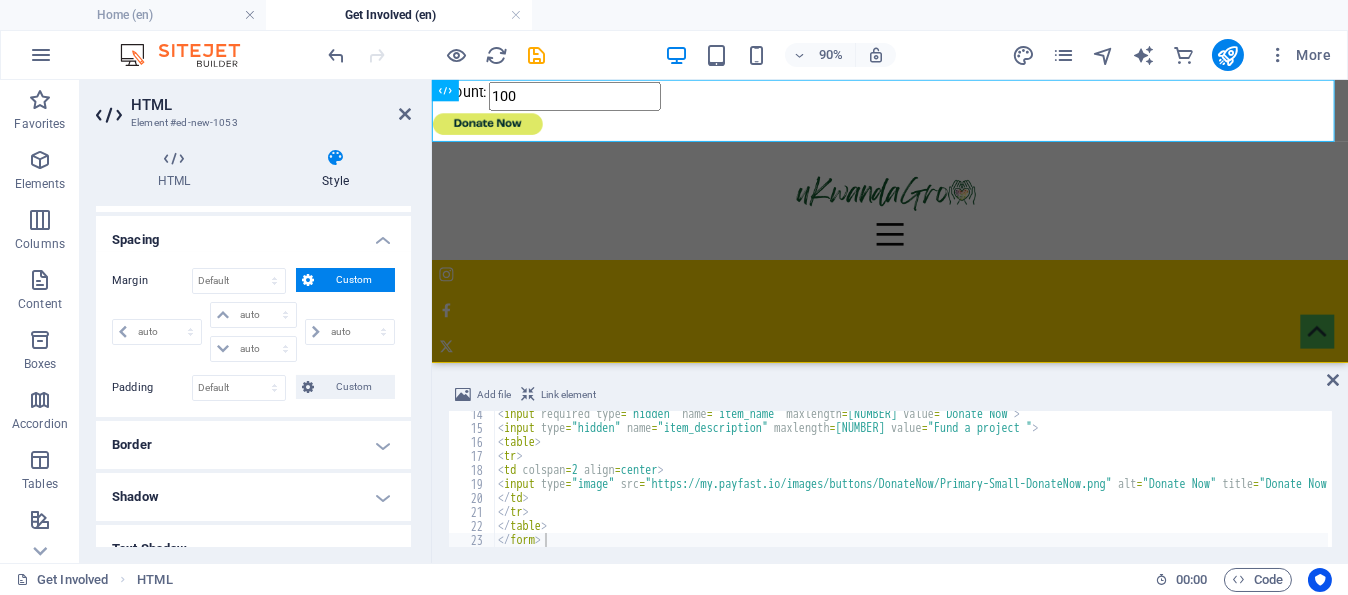 scroll, scrollTop: 200, scrollLeft: 0, axis: vertical 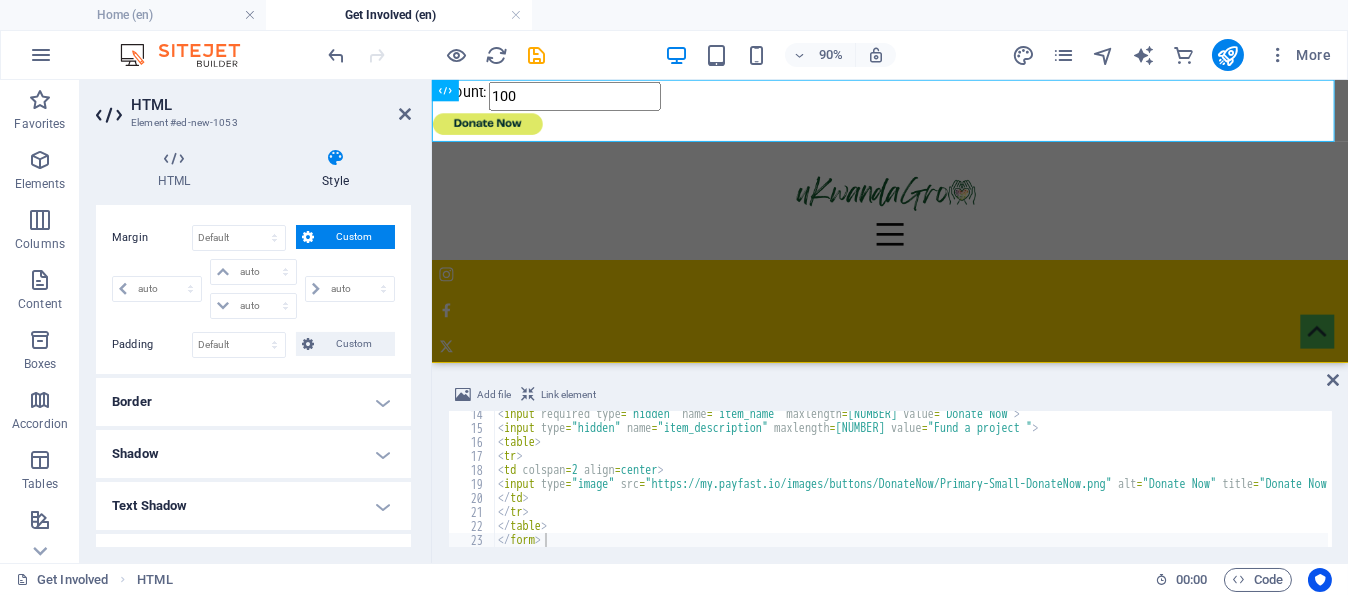 click on "Border" at bounding box center [253, 402] 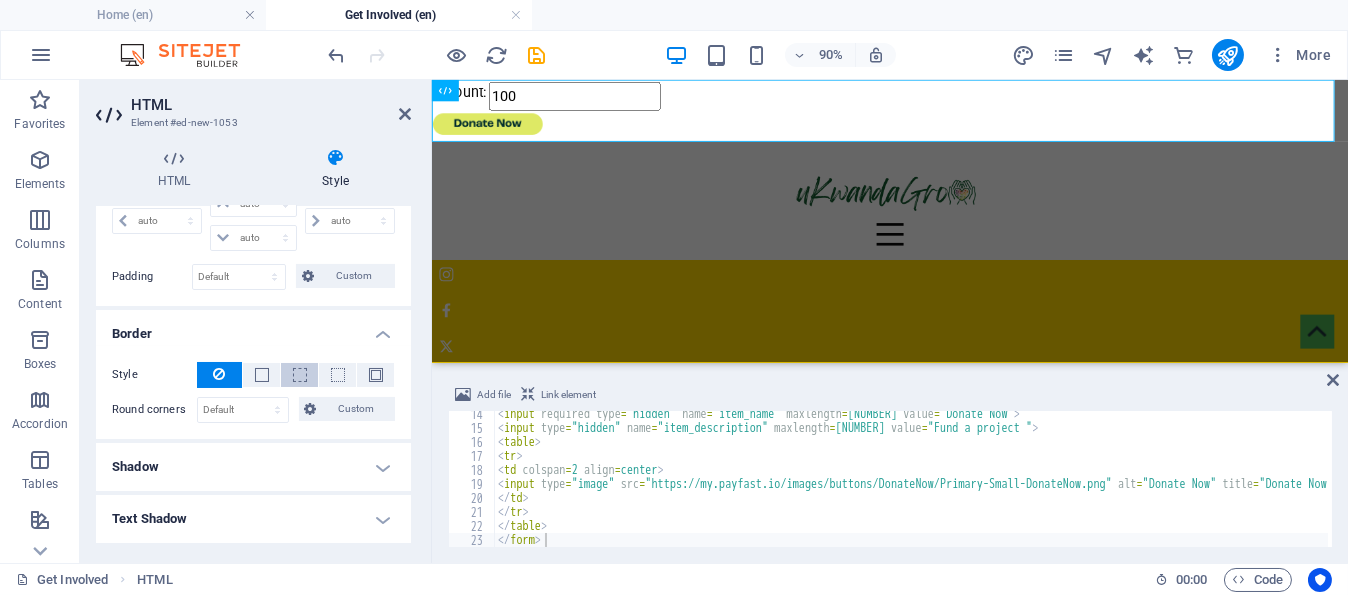 scroll, scrollTop: 300, scrollLeft: 0, axis: vertical 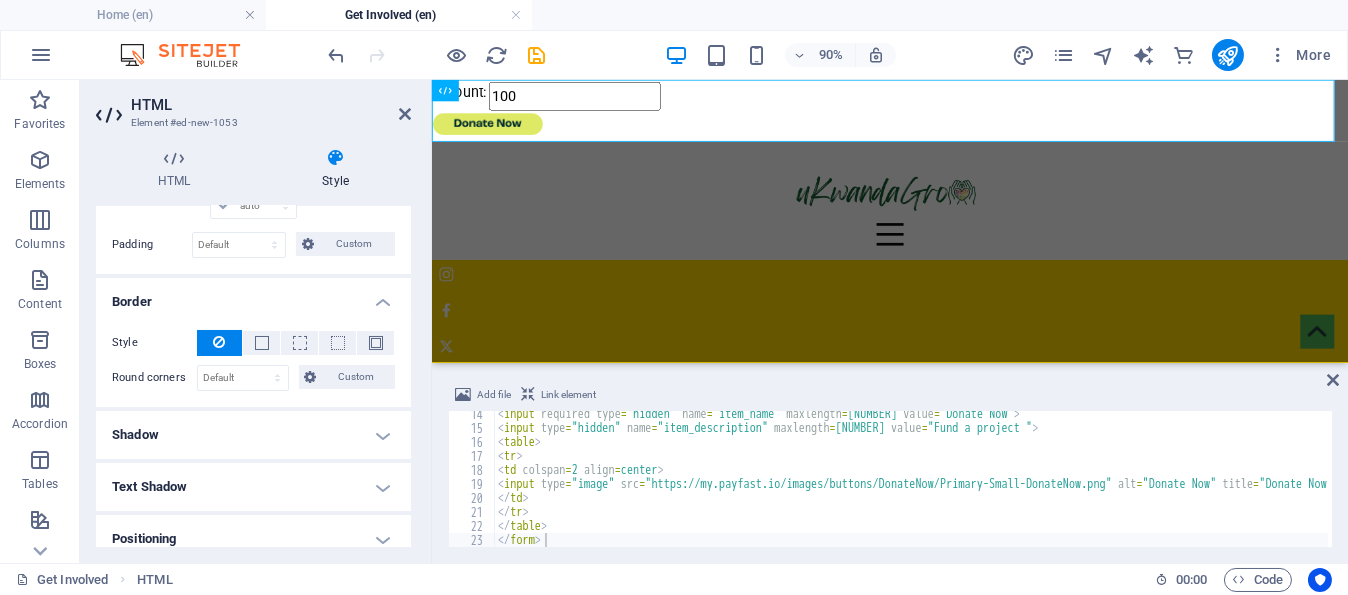 click on "Shadow" at bounding box center [253, 435] 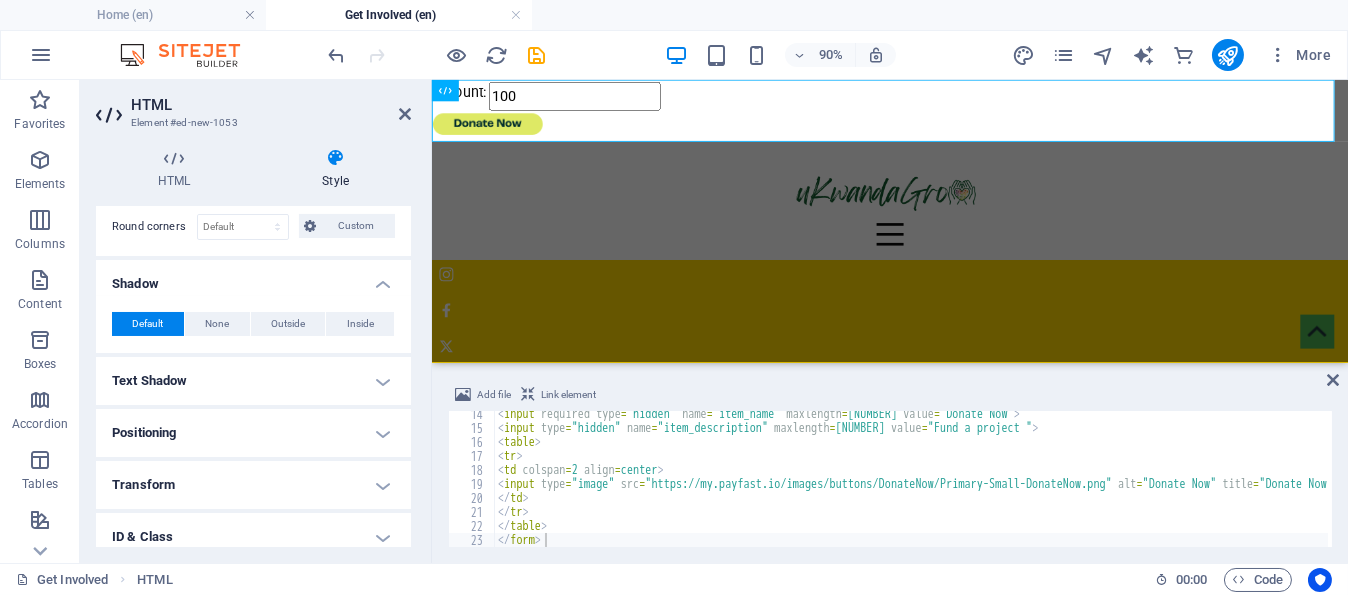 scroll, scrollTop: 500, scrollLeft: 0, axis: vertical 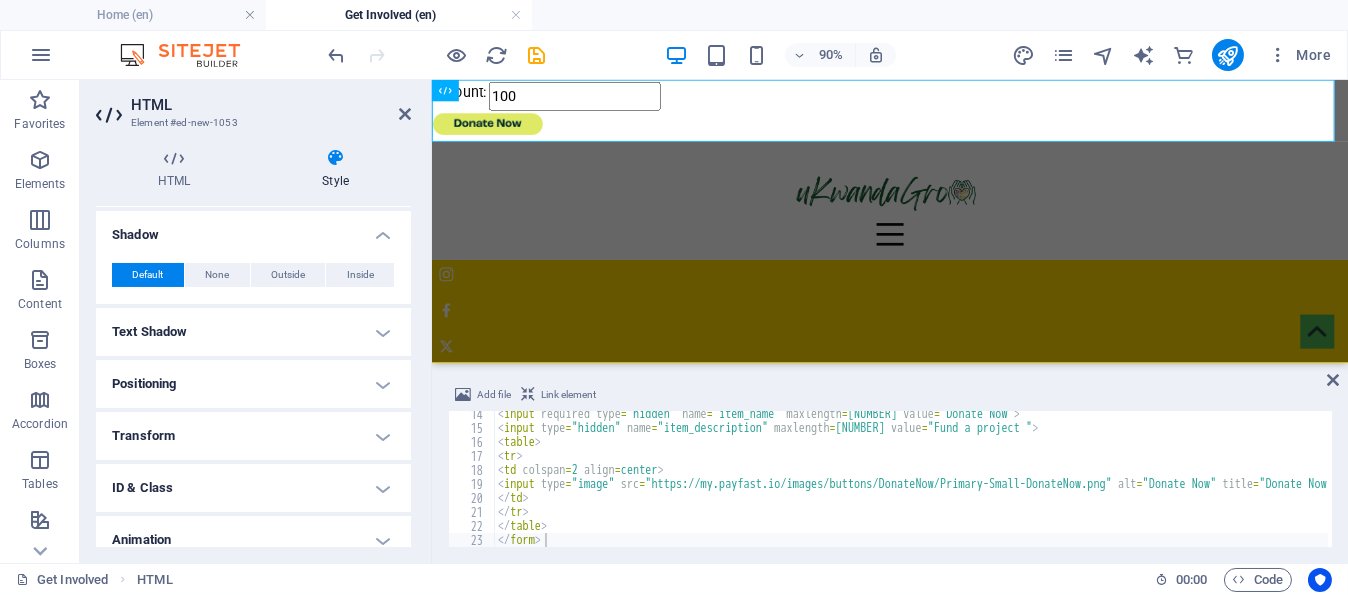 click on "Text Shadow" at bounding box center [253, 332] 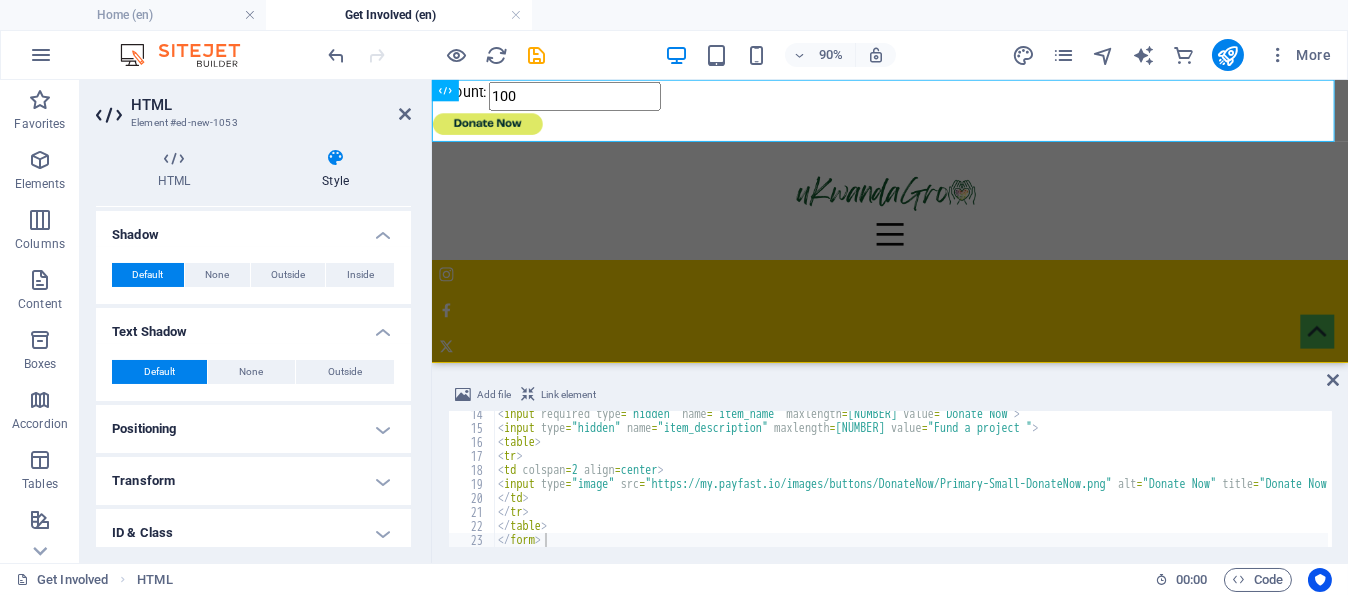 click on "Positioning" at bounding box center [253, 429] 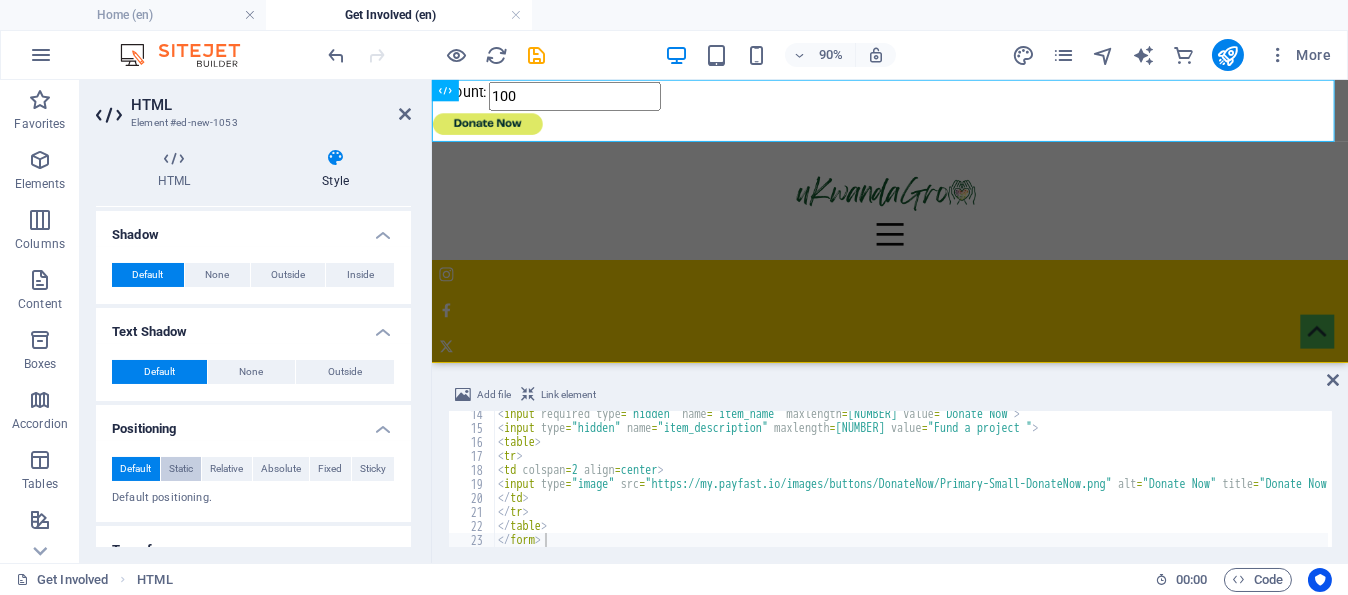 click on "Static" at bounding box center [181, 469] 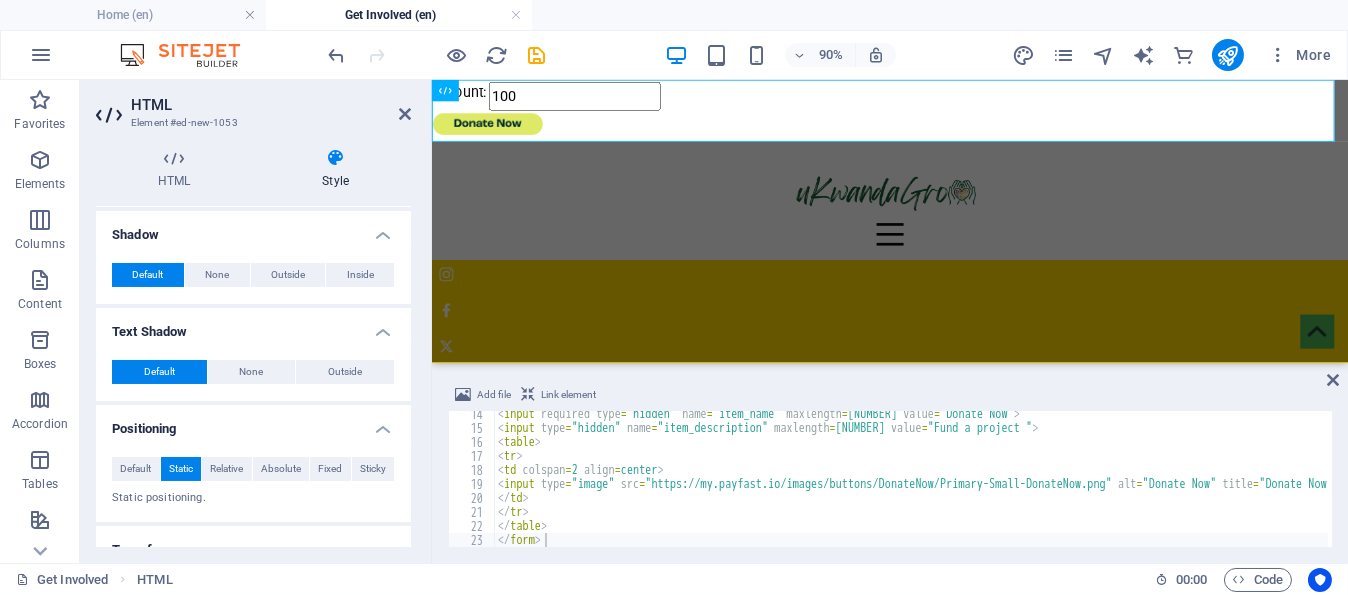 scroll, scrollTop: 600, scrollLeft: 0, axis: vertical 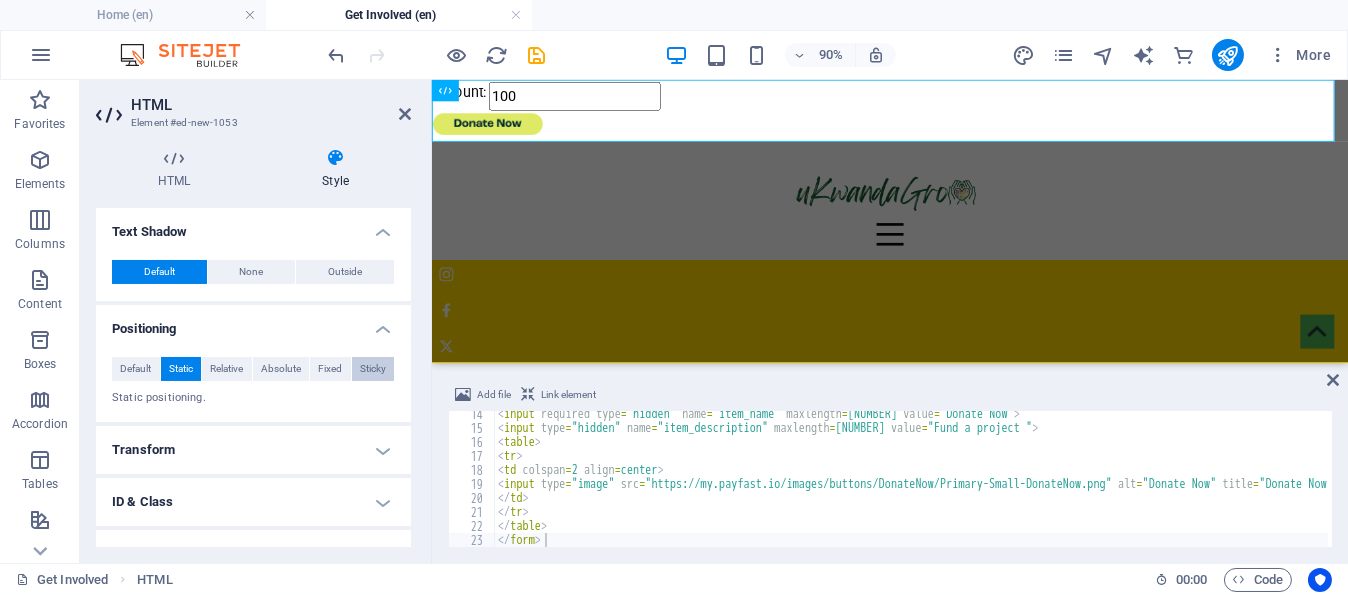 click on "Sticky" at bounding box center (373, 369) 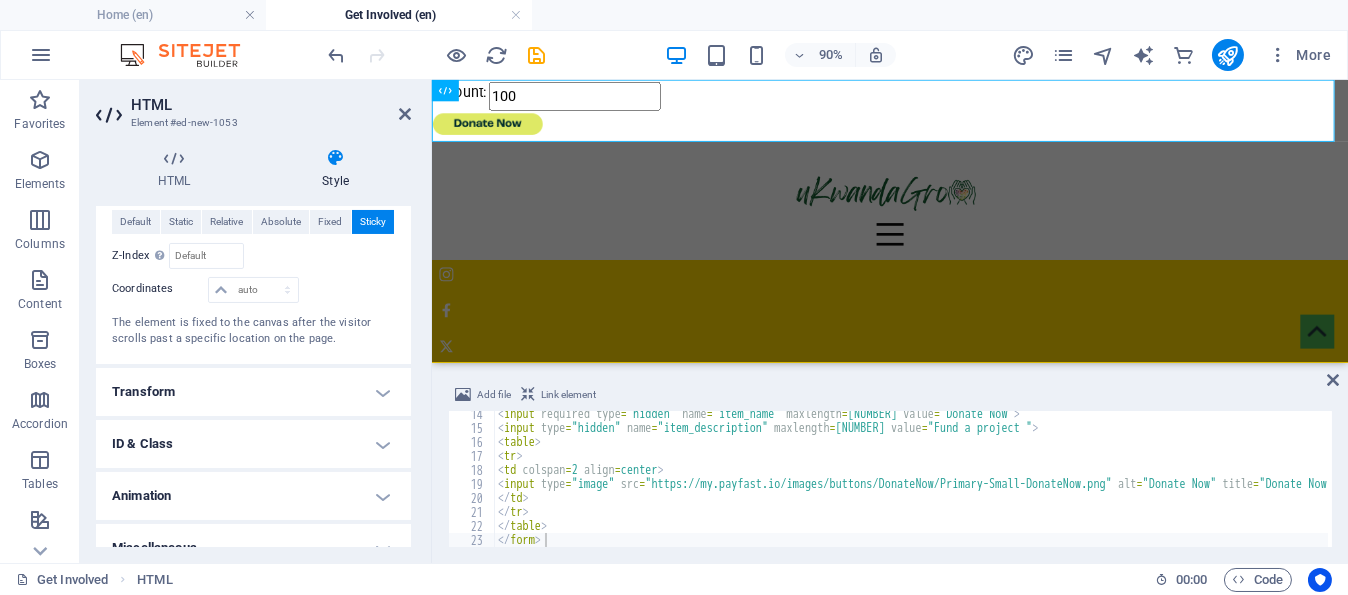 scroll, scrollTop: 766, scrollLeft: 0, axis: vertical 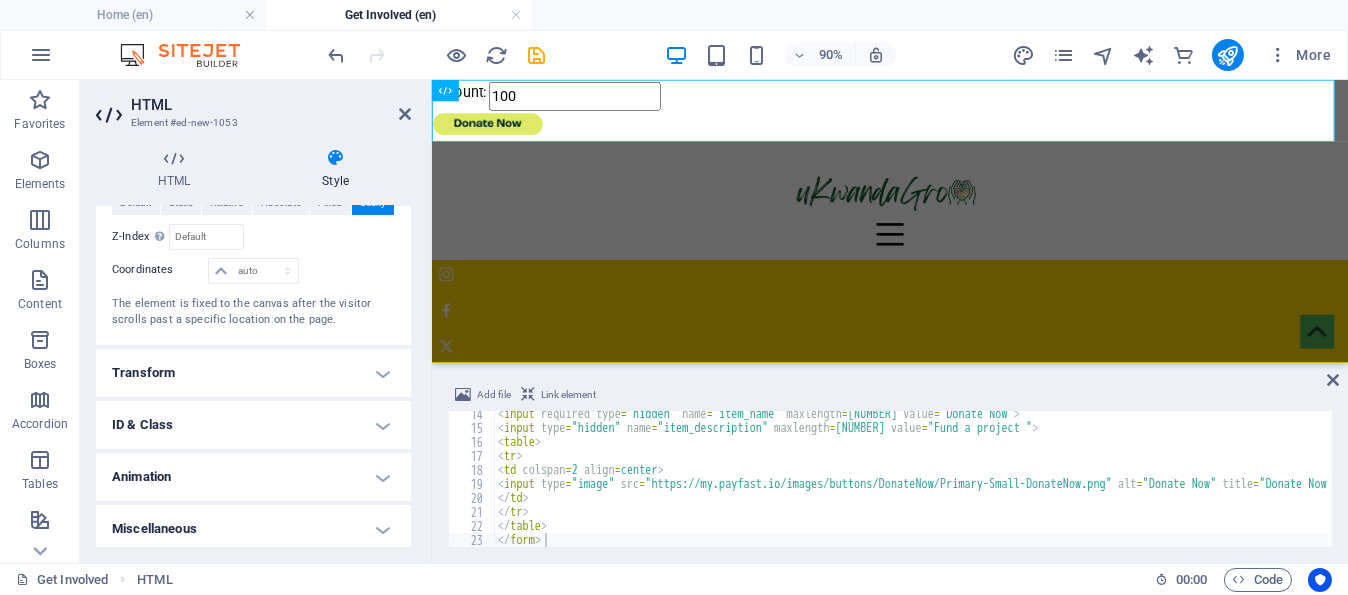 click on "HTML" at bounding box center [271, 105] 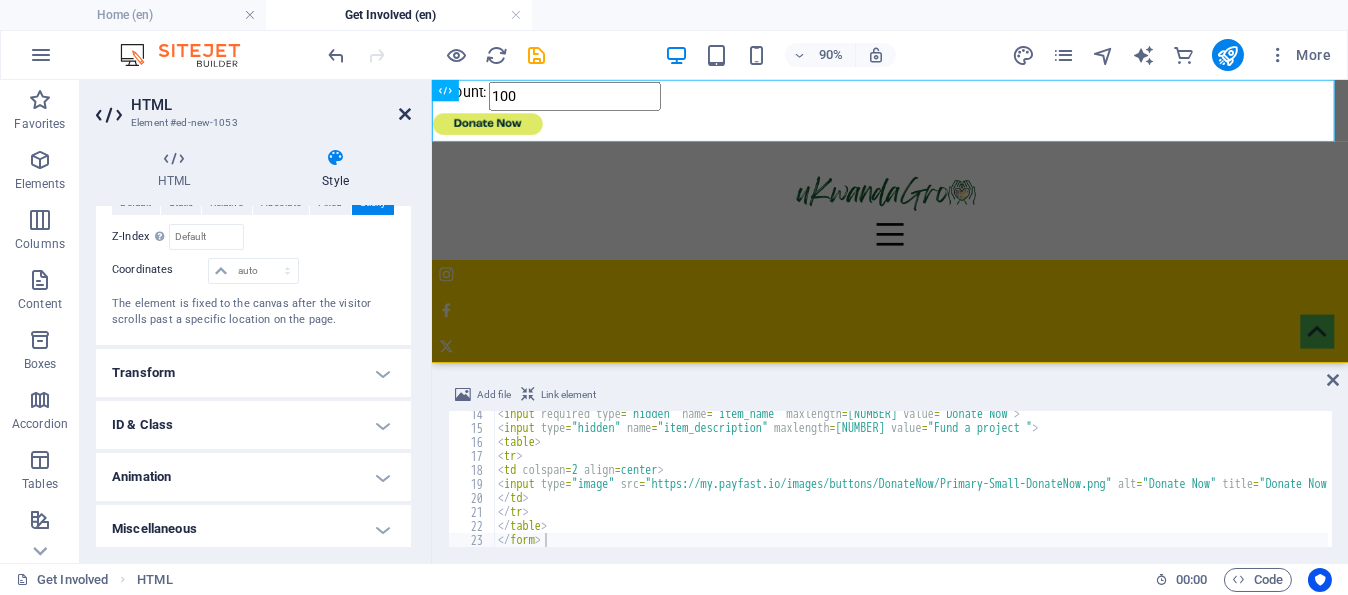 drag, startPoint x: 403, startPoint y: 111, endPoint x: 523, endPoint y: 246, distance: 180.62392 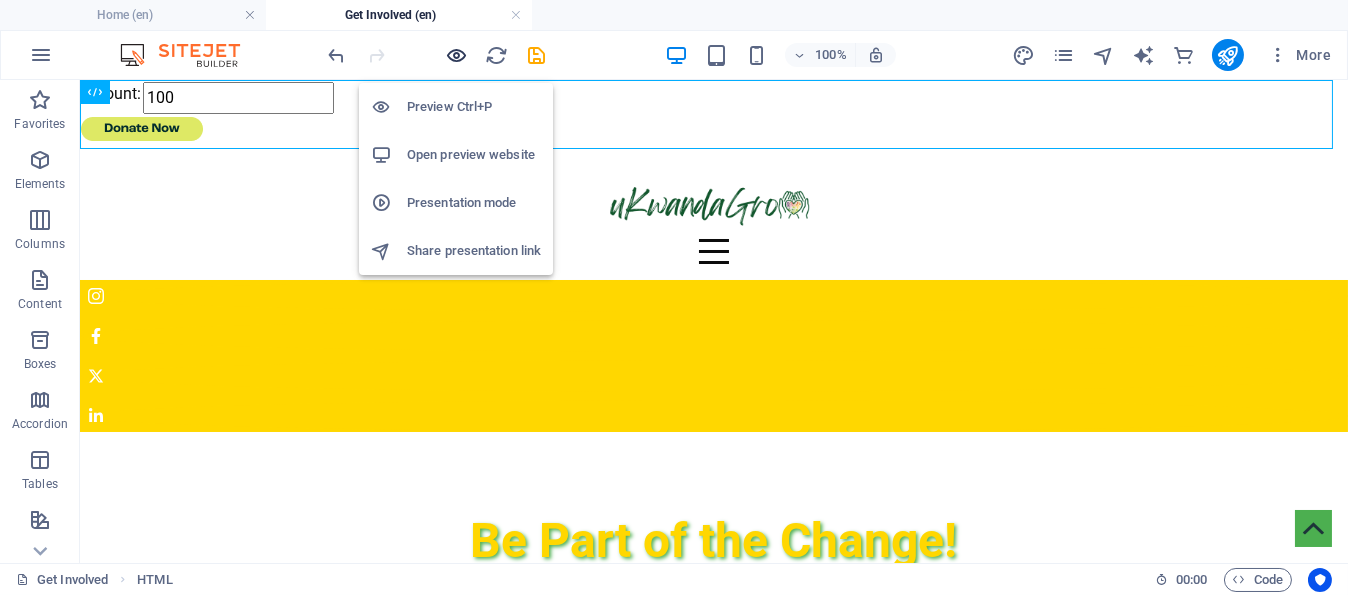 drag, startPoint x: 459, startPoint y: 52, endPoint x: 700, endPoint y: 37, distance: 241.46635 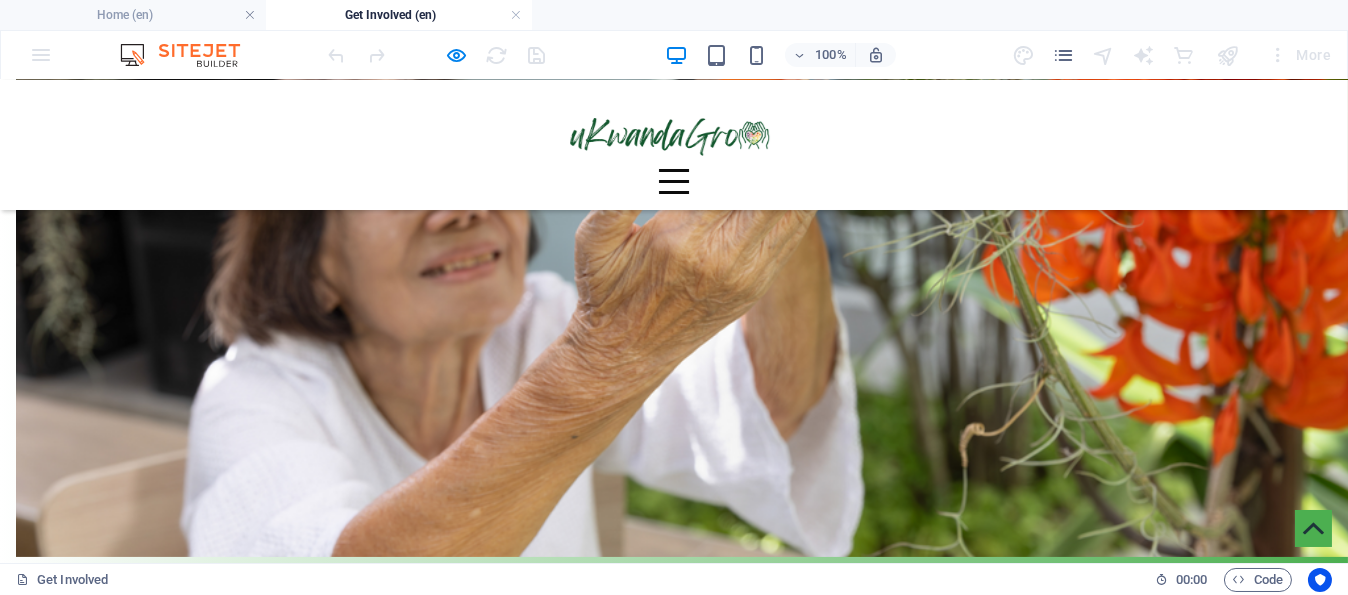 scroll, scrollTop: 1200, scrollLeft: 0, axis: vertical 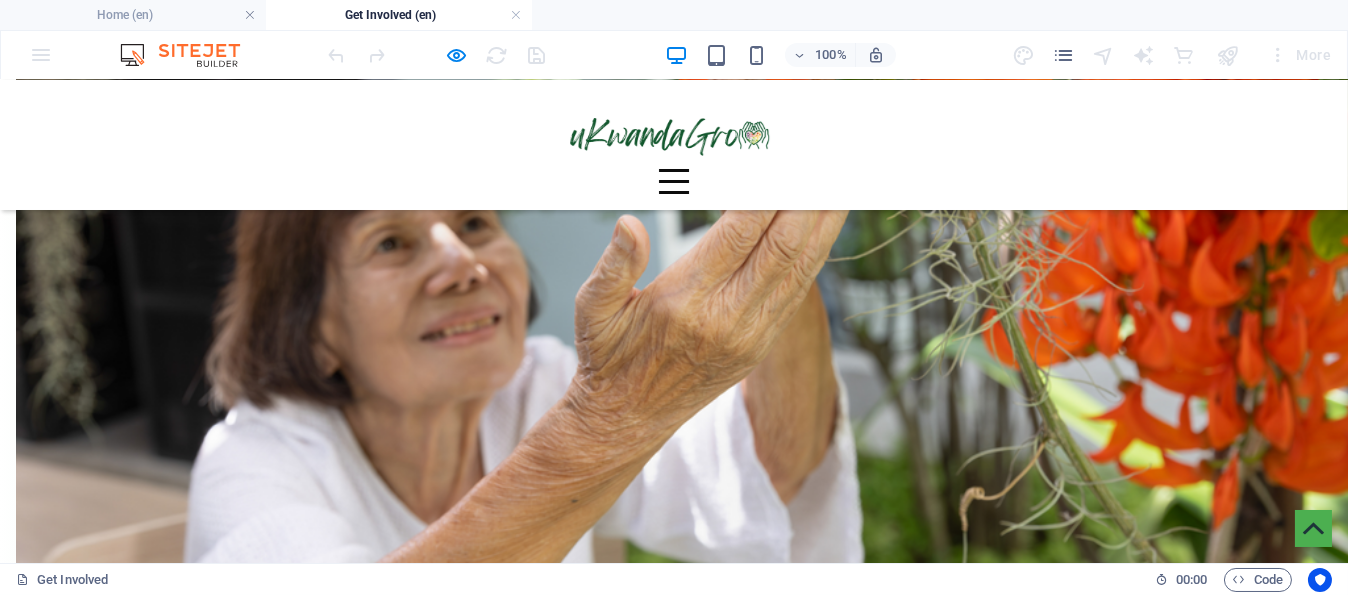 drag, startPoint x: 836, startPoint y: 358, endPoint x: 816, endPoint y: 360, distance: 20.09975 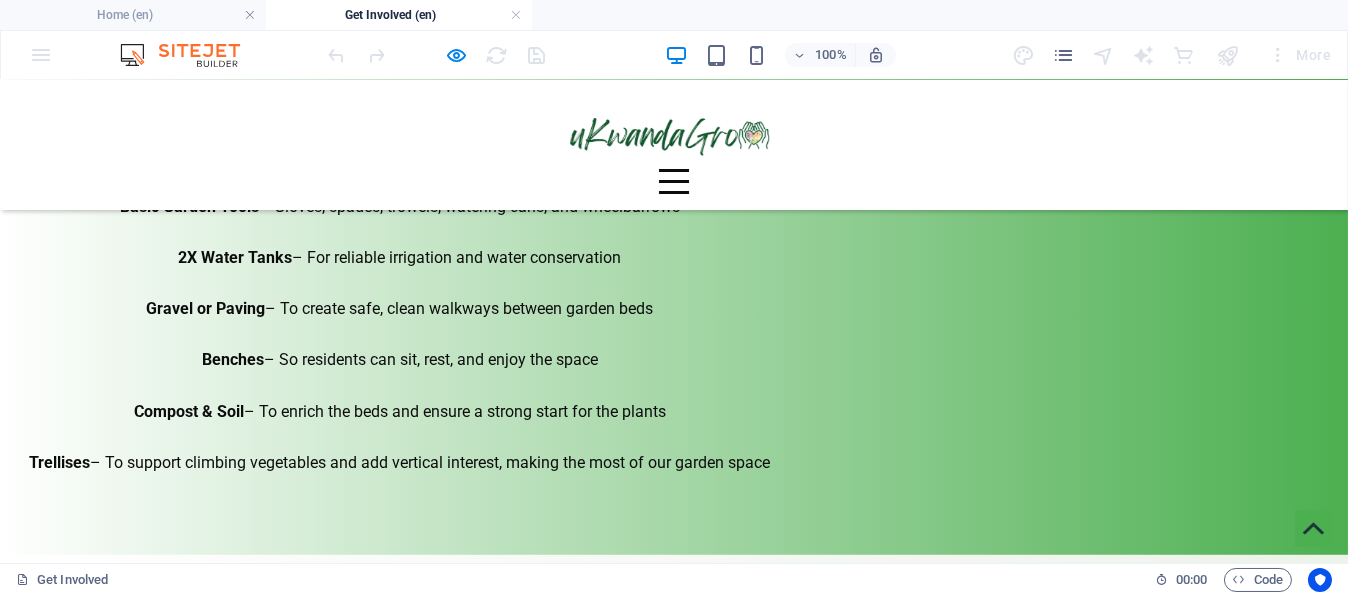 scroll, scrollTop: 1900, scrollLeft: 0, axis: vertical 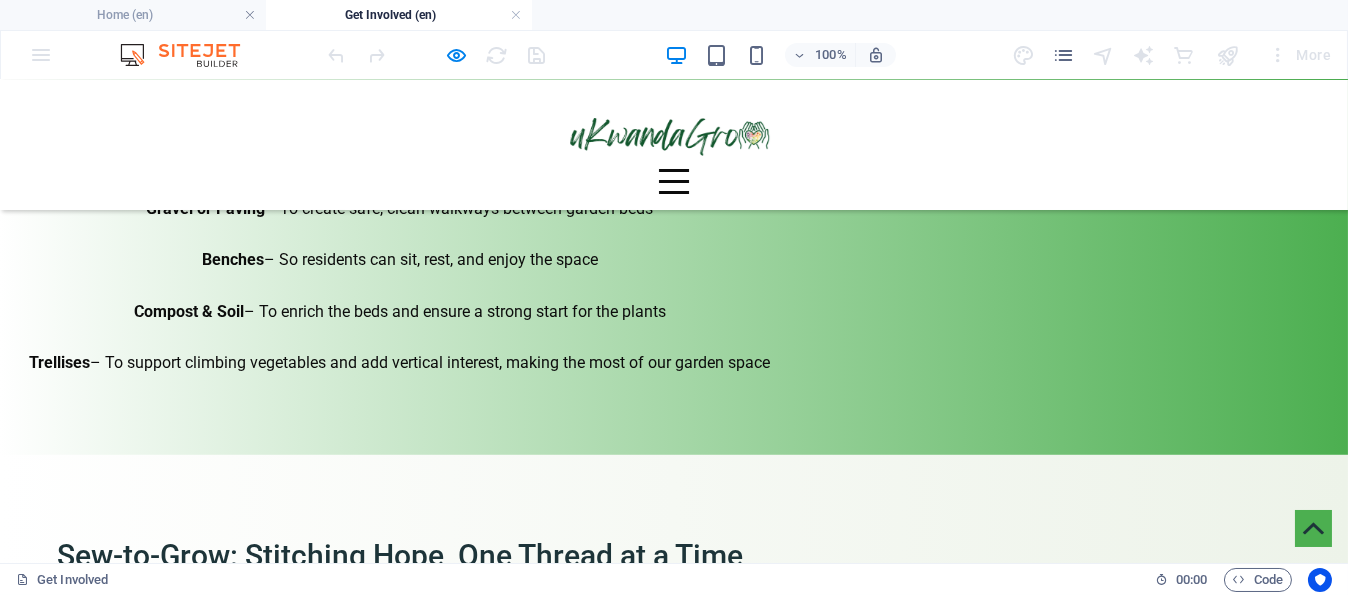 drag, startPoint x: 818, startPoint y: 366, endPoint x: 1015, endPoint y: 406, distance: 201.0199 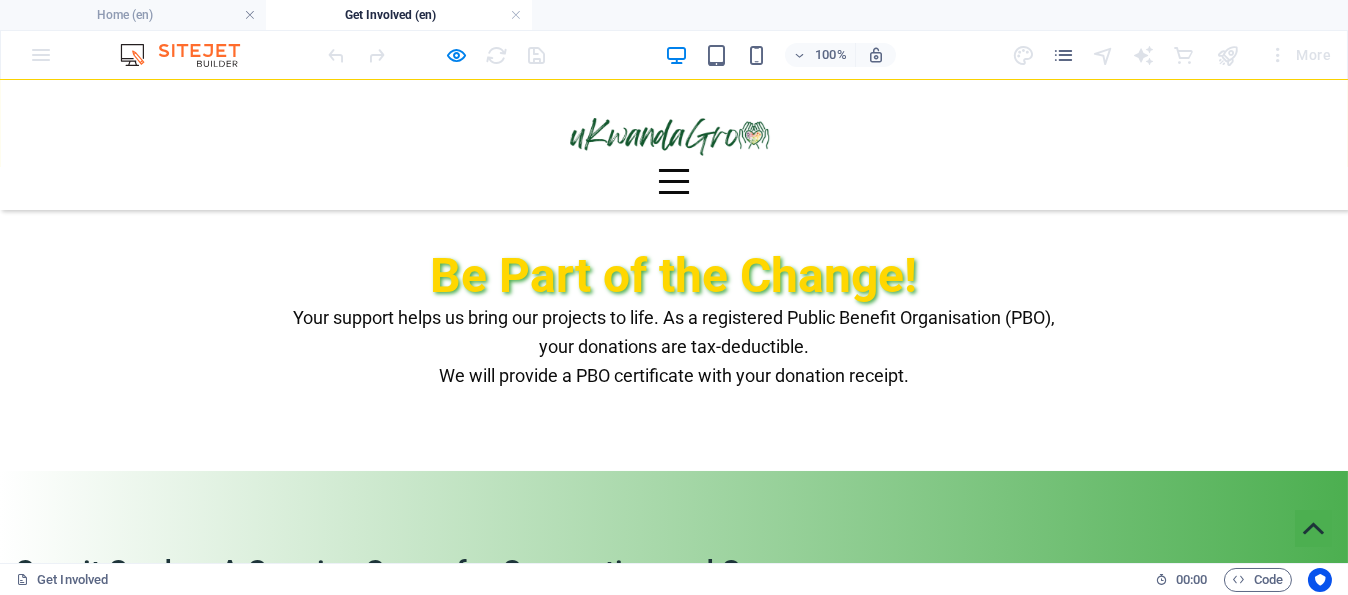scroll, scrollTop: 0, scrollLeft: 0, axis: both 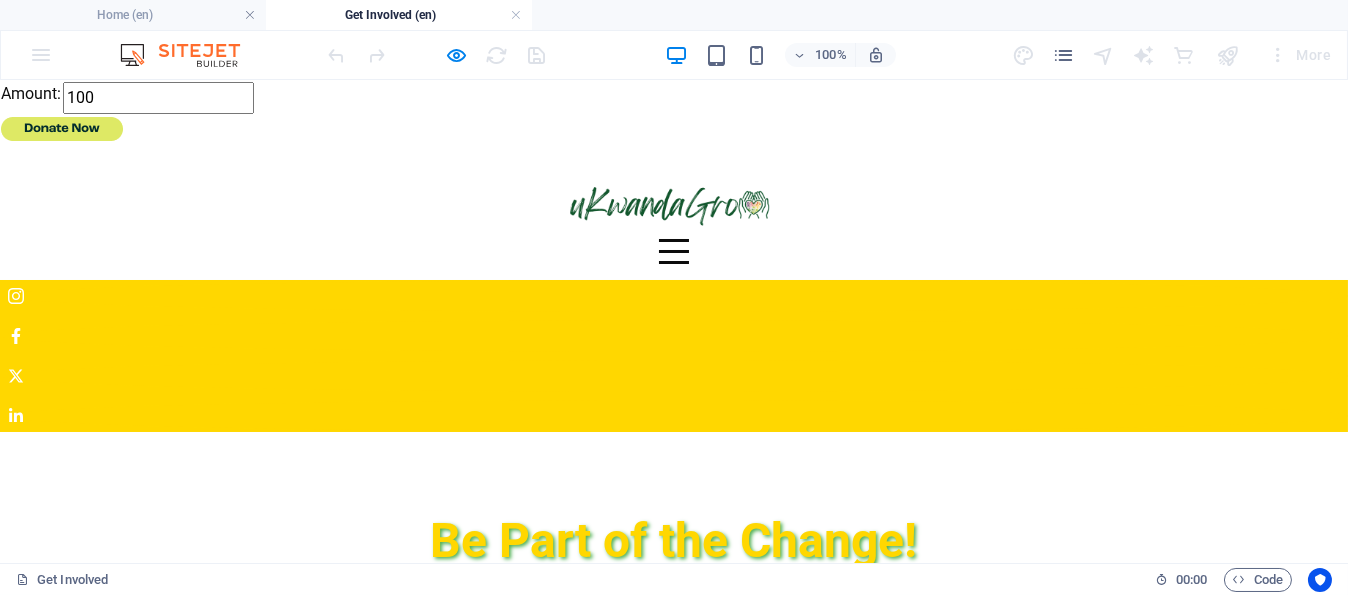 drag, startPoint x: 145, startPoint y: 95, endPoint x: 0, endPoint y: 95, distance: 145 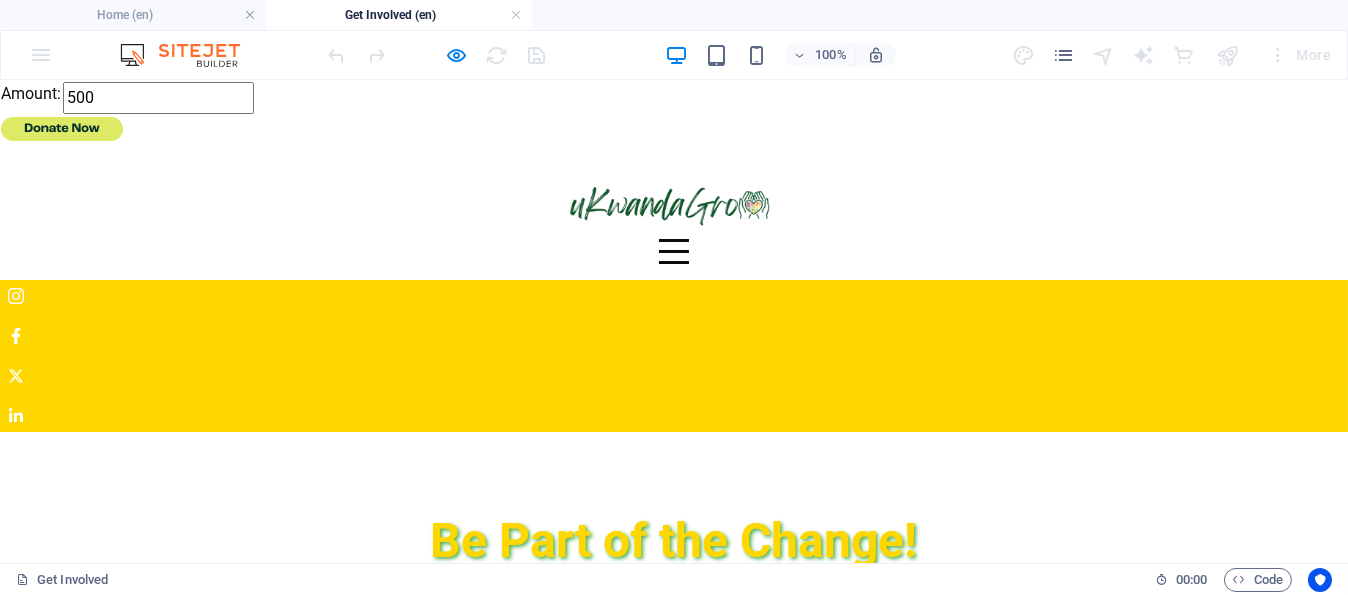 type on "500" 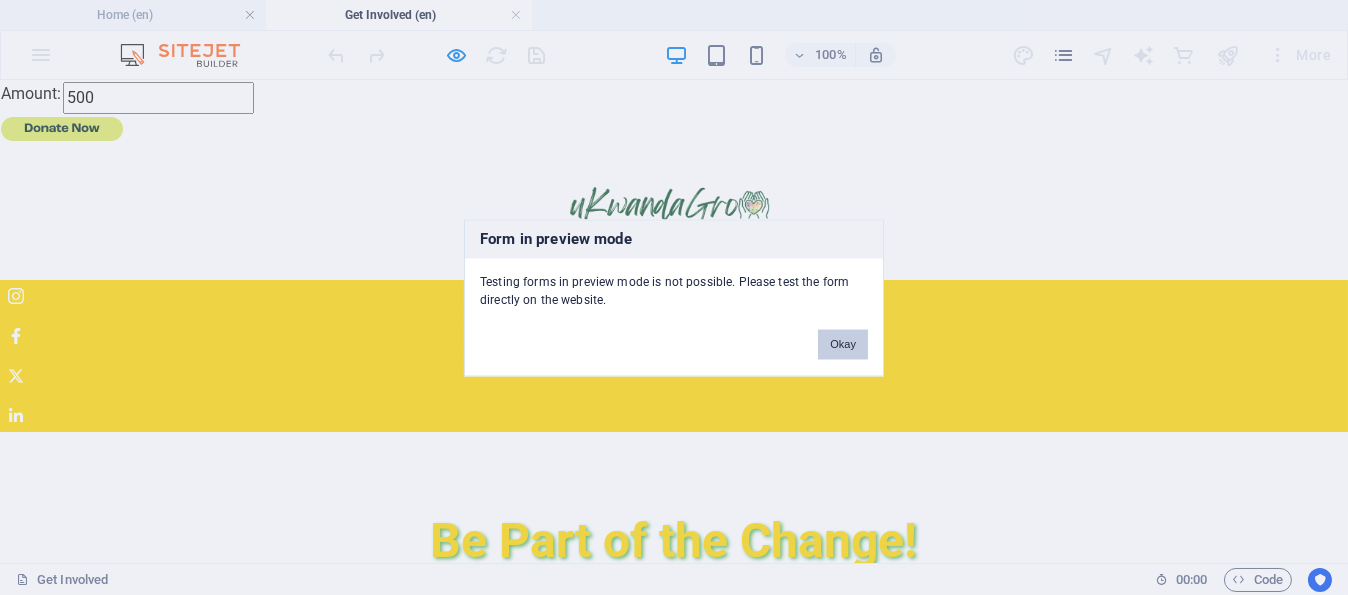 drag, startPoint x: 836, startPoint y: 343, endPoint x: 958, endPoint y: 238, distance: 160.96272 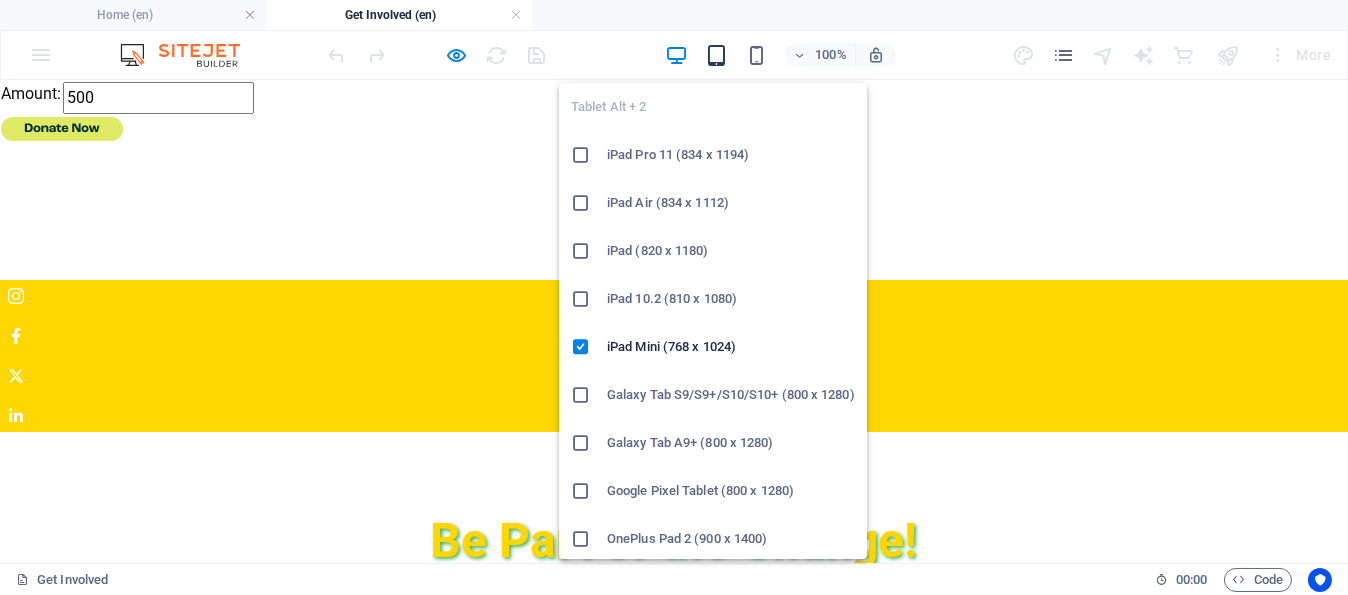 click at bounding box center [716, 55] 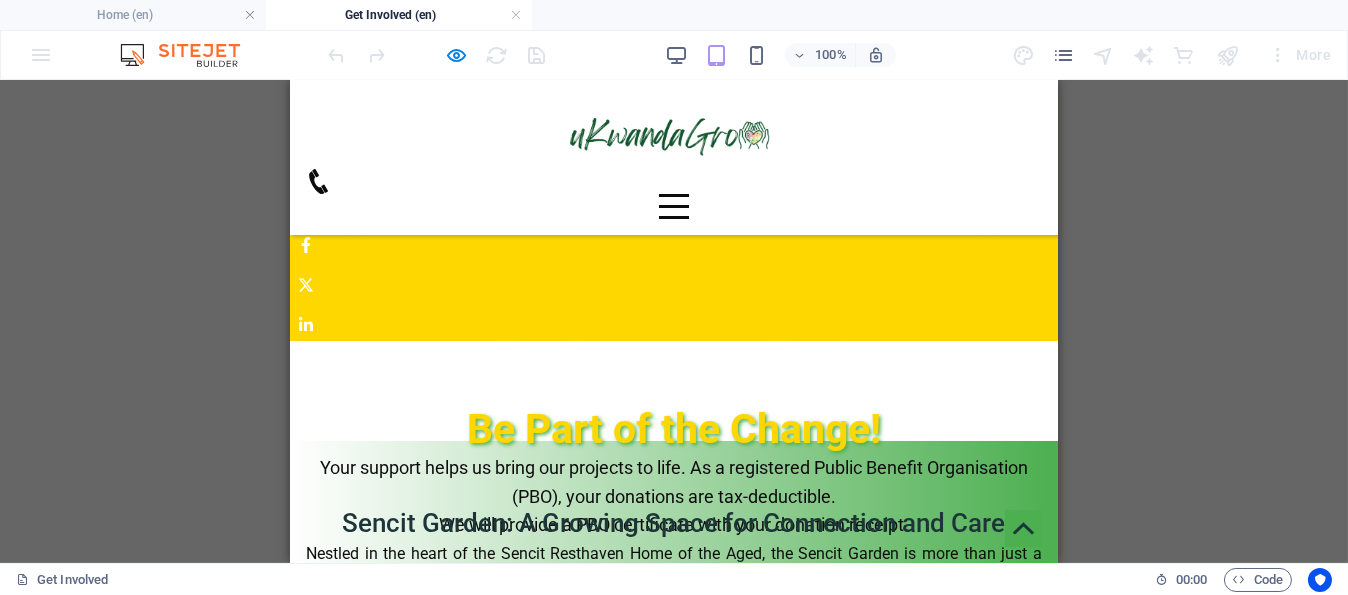 scroll, scrollTop: 0, scrollLeft: 0, axis: both 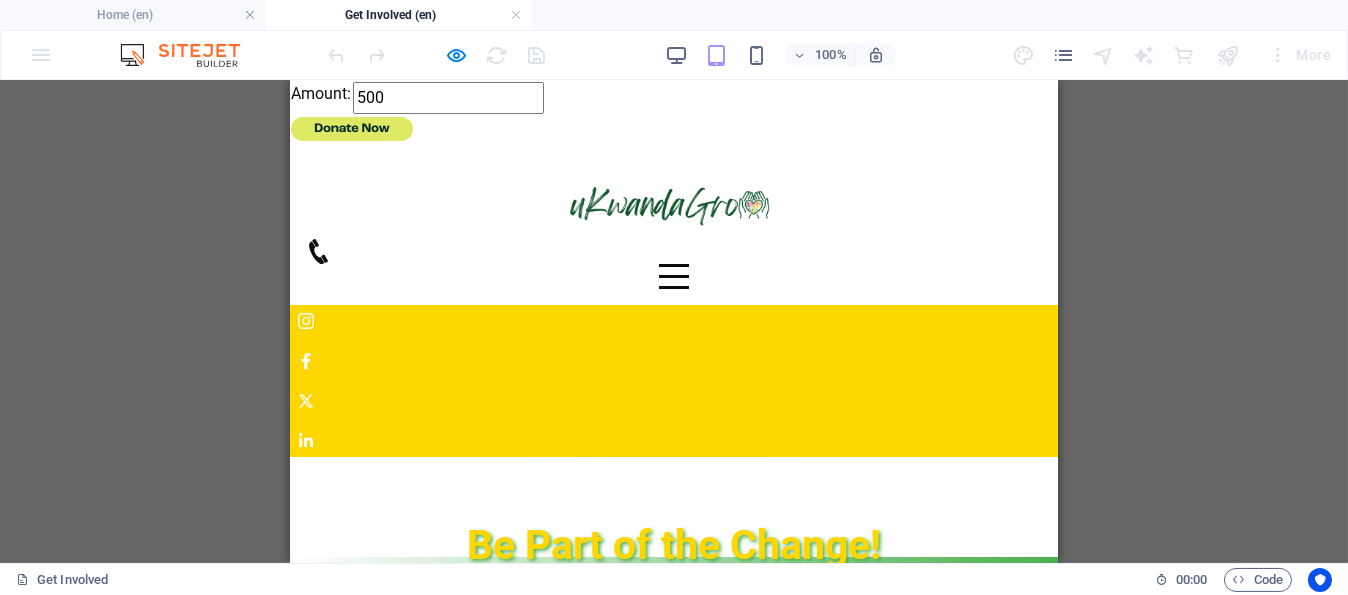 click 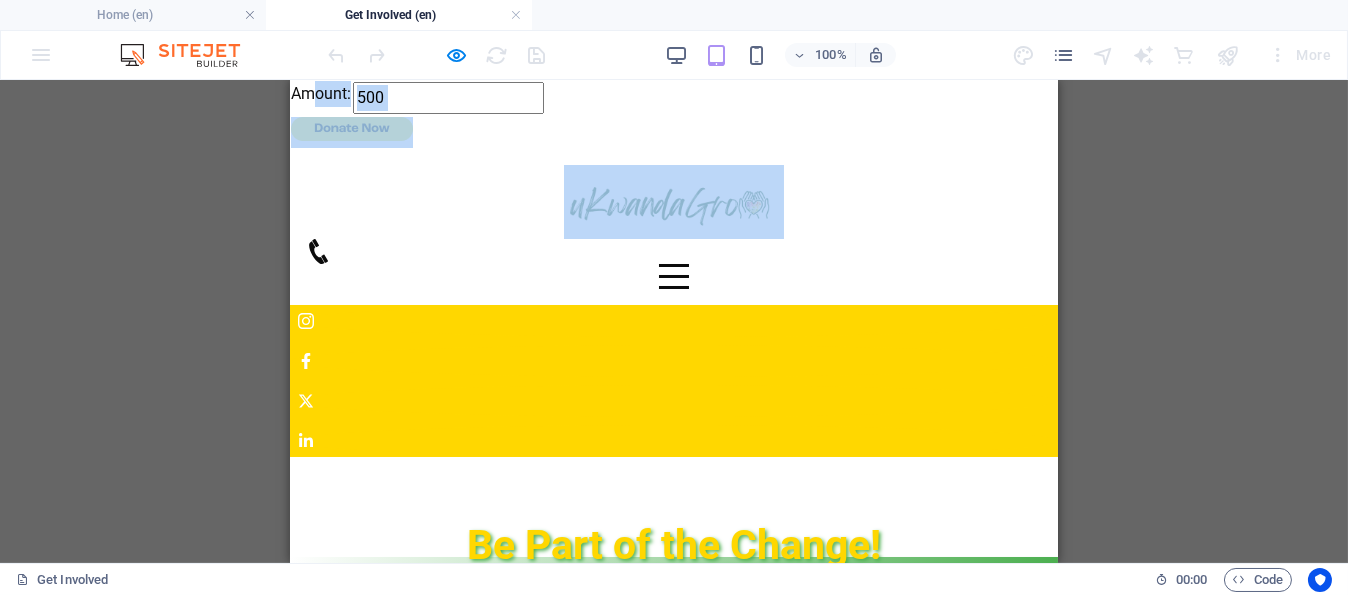 drag, startPoint x: 309, startPoint y: 97, endPoint x: 842, endPoint y: 192, distance: 541.4 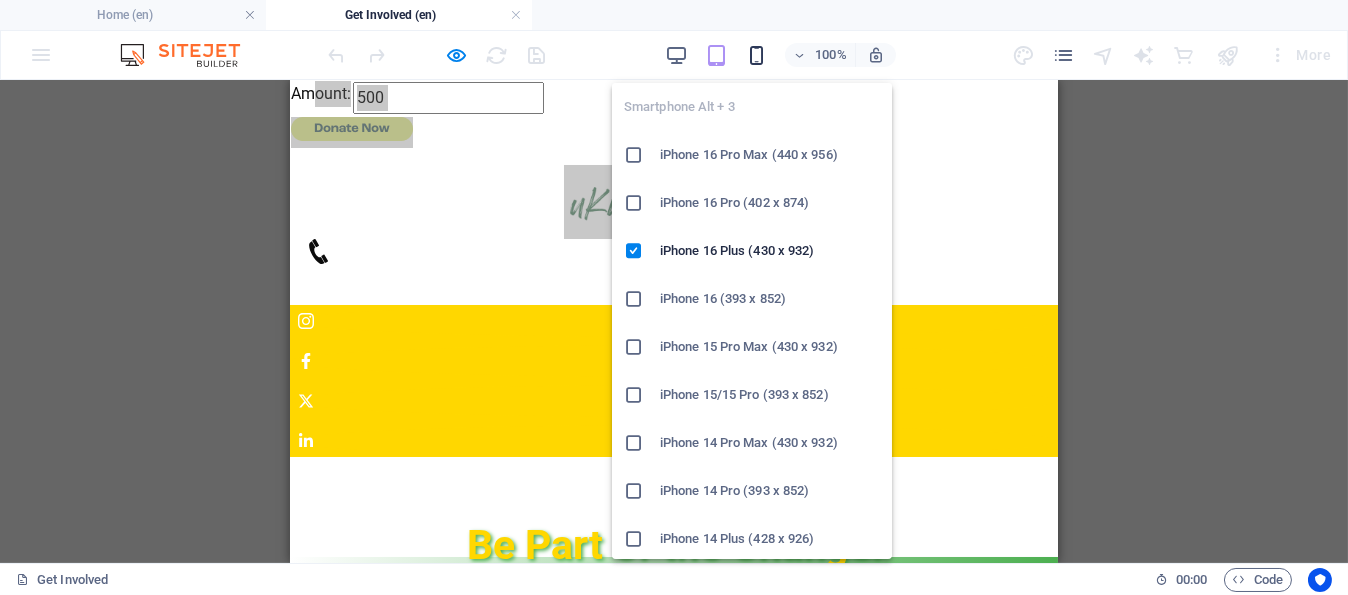 click at bounding box center (756, 55) 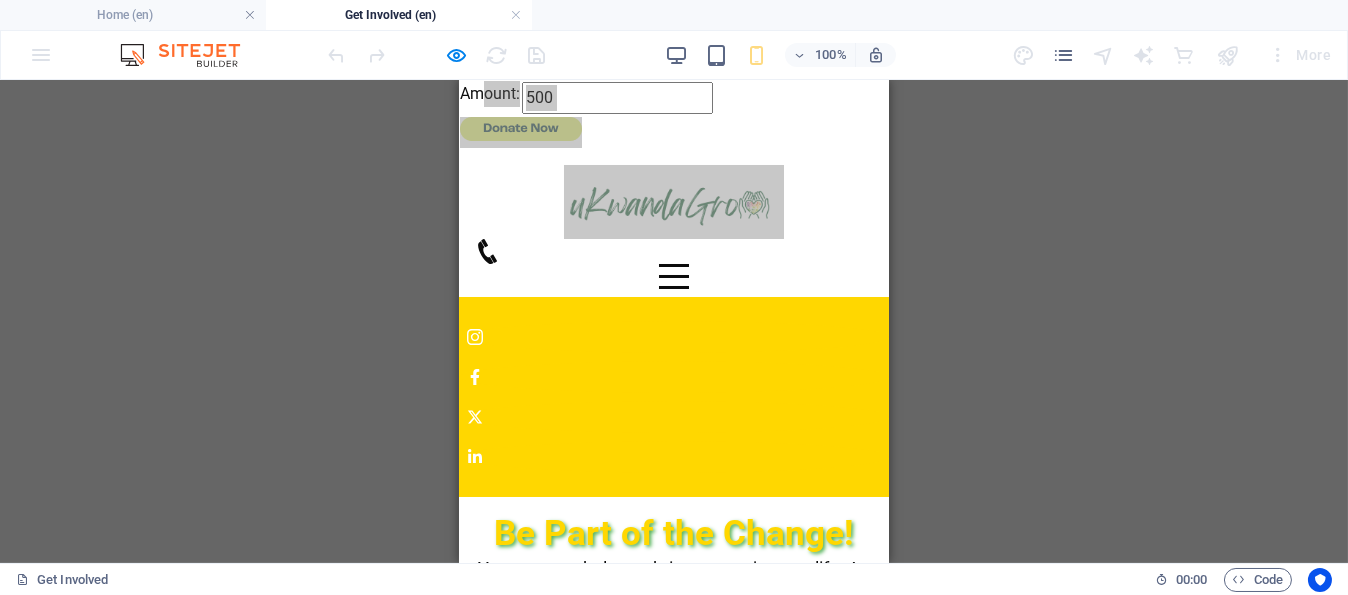 click on "H1   Container   Reference   Text image overlap   Image   Menu Bar Hamburger   Logo   Spacer   Spacer   Boxes   Text   Container   Container   Unequal Columns   Container   Text   Container   Container   Text   Unequal Columns   Container   Text   Social Media Icons   HTML   3 columns   Container   Placeholder   Container   Placeholder   Container   Icon   Container   Image   Button   Container   Container   H3   Container" at bounding box center (674, 321) 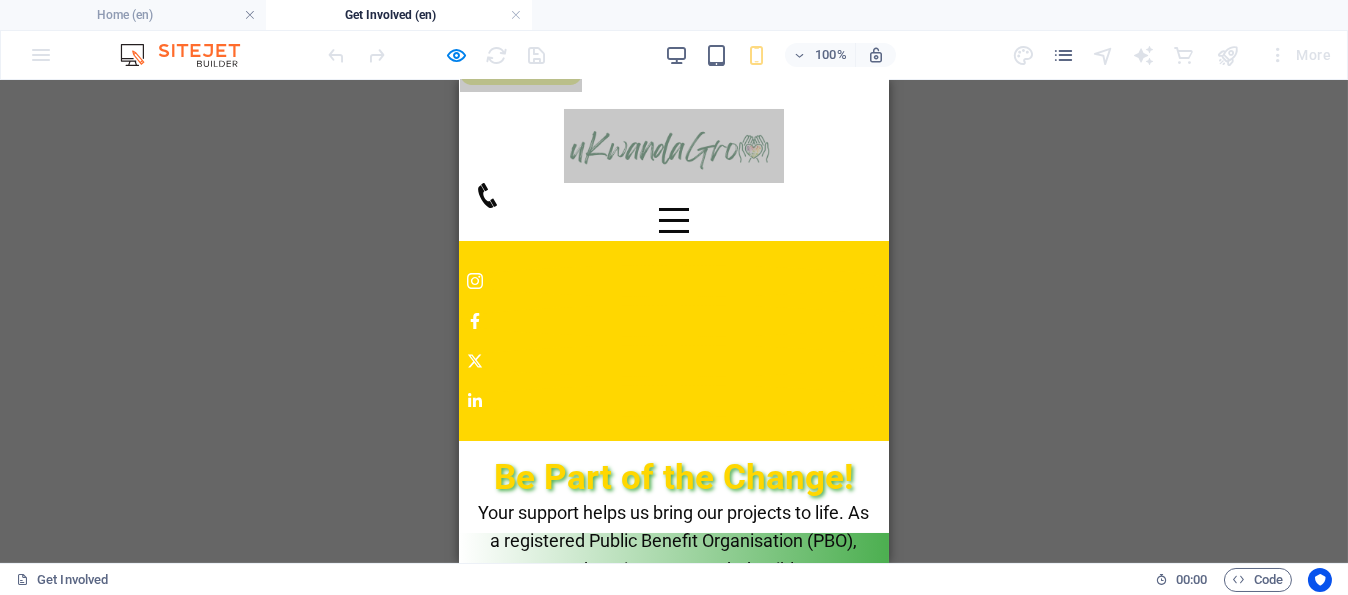 scroll, scrollTop: 0, scrollLeft: 0, axis: both 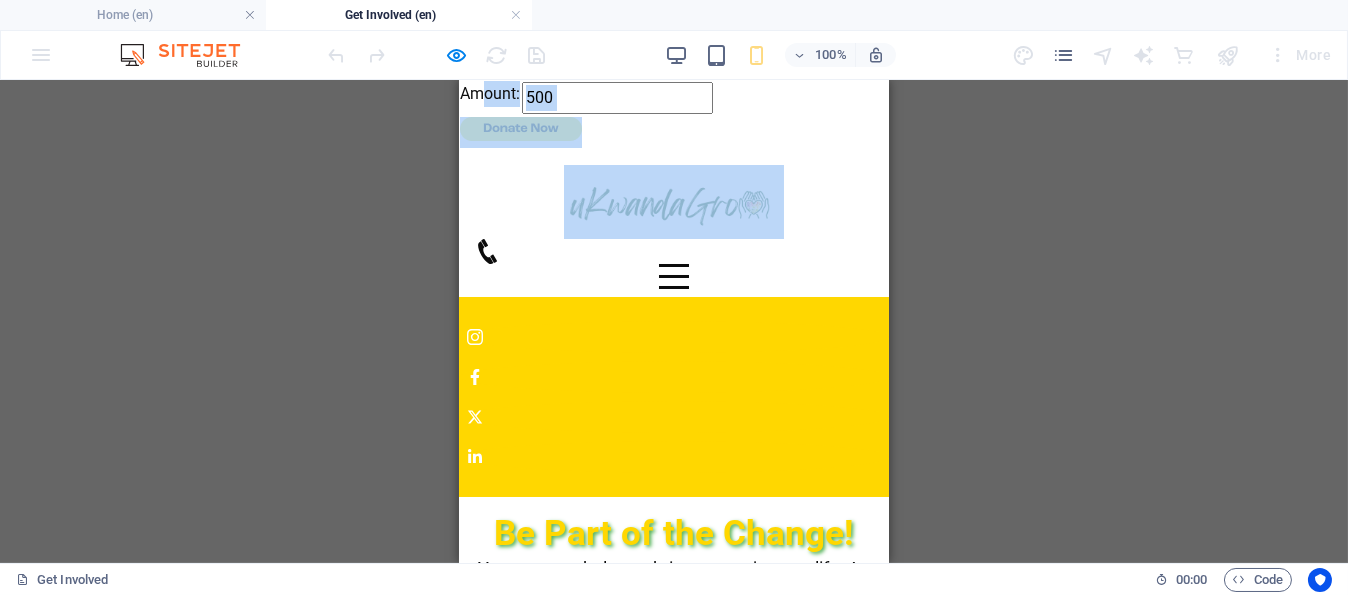 click on "01.  HOME
02.  about-us
03.  WHY THerapeutic Horticulture
04.  RESOURCES 05.  BLOG 06. GET INVOLVED 07.  CONTACT" at bounding box center [673, 226] 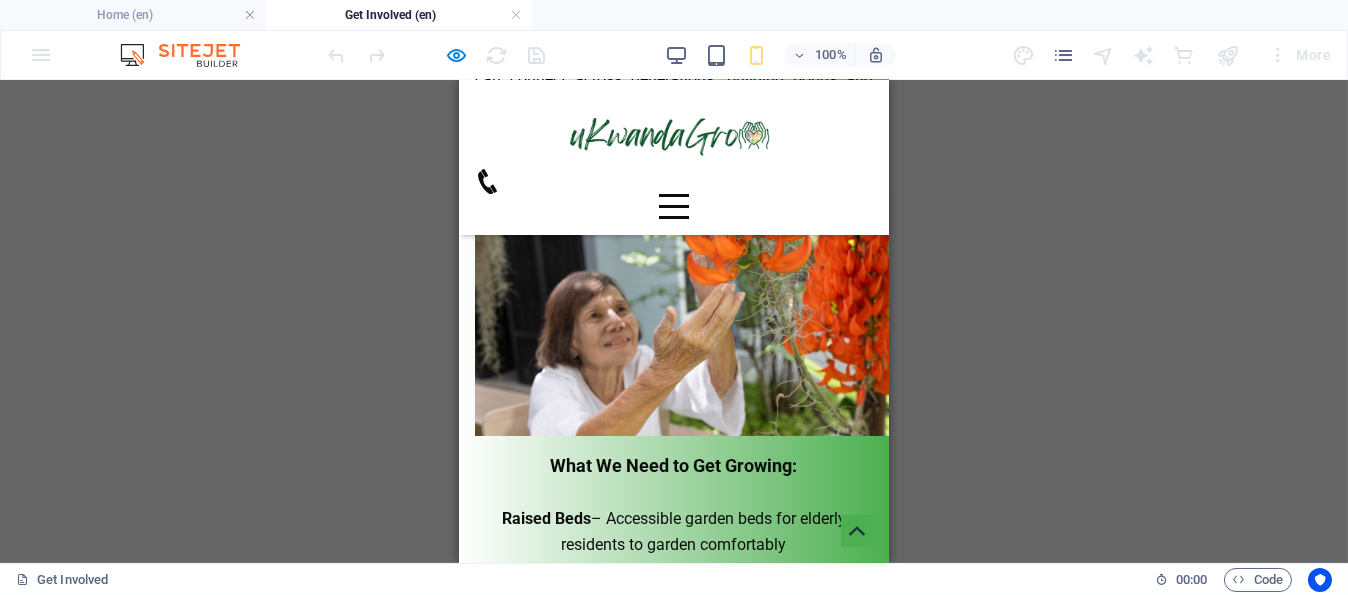 scroll, scrollTop: 0, scrollLeft: 0, axis: both 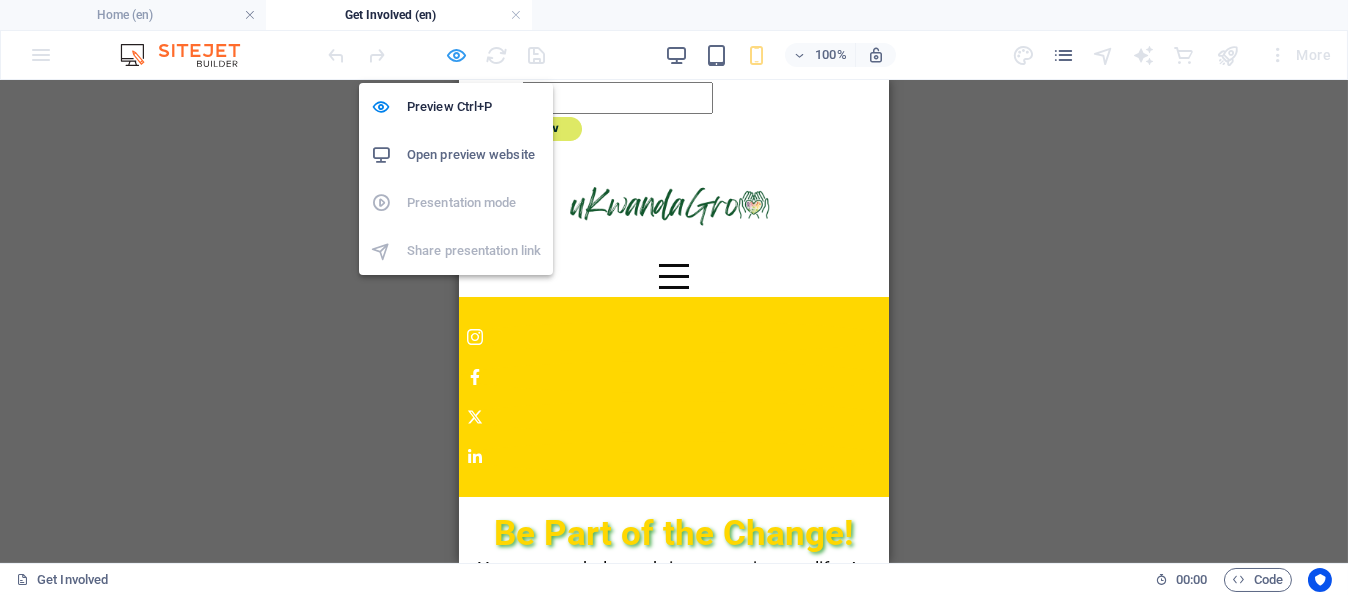 click at bounding box center (457, 55) 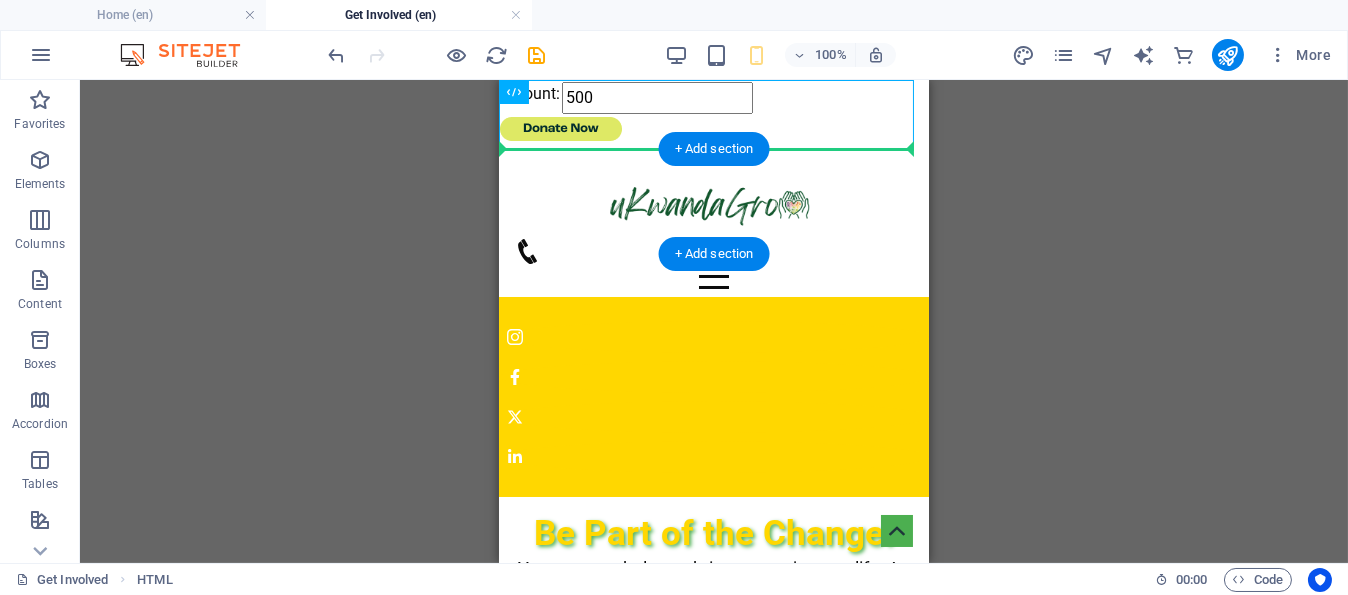 drag, startPoint x: 1022, startPoint y: 182, endPoint x: 782, endPoint y: 156, distance: 241.40422 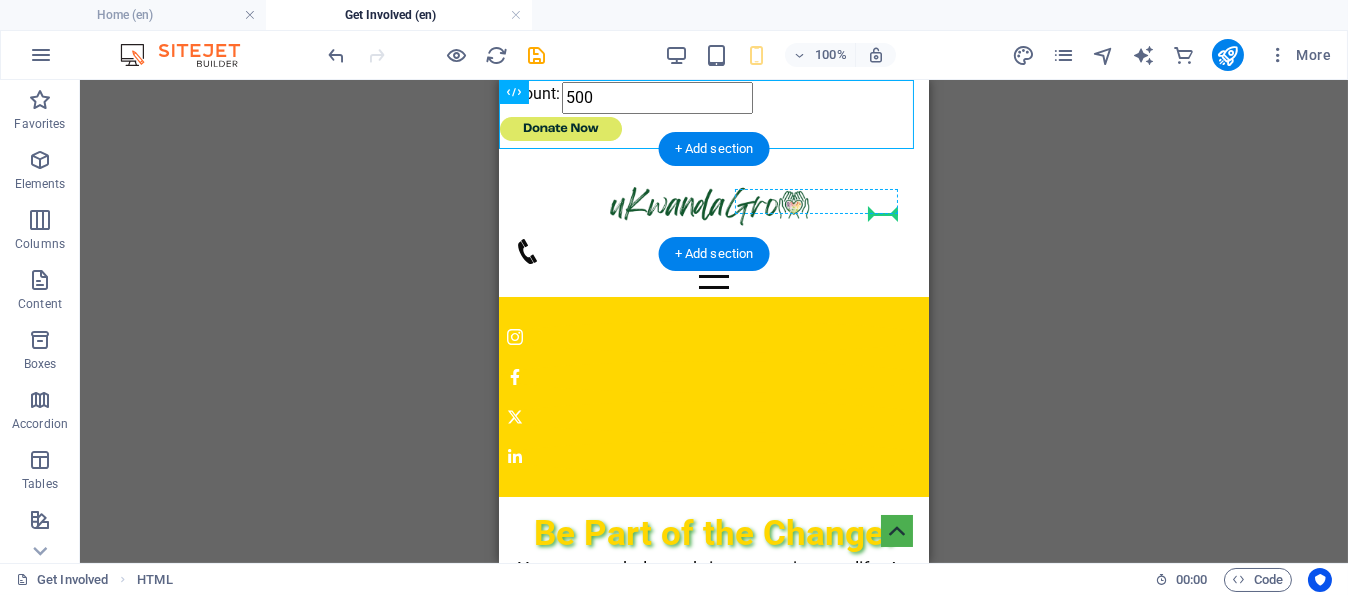 drag, startPoint x: 1028, startPoint y: 176, endPoint x: 876, endPoint y: 213, distance: 156.43849 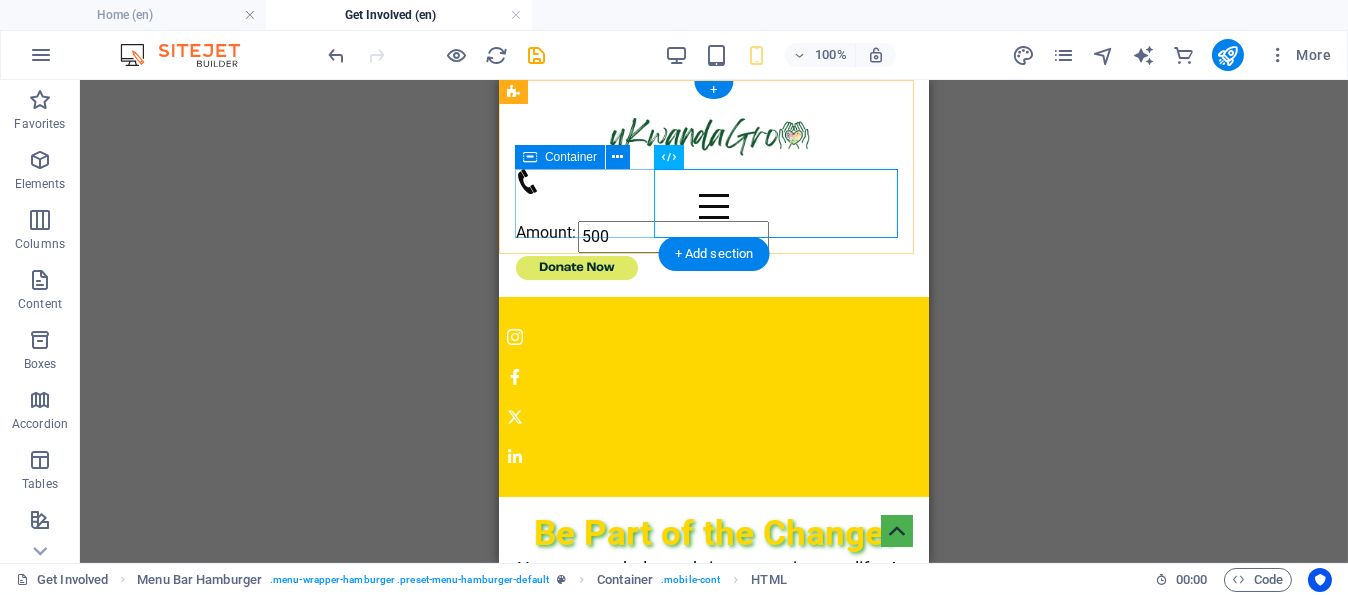 click at bounding box center (705, 181) 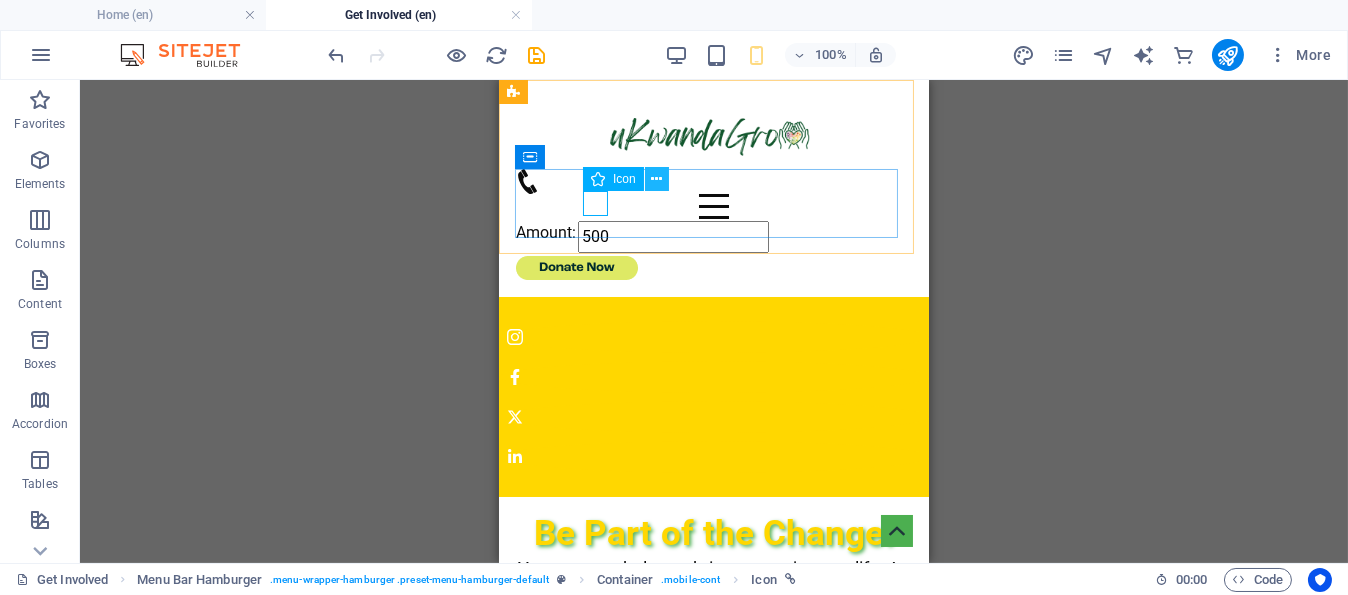 click at bounding box center [656, 179] 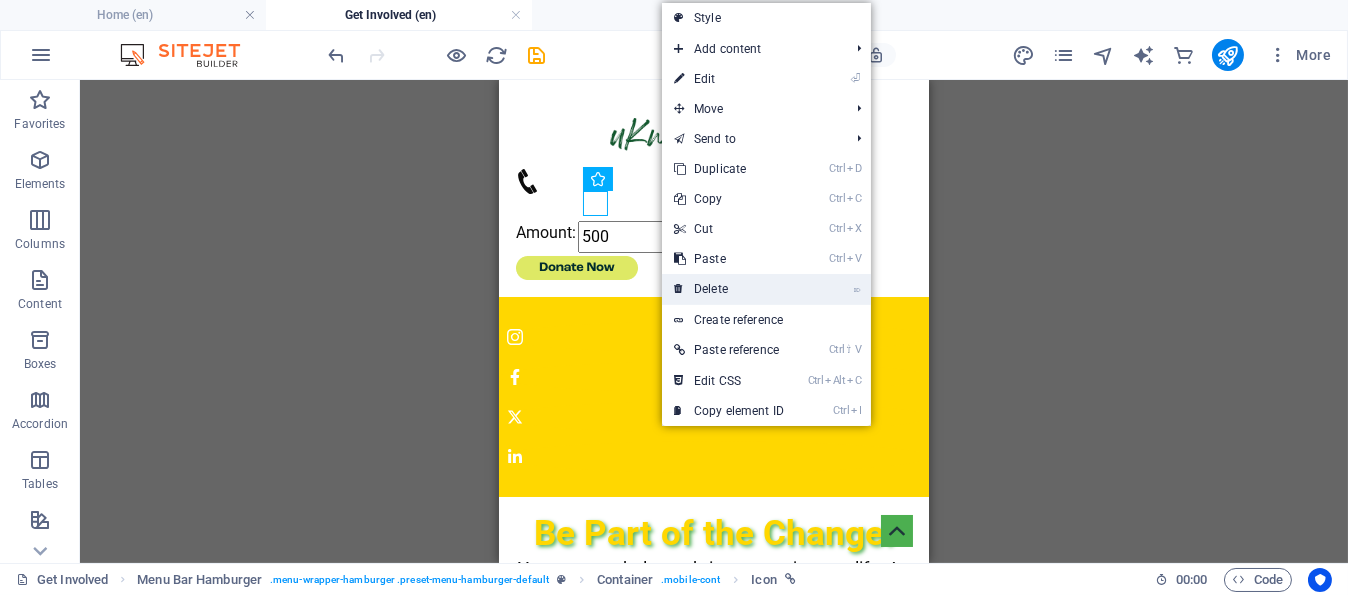 drag, startPoint x: 721, startPoint y: 281, endPoint x: 217, endPoint y: 200, distance: 510.46744 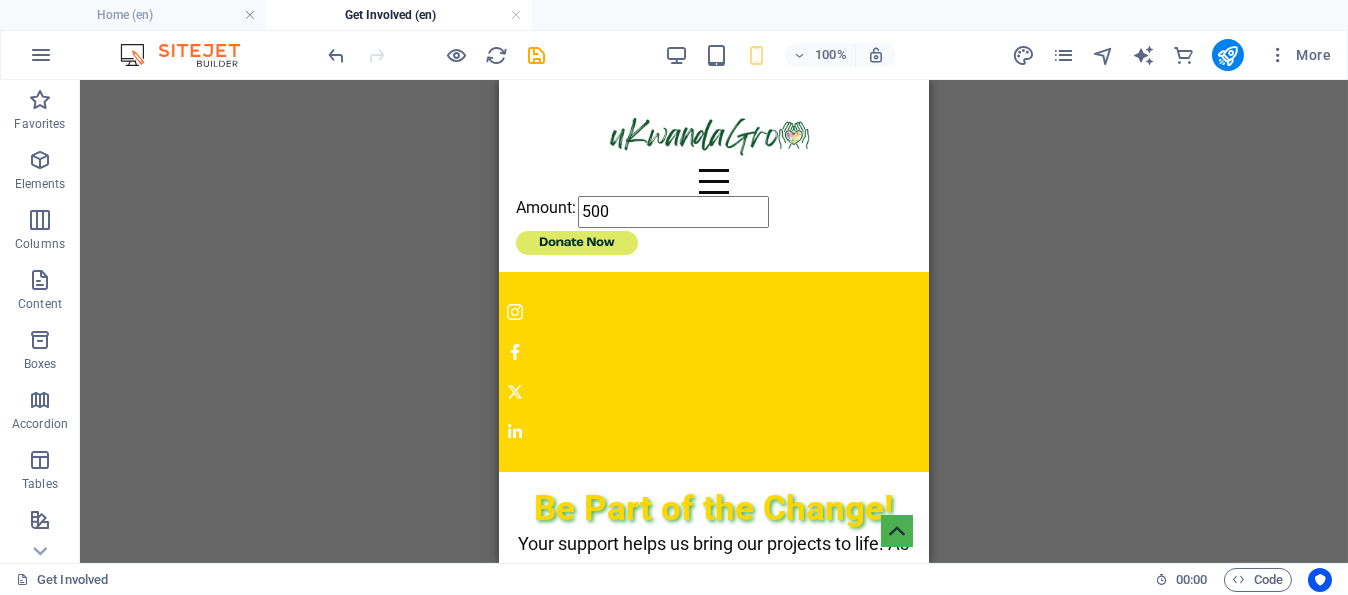 click on "H1   Container   Reference   Text image overlap   Image   Menu Bar Hamburger   Logo   Spacer   Spacer   Boxes   Text   Container   Container   Unequal Columns   Container   Text   Container   Container   Text   Unequal Columns   Container   Text   Social Media Icons   HTML   3 columns   Container   Placeholder   Container   Placeholder   Container   Icon   Container   Image   Button   Container   Container   H3   Container   HTML   Icon" at bounding box center (714, 321) 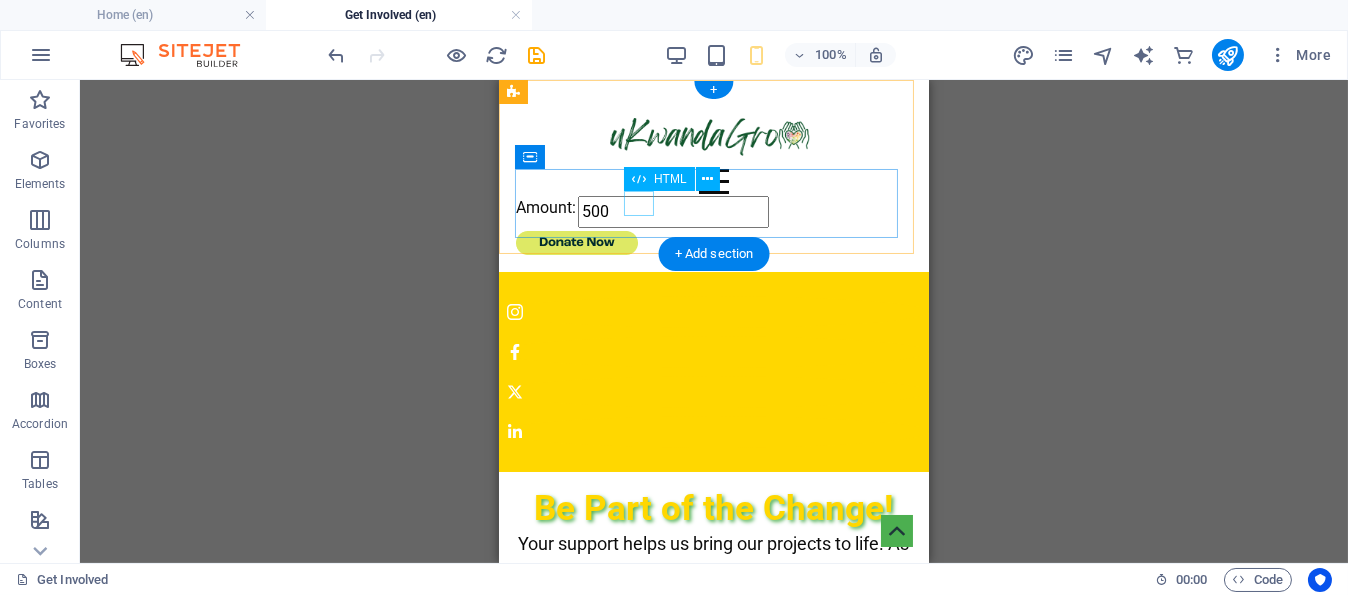 click at bounding box center [713, 181] 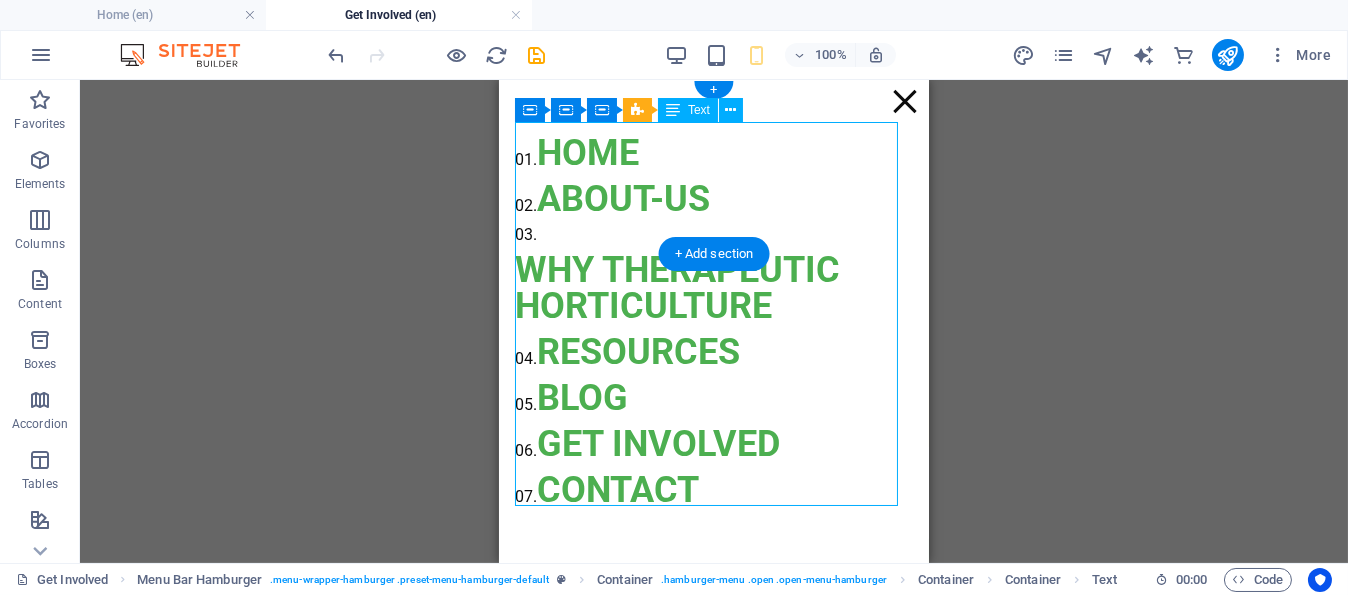 drag, startPoint x: 635, startPoint y: 203, endPoint x: 747, endPoint y: 166, distance: 117.953384 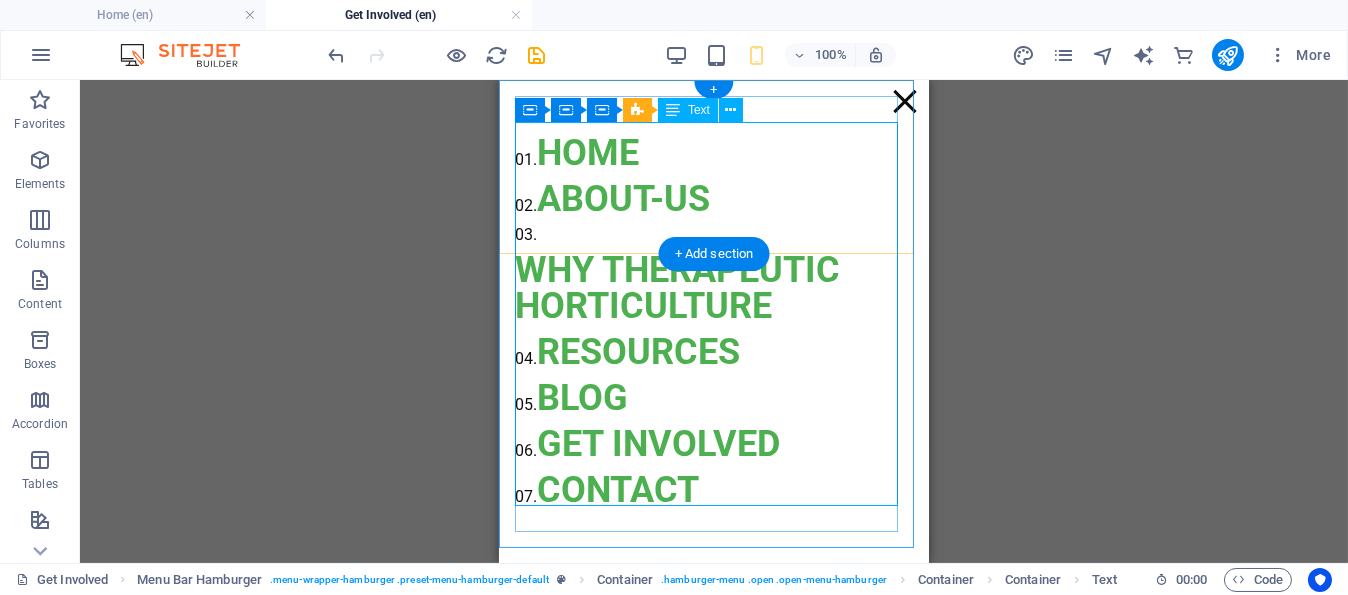 click at bounding box center (0, 0) 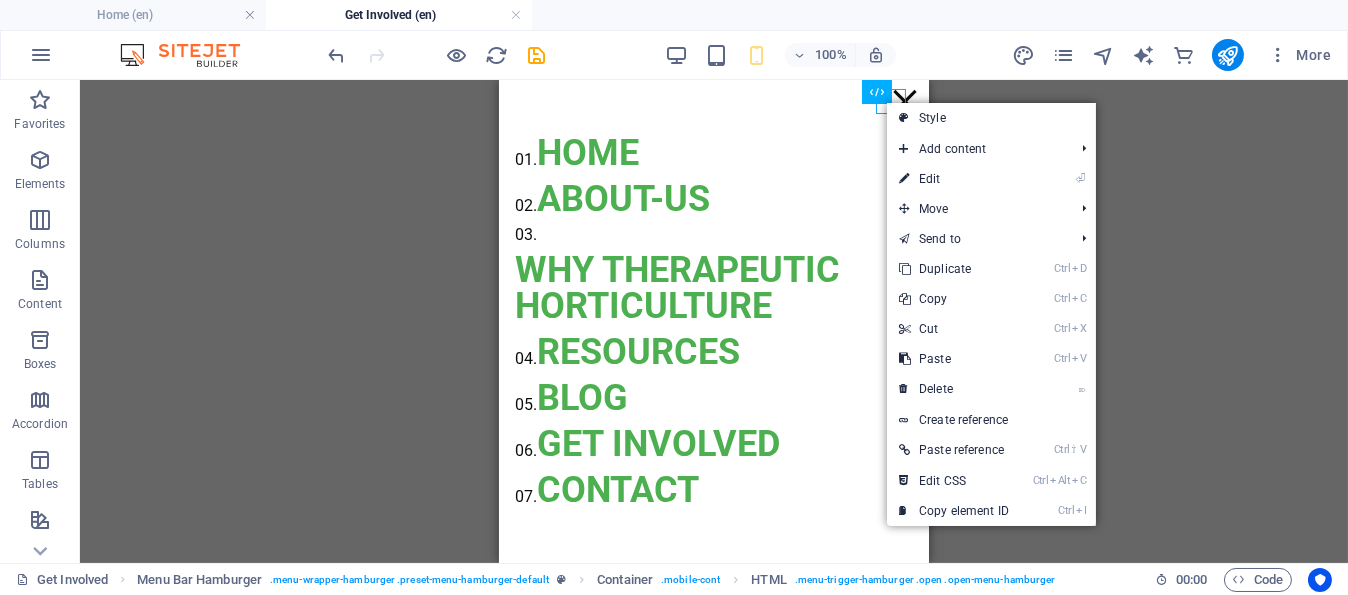 click on "HTML" at bounding box center [877, 92] 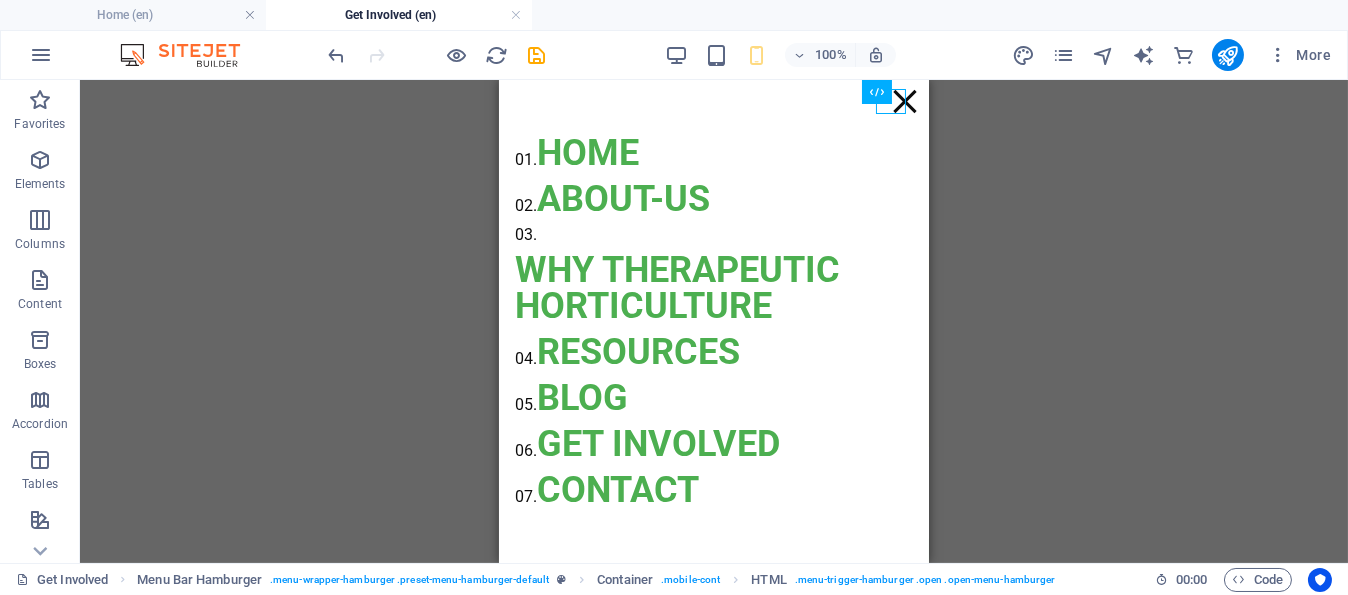 click on "H1   Container   Reference   Text image overlap   Image   Menu Bar Hamburger   Logo   Spacer   Spacer   Boxes   Text   Container   Container   Unequal Columns   Container   Text   Container   Container   Text   Unequal Columns   Container   Text   Social Media Icons   HTML   3 columns   Container   Placeholder   Container   Placeholder   Container   Icon   Container   Image   Button   Container   Container   H3   Container   HTML   Icon   Container   Container   Menu Bar Hamburger   Text   Container   Container   Menu Bar Hamburger   Container   Container   Container   Menu Bar Hamburger   Container" at bounding box center (714, 321) 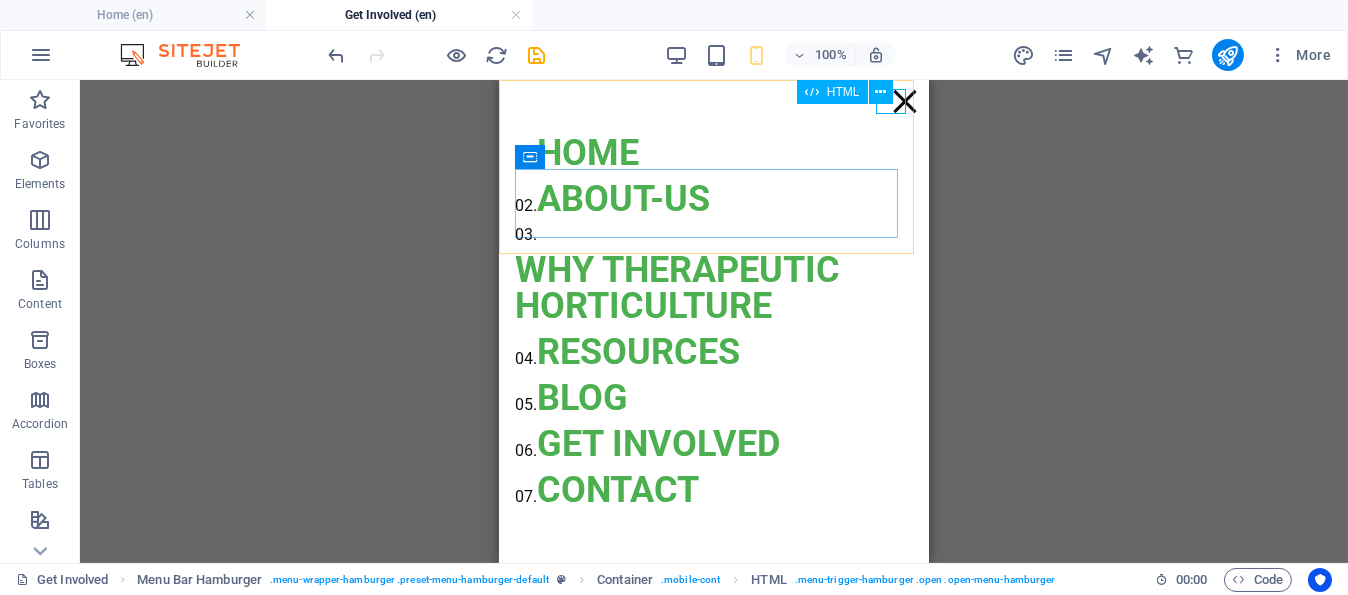 click on "HTML" at bounding box center (851, 92) 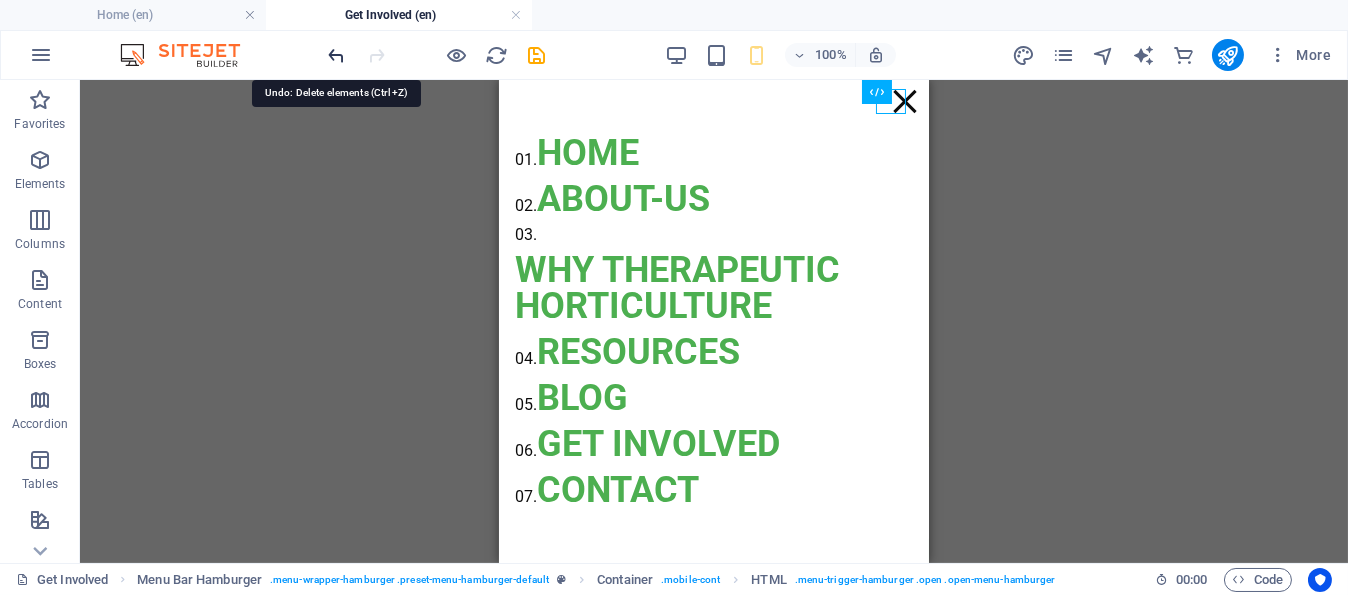 click at bounding box center (337, 55) 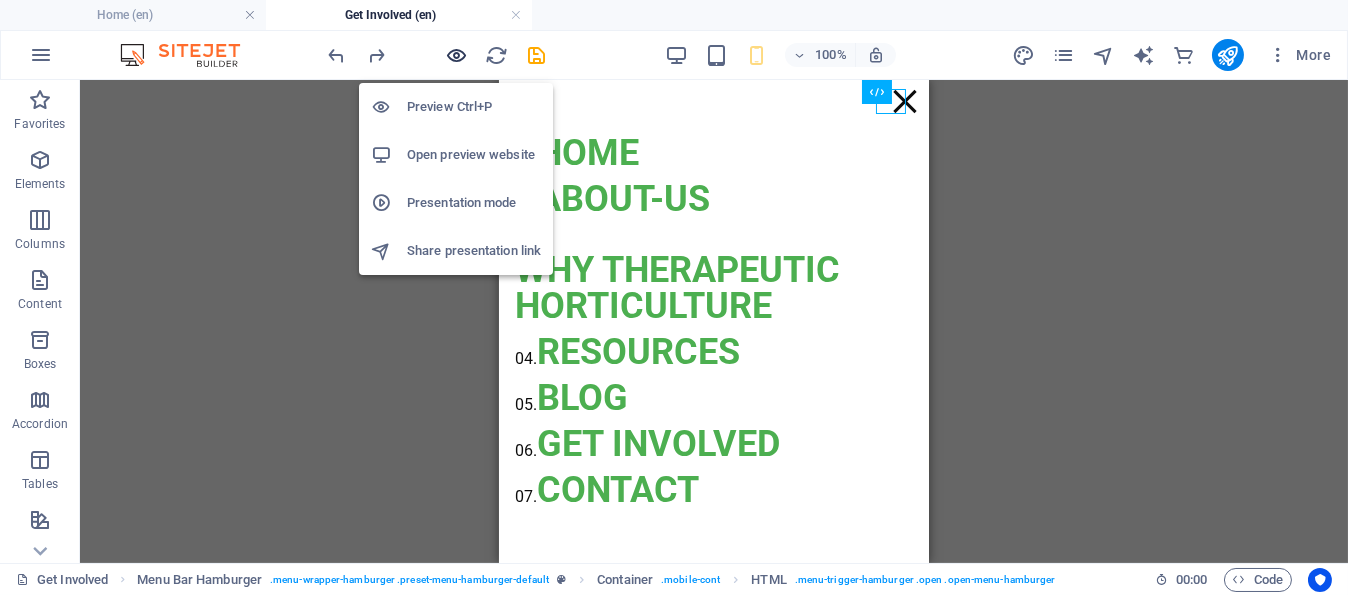 click at bounding box center [457, 55] 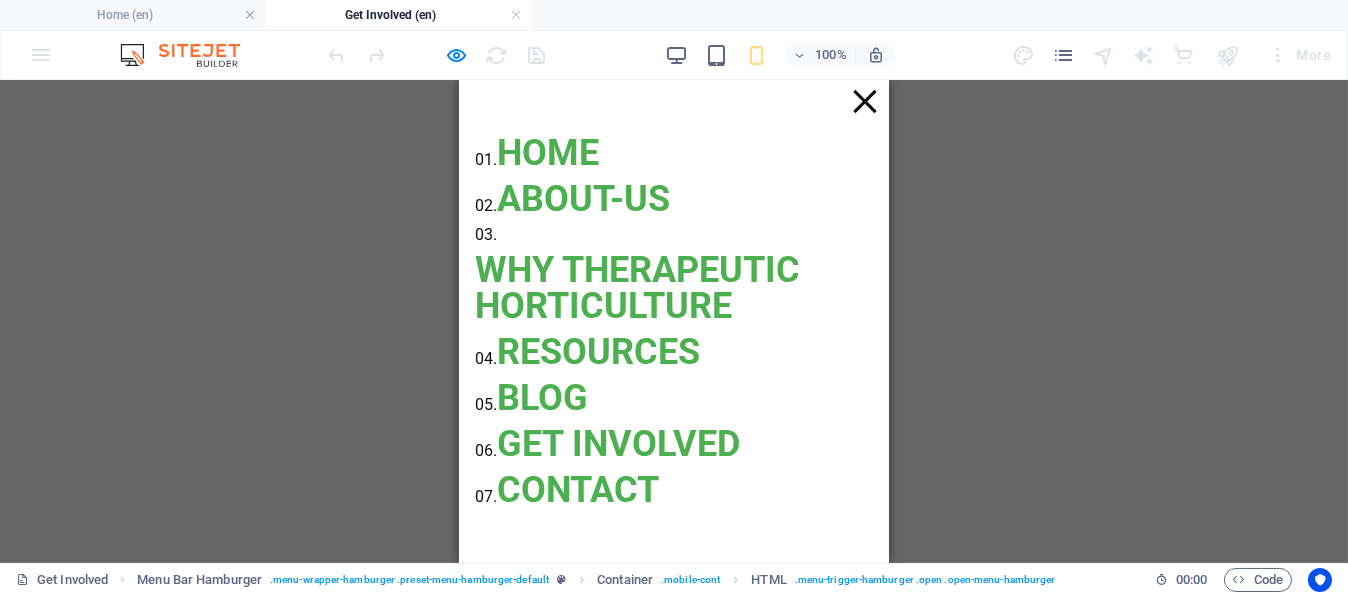 click on "H1   Container   Reference   Text image overlap   Image   Menu Bar Hamburger   Logo   Spacer   Spacer   Boxes   Text   Container   Container   Unequal Columns   Container   Text   Container   Container   Text   Unequal Columns   Container   Text   Social Media Icons   HTML   3 columns   Container   Placeholder   Container   Placeholder   Container   Icon   Container   Image   Button   Container   Container   H3   Container   HTML   Icon   Container   Container   Menu Bar Hamburger   Text   Container   Container   Menu Bar Hamburger   Container   Container   Container   Menu Bar Hamburger   Container" at bounding box center (674, 321) 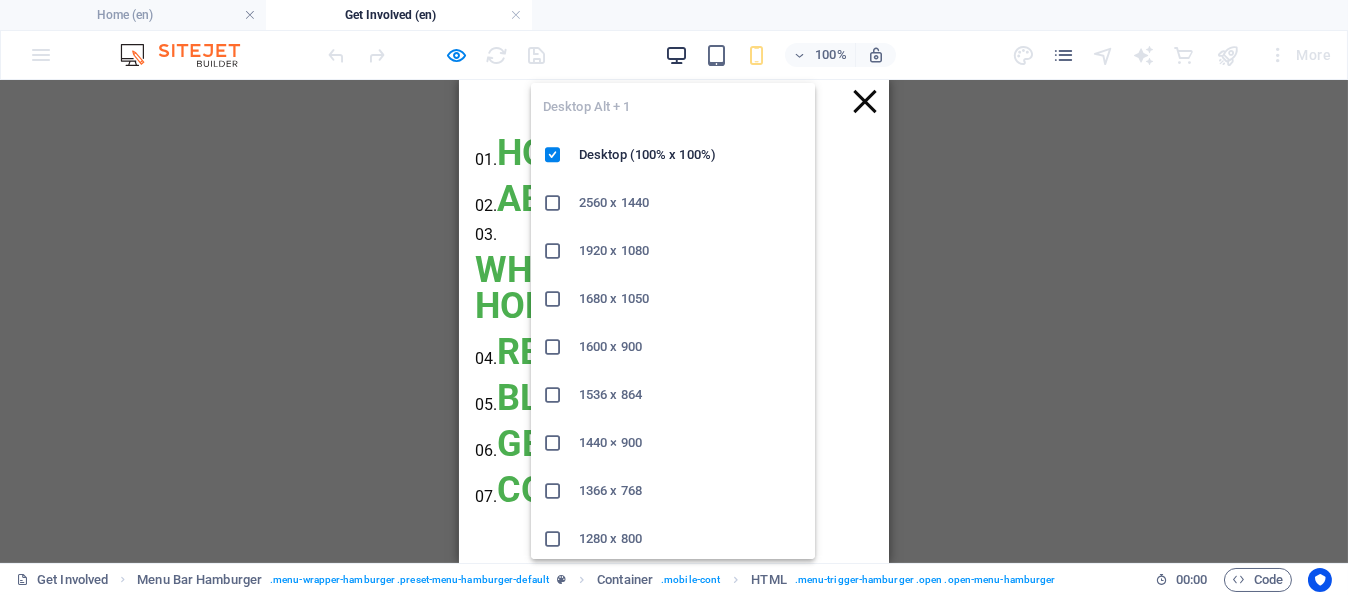 click at bounding box center (676, 55) 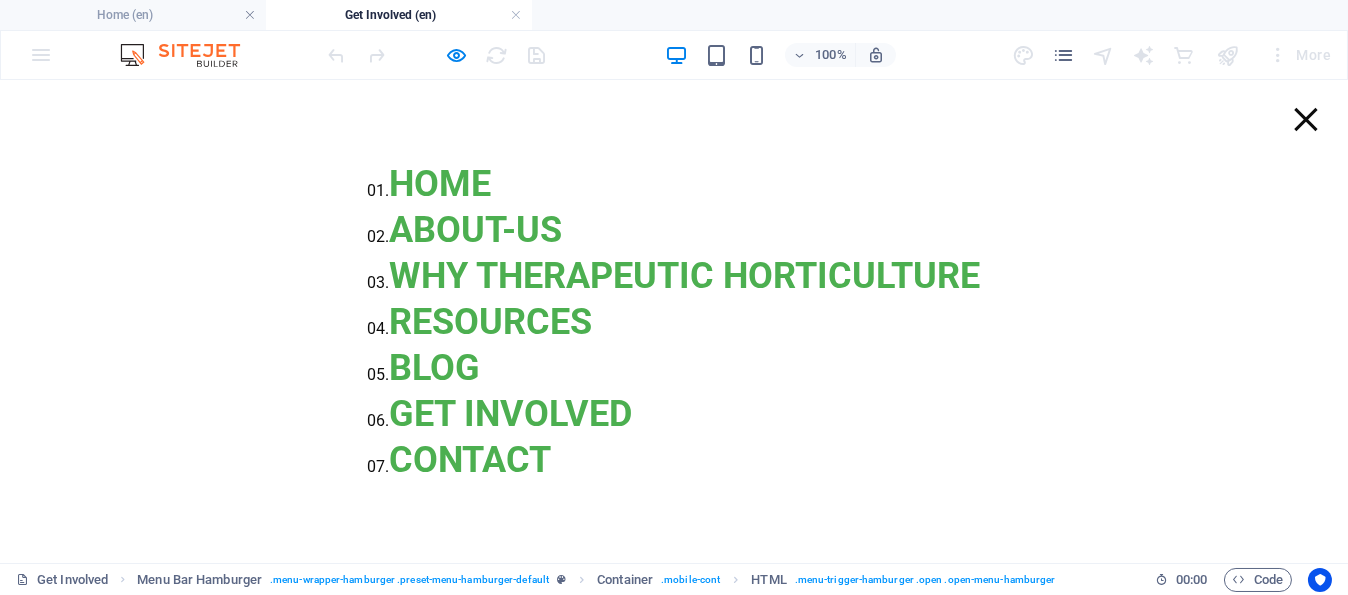 click at bounding box center (1305, 119) 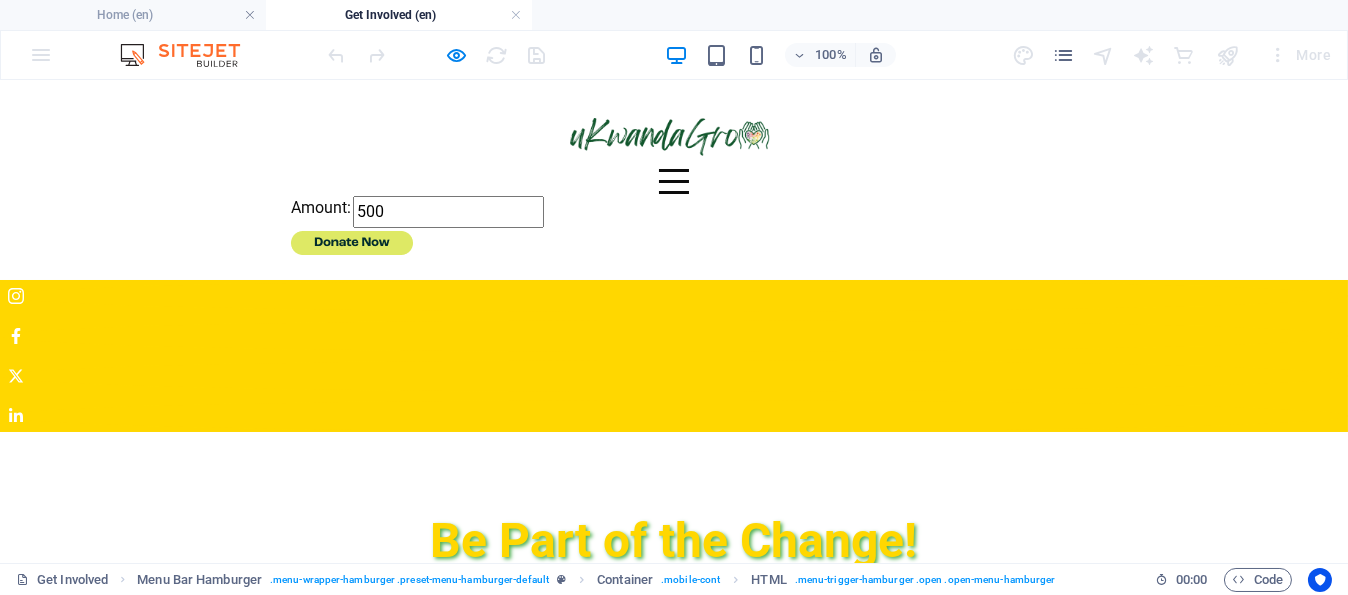 click on "Amount:" at bounding box center (321, 208) 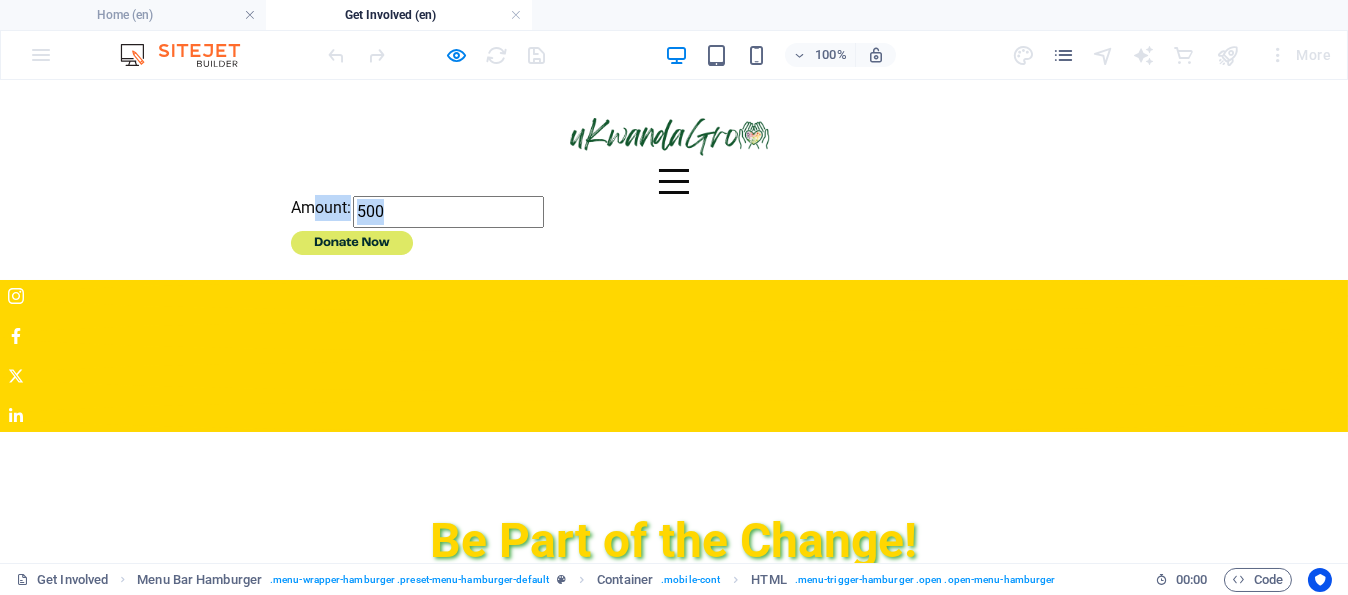 drag, startPoint x: 828, startPoint y: 111, endPoint x: 957, endPoint y: 144, distance: 133.15405 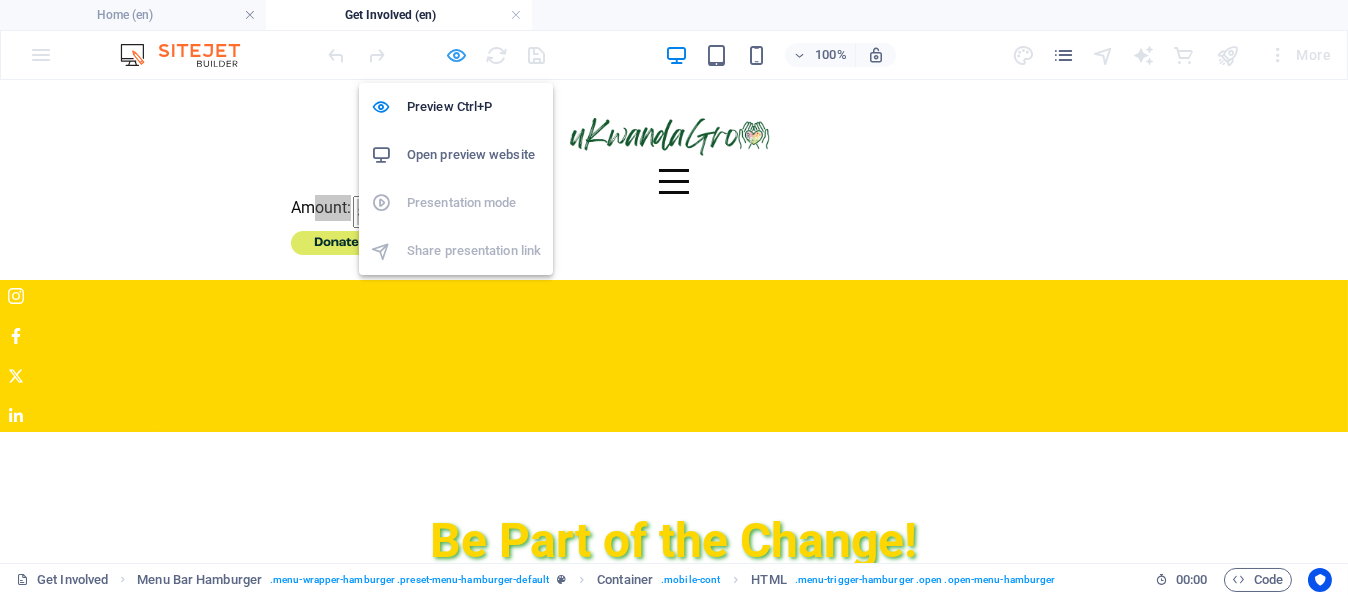 drag, startPoint x: 456, startPoint y: 53, endPoint x: 388, endPoint y: 99, distance: 82.0975 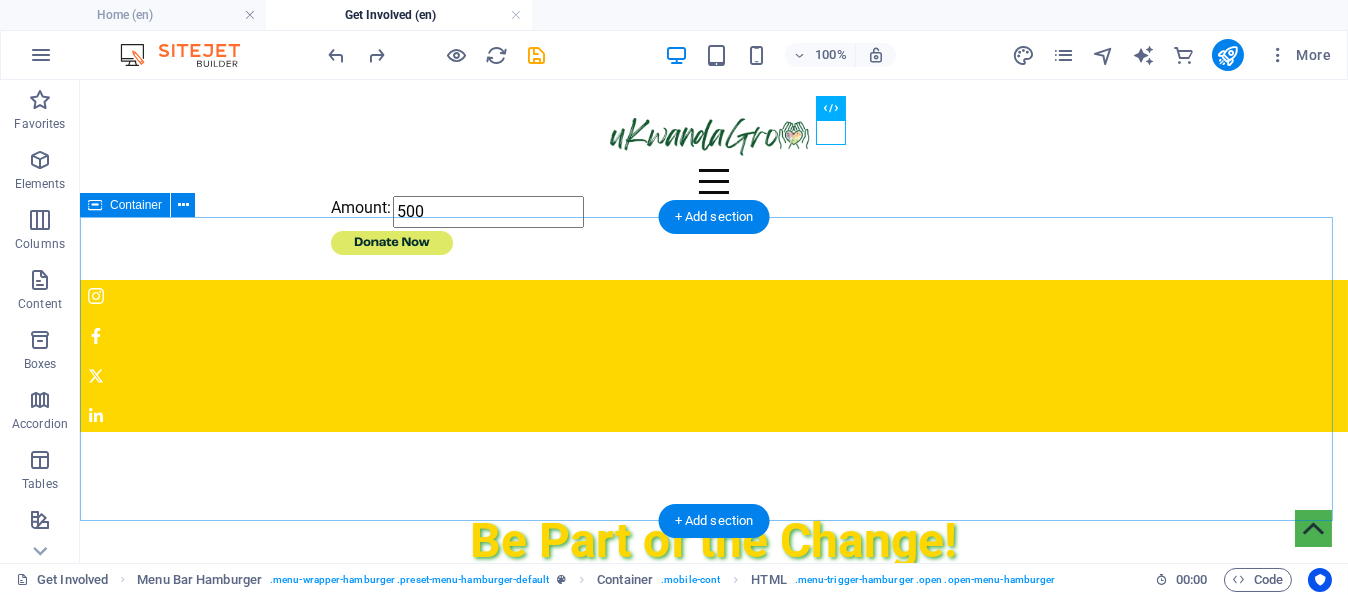 click on "Be Part of the Change! Your support helps us bring our projects to life. As a registered Public Benefit Organisation (PBO), your donations are tax-deductible.  We will provide a PBO certificate with your donation receipt." at bounding box center (714, 584) 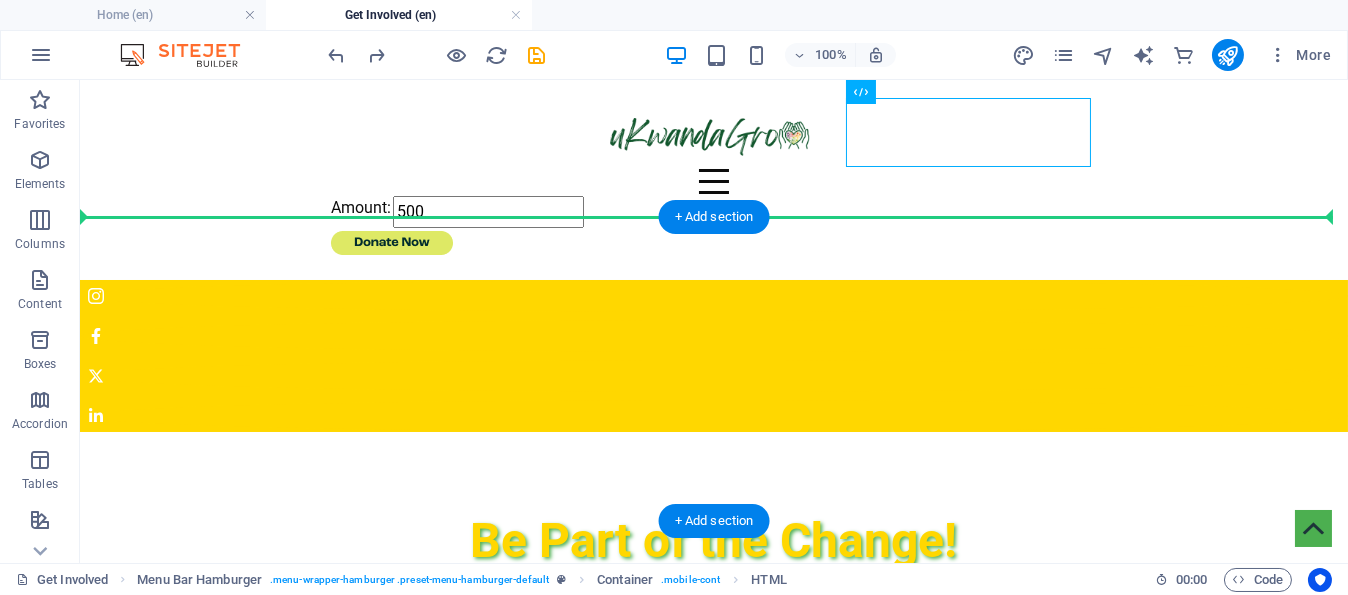 drag, startPoint x: 936, startPoint y: 114, endPoint x: 672, endPoint y: 226, distance: 286.77518 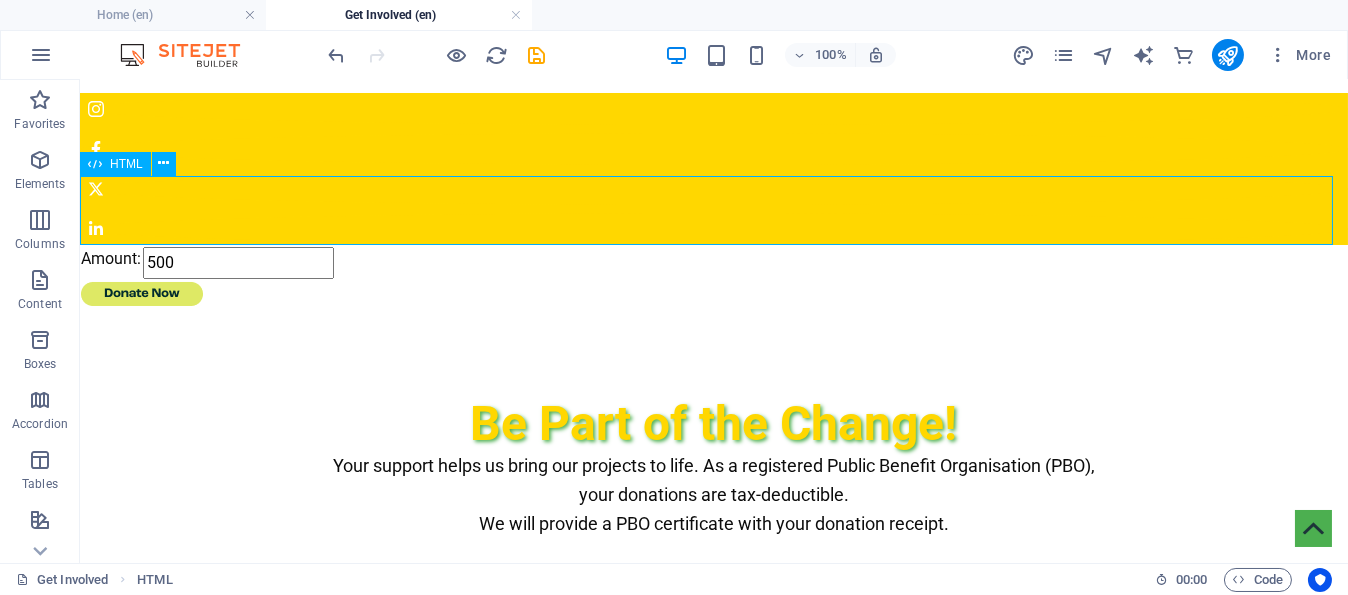 scroll, scrollTop: 0, scrollLeft: 0, axis: both 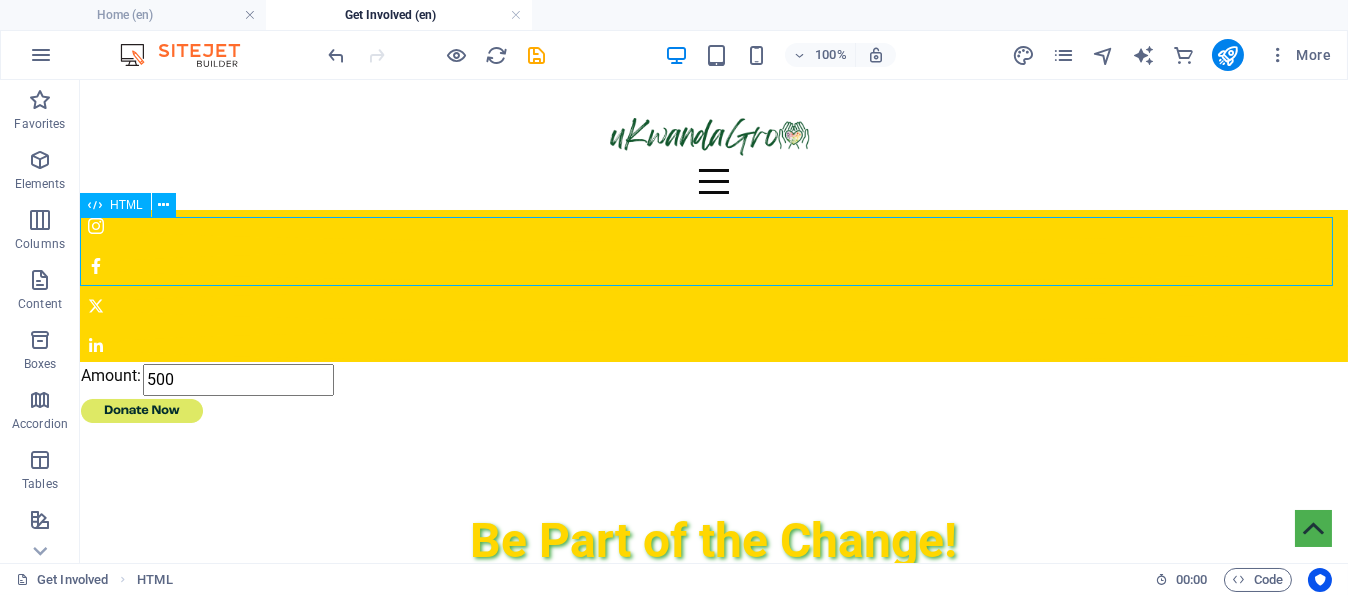 drag, startPoint x: 244, startPoint y: 293, endPoint x: 117, endPoint y: 231, distance: 141.32587 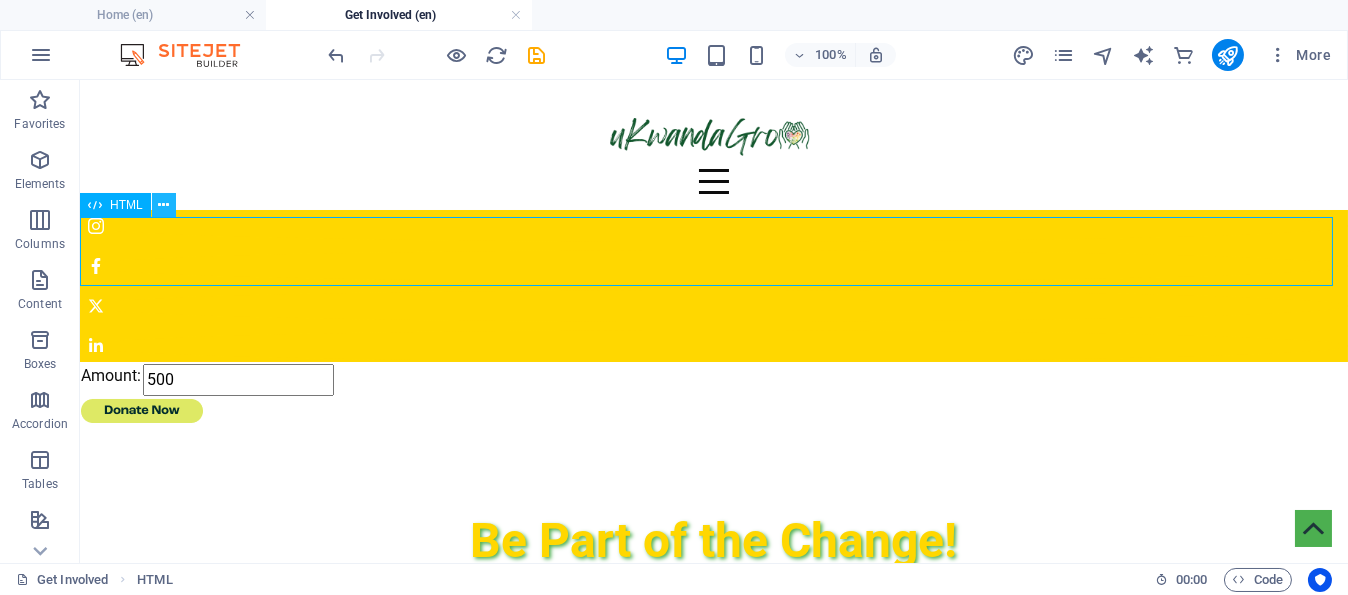 click at bounding box center (163, 205) 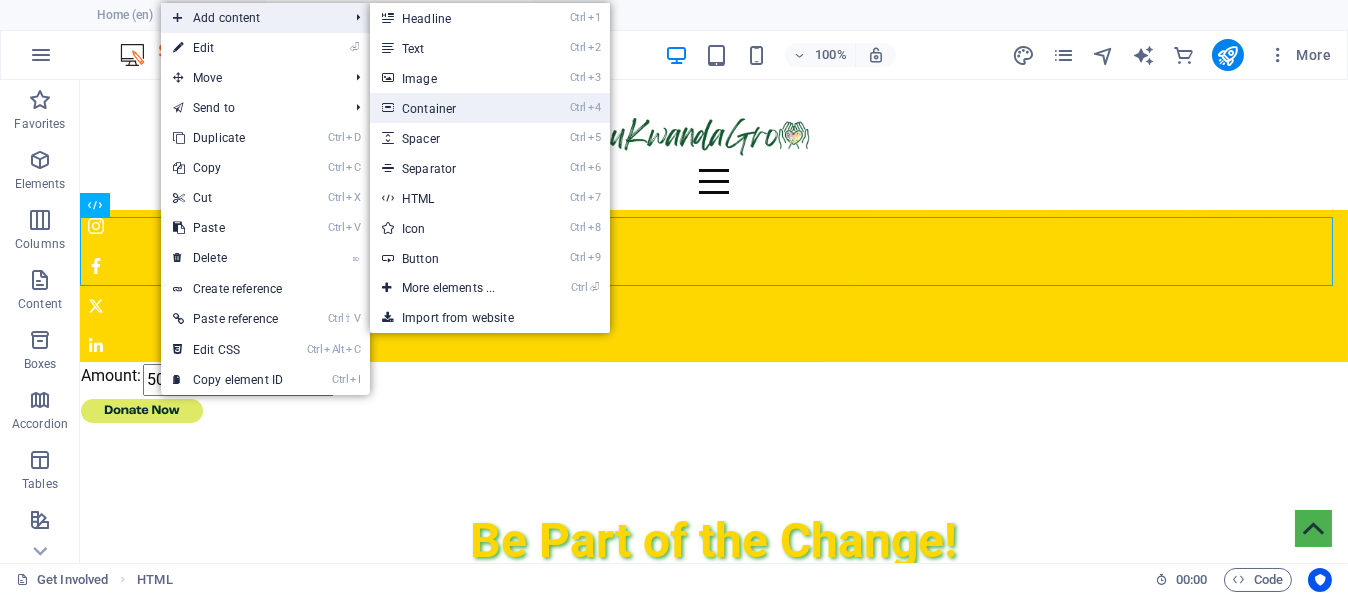 drag, startPoint x: 470, startPoint y: 113, endPoint x: 716, endPoint y: 231, distance: 272.83694 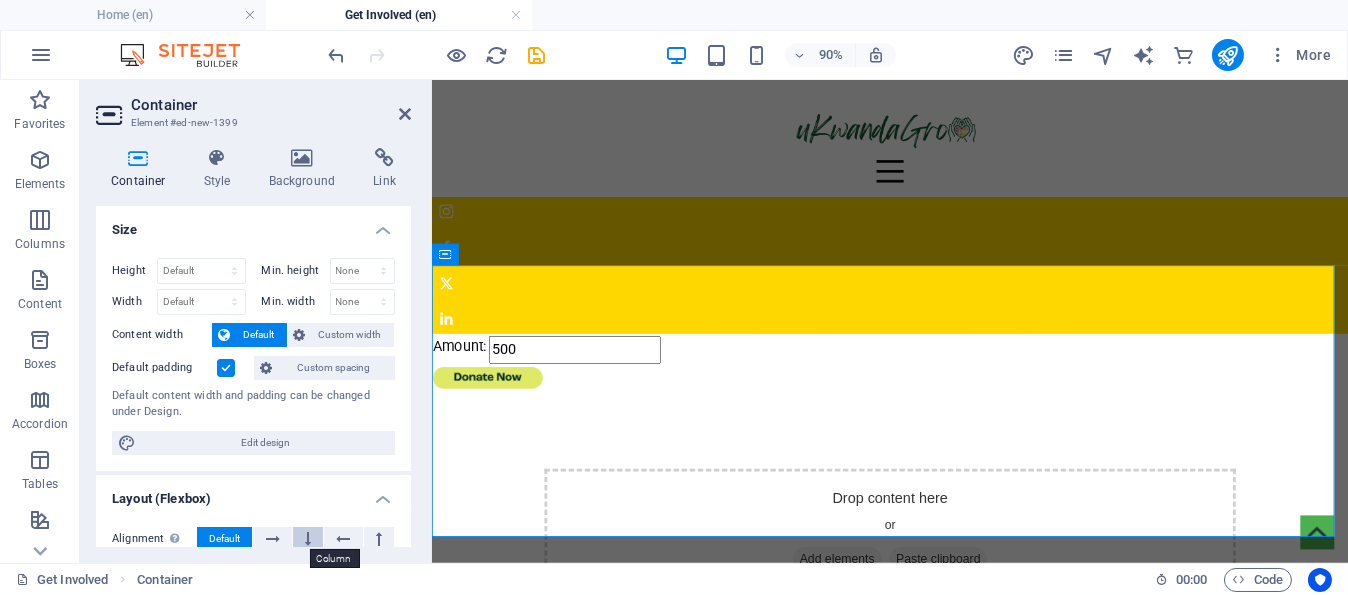 click at bounding box center [308, 539] 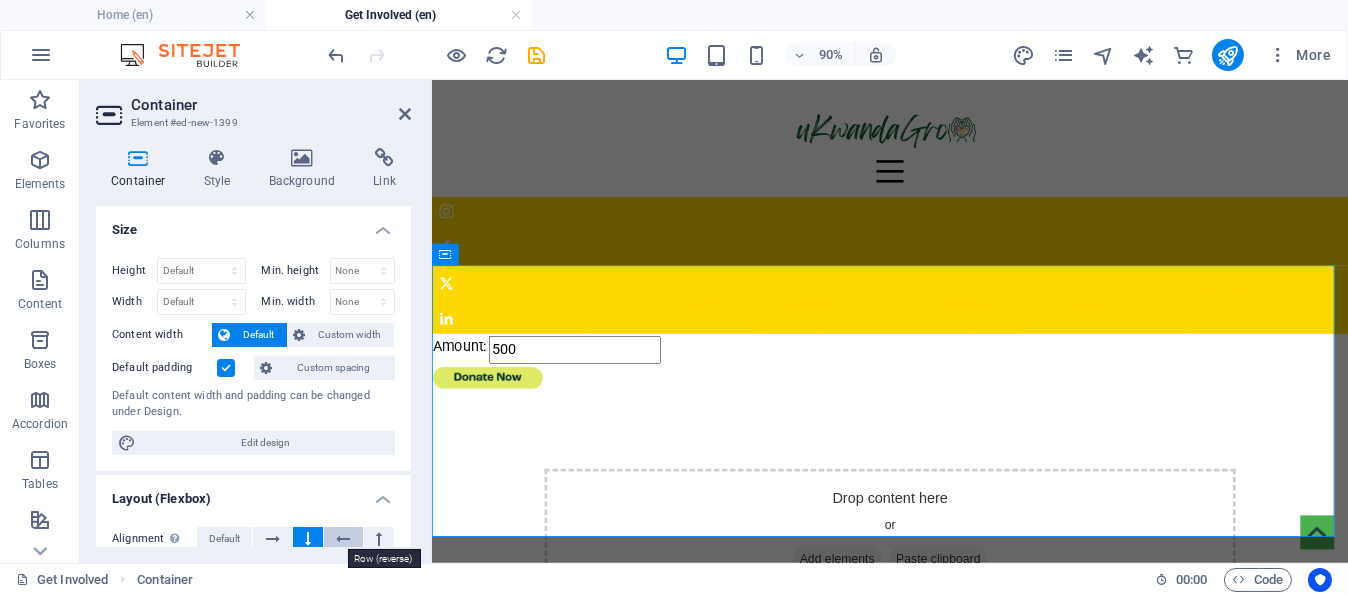 click at bounding box center (343, 539) 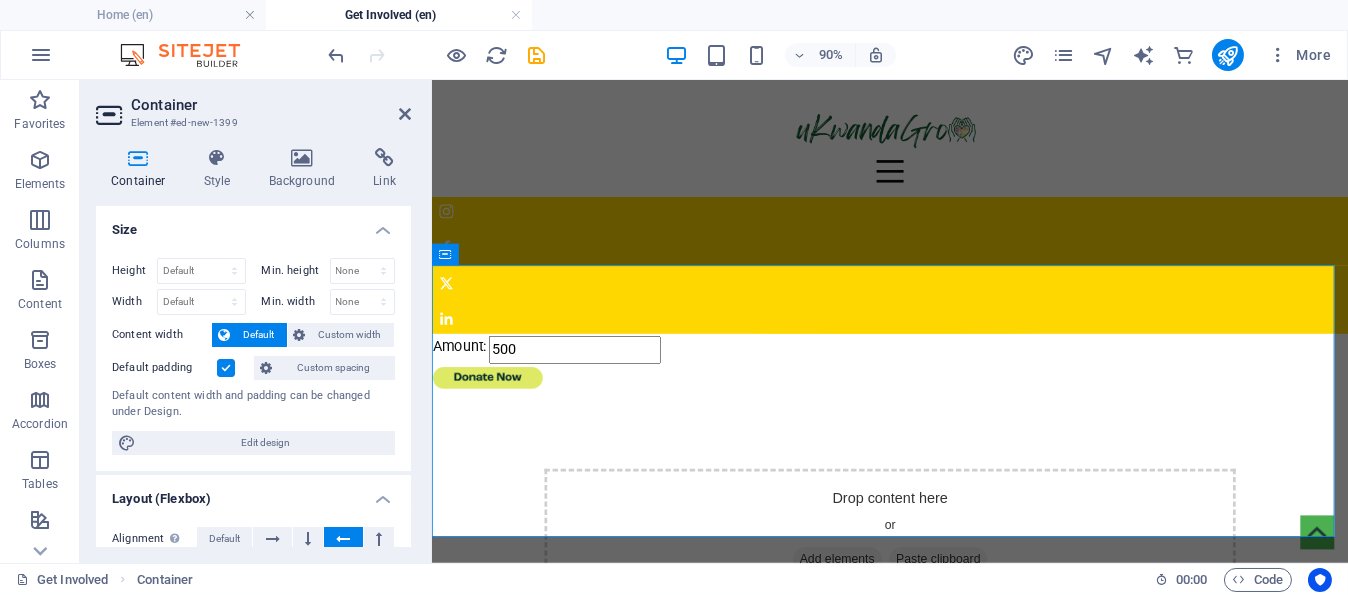 scroll, scrollTop: 100, scrollLeft: 0, axis: vertical 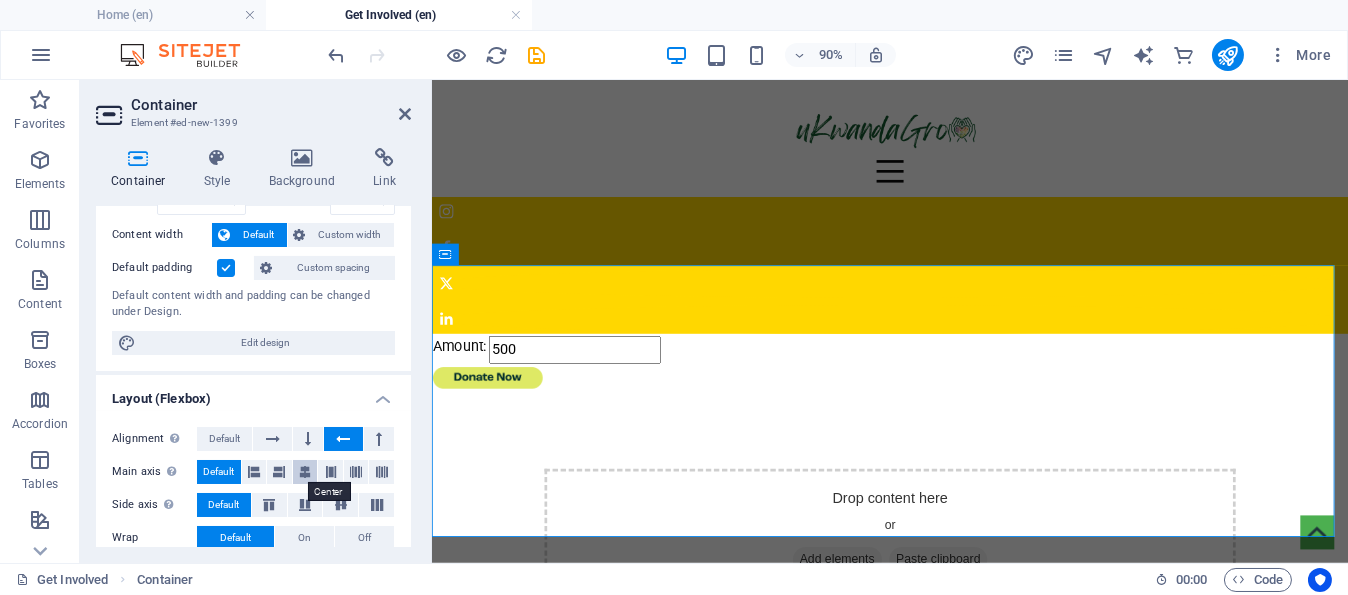 click at bounding box center [305, 472] 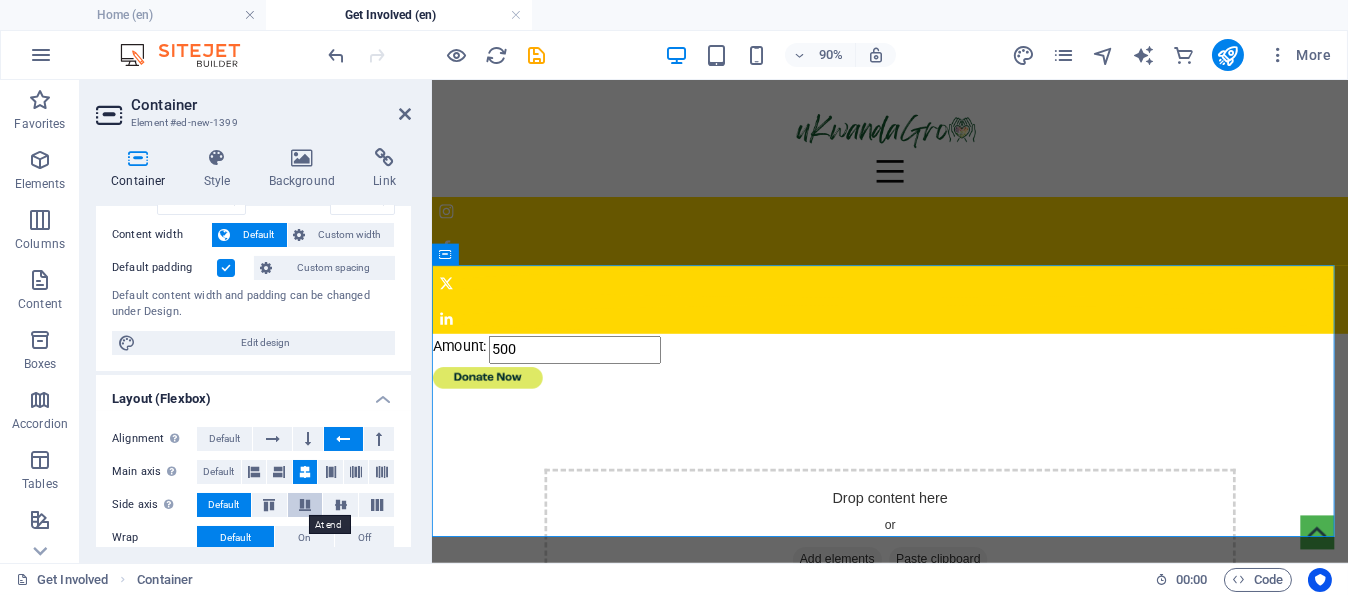click at bounding box center [305, 505] 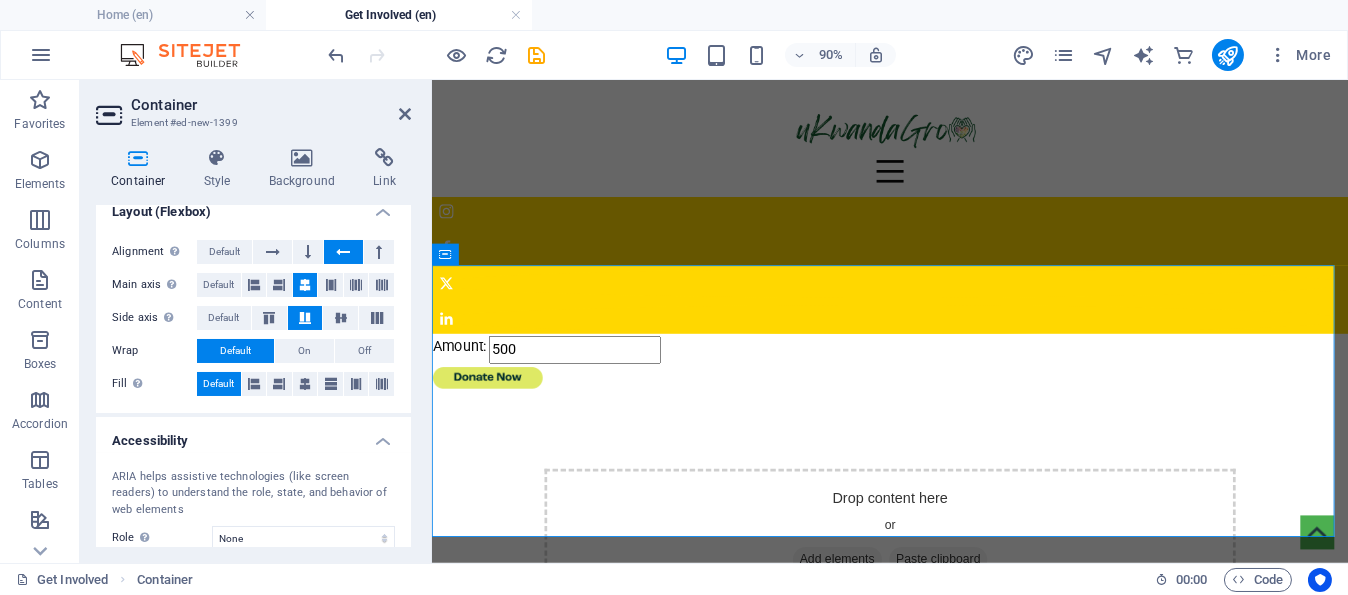 scroll, scrollTop: 300, scrollLeft: 0, axis: vertical 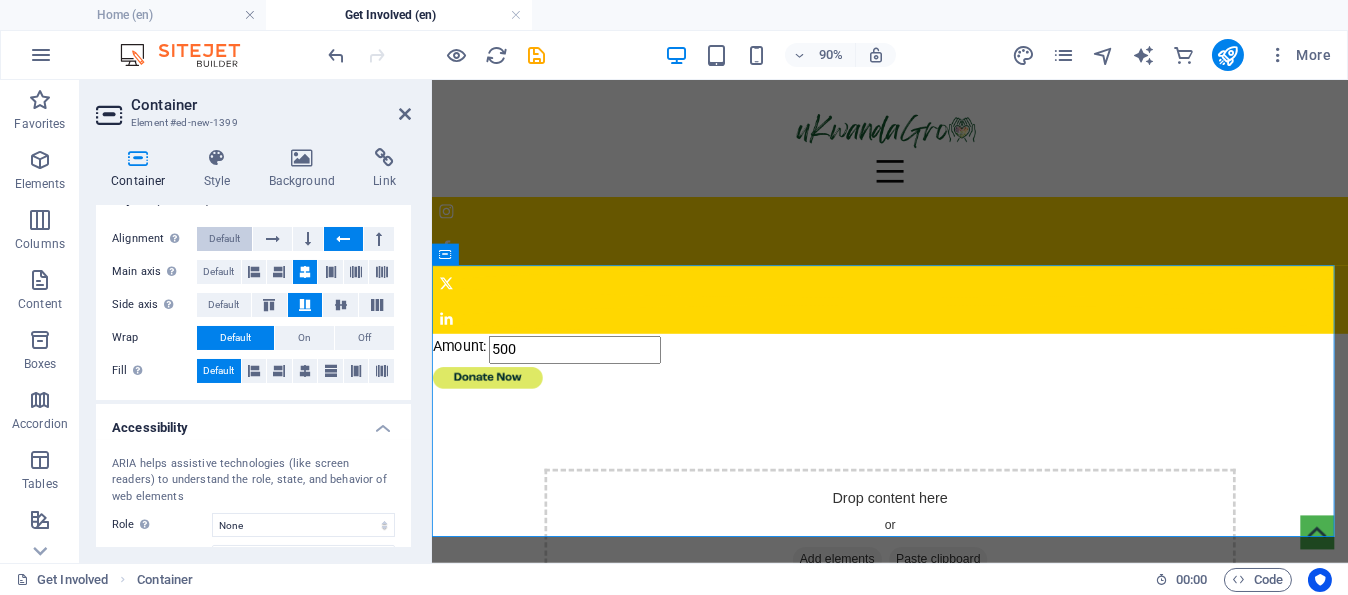 click on "Default" at bounding box center (224, 239) 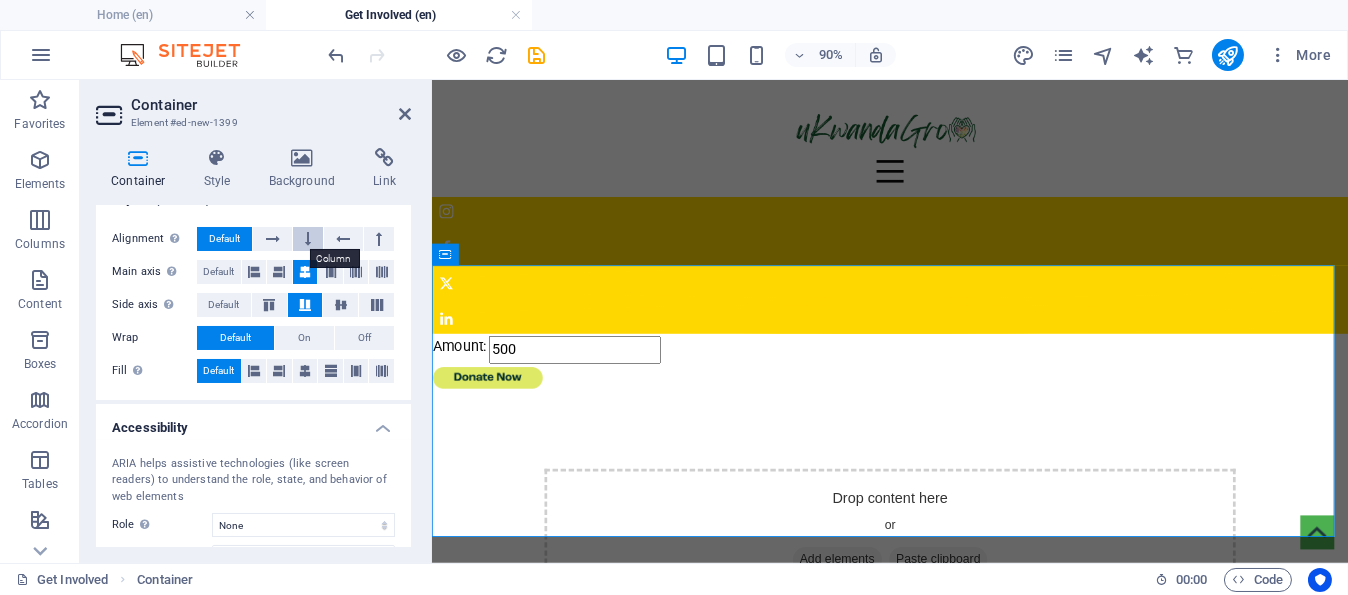 click at bounding box center (308, 239) 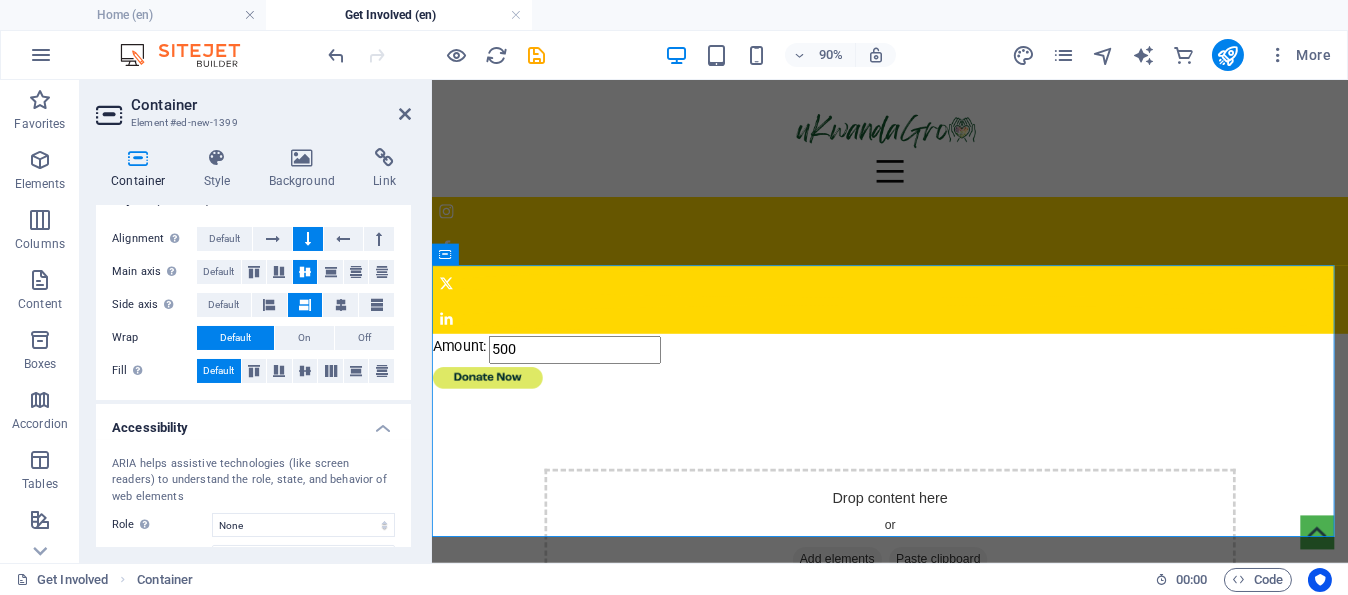 click on "Container Element #ed-new-1399
Container Style Background Link Size Height Default px rem % vh vw Min. height None px rem % vh vw Width Default px rem % em vh vw Min. width None px rem % vh vw Content width Default Custom width Width Default px rem % em vh vw Min. width None px rem % vh vw Default padding Custom spacing Default content width and padding can be changed under Design. Edit design Layout (Flexbox) Alignment Determines the flex direction. Default Main axis Determine how elements should behave along the main axis inside this container (justify content). Default Side axis Control the vertical direction of the element inside of the container (align items). Default Wrap Default On Off Fill Controls the distances and direction of elements on the y-axis across several lines (align content). Default Accessibility ARIA helps assistive technologies (like screen readers) to understand the role, state, and behavior of web elements Role The ARIA role defines the purpose of an element.  None %" at bounding box center (256, 321) 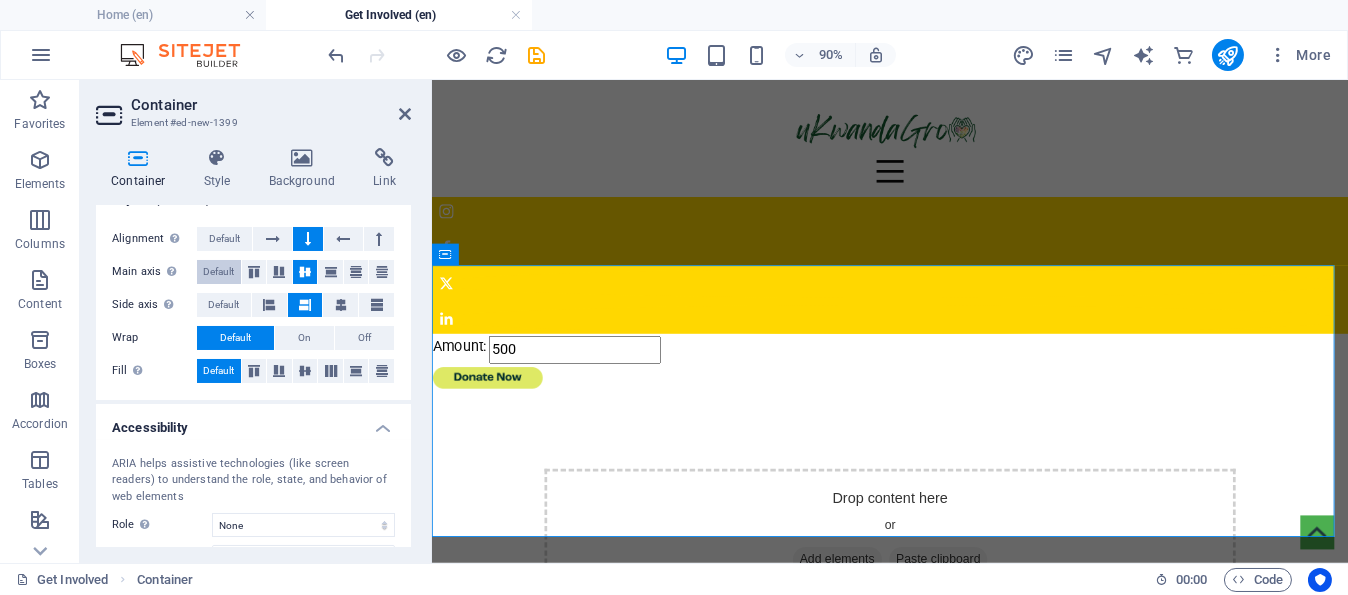 click on "Default" at bounding box center (218, 272) 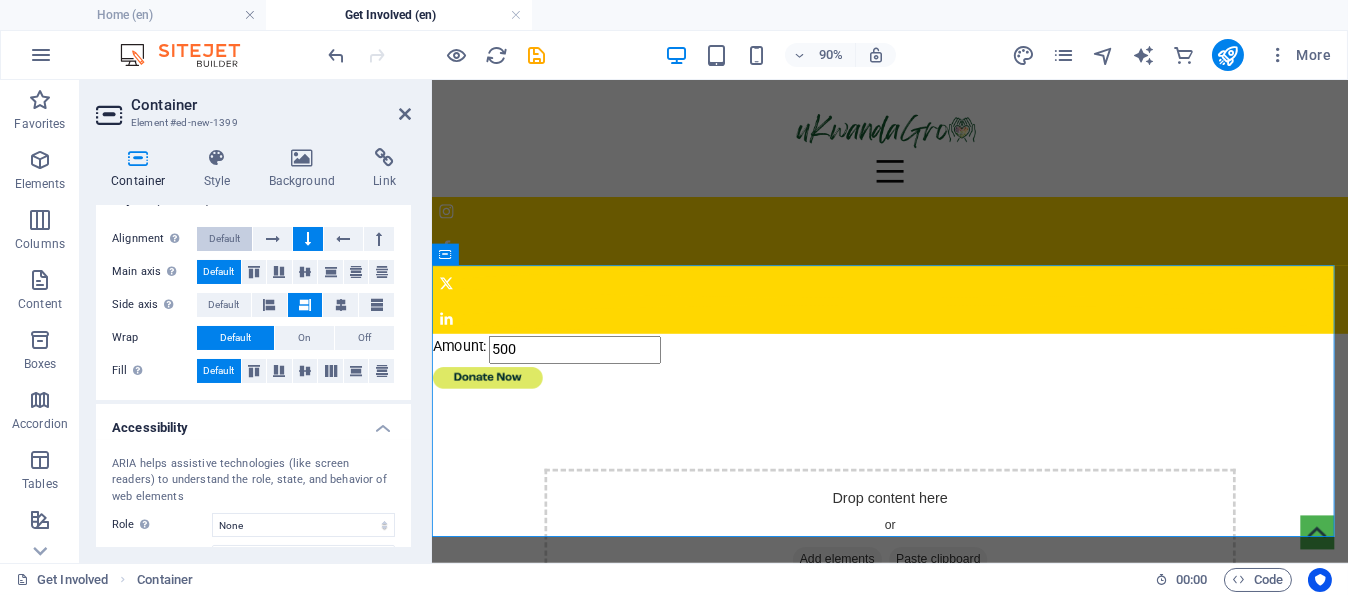 click on "Default" at bounding box center (224, 239) 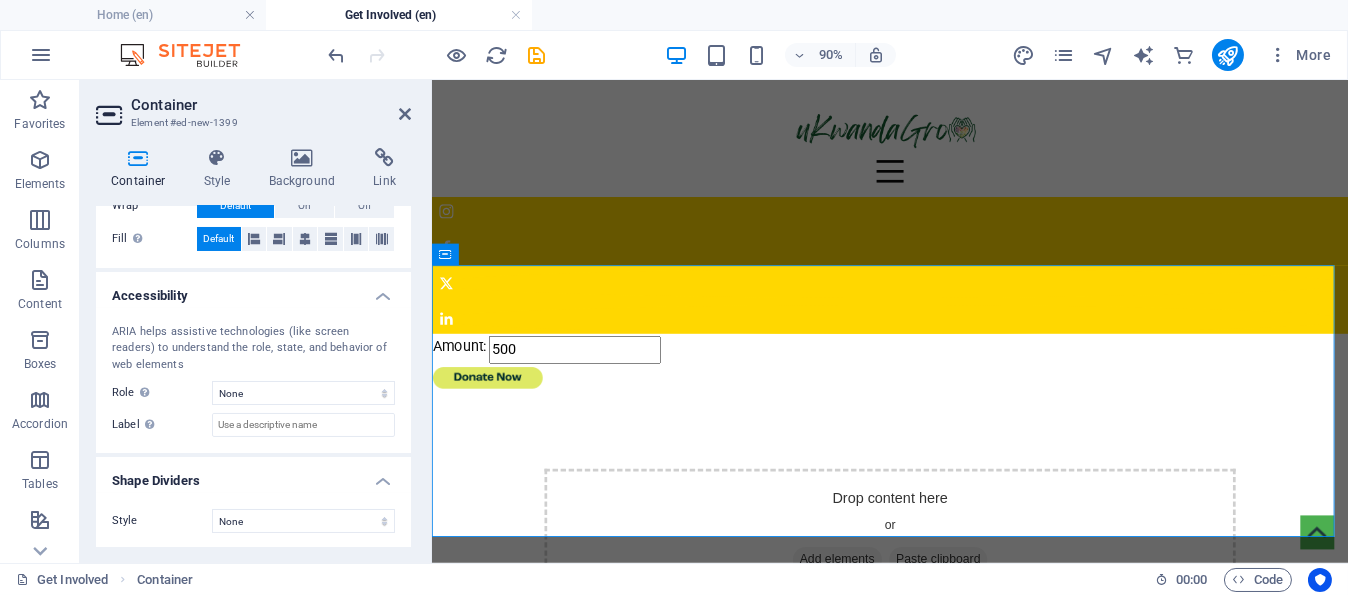 scroll, scrollTop: 232, scrollLeft: 0, axis: vertical 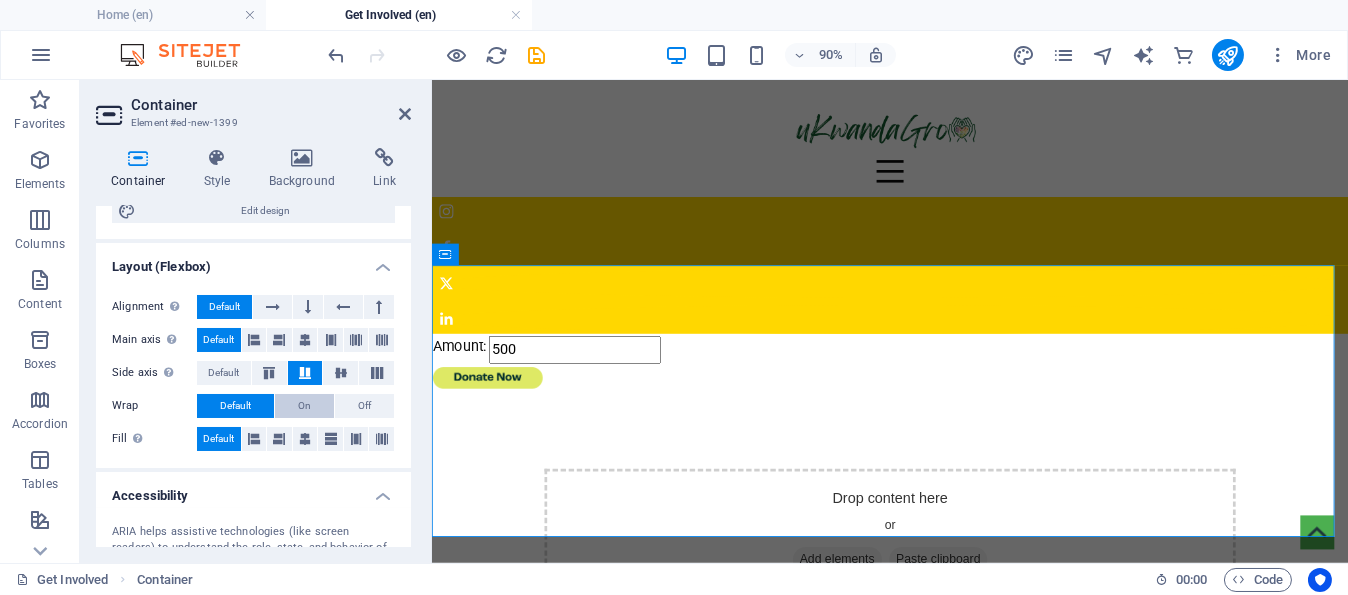 click on "On" at bounding box center (304, 406) 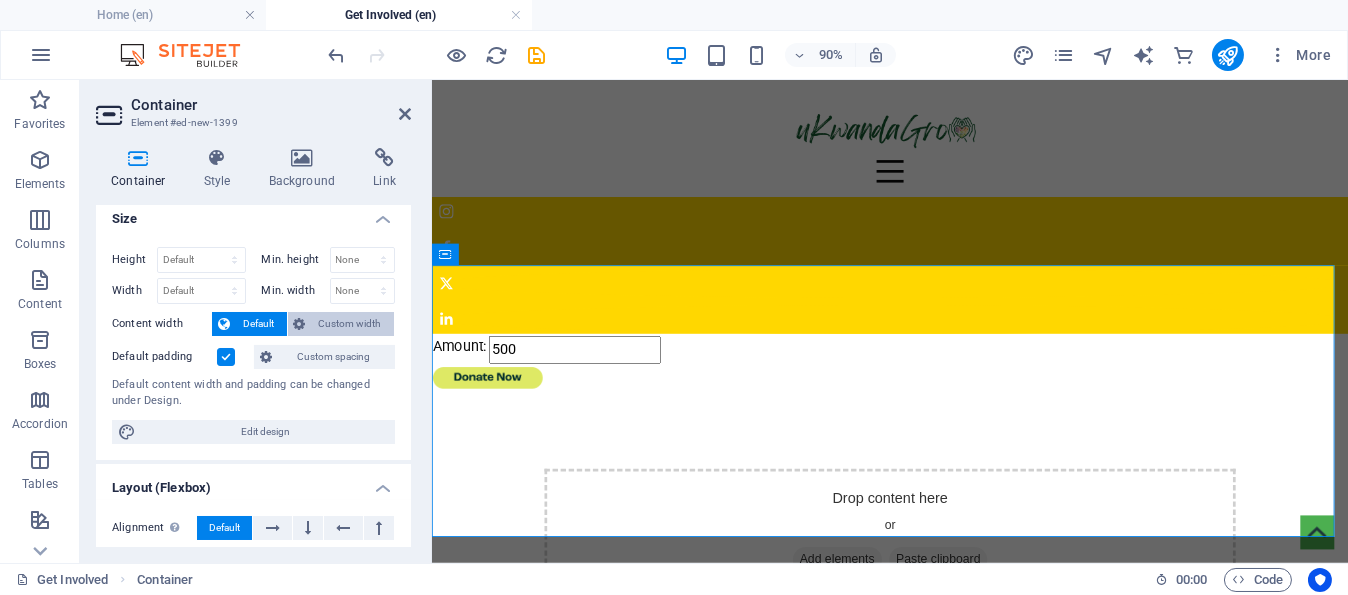 scroll, scrollTop: 0, scrollLeft: 0, axis: both 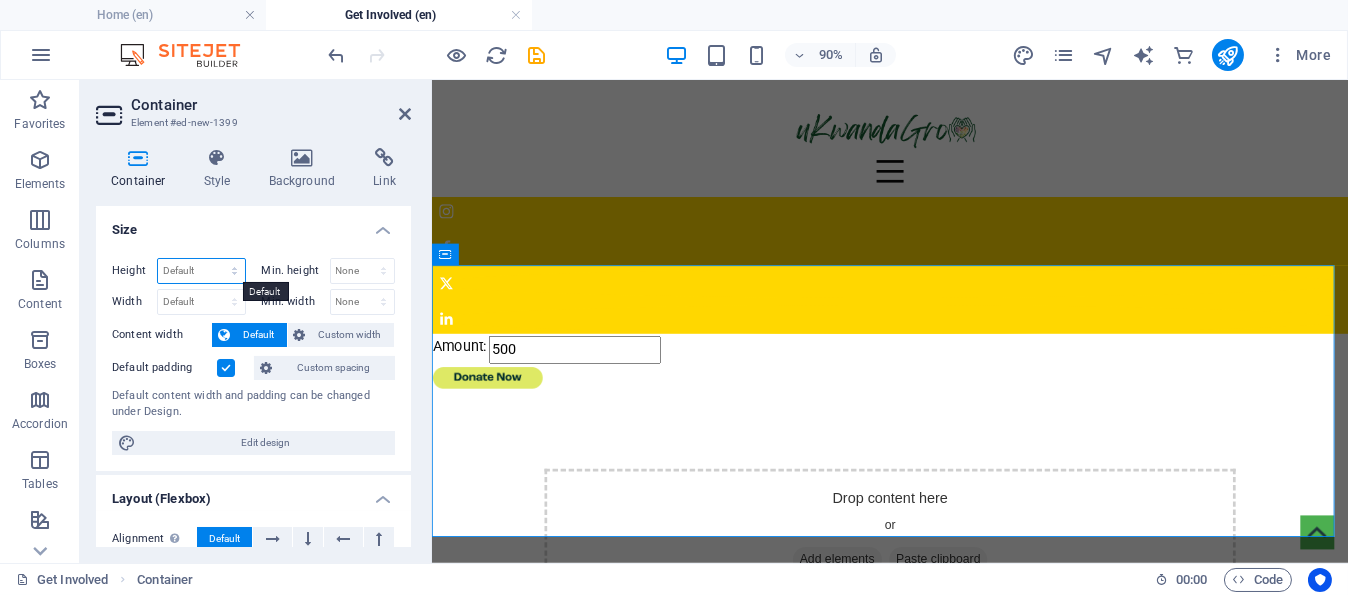 click on "Default px rem % vh vw" at bounding box center (201, 271) 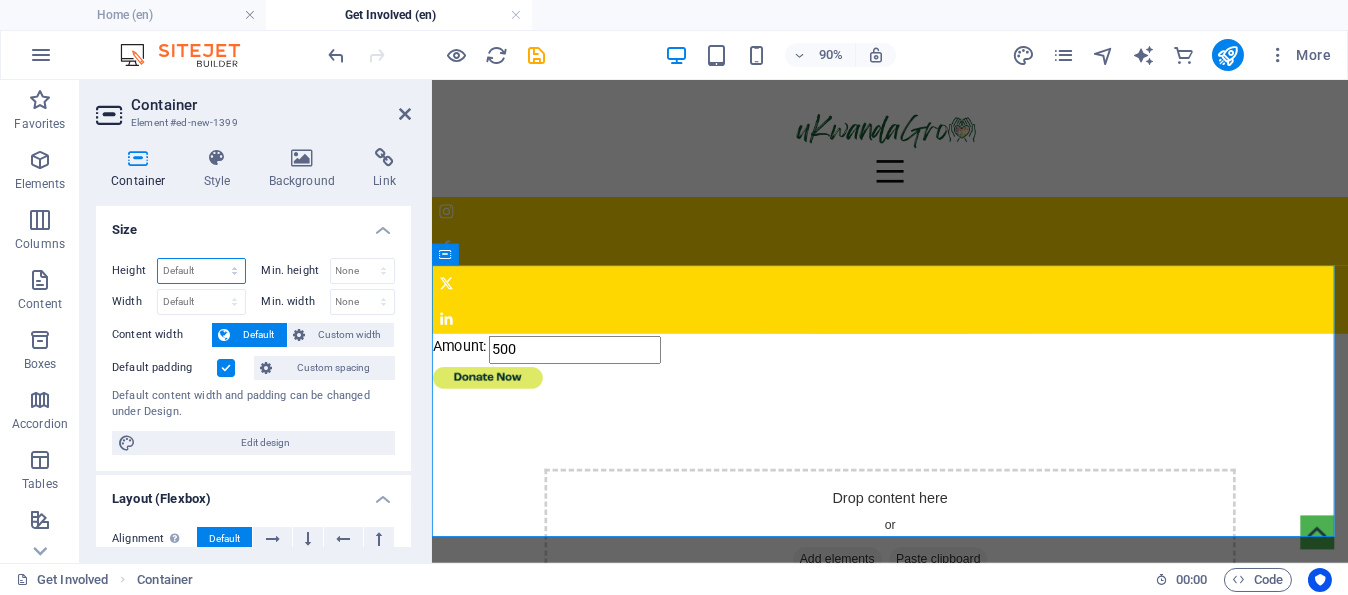 select on "px" 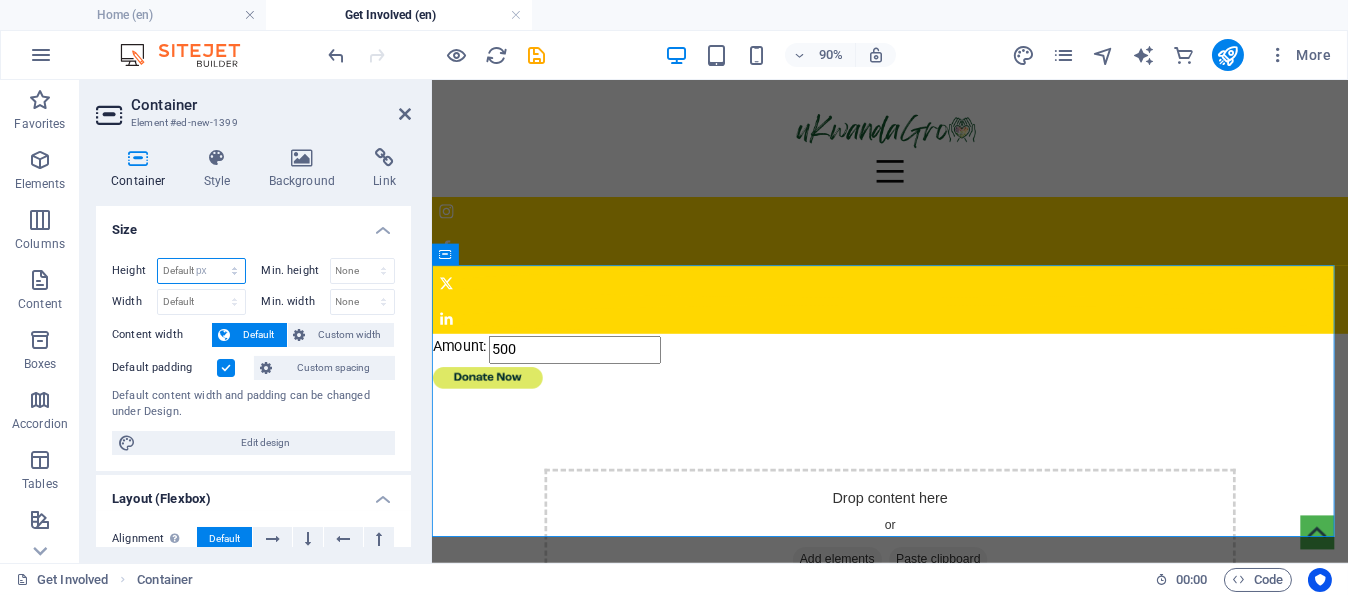 click on "Default px rem % vh vw" at bounding box center [201, 271] 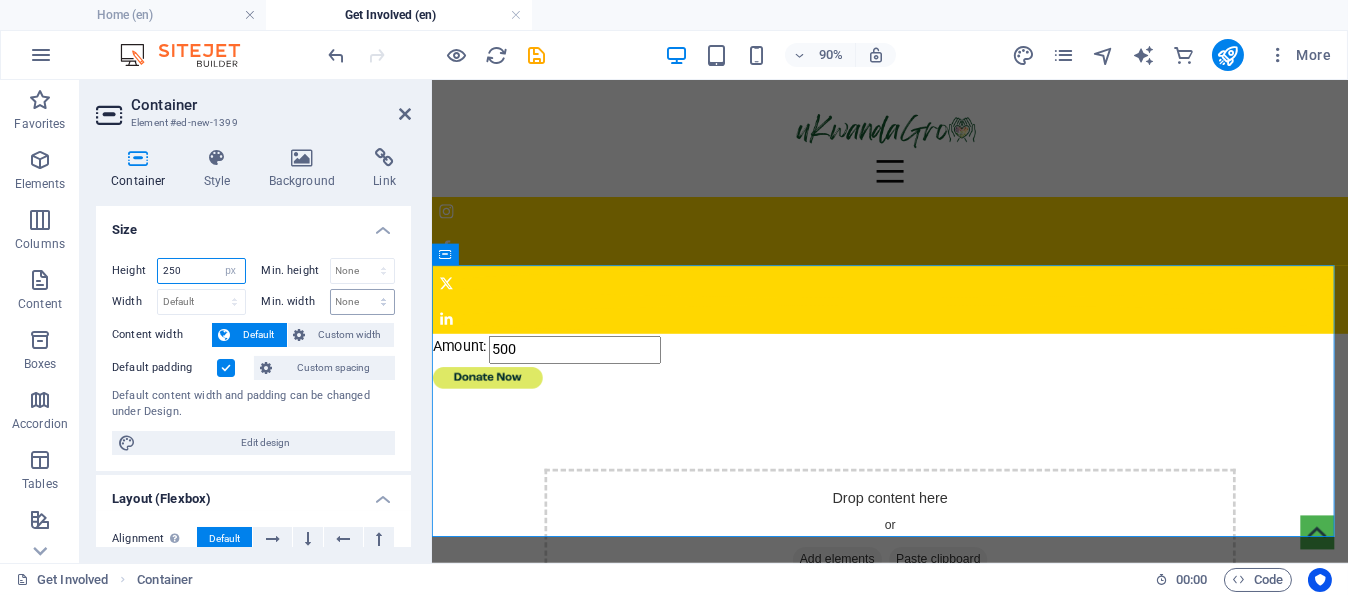 type on "250" 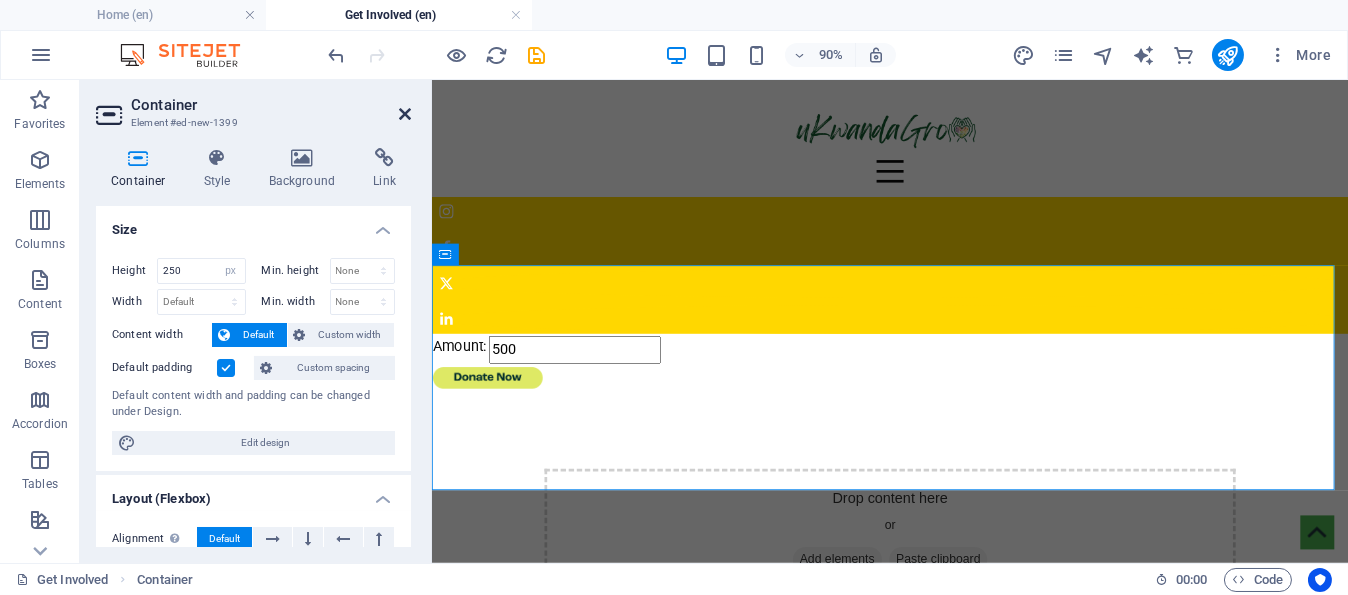 drag, startPoint x: 407, startPoint y: 111, endPoint x: 515, endPoint y: 236, distance: 165.19383 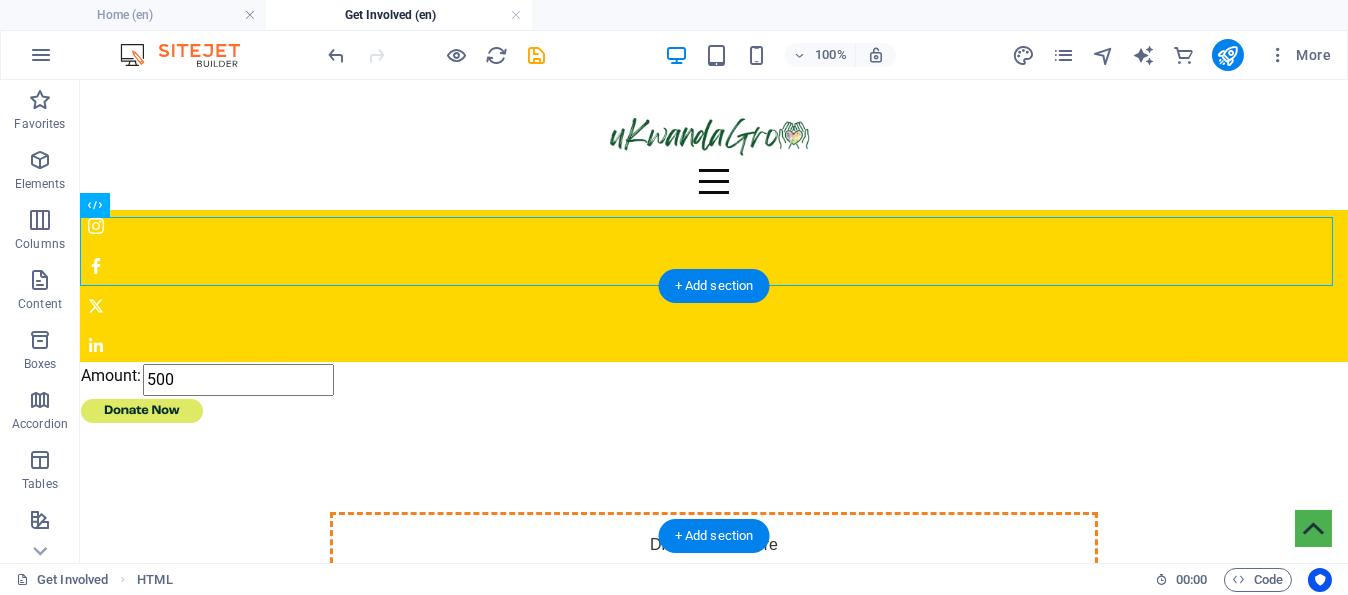 drag, startPoint x: 105, startPoint y: 235, endPoint x: 635, endPoint y: 410, distance: 558.1442 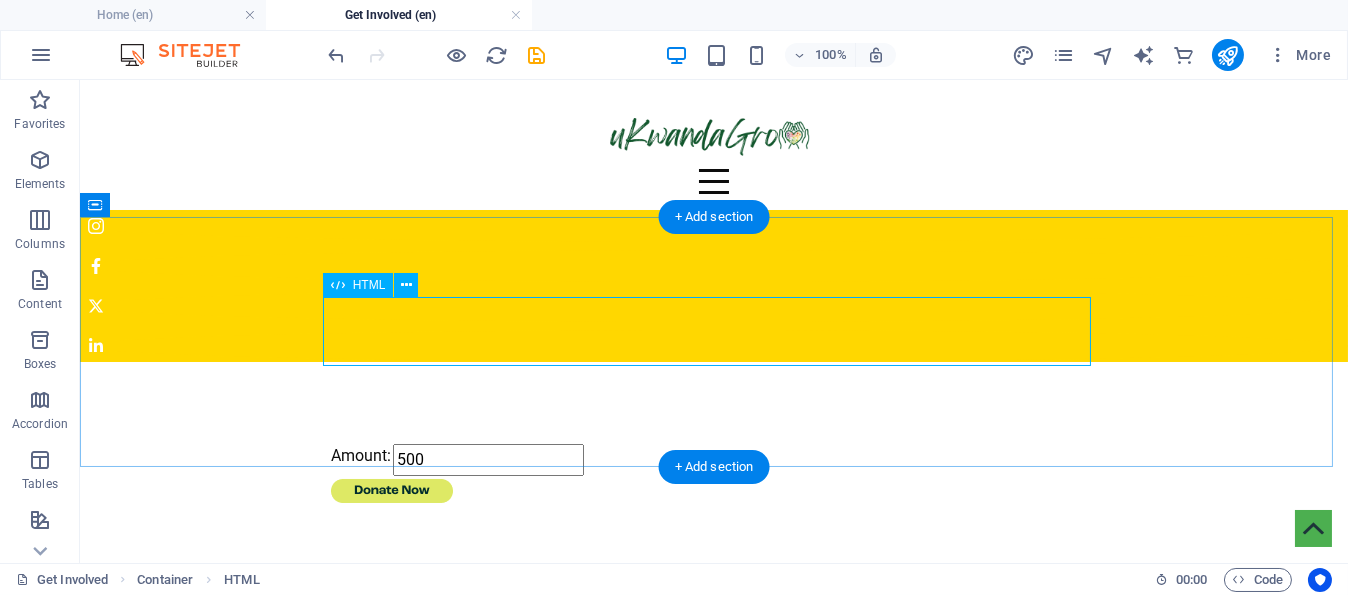 click on "Amount:
[NUMBER]" at bounding box center [714, 476] 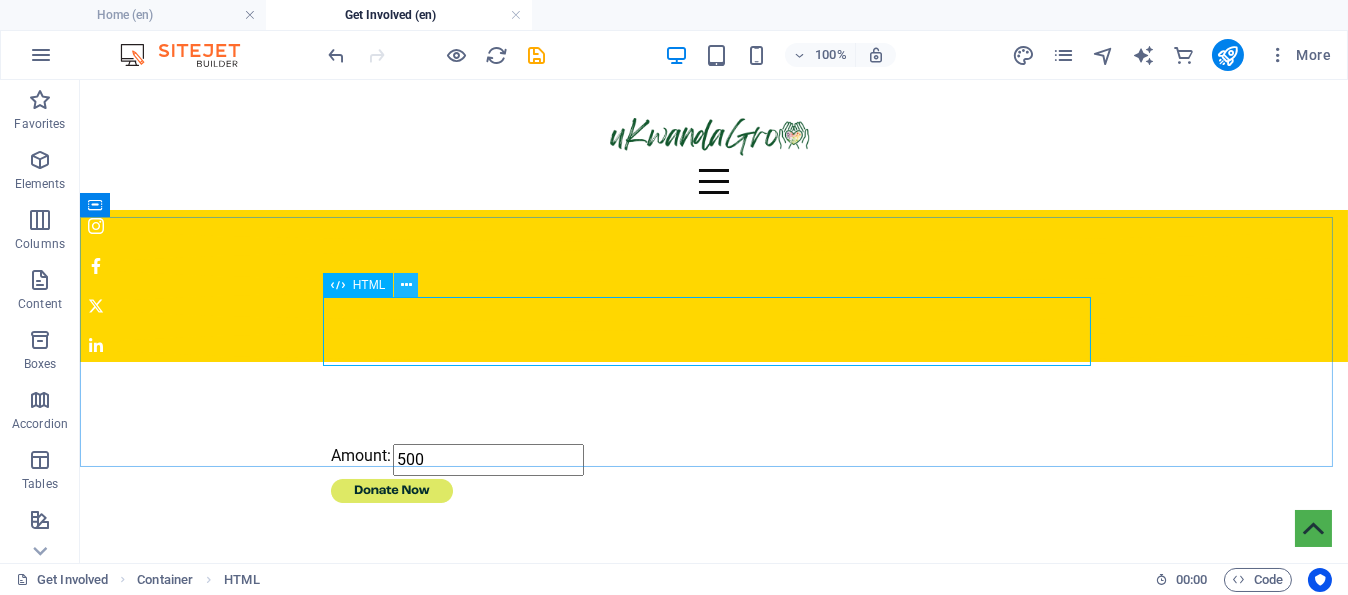 click at bounding box center [406, 285] 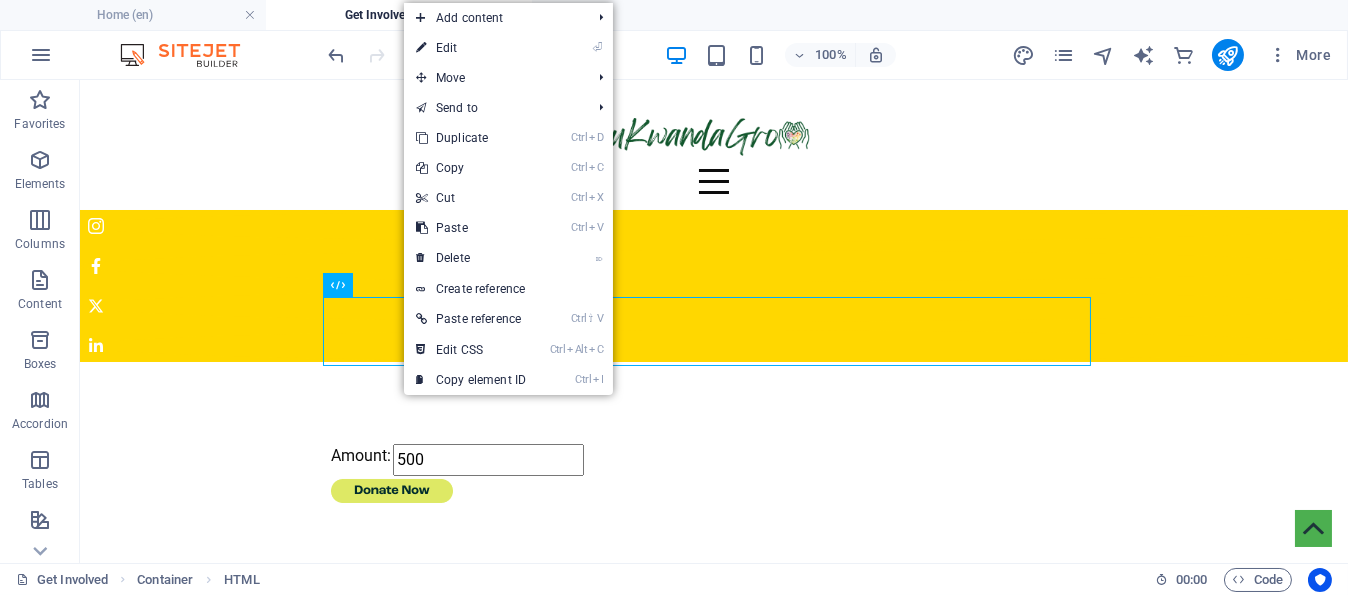 click on "⏎  Edit" at bounding box center (471, 48) 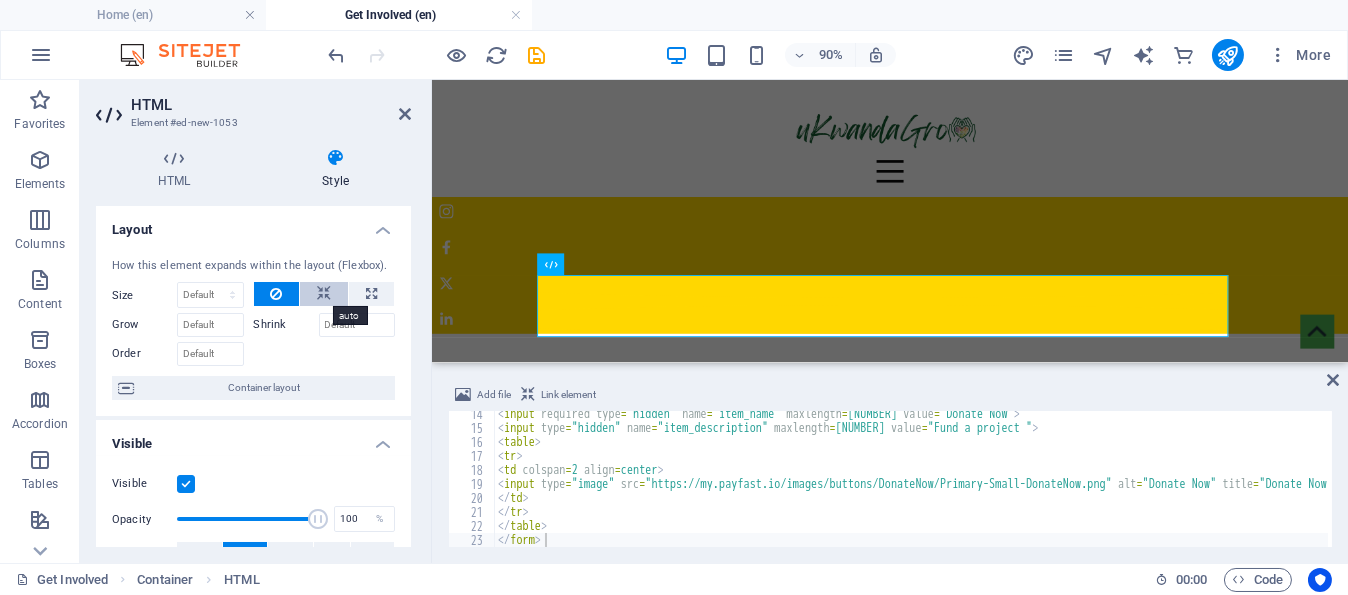 click at bounding box center [324, 294] 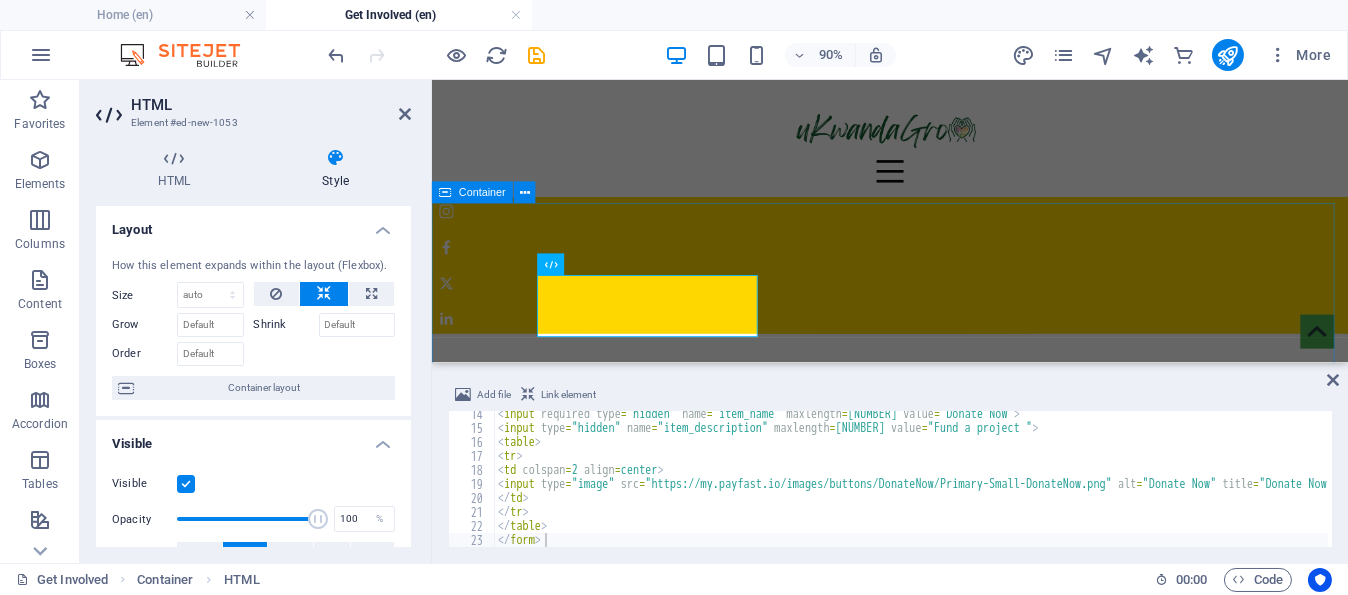 click on "Amount:
[NUMBER]" at bounding box center [941, 487] 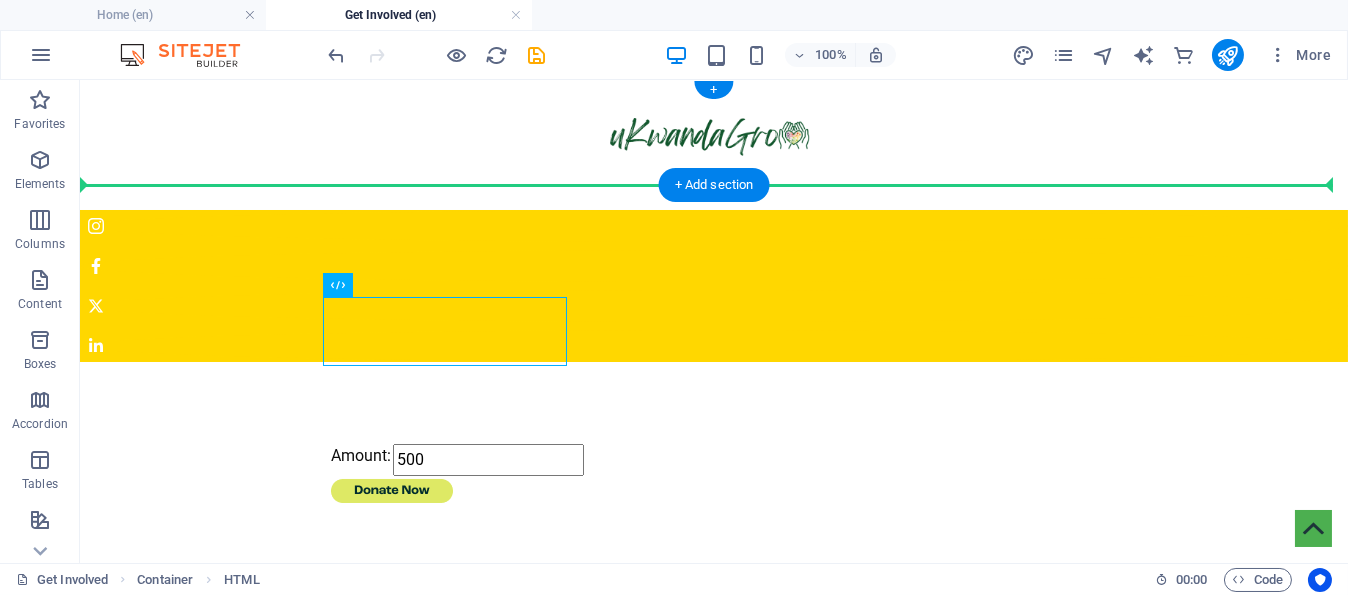 drag, startPoint x: 450, startPoint y: 335, endPoint x: 803, endPoint y: 264, distance: 360.06943 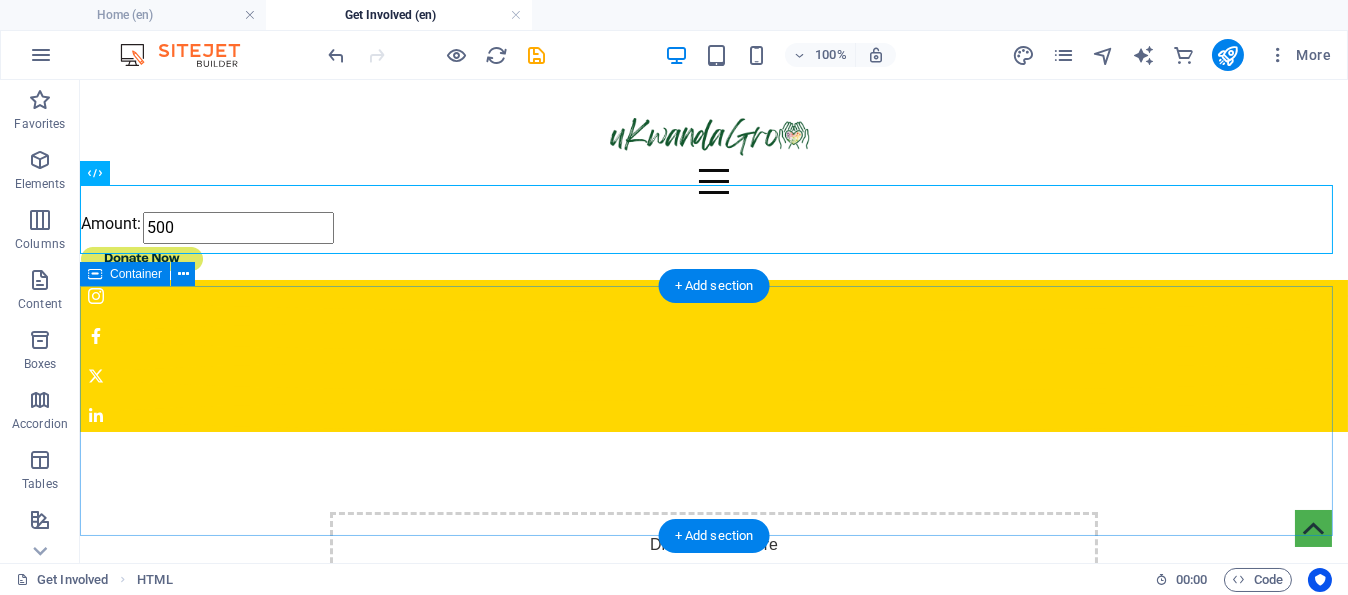 click on "Drop content here or  Add elements  Paste clipboard" at bounding box center [714, 557] 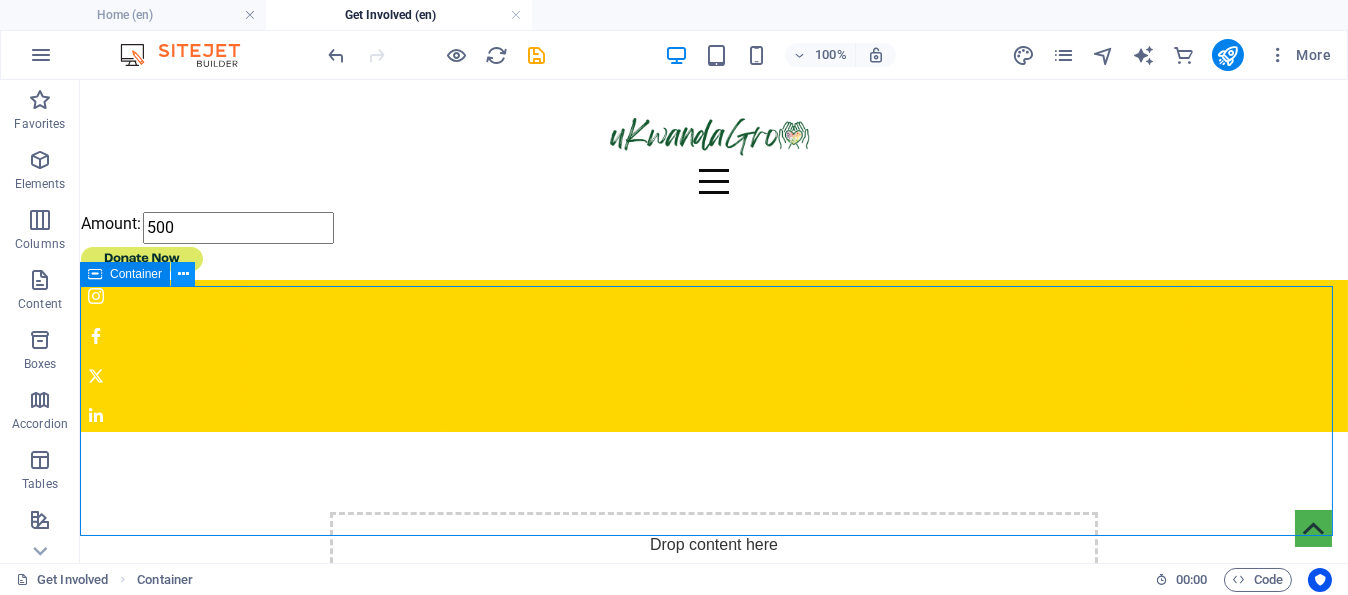 click at bounding box center [183, 274] 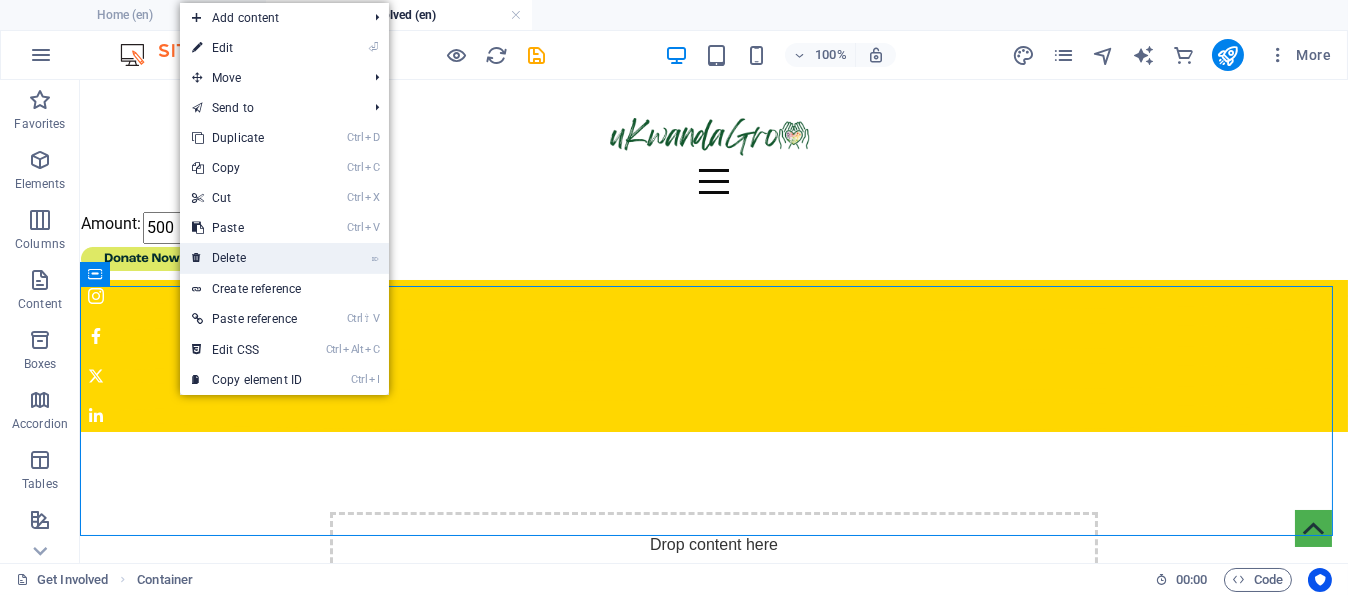 click on "⌦  Delete" at bounding box center (247, 258) 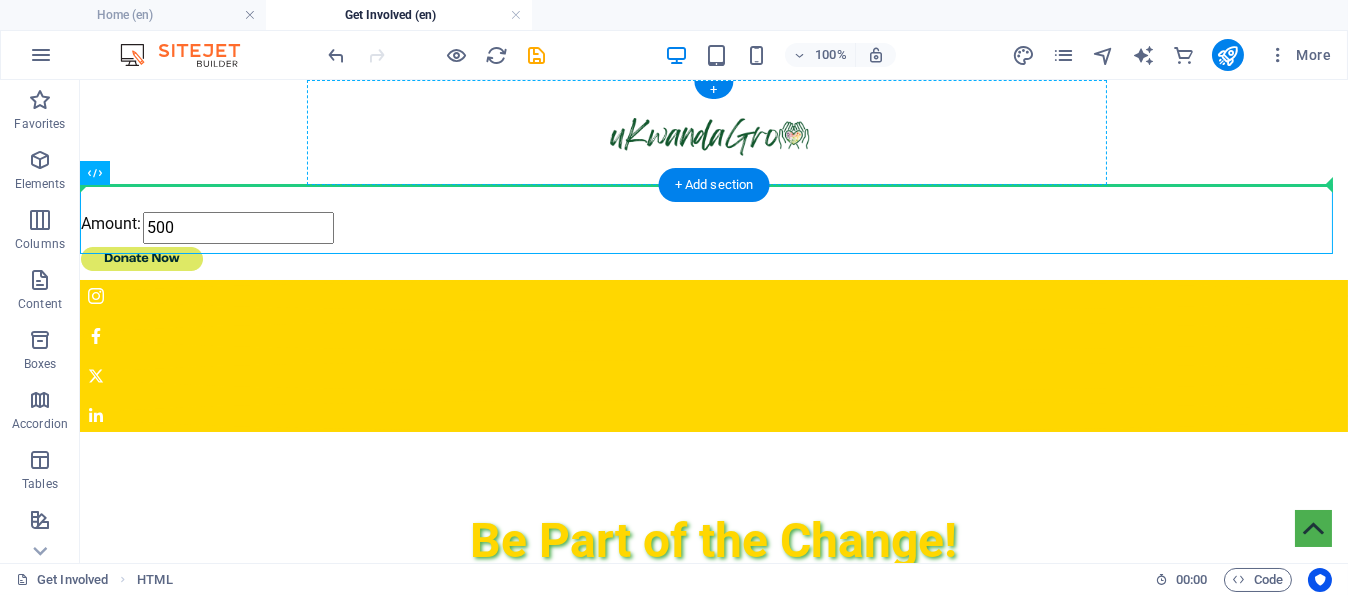 drag, startPoint x: 96, startPoint y: 192, endPoint x: 377, endPoint y: 151, distance: 283.97534 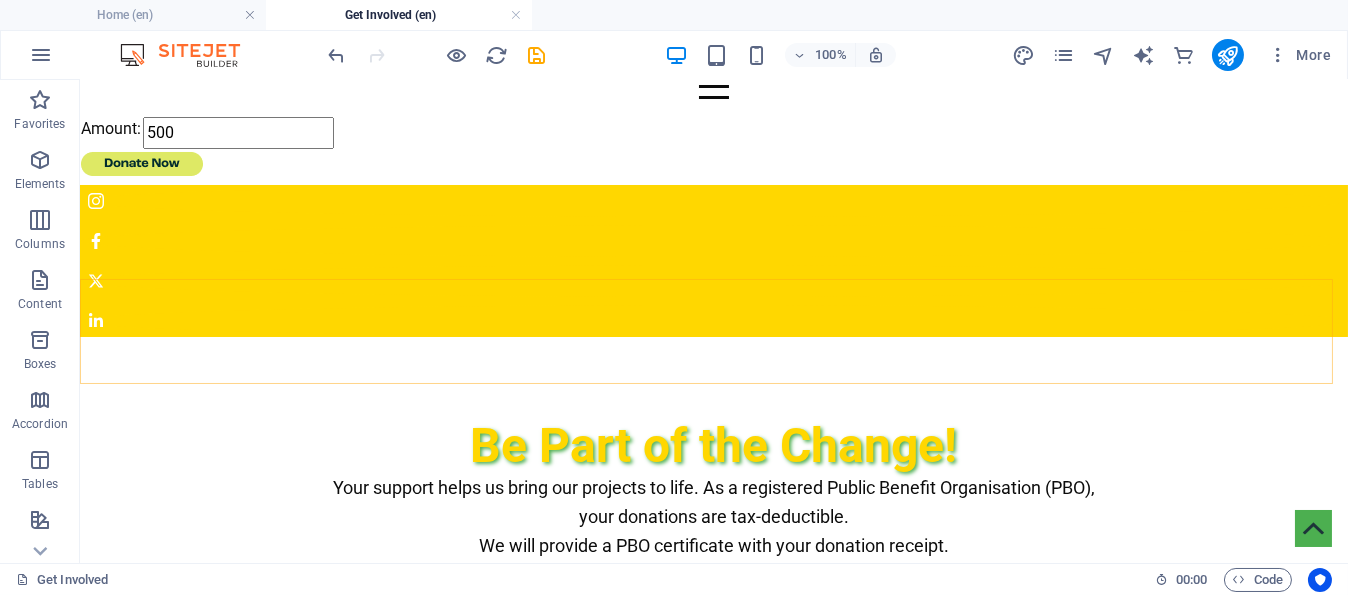 scroll, scrollTop: 0, scrollLeft: 0, axis: both 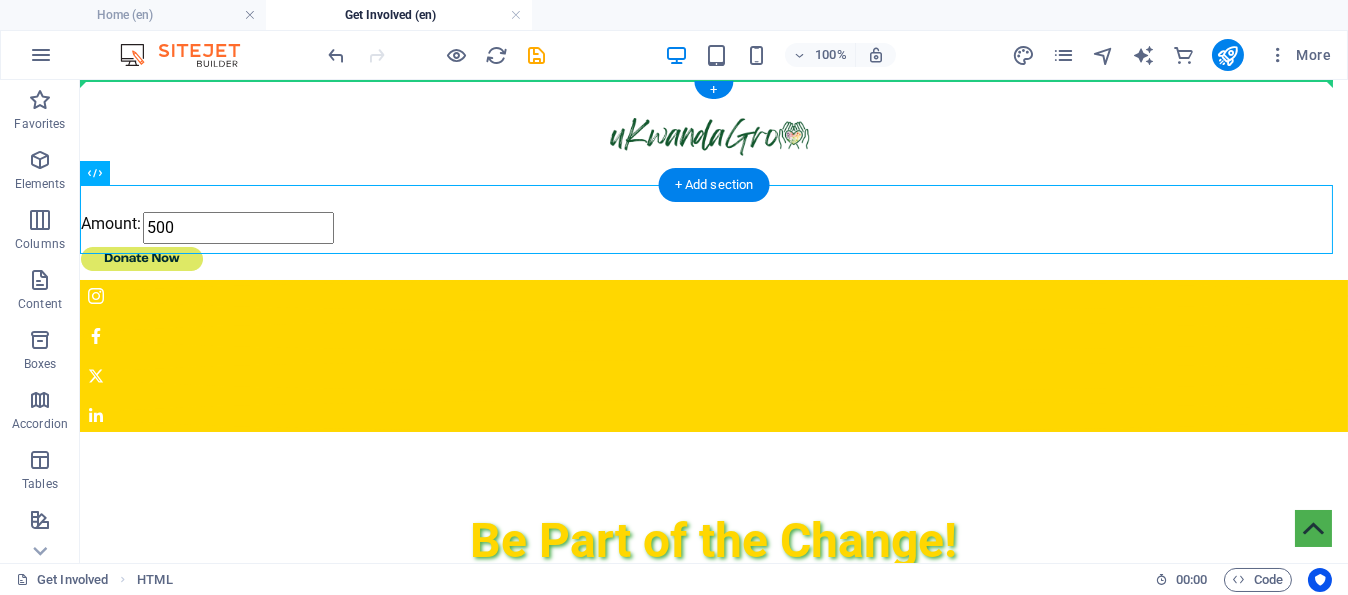 drag, startPoint x: 110, startPoint y: 199, endPoint x: 1124, endPoint y: 102, distance: 1018.62897 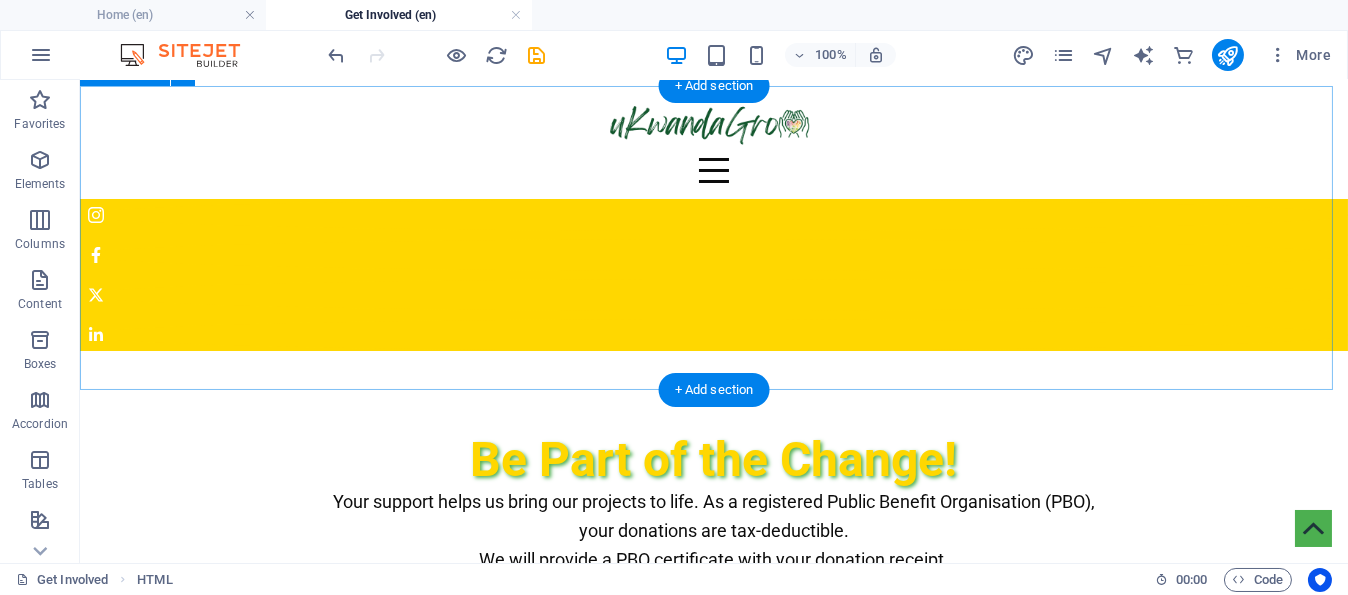 scroll, scrollTop: 0, scrollLeft: 0, axis: both 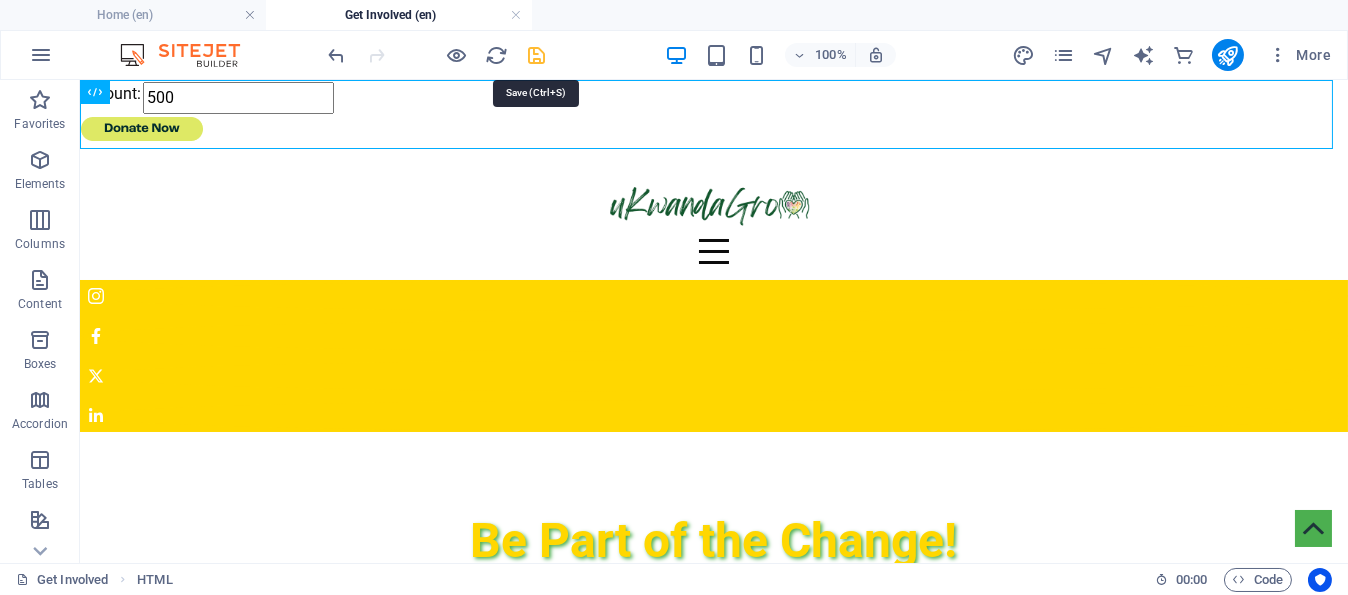 click at bounding box center (537, 55) 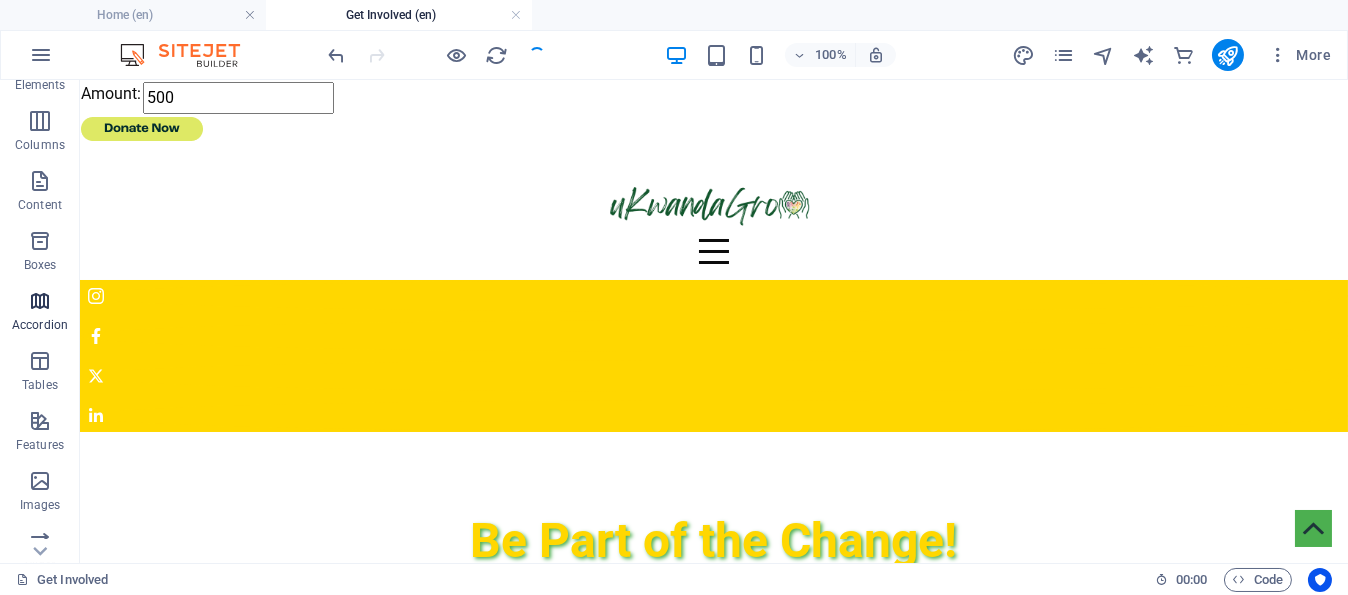 scroll, scrollTop: 100, scrollLeft: 0, axis: vertical 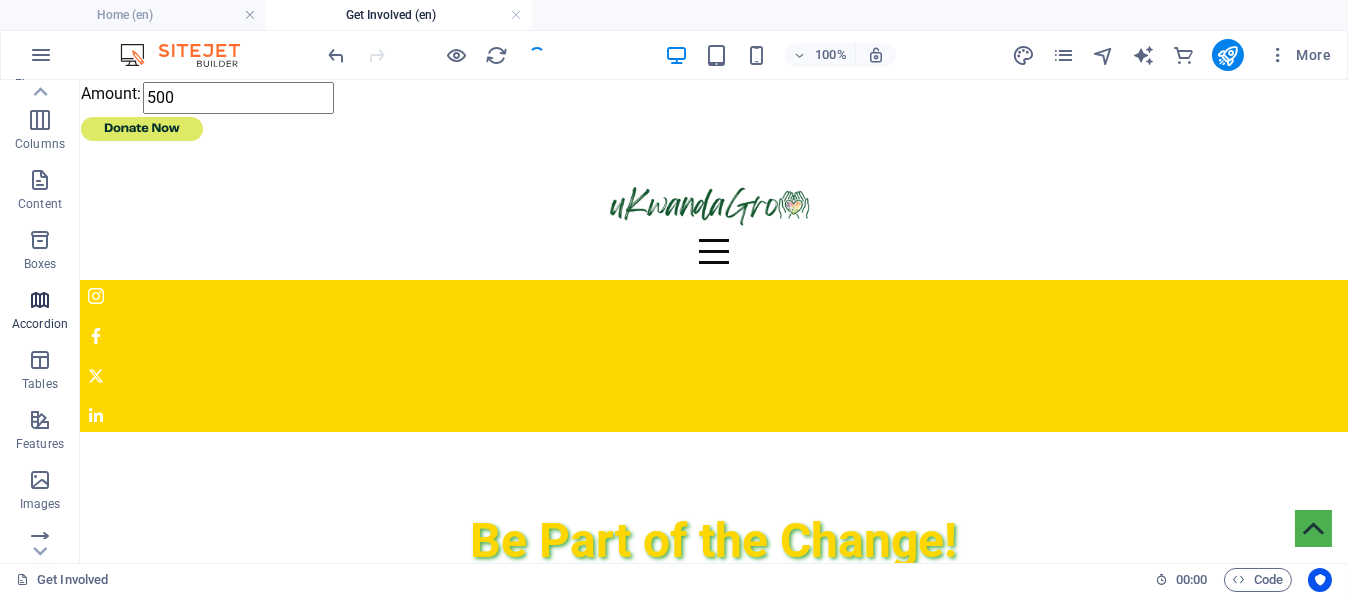 click at bounding box center [40, 300] 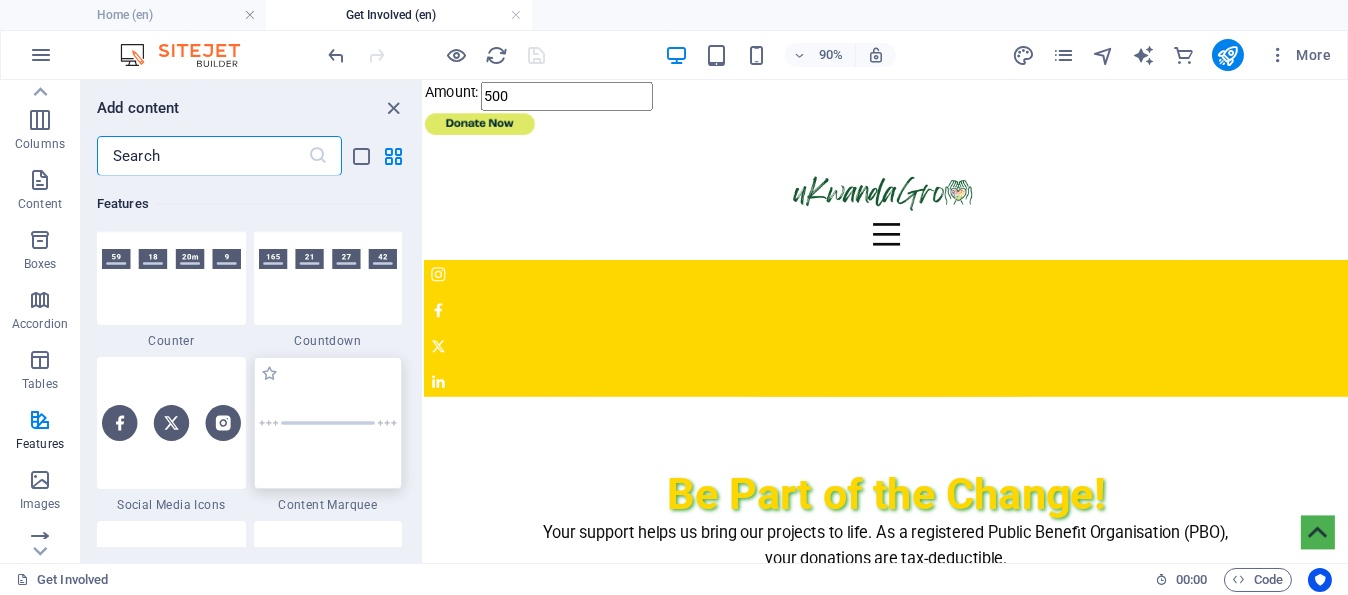 scroll, scrollTop: 9084, scrollLeft: 0, axis: vertical 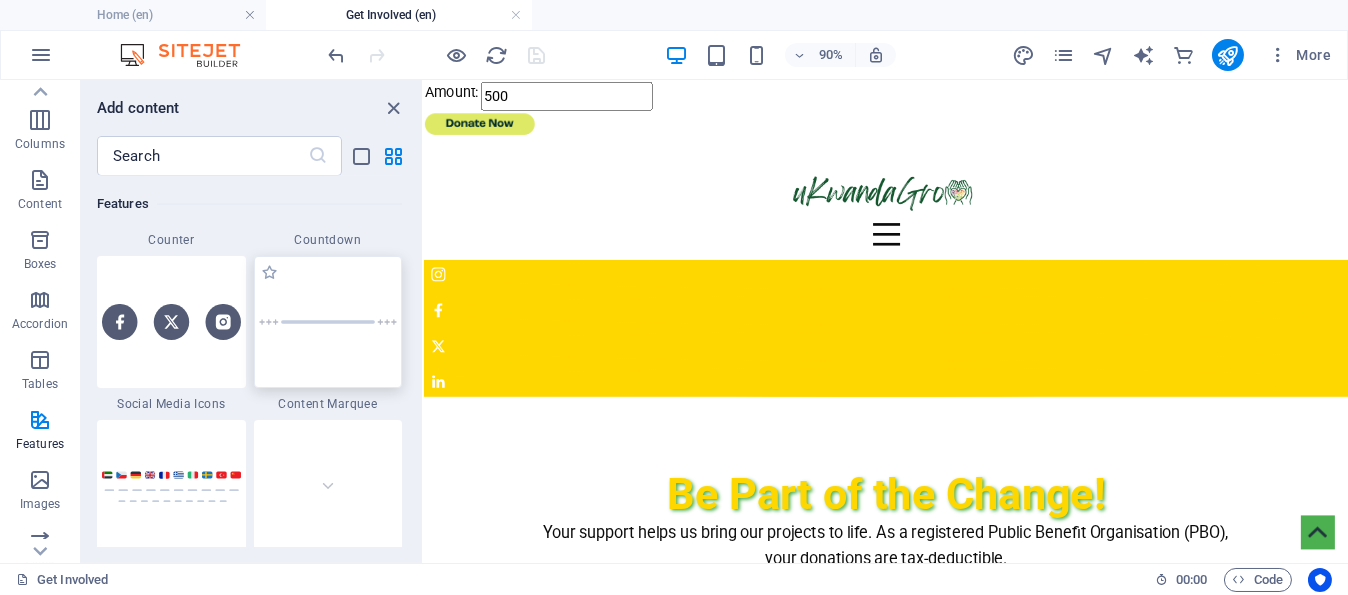 click at bounding box center [328, 322] 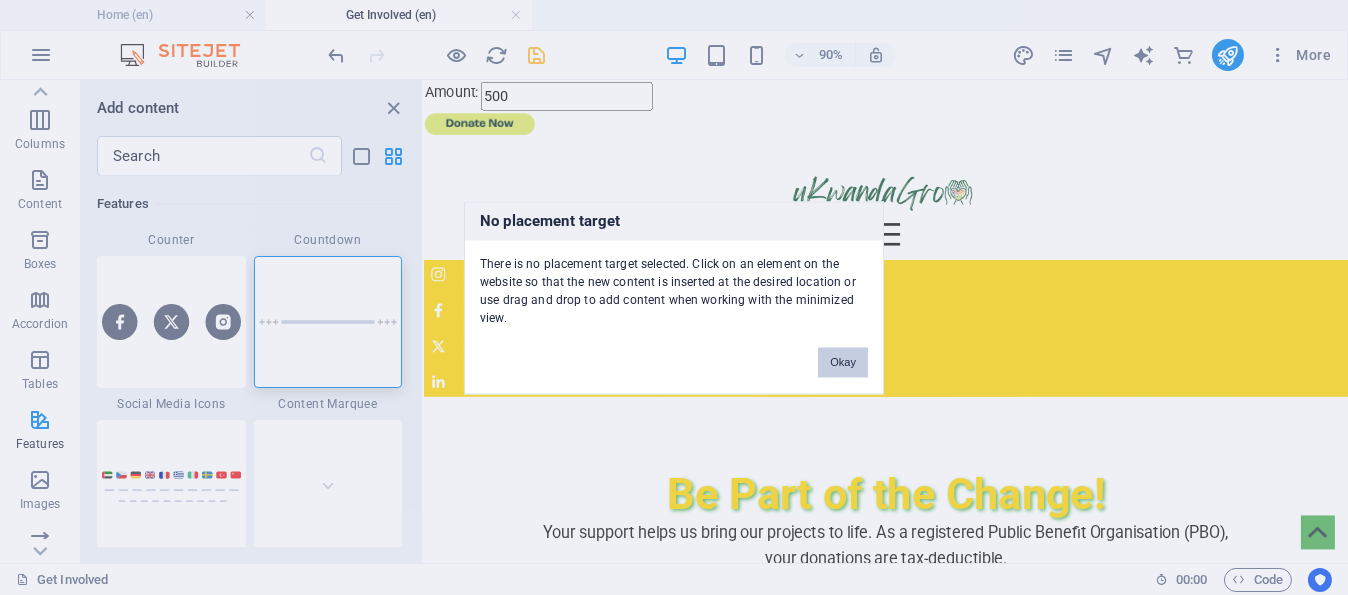 click on "No placement target There is no placement target selected. Click on an element on the website so that the new content is inserted at the desired location or use drag and drop to add content when working with the minimized view. Okay" at bounding box center [674, 297] 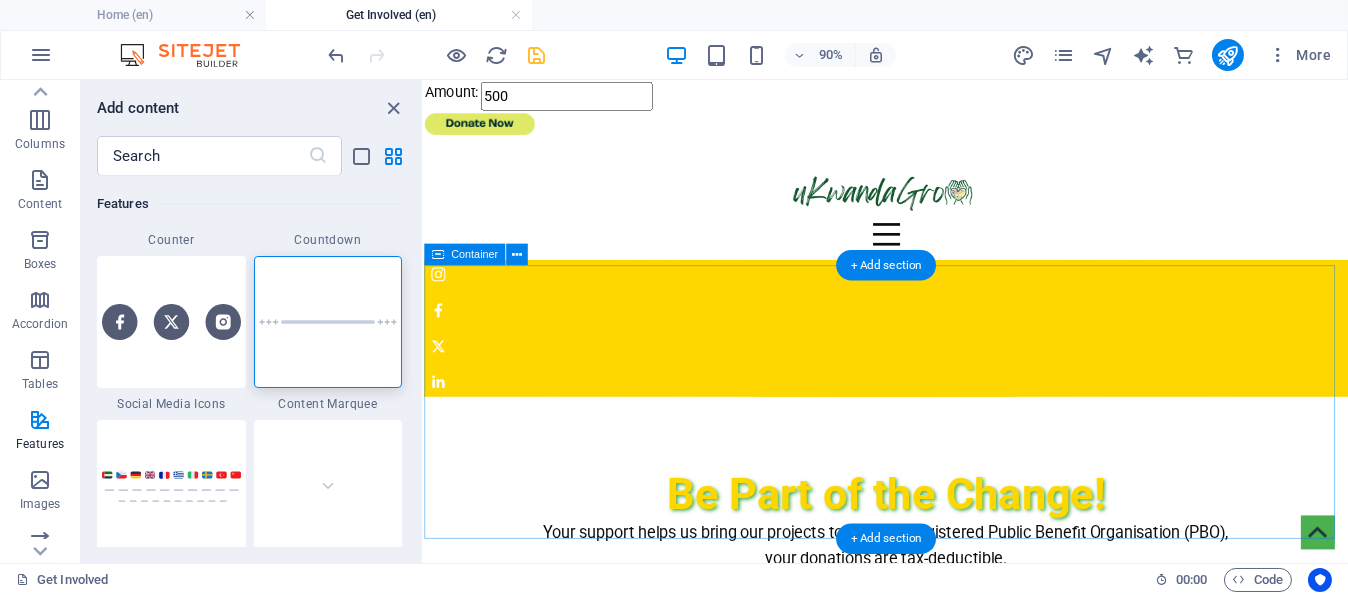 drag, startPoint x: 748, startPoint y: 331, endPoint x: 723, endPoint y: 331, distance: 25 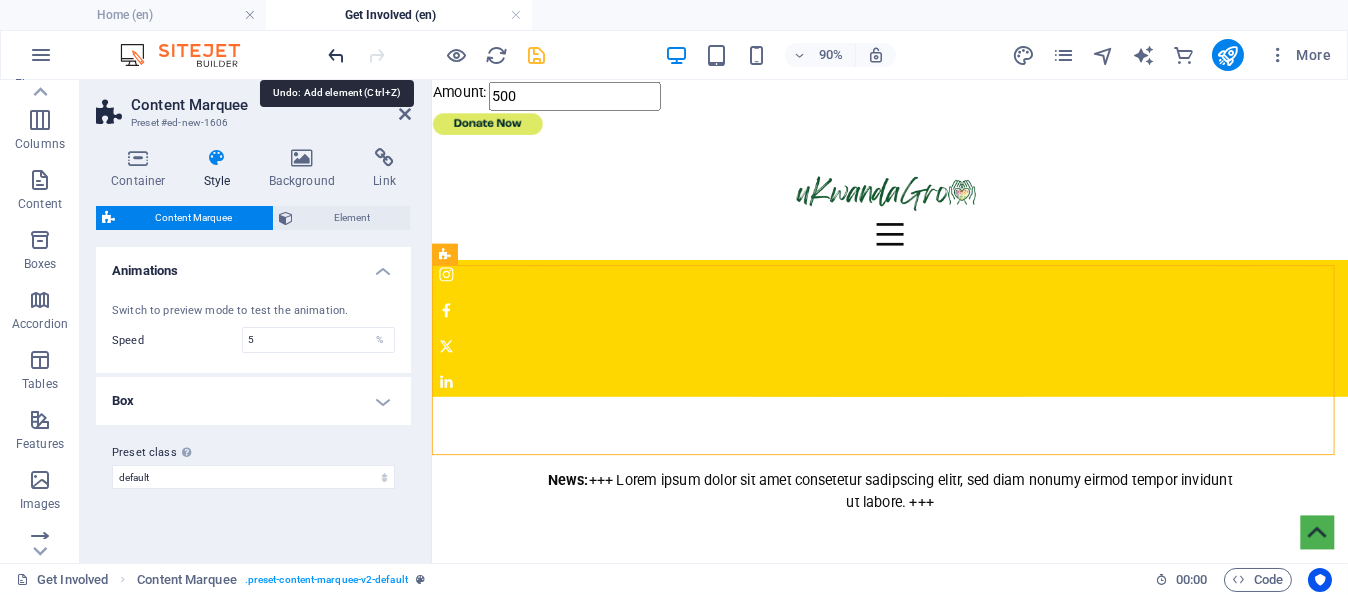 click at bounding box center [337, 55] 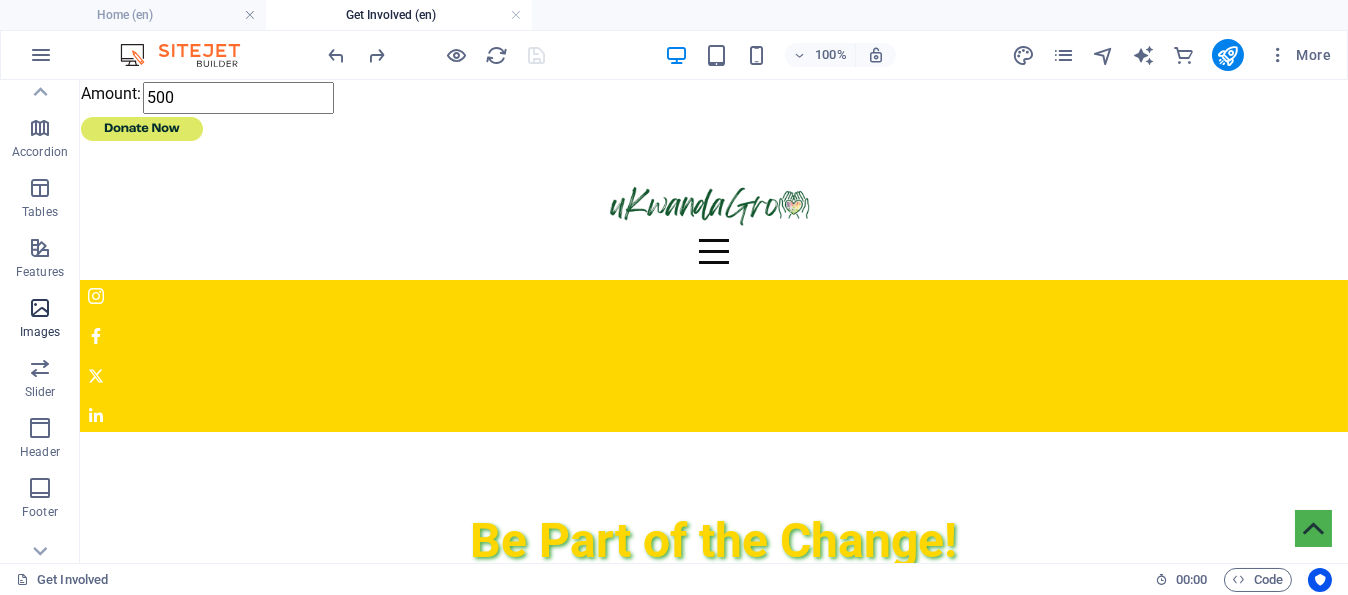 scroll, scrollTop: 300, scrollLeft: 0, axis: vertical 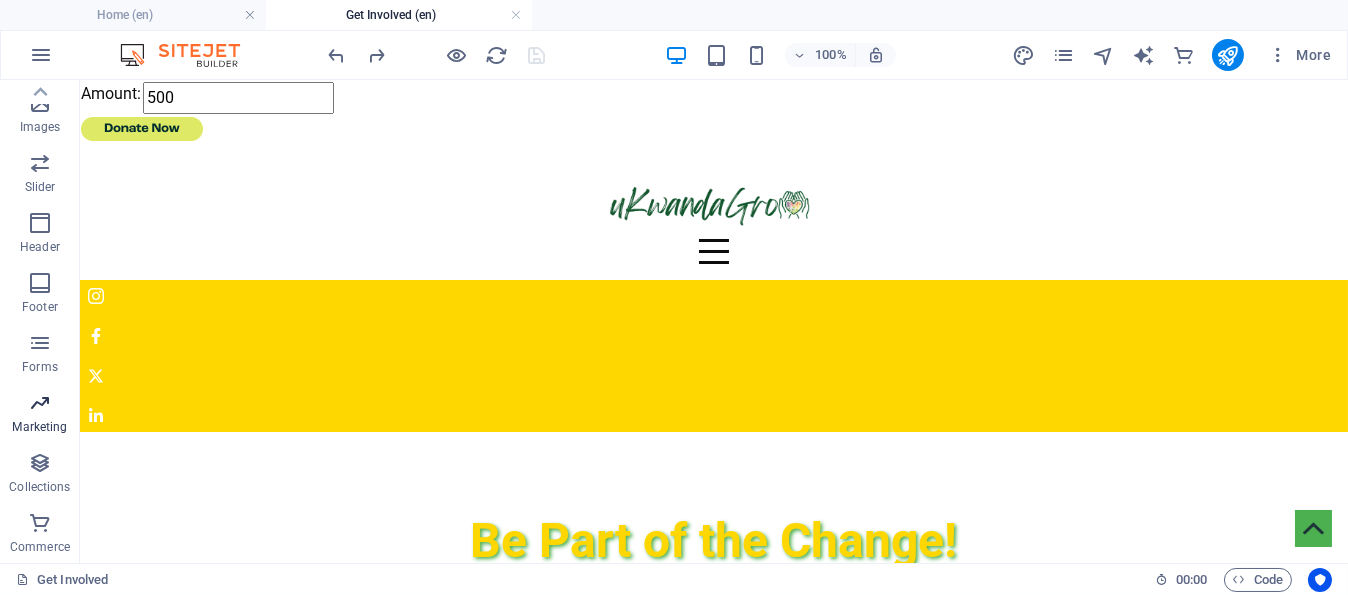 click on "Marketing" at bounding box center [39, 427] 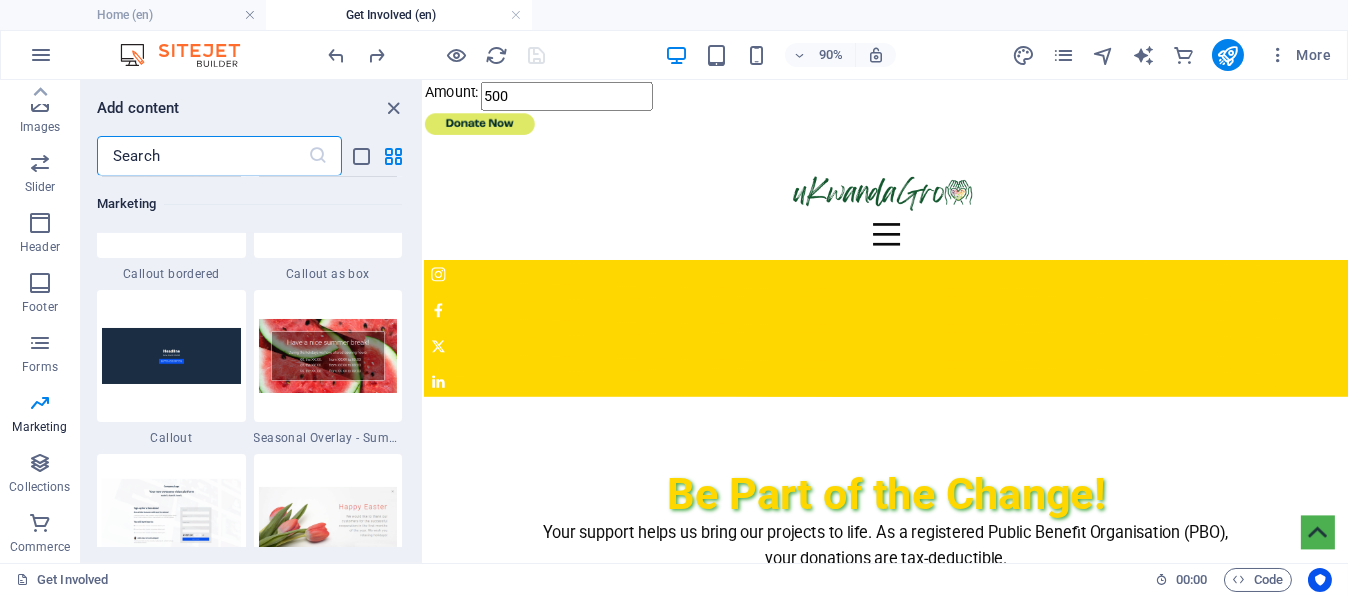 scroll, scrollTop: 16487, scrollLeft: 0, axis: vertical 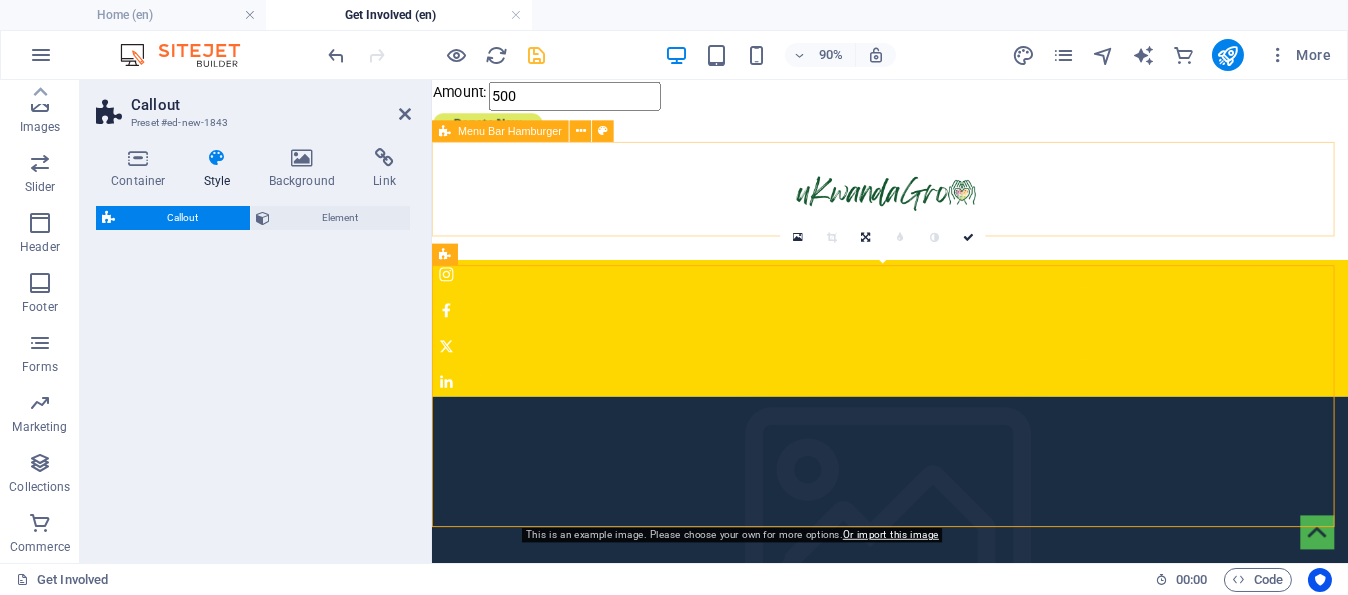 select on "%" 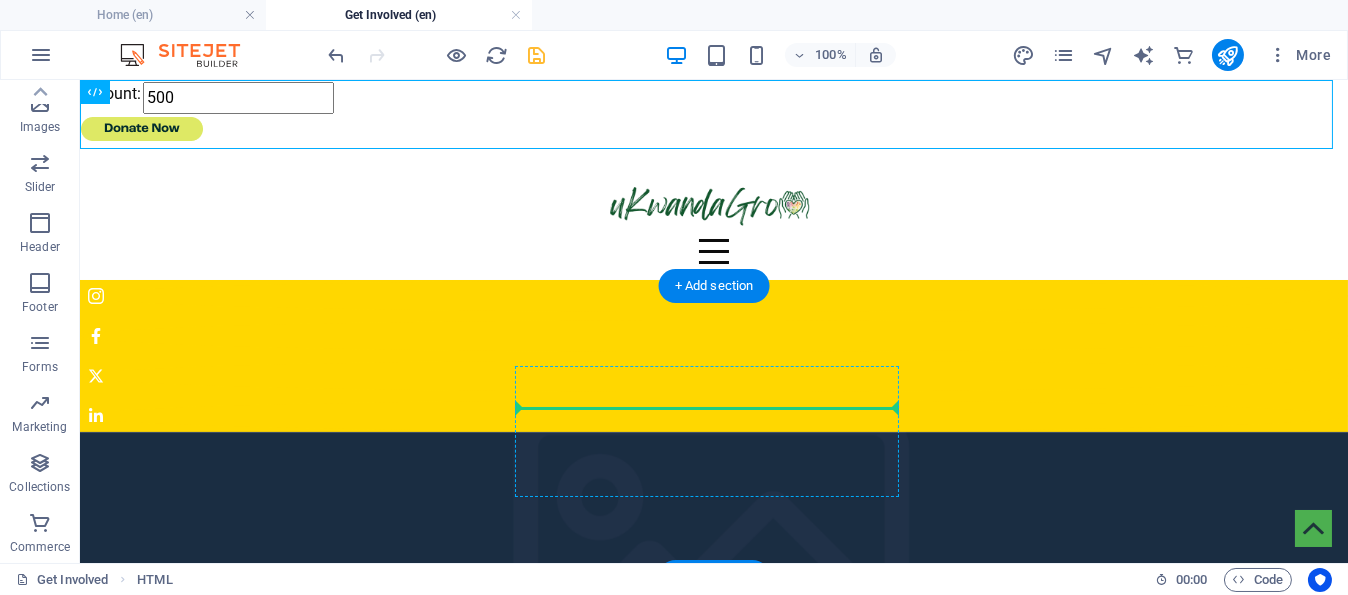 drag, startPoint x: 254, startPoint y: 103, endPoint x: 721, endPoint y: 396, distance: 551.3057 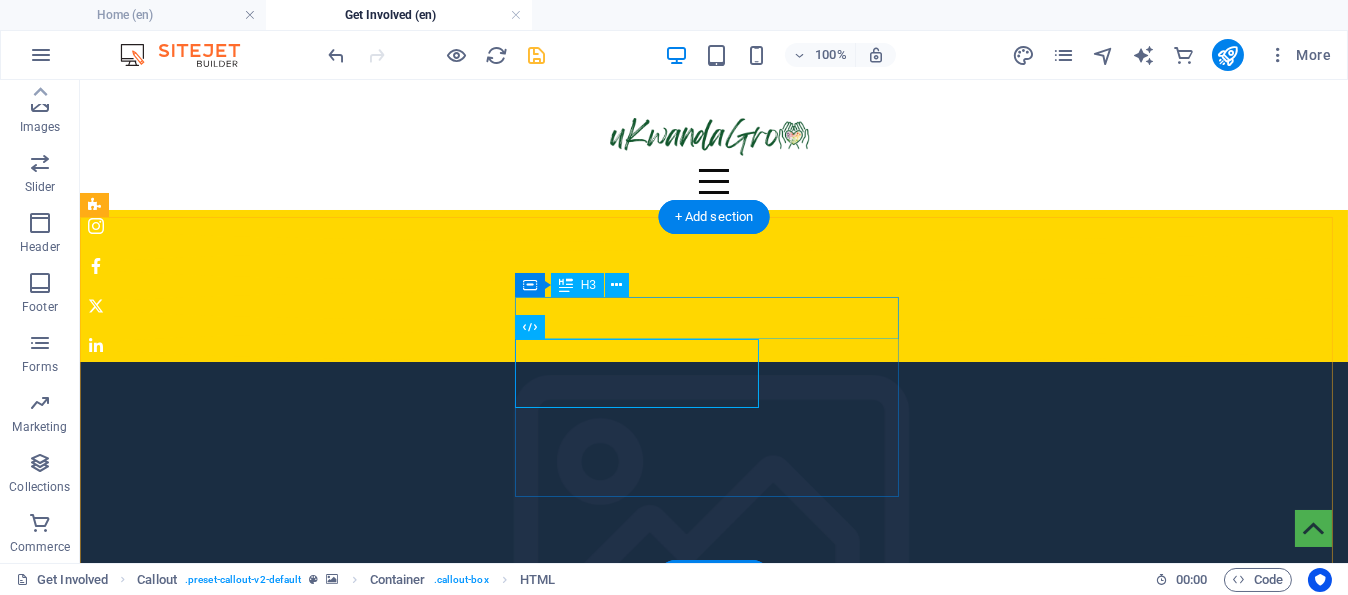click on "Headline" at bounding box center (522, 823) 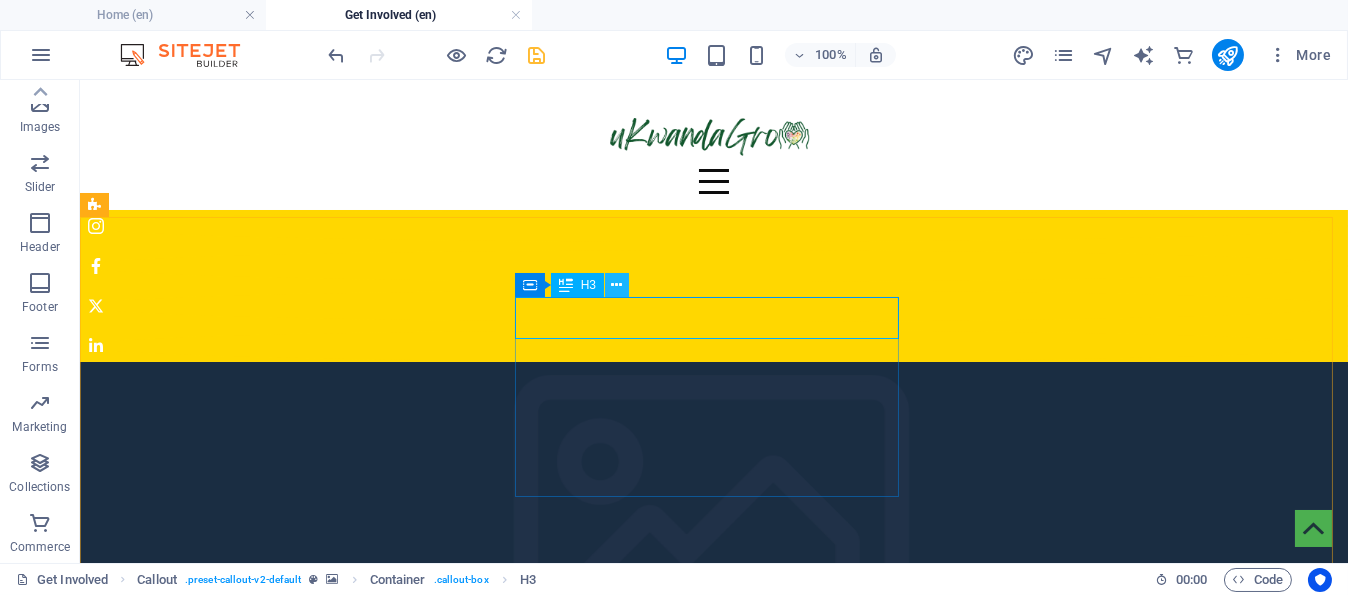 click at bounding box center [617, 285] 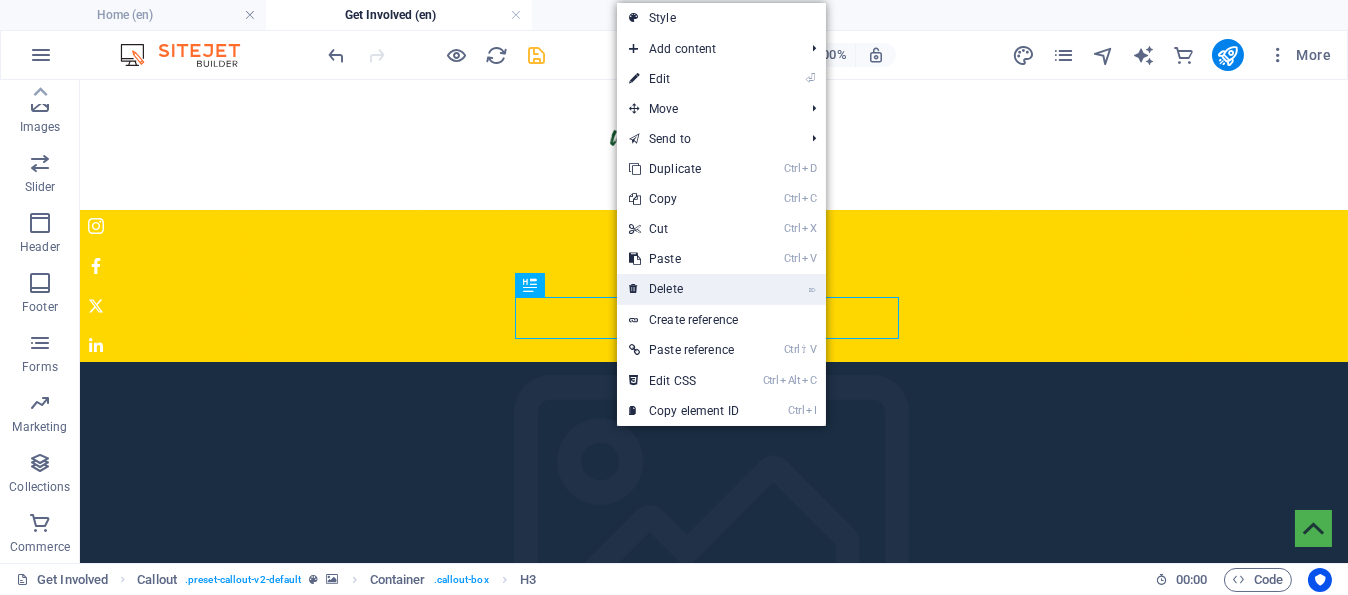 click on "⌦  Delete" at bounding box center (684, 289) 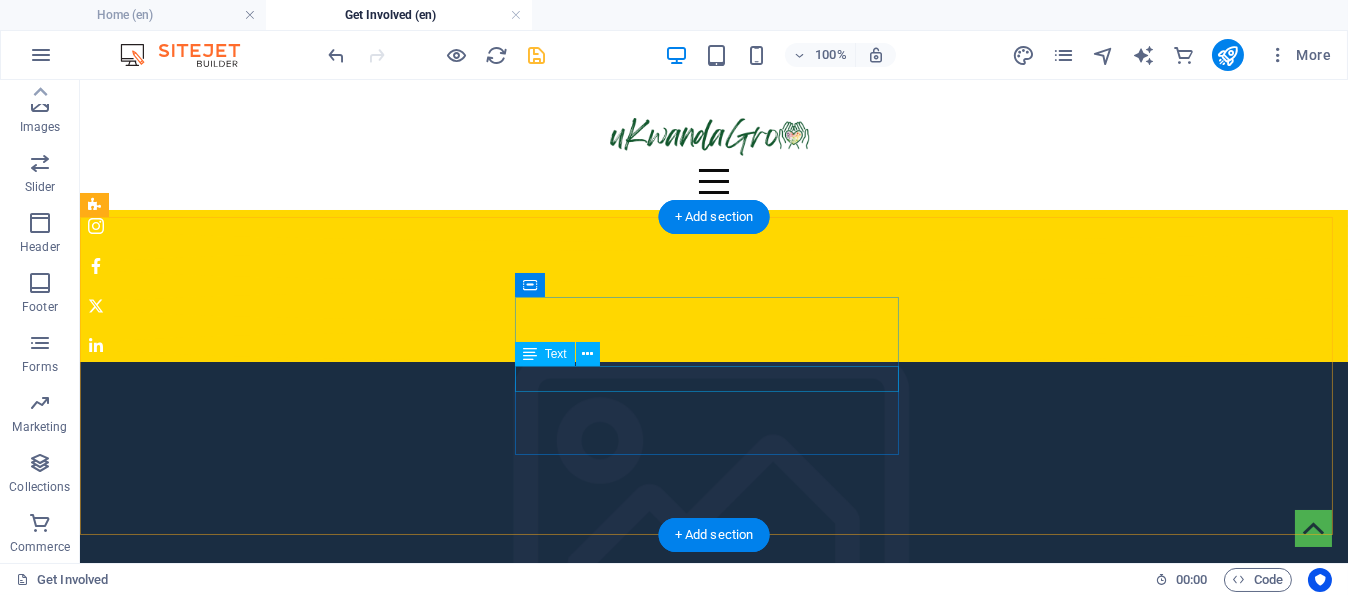 click on "New Text-Element" at bounding box center (522, 843) 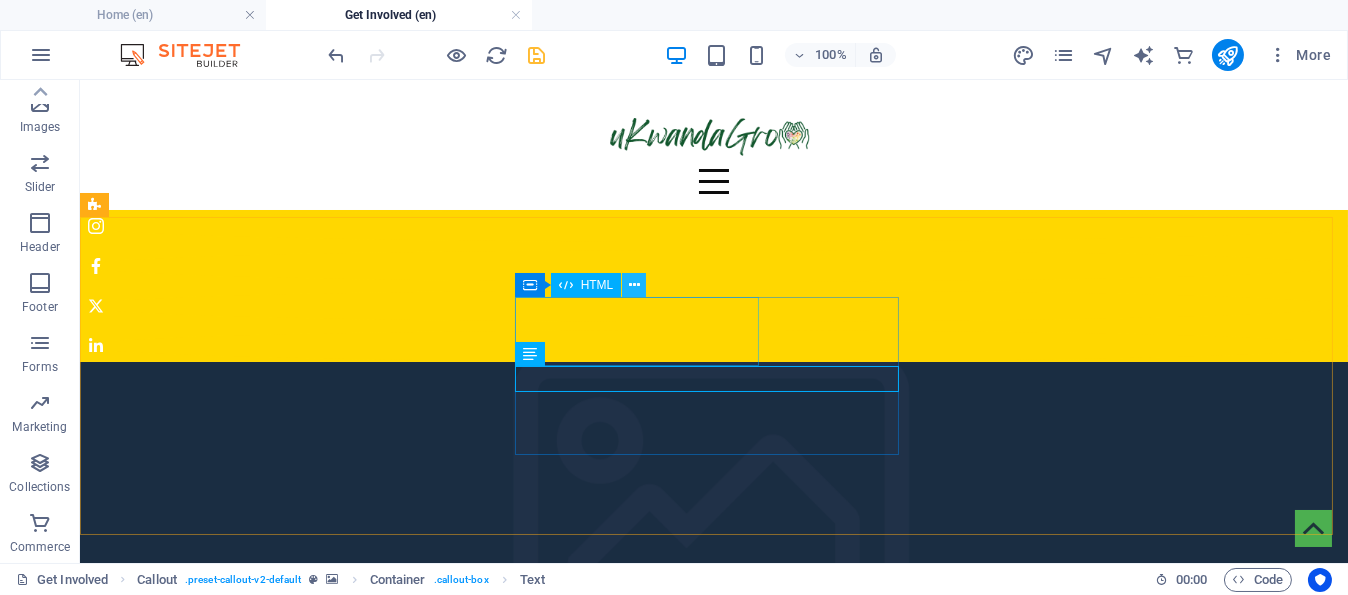 click at bounding box center (634, 285) 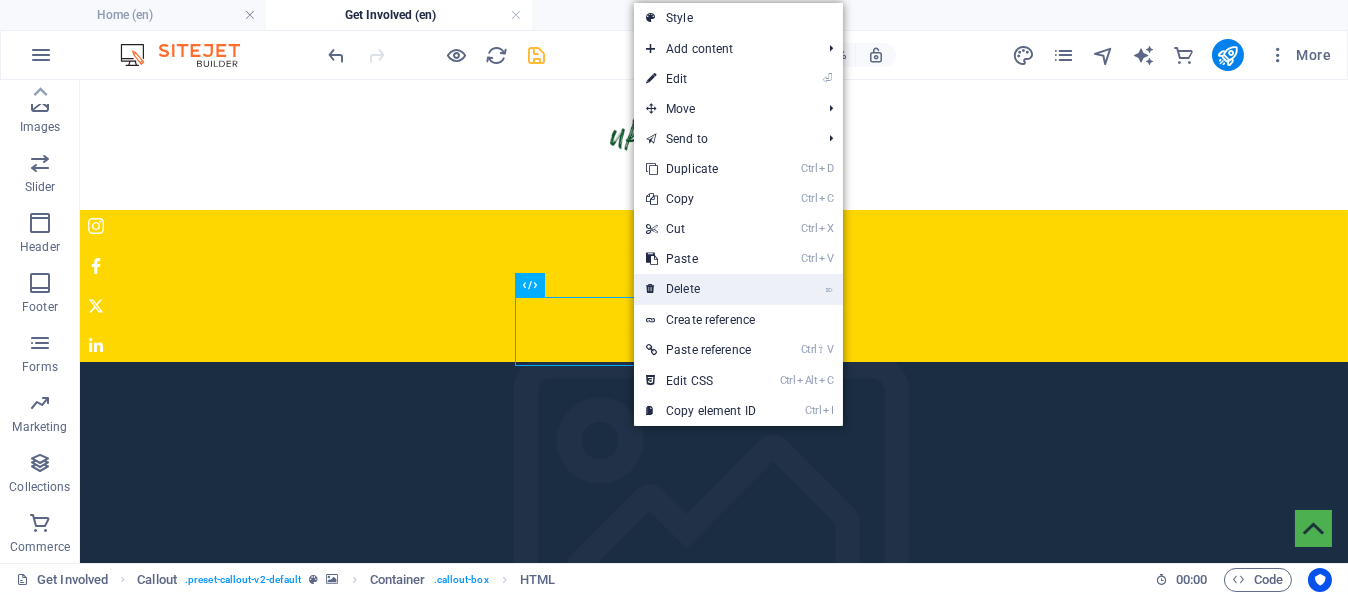 click on "⌦  Delete" at bounding box center [701, 289] 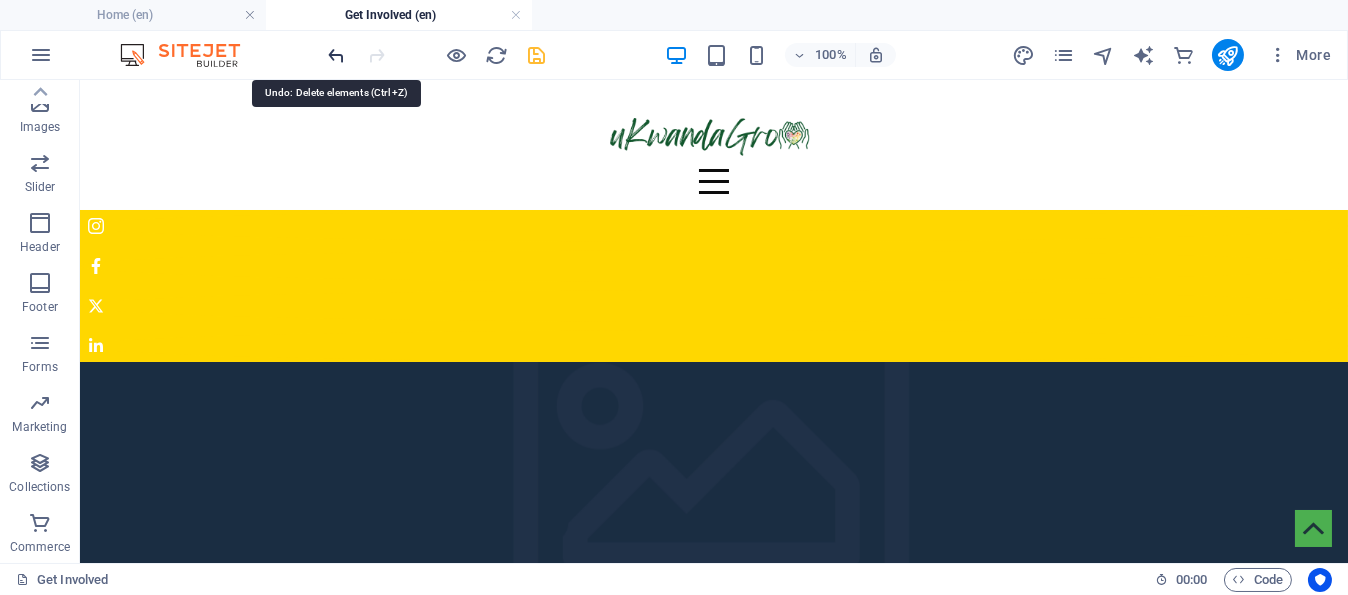 click at bounding box center [337, 55] 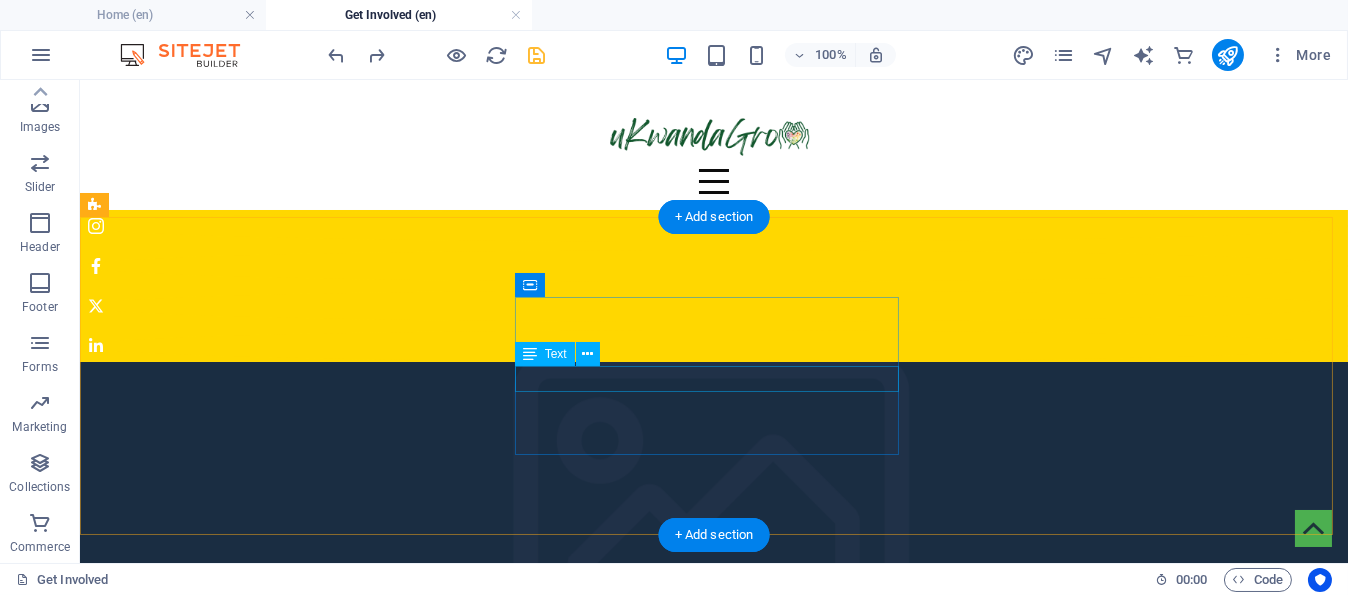 click on "New Text-Element" at bounding box center [522, 843] 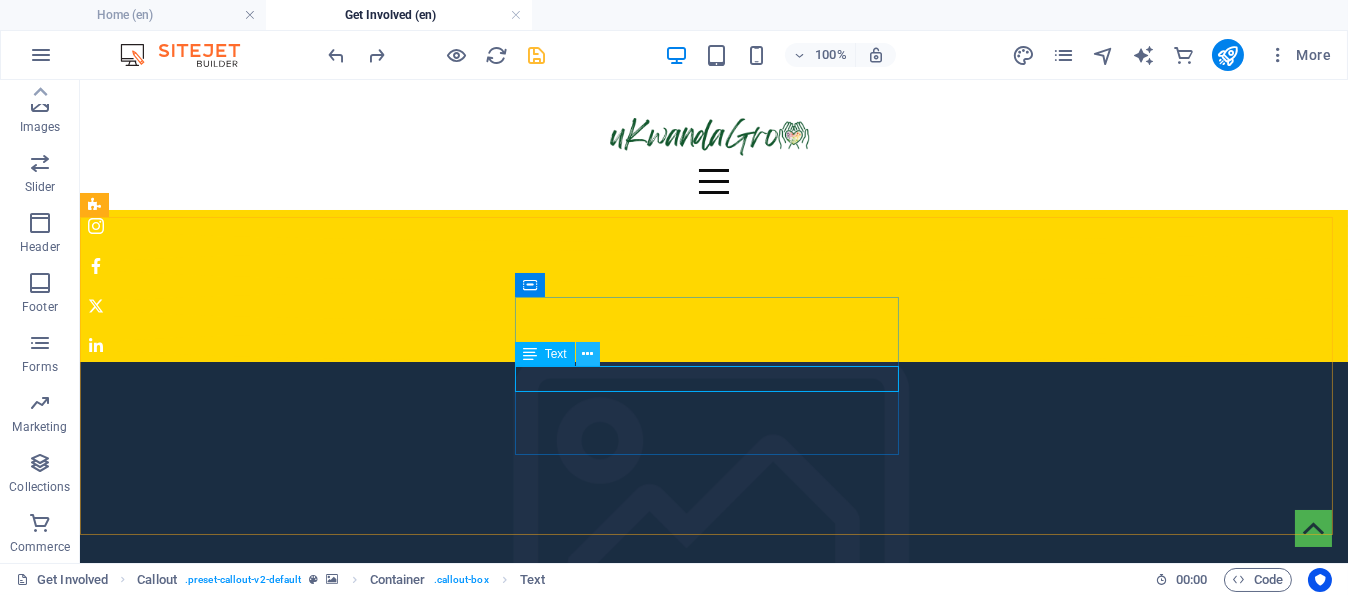 click at bounding box center (587, 354) 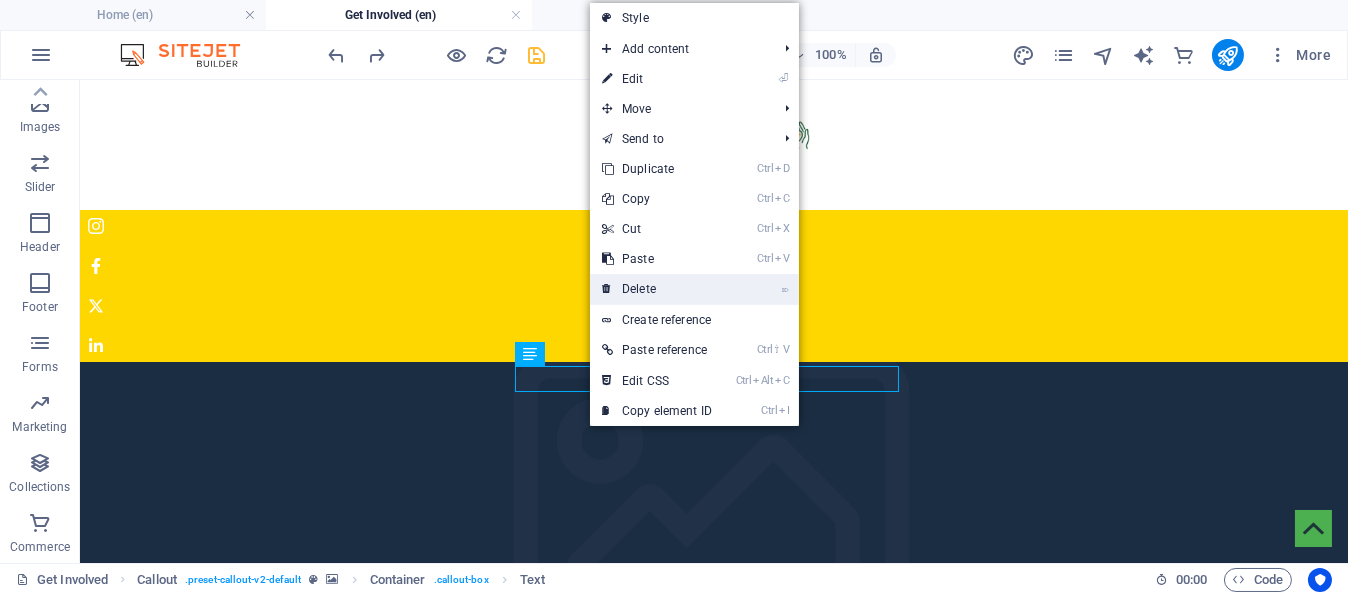 click on "⌦  Delete" at bounding box center (657, 289) 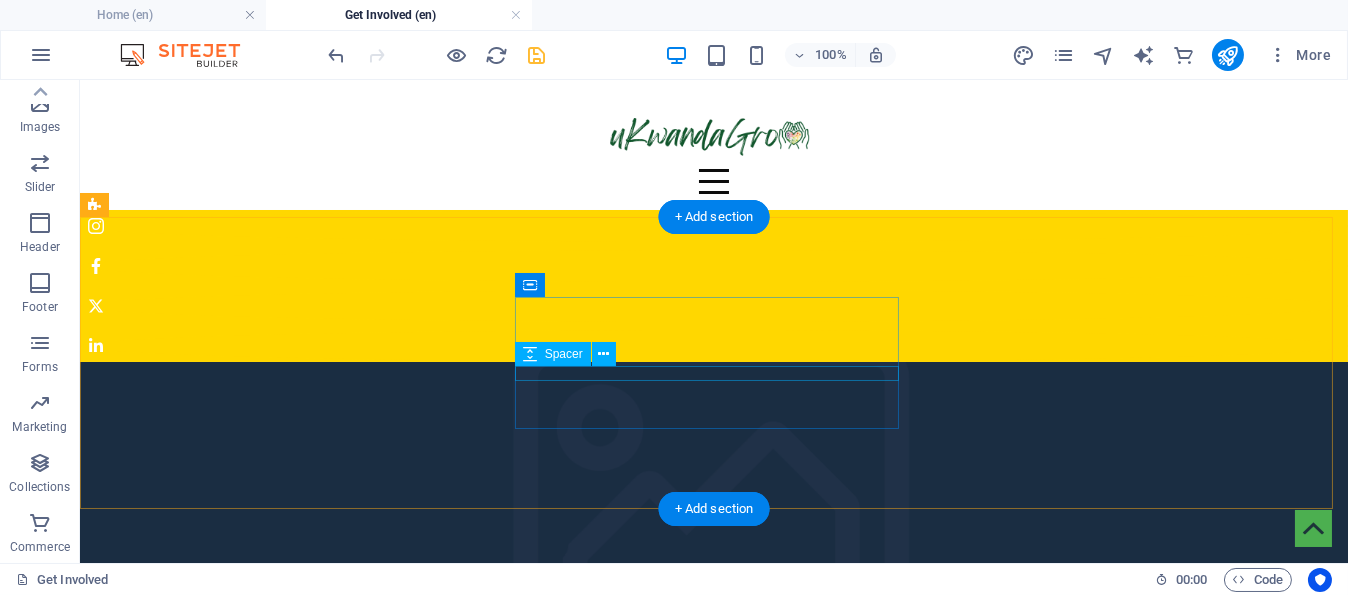 click at bounding box center (522, 811) 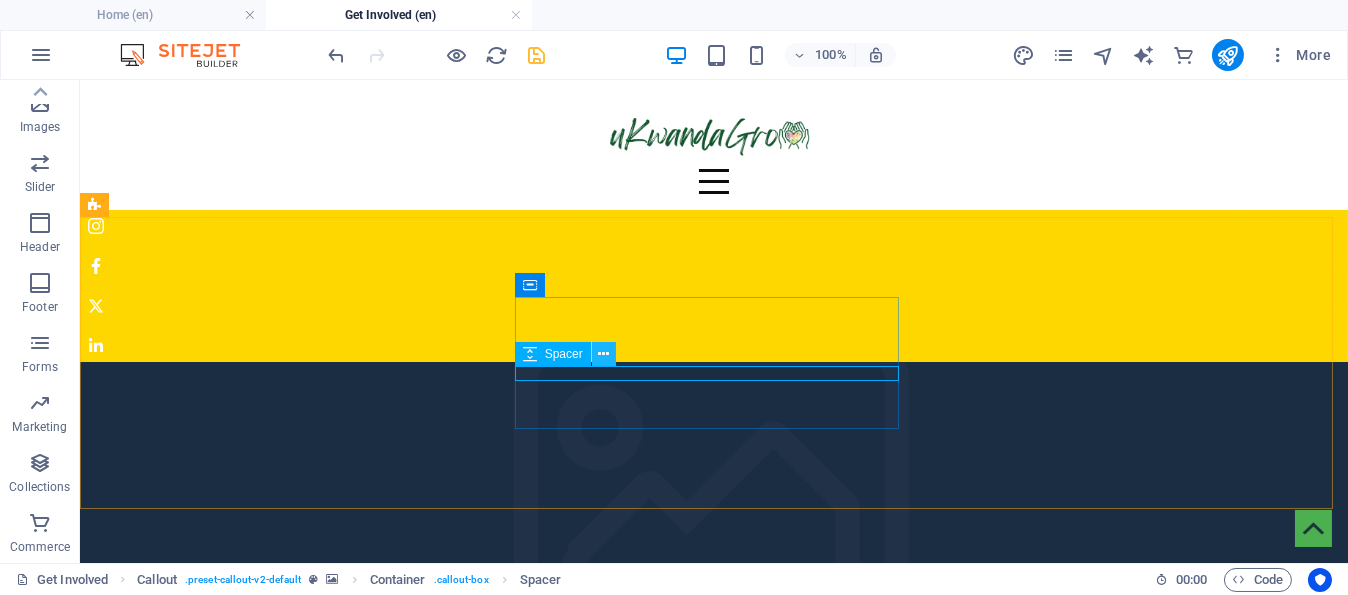 click at bounding box center (603, 354) 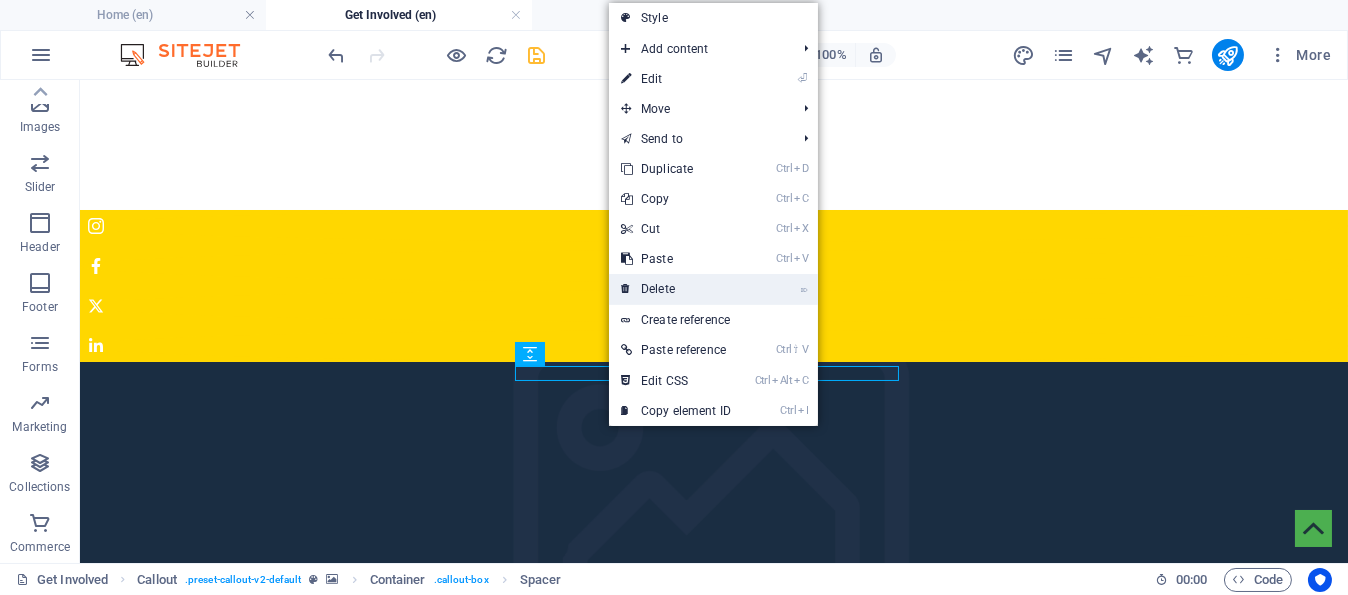 click on "⌦  Delete" at bounding box center (676, 289) 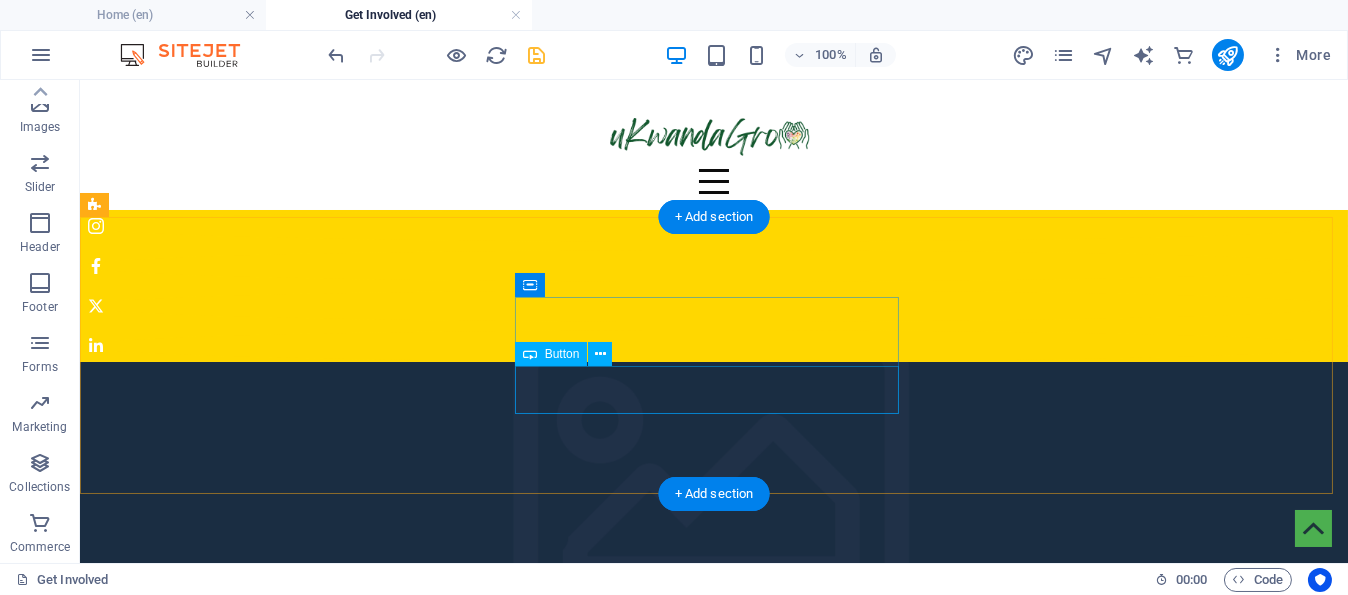click on "BUTTON" at bounding box center (522, 813) 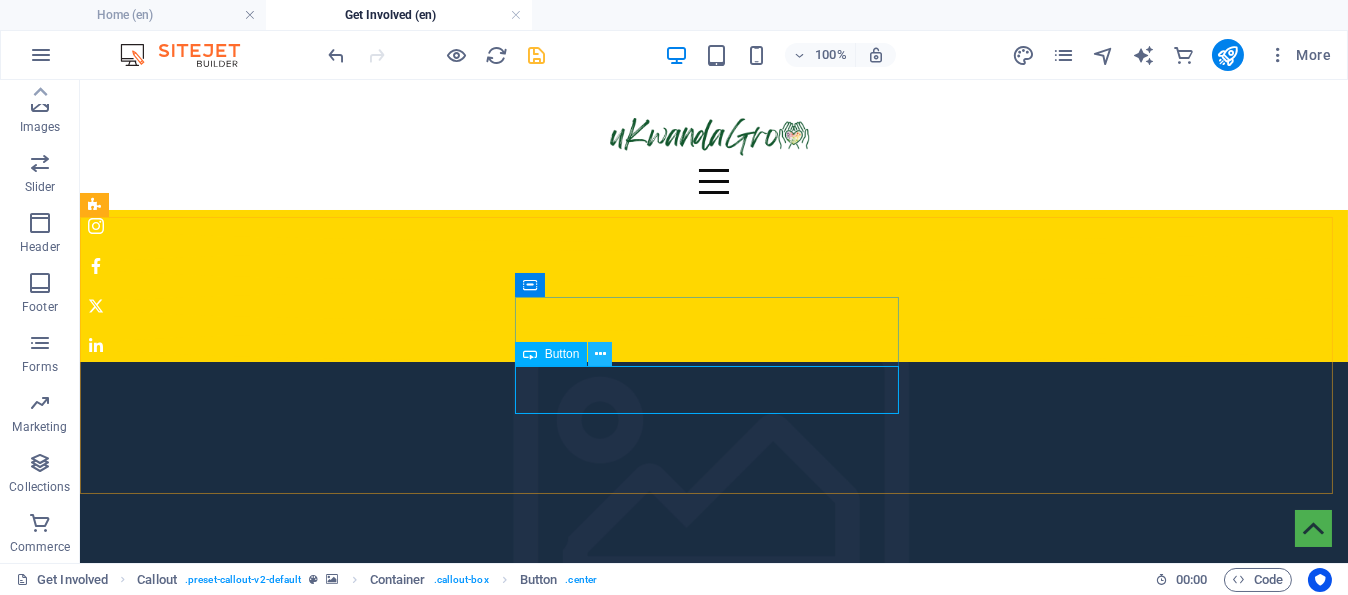 click at bounding box center (600, 354) 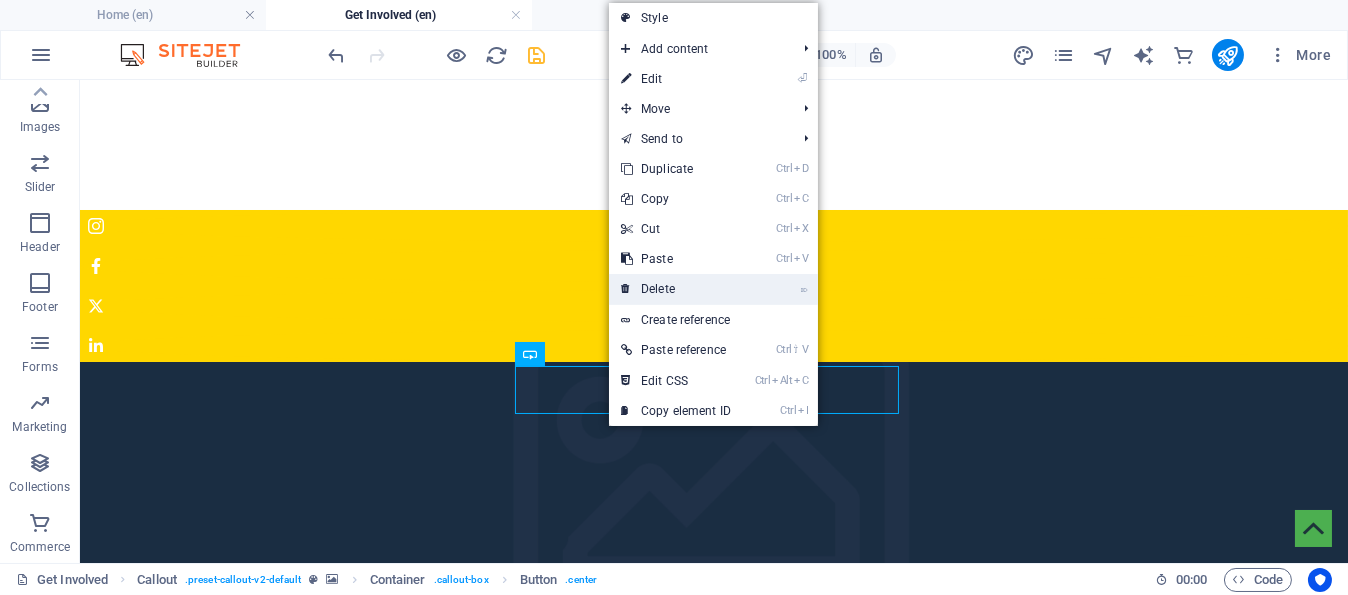 click on "⌦  Delete" at bounding box center (676, 289) 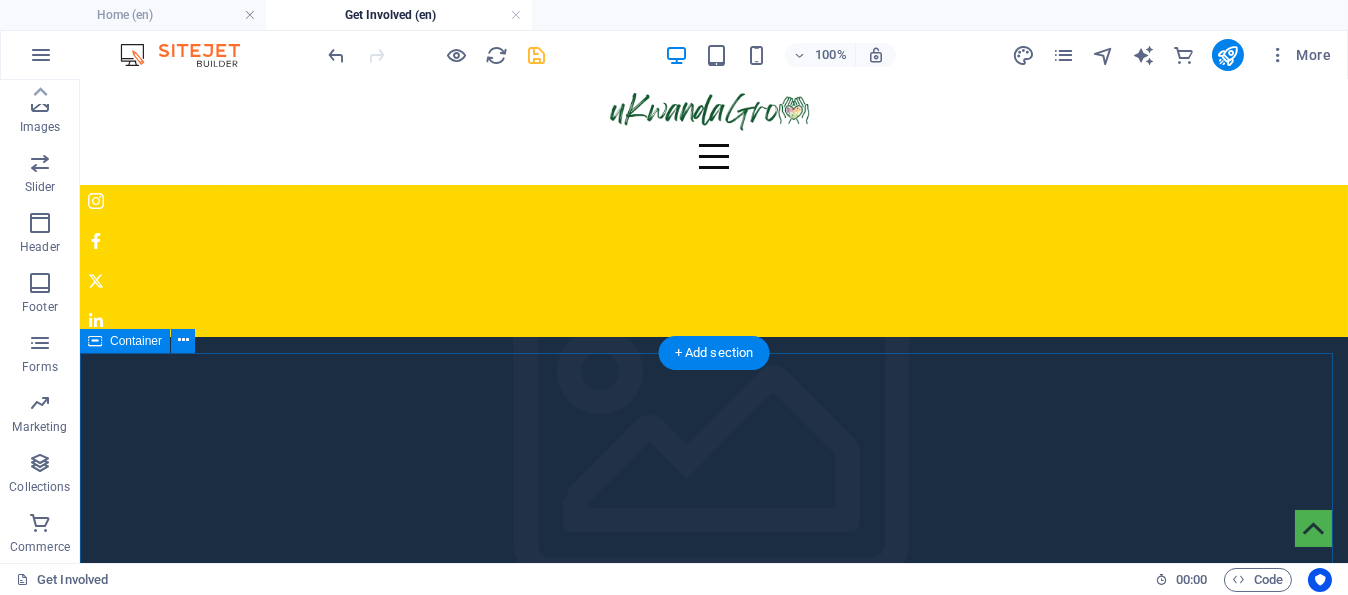 scroll, scrollTop: 0, scrollLeft: 0, axis: both 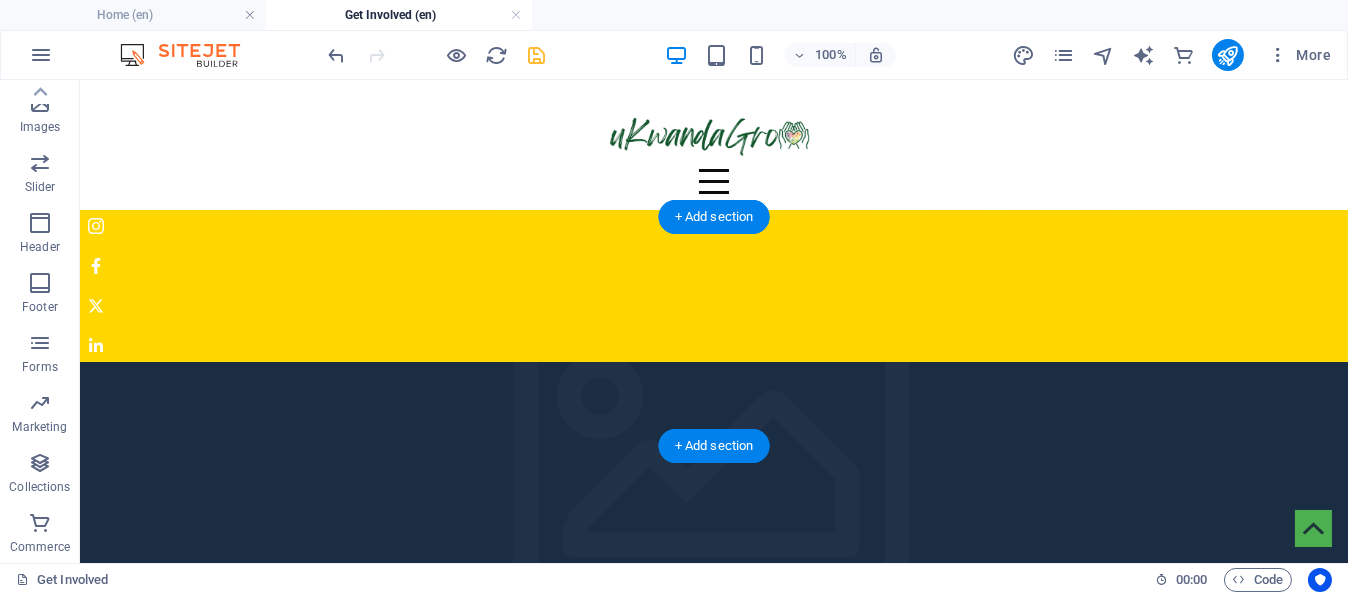click at bounding box center (714, 476) 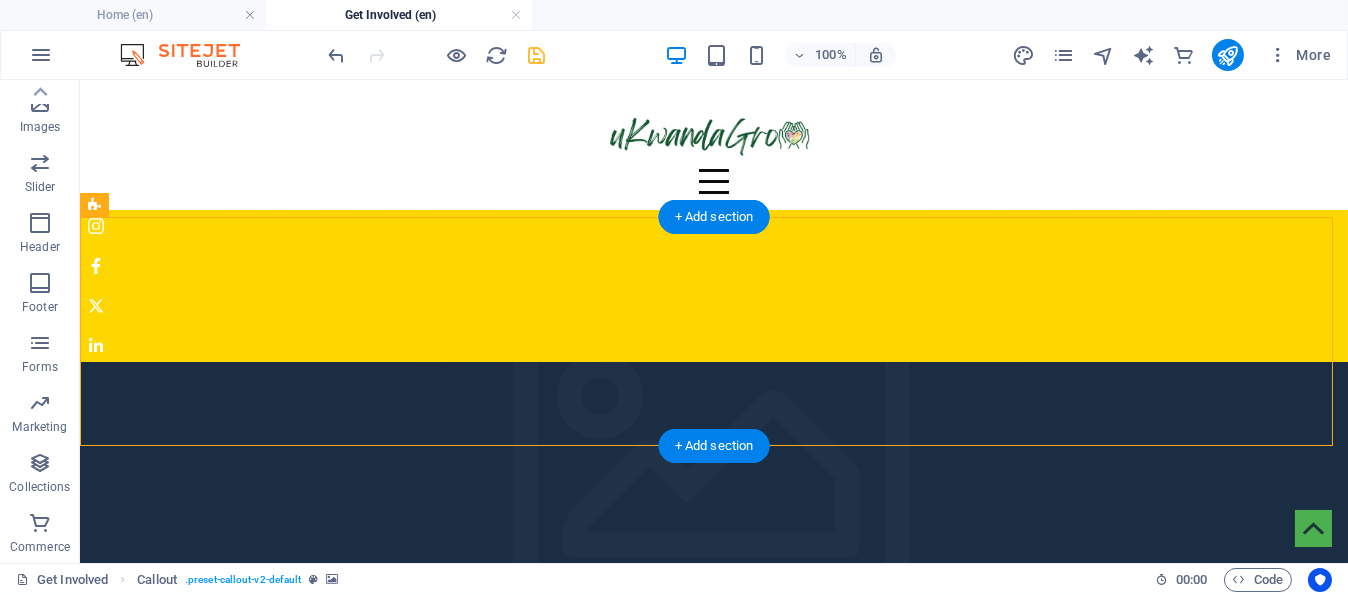 click at bounding box center (714, 476) 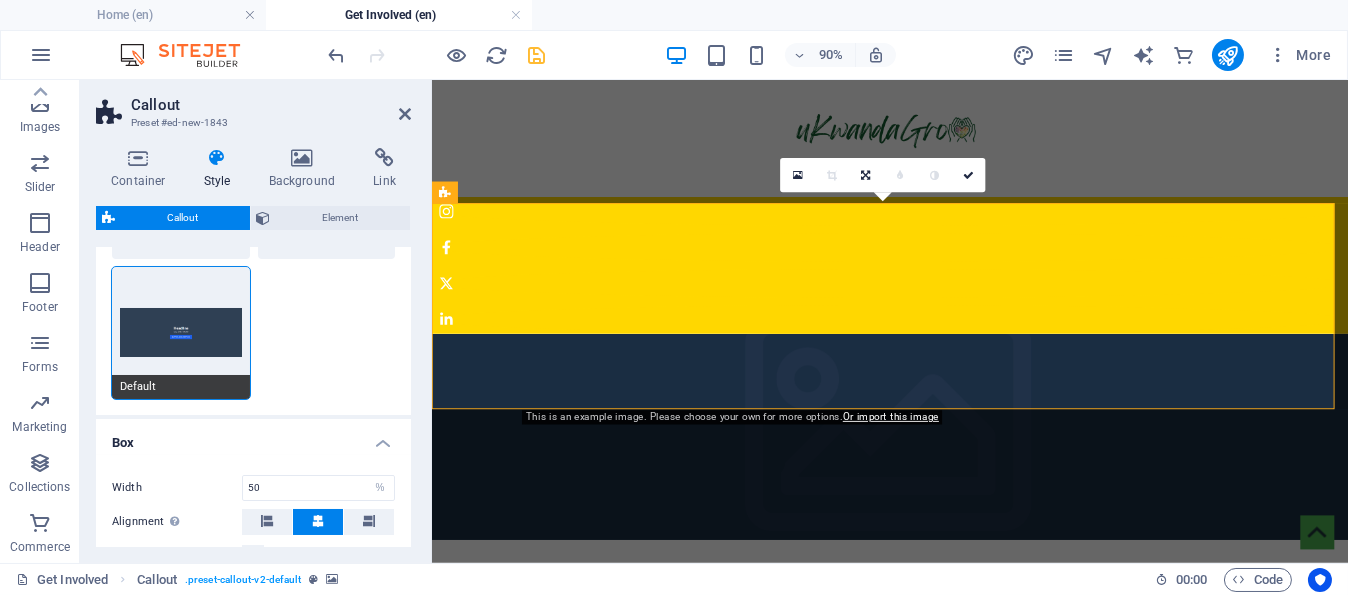 scroll, scrollTop: 300, scrollLeft: 0, axis: vertical 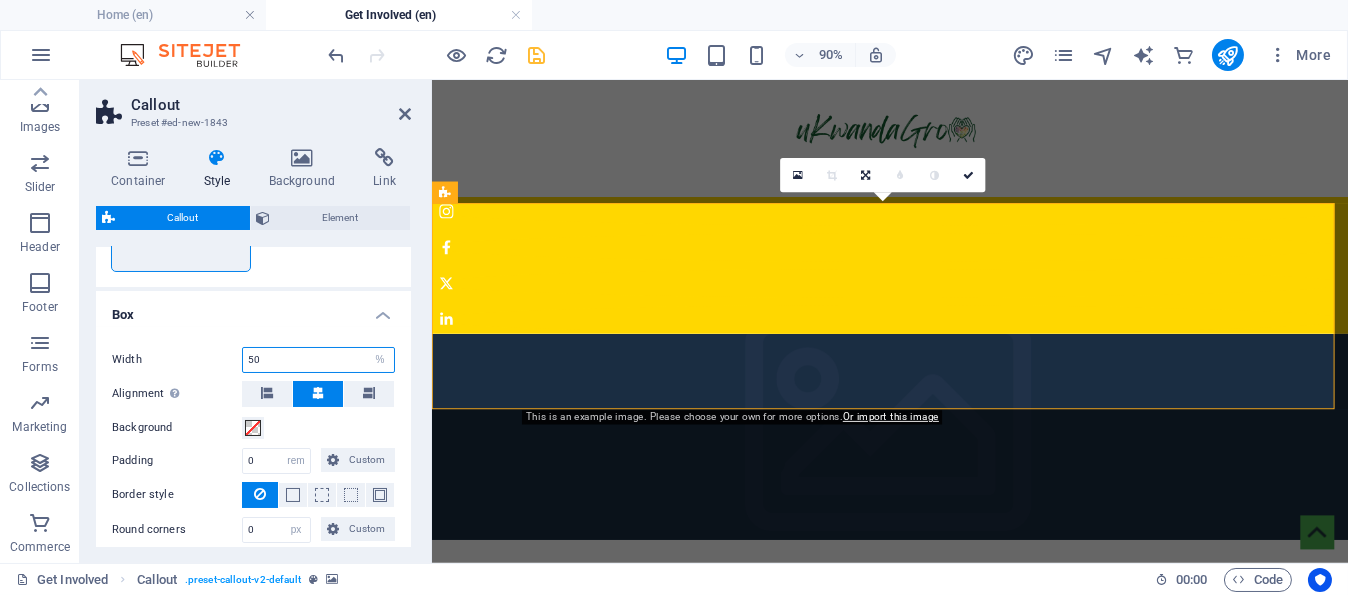 drag, startPoint x: 286, startPoint y: 359, endPoint x: 226, endPoint y: 359, distance: 60 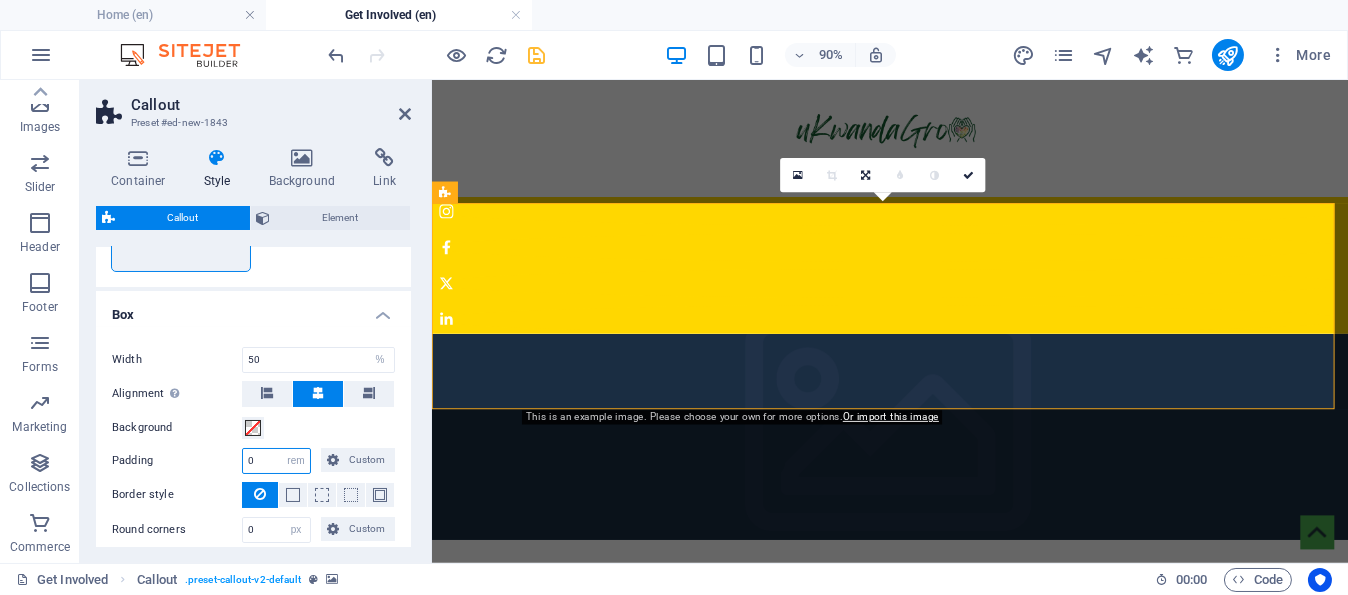 drag, startPoint x: 250, startPoint y: 458, endPoint x: 228, endPoint y: 457, distance: 22.022715 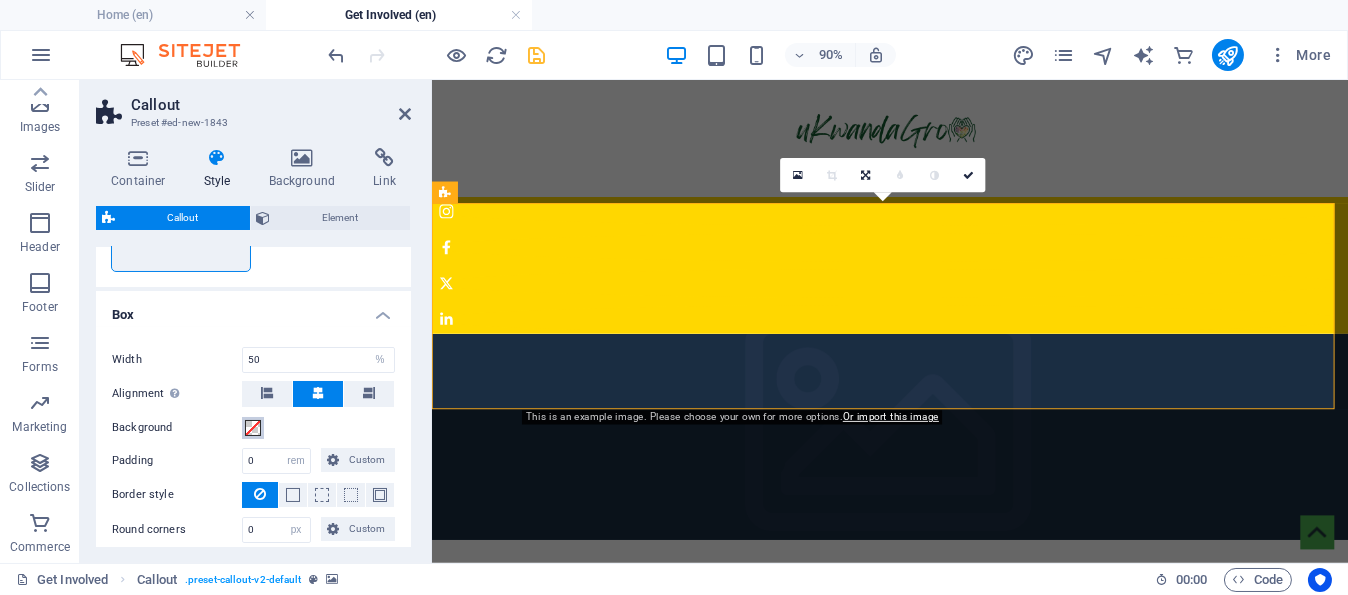 click at bounding box center (253, 428) 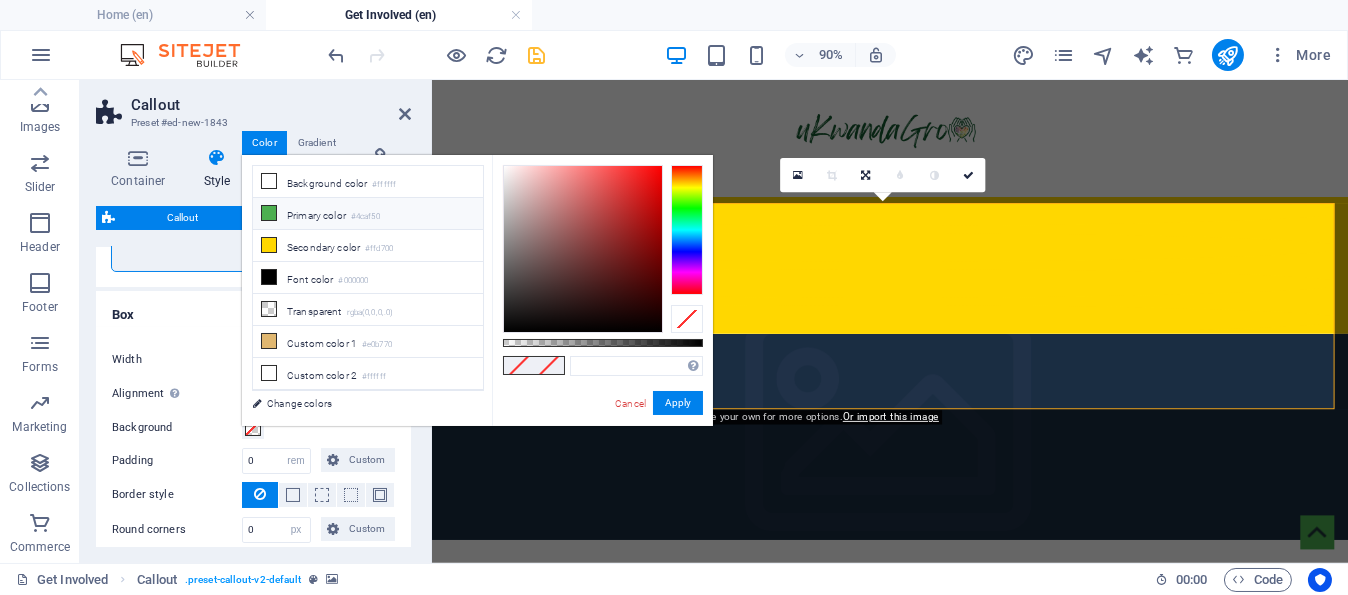 click on "Primary color
#4caf50" at bounding box center (368, 214) 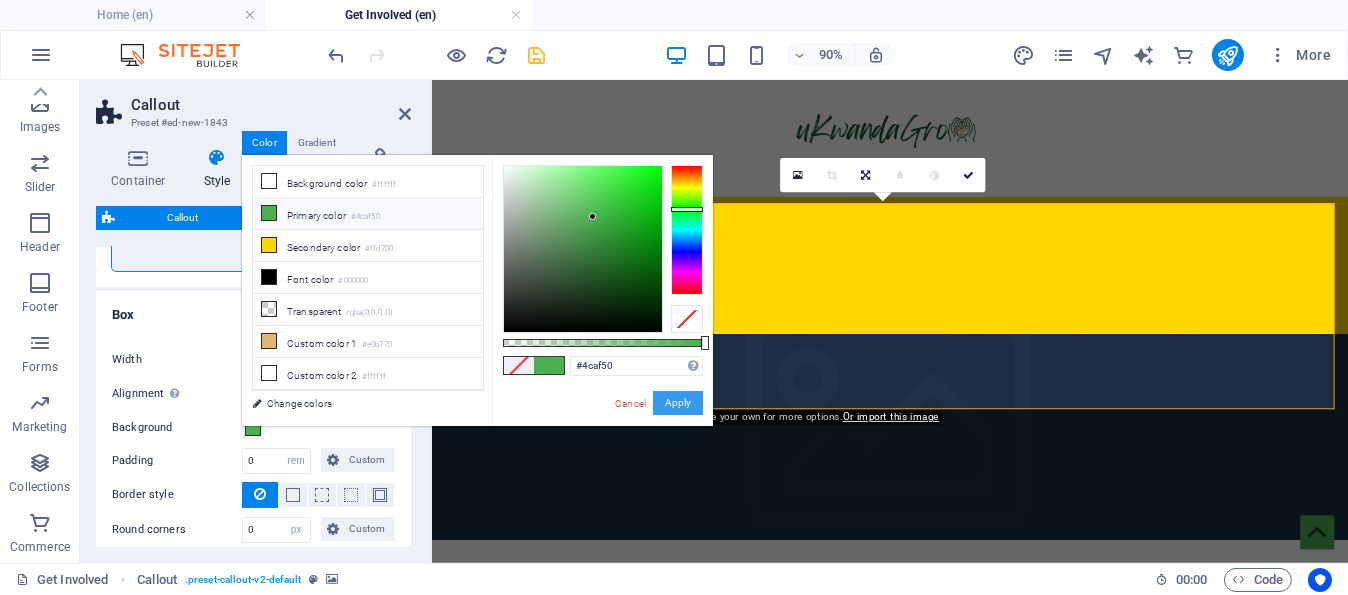 click on "Cancel Apply" at bounding box center (658, 403) 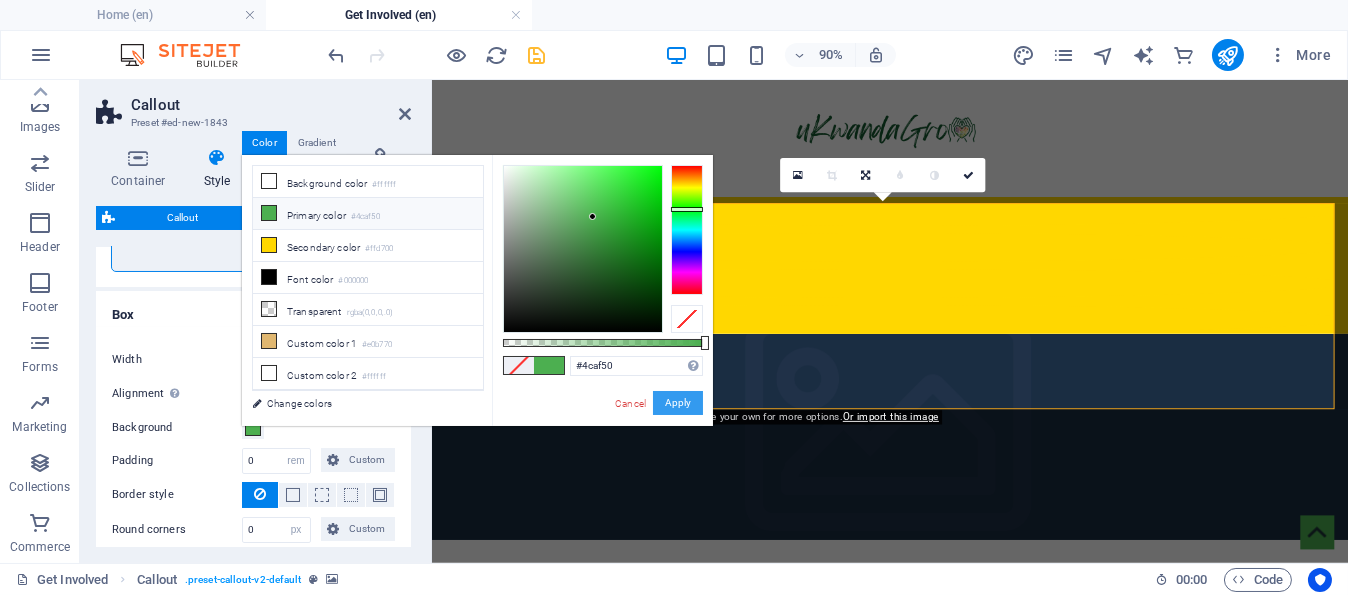 drag, startPoint x: 690, startPoint y: 408, endPoint x: 287, endPoint y: 363, distance: 405.50464 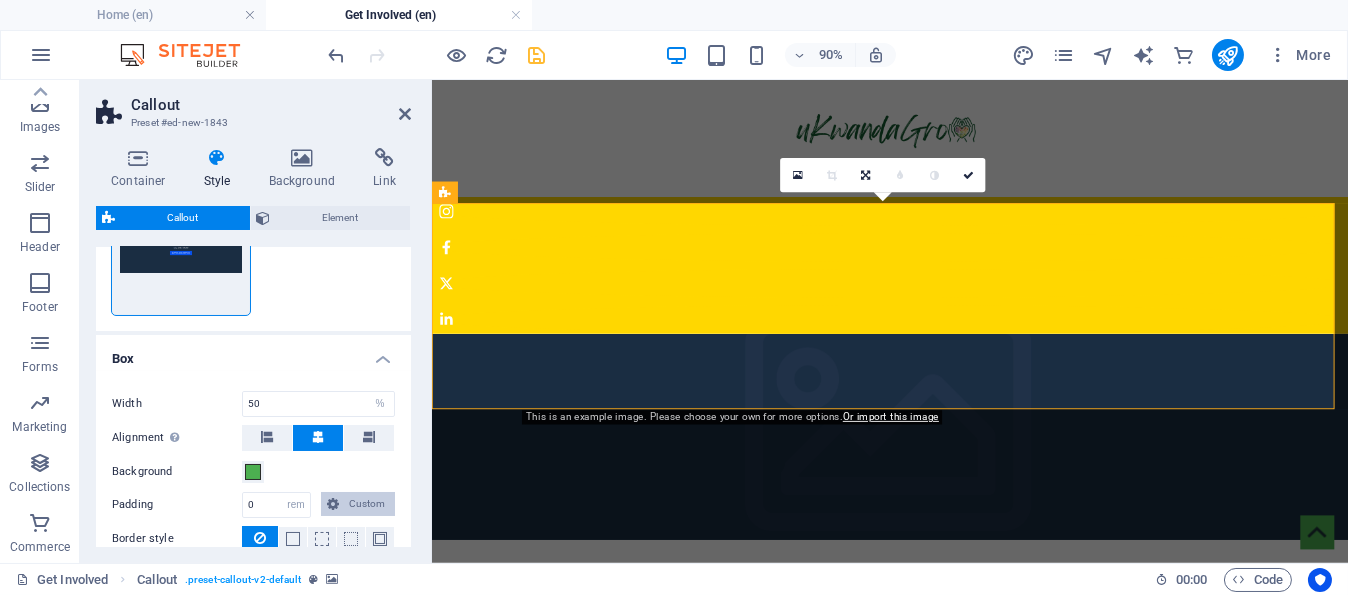 scroll, scrollTop: 300, scrollLeft: 0, axis: vertical 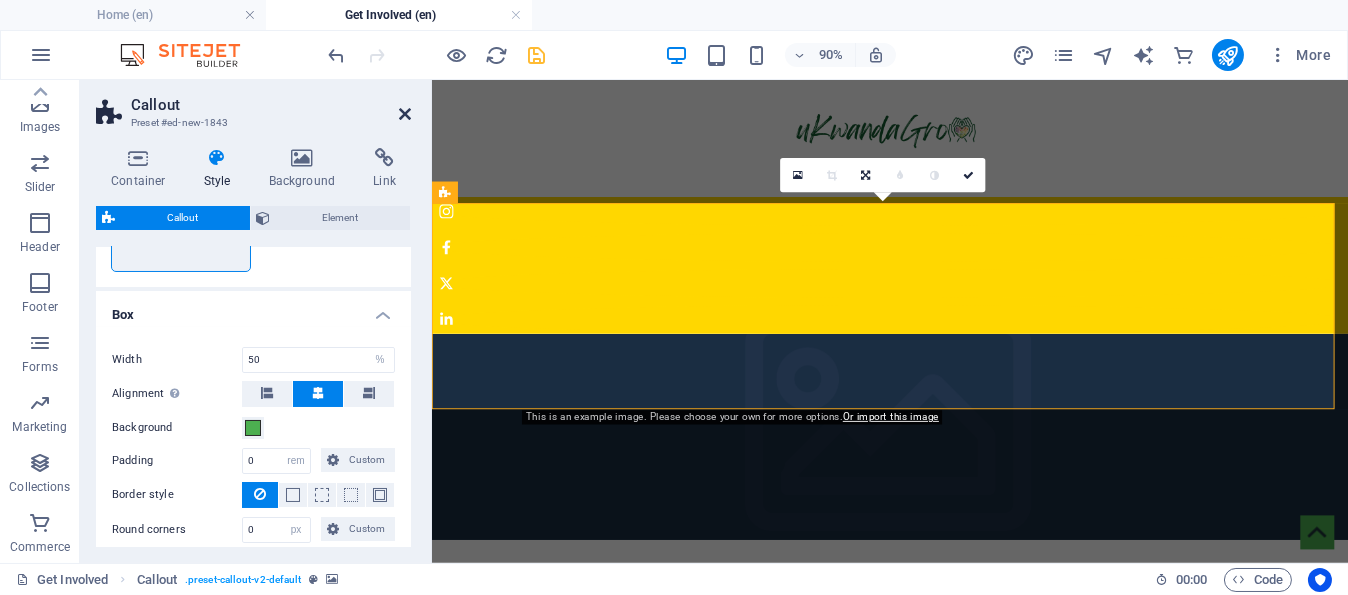 click at bounding box center (405, 114) 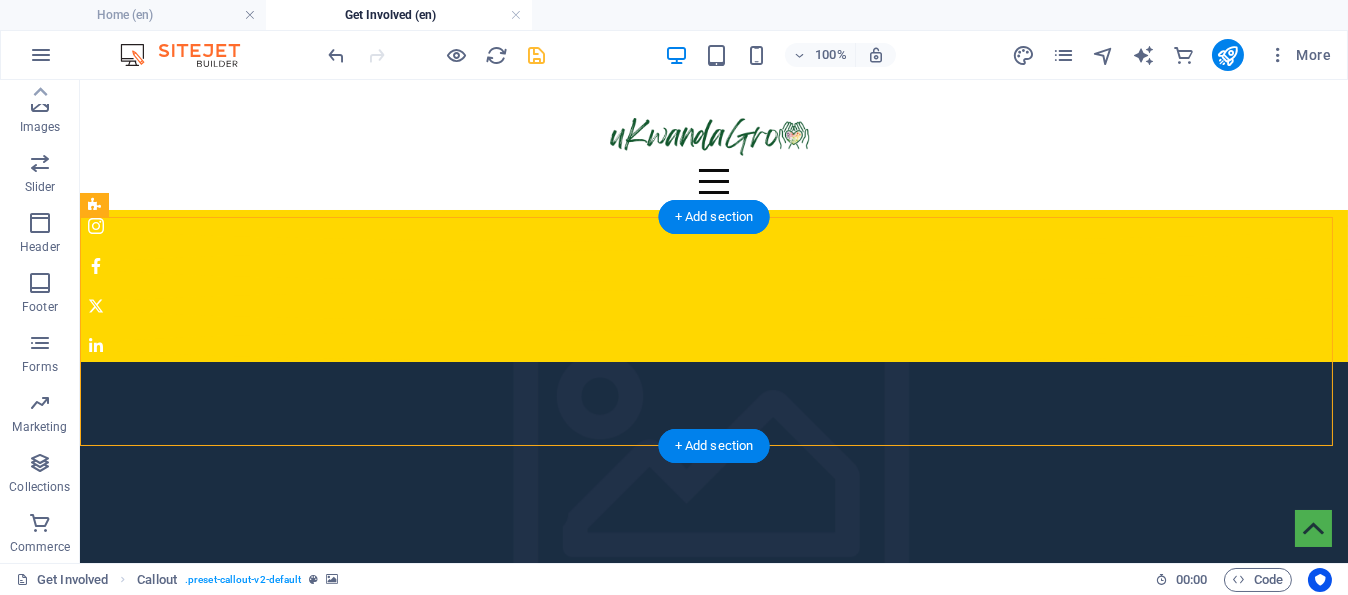 click at bounding box center [714, 476] 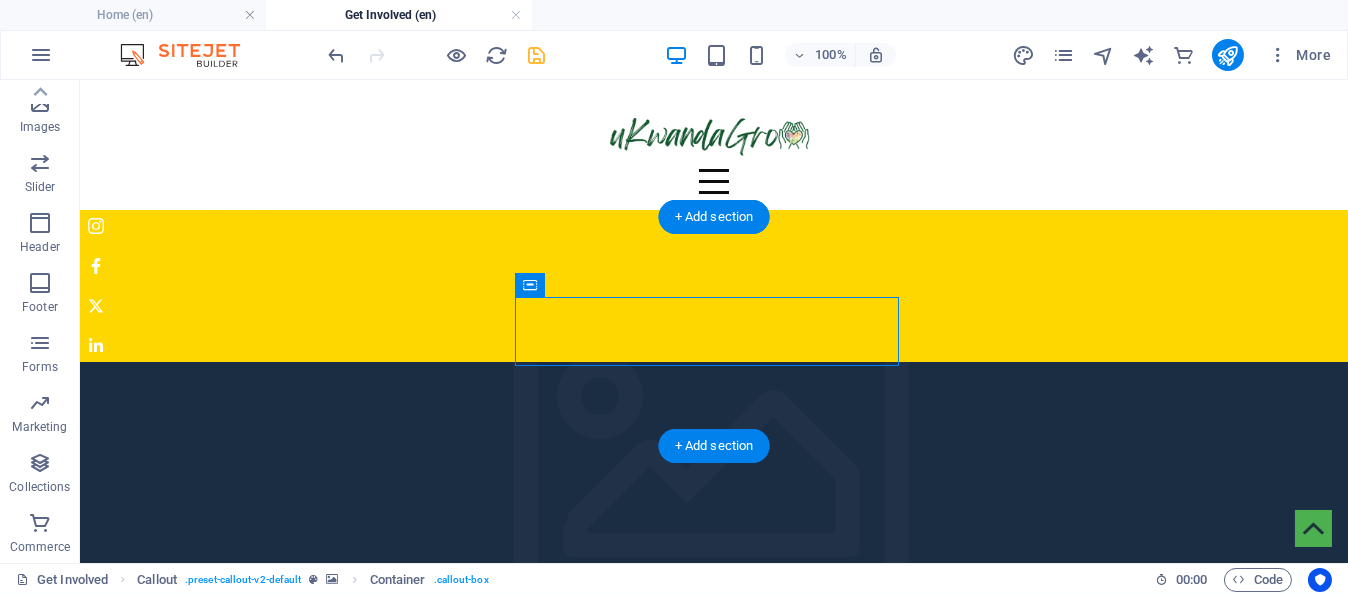 drag, startPoint x: 795, startPoint y: 333, endPoint x: 826, endPoint y: 246, distance: 92.358 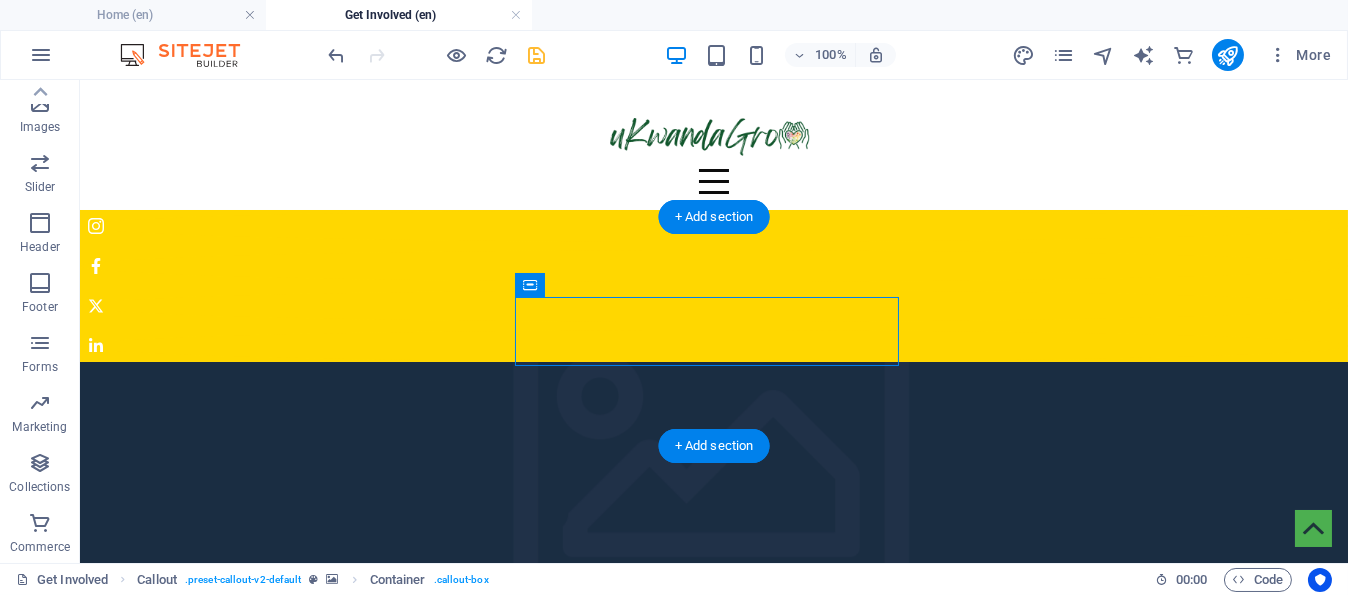 click on "Amount:
[NUMBER]" at bounding box center (714, 591) 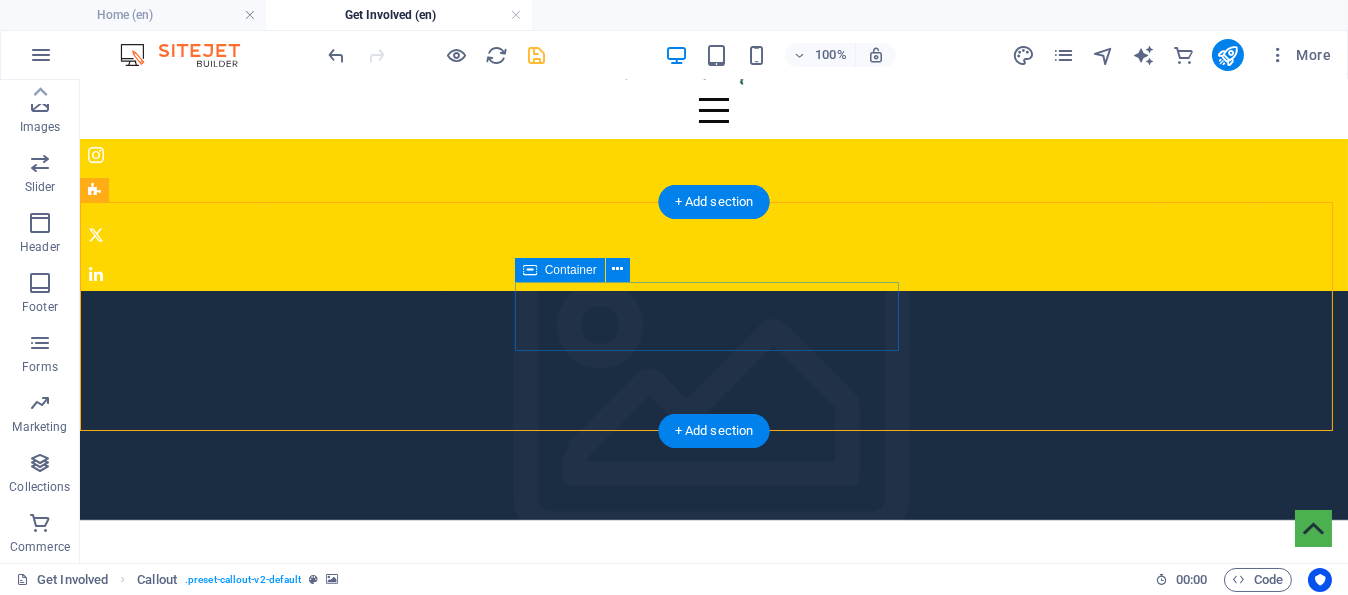 scroll, scrollTop: 100, scrollLeft: 0, axis: vertical 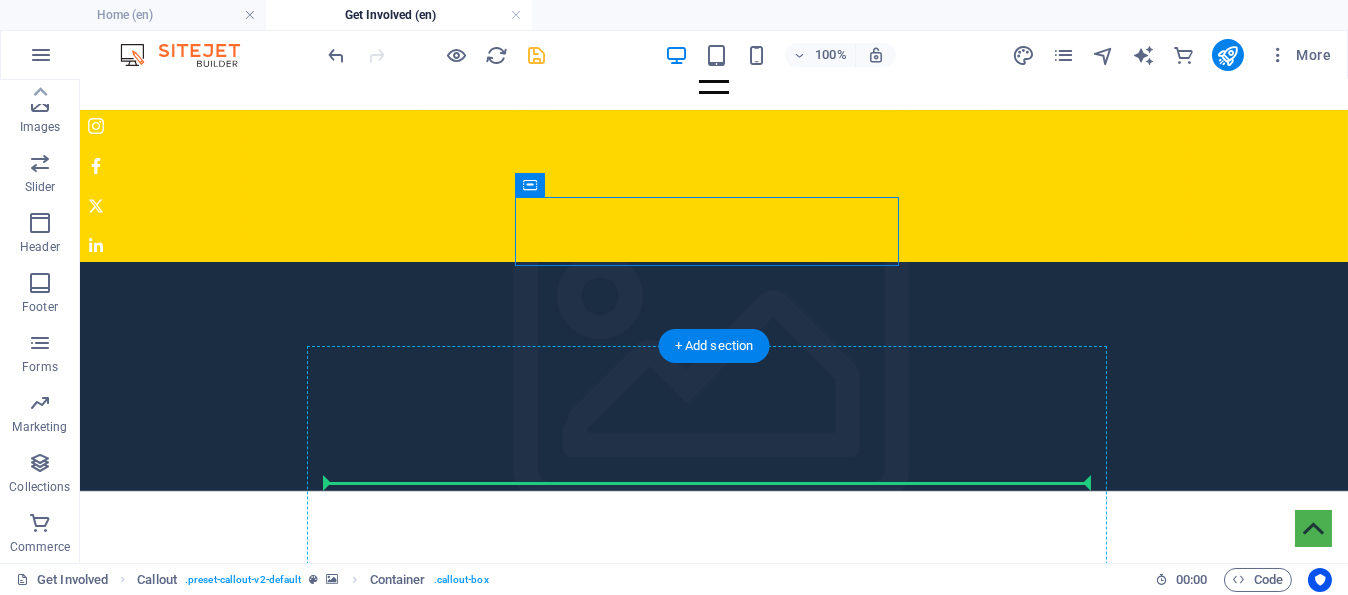 drag, startPoint x: 833, startPoint y: 222, endPoint x: 771, endPoint y: 479, distance: 264.37283 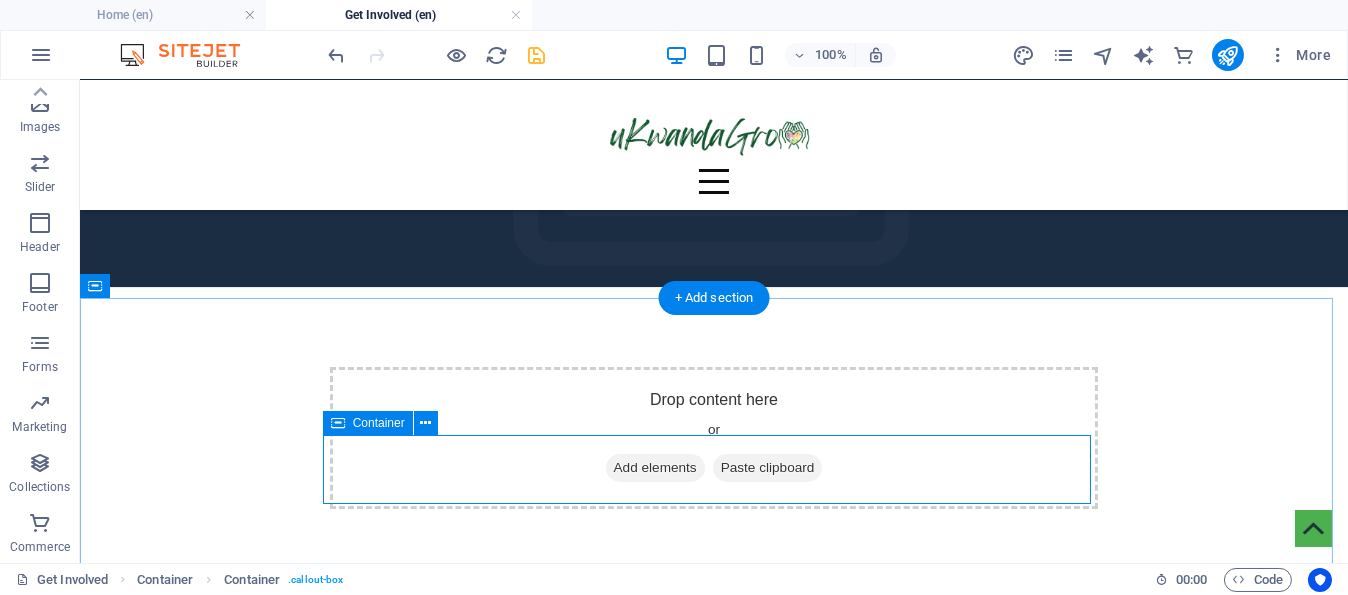 scroll, scrollTop: 376, scrollLeft: 0, axis: vertical 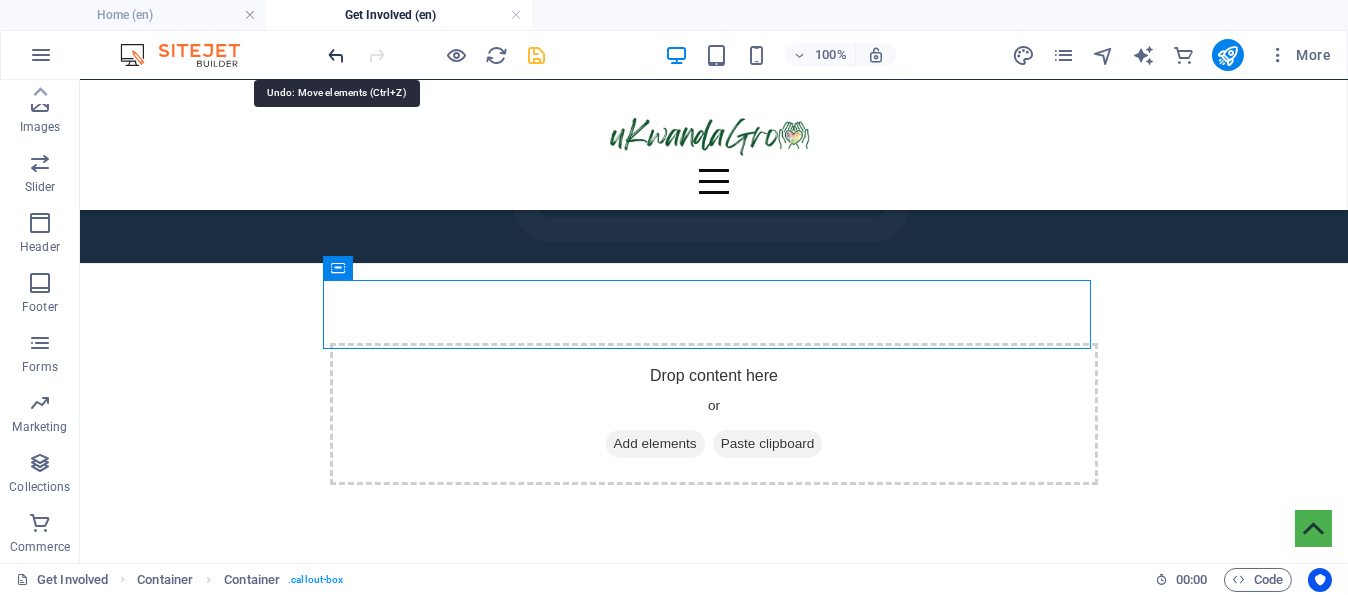 click at bounding box center [337, 55] 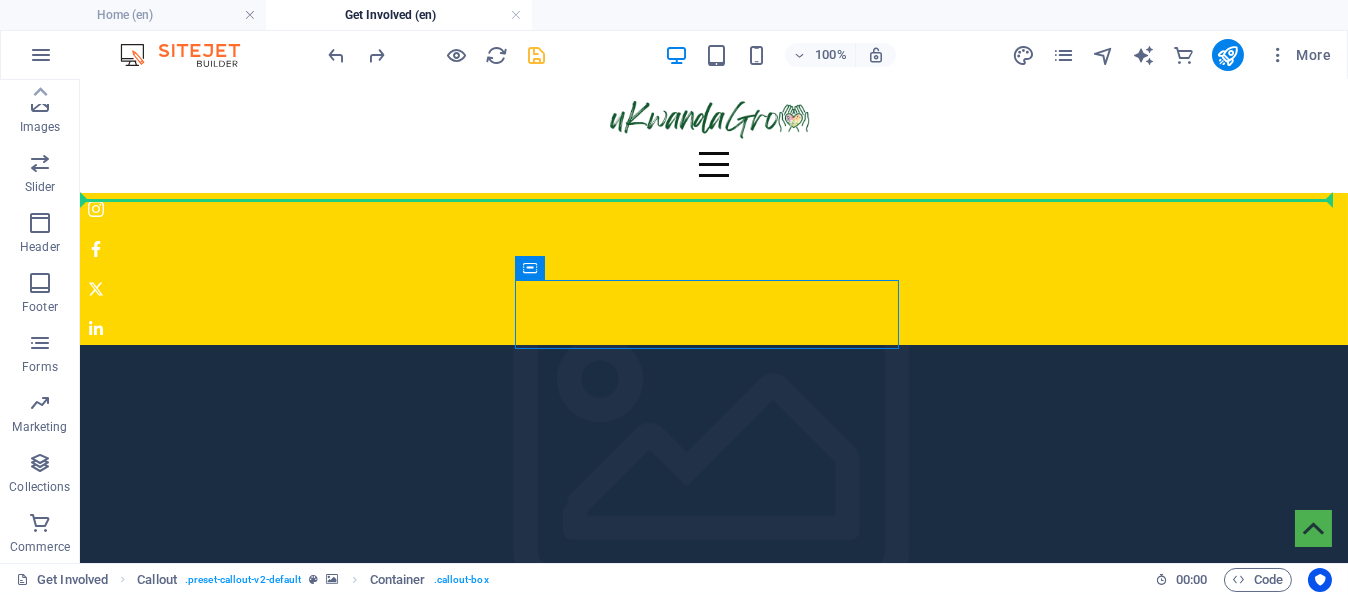 scroll, scrollTop: 8, scrollLeft: 0, axis: vertical 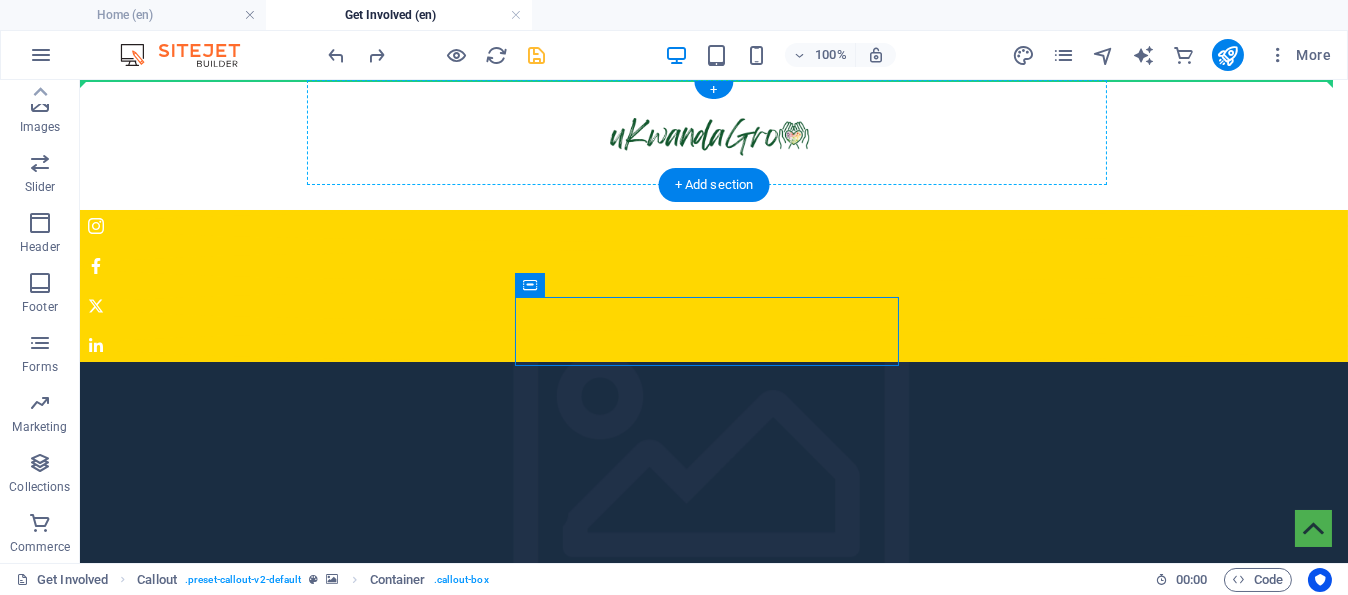 drag, startPoint x: 833, startPoint y: 314, endPoint x: 834, endPoint y: 123, distance: 191.00262 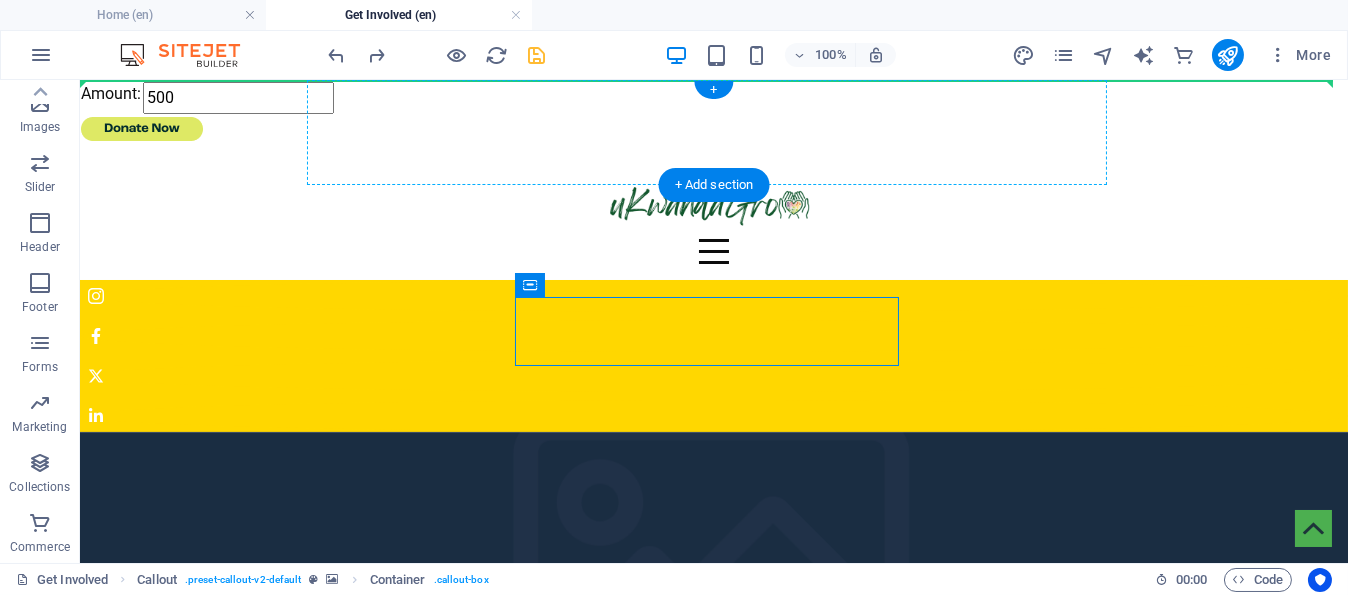 scroll, scrollTop: 0, scrollLeft: 0, axis: both 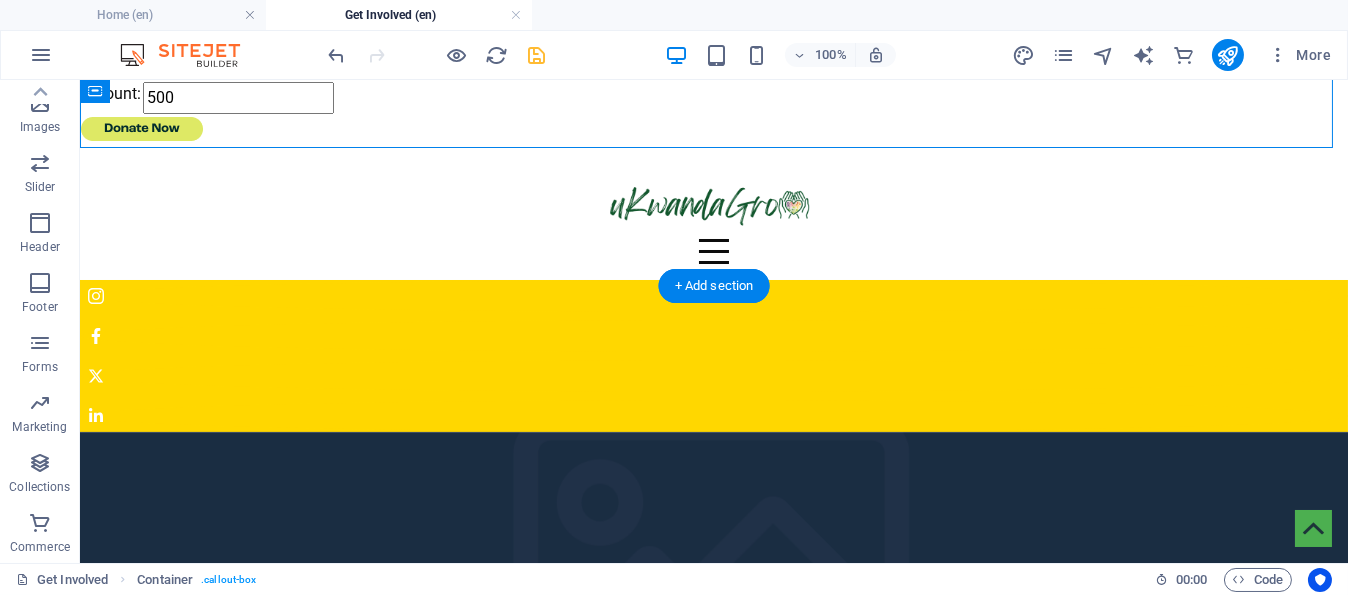 click at bounding box center (714, 583) 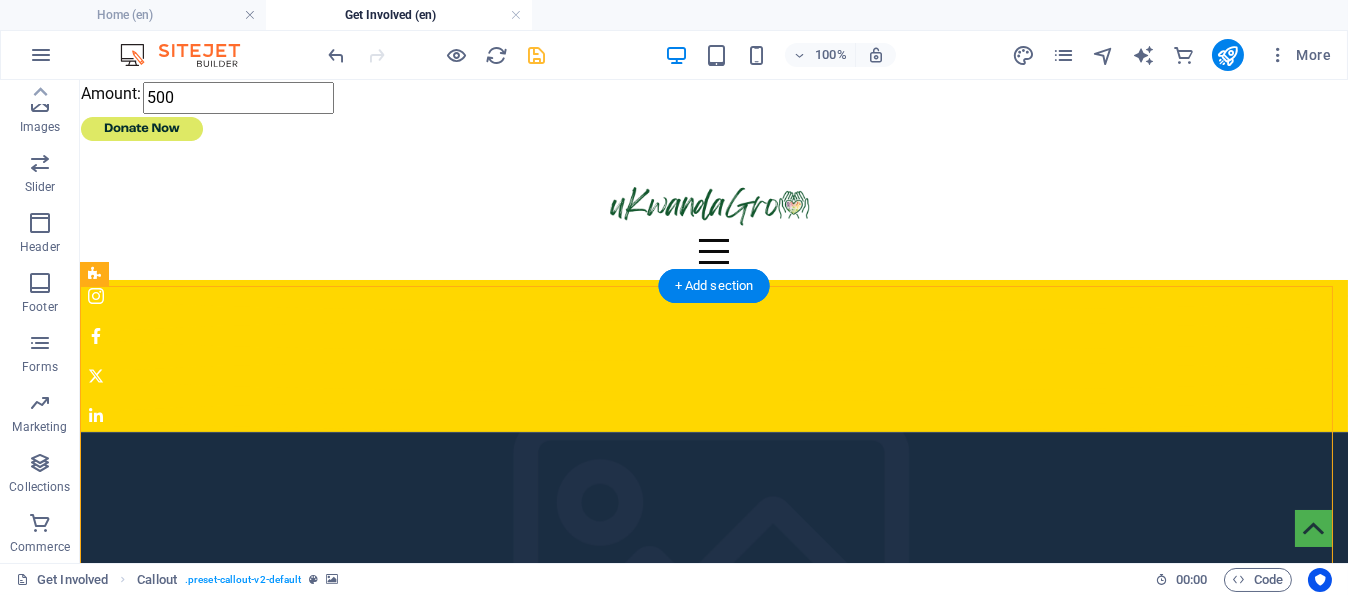 click at bounding box center [714, 583] 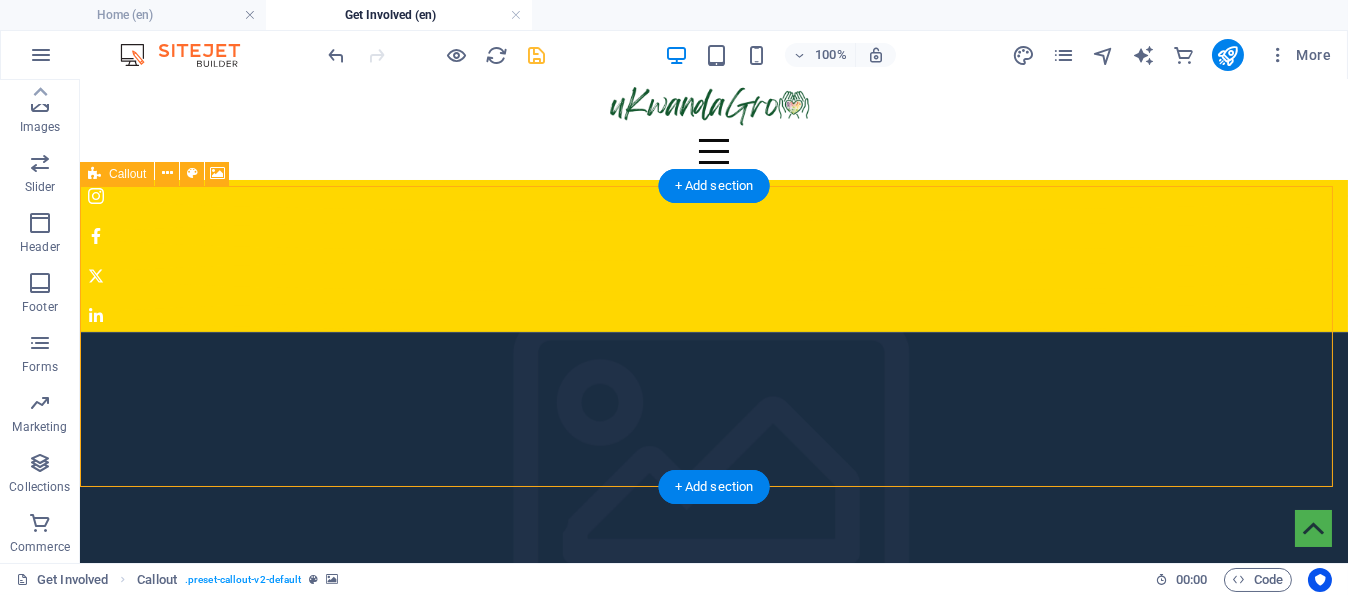 scroll, scrollTop: 0, scrollLeft: 0, axis: both 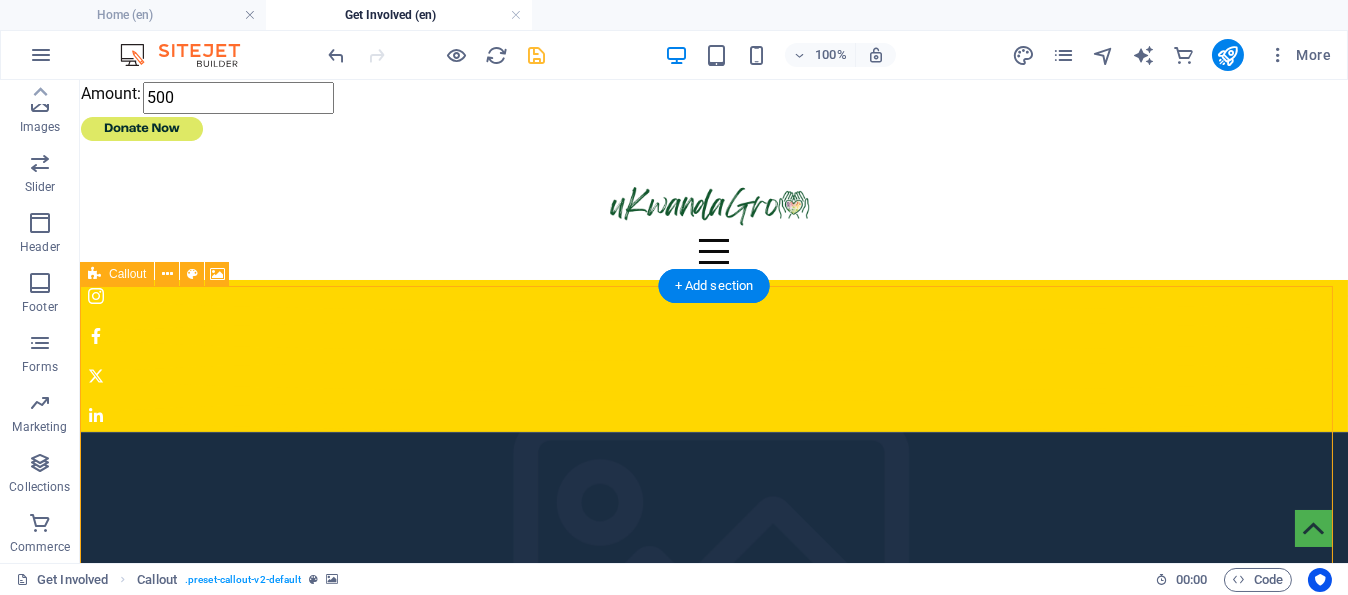 drag, startPoint x: 701, startPoint y: 413, endPoint x: 731, endPoint y: 376, distance: 47.63402 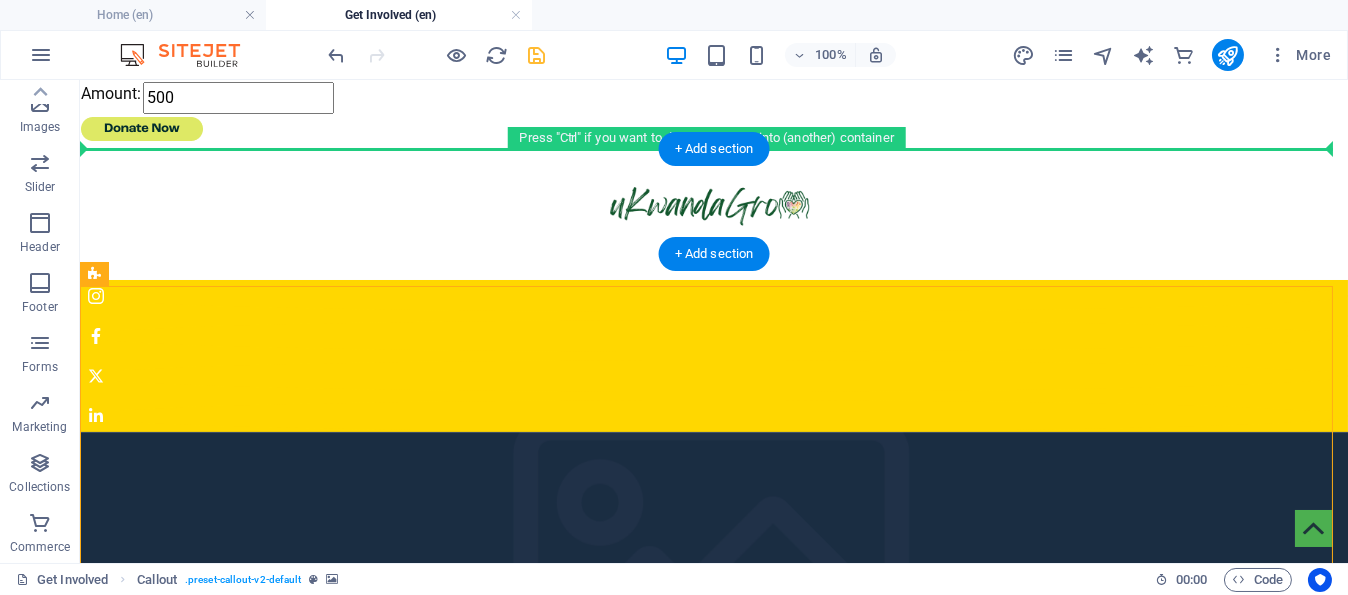 drag, startPoint x: 715, startPoint y: 410, endPoint x: 725, endPoint y: 170, distance: 240.20824 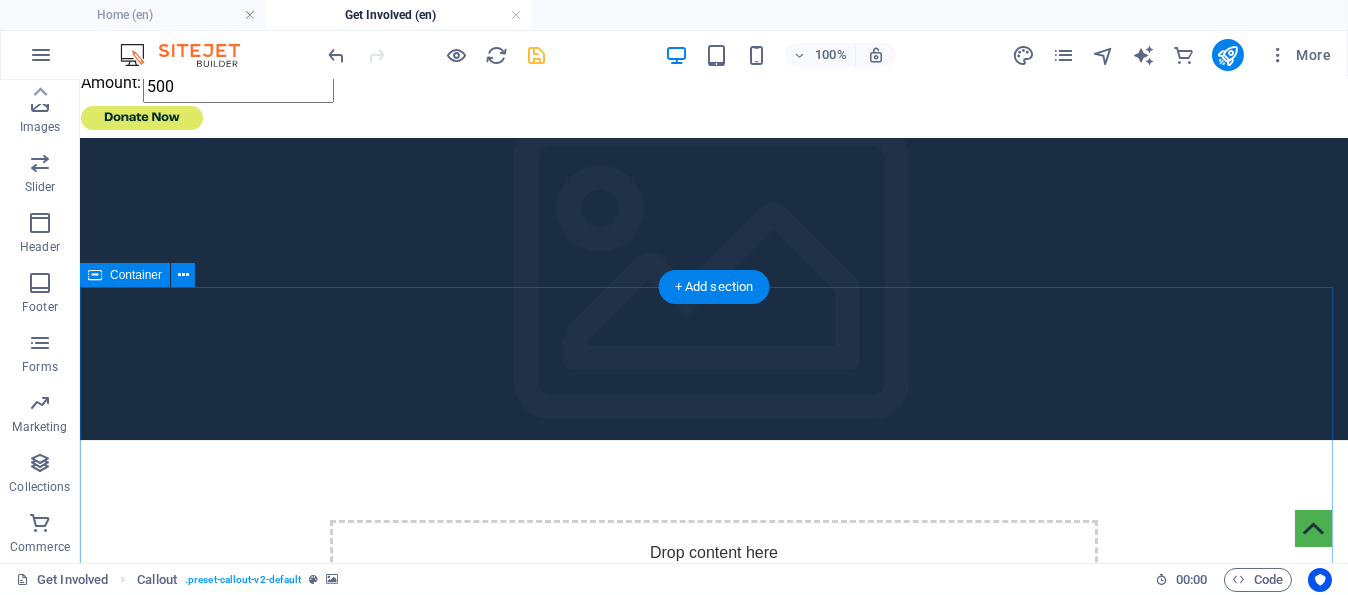 scroll, scrollTop: 0, scrollLeft: 0, axis: both 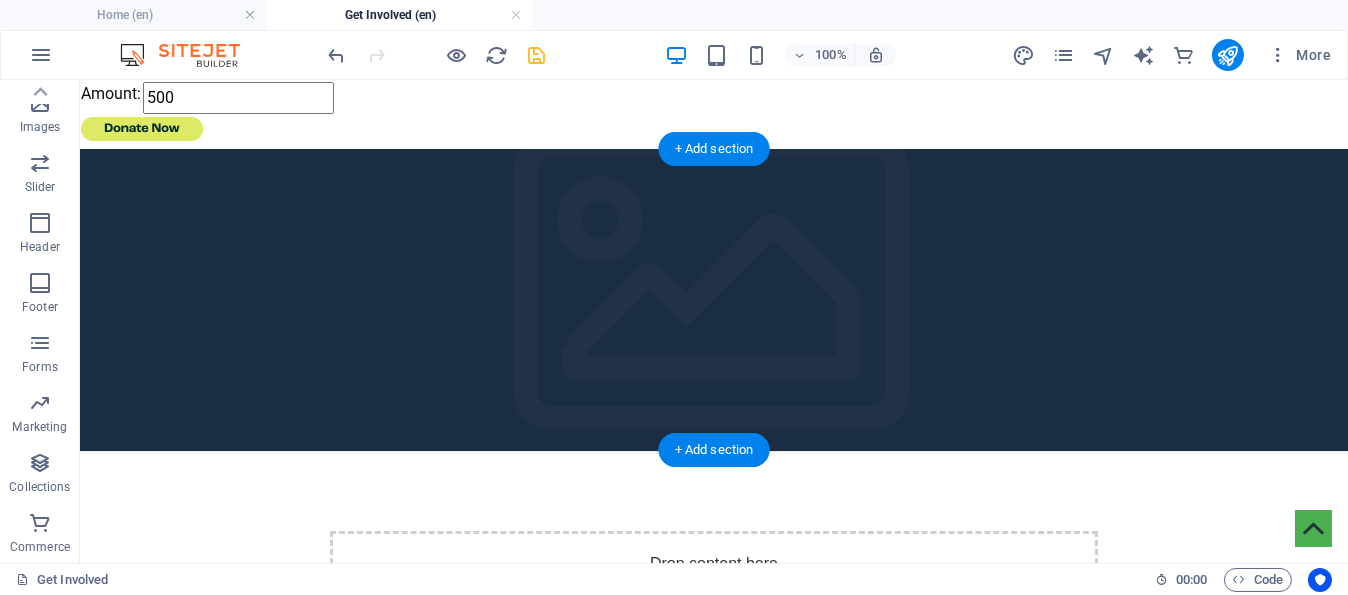 click at bounding box center (714, 300) 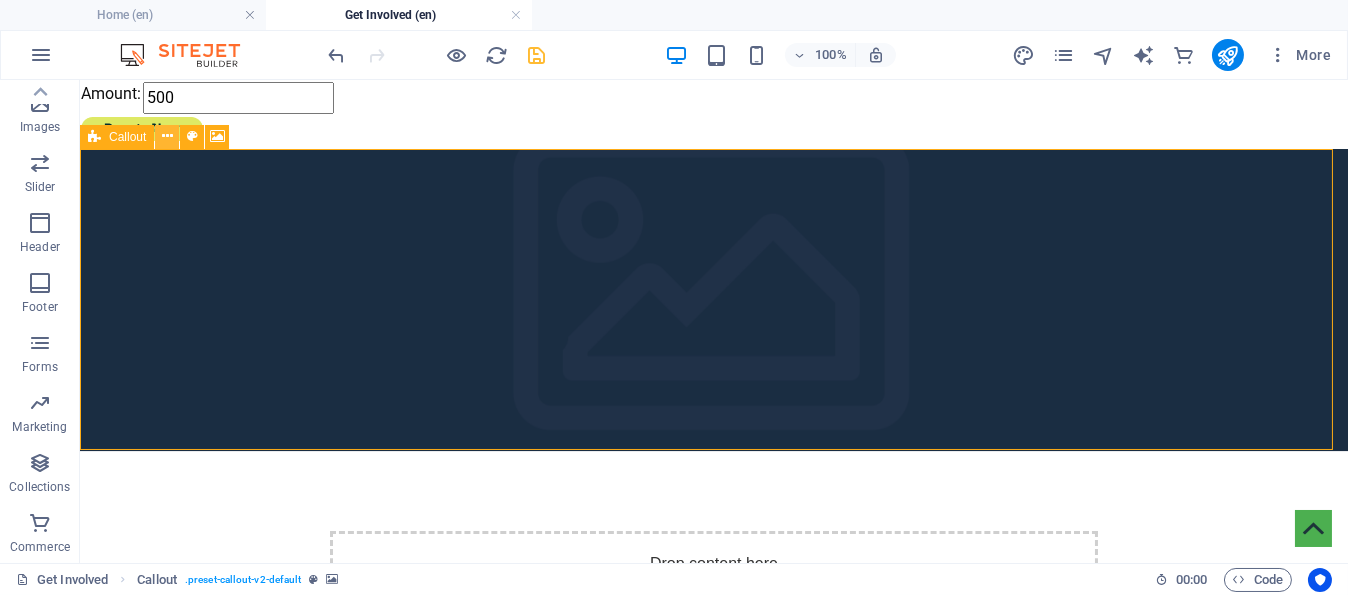 click at bounding box center [167, 136] 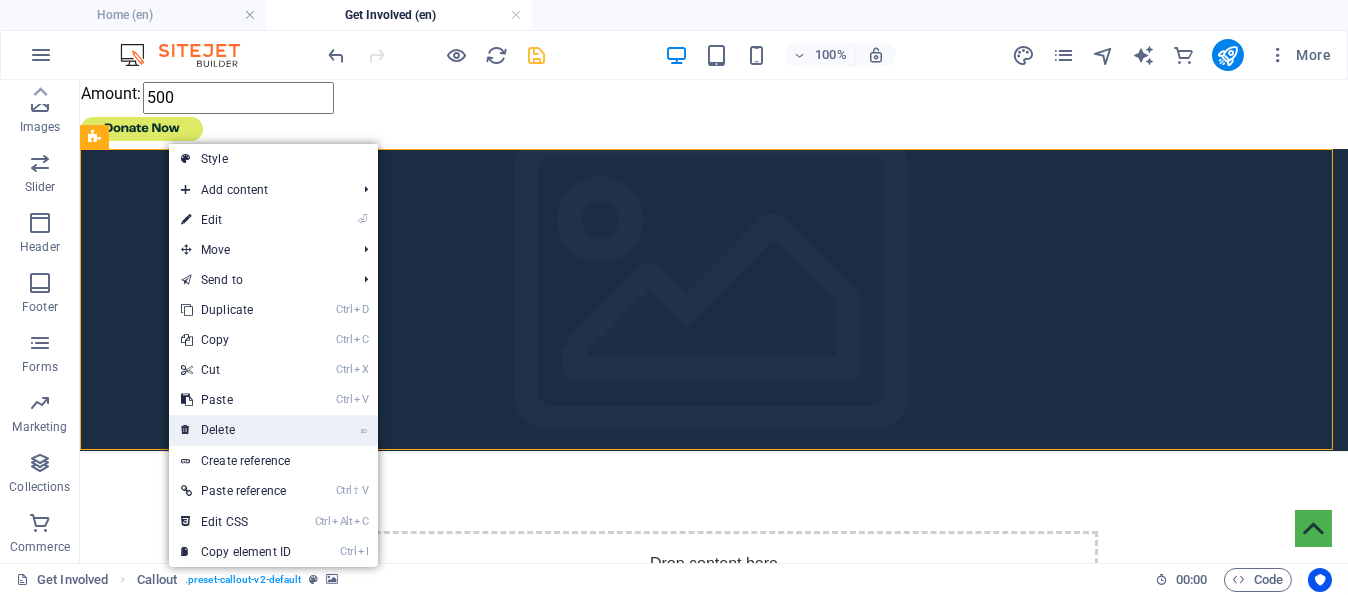 click on "⌦  Delete" at bounding box center (236, 430) 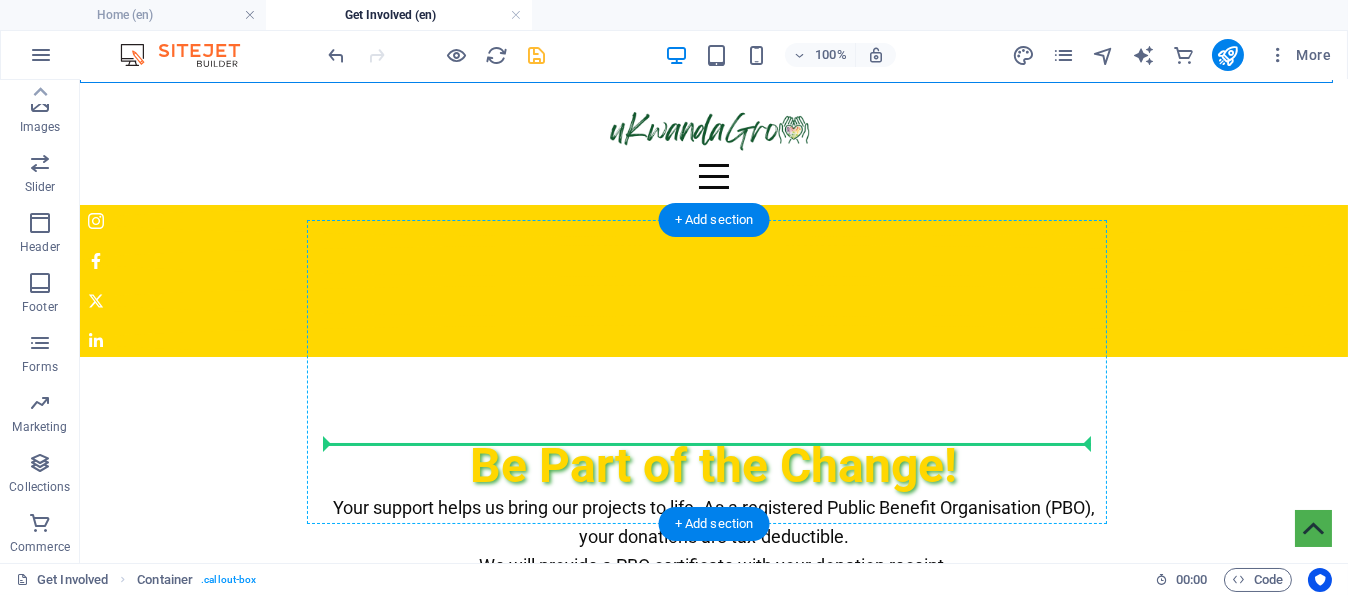 scroll, scrollTop: 82, scrollLeft: 0, axis: vertical 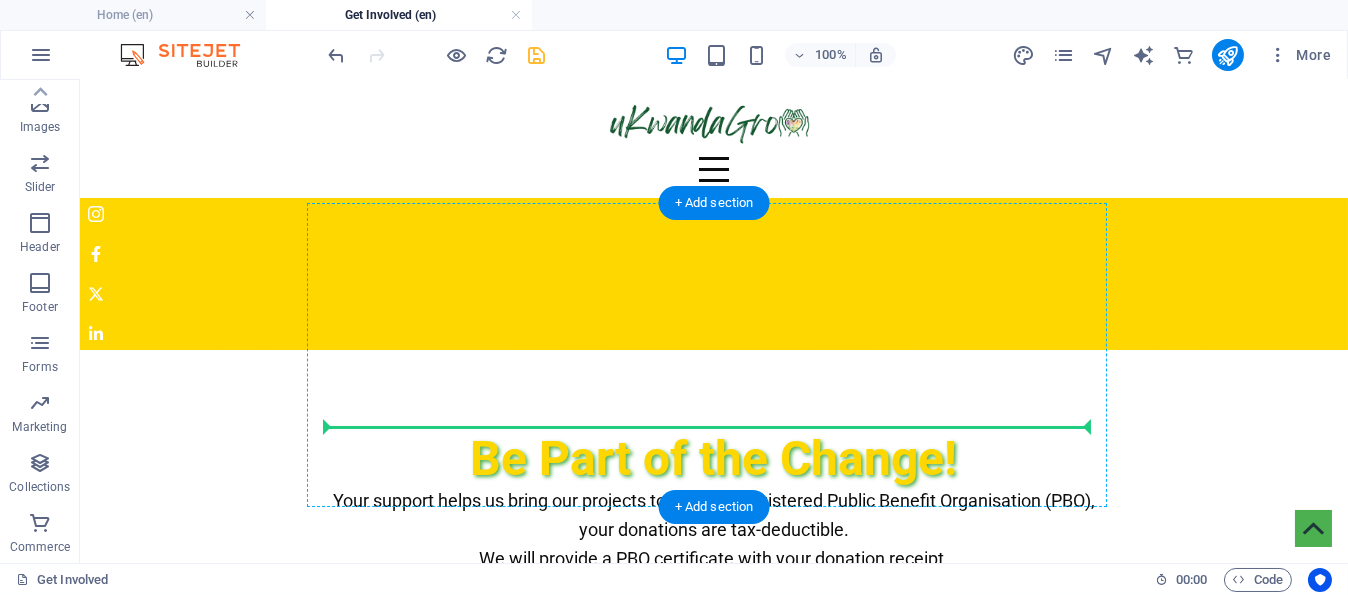 drag, startPoint x: 402, startPoint y: 92, endPoint x: 691, endPoint y: 414, distance: 432.67194 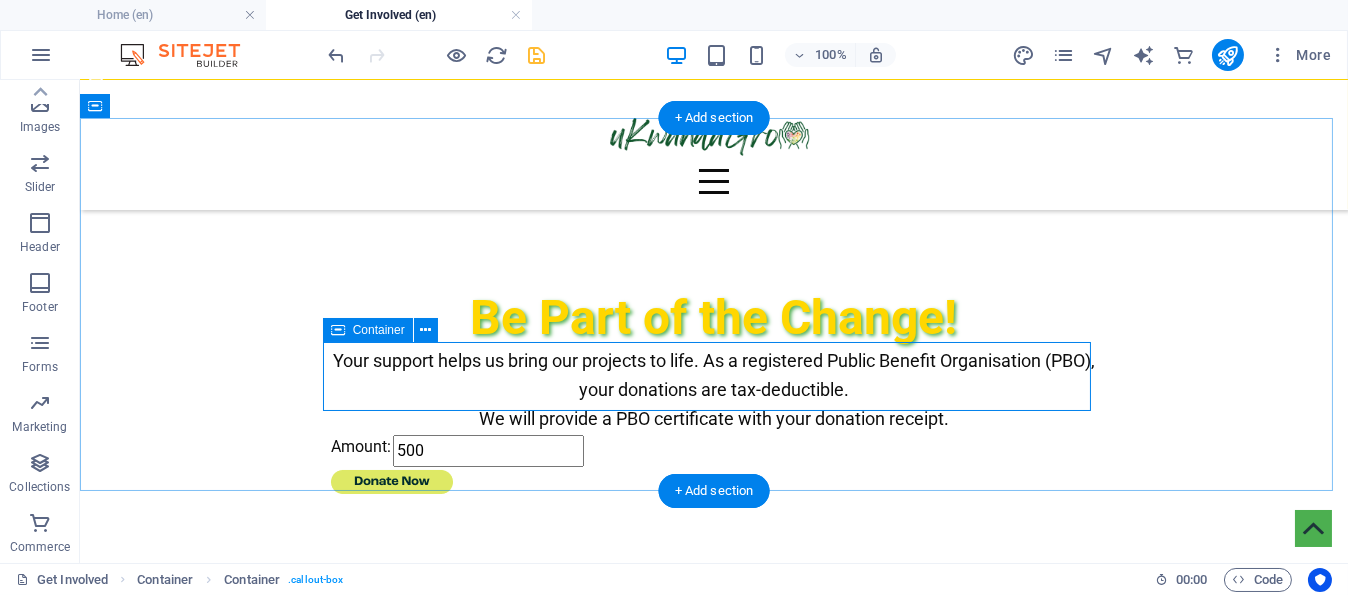 scroll, scrollTop: 214, scrollLeft: 0, axis: vertical 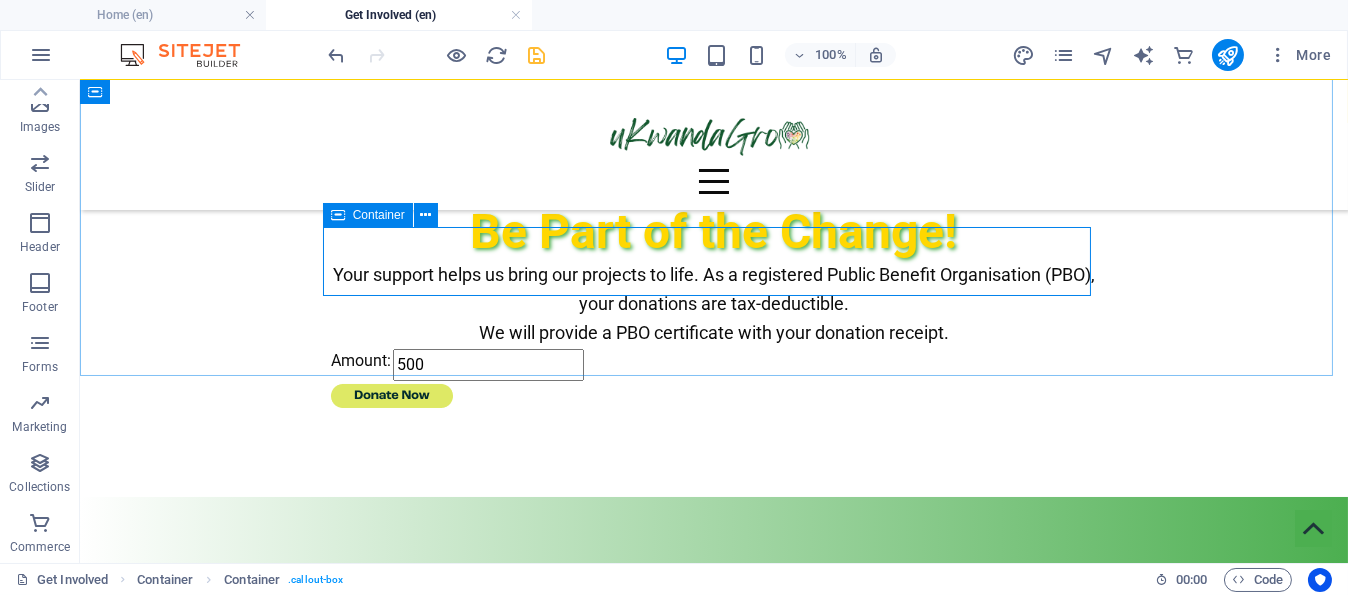 click on "Container" at bounding box center [379, 215] 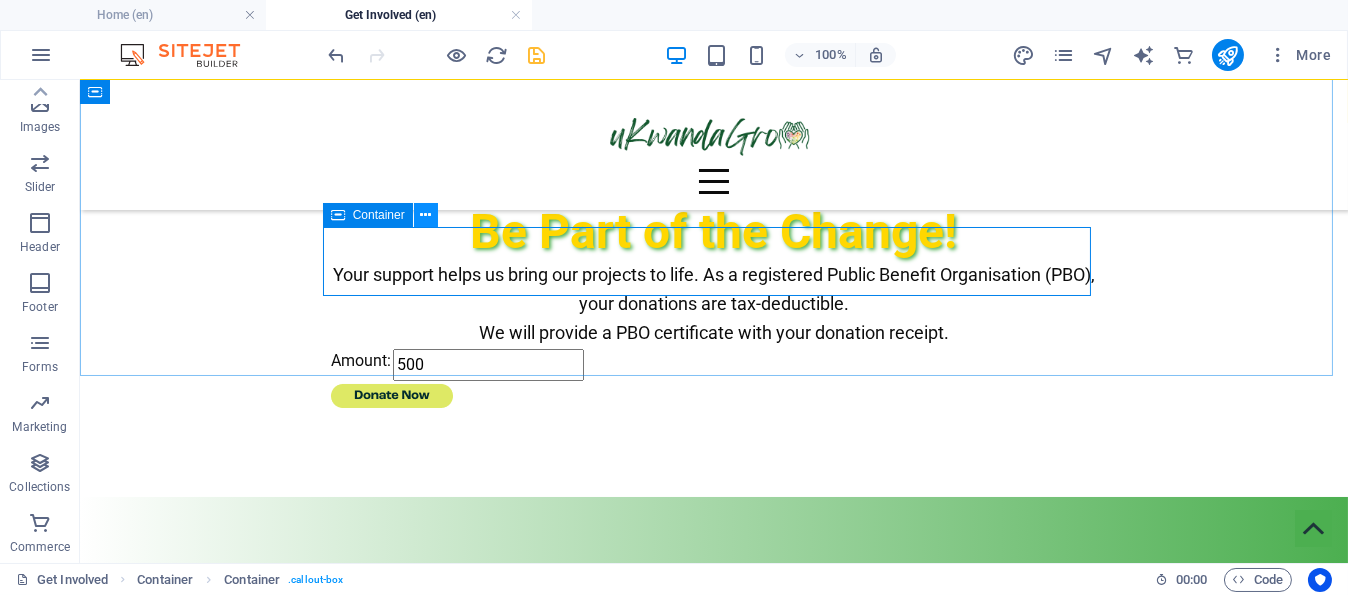 click at bounding box center (425, 215) 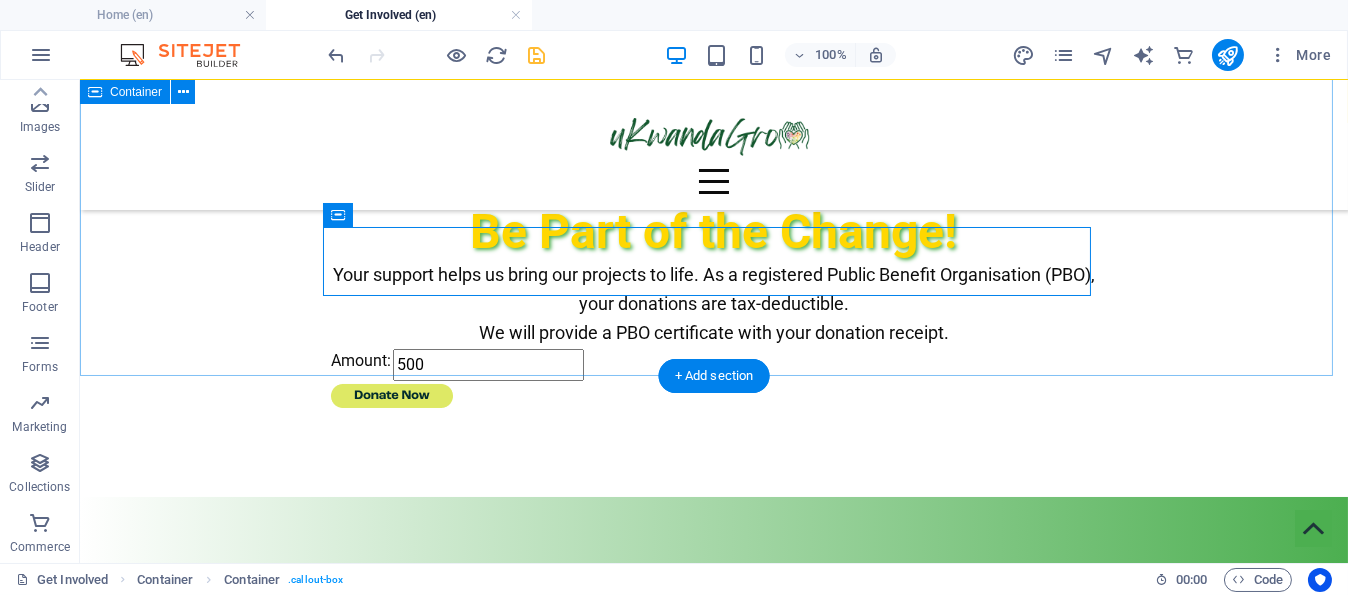 click on "Be Part of the Change! Your support helps us bring our projects to life. As a registered Public Benefit Organisation (PBO), your donations are tax-deductible.  We will provide a PBO certificate with your donation receipt.
Amount:
500" at bounding box center [714, 309] 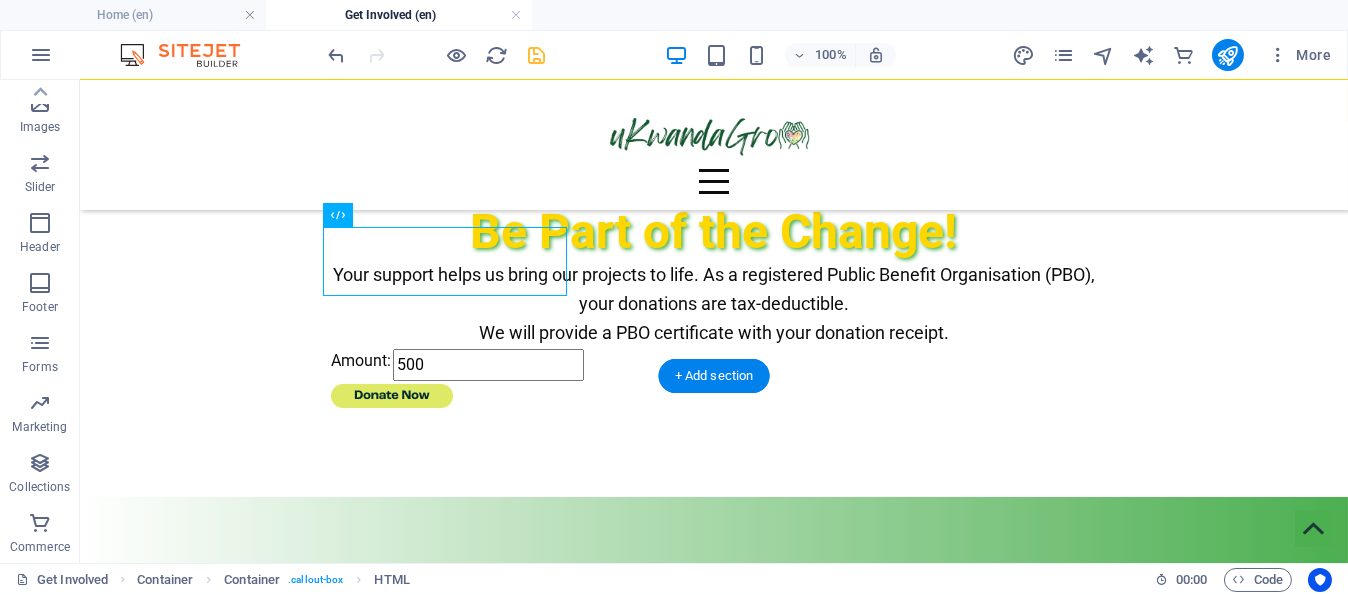 drag, startPoint x: 476, startPoint y: 246, endPoint x: 737, endPoint y: 238, distance: 261.1226 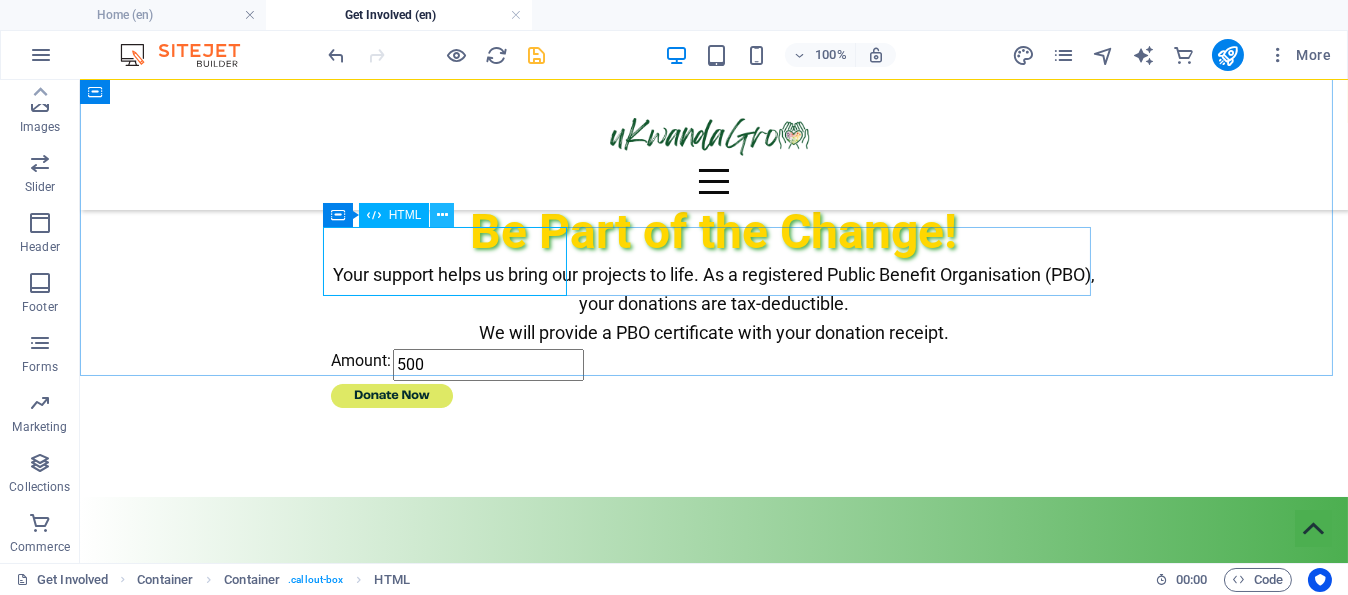 click at bounding box center (442, 215) 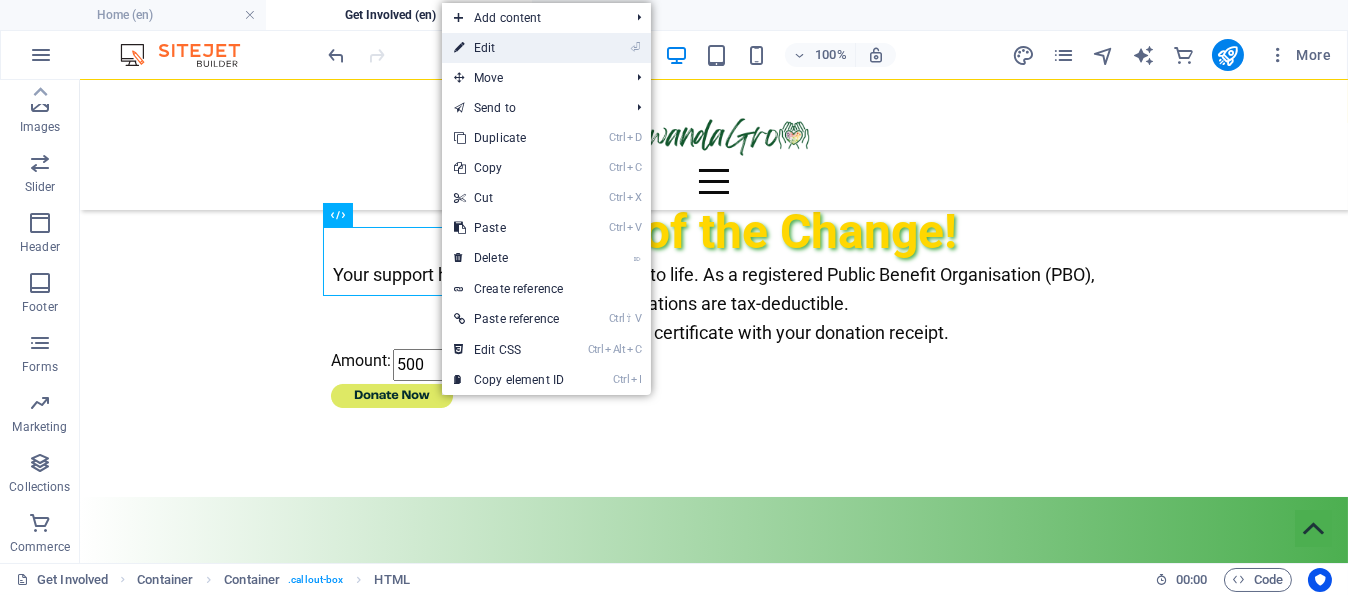click on "⏎  Edit" at bounding box center (509, 48) 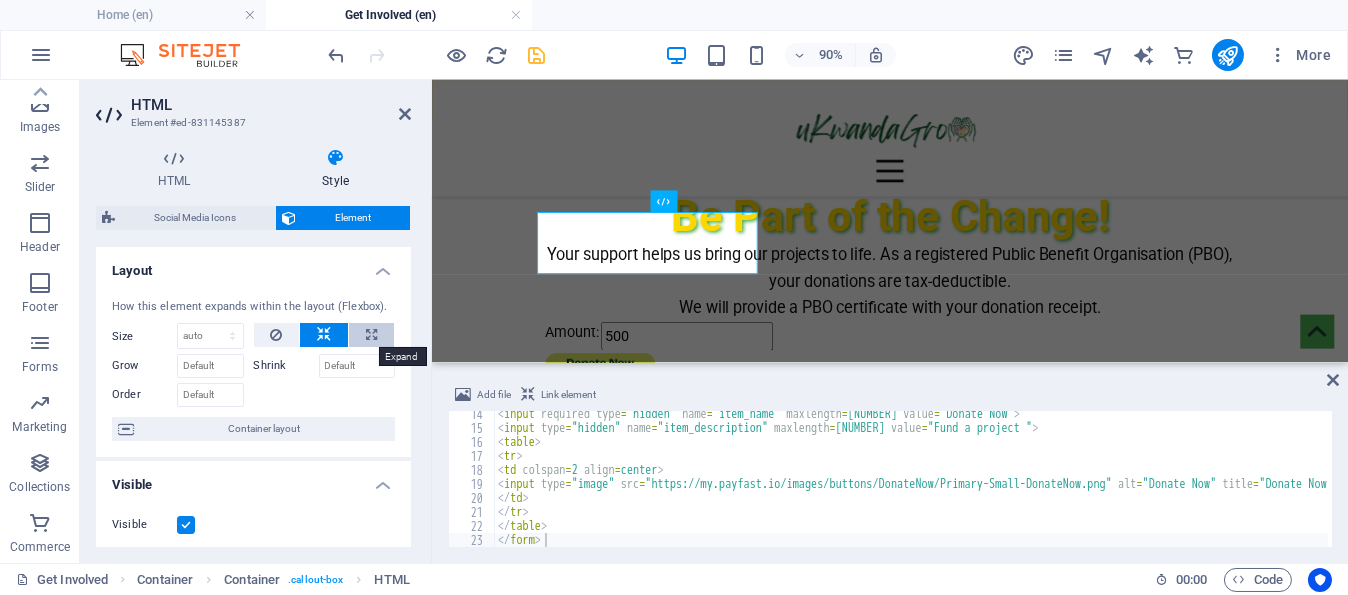 click at bounding box center (371, 335) 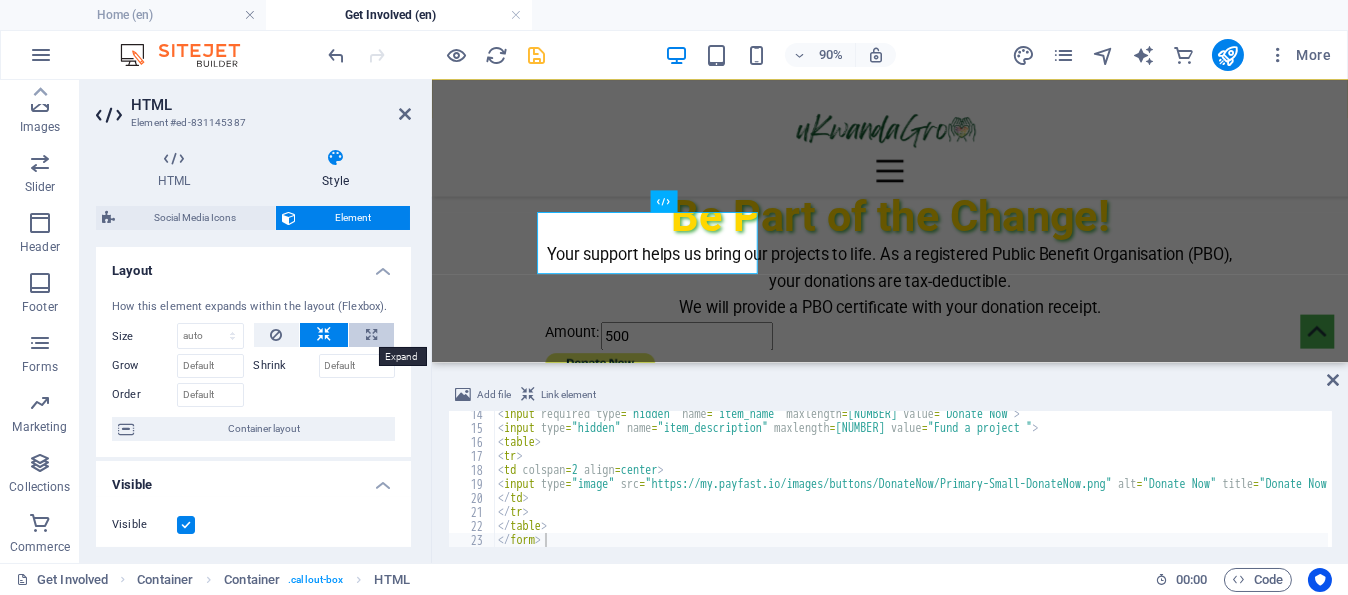 select on "%" 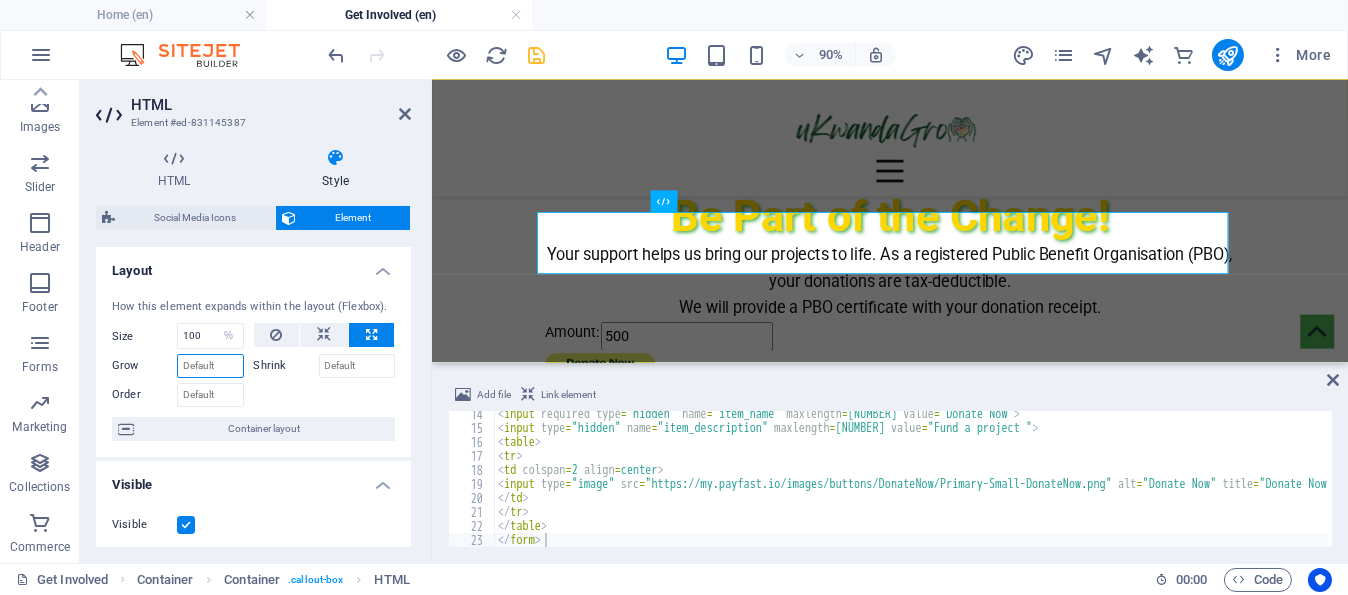 click on "Grow" at bounding box center (210, 366) 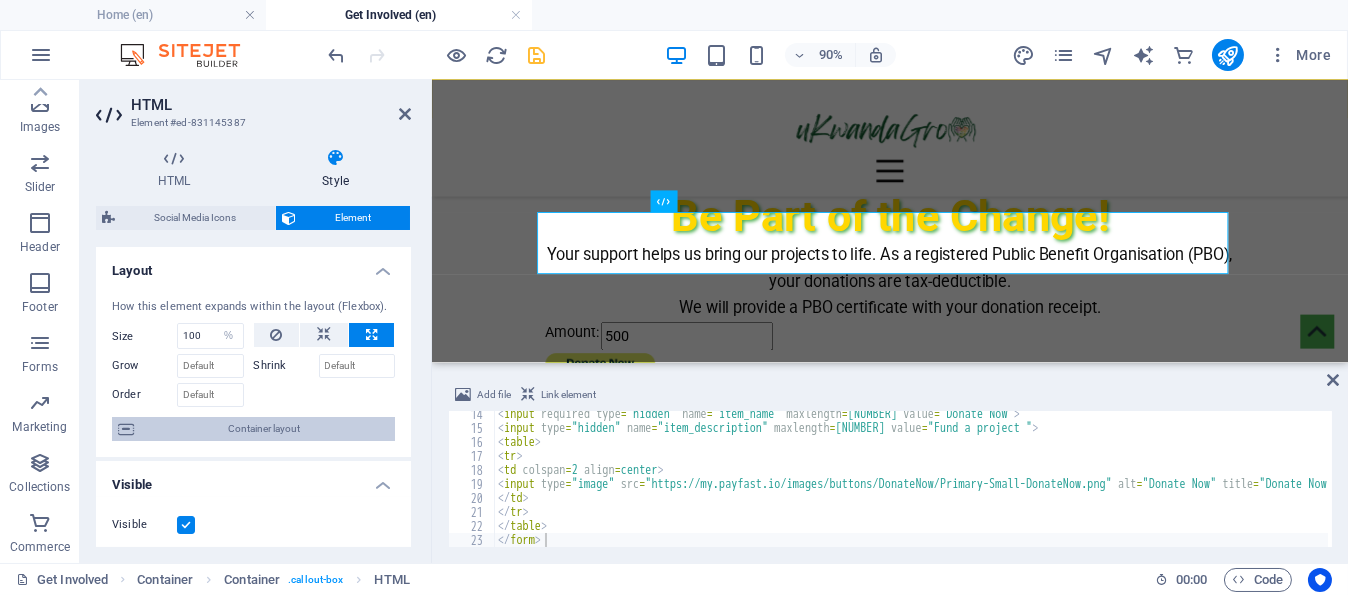 click on "Container layout" at bounding box center [264, 429] 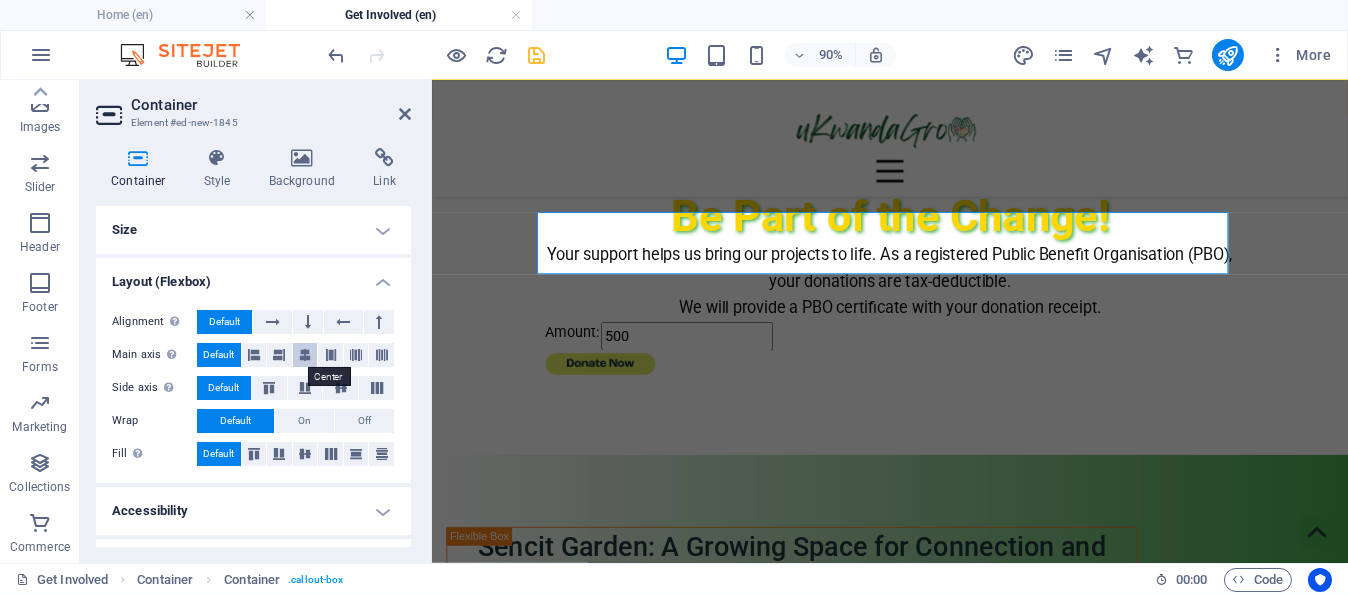 click at bounding box center [305, 355] 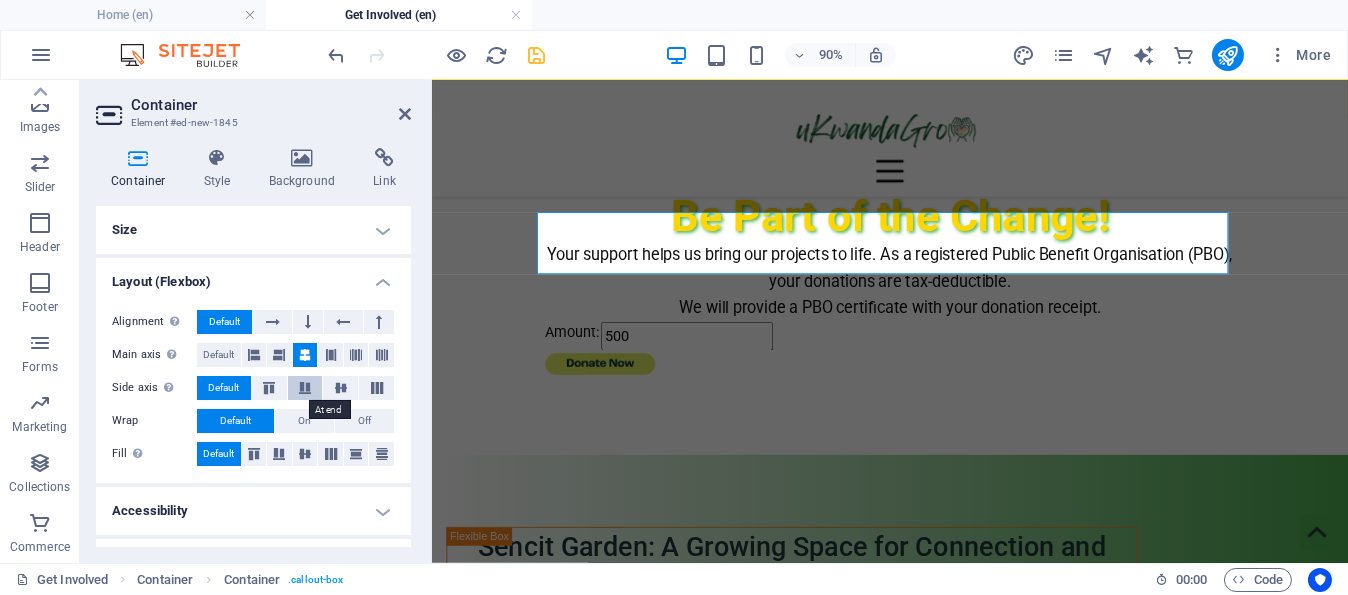 click at bounding box center [305, 388] 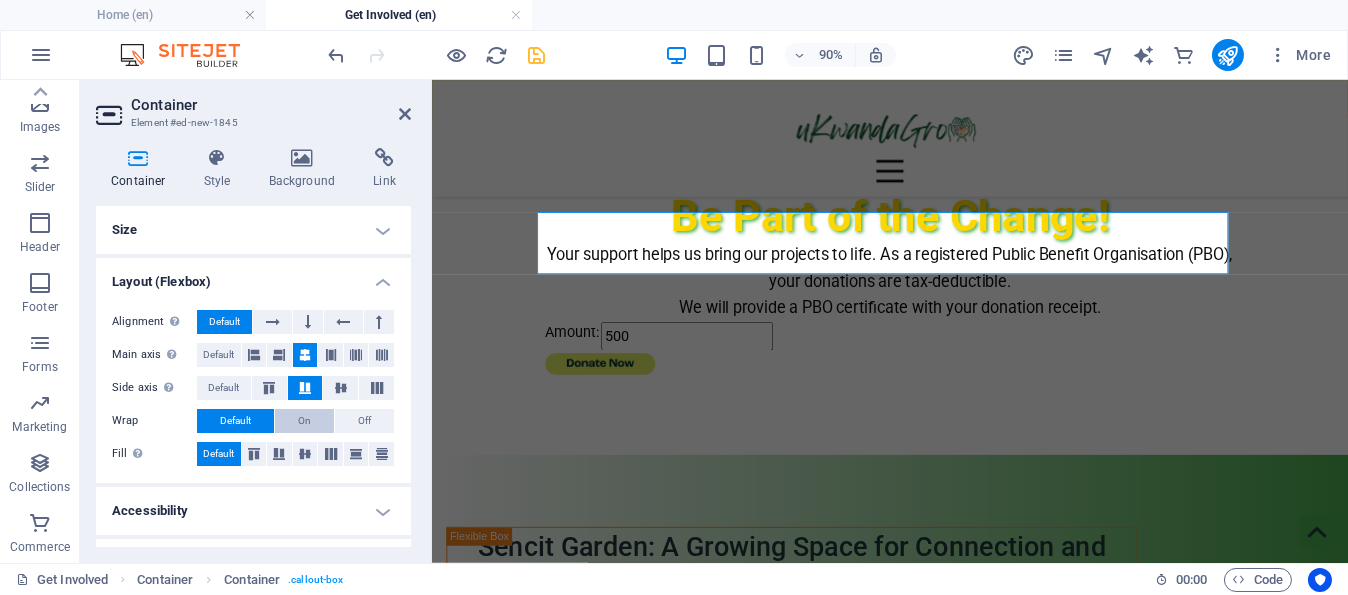 click on "On" at bounding box center (304, 421) 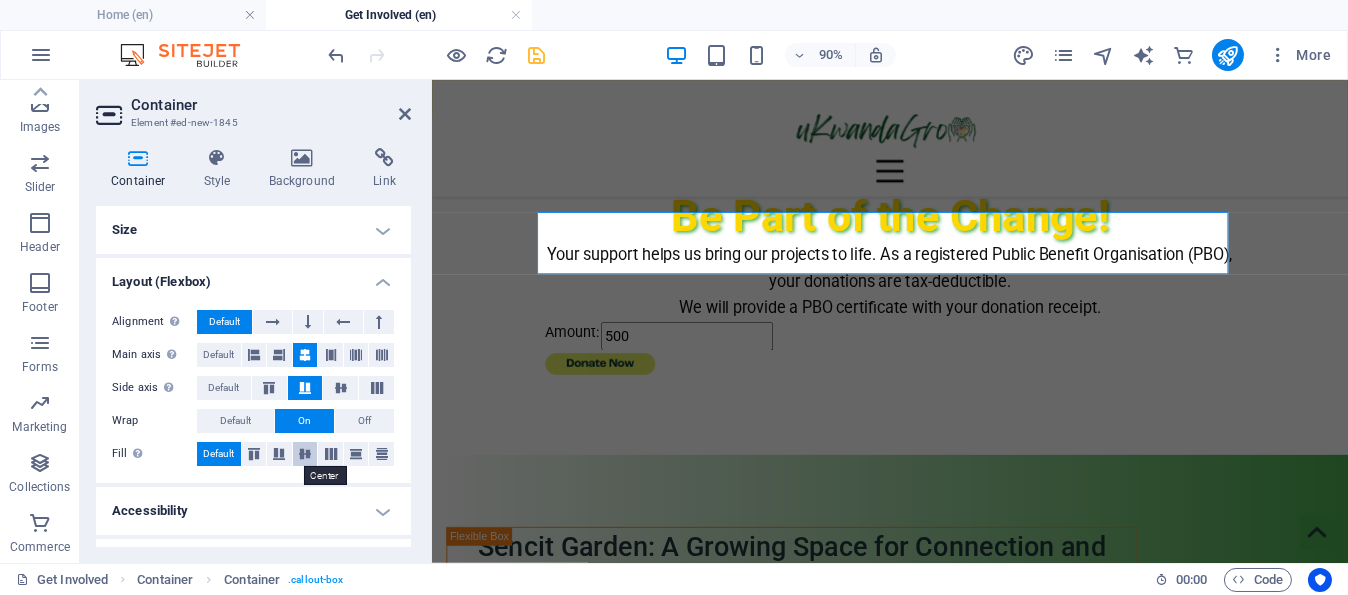 click at bounding box center (305, 454) 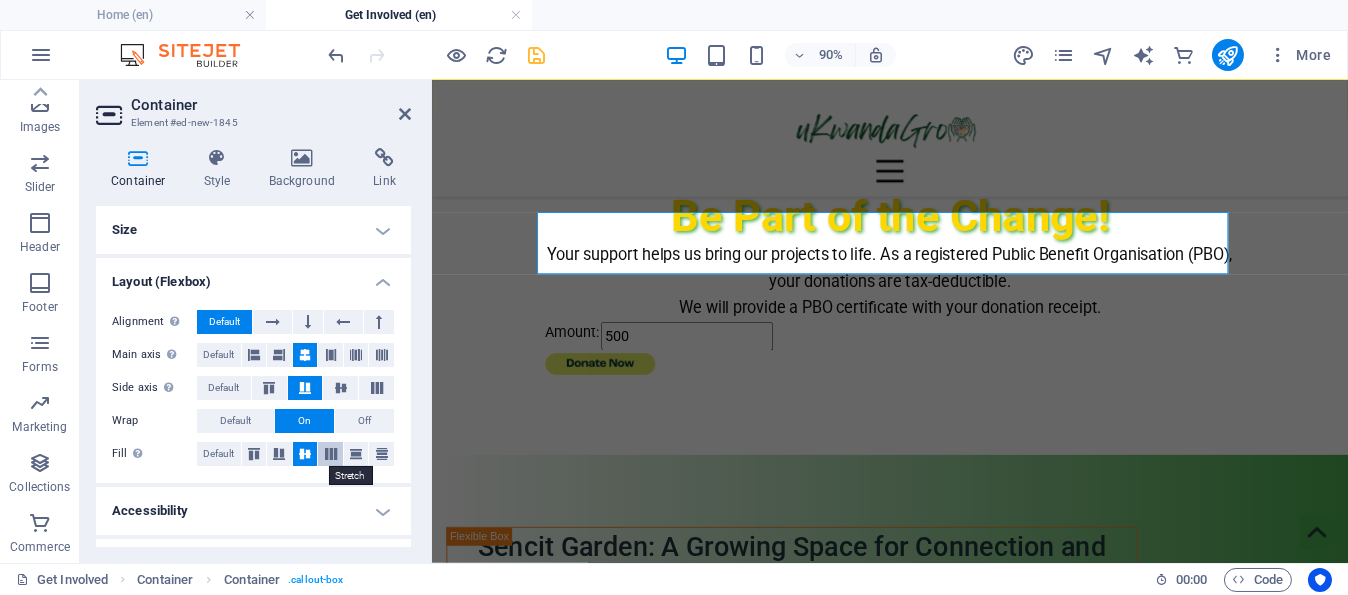 click at bounding box center [331, 454] 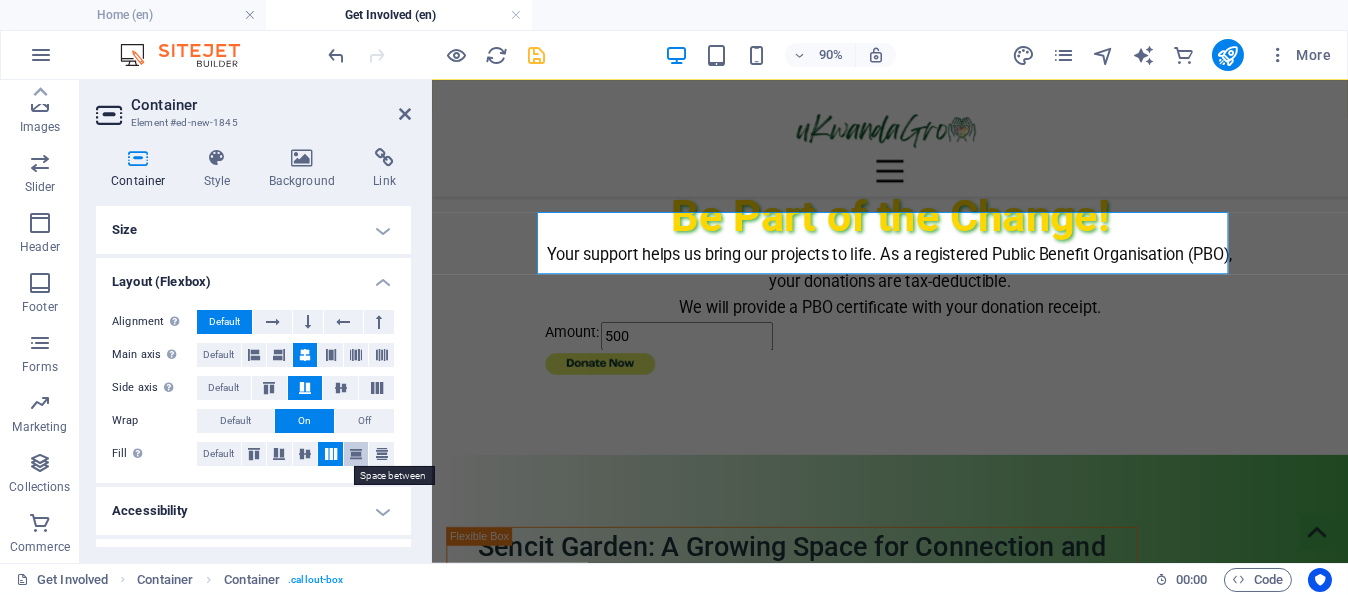 click at bounding box center [356, 454] 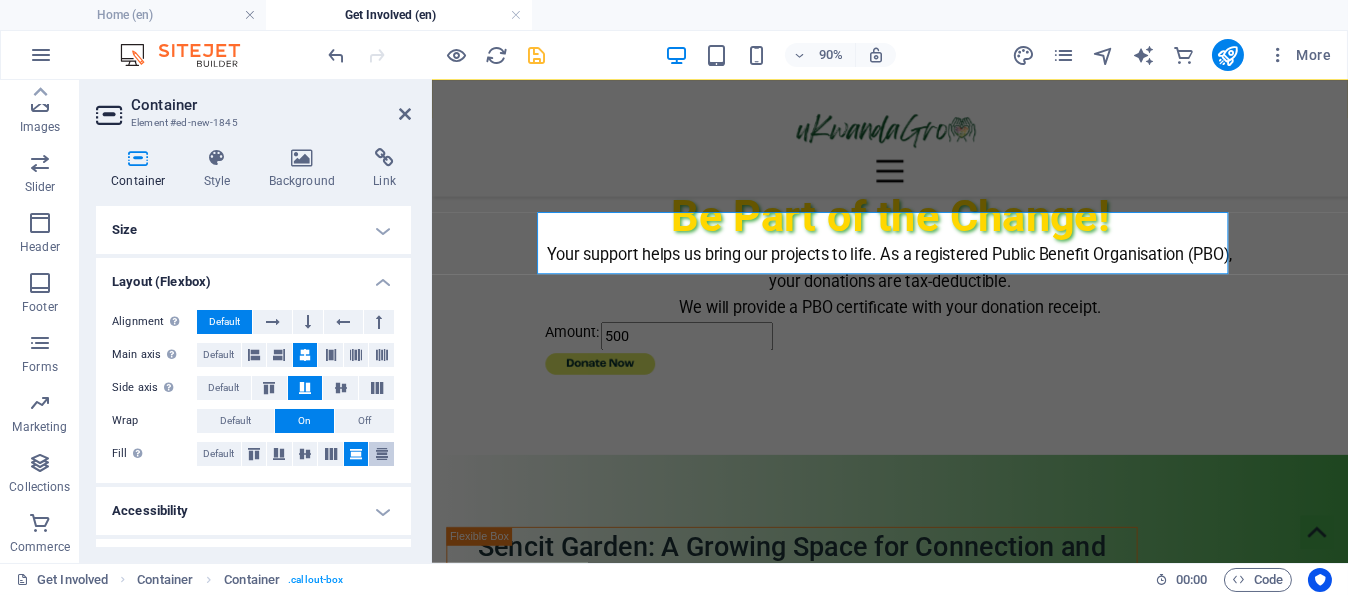 click at bounding box center (382, 454) 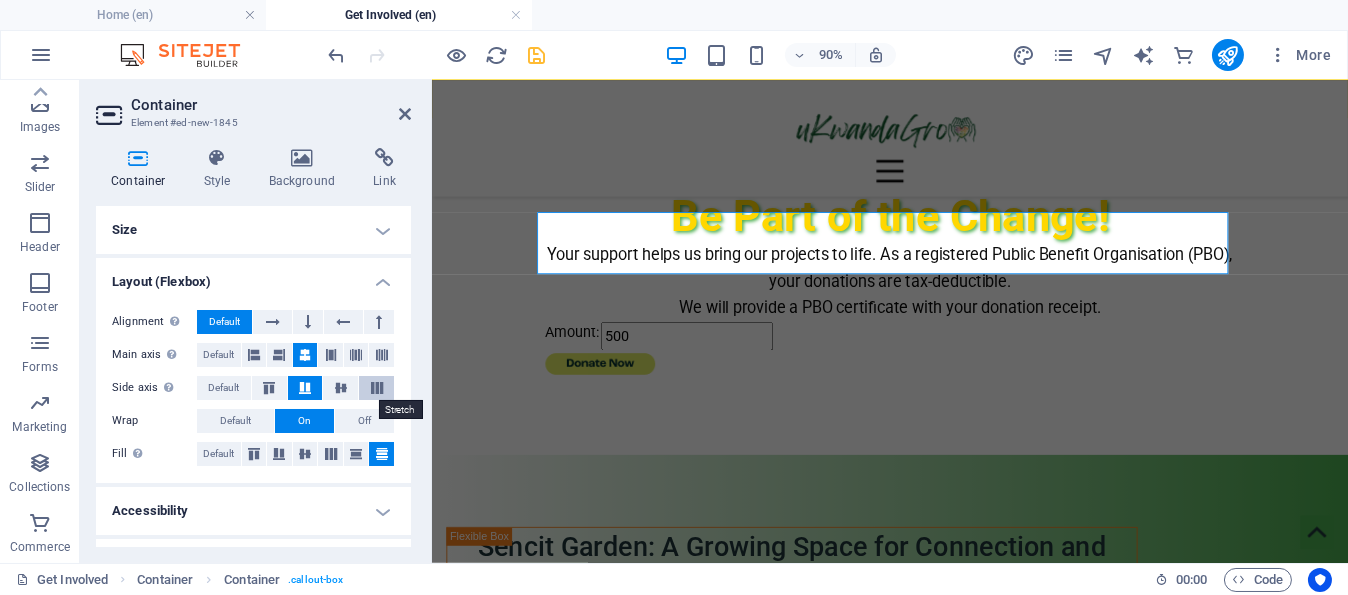 click at bounding box center [377, 388] 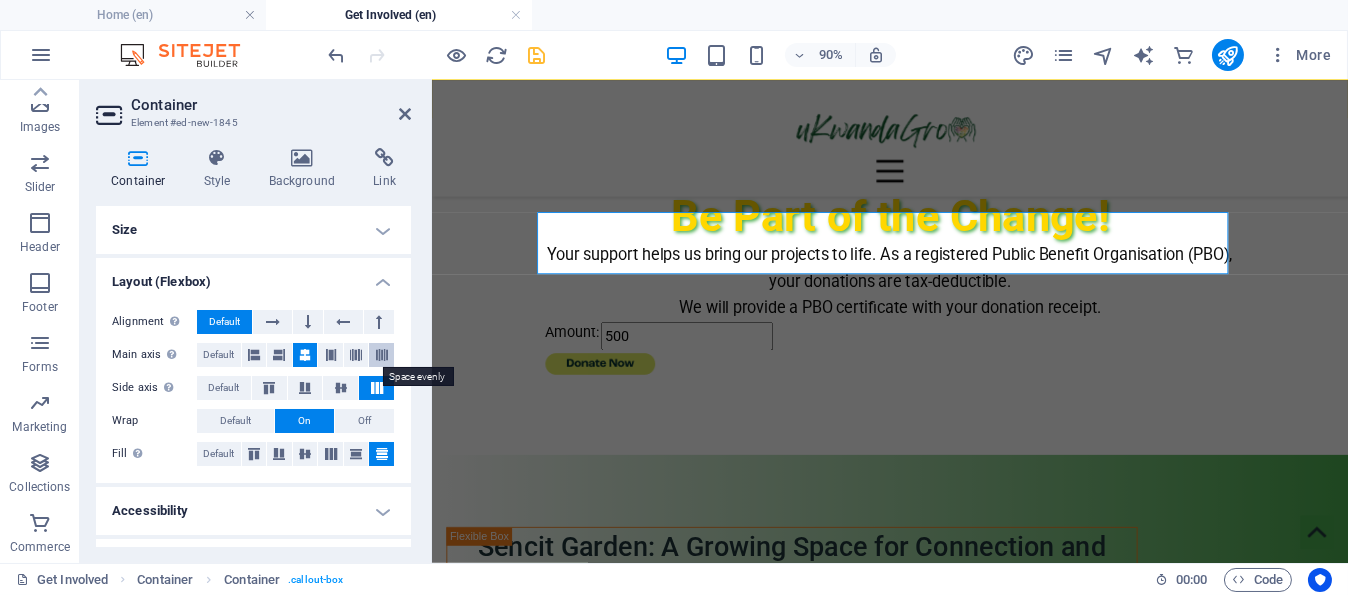 click at bounding box center (382, 355) 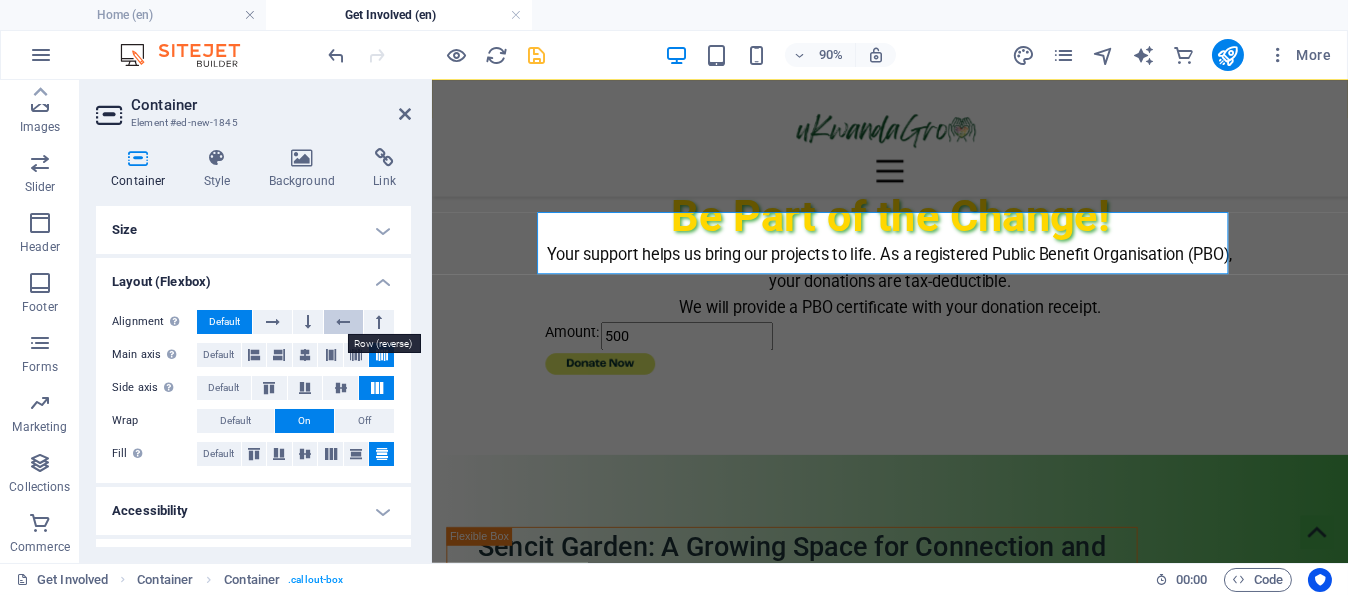 click at bounding box center [343, 322] 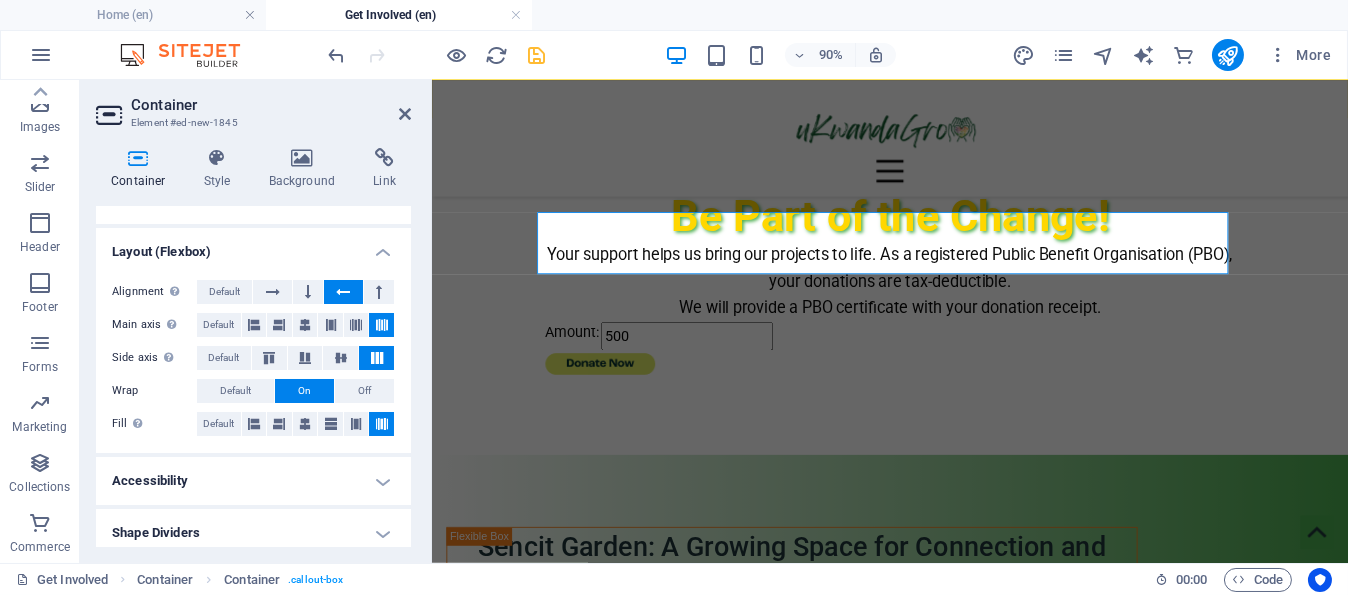 scroll, scrollTop: 39, scrollLeft: 0, axis: vertical 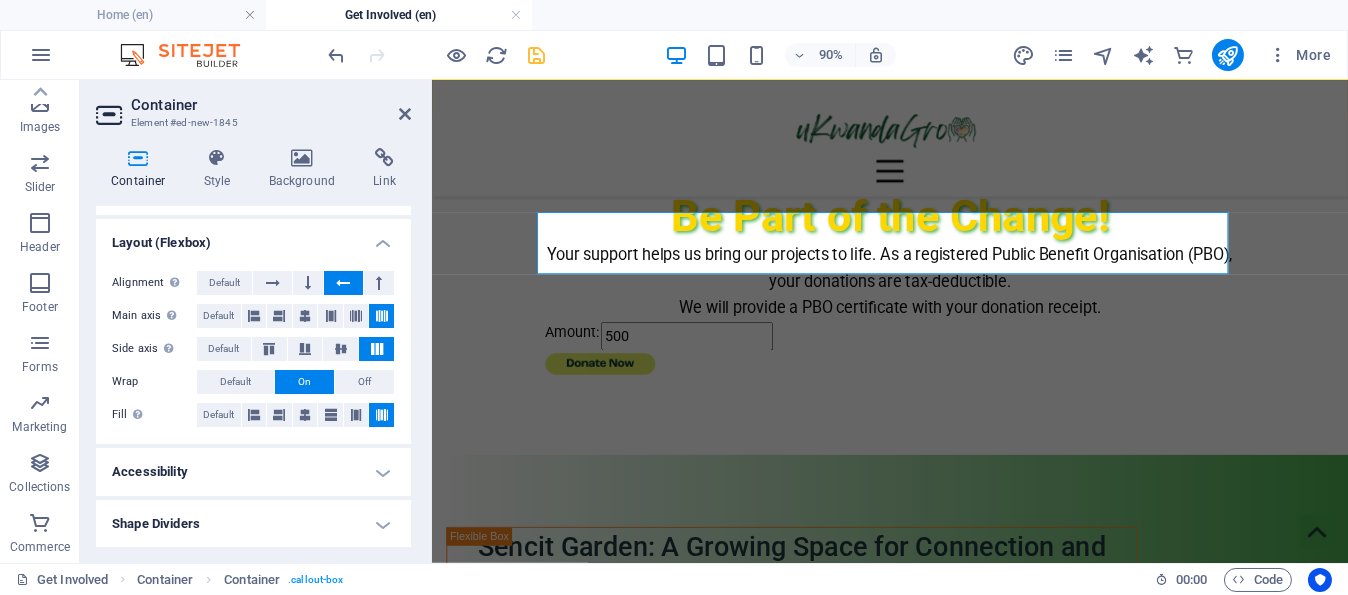 click on "Accessibility" at bounding box center (253, 472) 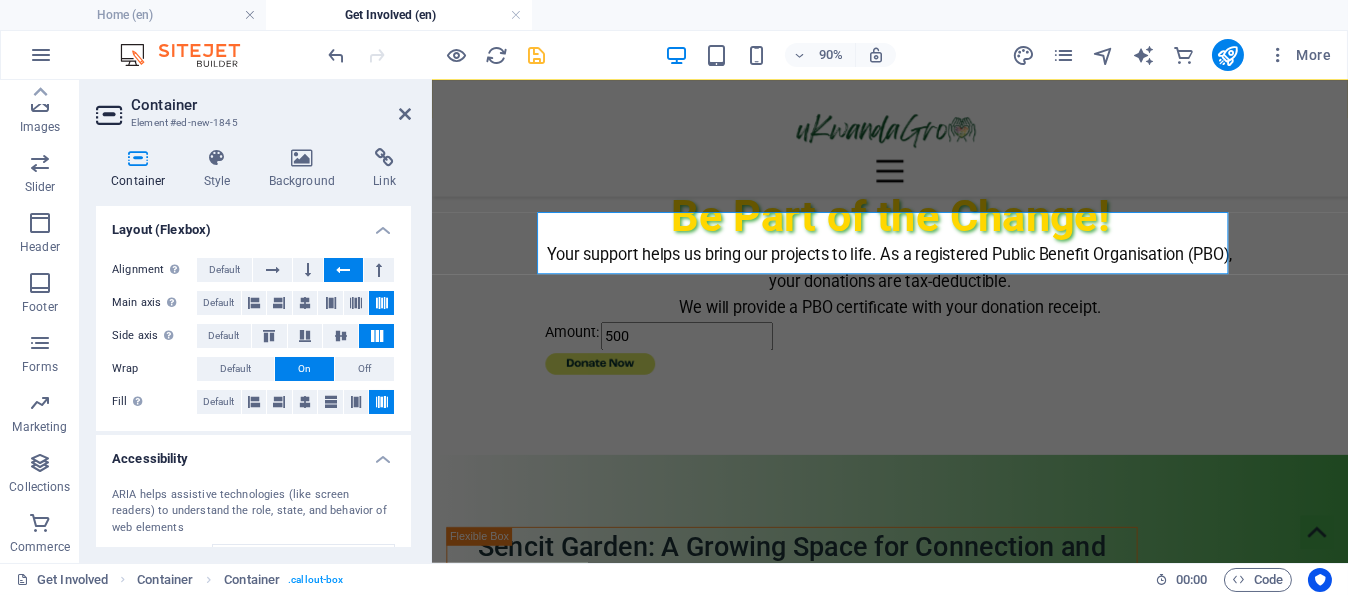 scroll, scrollTop: 0, scrollLeft: 0, axis: both 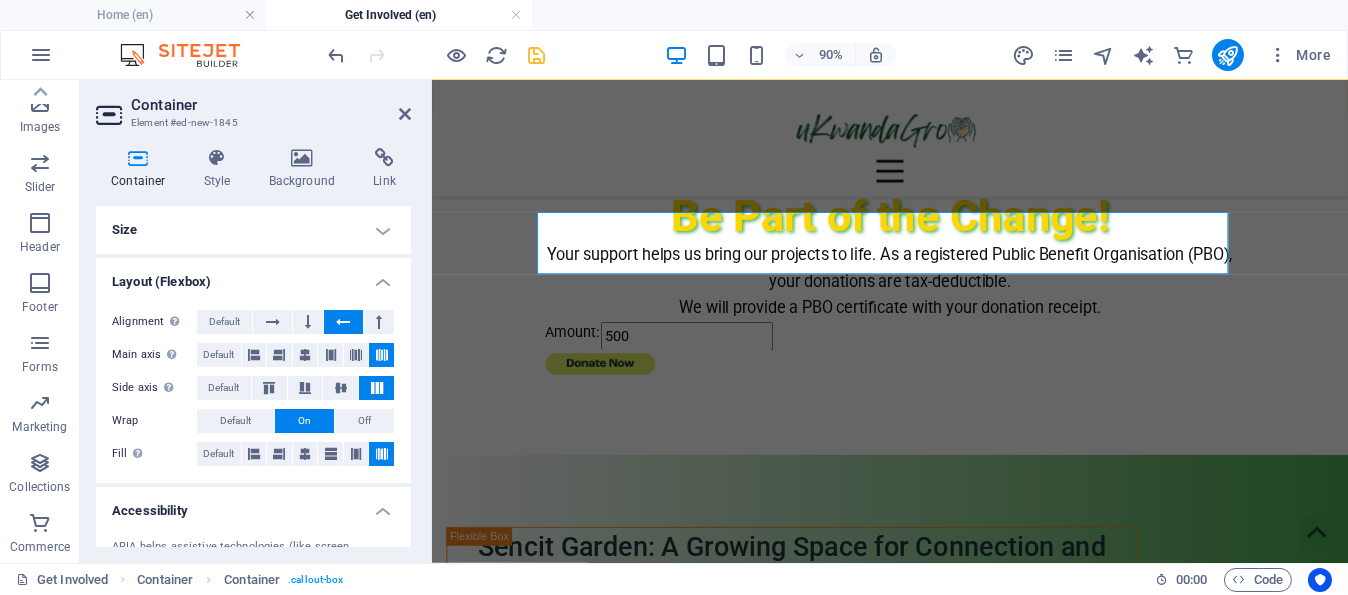 click on "Size" at bounding box center [253, 230] 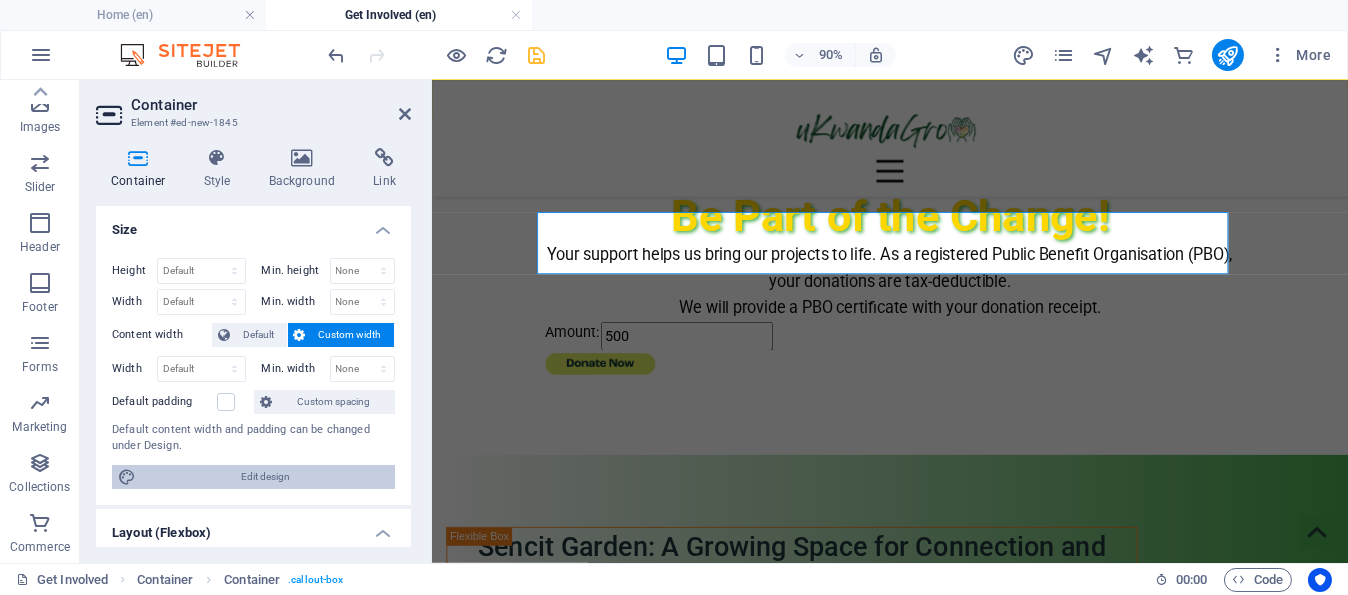 click on "Edit design" at bounding box center (265, 477) 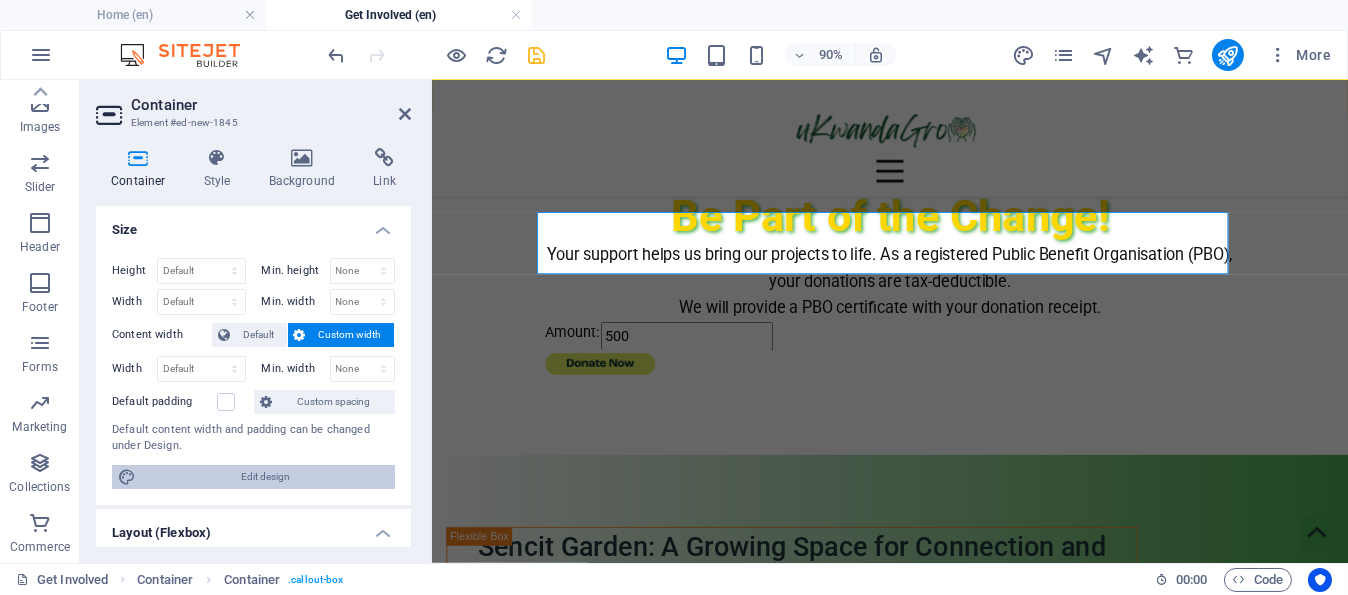 select on "700" 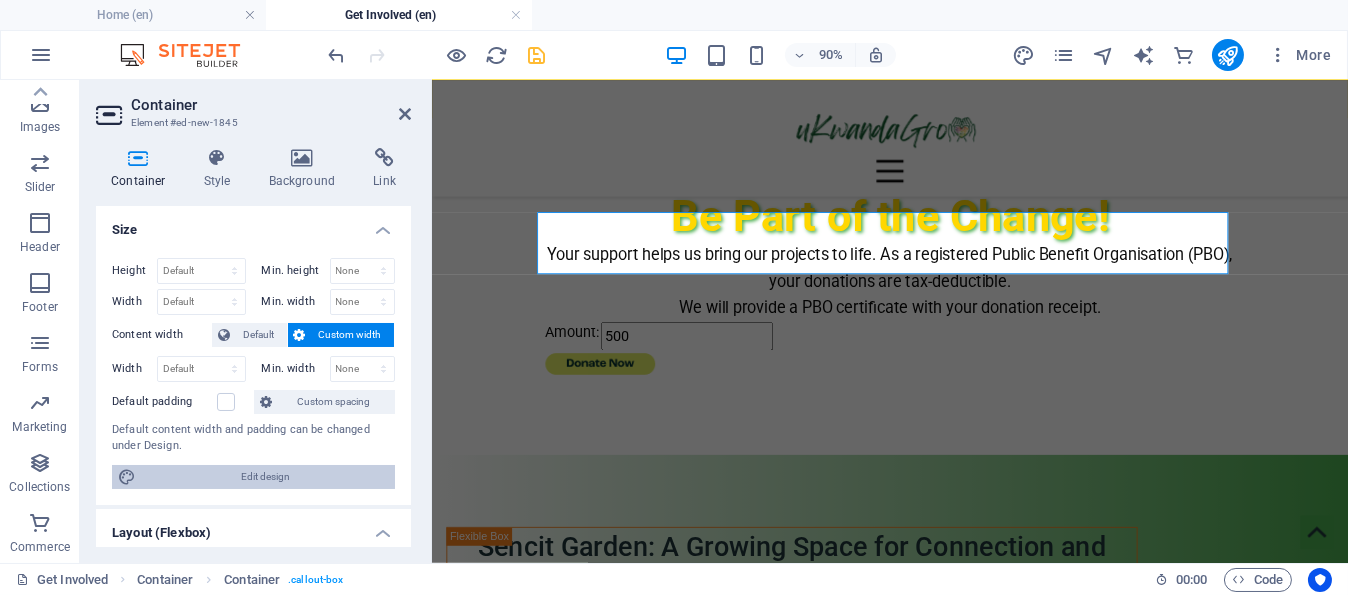 select on "rem" 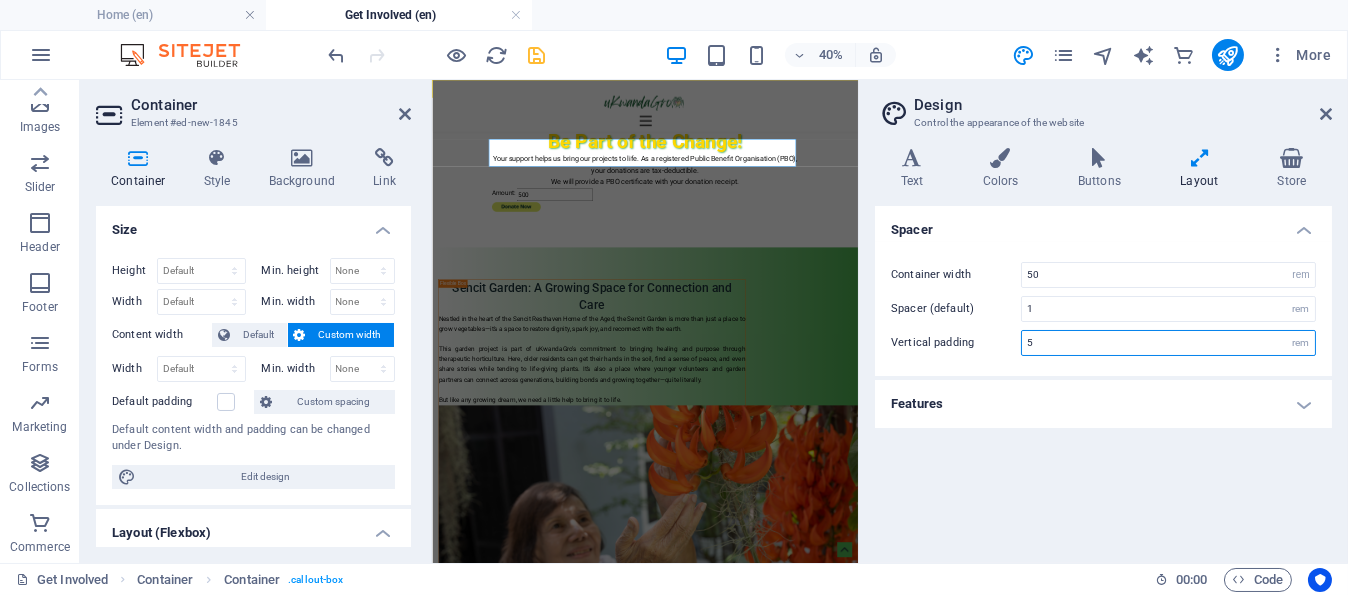 drag, startPoint x: 1040, startPoint y: 344, endPoint x: 1013, endPoint y: 345, distance: 27.018513 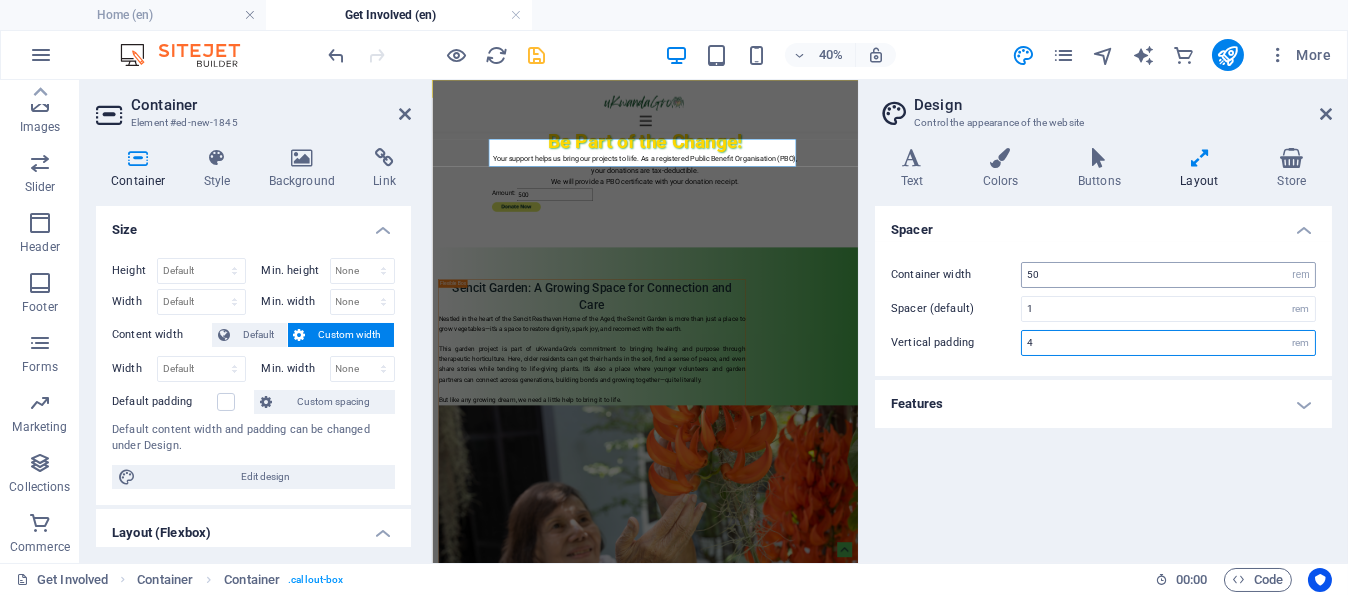type on "4" 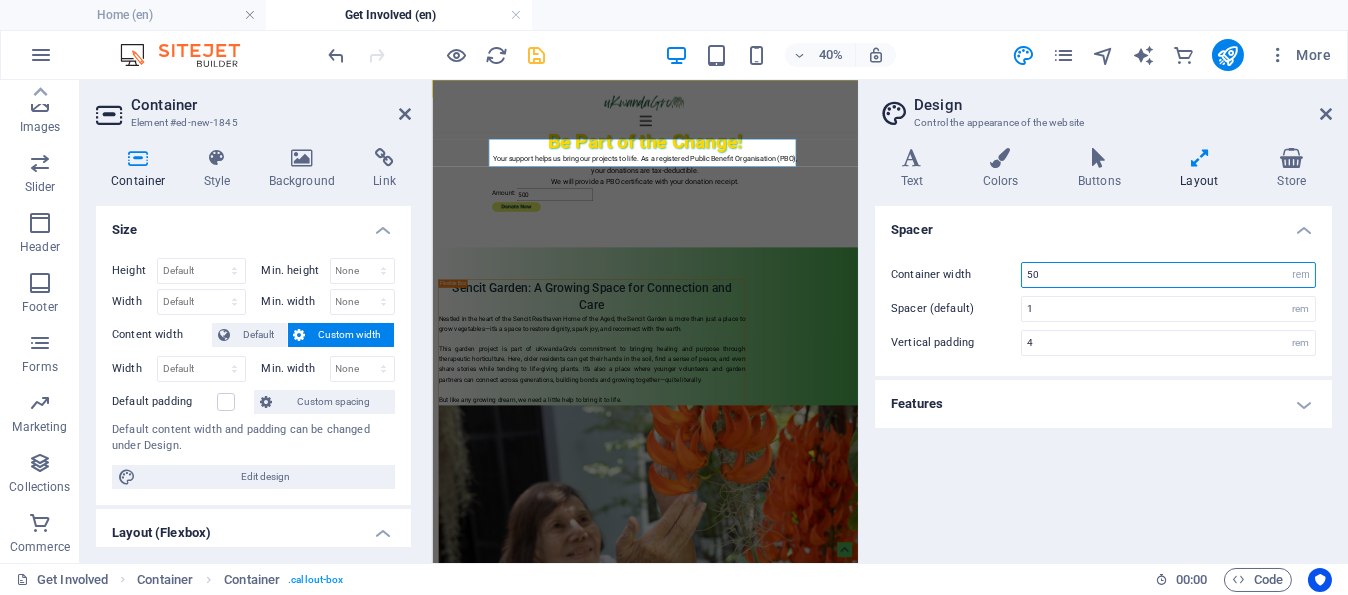 drag, startPoint x: 1039, startPoint y: 268, endPoint x: 1007, endPoint y: 269, distance: 32.01562 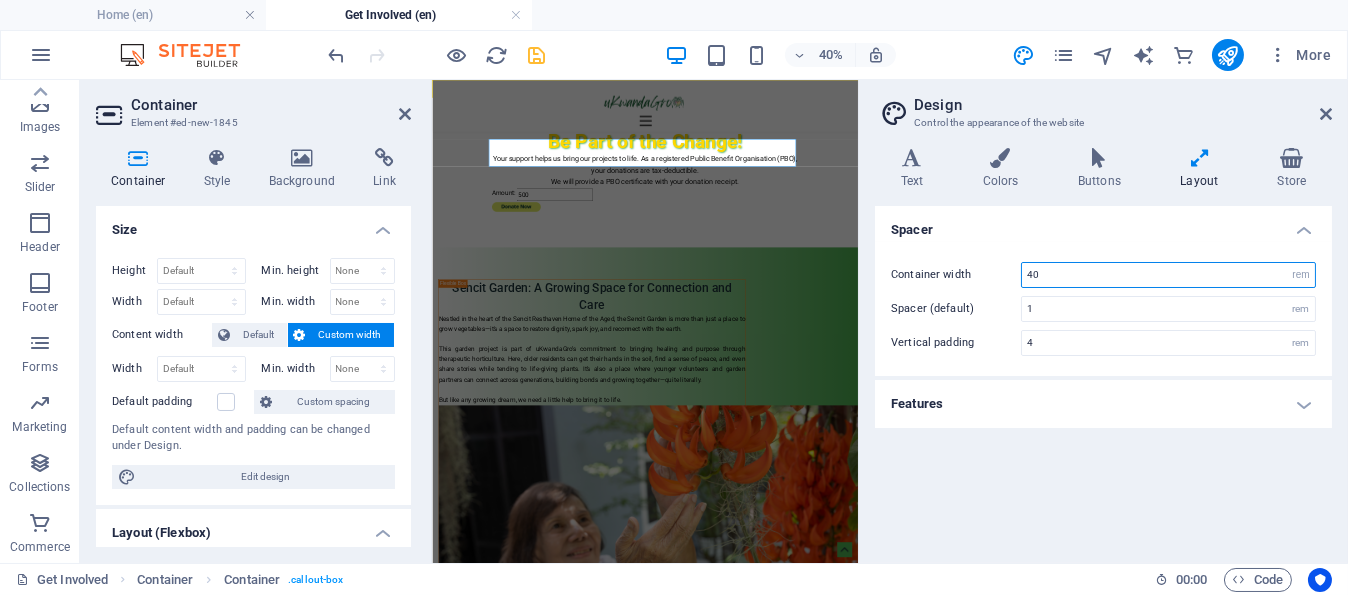 type on "40" 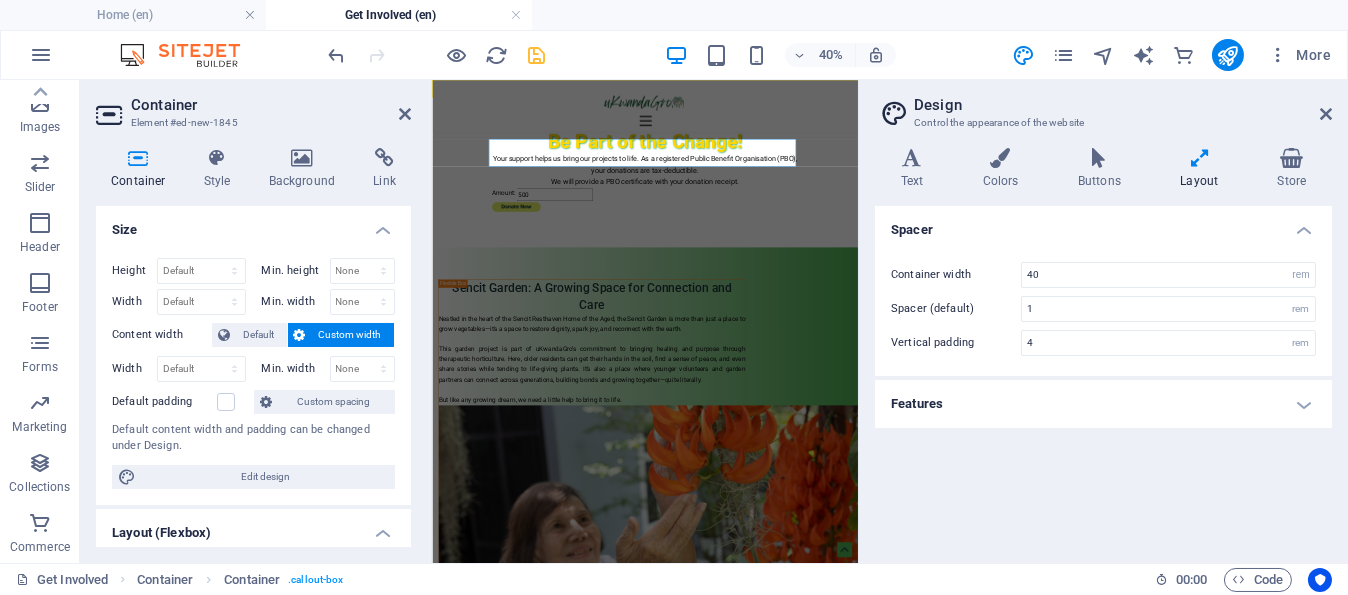 click on "Features" at bounding box center [1103, 404] 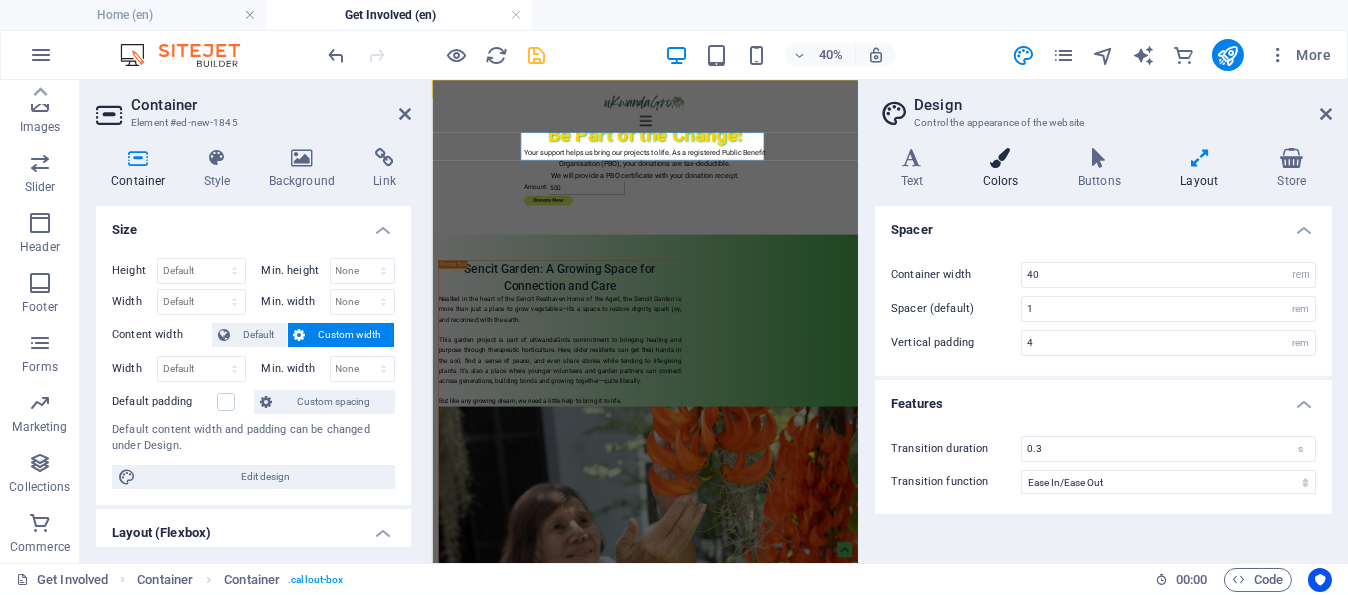 click on "Colors" at bounding box center (1004, 169) 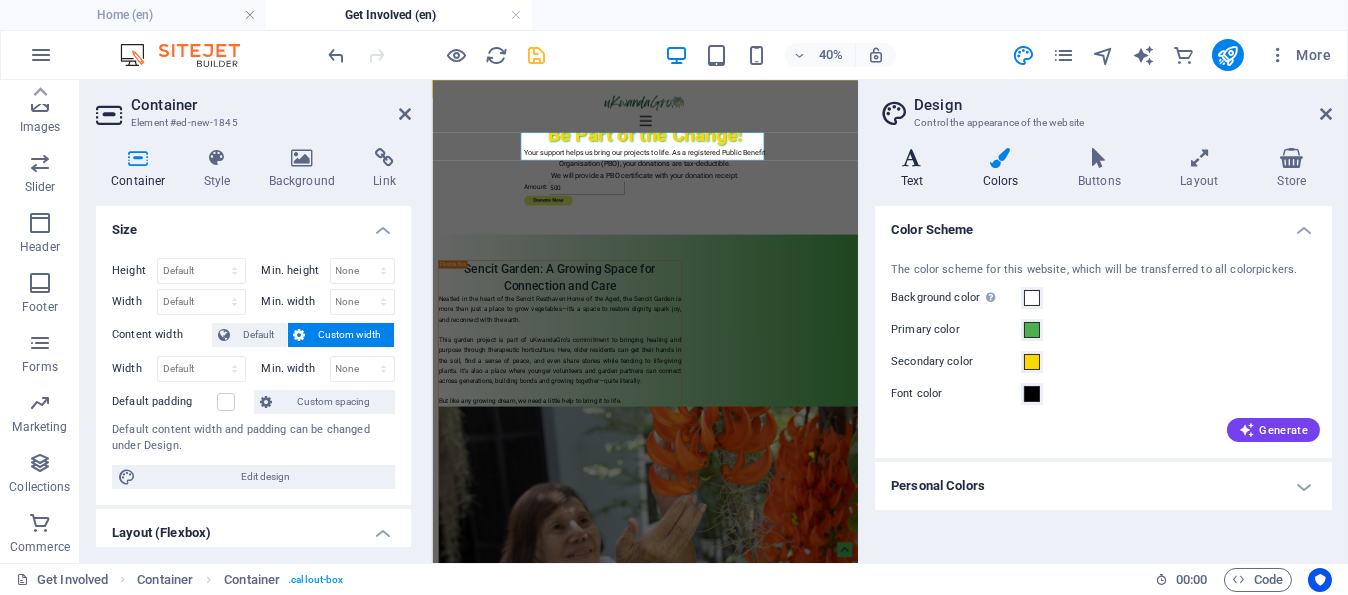 click on "Text" at bounding box center (916, 169) 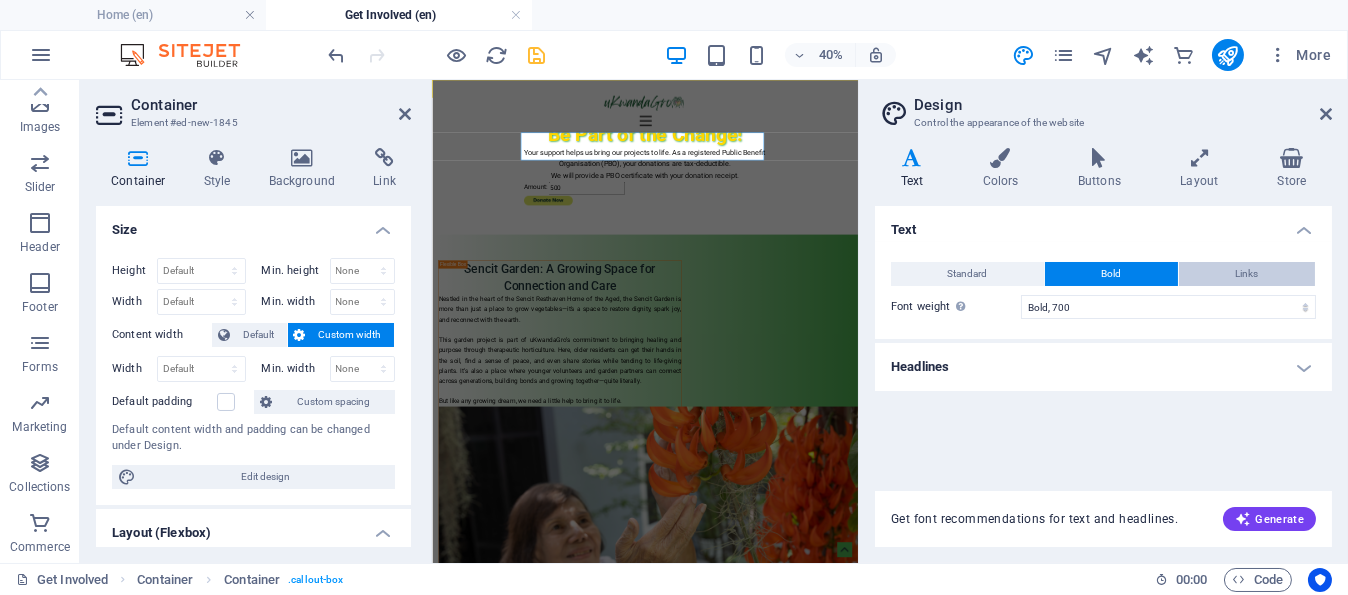 click on "Links" at bounding box center [1247, 274] 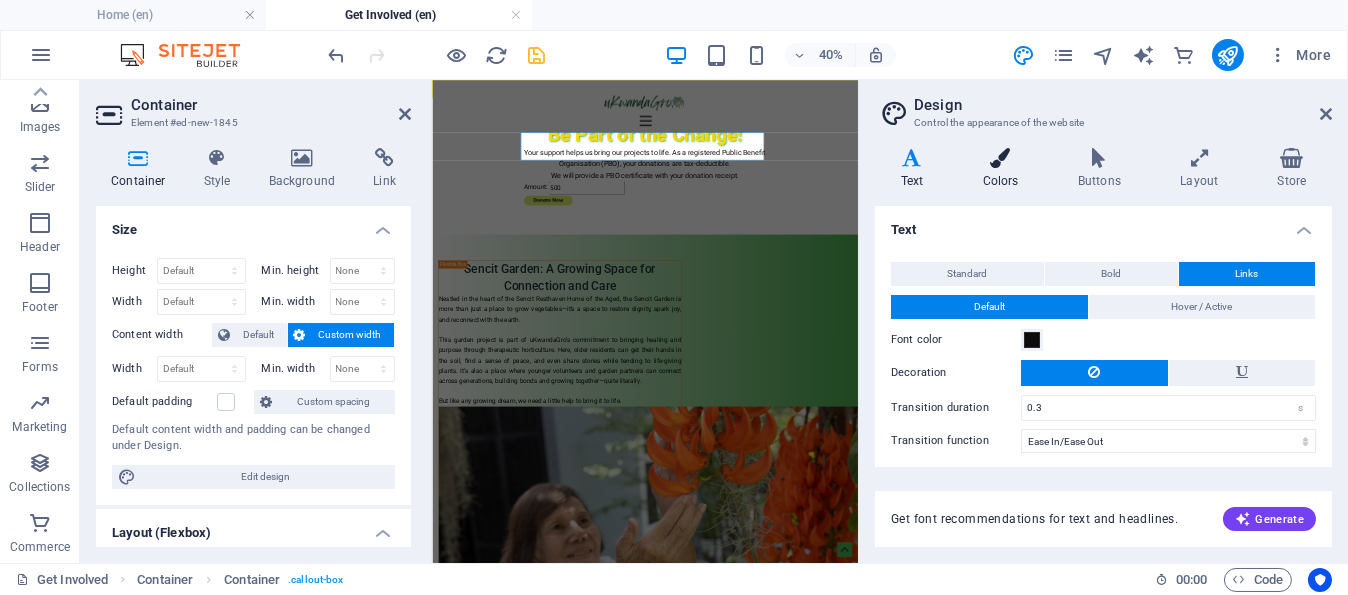 click on "Colors" at bounding box center [1004, 169] 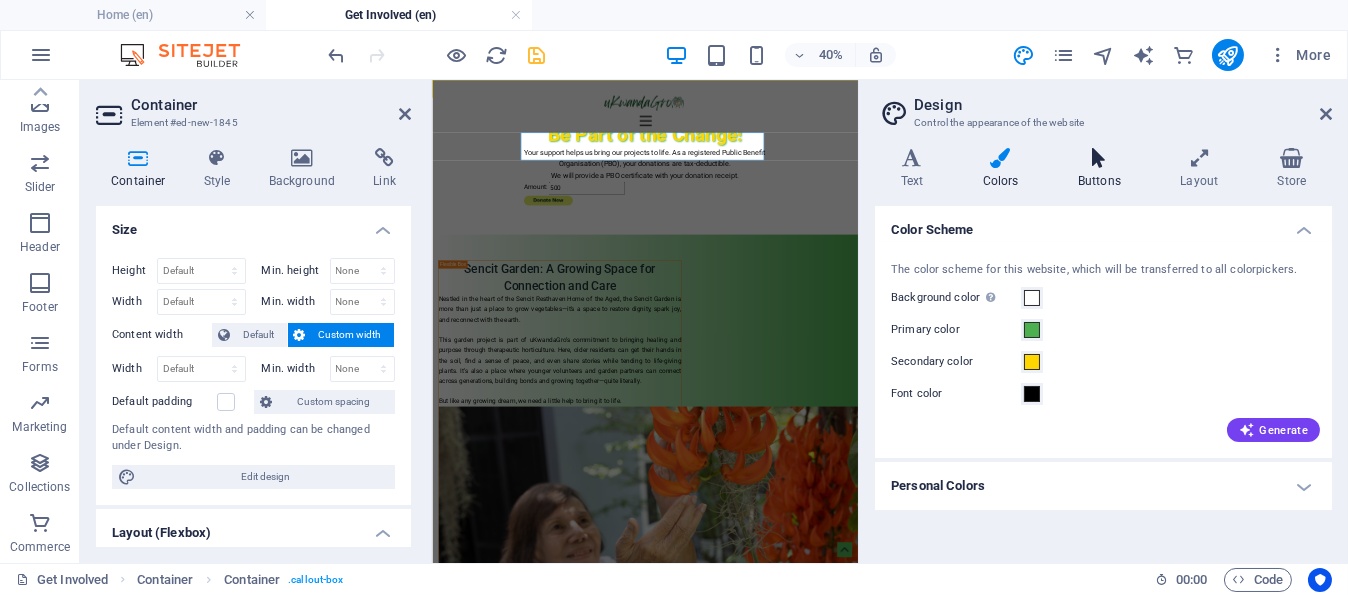 click on "Buttons" at bounding box center [1103, 169] 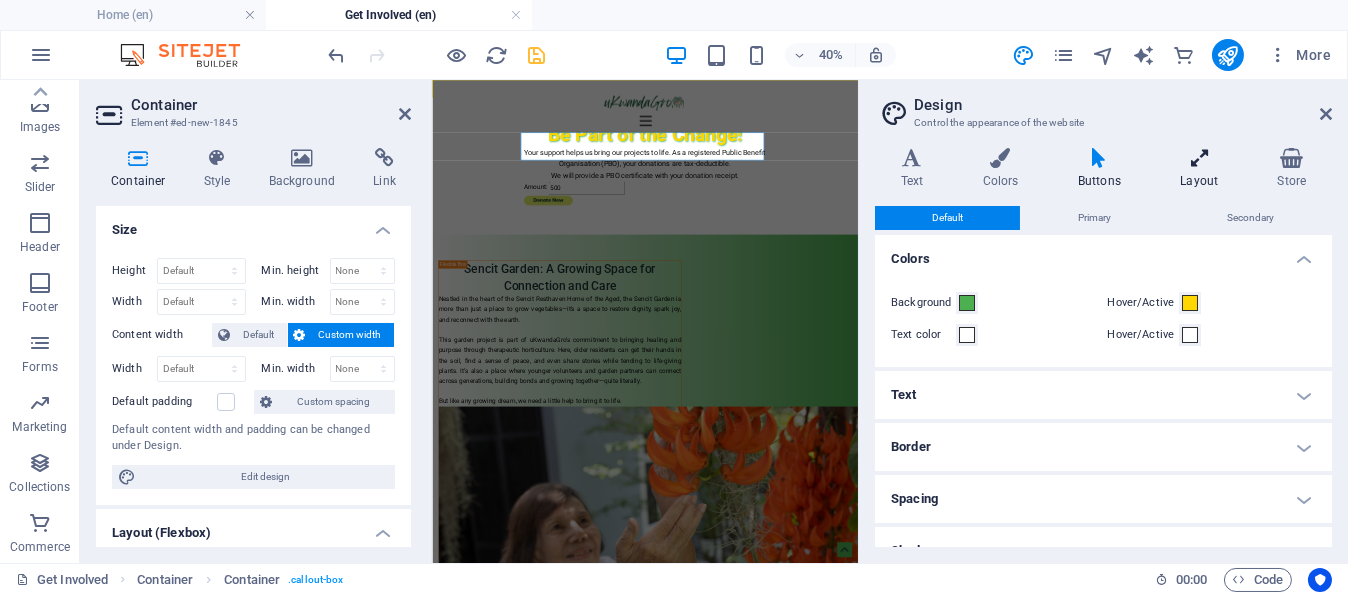 click on "Layout" at bounding box center [1203, 169] 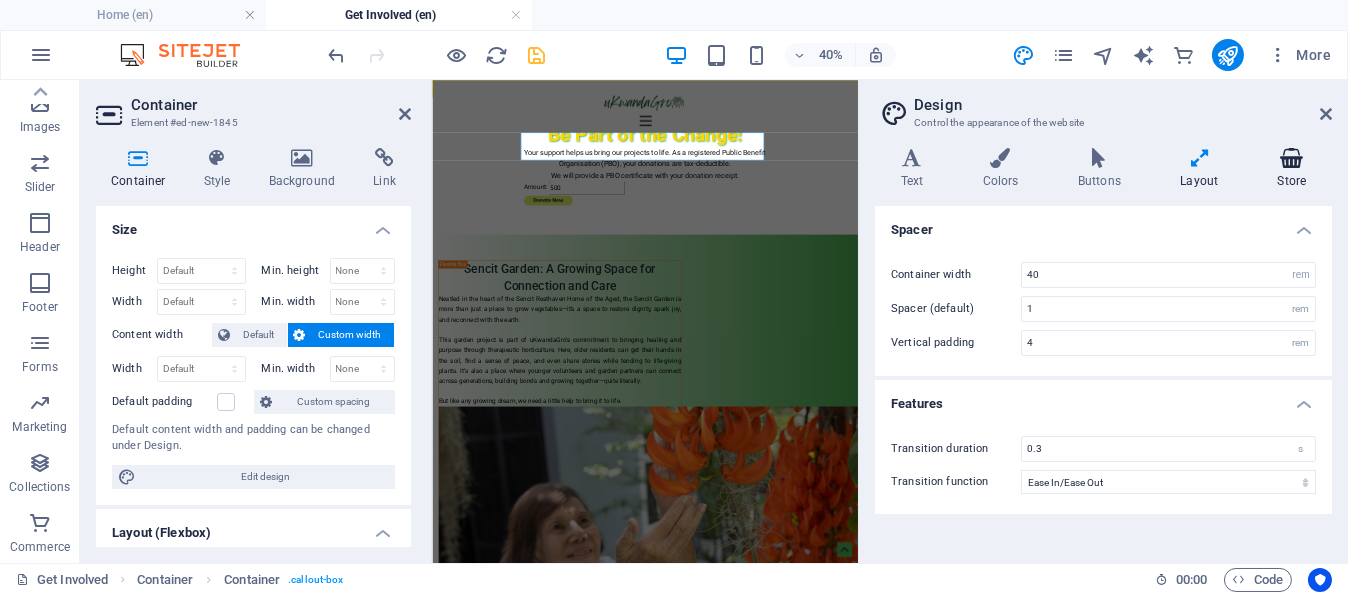 click at bounding box center (1292, 158) 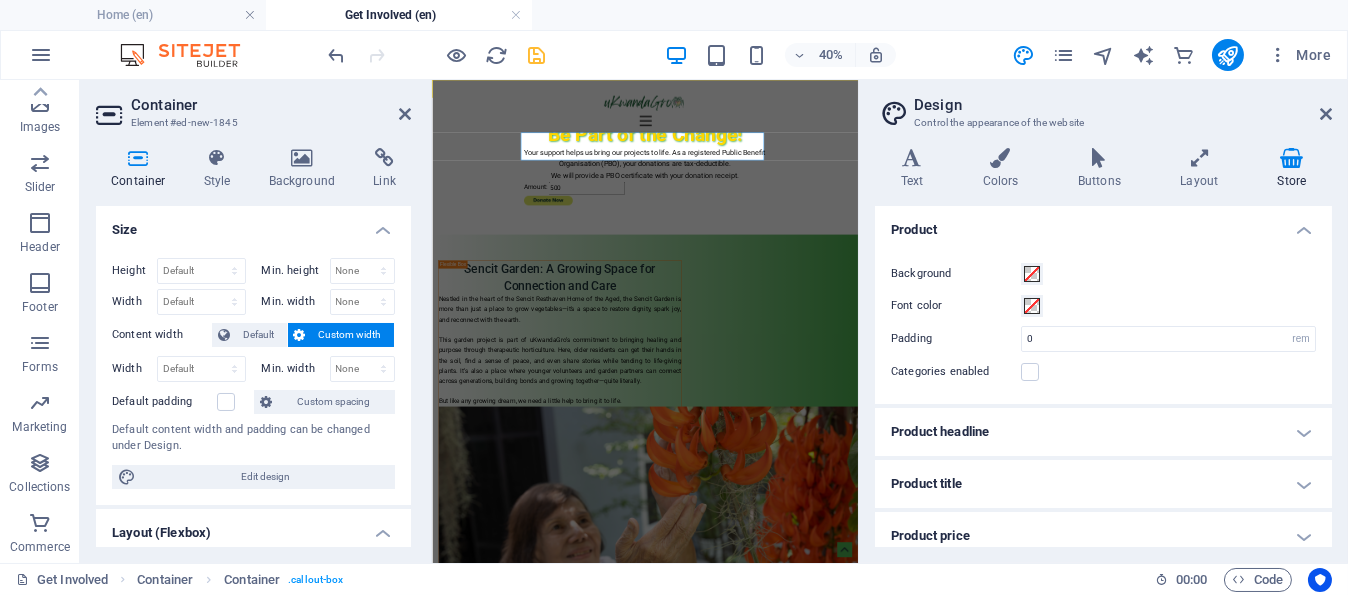 scroll, scrollTop: 100, scrollLeft: 0, axis: vertical 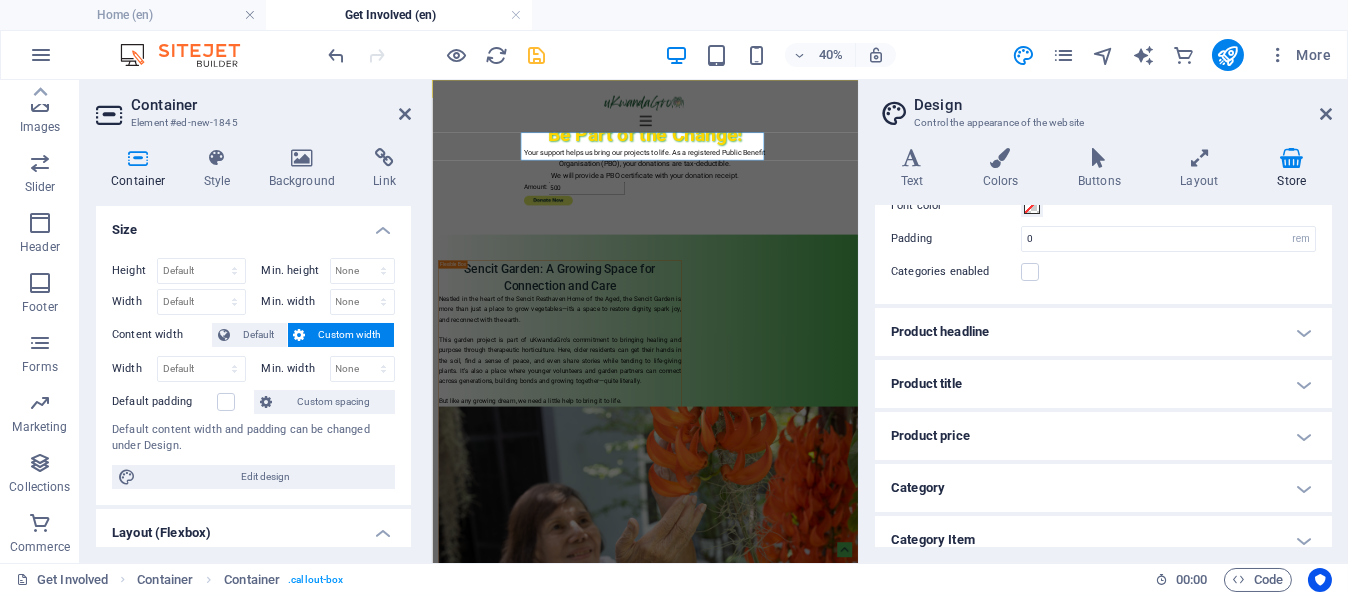 click on "Product headline" at bounding box center (1103, 332) 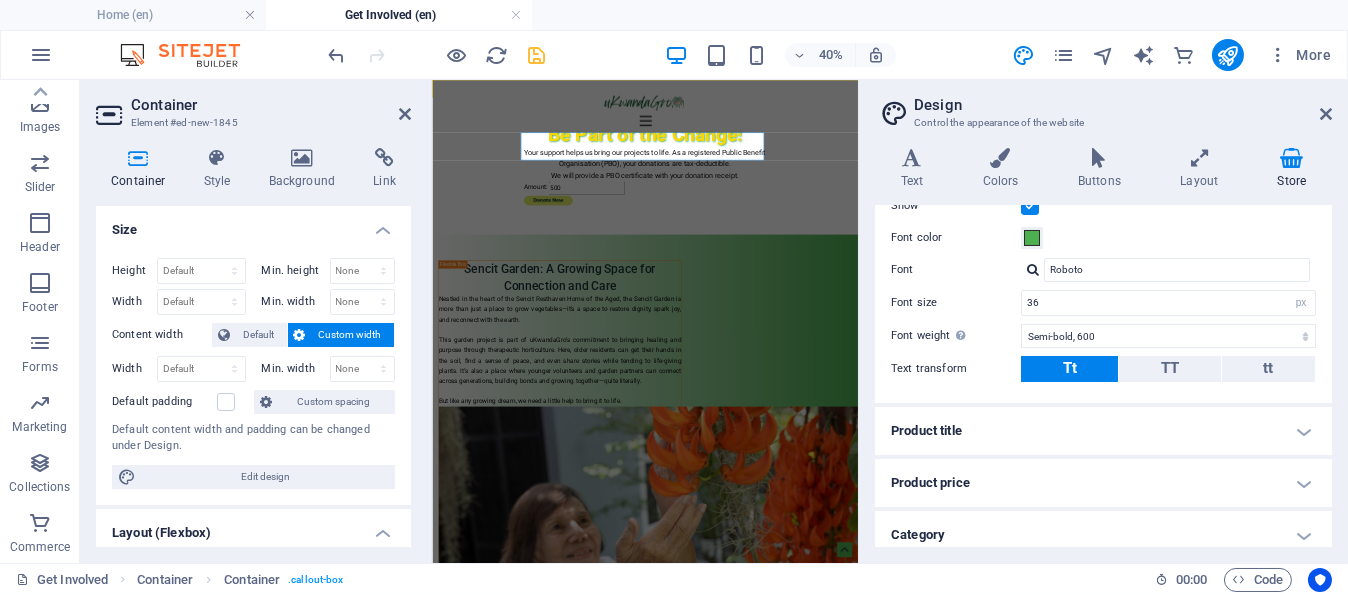 scroll, scrollTop: 300, scrollLeft: 0, axis: vertical 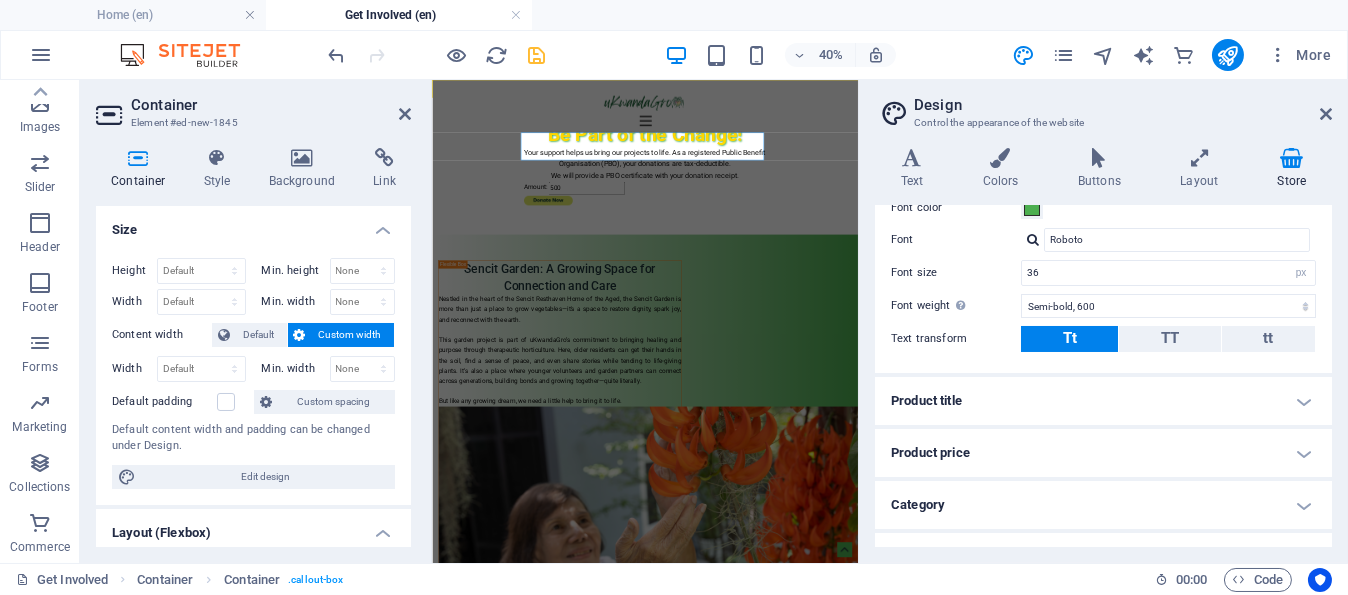 click on "Product title" at bounding box center (1103, 401) 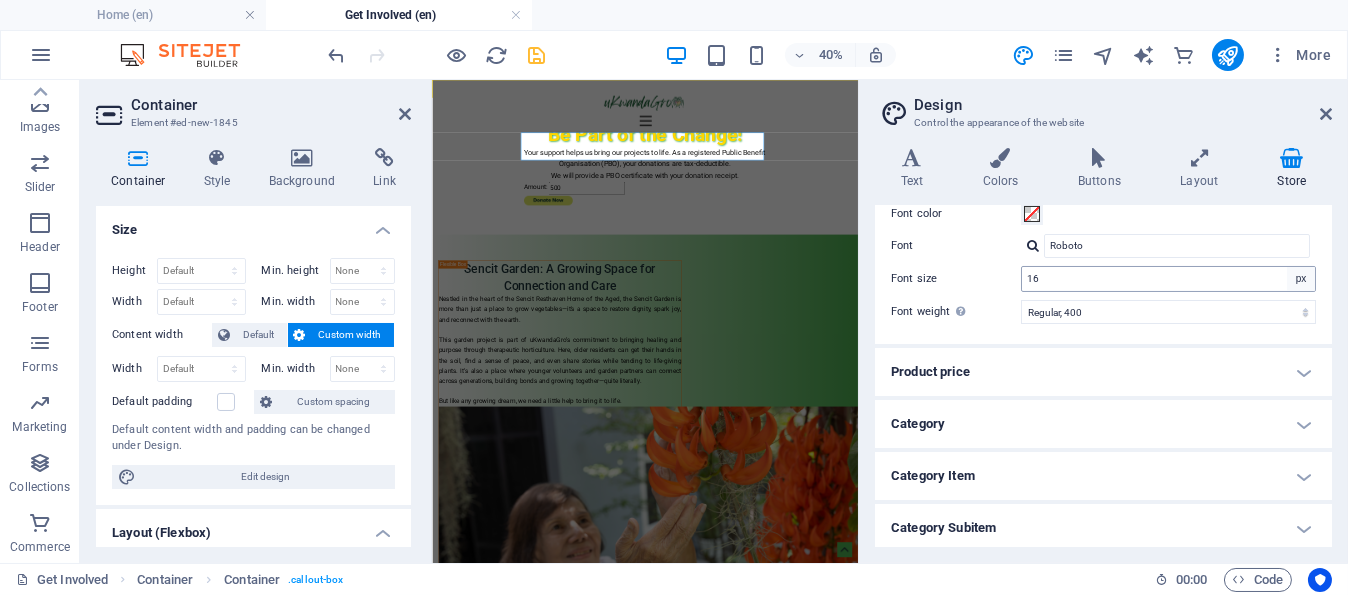 scroll, scrollTop: 600, scrollLeft: 0, axis: vertical 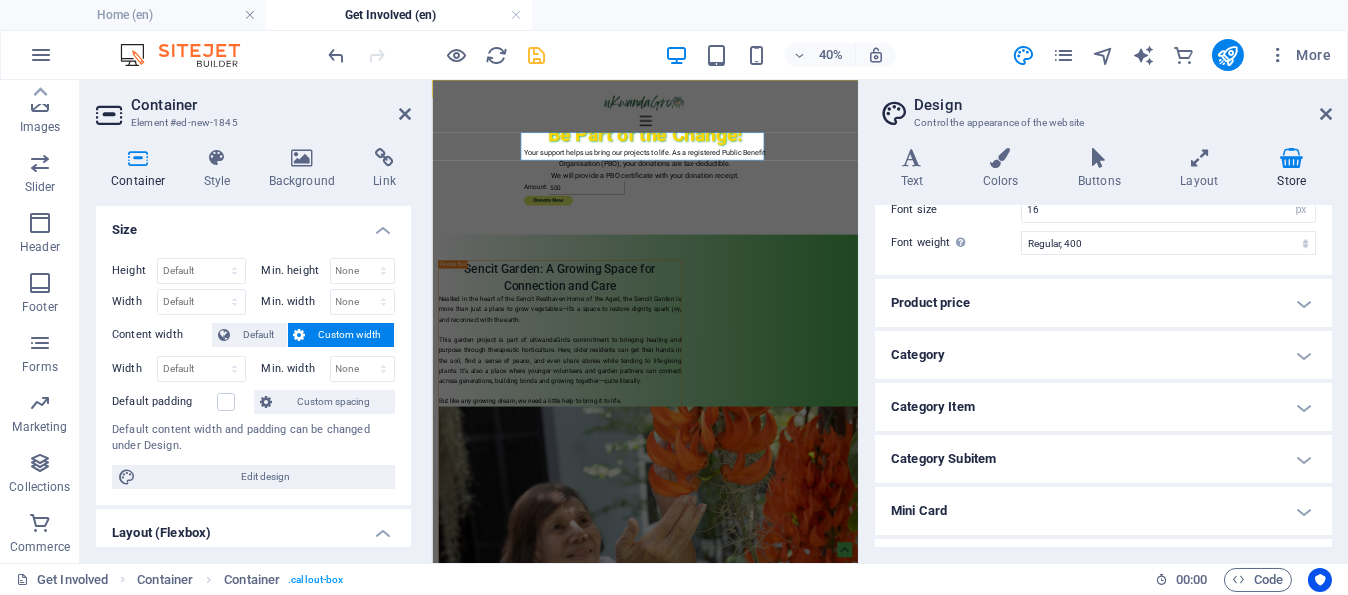 click on "Product price" at bounding box center [1103, 303] 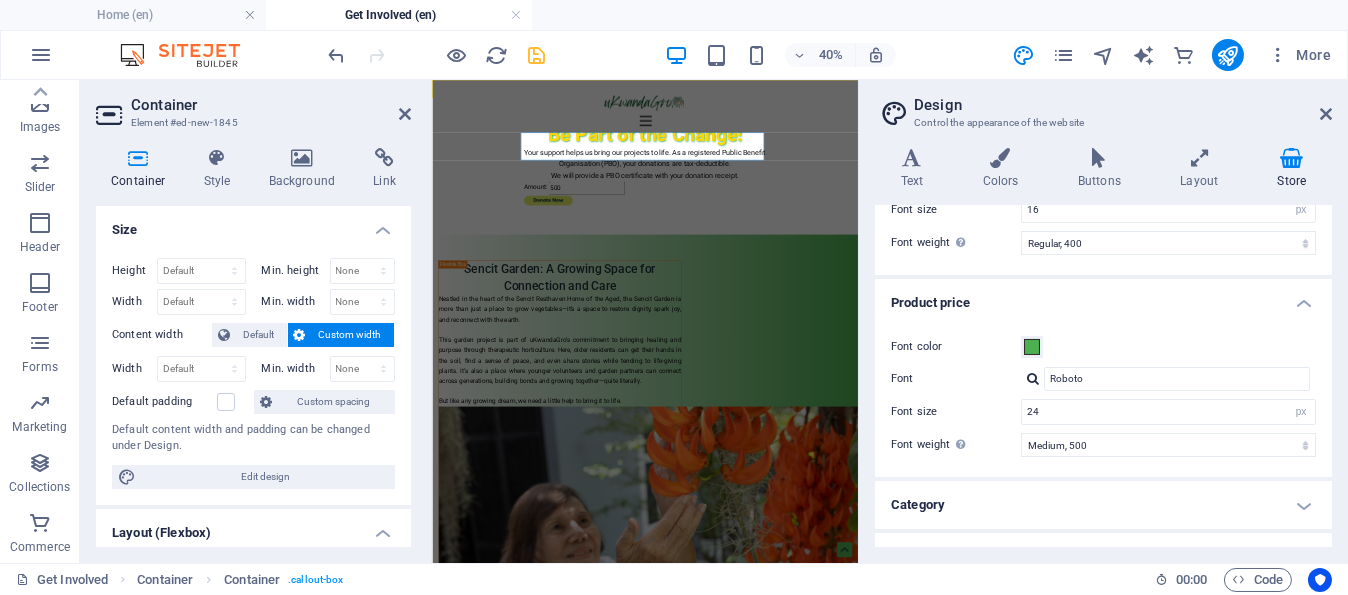 click on "Product price" at bounding box center [1103, 297] 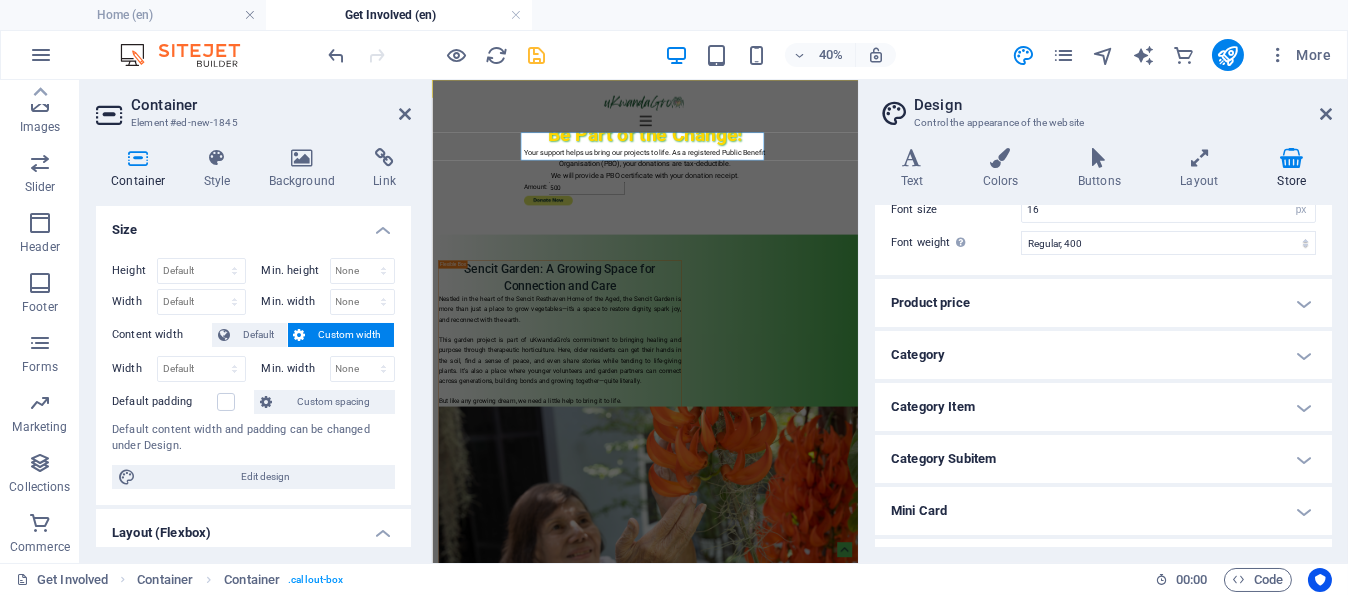 click on "Category Item" at bounding box center (1103, 407) 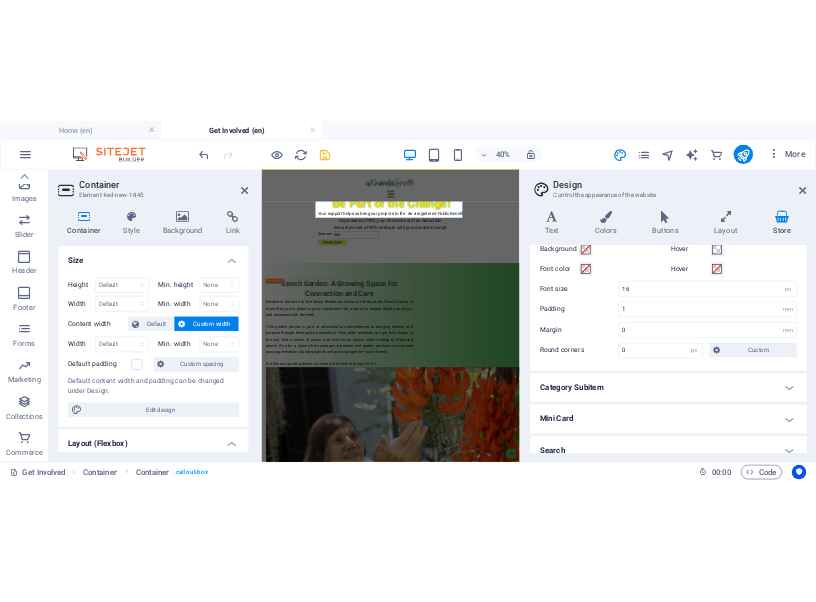 scroll, scrollTop: 854, scrollLeft: 0, axis: vertical 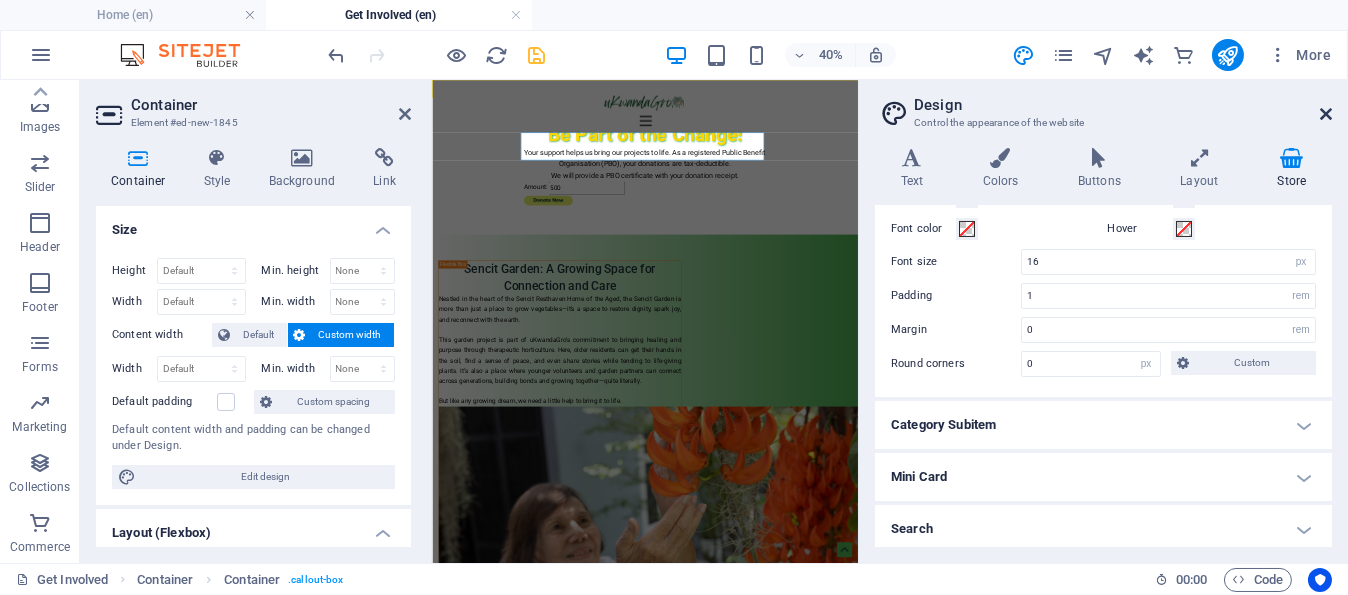 click at bounding box center (1326, 114) 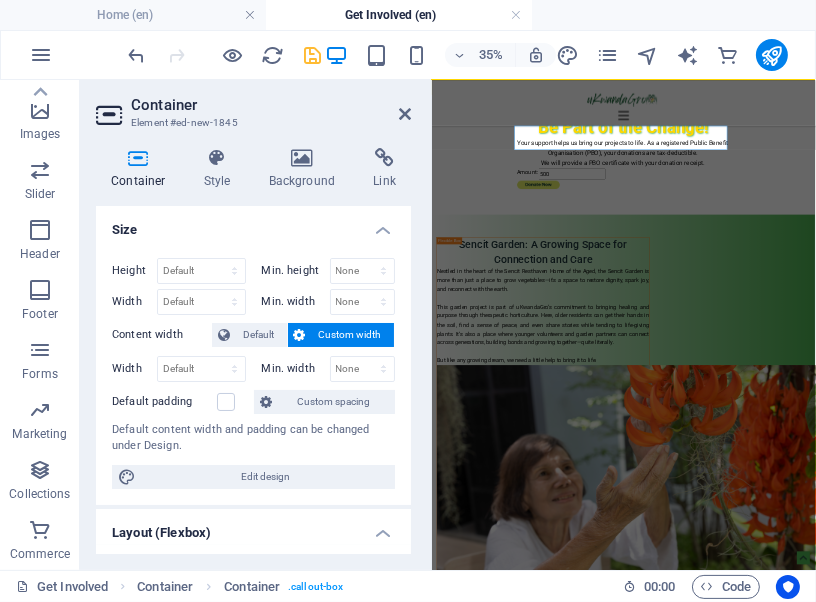 scroll, scrollTop: 470, scrollLeft: 0, axis: vertical 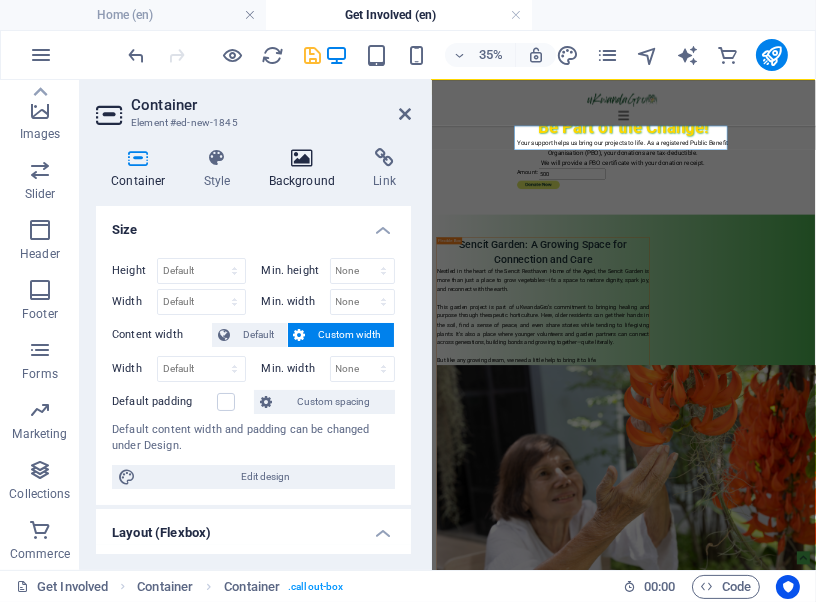 click at bounding box center [302, 158] 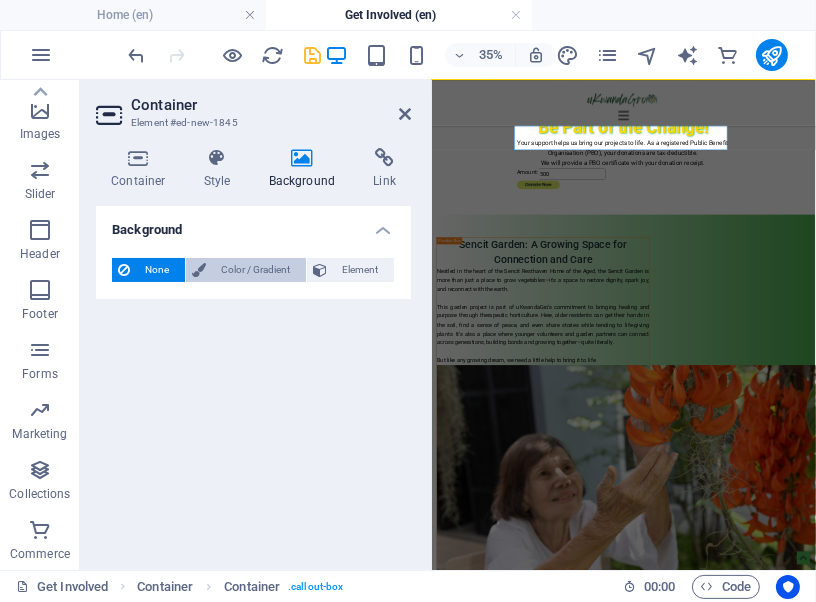click on "Color / Gradient" at bounding box center [256, 270] 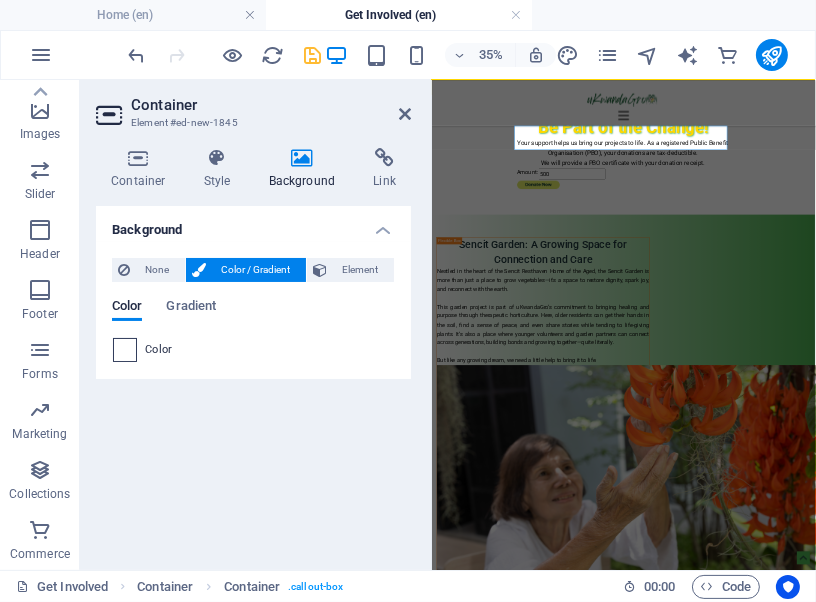 click at bounding box center (125, 350) 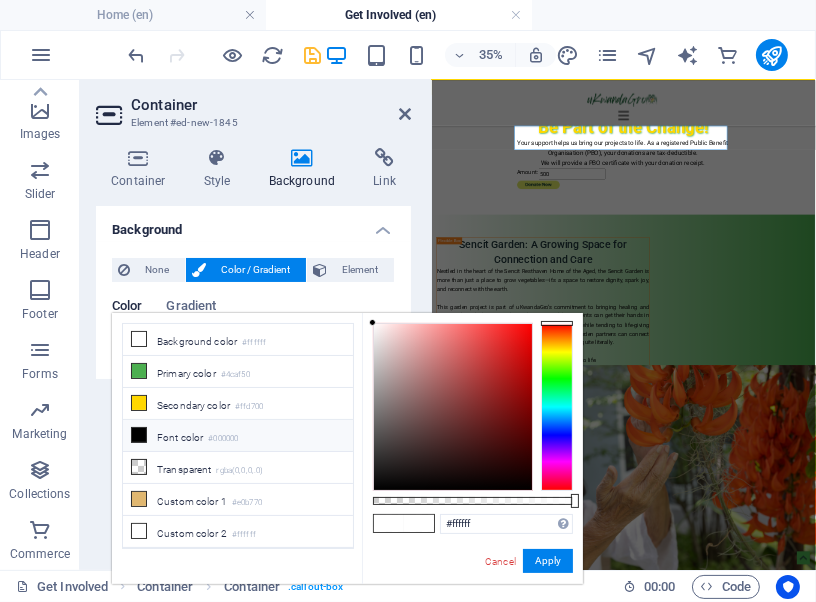 click at bounding box center (139, 435) 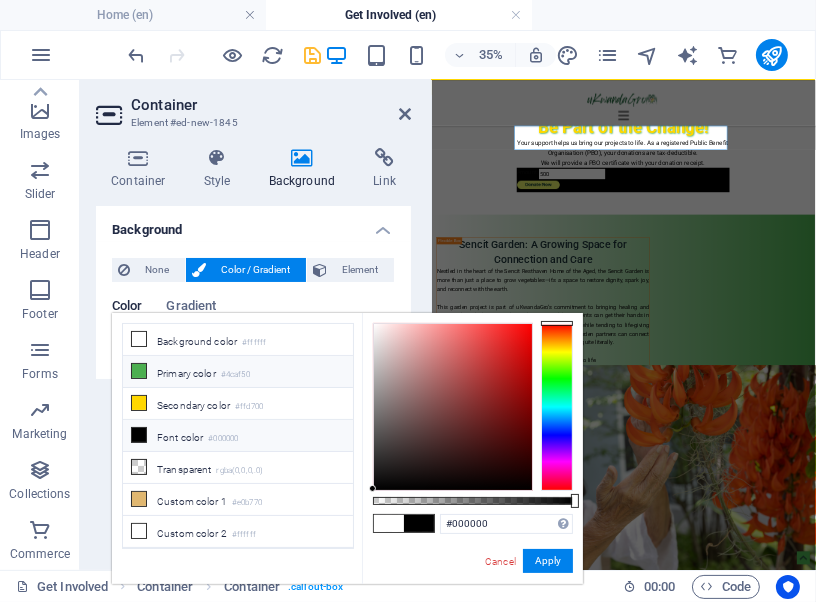click at bounding box center (139, 371) 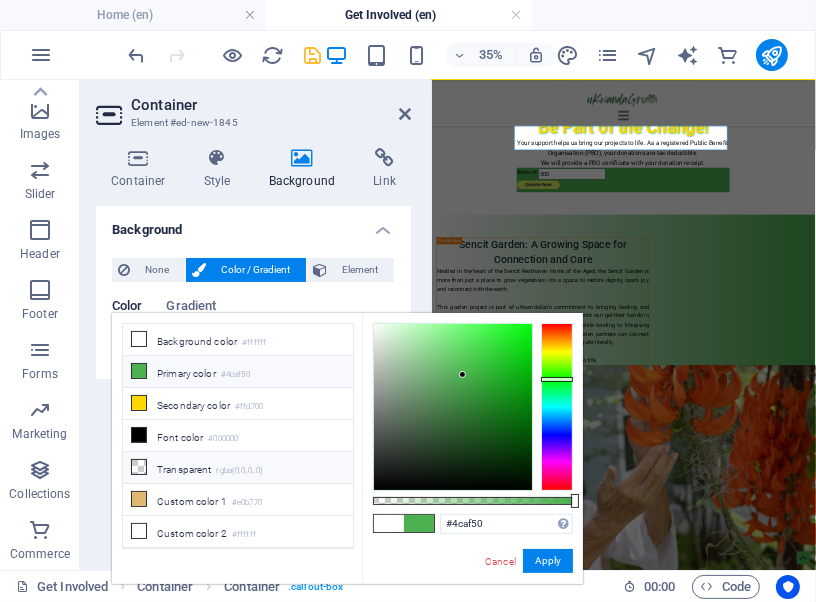 click at bounding box center [139, 467] 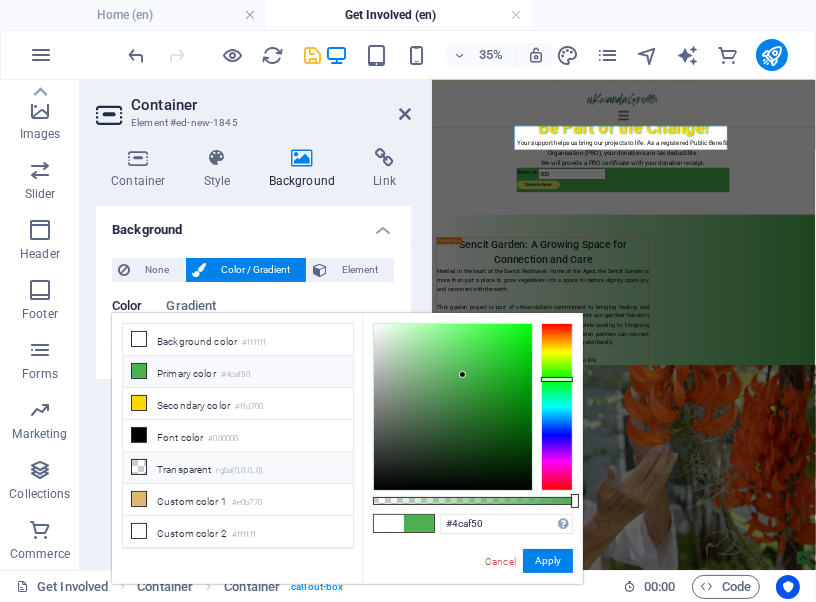 type on "rgba(0, 0, 0, 0)" 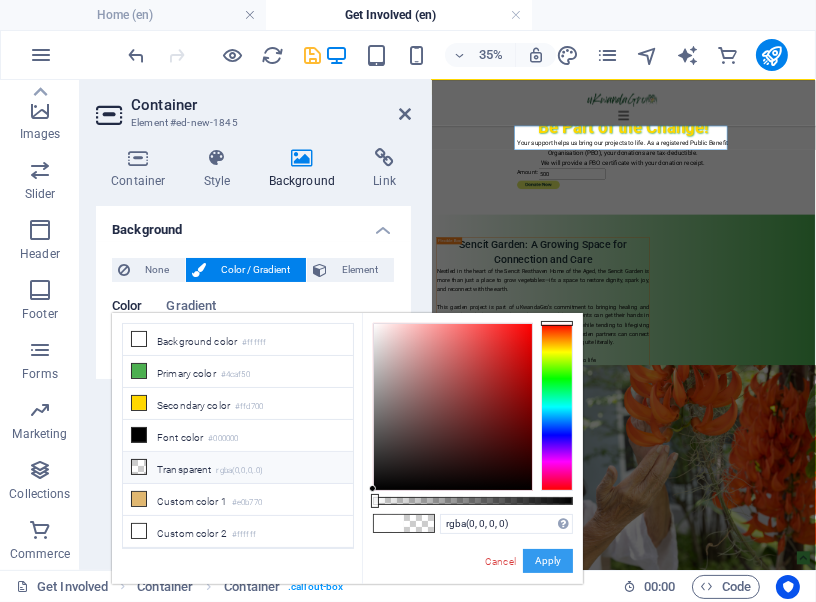 click on "Apply" at bounding box center [548, 561] 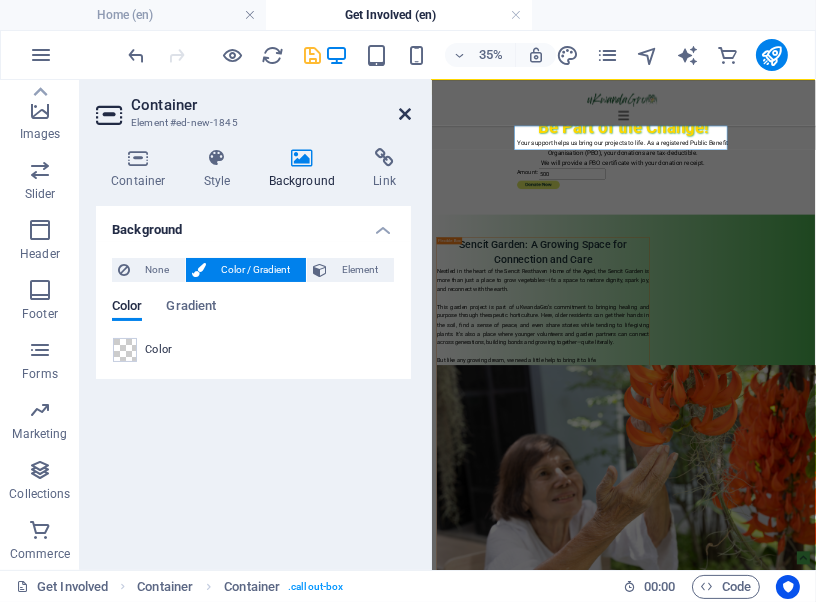 click at bounding box center [405, 114] 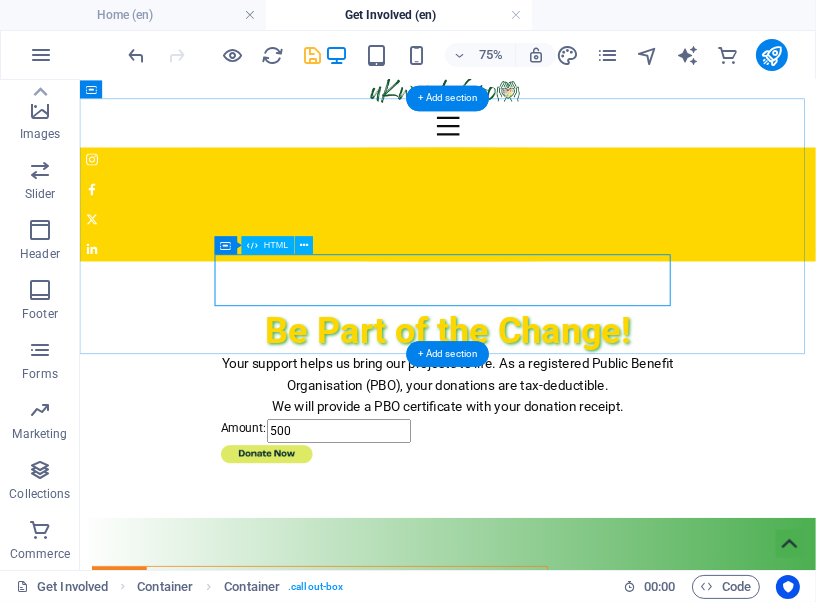 scroll, scrollTop: 0, scrollLeft: 0, axis: both 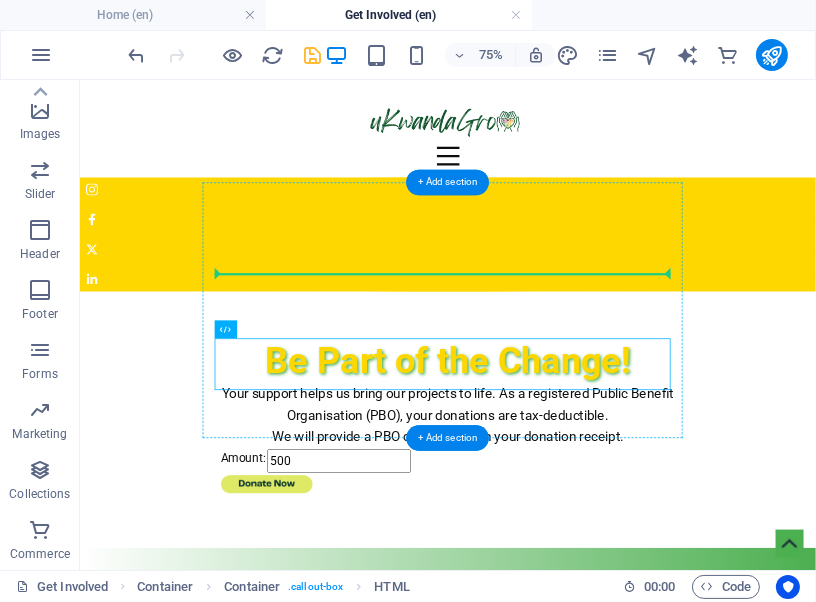 drag, startPoint x: 511, startPoint y: 468, endPoint x: 659, endPoint y: 332, distance: 200.99751 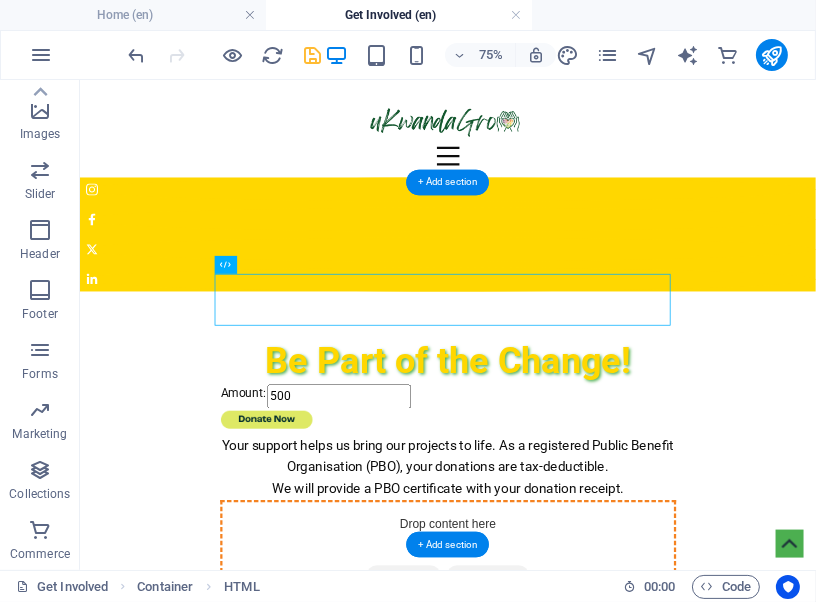 drag, startPoint x: 574, startPoint y: 351, endPoint x: 497, endPoint y: 597, distance: 257.7693 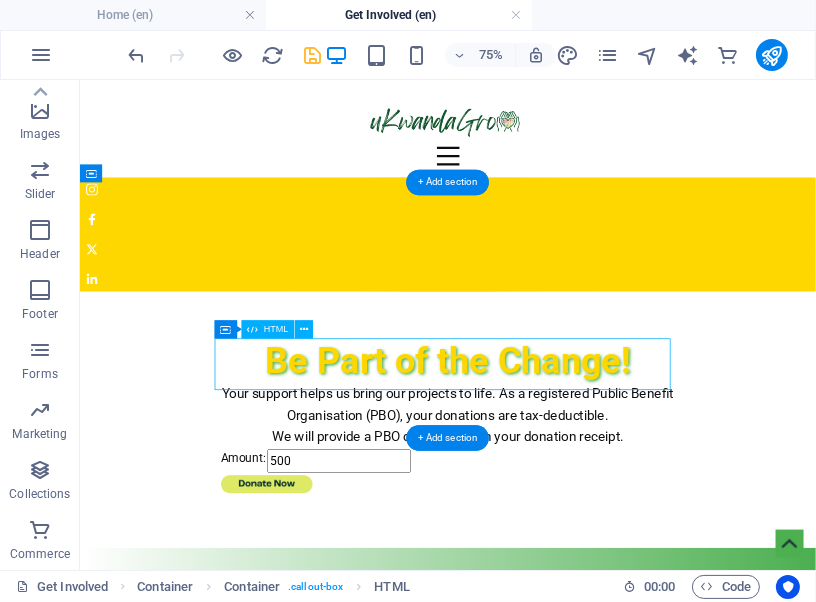 drag, startPoint x: 387, startPoint y: 449, endPoint x: 599, endPoint y: 450, distance: 212.00237 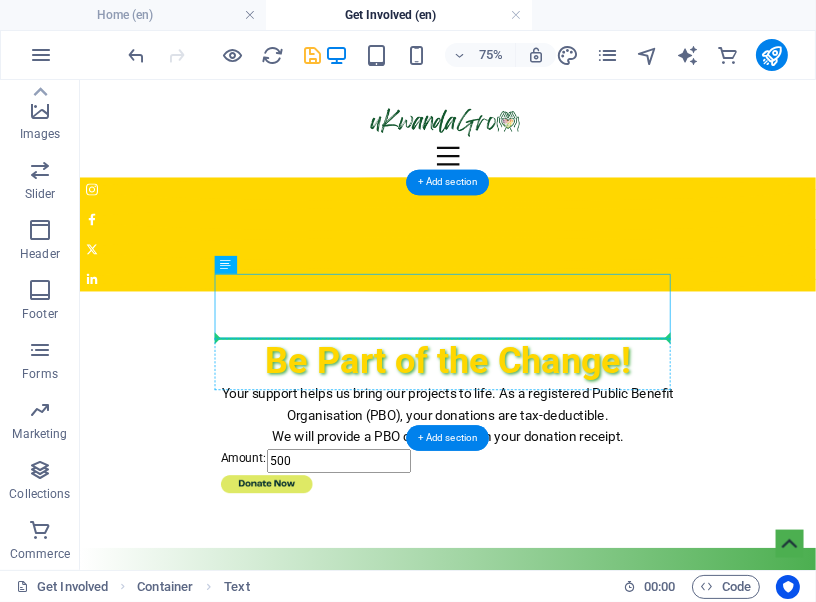 drag, startPoint x: 564, startPoint y: 364, endPoint x: 794, endPoint y: 434, distance: 240.4163 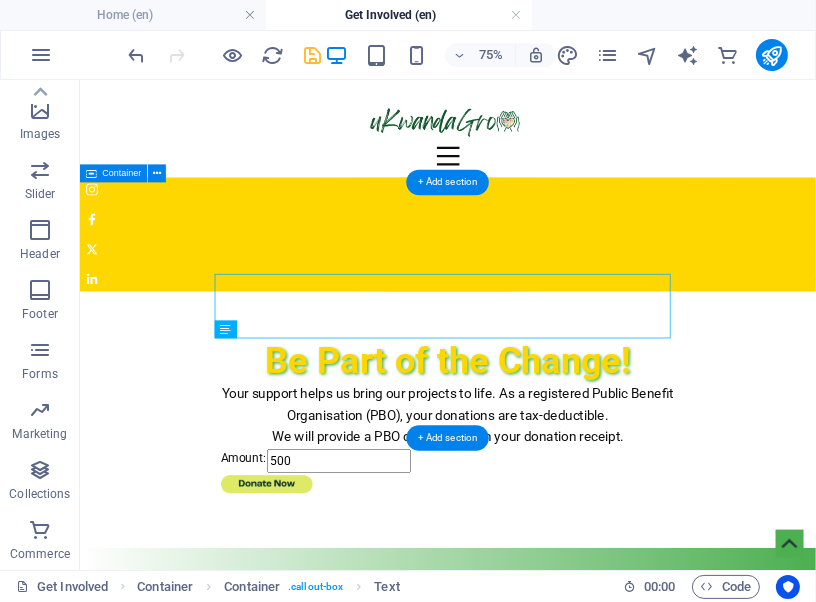 click on "Be Part of the Change! Your support helps us bring our projects to life. As a registered Public Benefit Organisation (PBO), your donations are tax-deductible.  We will provide a PBO certificate with your donation receipt.
Amount:
500" at bounding box center (570, 532) 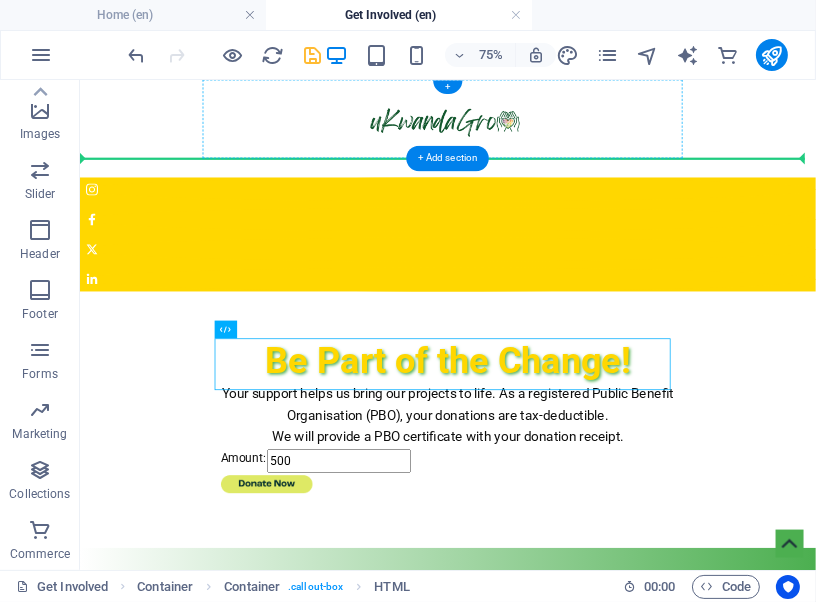 drag, startPoint x: 409, startPoint y: 446, endPoint x: 402, endPoint y: 139, distance: 307.0798 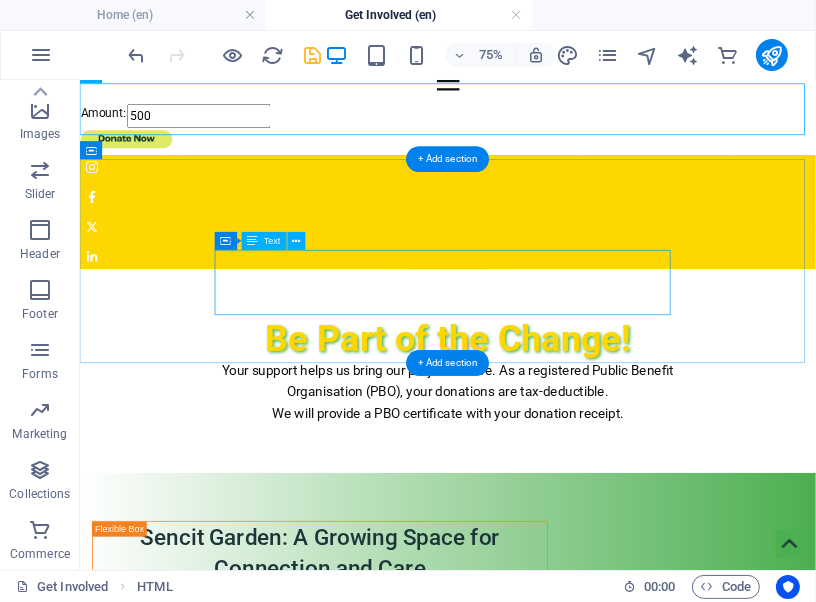 scroll, scrollTop: 0, scrollLeft: 0, axis: both 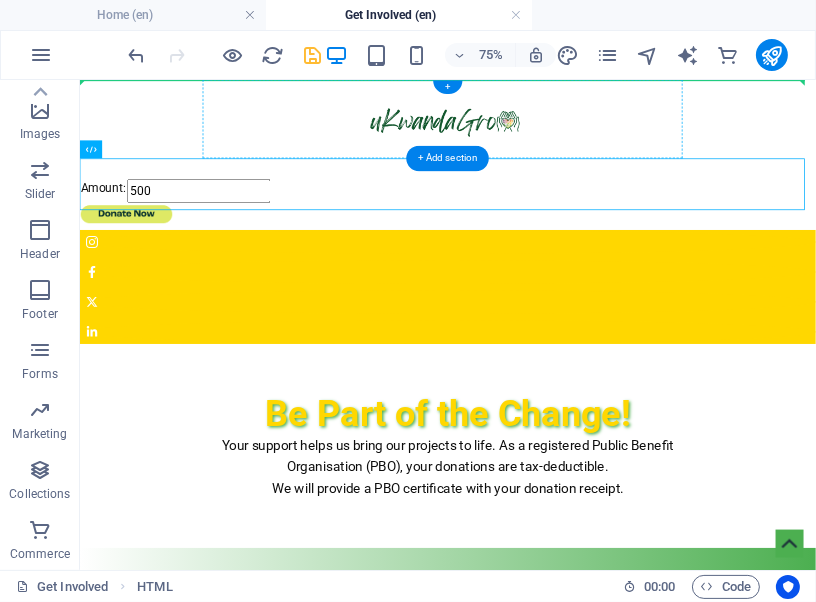 drag, startPoint x: 355, startPoint y: 218, endPoint x: 320, endPoint y: 116, distance: 107.837845 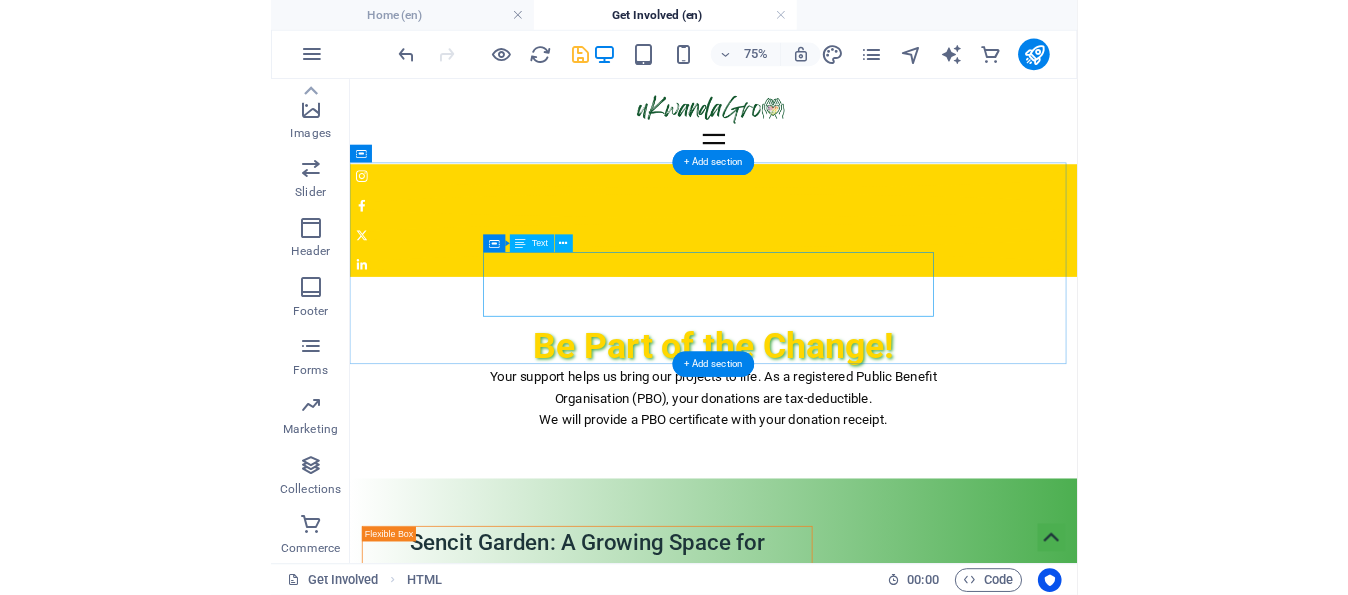 scroll, scrollTop: 100, scrollLeft: 0, axis: vertical 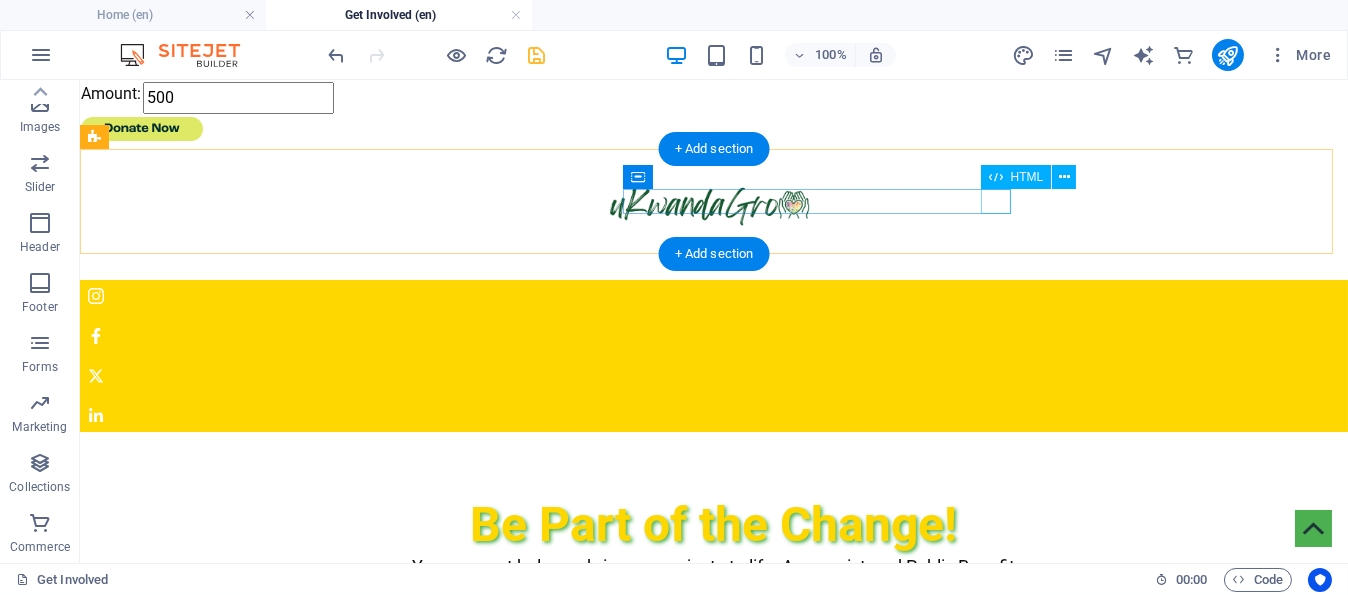 click at bounding box center [714, 251] 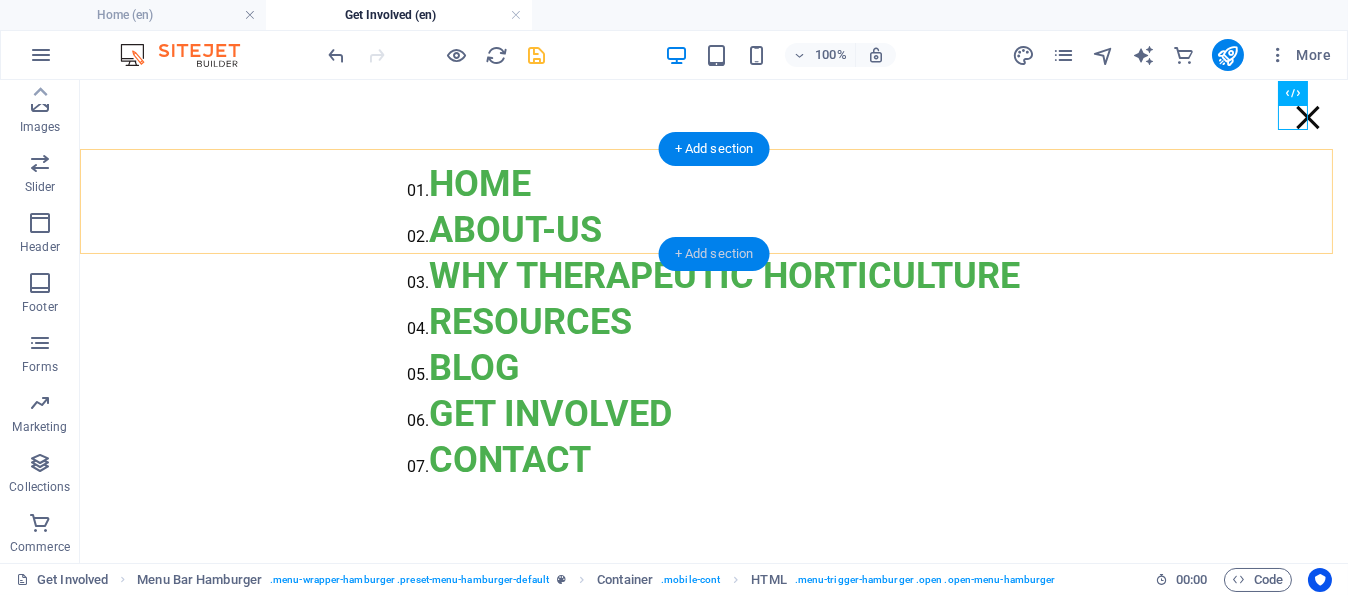 drag, startPoint x: 715, startPoint y: 257, endPoint x: 324, endPoint y: 198, distance: 395.42636 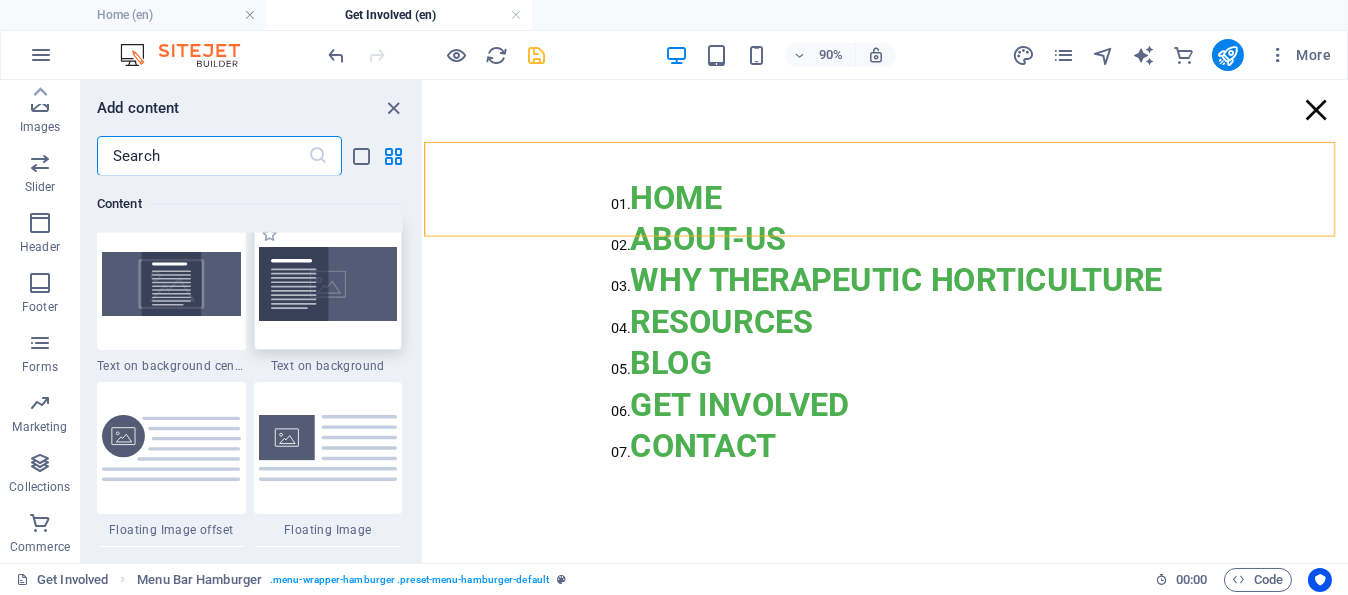 scroll, scrollTop: 4199, scrollLeft: 0, axis: vertical 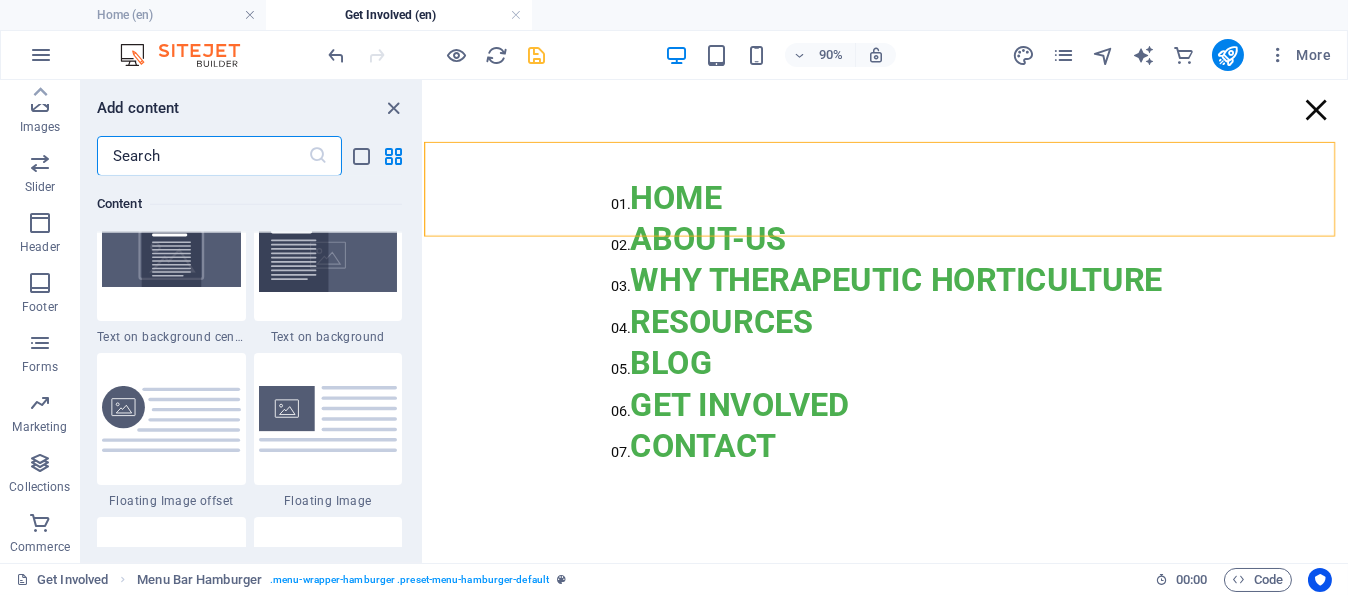 click at bounding box center [202, 156] 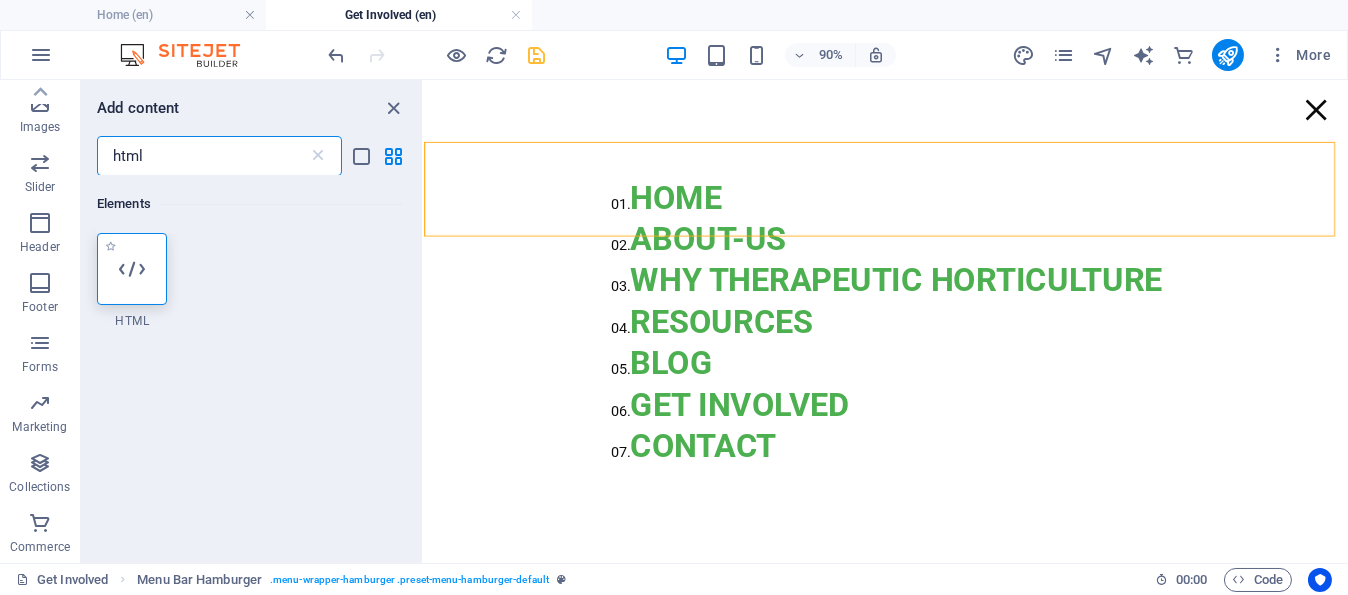 scroll, scrollTop: 0, scrollLeft: 0, axis: both 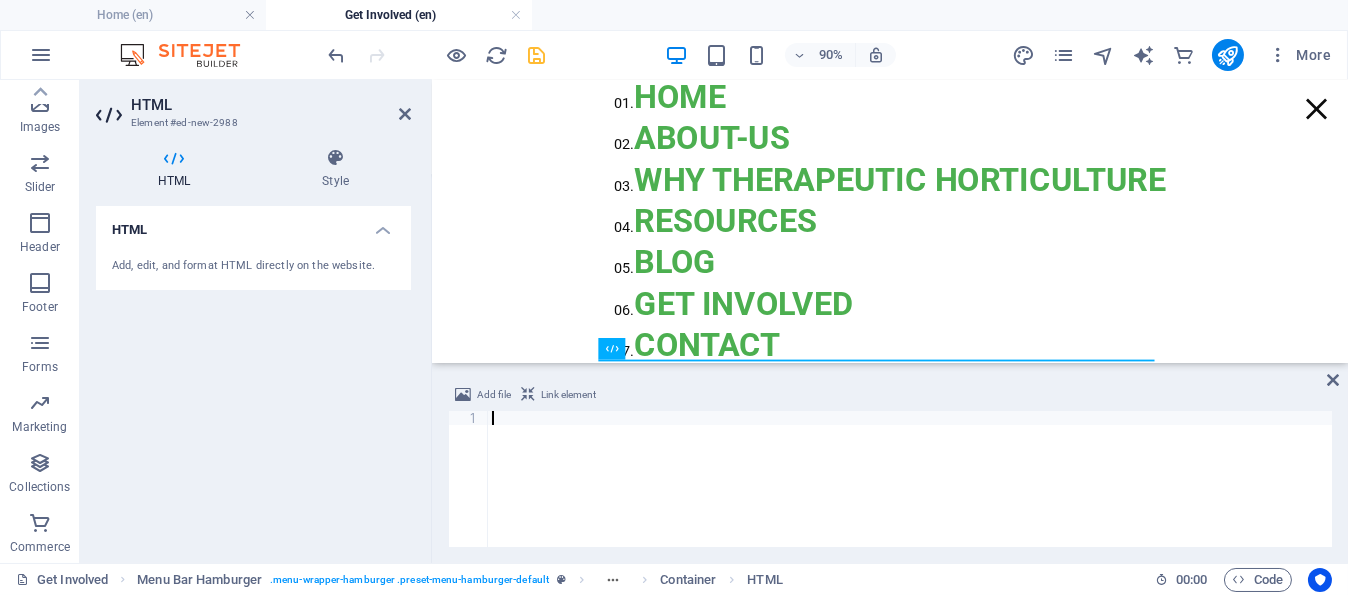 type on "</form>" 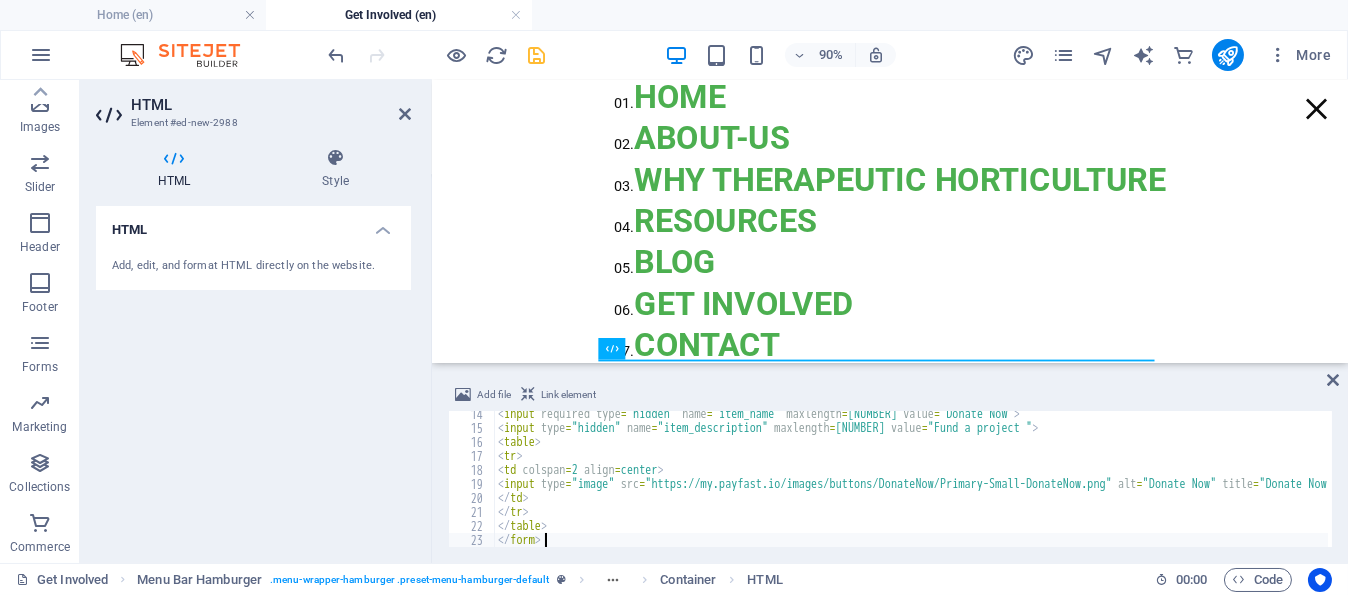 scroll, scrollTop: 185, scrollLeft: 0, axis: vertical 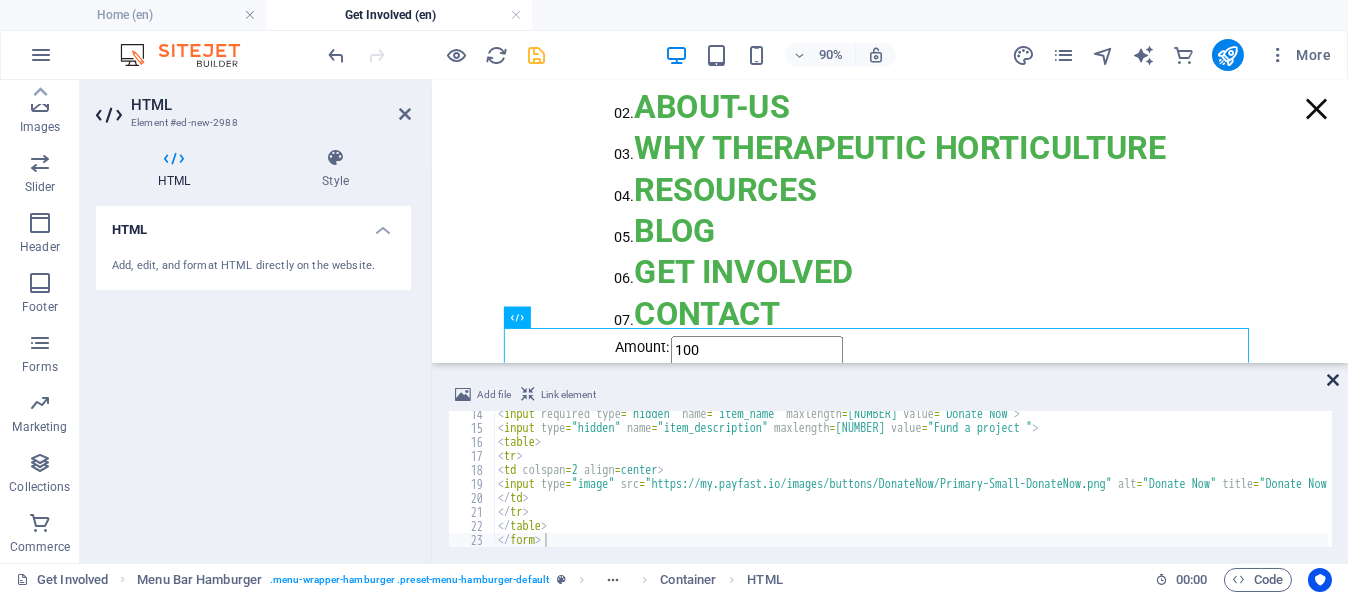 click at bounding box center (1333, 380) 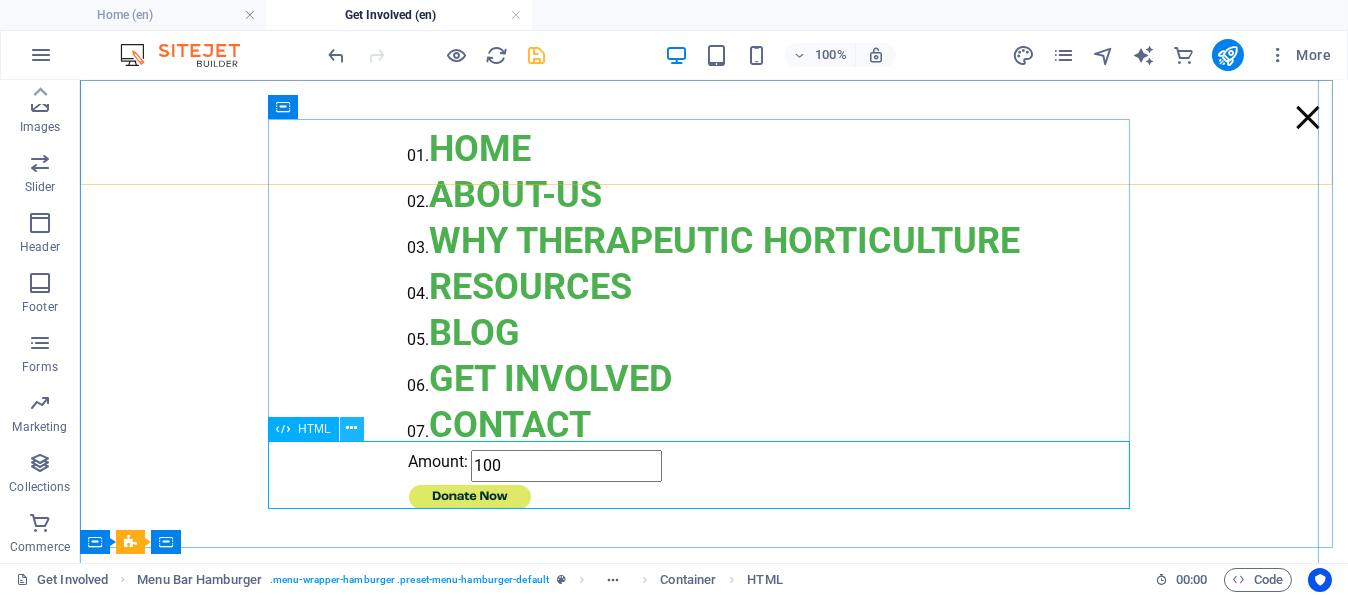 click at bounding box center [351, 428] 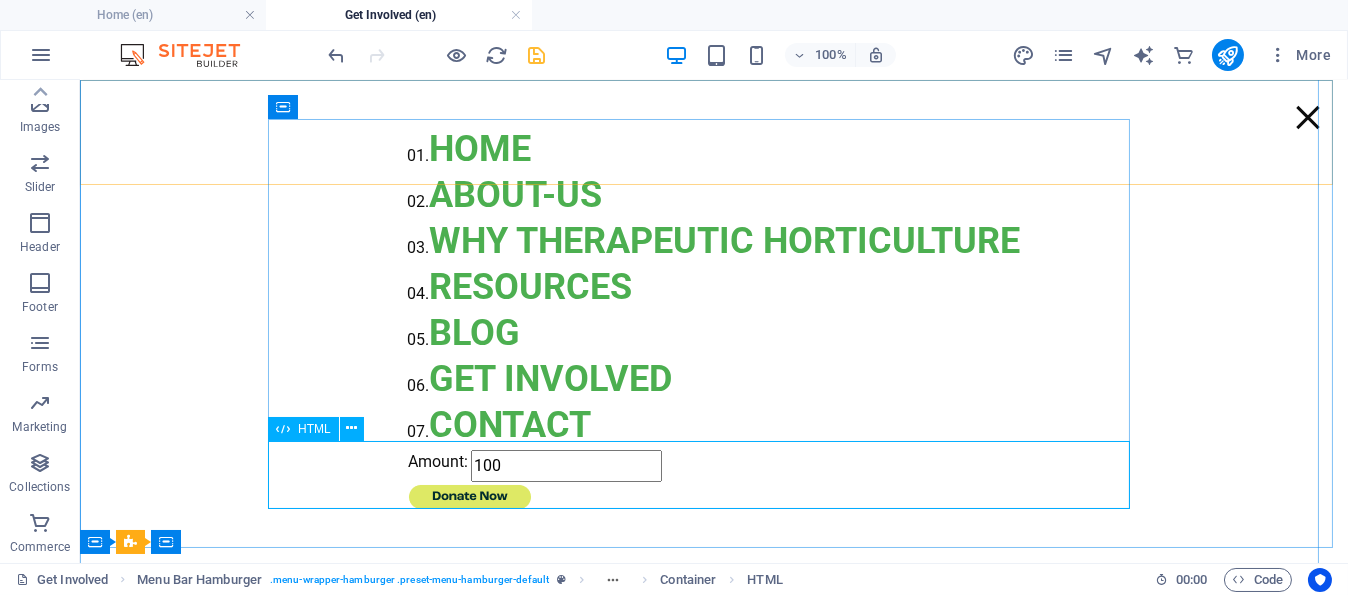 click on "Amount:
100" at bounding box center [714, 482] 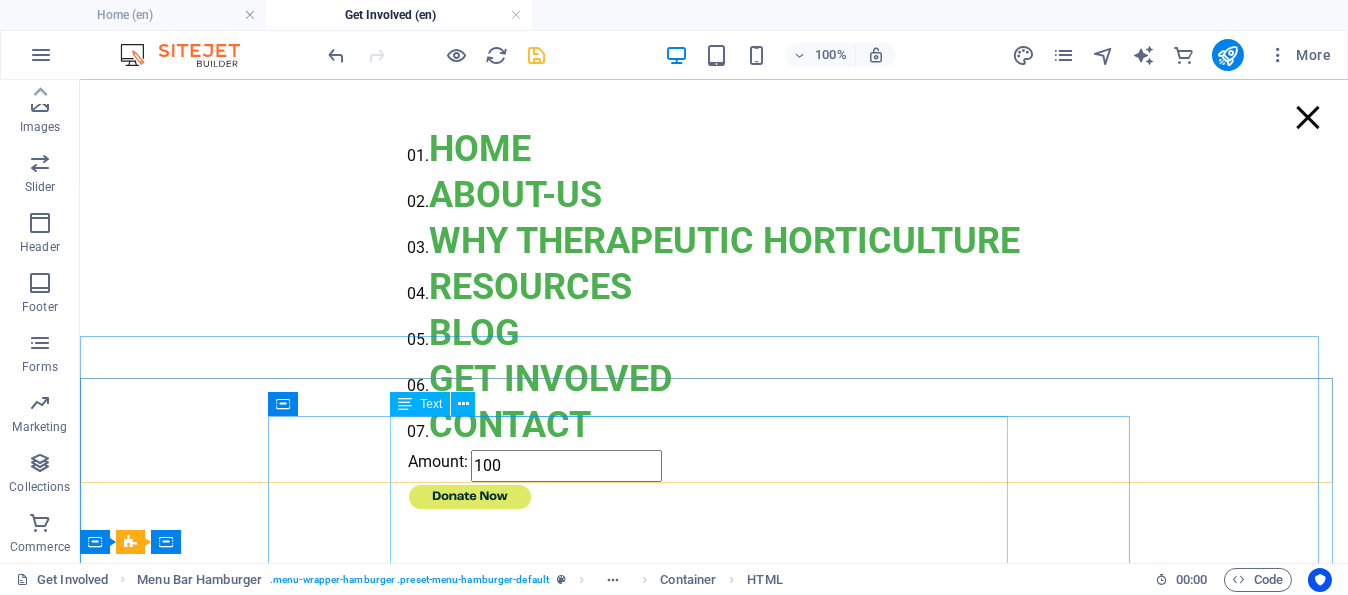 scroll, scrollTop: 174, scrollLeft: 0, axis: vertical 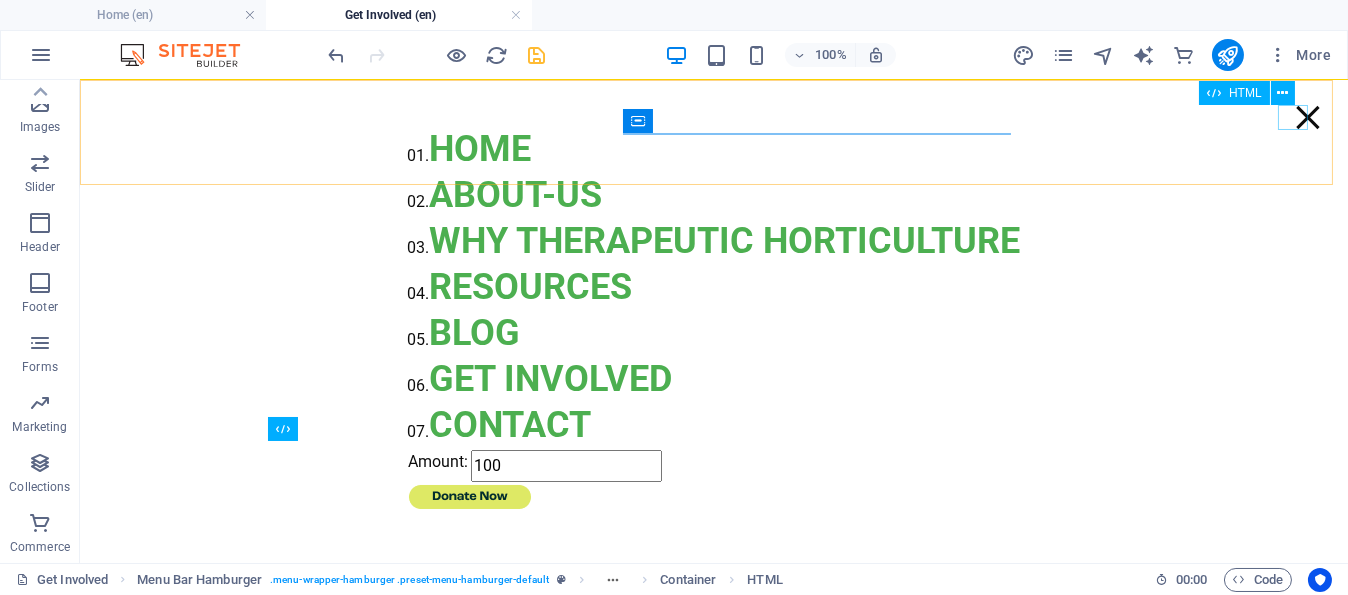 click at bounding box center [1308, 117] 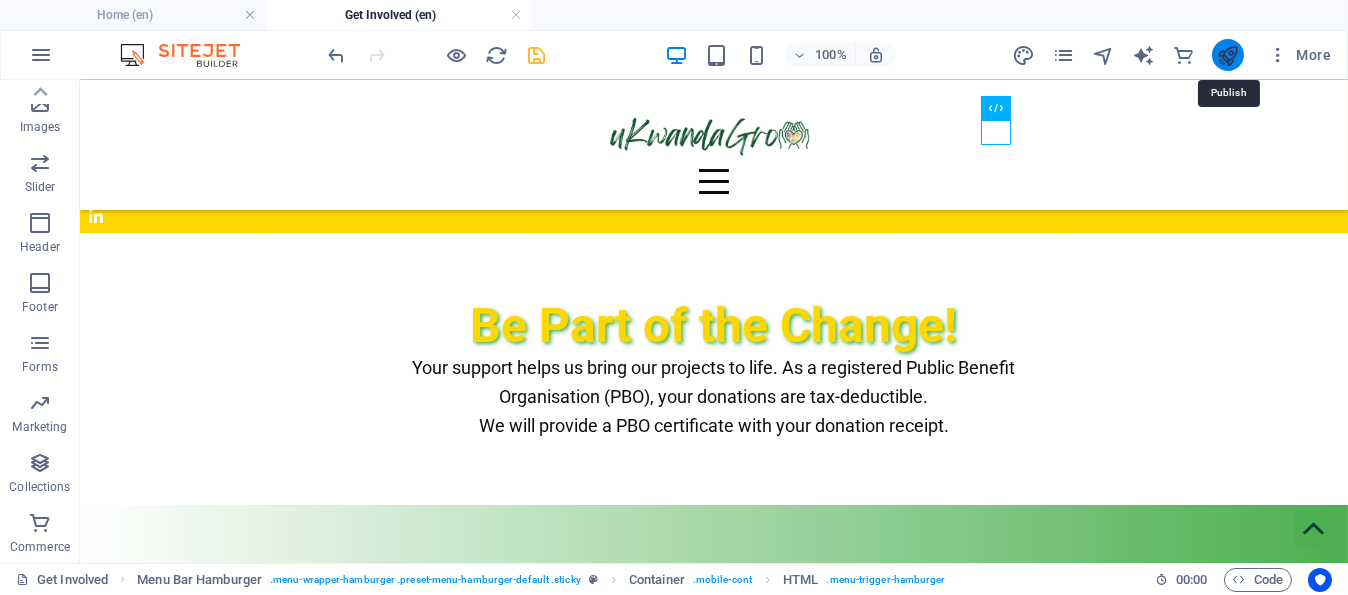 click at bounding box center [1227, 55] 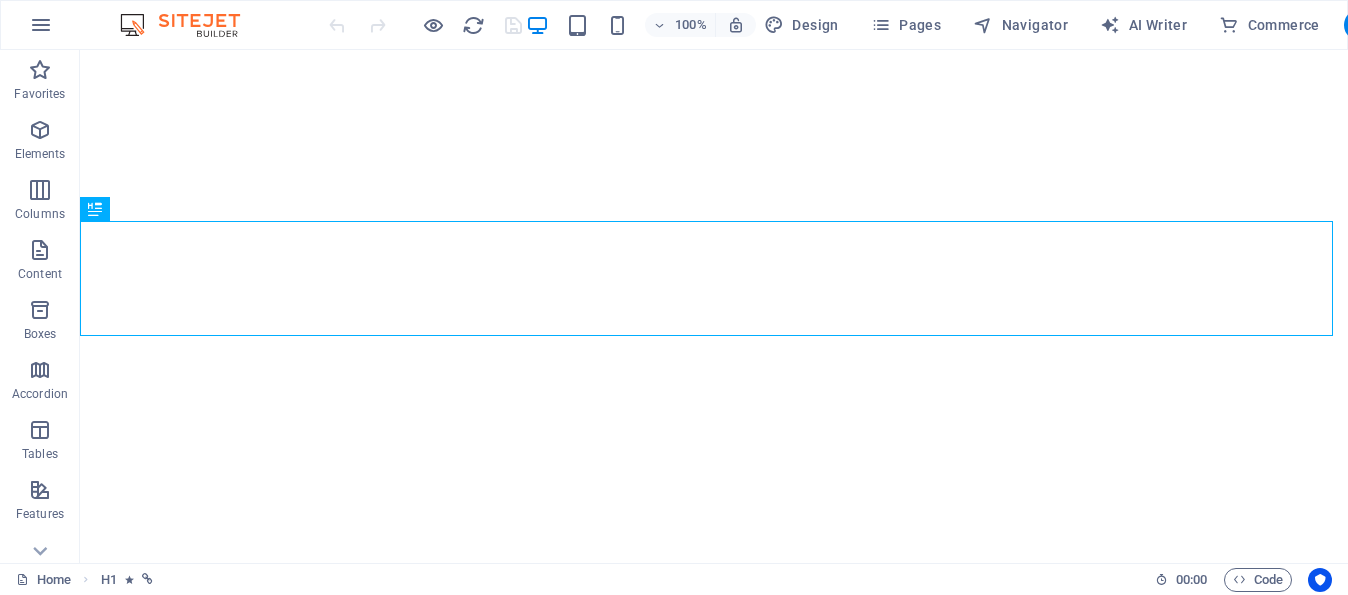 scroll, scrollTop: 0, scrollLeft: 0, axis: both 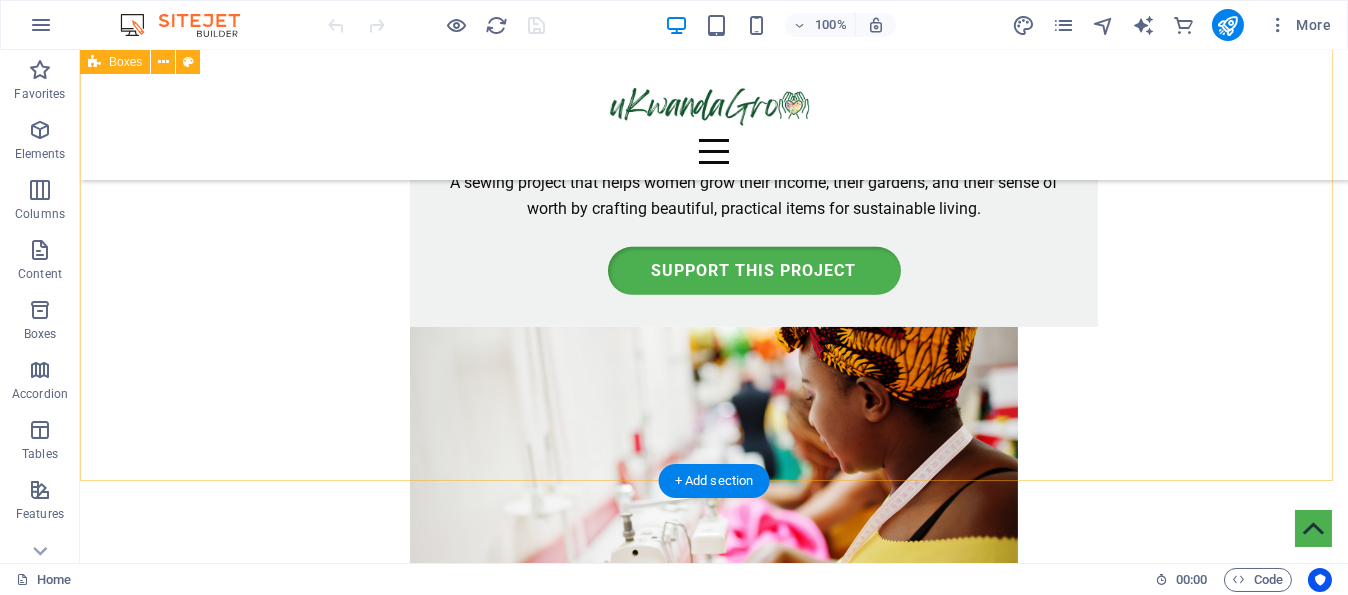 click on "Fund a Project Help us bring life-changing initiatives to more communities. Volunteer Your Expertise Pledge your skills & time to make a tangible difference. Partner With Us Let's co-create and drive change together." at bounding box center [714, 2852] 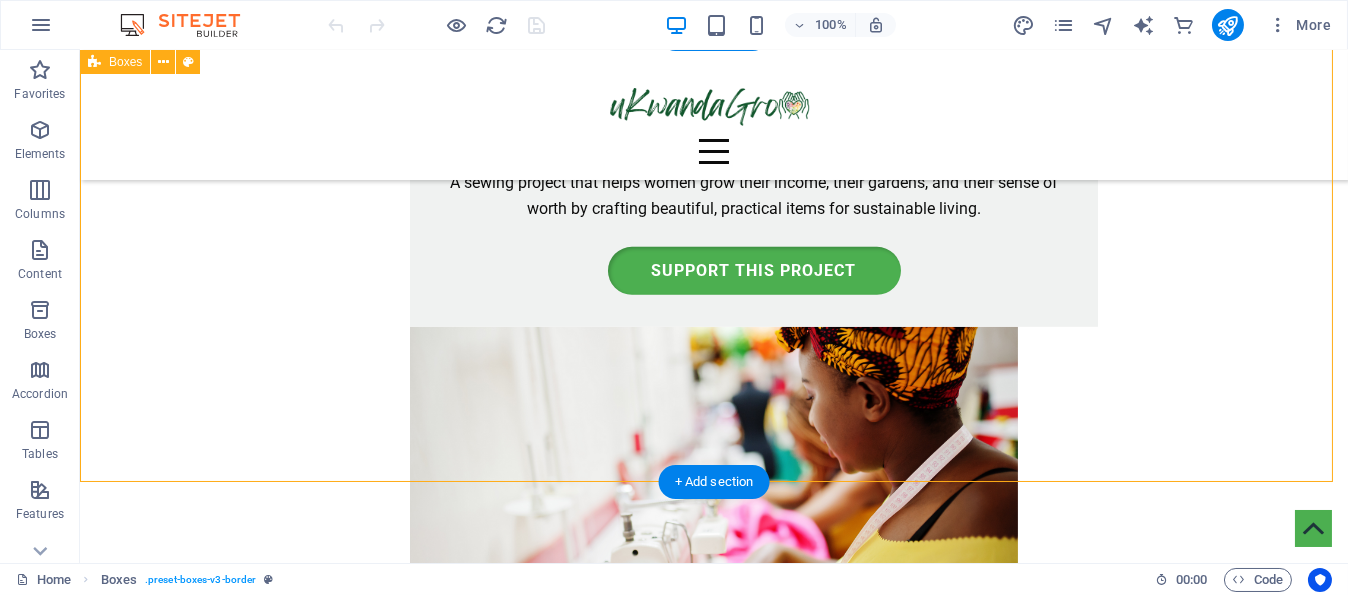 scroll, scrollTop: 3400, scrollLeft: 0, axis: vertical 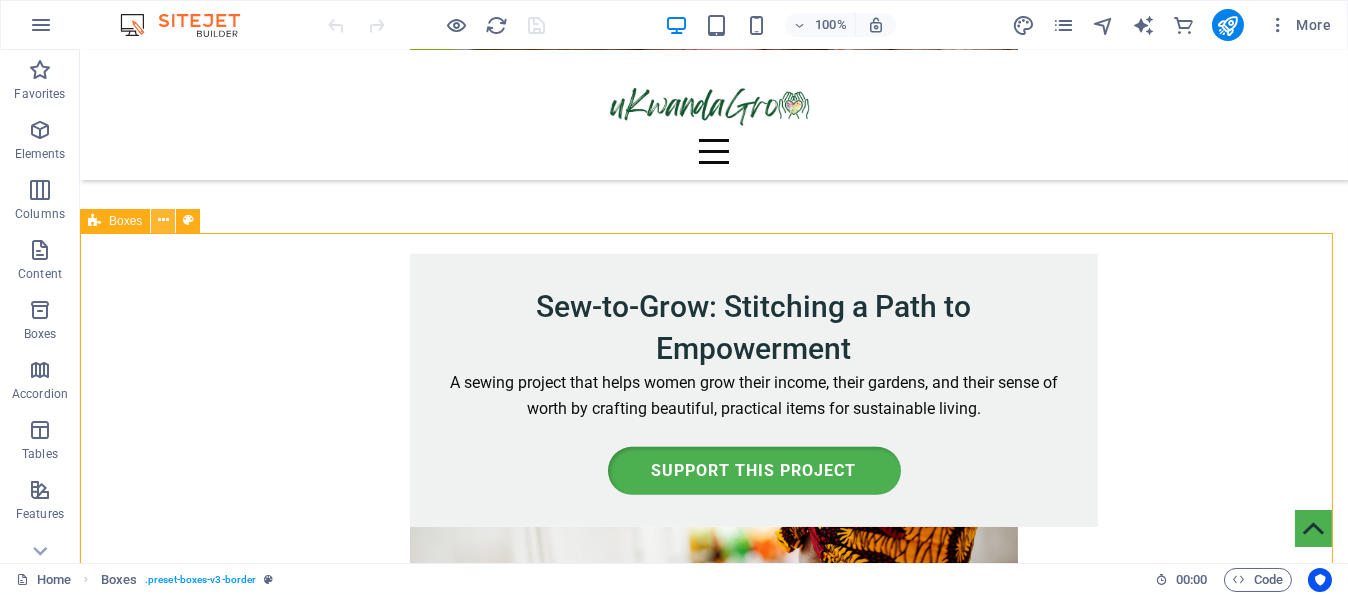click at bounding box center (163, 220) 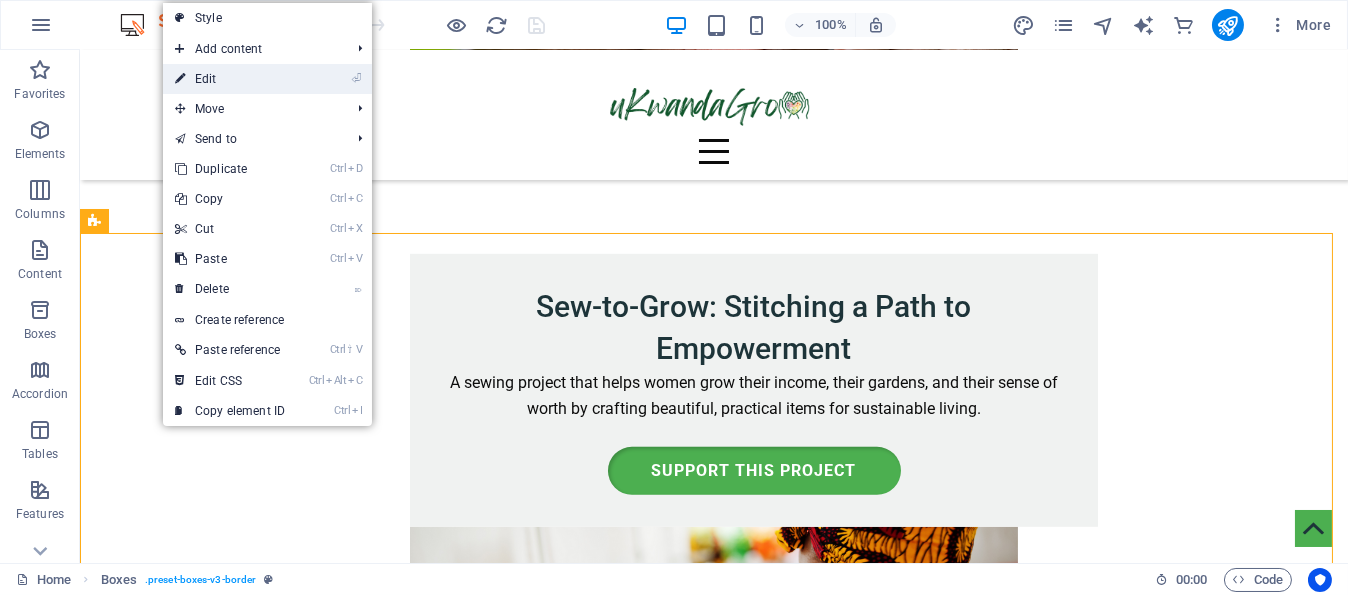 click on "⏎  Edit" at bounding box center (230, 79) 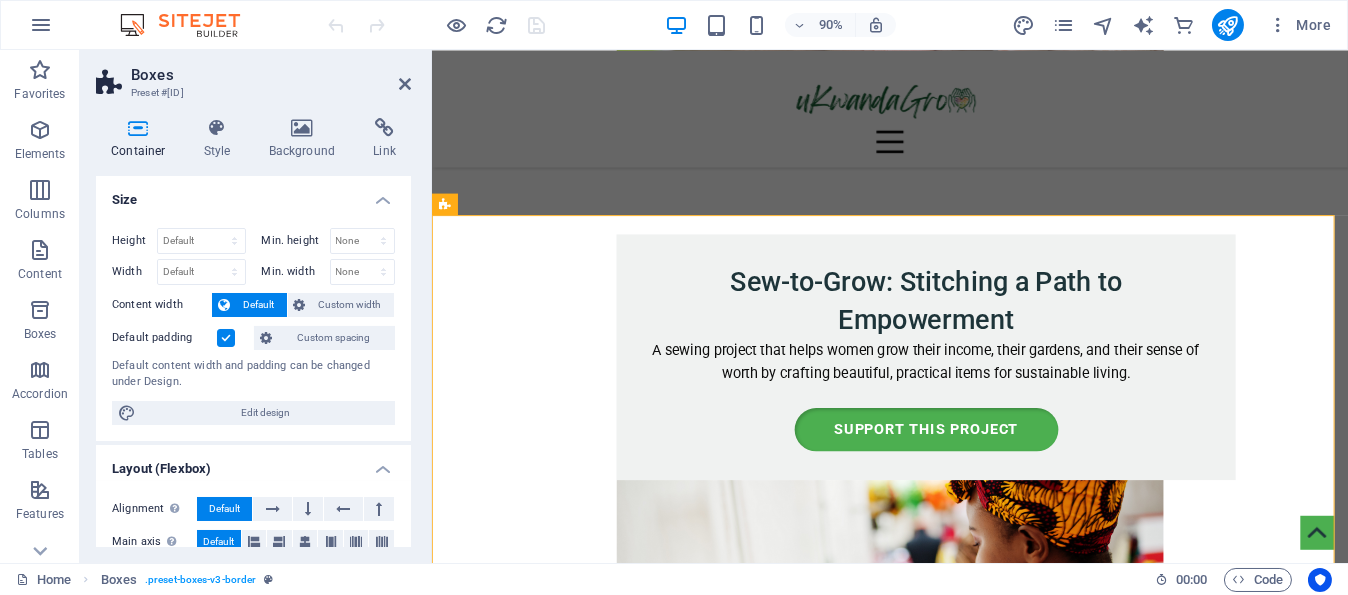 scroll, scrollTop: 3289, scrollLeft: 0, axis: vertical 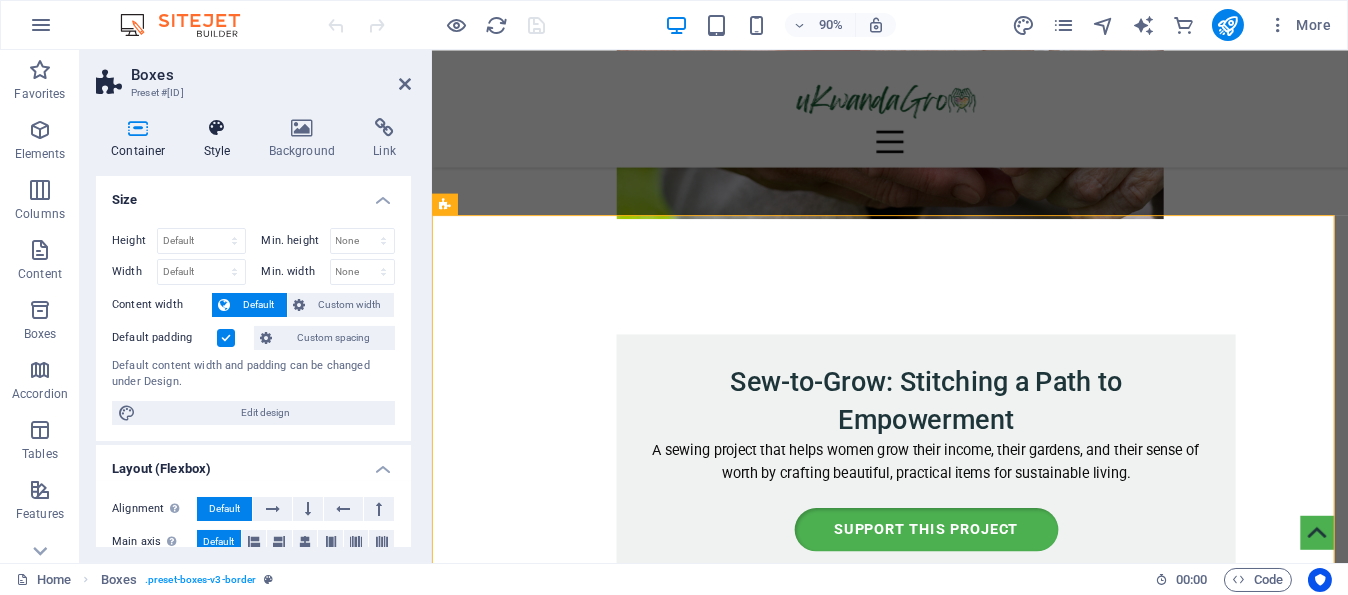 click at bounding box center [217, 128] 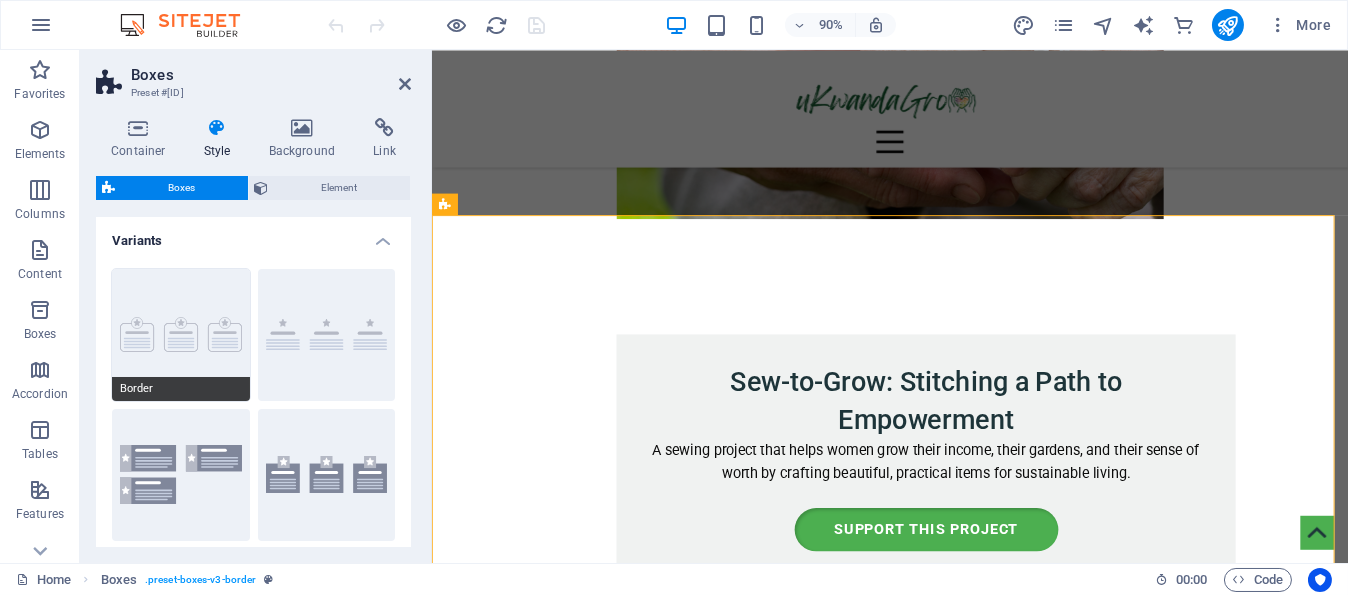 click on "Border" at bounding box center [181, 335] 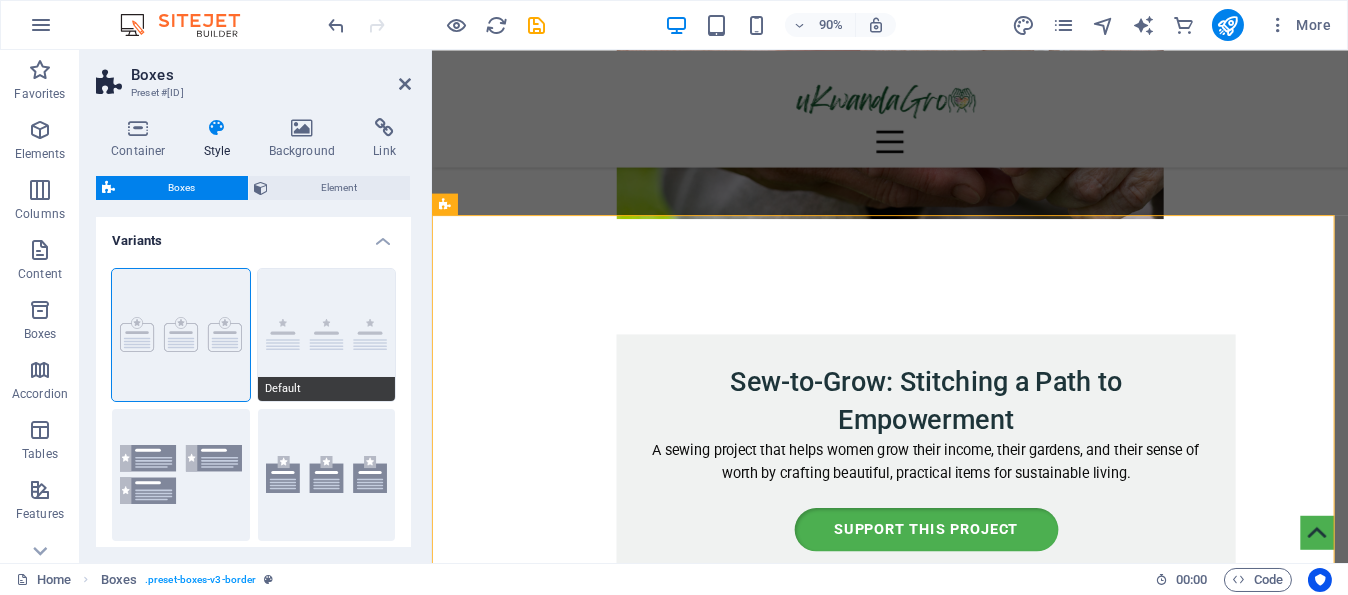 click on "Default" at bounding box center [327, 335] 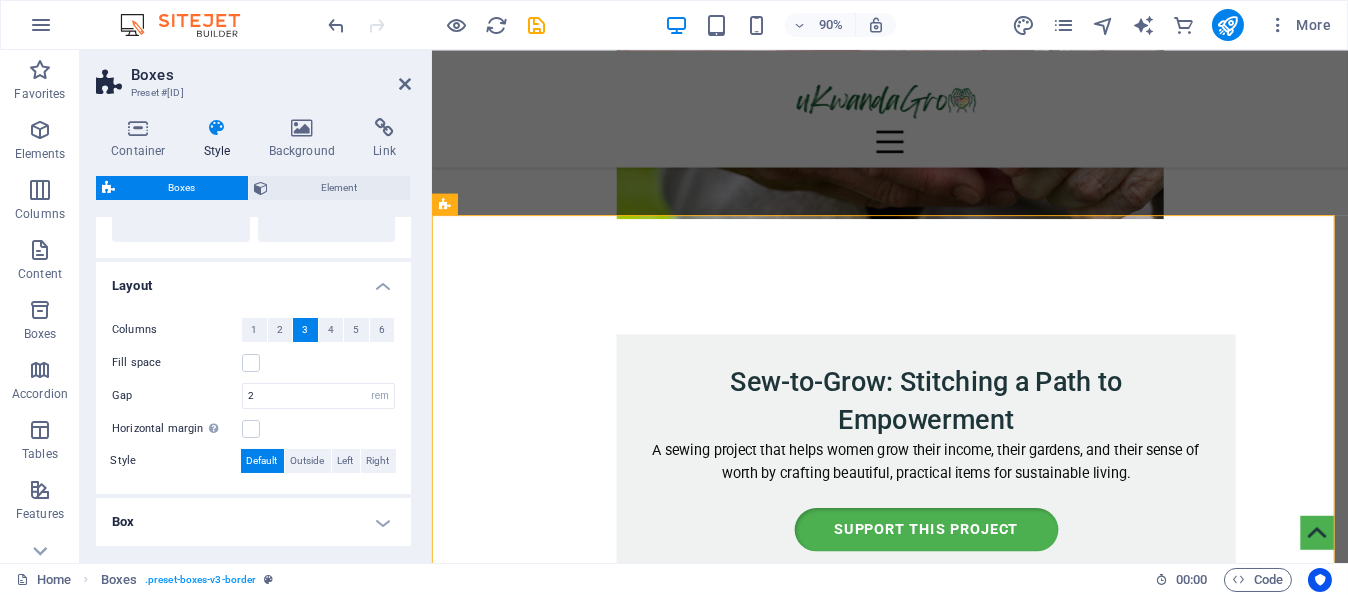 scroll, scrollTop: 300, scrollLeft: 0, axis: vertical 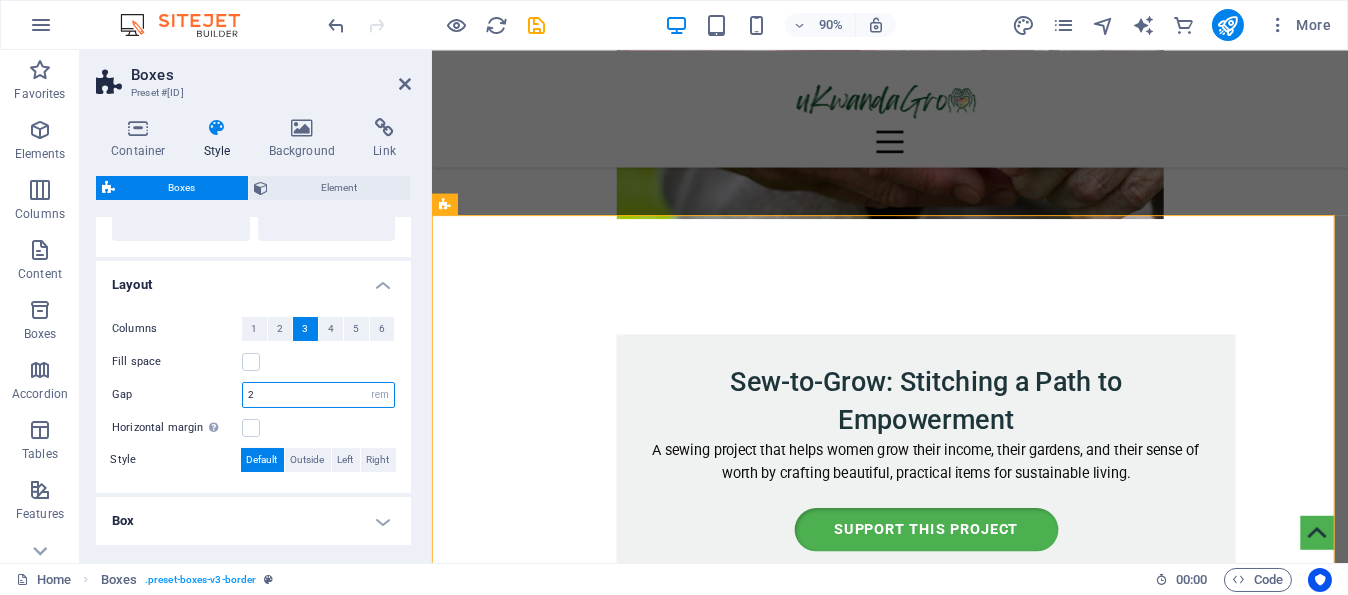 drag, startPoint x: 262, startPoint y: 395, endPoint x: 243, endPoint y: 395, distance: 19 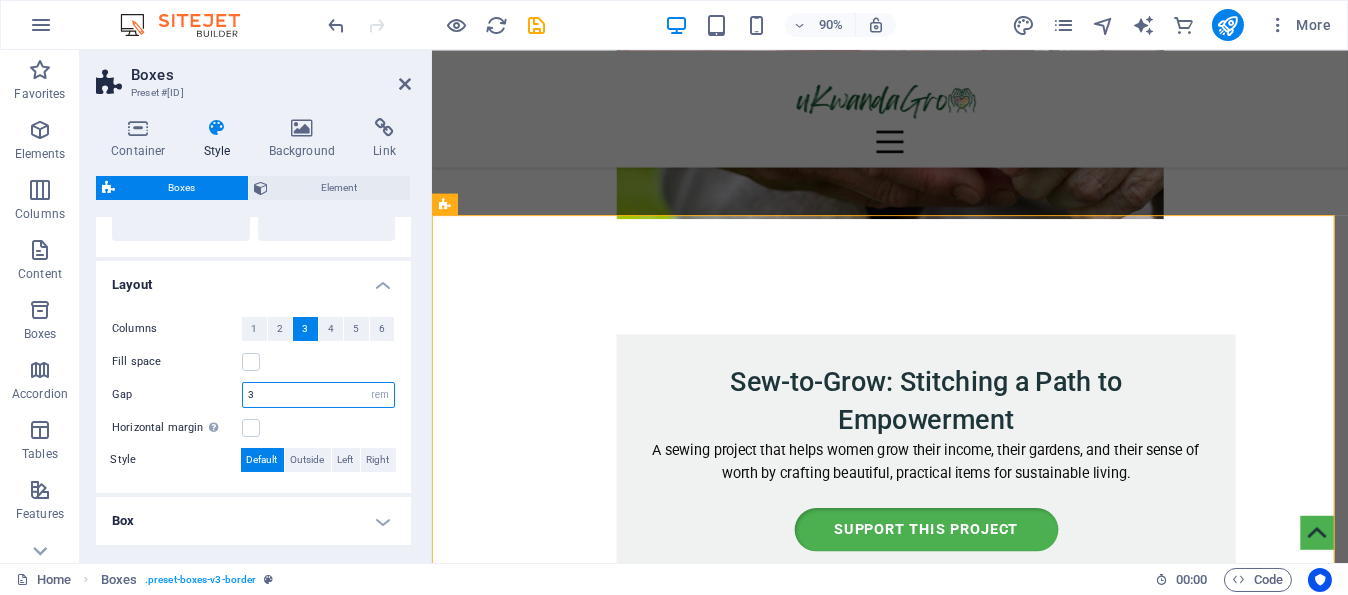 click on "3" at bounding box center [318, 395] 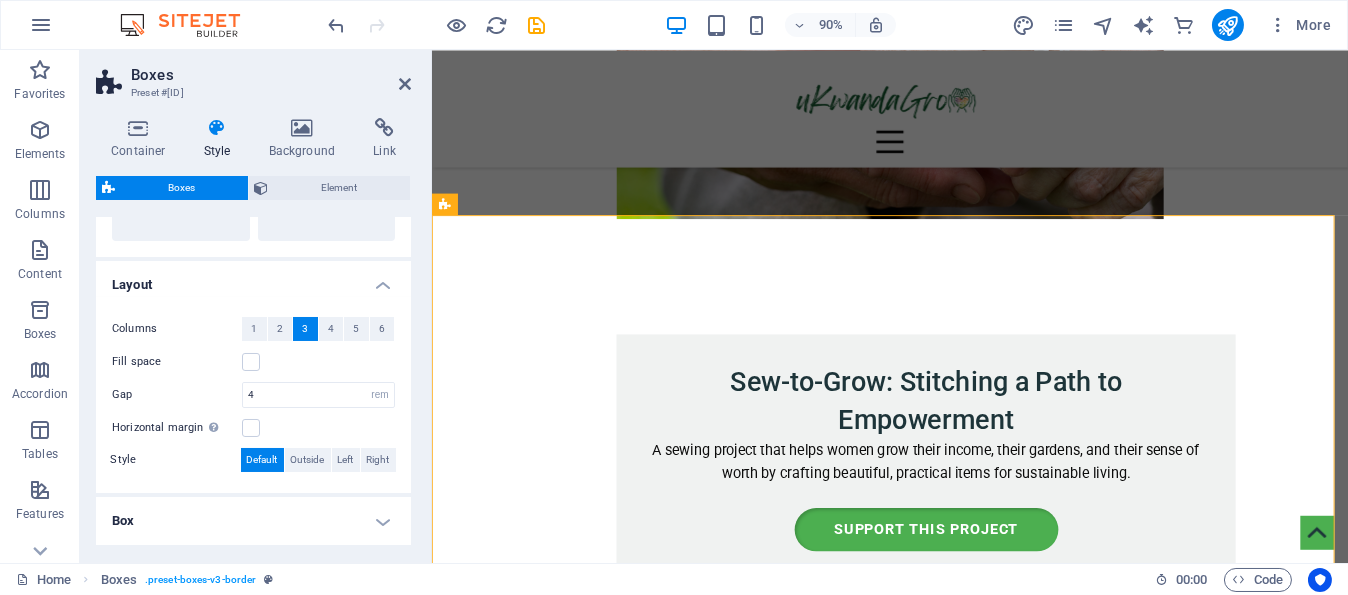 click on "Horizontal margin Only if the containers "Content width" is not set to "Default"" at bounding box center [253, 428] 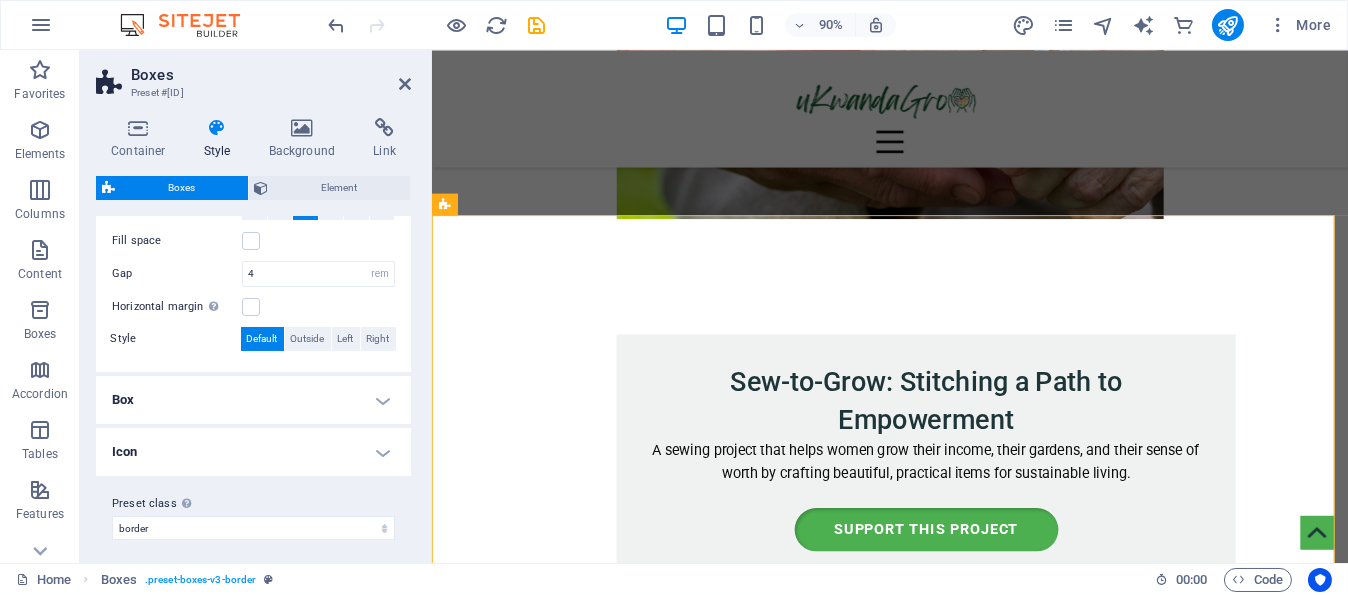 scroll, scrollTop: 428, scrollLeft: 0, axis: vertical 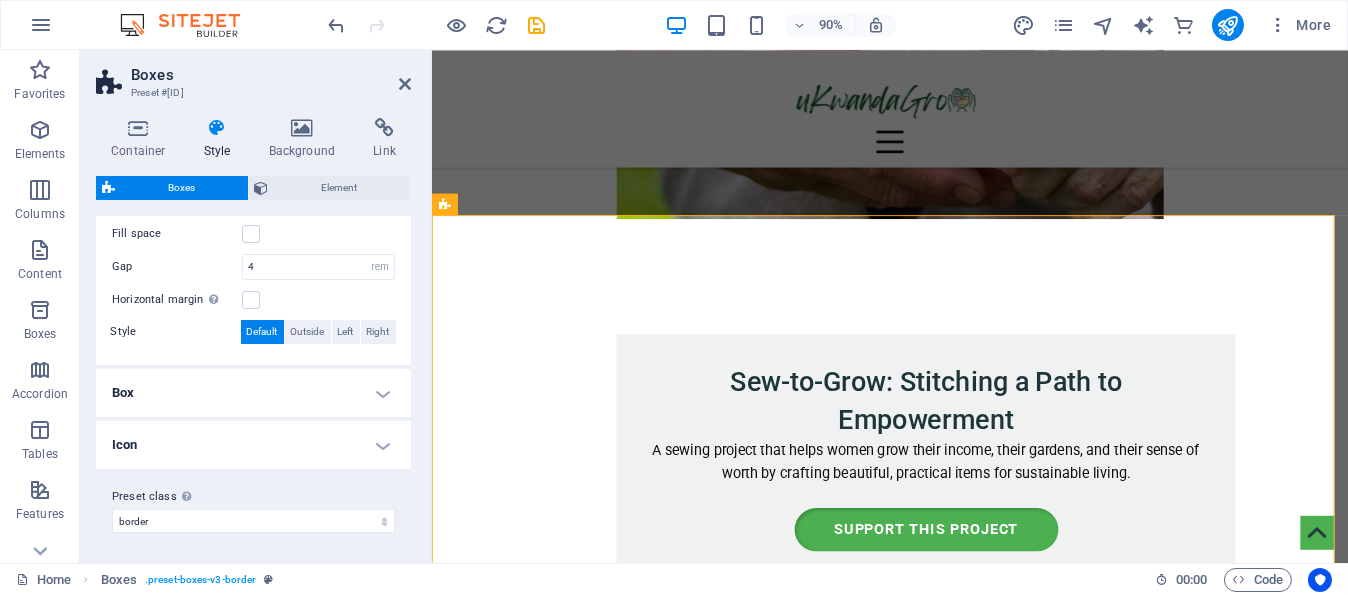 click on "Box" at bounding box center (253, 393) 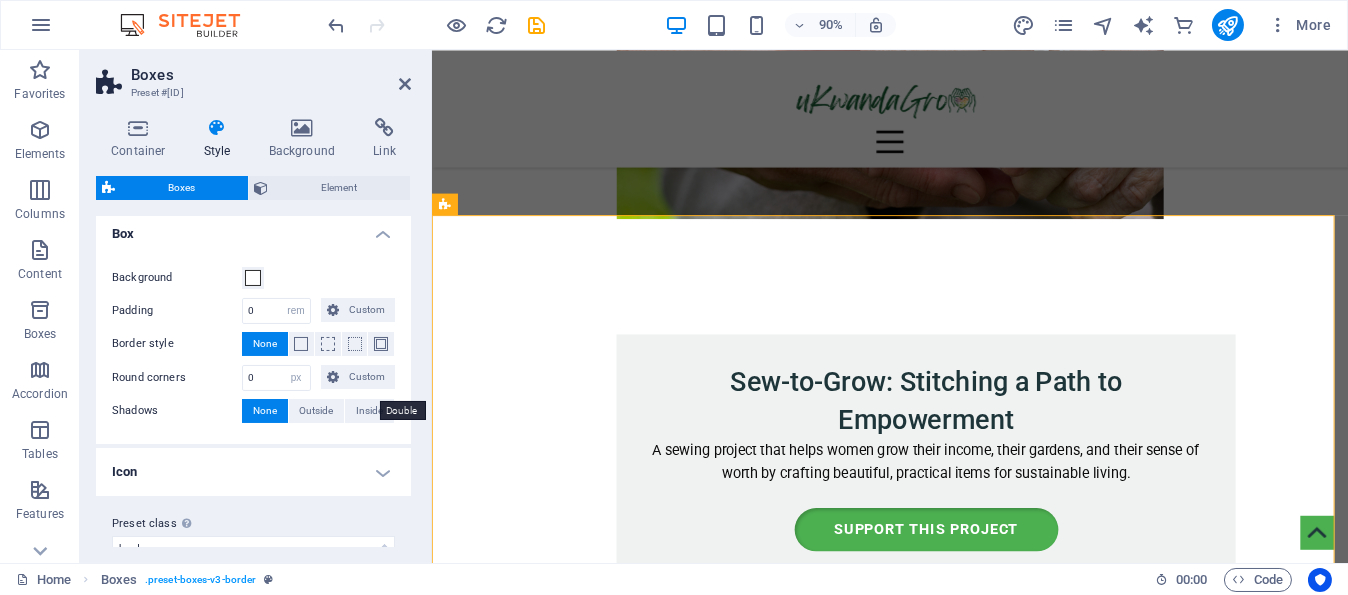 scroll, scrollTop: 613, scrollLeft: 0, axis: vertical 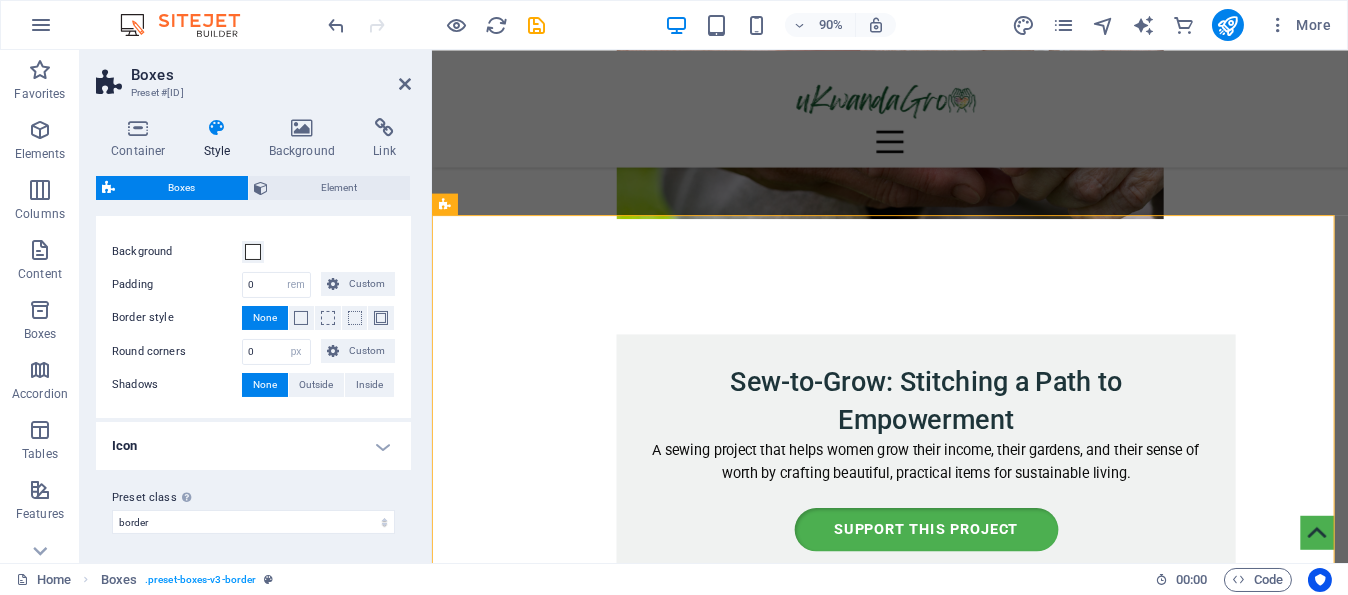 click on "Icon" at bounding box center [253, 446] 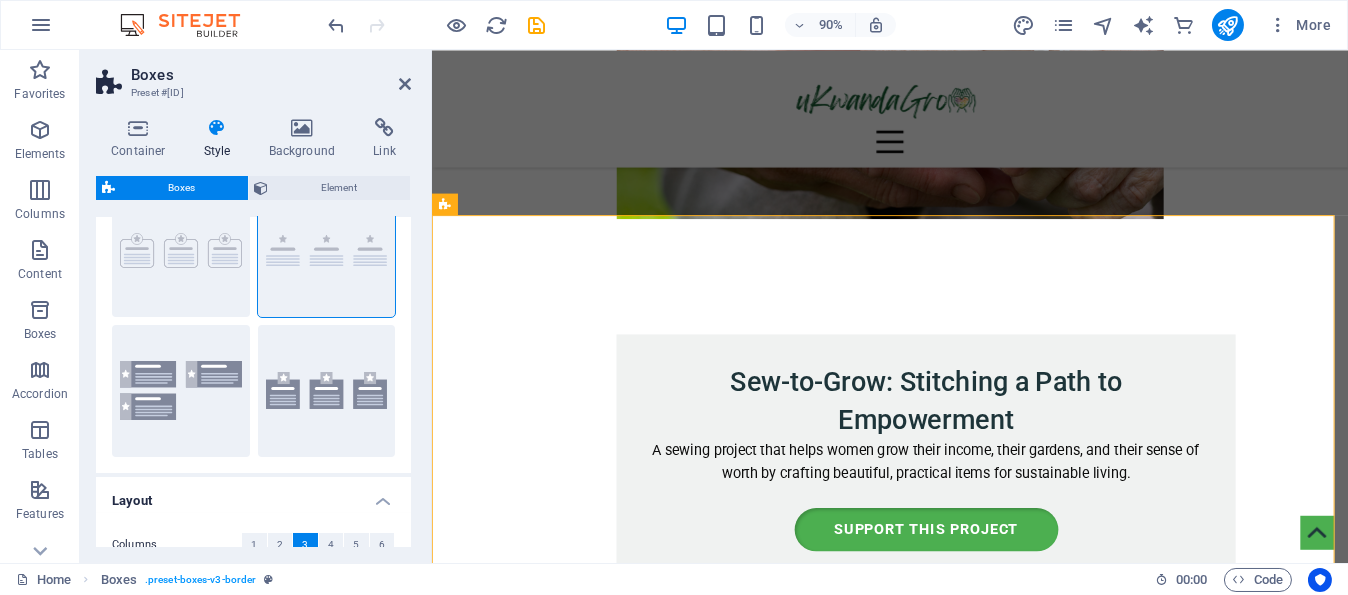 scroll, scrollTop: 0, scrollLeft: 0, axis: both 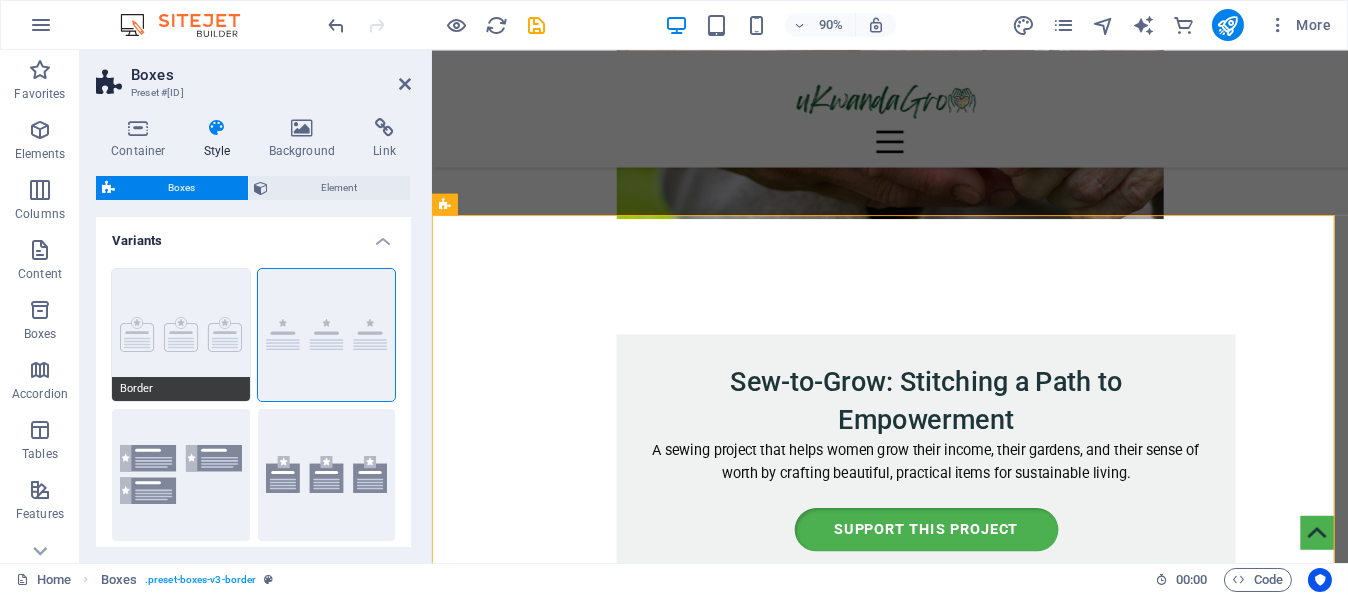 click on "Border" at bounding box center [181, 335] 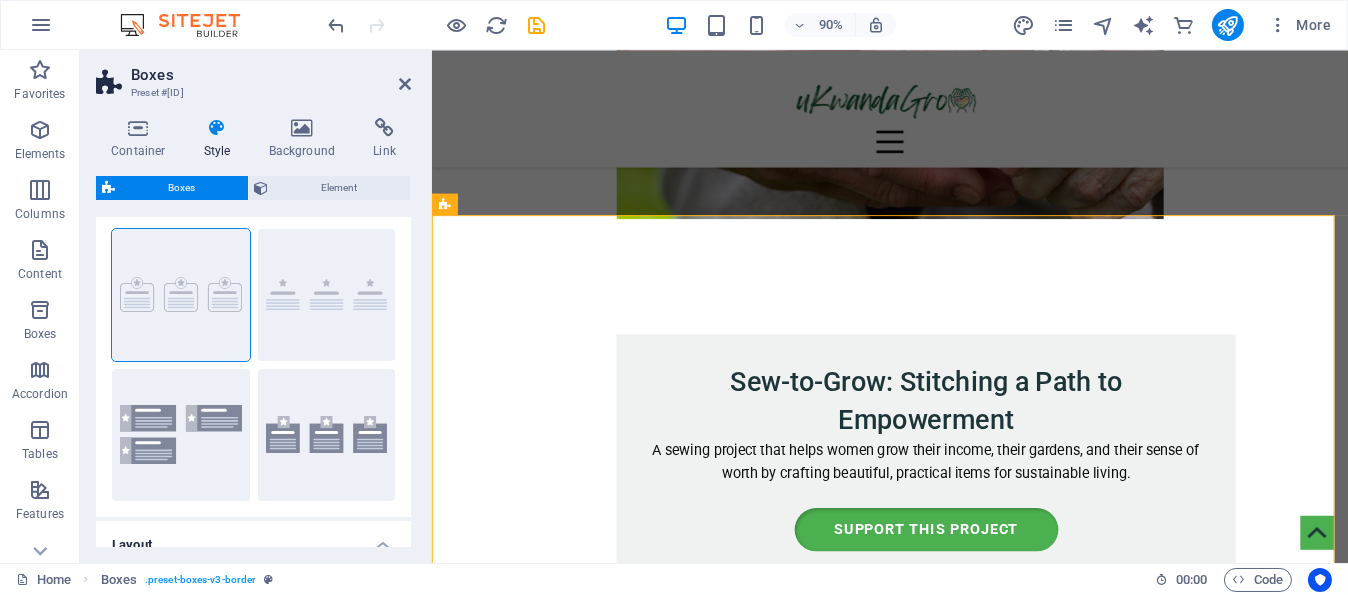 scroll, scrollTop: 0, scrollLeft: 0, axis: both 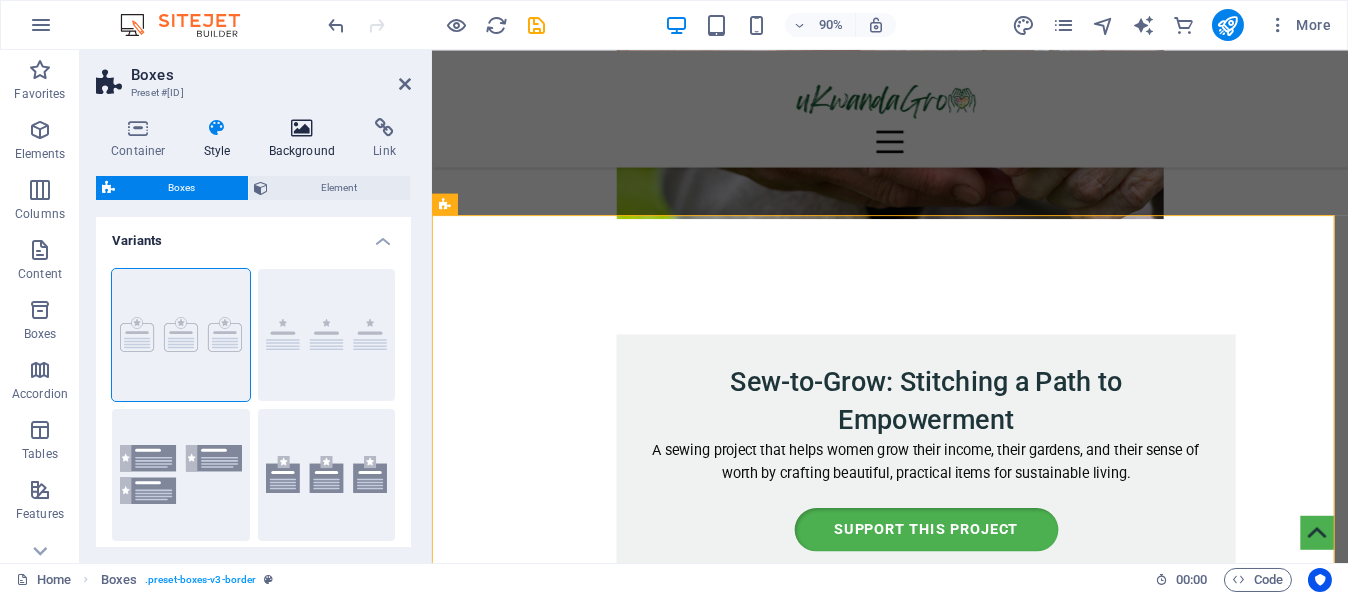 click at bounding box center [302, 128] 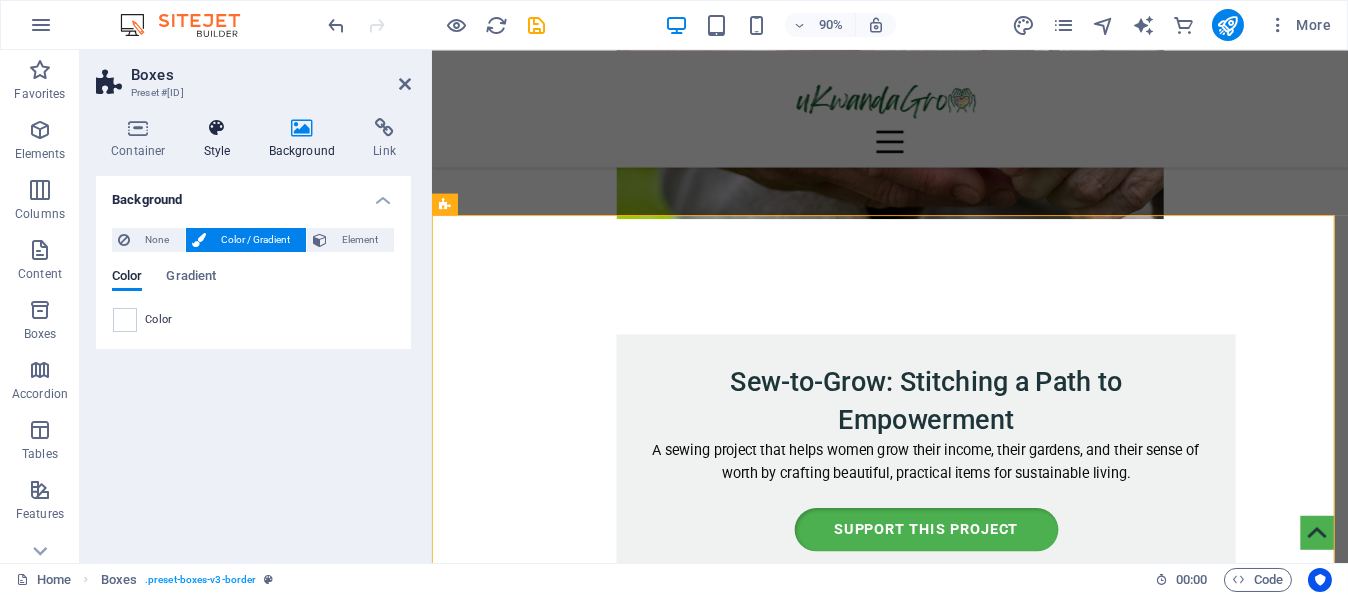 click at bounding box center [217, 128] 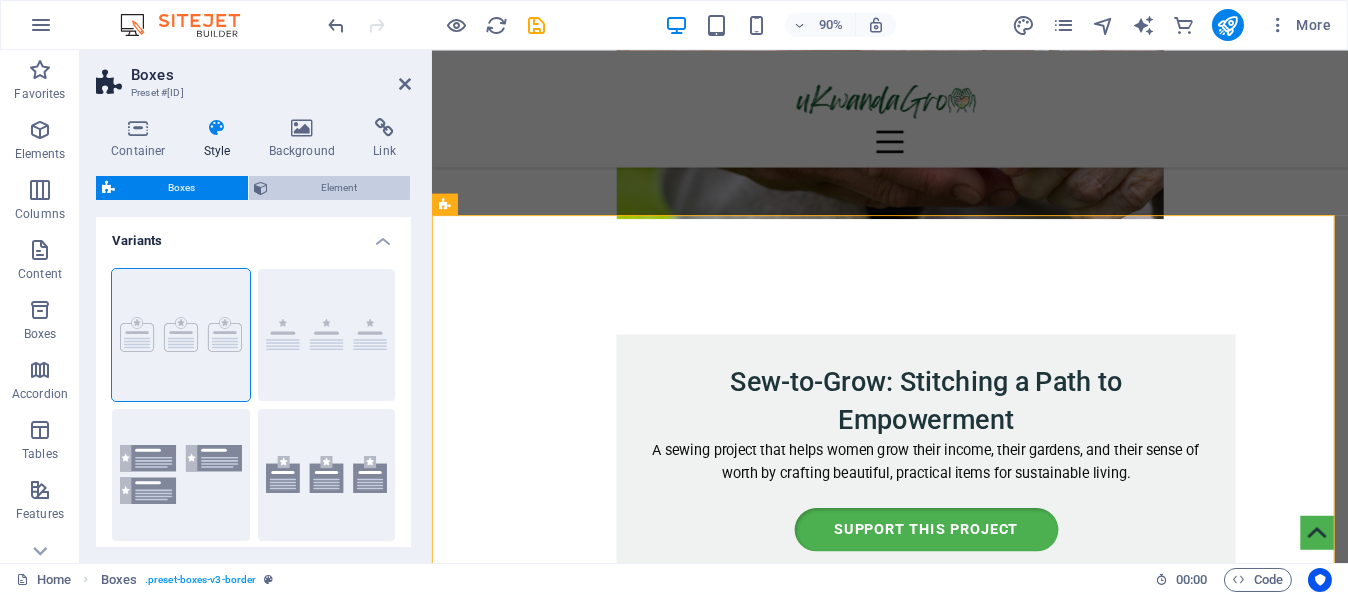 click on "Element" at bounding box center [340, 188] 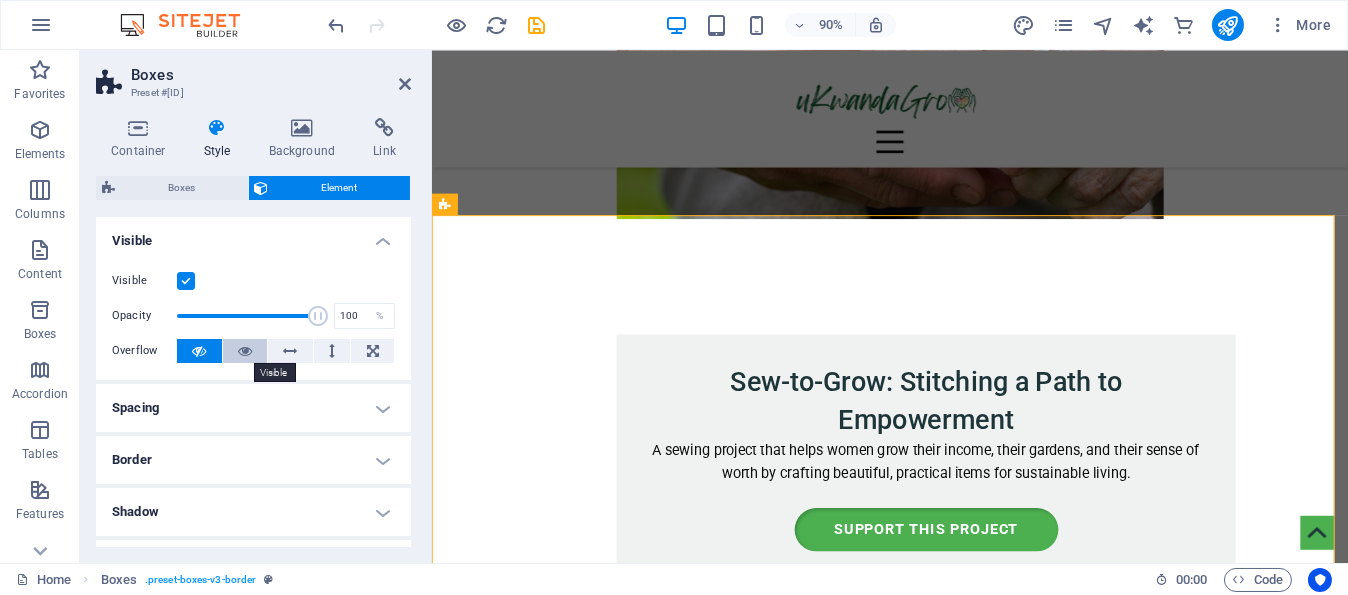click at bounding box center (245, 351) 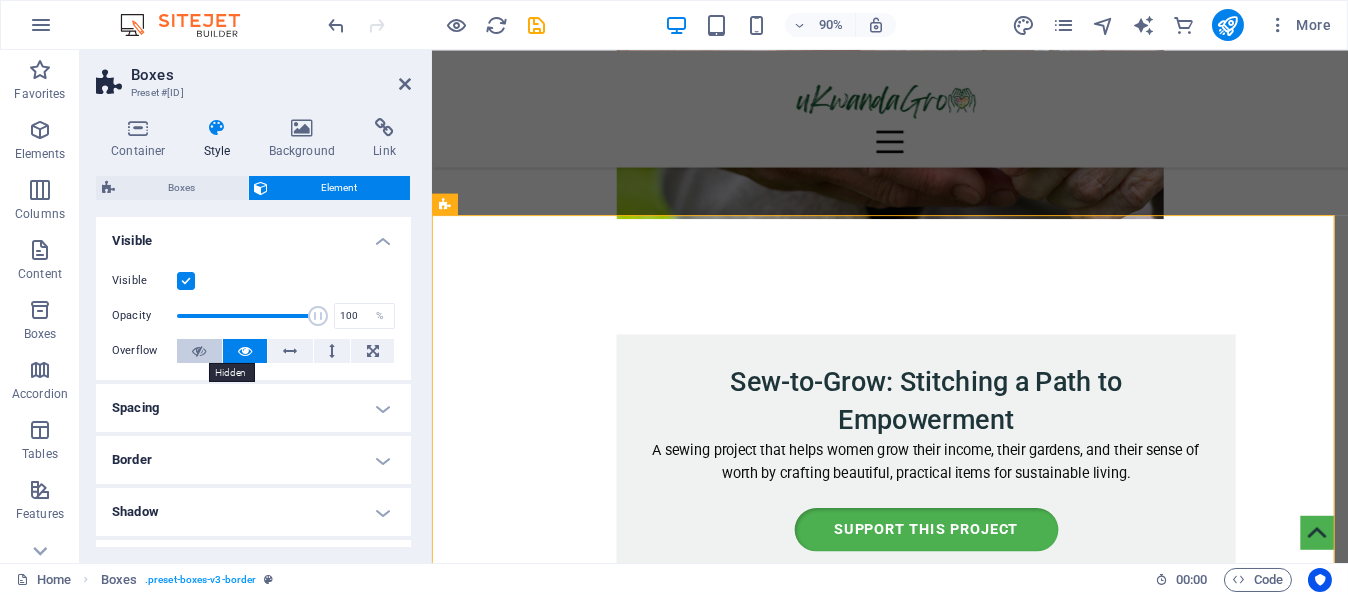 click at bounding box center (199, 351) 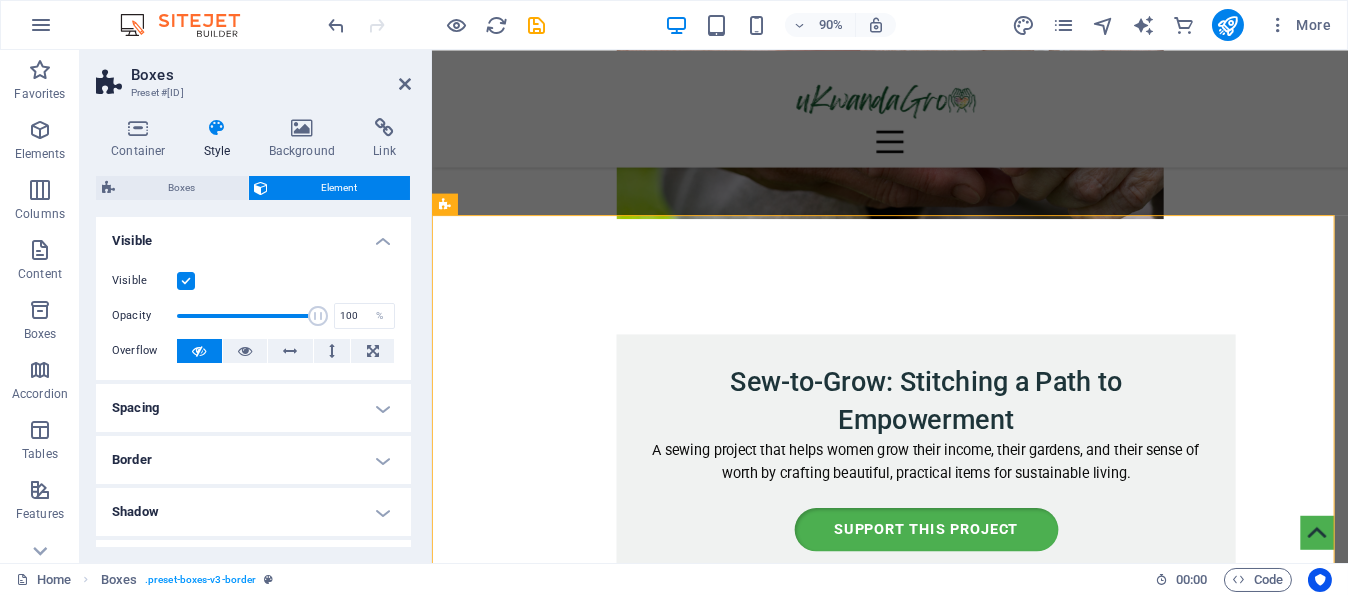 click on "Spacing" at bounding box center (253, 408) 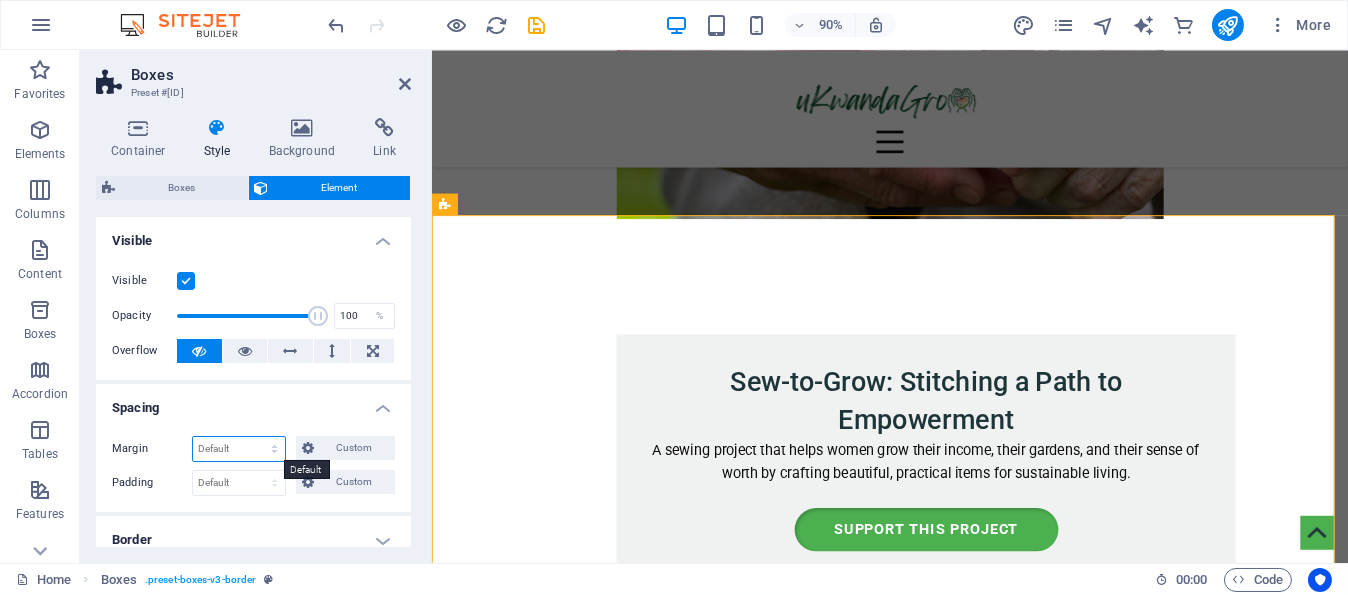 click on "Default auto px % rem vw vh Custom" at bounding box center (239, 449) 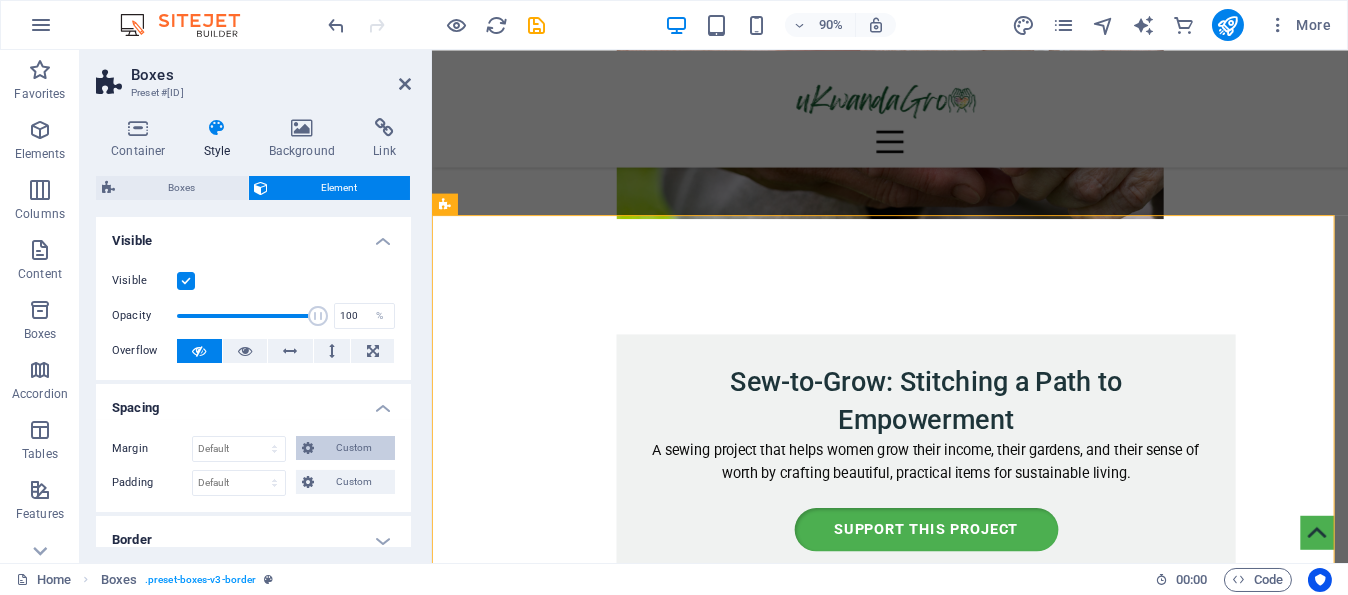 click on "Custom" at bounding box center (354, 448) 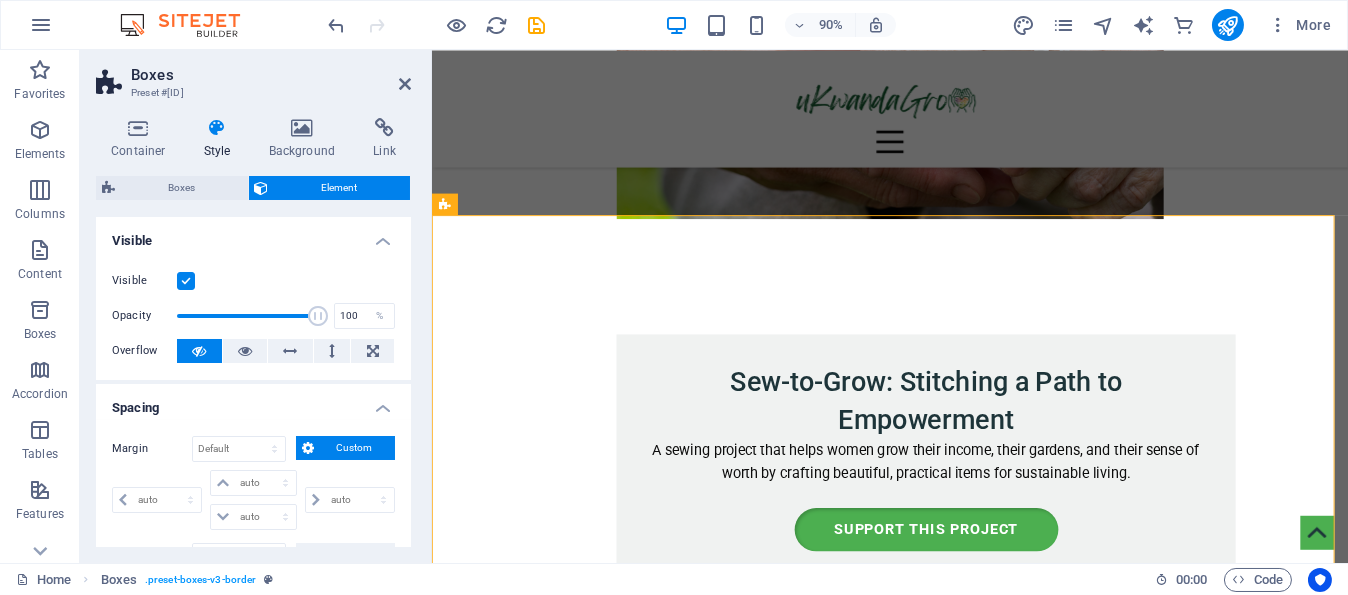 click at bounding box center [308, 448] 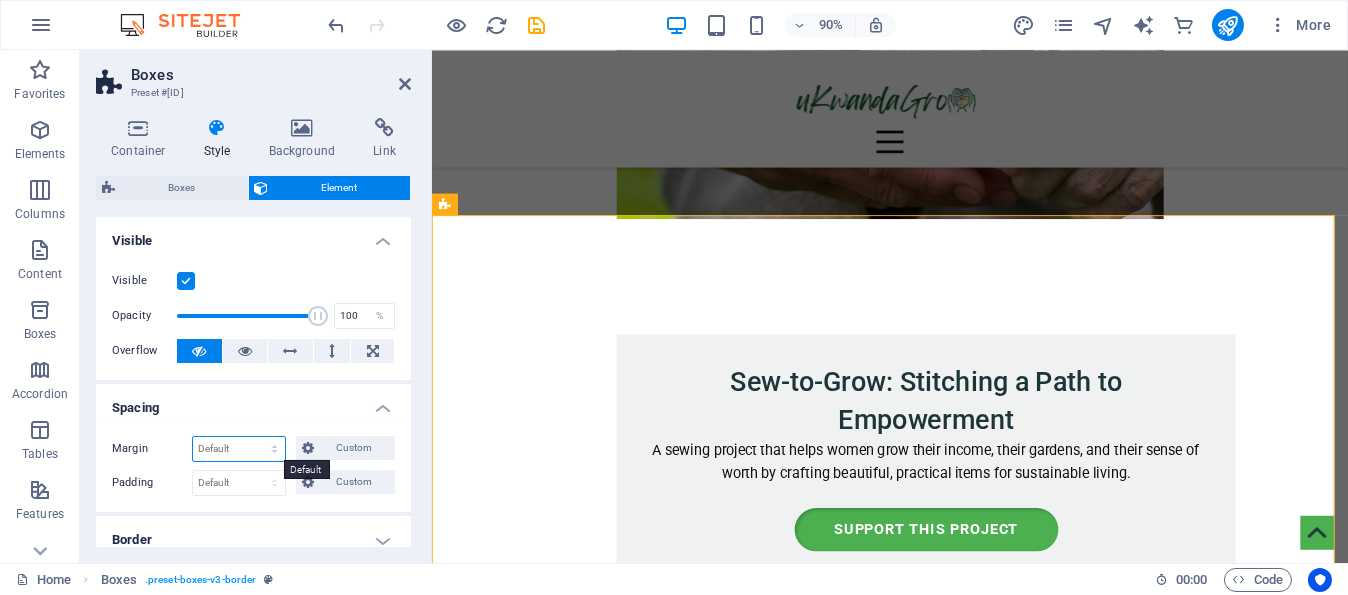 click on "Default auto px % rem vw vh Custom" at bounding box center [239, 449] 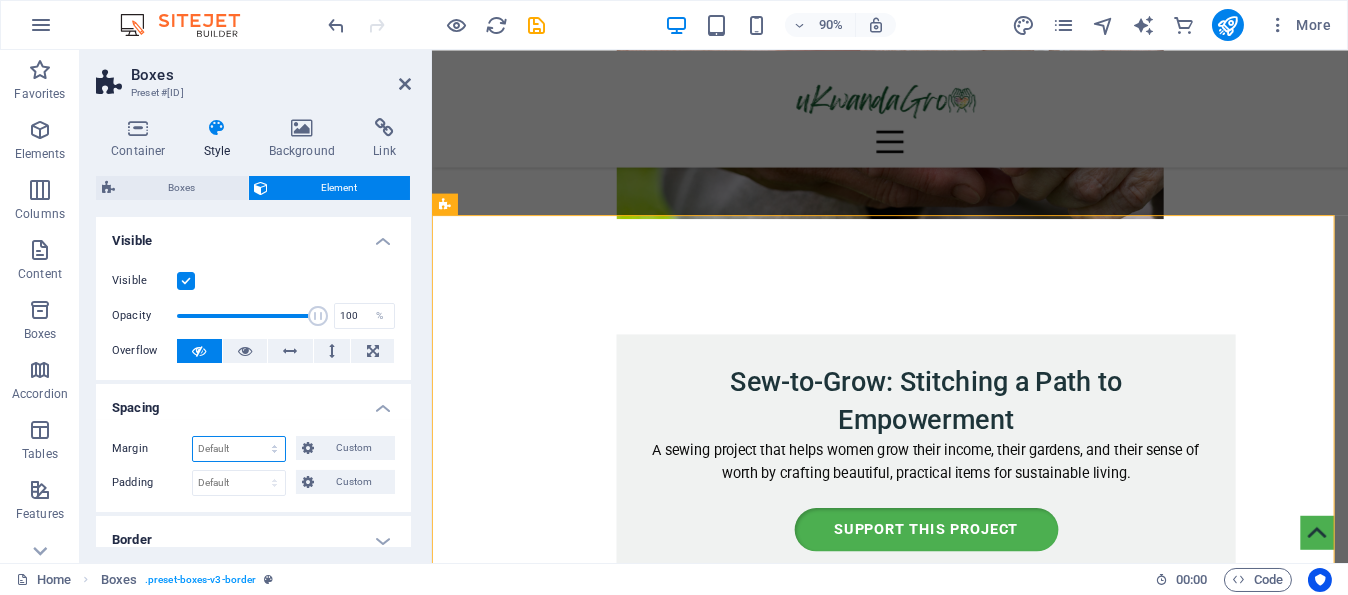 click on "Default auto px % rem vw vh Custom" at bounding box center (239, 449) 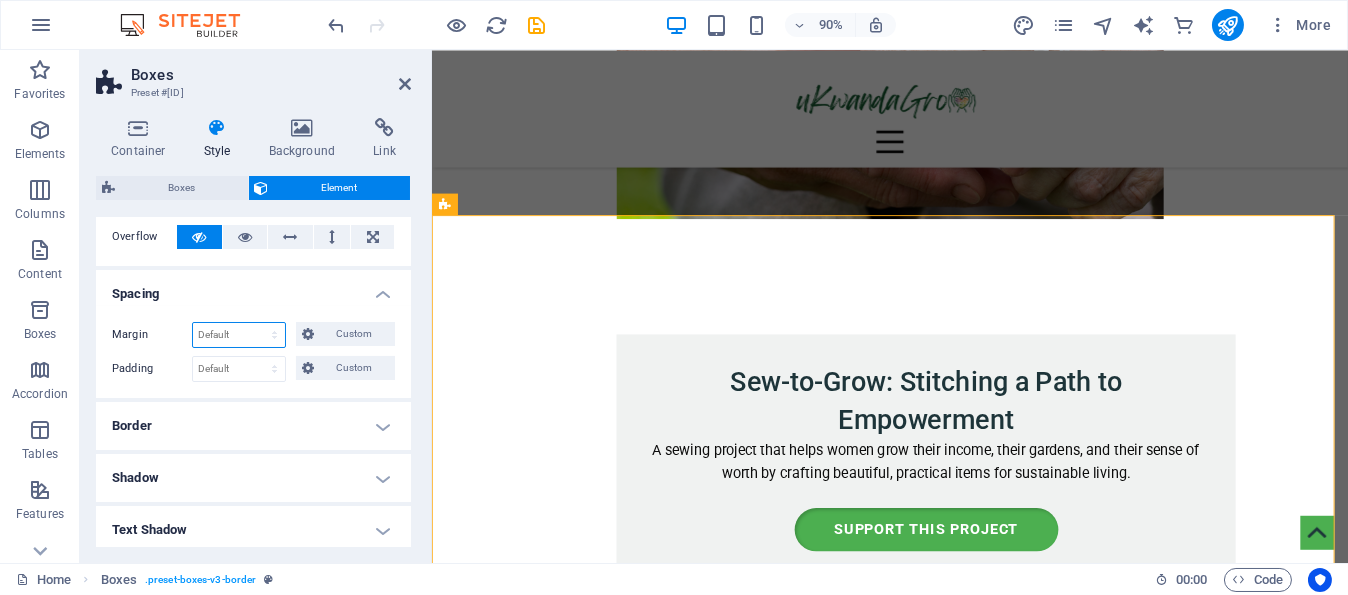 scroll, scrollTop: 200, scrollLeft: 0, axis: vertical 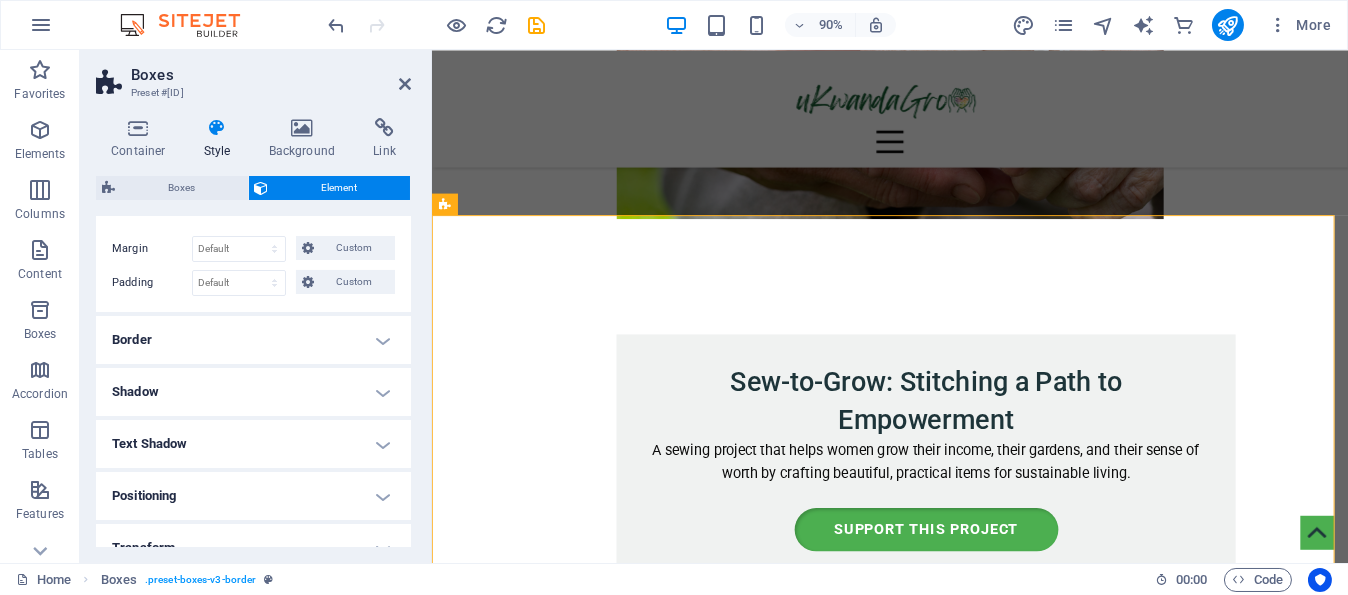 click on "Border" at bounding box center [253, 340] 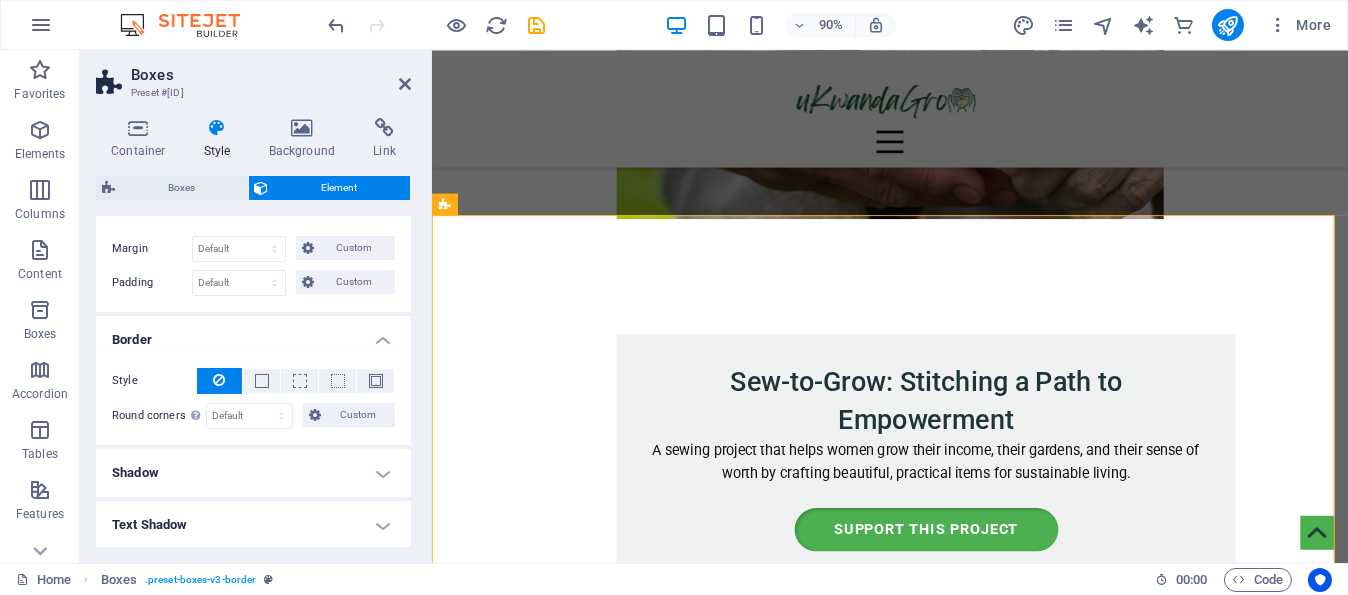 scroll, scrollTop: 300, scrollLeft: 0, axis: vertical 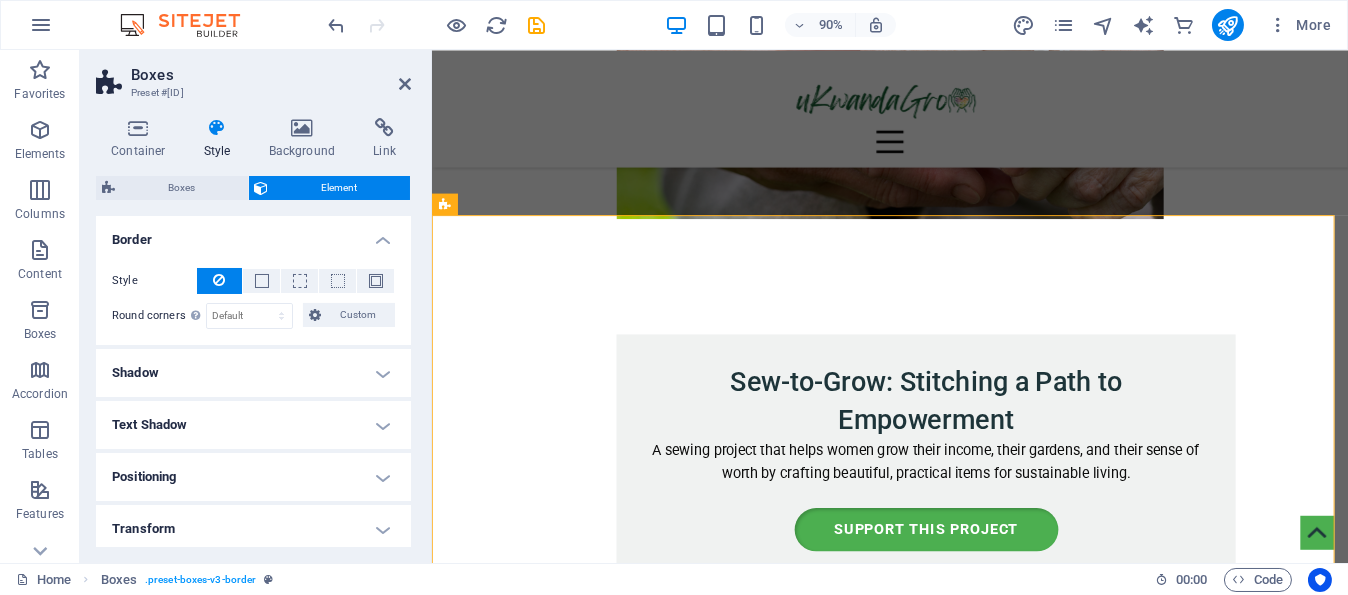 click on "Shadow" at bounding box center (253, 373) 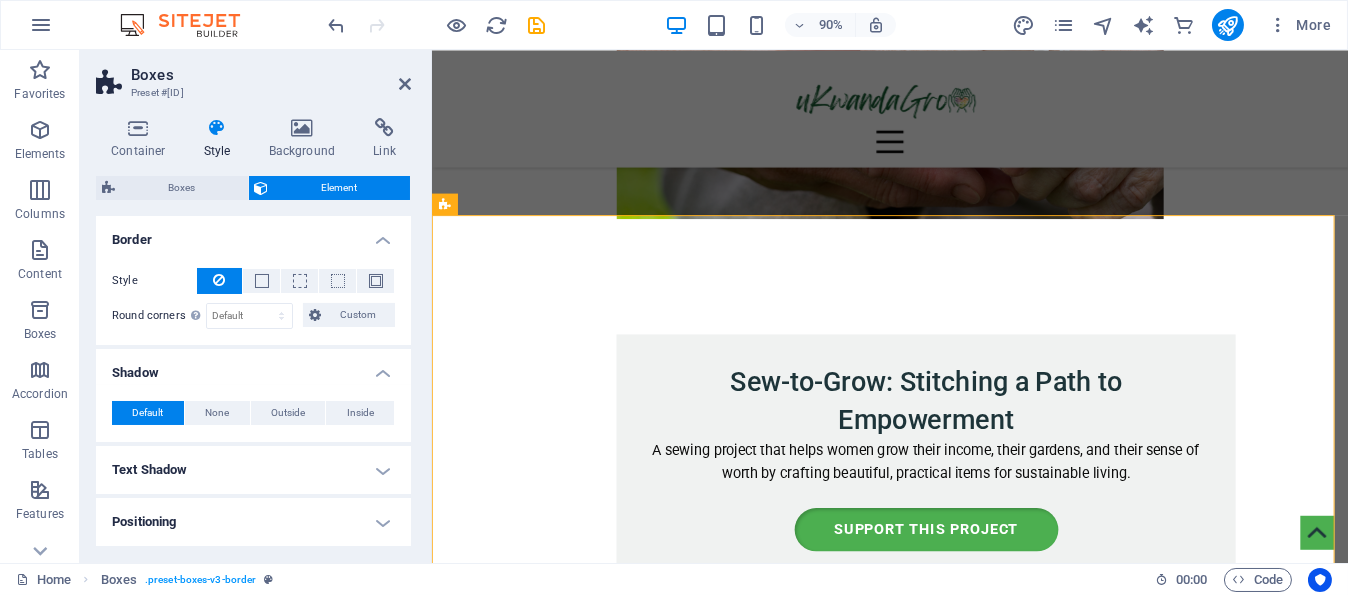 click on "Text Shadow" at bounding box center [253, 470] 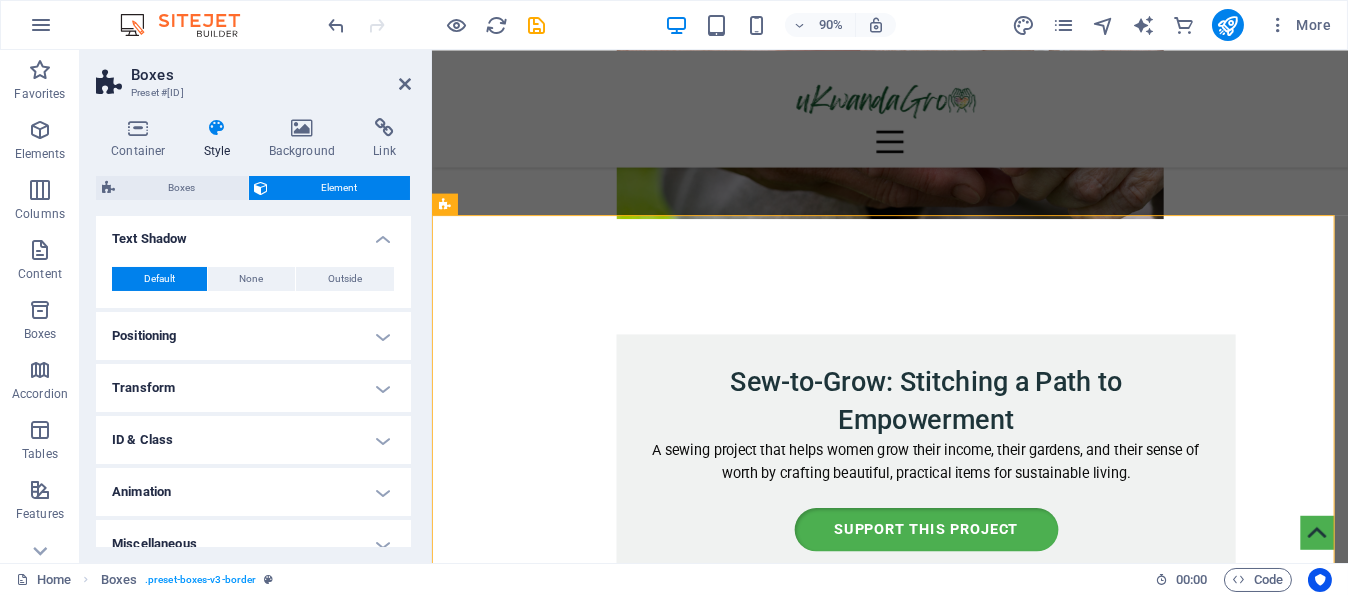 scroll, scrollTop: 548, scrollLeft: 0, axis: vertical 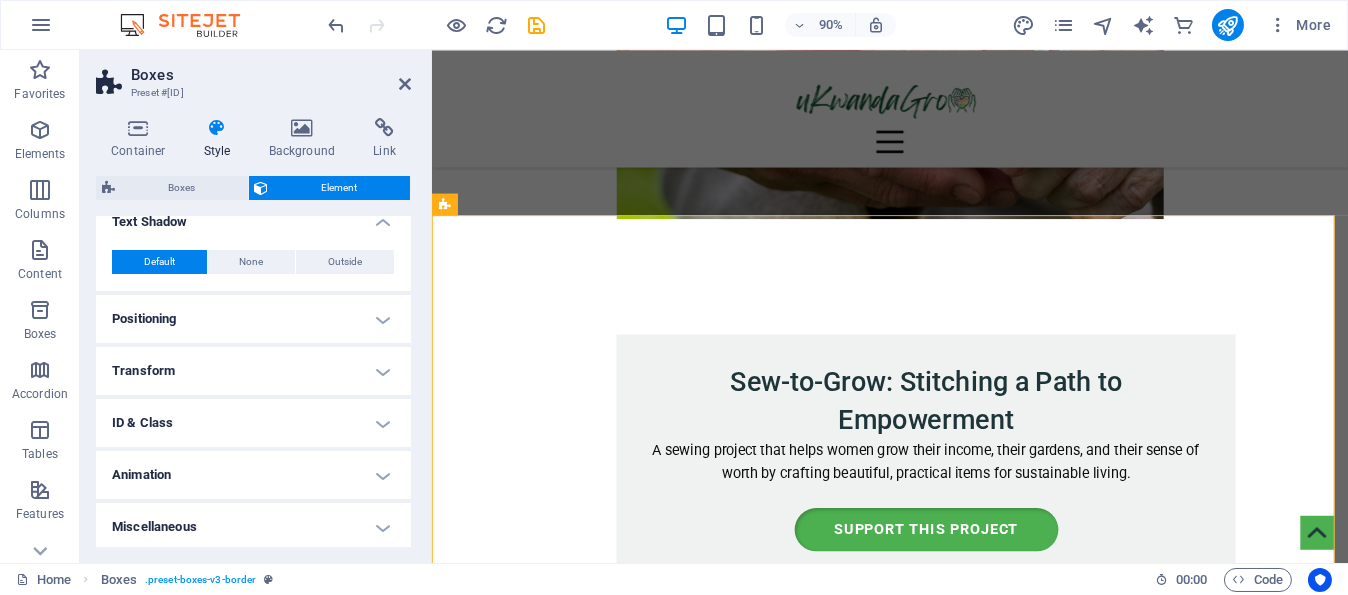 click on "Positioning" at bounding box center [253, 319] 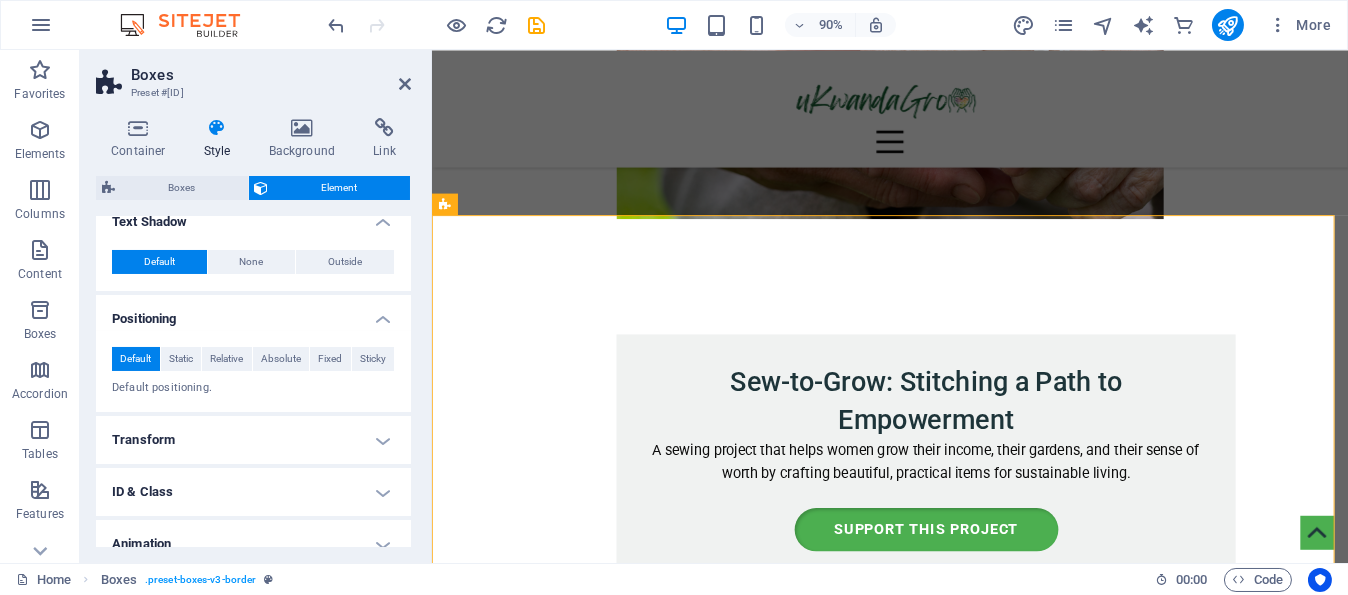 click on "Default" at bounding box center [135, 359] 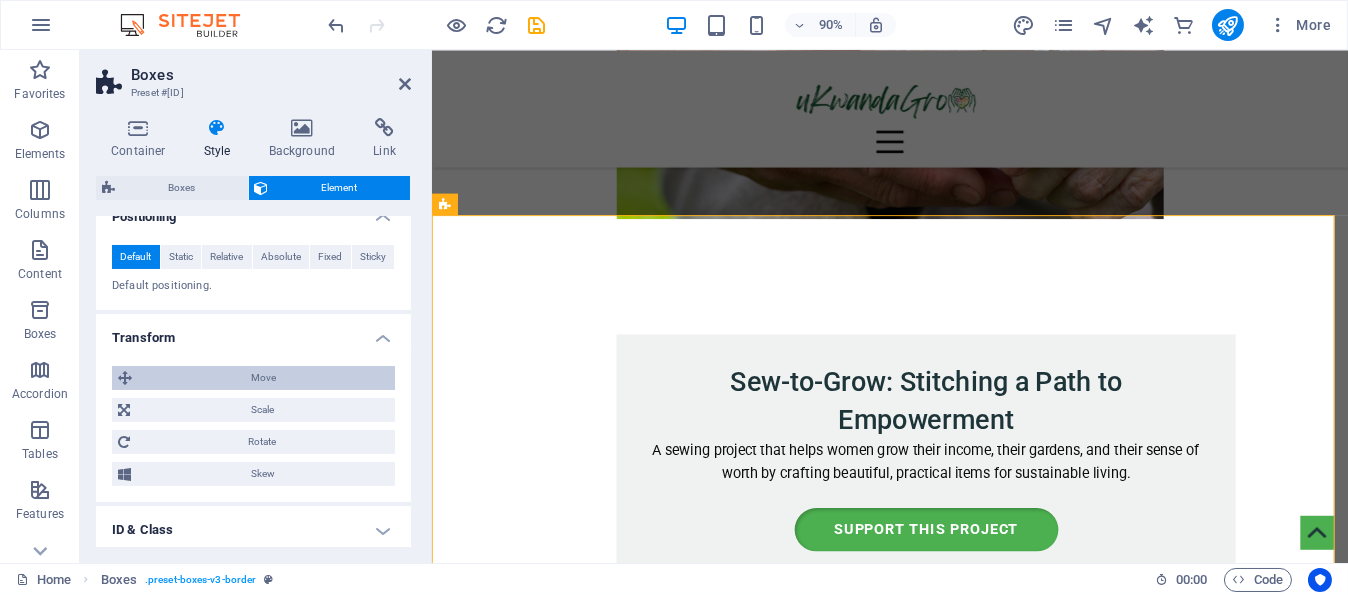 scroll, scrollTop: 649, scrollLeft: 0, axis: vertical 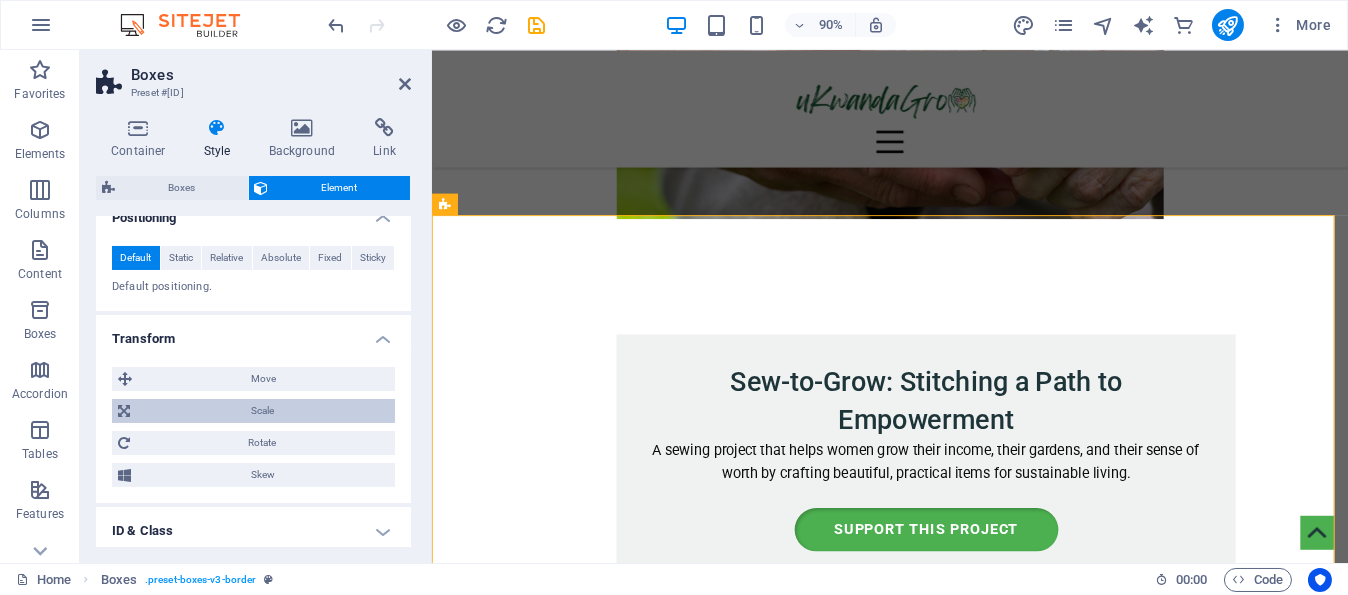 click on "Scale" at bounding box center (262, 411) 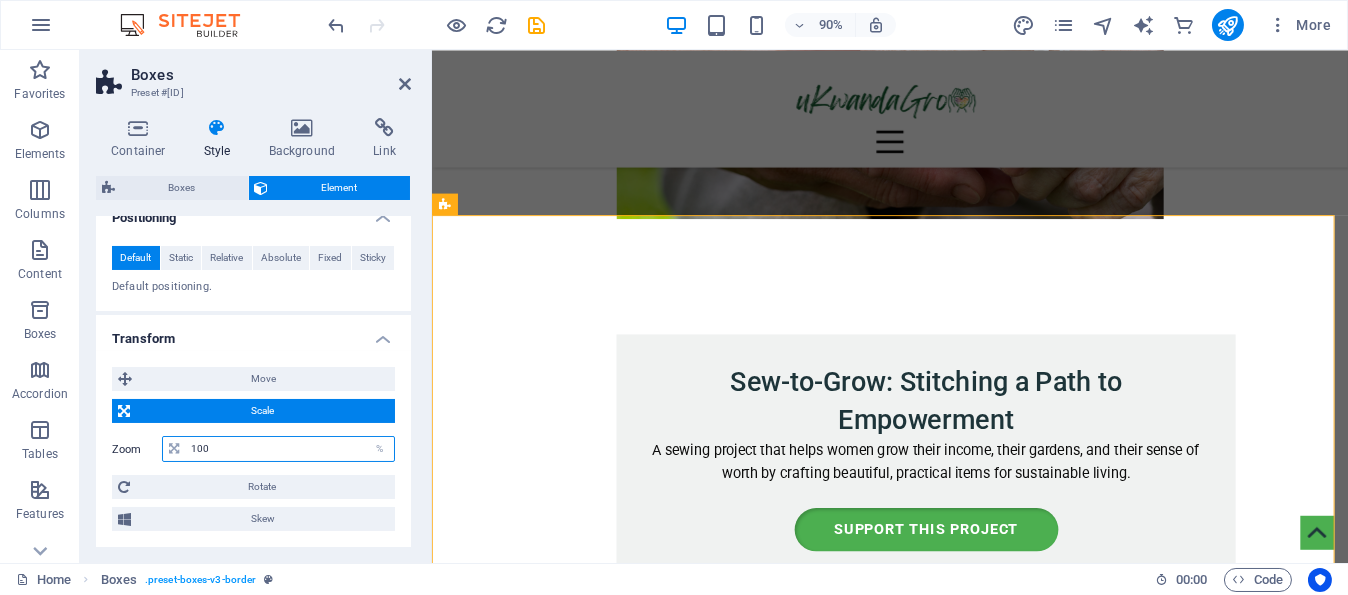 drag, startPoint x: 214, startPoint y: 439, endPoint x: 177, endPoint y: 440, distance: 37.01351 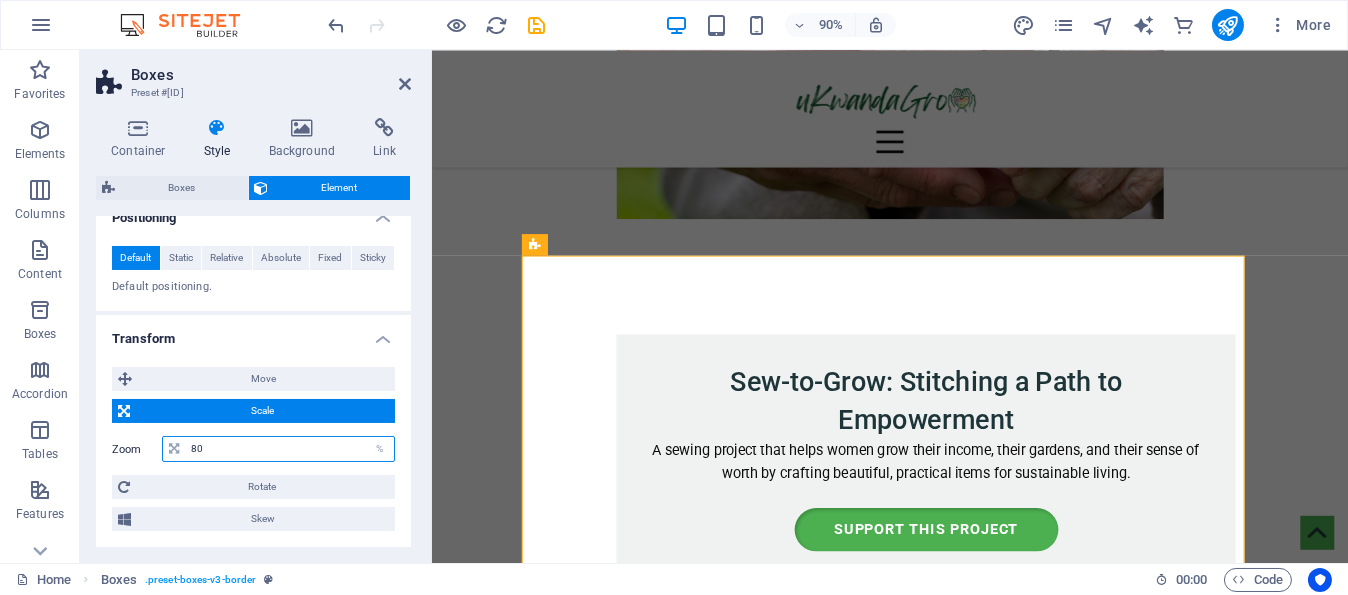 drag, startPoint x: 235, startPoint y: 455, endPoint x: 169, endPoint y: 456, distance: 66.007576 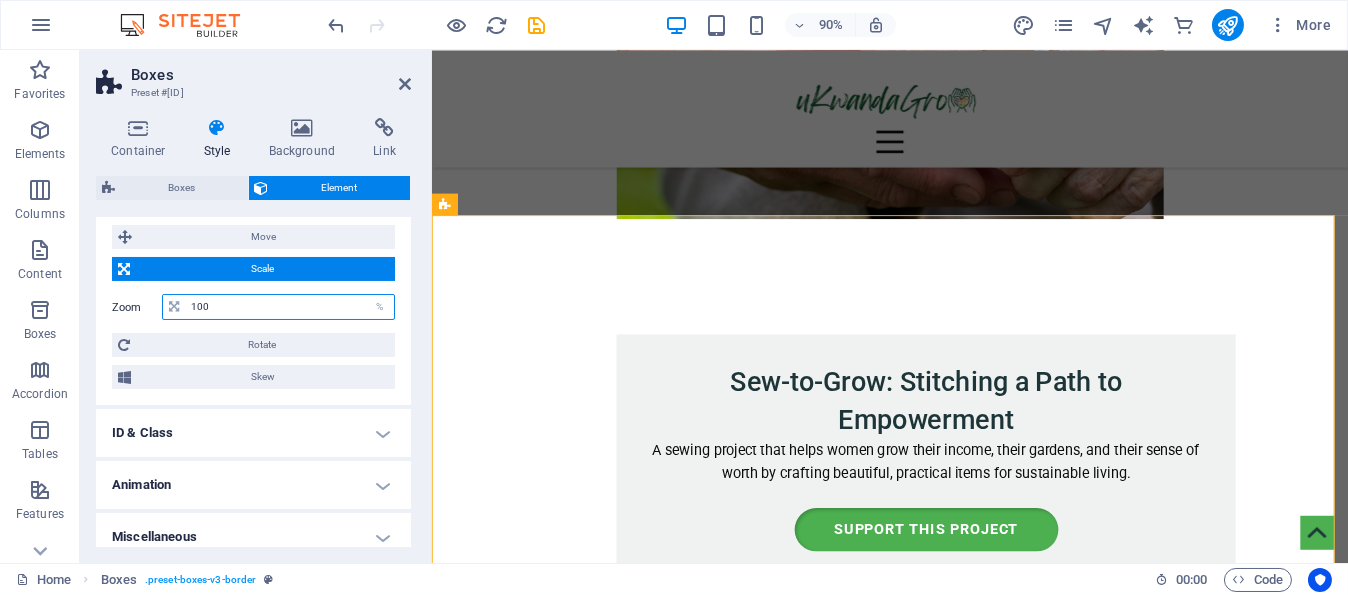 scroll, scrollTop: 801, scrollLeft: 0, axis: vertical 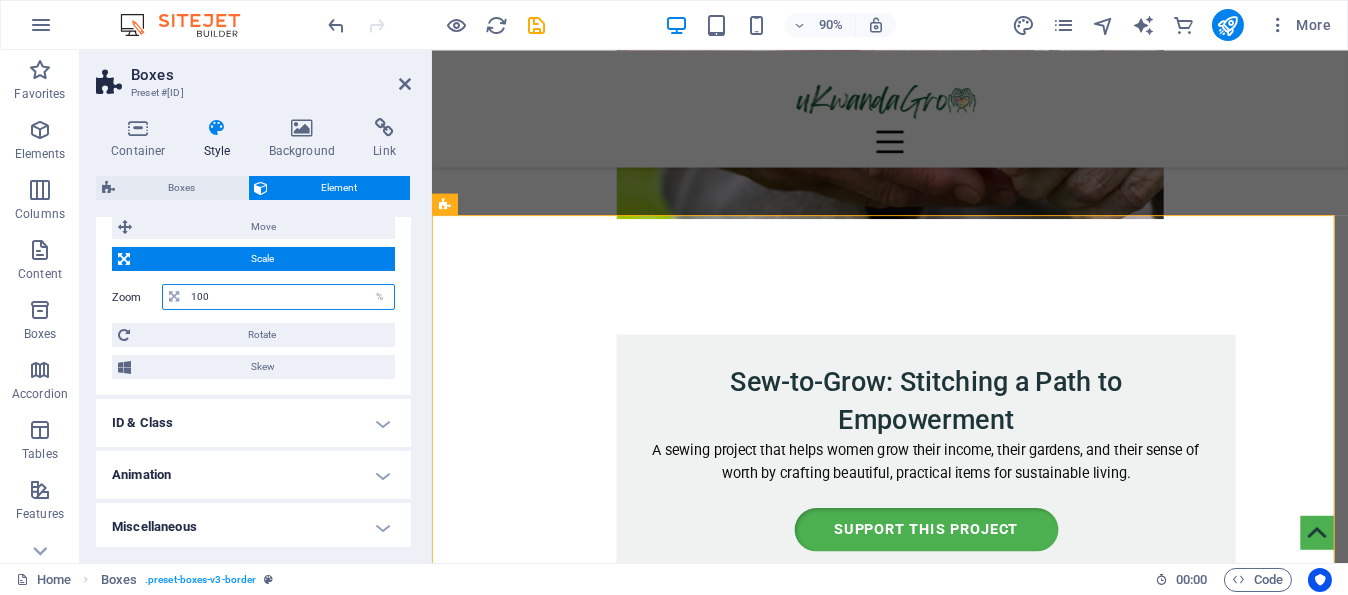 type on "100" 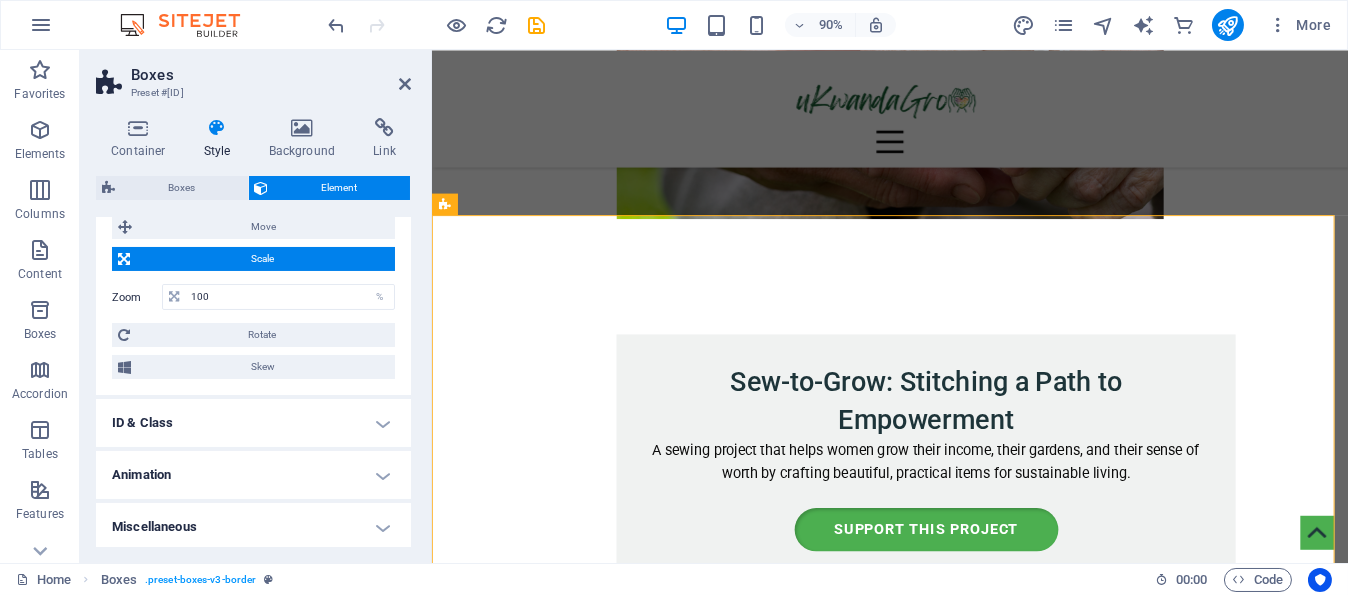 click on "ID & Class" at bounding box center (253, 423) 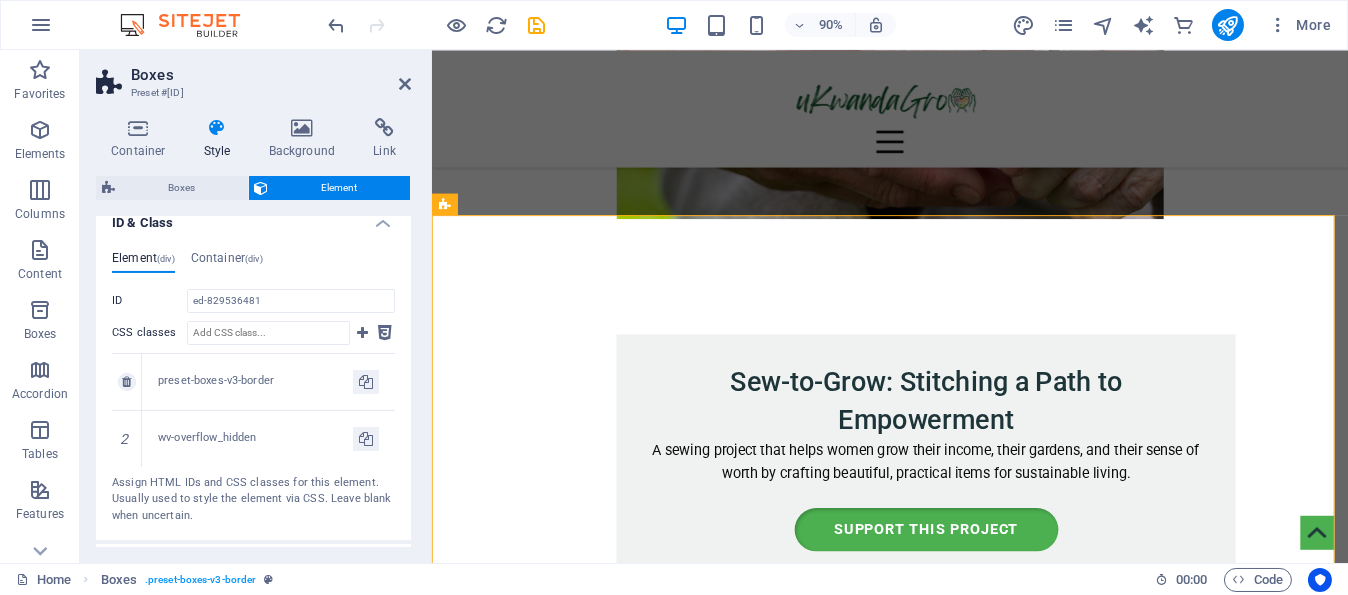scroll, scrollTop: 1093, scrollLeft: 0, axis: vertical 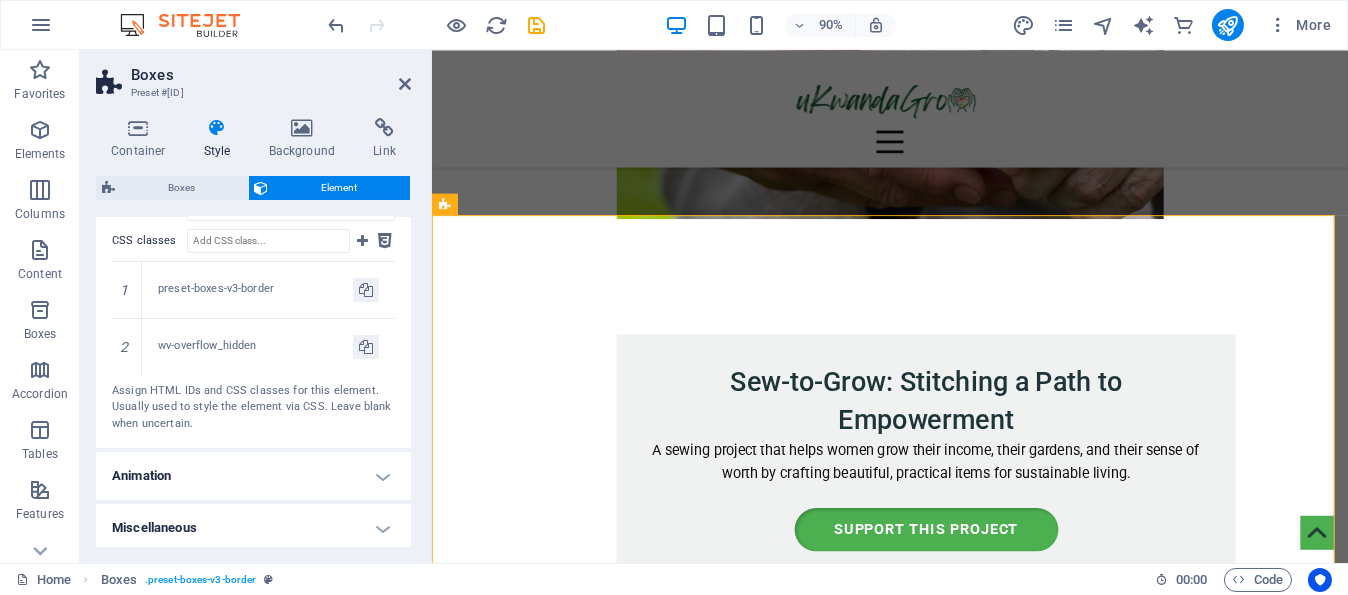 click on "Animation" at bounding box center (253, 476) 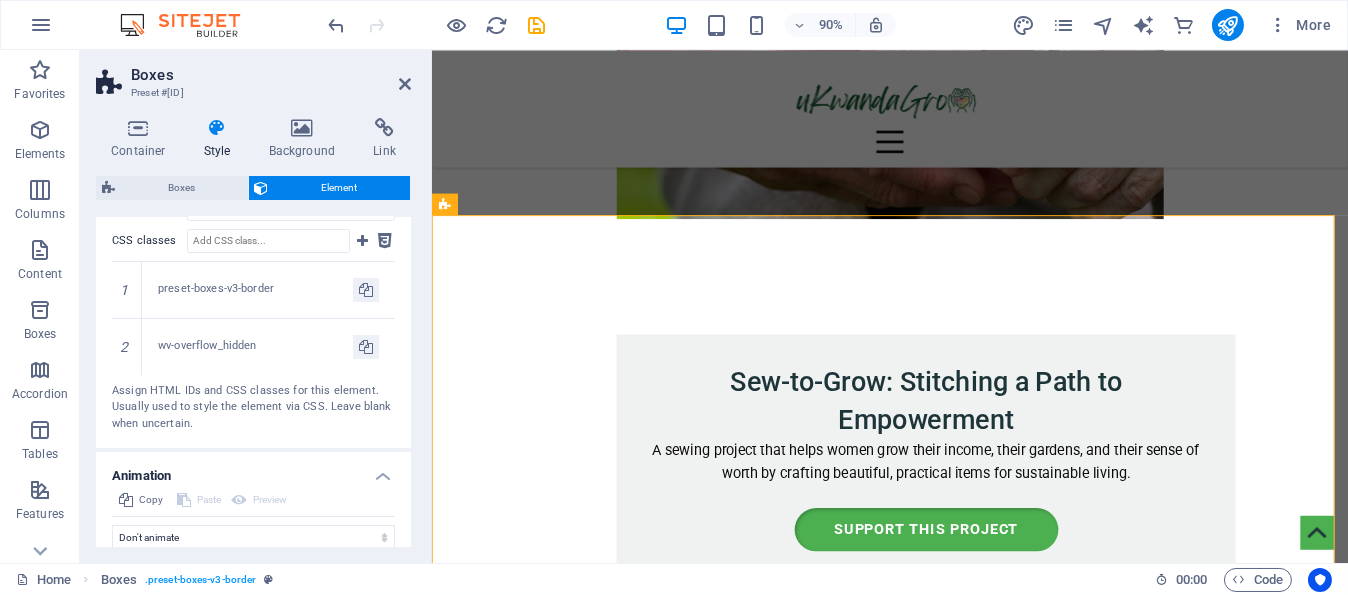 scroll, scrollTop: 1157, scrollLeft: 0, axis: vertical 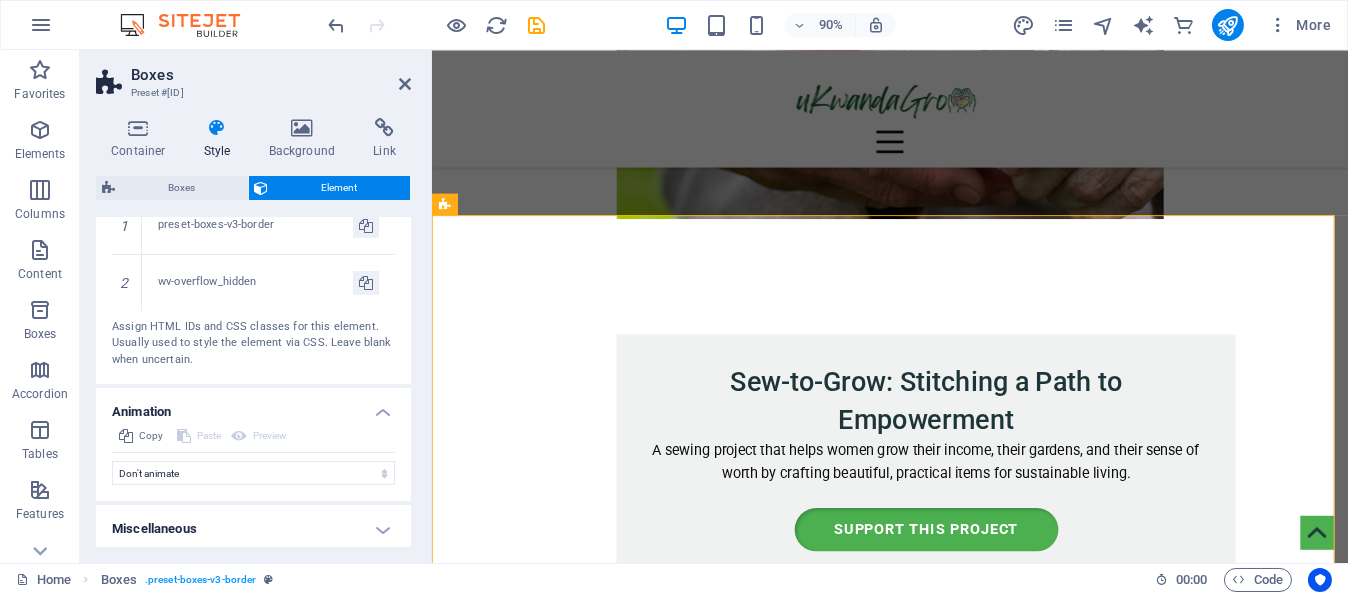 click on "Miscellaneous" at bounding box center [253, 529] 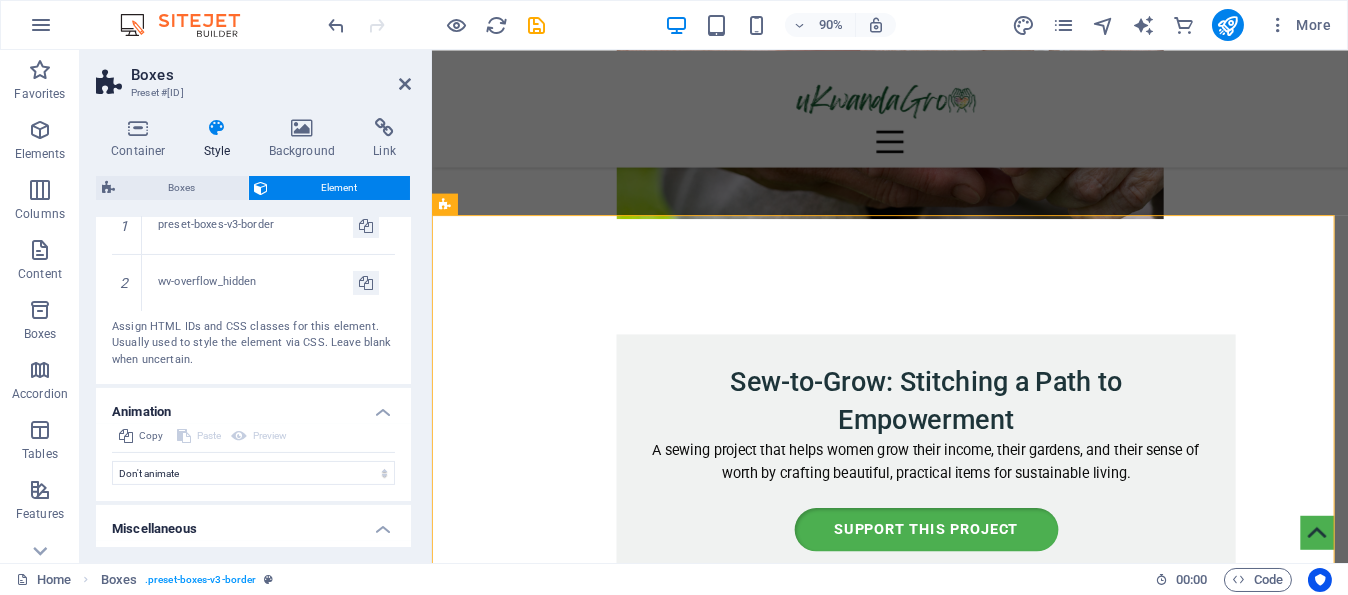 scroll, scrollTop: 1280, scrollLeft: 0, axis: vertical 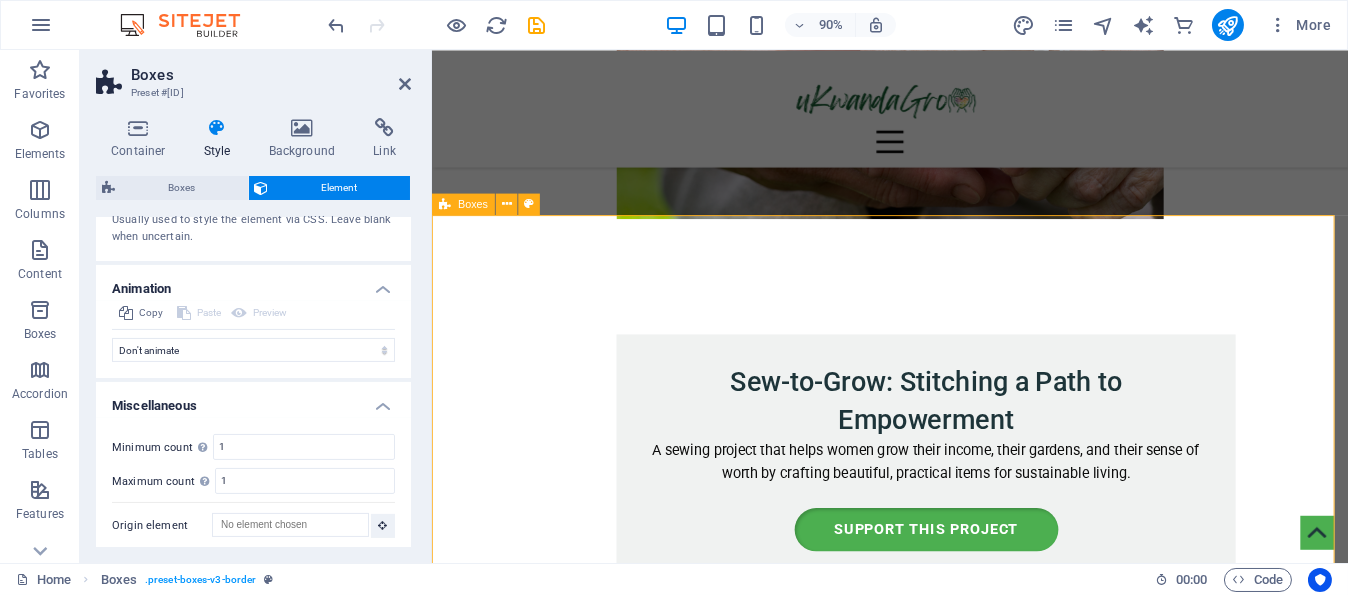 click on "Boxes" at bounding box center [473, 203] 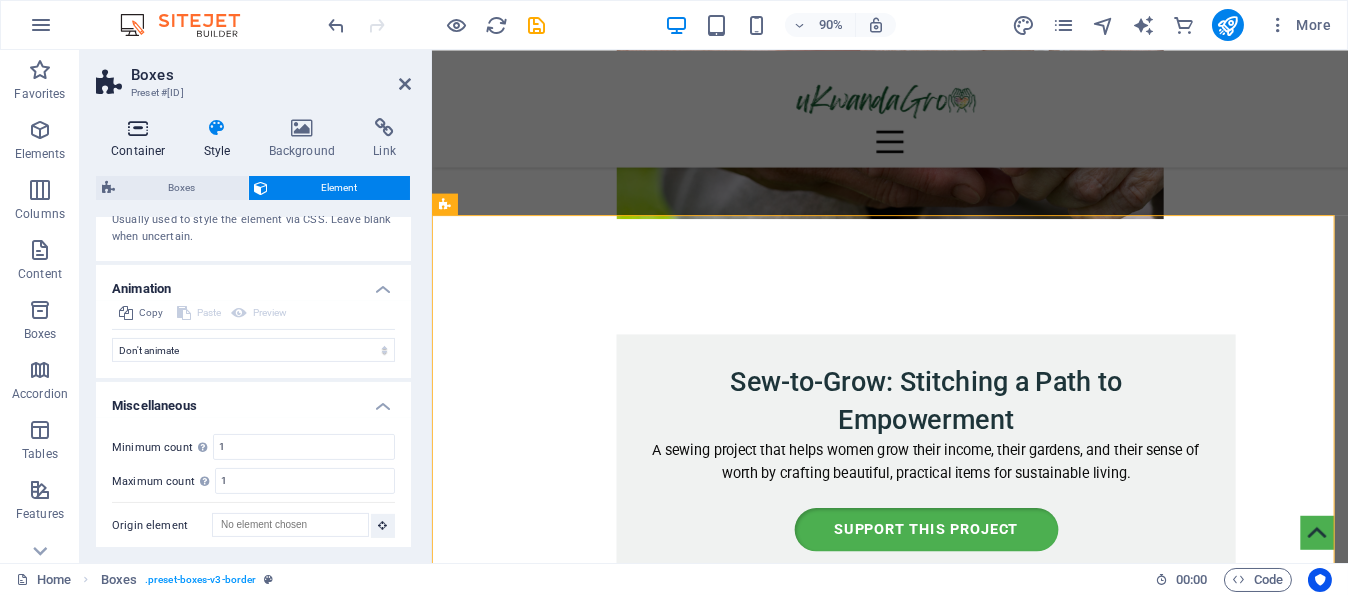 click on "Container" at bounding box center (142, 139) 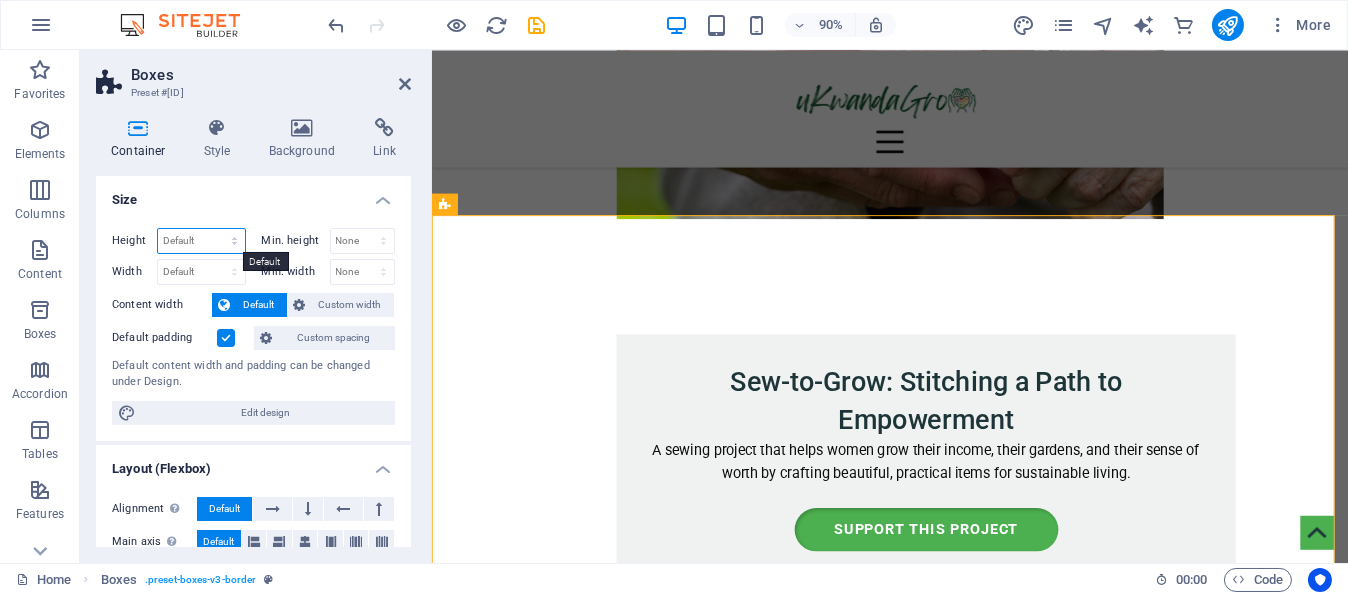 click on "Default px rem % vh vw" at bounding box center (201, 241) 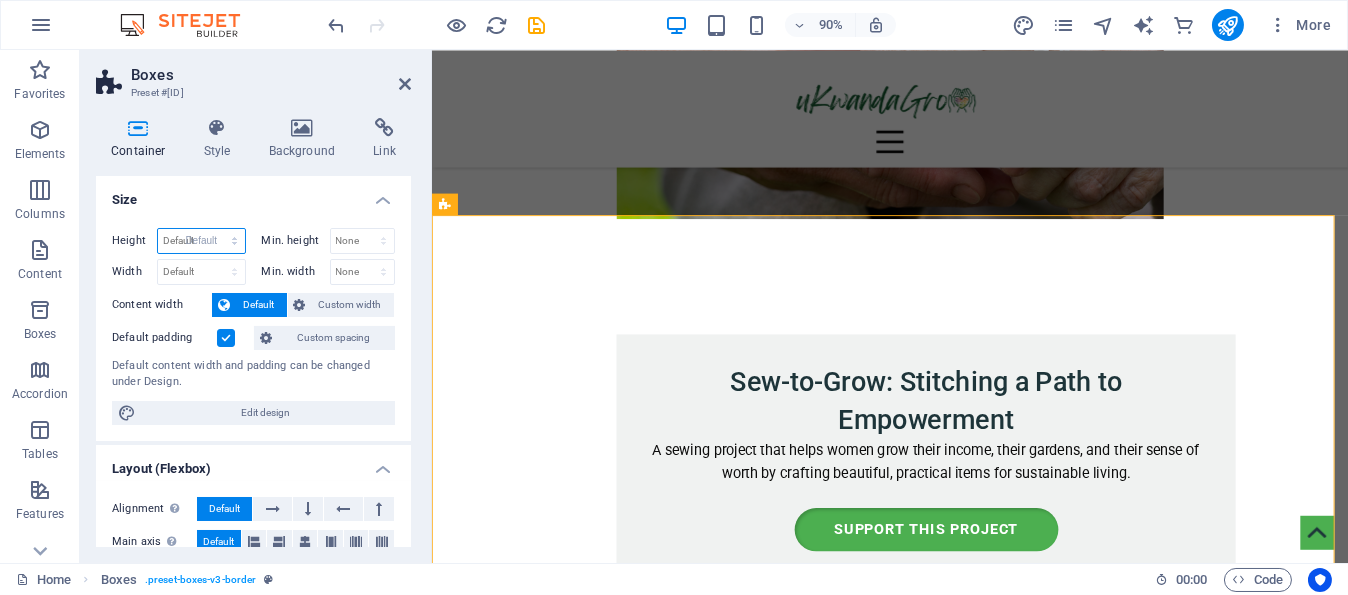 click on "Default px rem % vh vw" at bounding box center [201, 241] 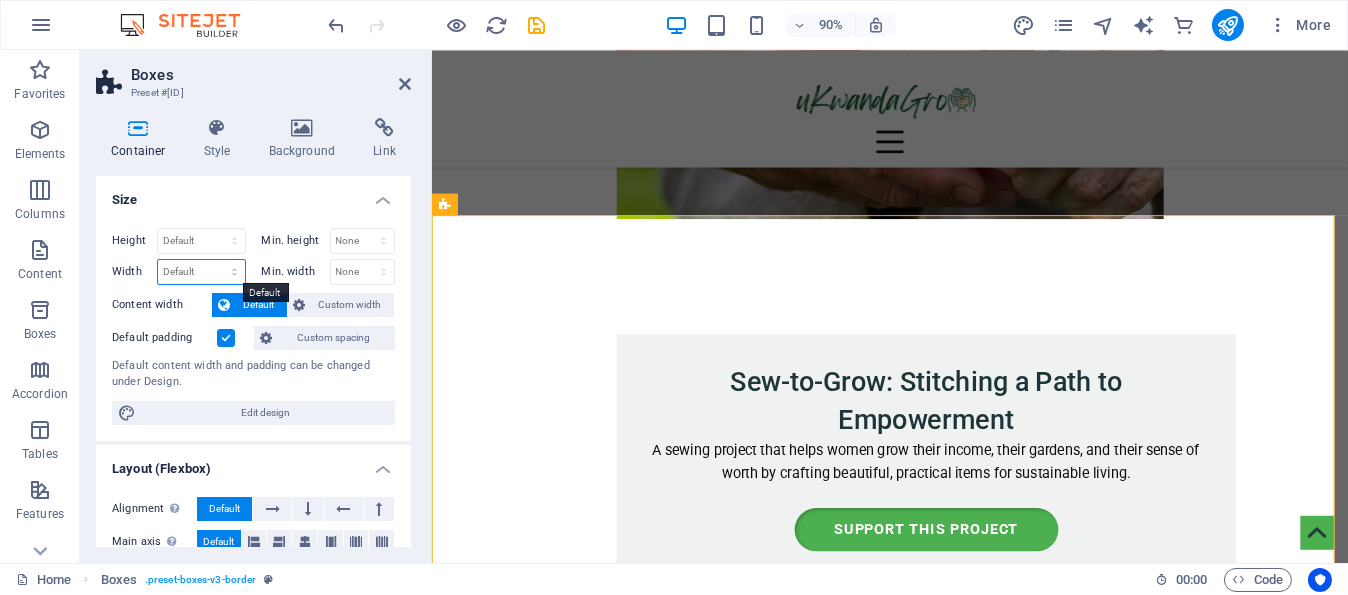 click on "Default px rem % em vh vw" at bounding box center (201, 272) 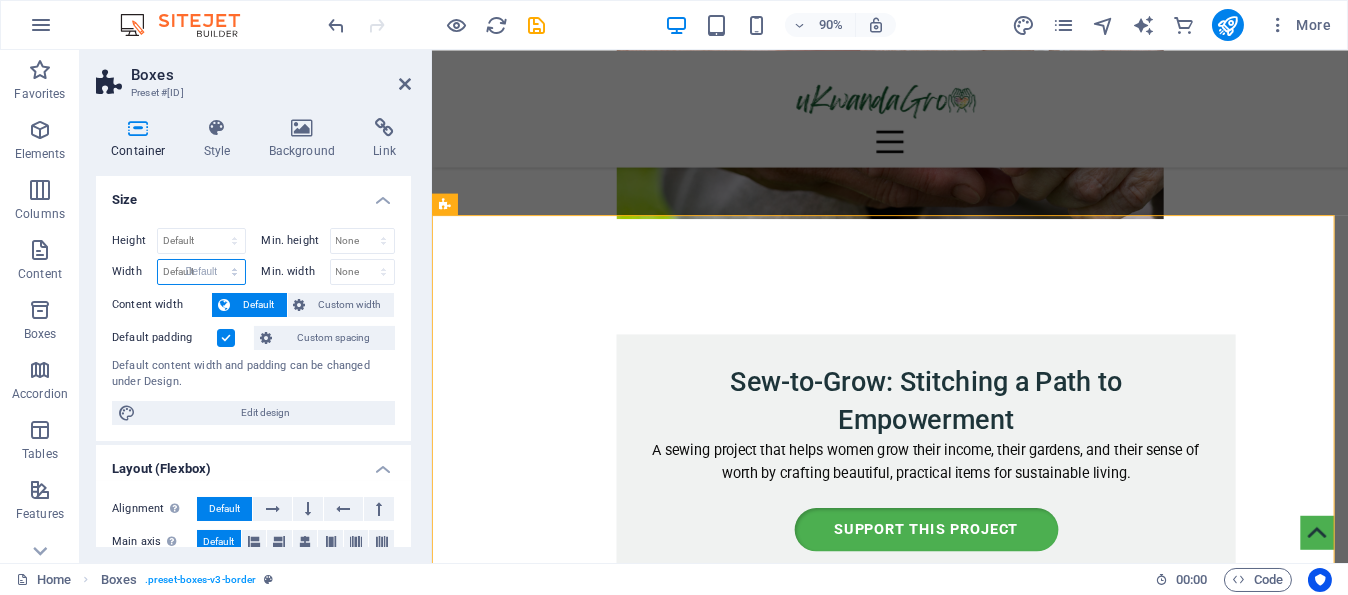 click on "Default px rem % em vh vw" at bounding box center (201, 272) 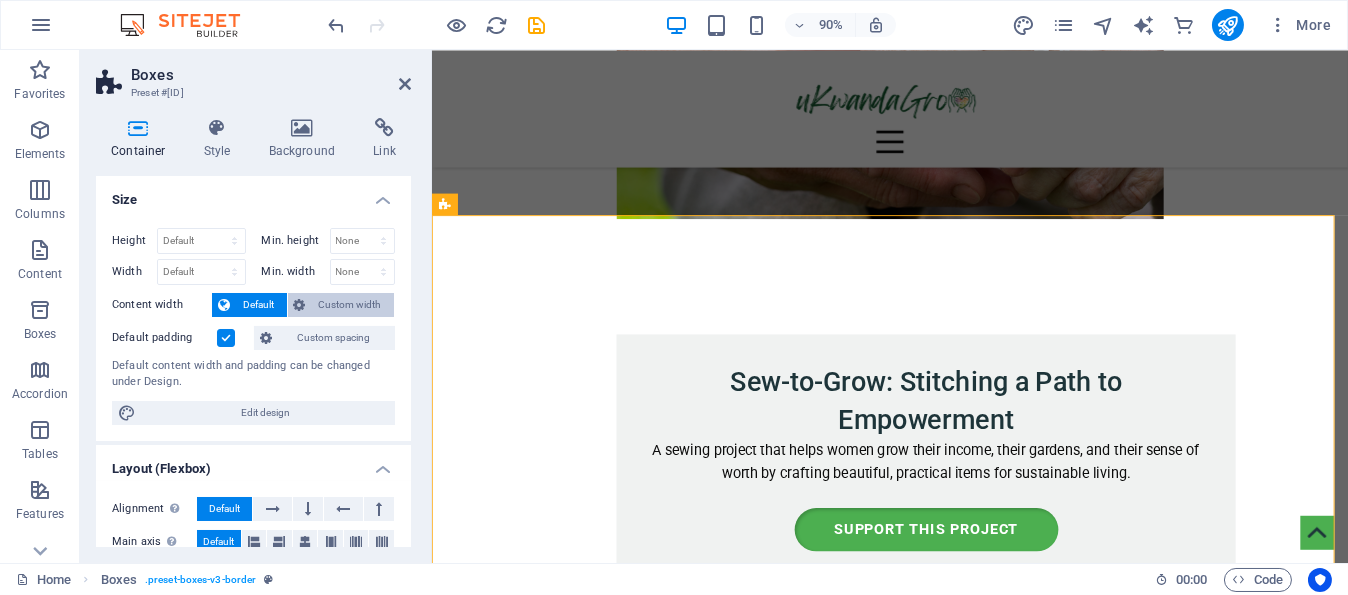 click on "Custom width" at bounding box center [350, 305] 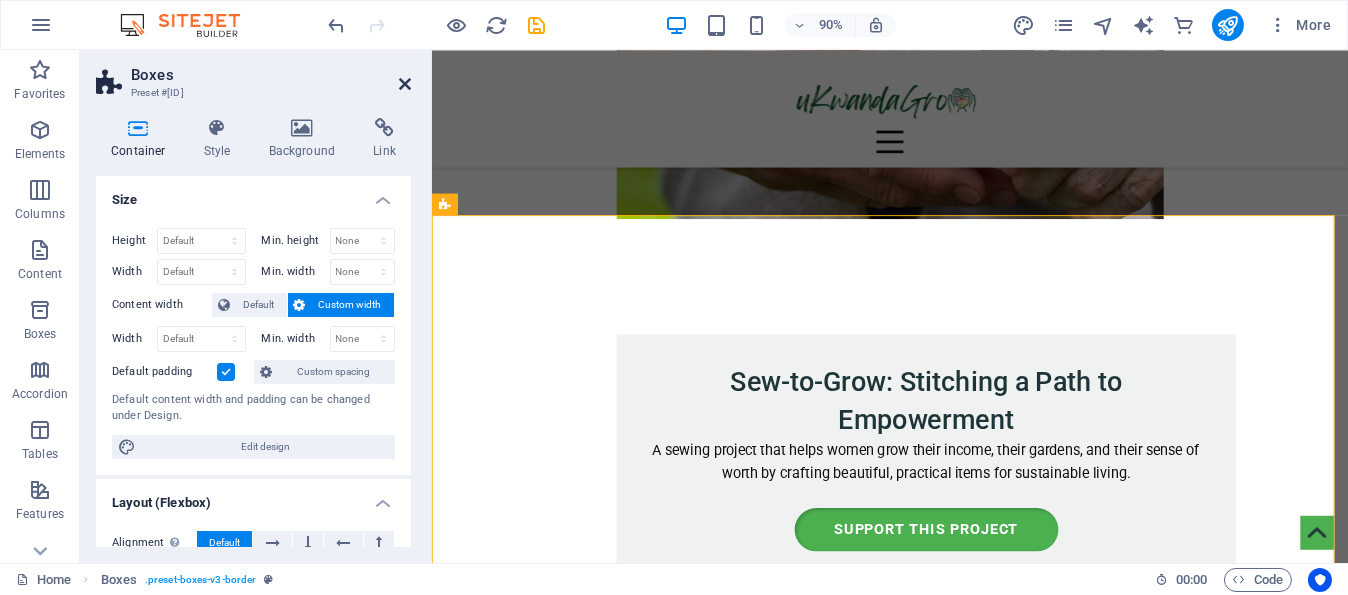 click at bounding box center [405, 84] 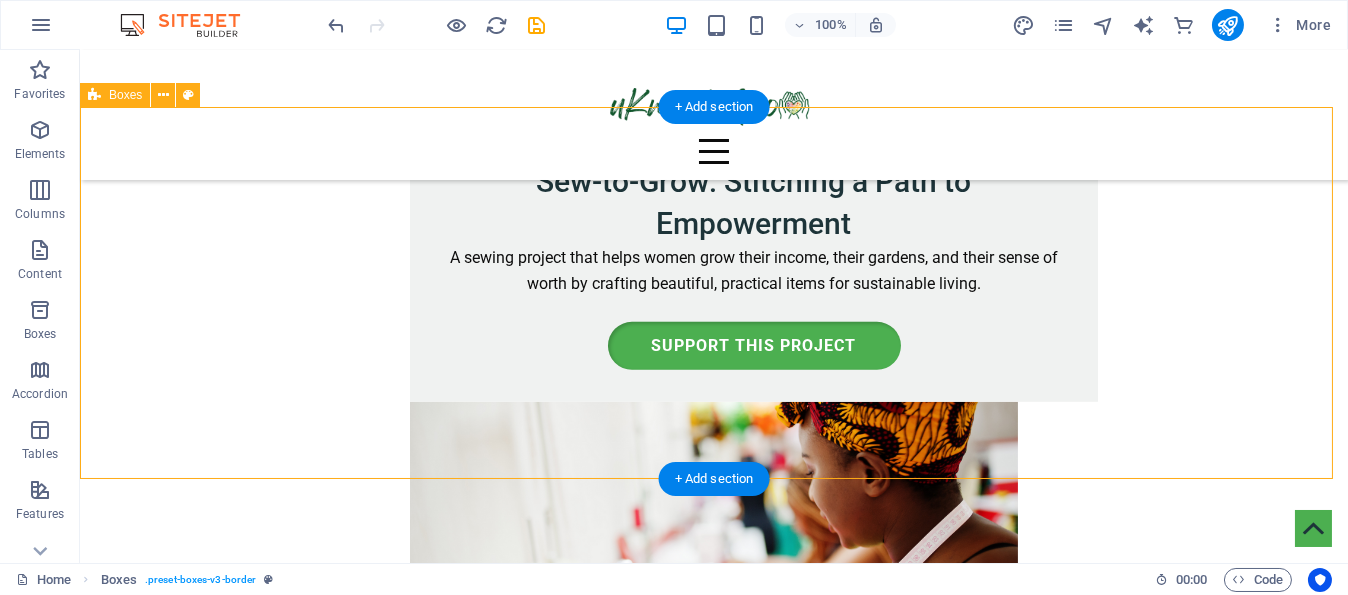 scroll, scrollTop: 3500, scrollLeft: 0, axis: vertical 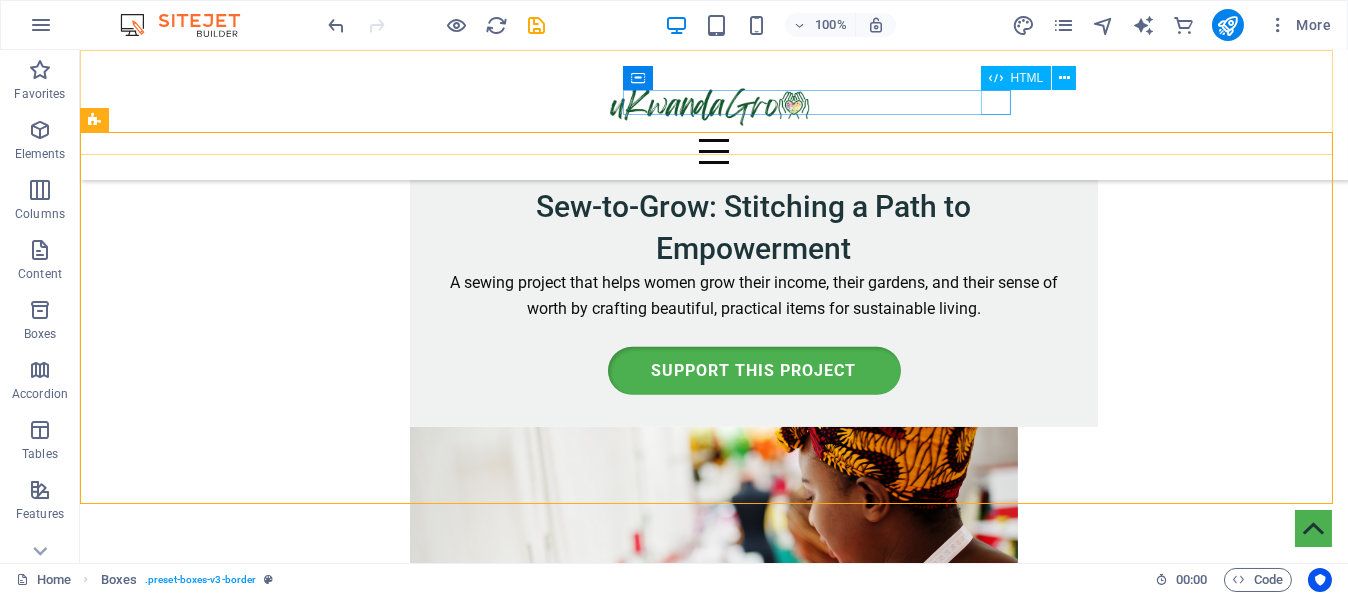 click at bounding box center [714, 151] 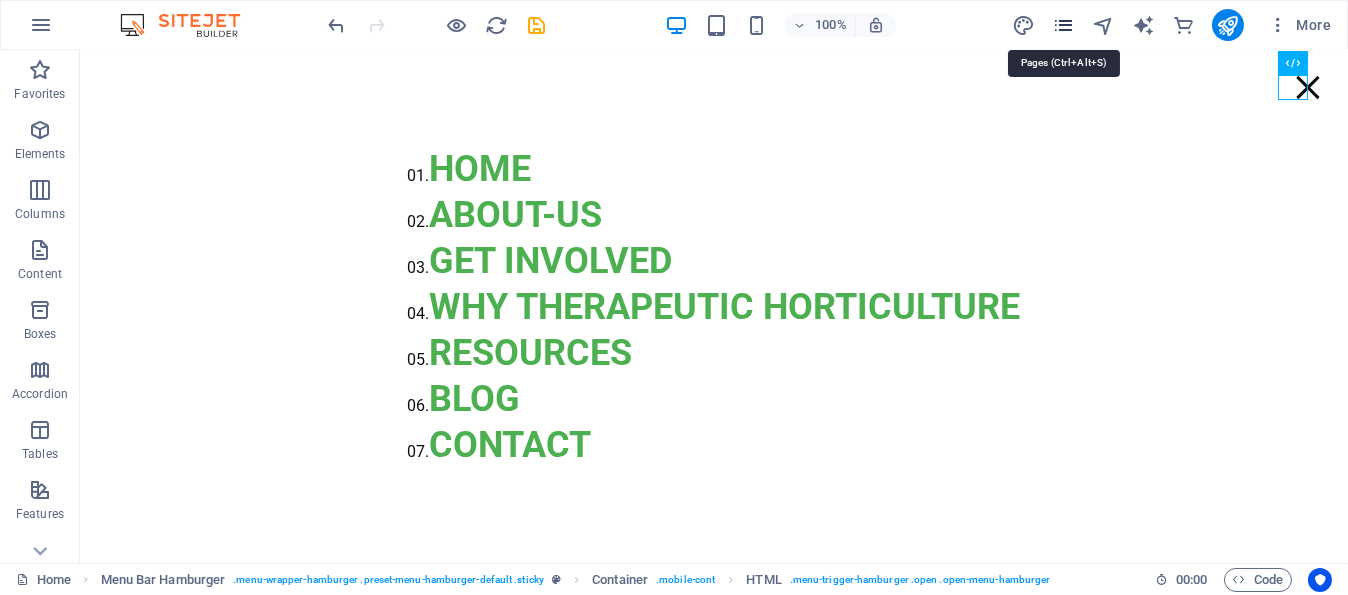 click at bounding box center [1063, 25] 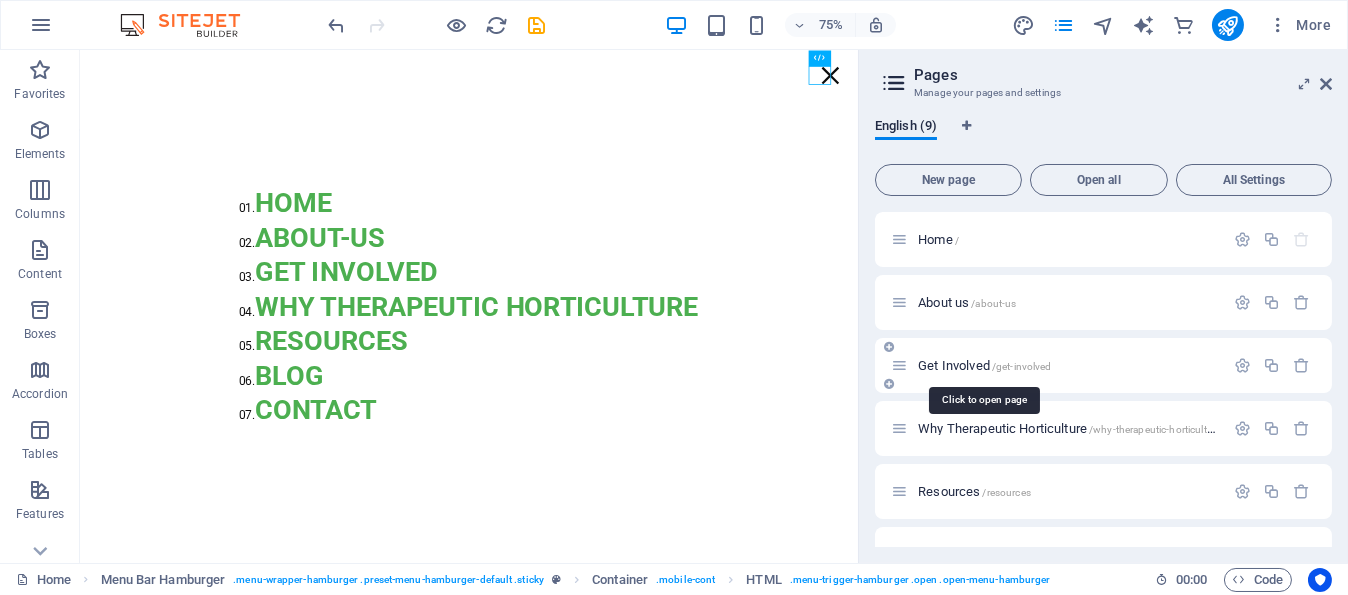click on "Get Involved /get-involved" at bounding box center [984, 365] 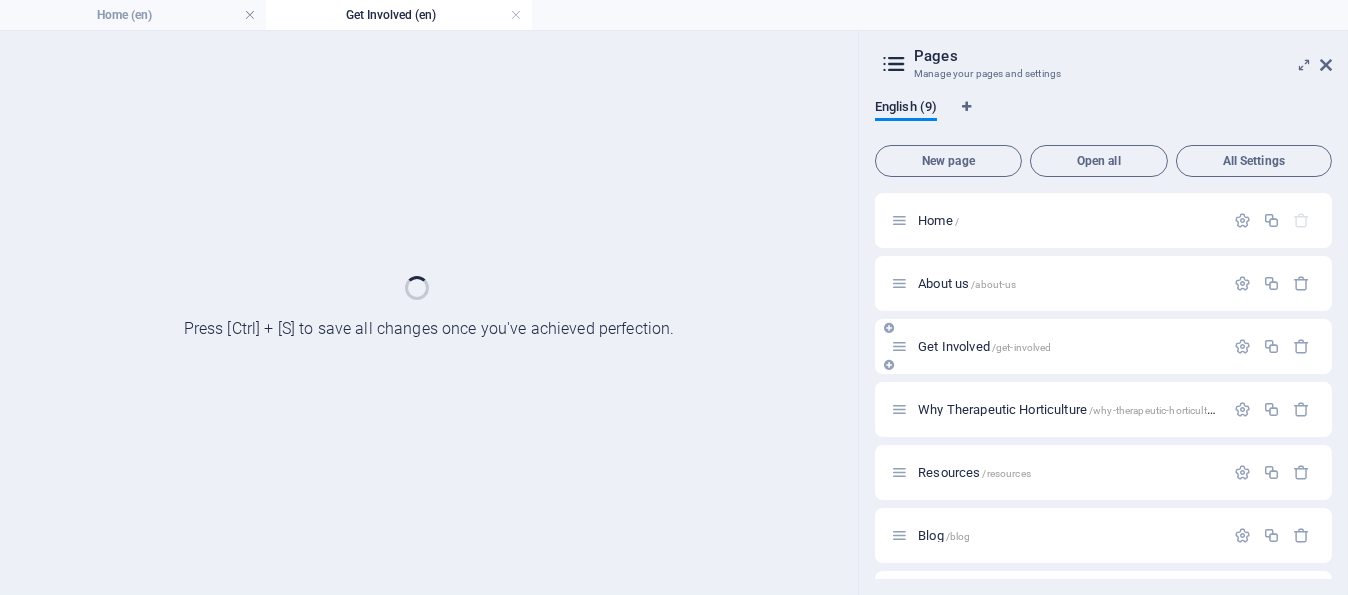 scroll, scrollTop: 0, scrollLeft: 0, axis: both 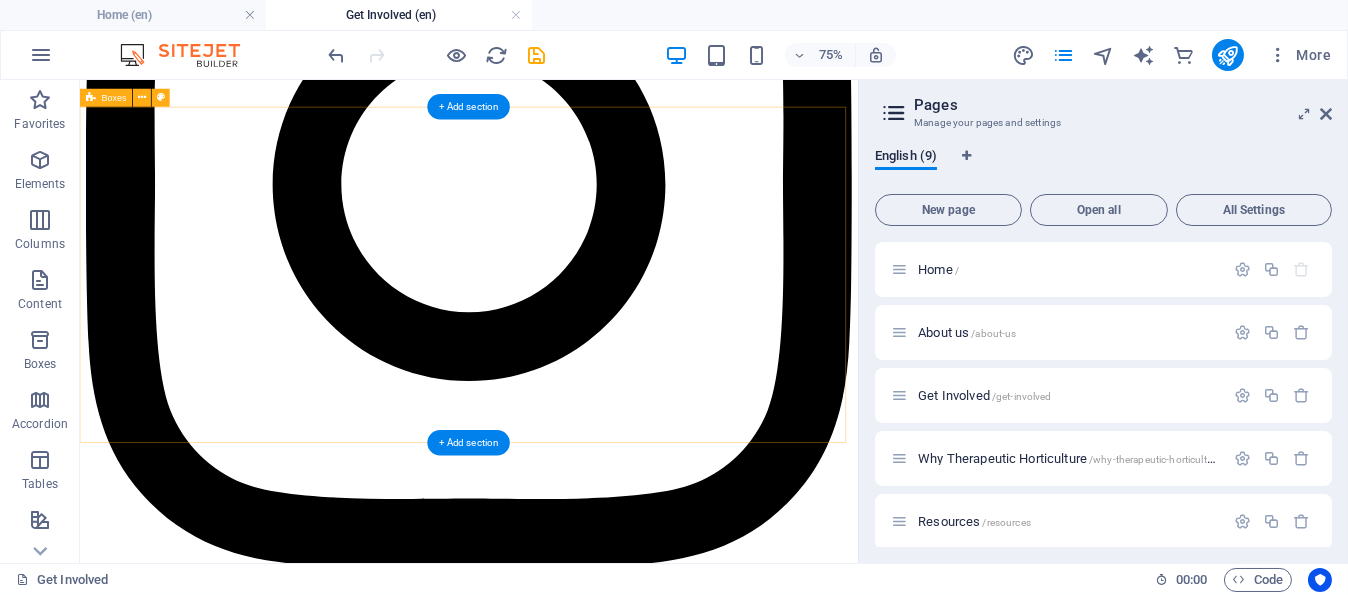 click on "Fund a Project Help us bring life-changing initiatives to more communities. Volunteer Your Expertise Pledge your skills & time to make a tangible difference. Partner With Us Let's co-create and drive change together." at bounding box center [598, 9429] 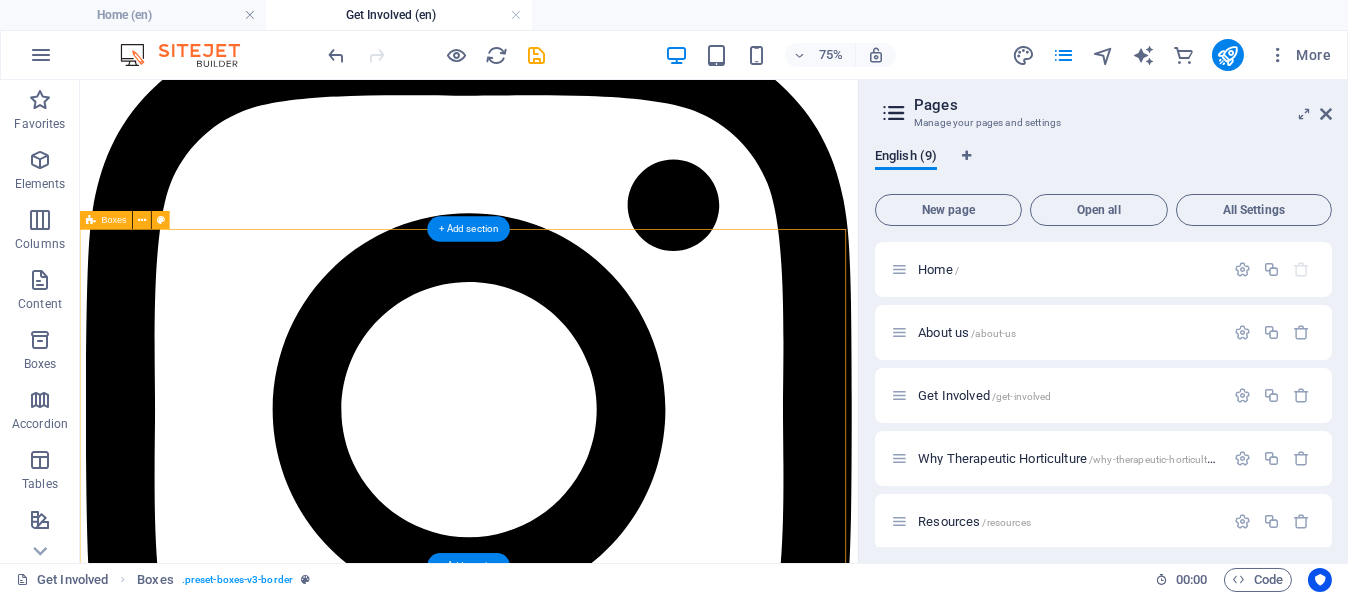 scroll, scrollTop: 2200, scrollLeft: 0, axis: vertical 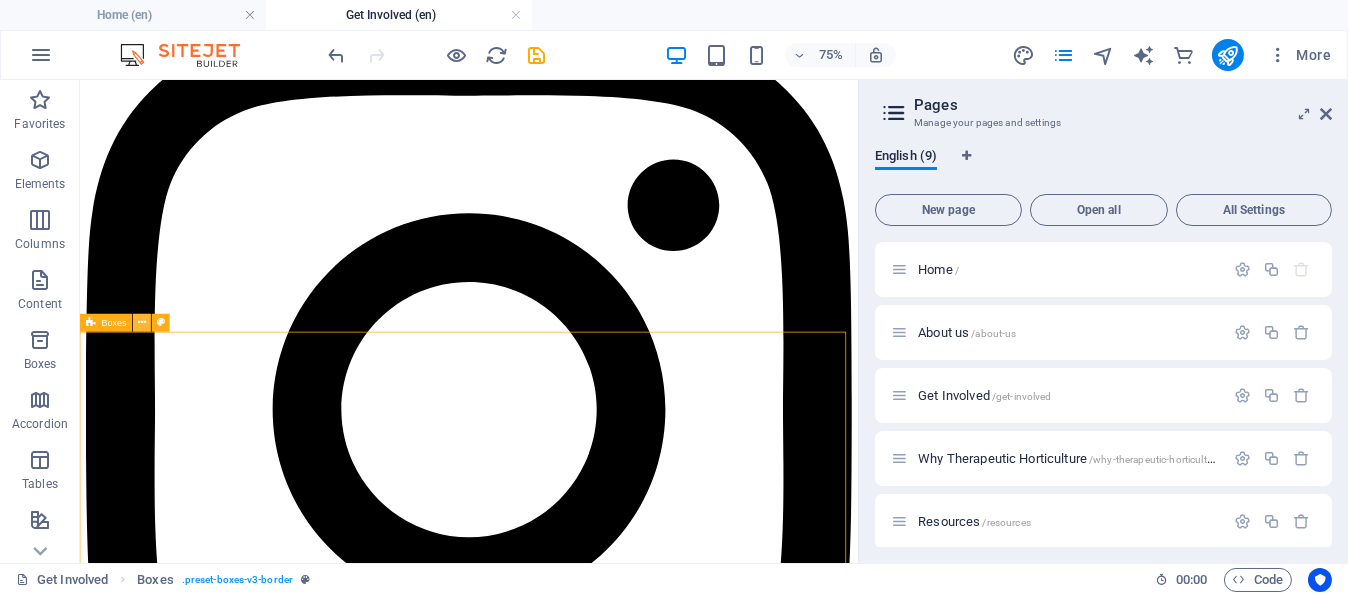 click at bounding box center (142, 323) 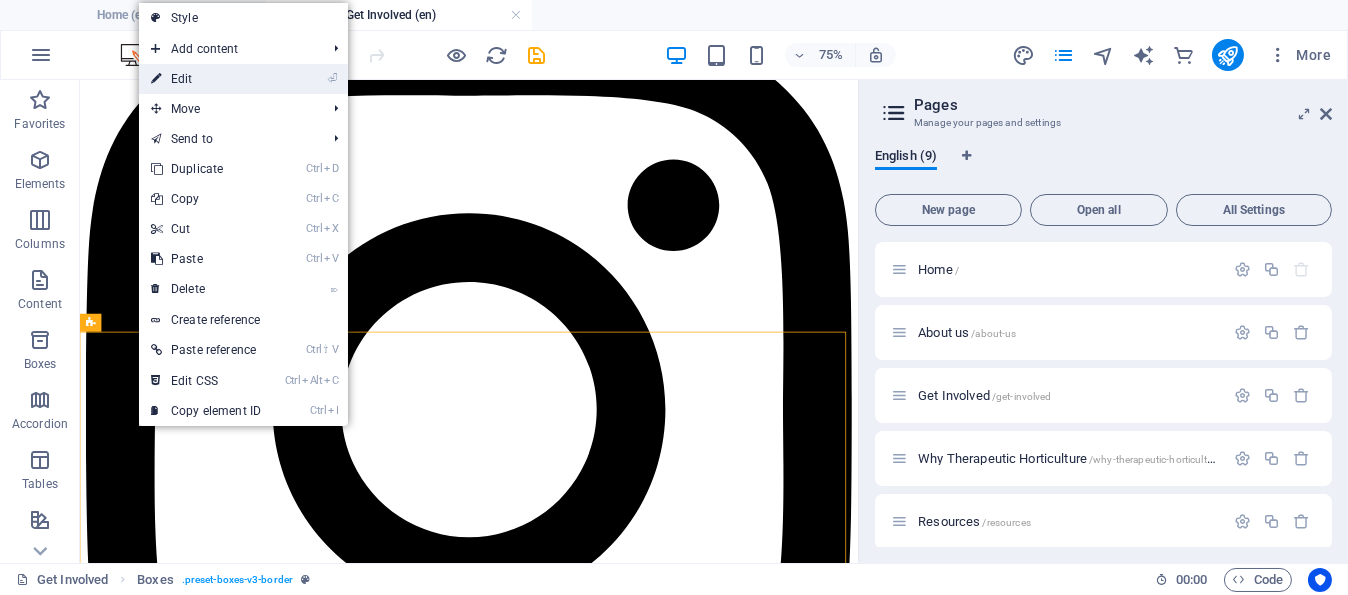 click on "⏎  Edit" at bounding box center (206, 79) 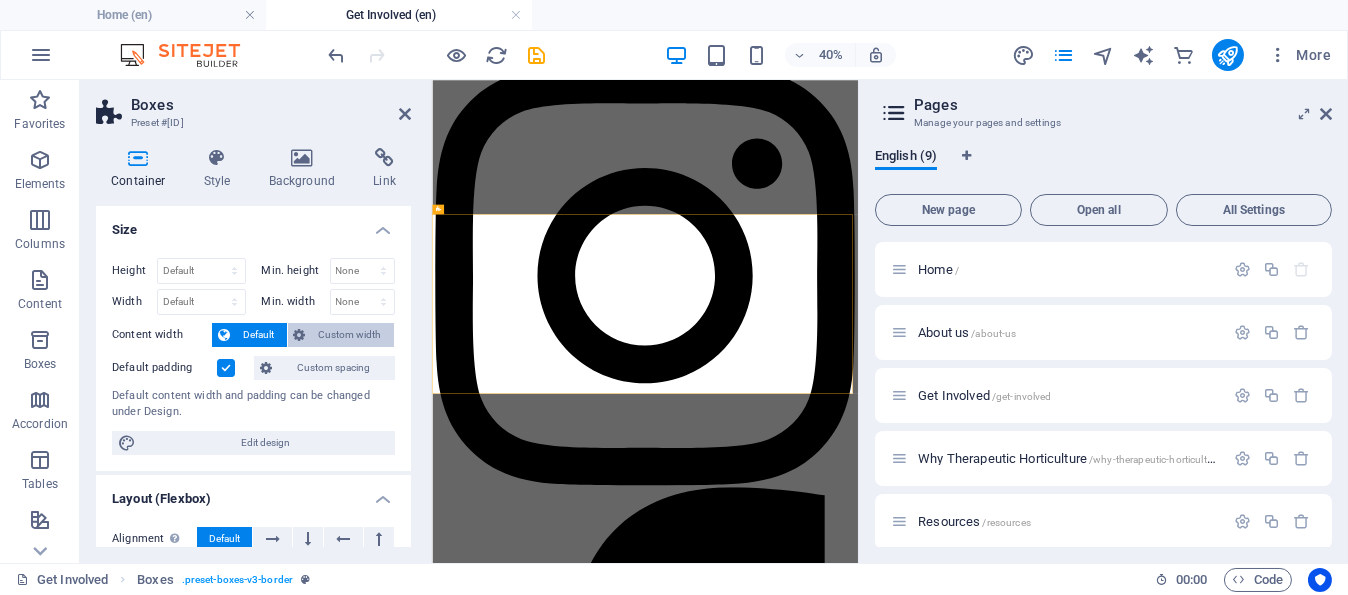 click on "Custom width" at bounding box center [350, 335] 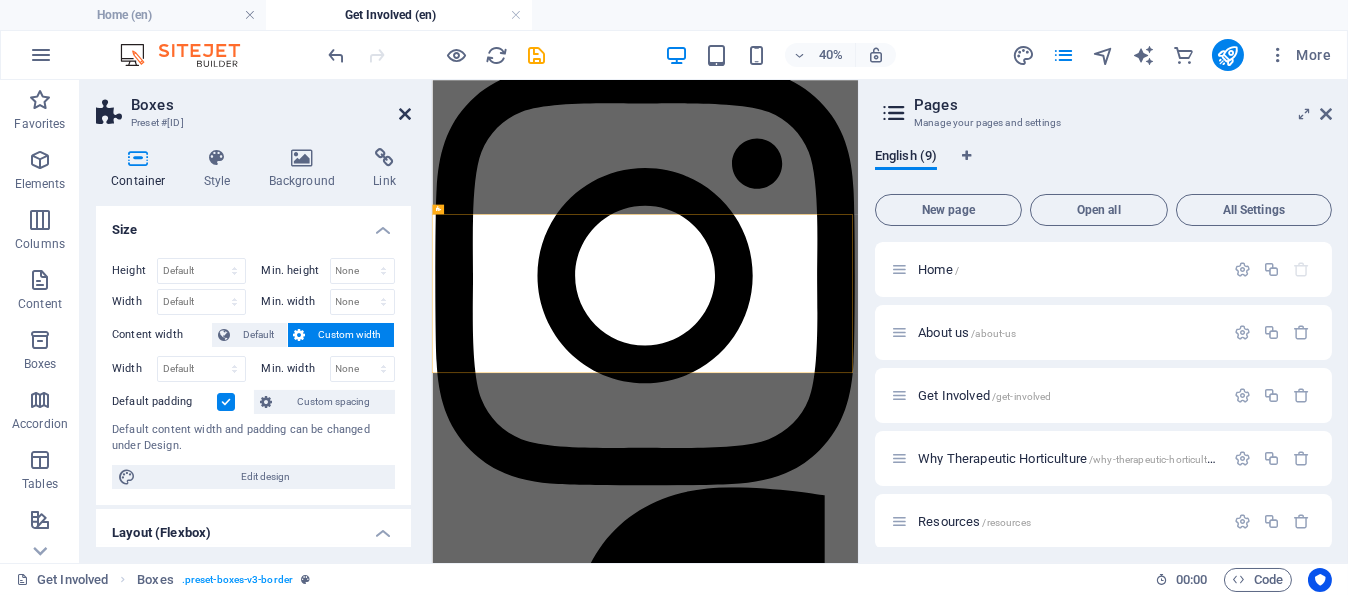 click at bounding box center [405, 114] 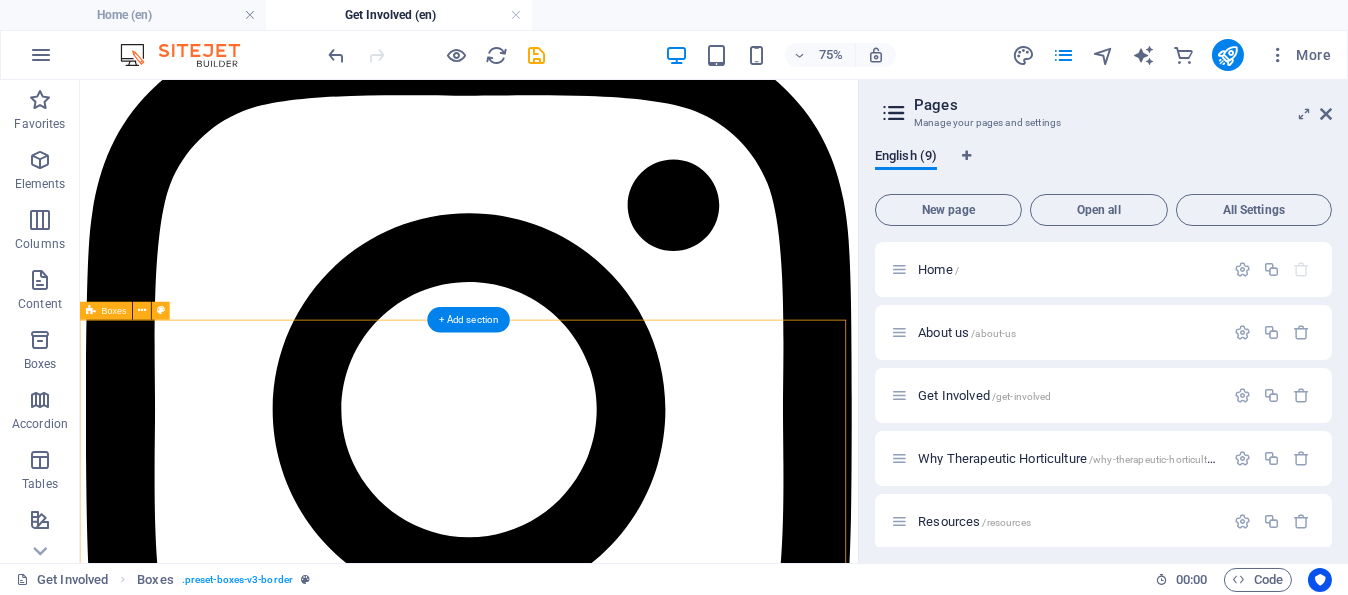 scroll, scrollTop: 2300, scrollLeft: 0, axis: vertical 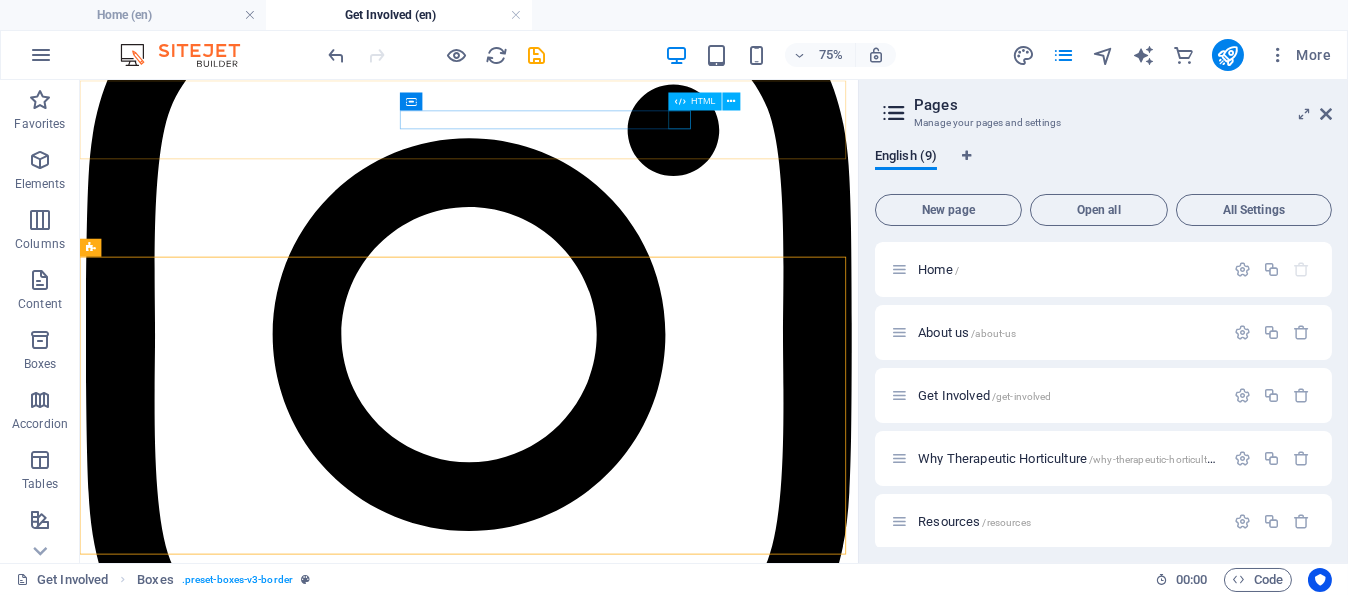 click at bounding box center [598, -735] 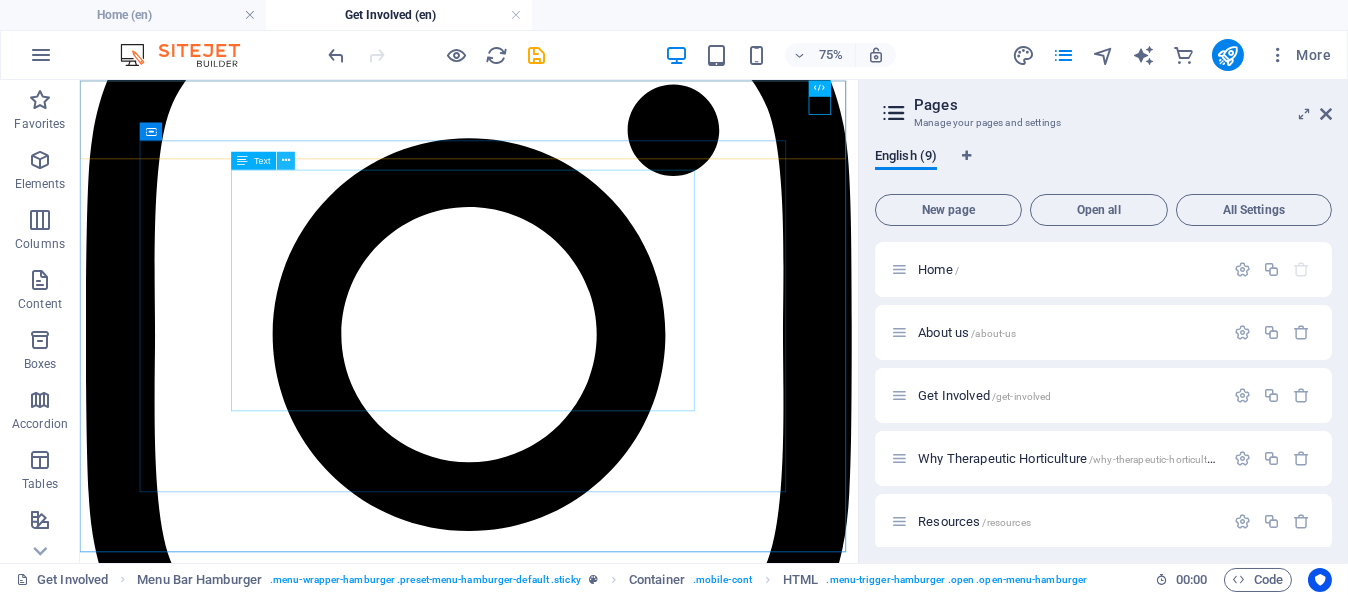 click at bounding box center [286, 161] 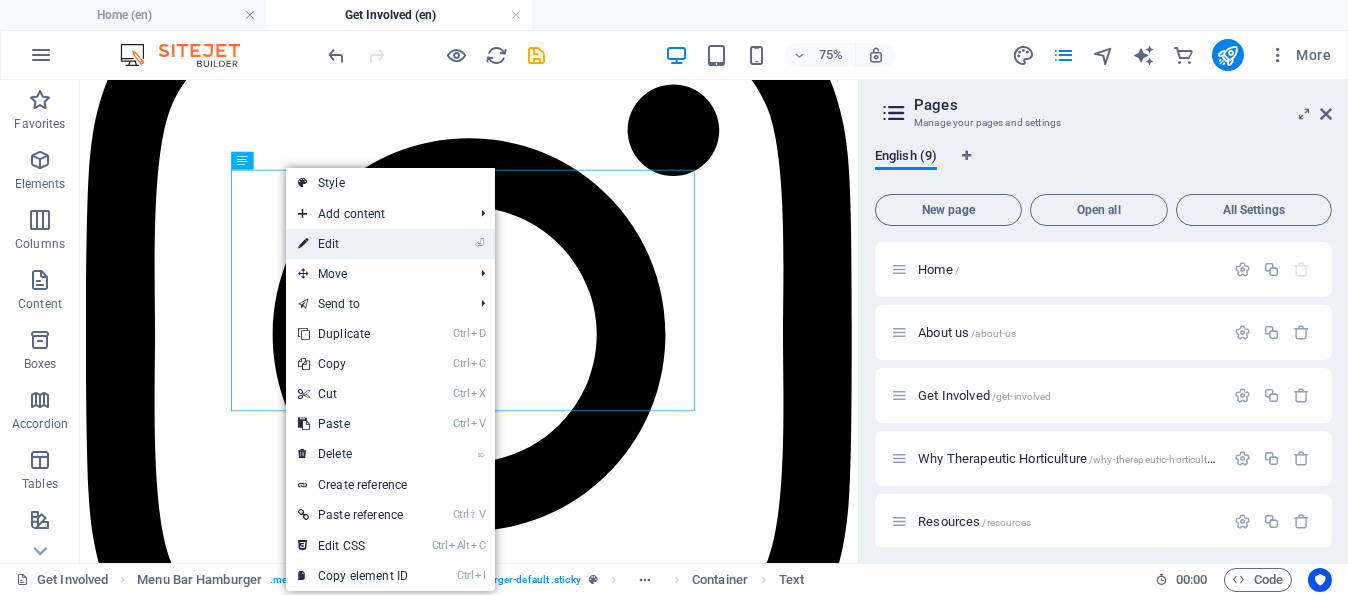 click on "⏎  Edit" at bounding box center (353, 244) 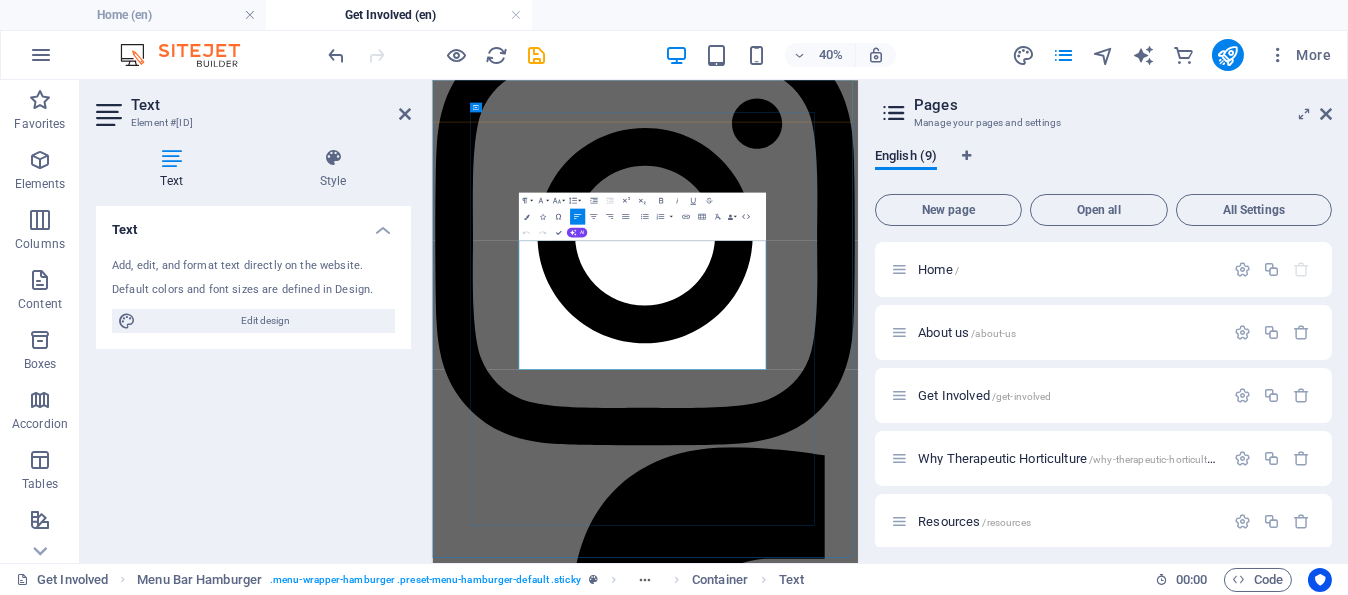 click on "HOME" at bounding box center [596, -581] 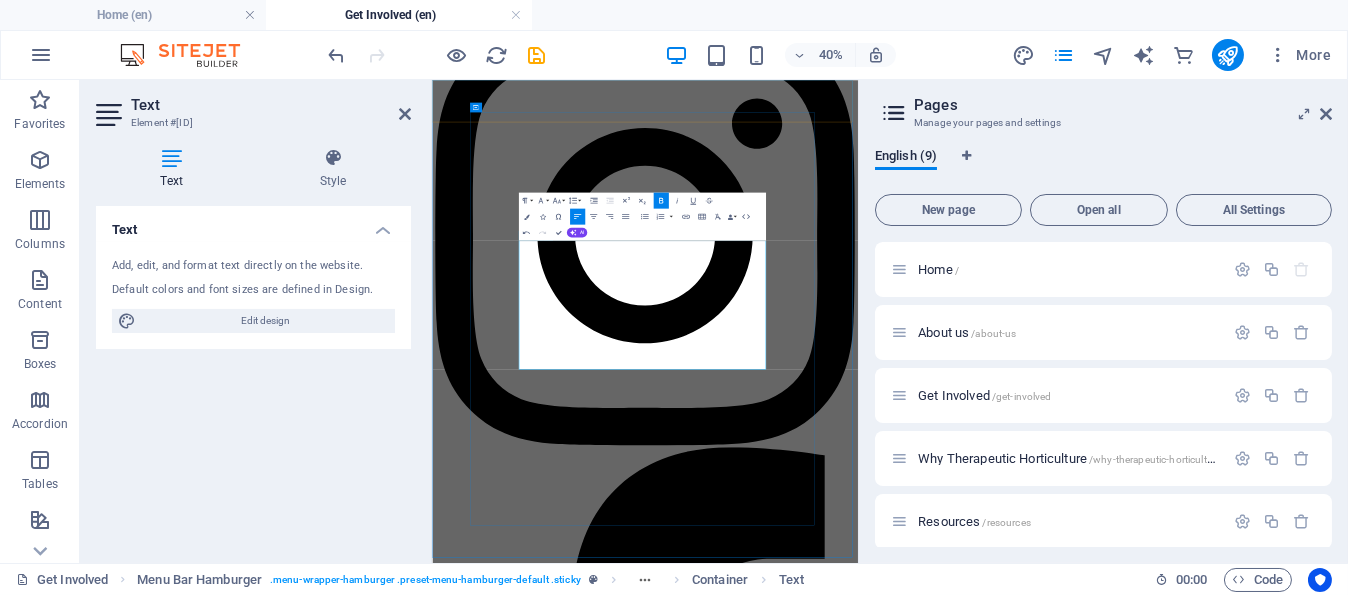 type 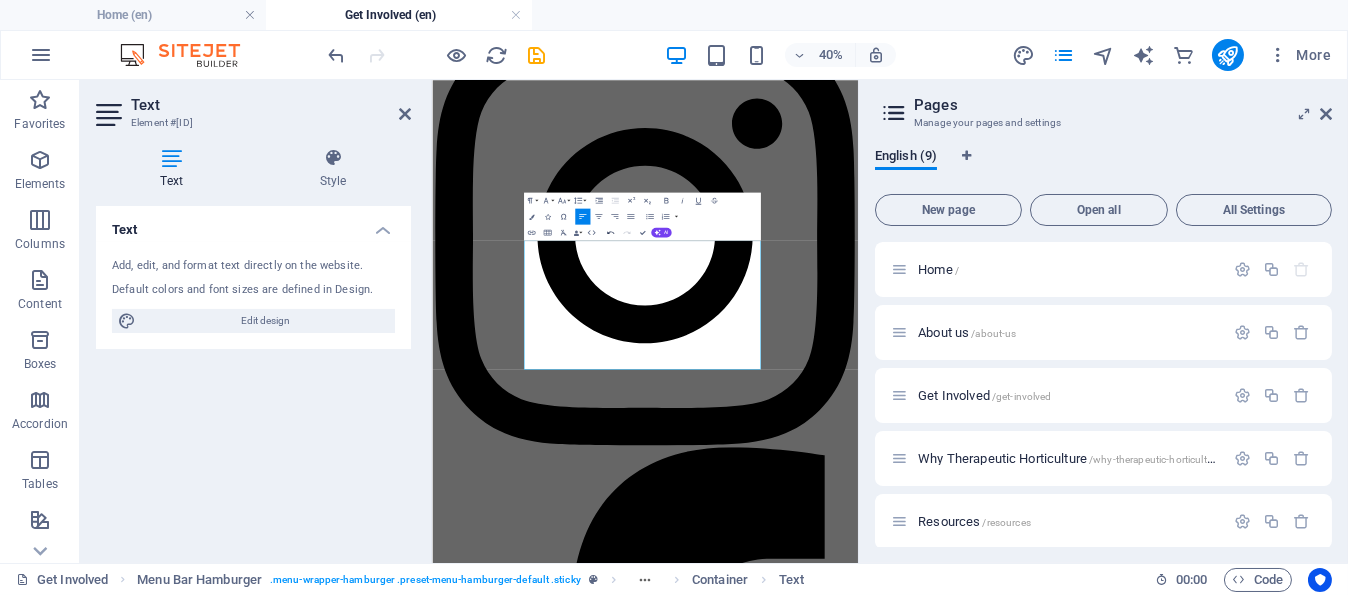 click 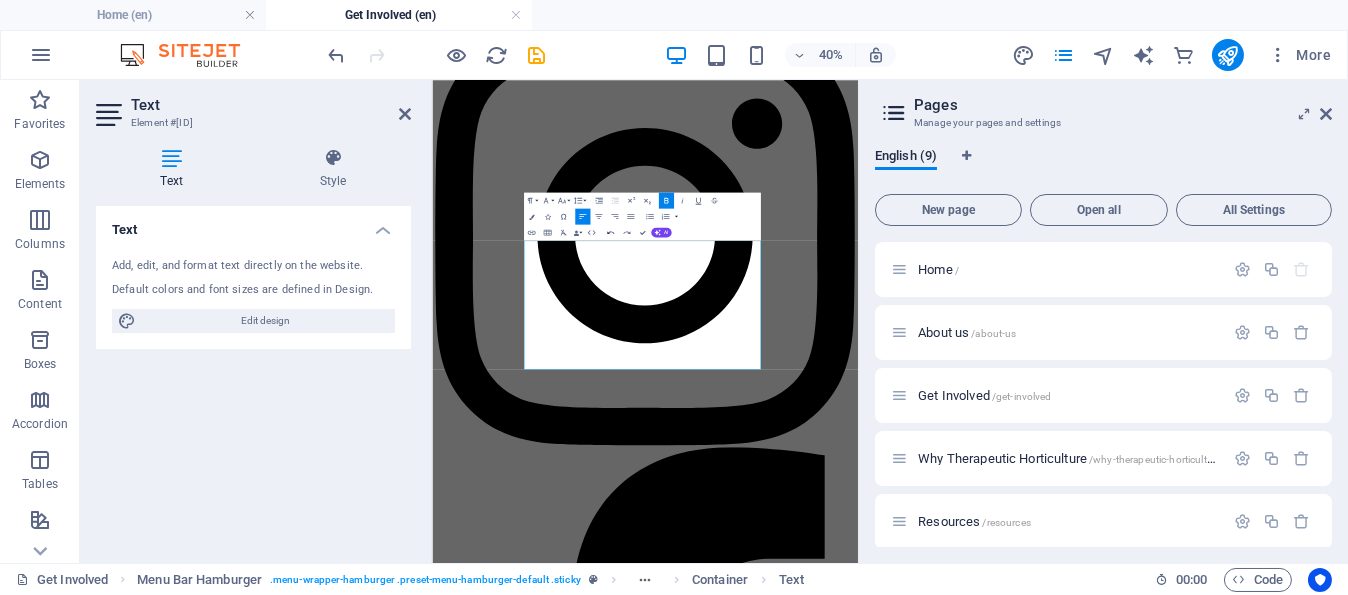 click 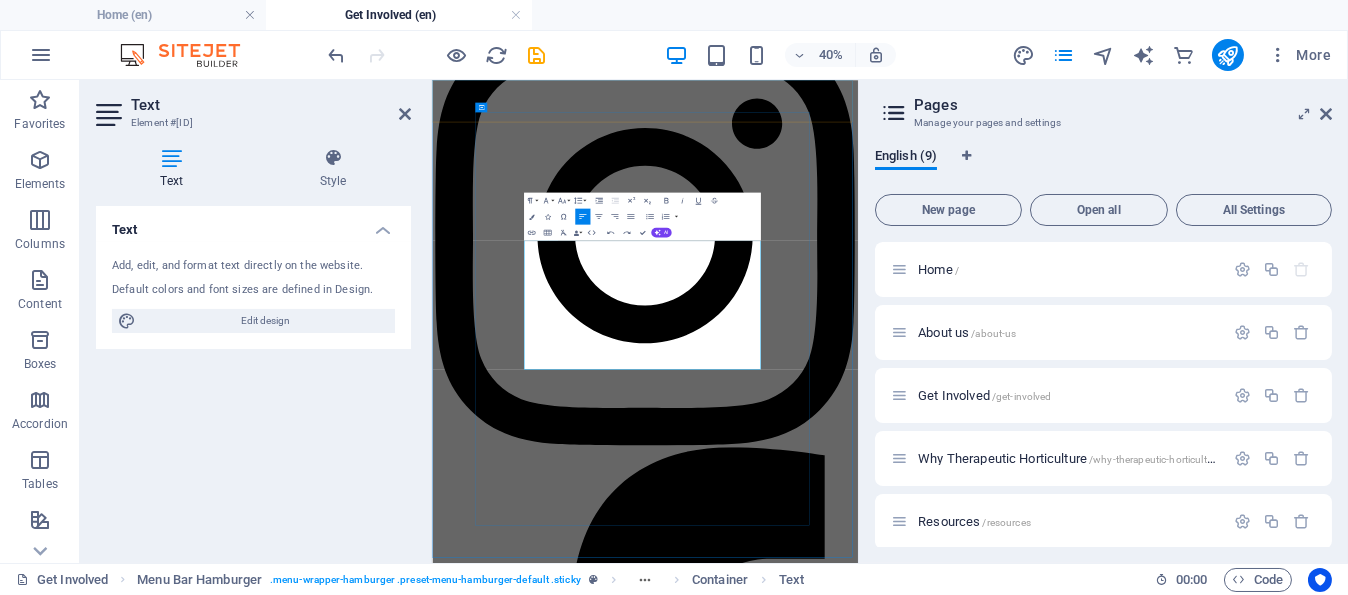 click on "GET INVOLVED" at bounding box center [676, -291] 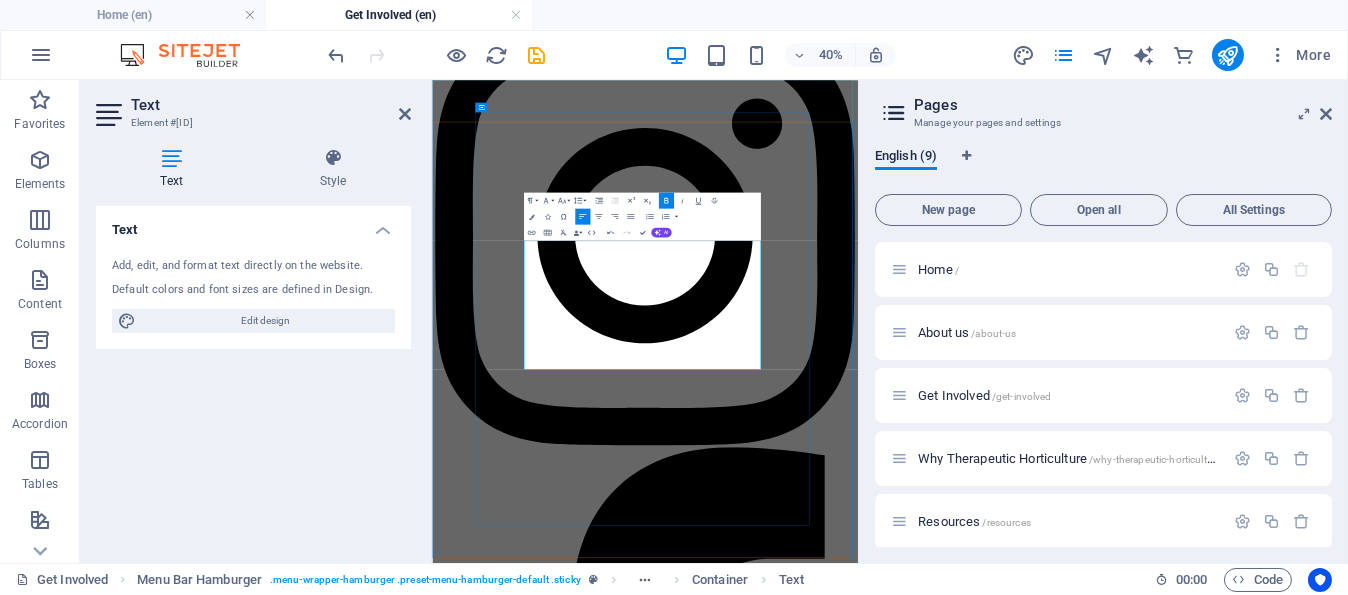 click on "CONTACT" at bounding box center (627, -233) 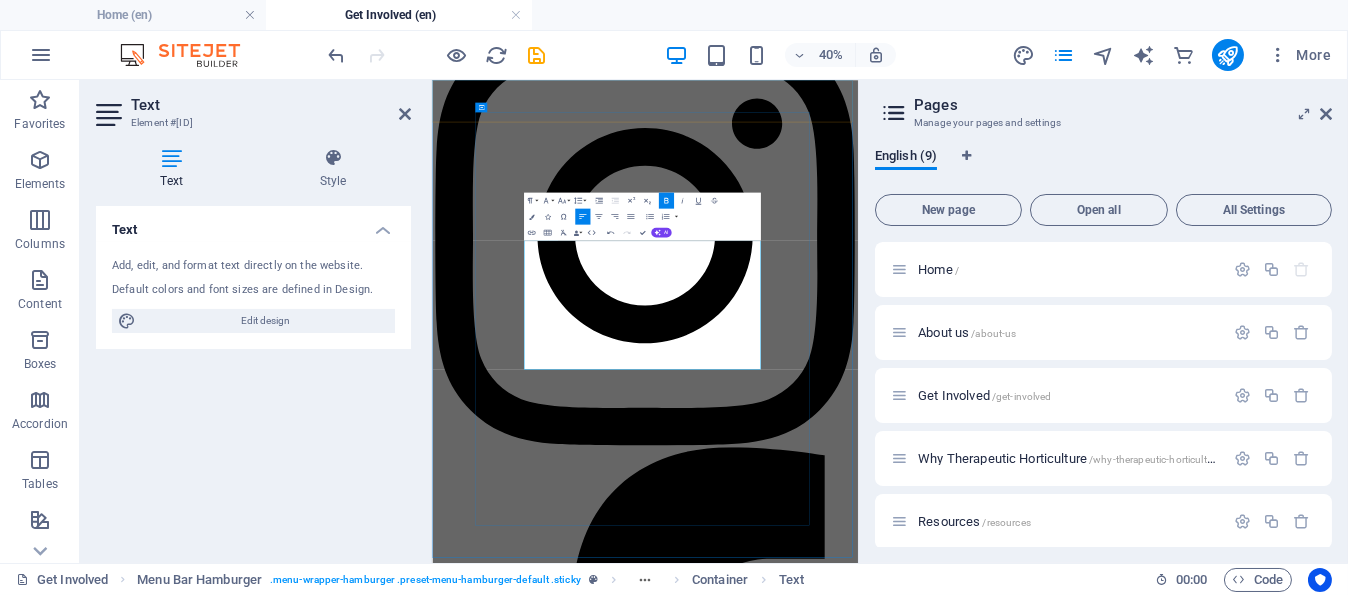drag, startPoint x: 931, startPoint y: 740, endPoint x: 672, endPoint y: 745, distance: 259.04825 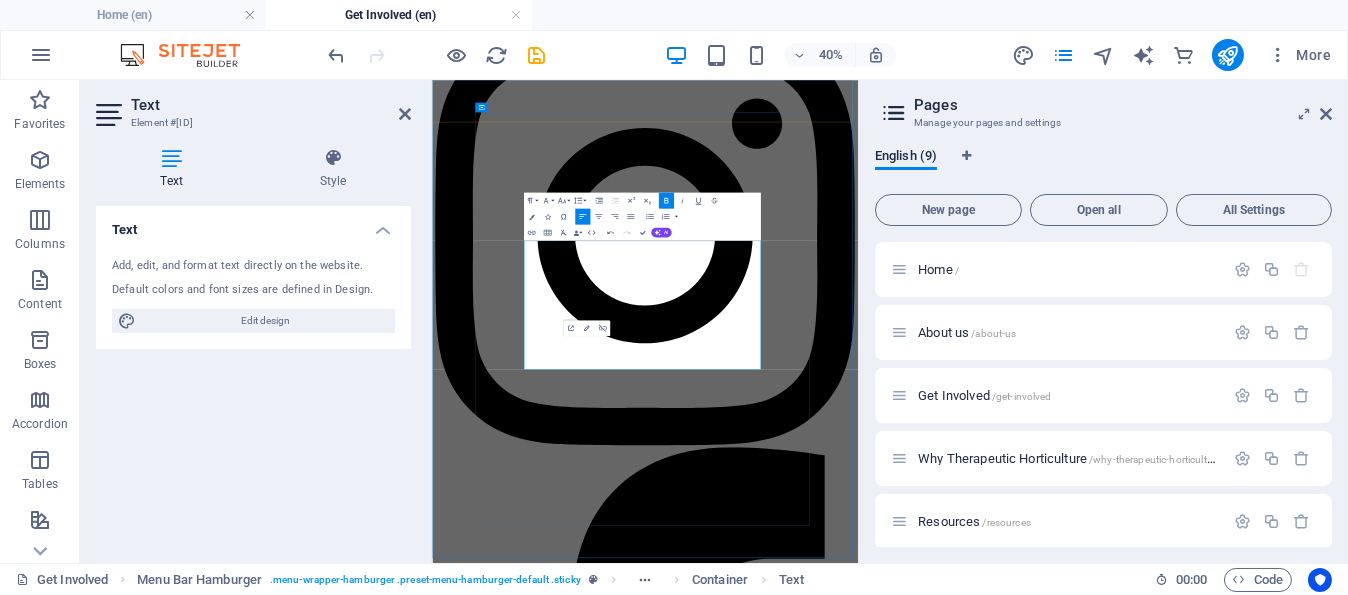 click on "BLOG" at bounding box center (963, -349) 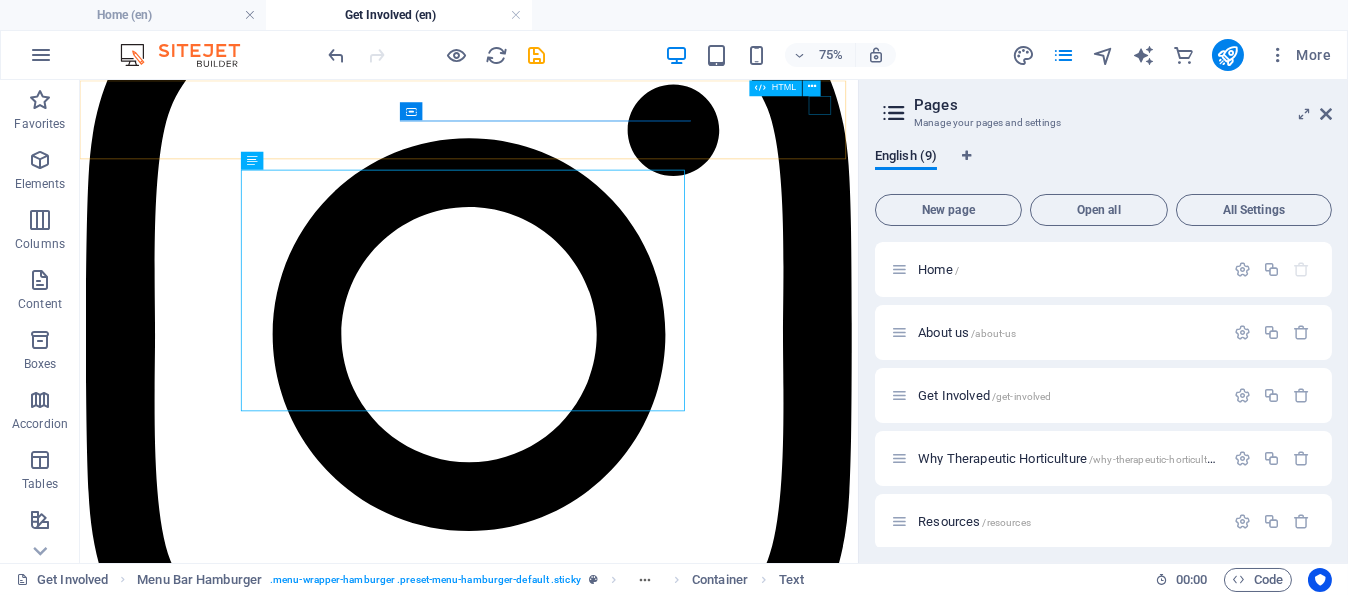 click at bounding box center [598, -735] 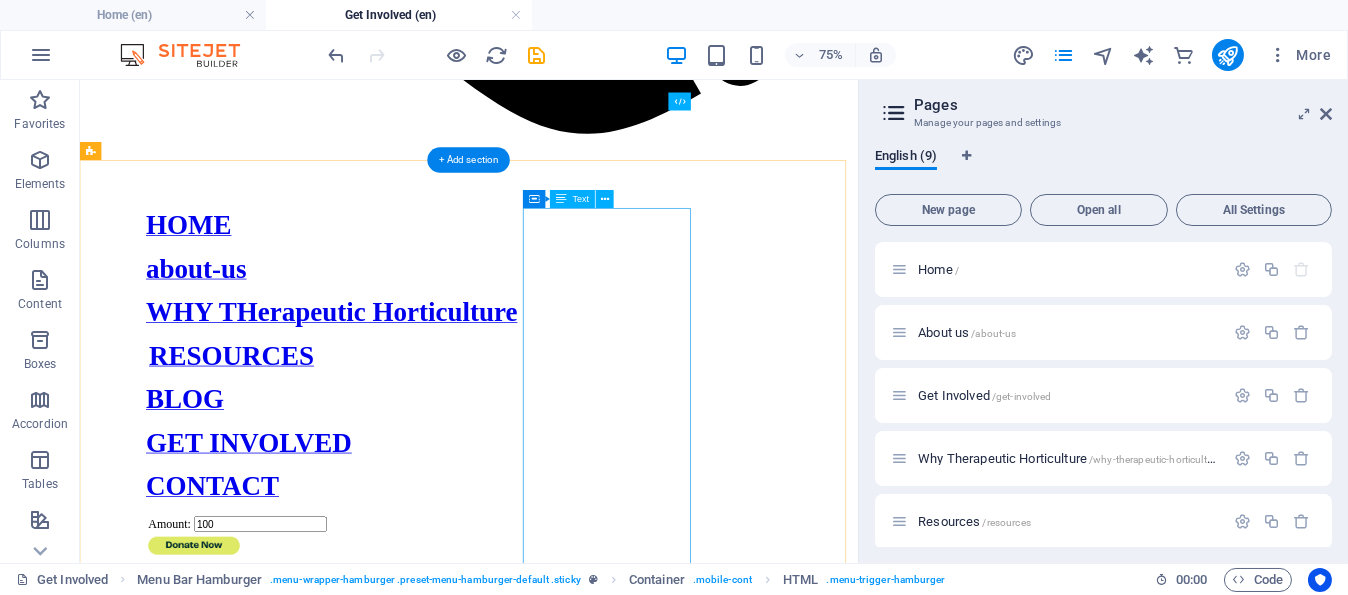 scroll, scrollTop: 1400, scrollLeft: 0, axis: vertical 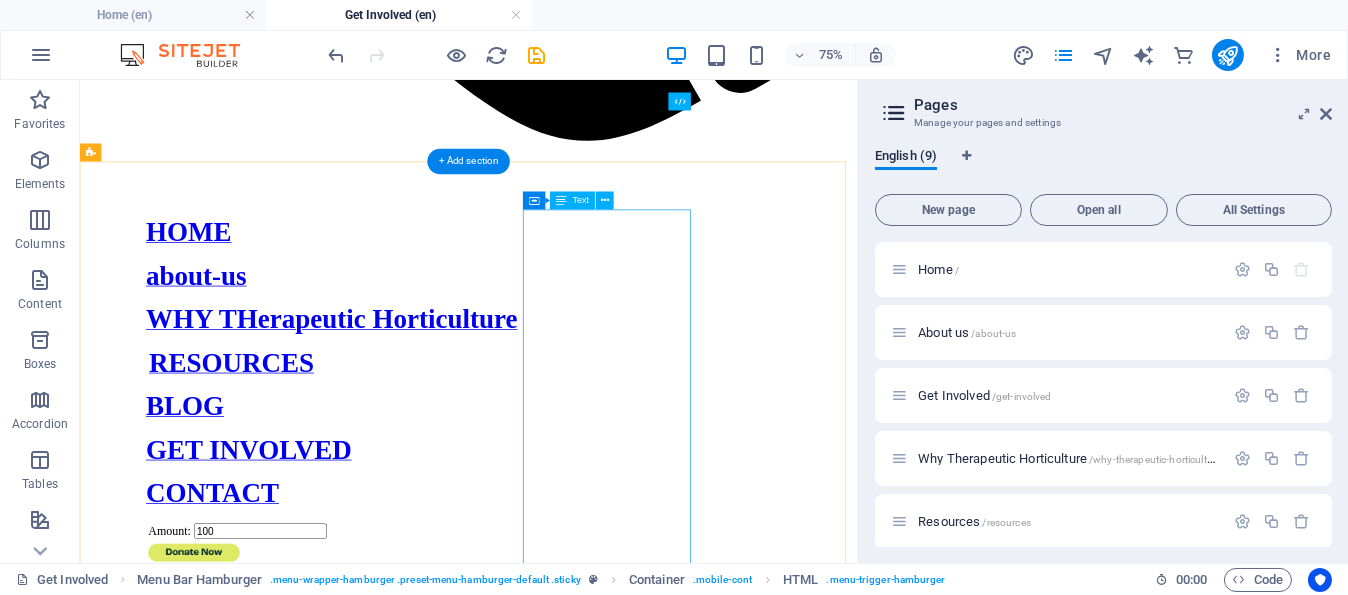 click on "What We Need to Sew: Sewing Machines  – Industrial and domestic machines (even second-hand ones welcome!) Fabric  – Cotton, jute, off-cuts—anything clean and usable Thread & Supplies  – Scissors, pins, zippers, elastic, measuring tapes, etc. Cutting Tables  – For easier pattern layout and safer workspaces Chairs  – Sturdy and comfortable for long hours of sewing Storage Shelves or Bins  – To keep materials organized and accessible Iron & Ironing Board  – For finishing touches Basic Training Manuals or Tutorials  – For beginners and intermediate learners Funding for Facilitators  – To teach, guide, and grow the project" at bounding box center [598, 8541] 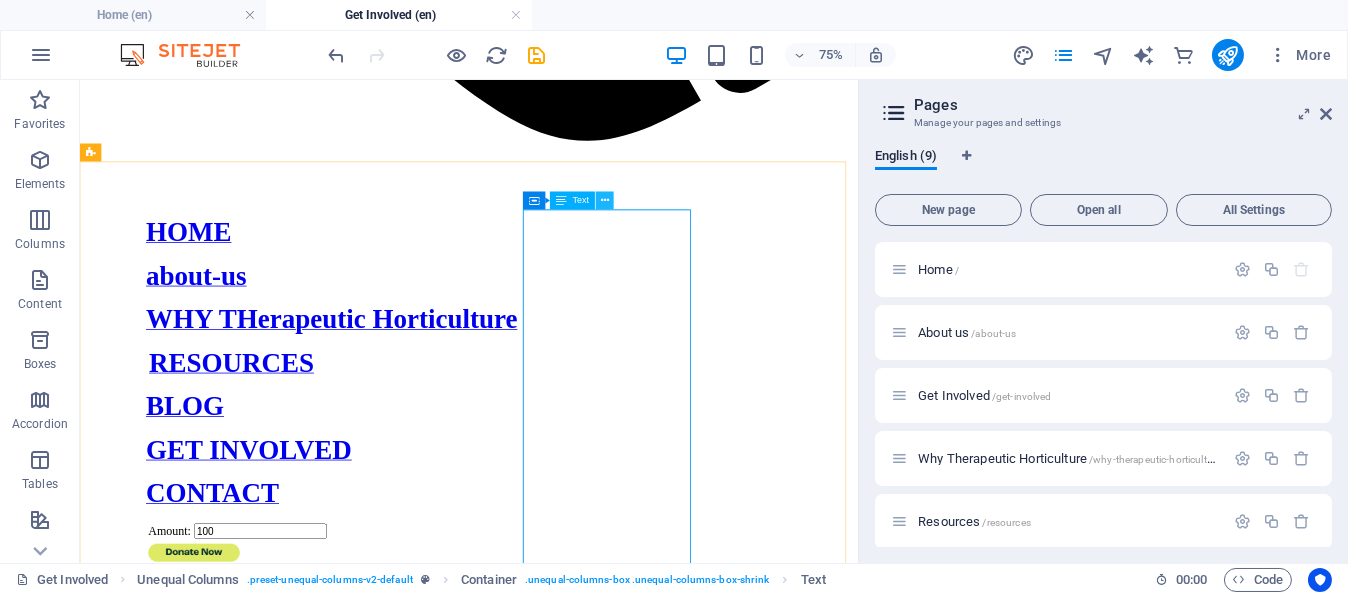 click at bounding box center [605, 200] 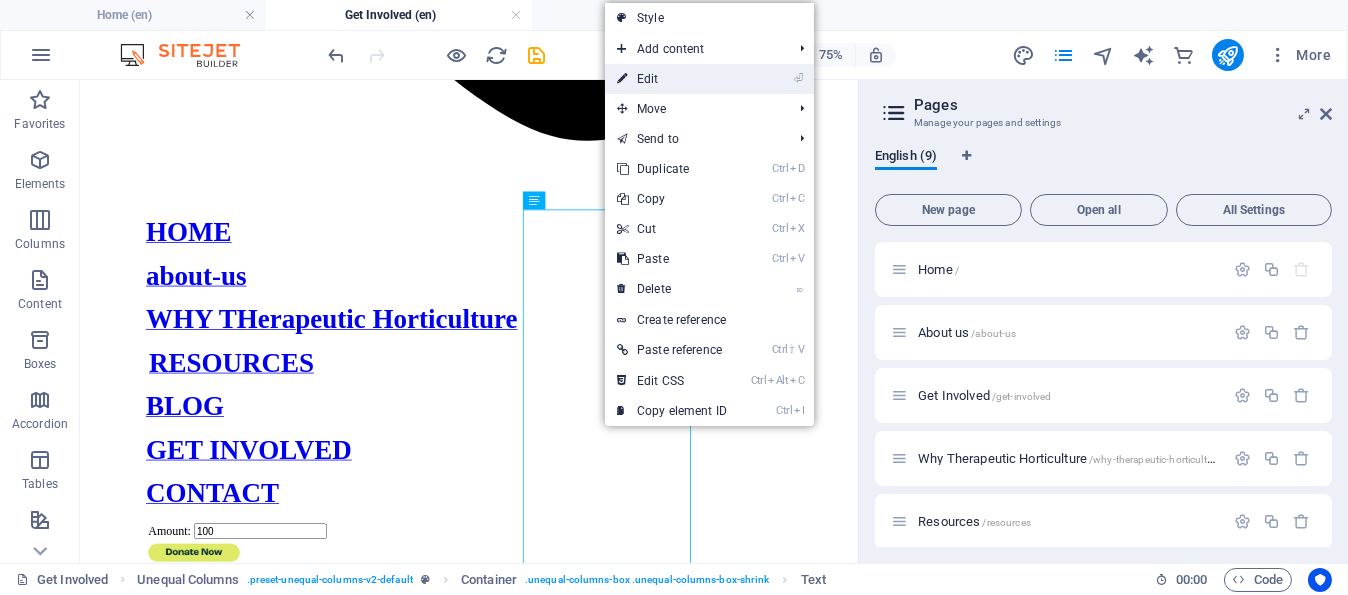 click on "⏎  Edit" at bounding box center (672, 79) 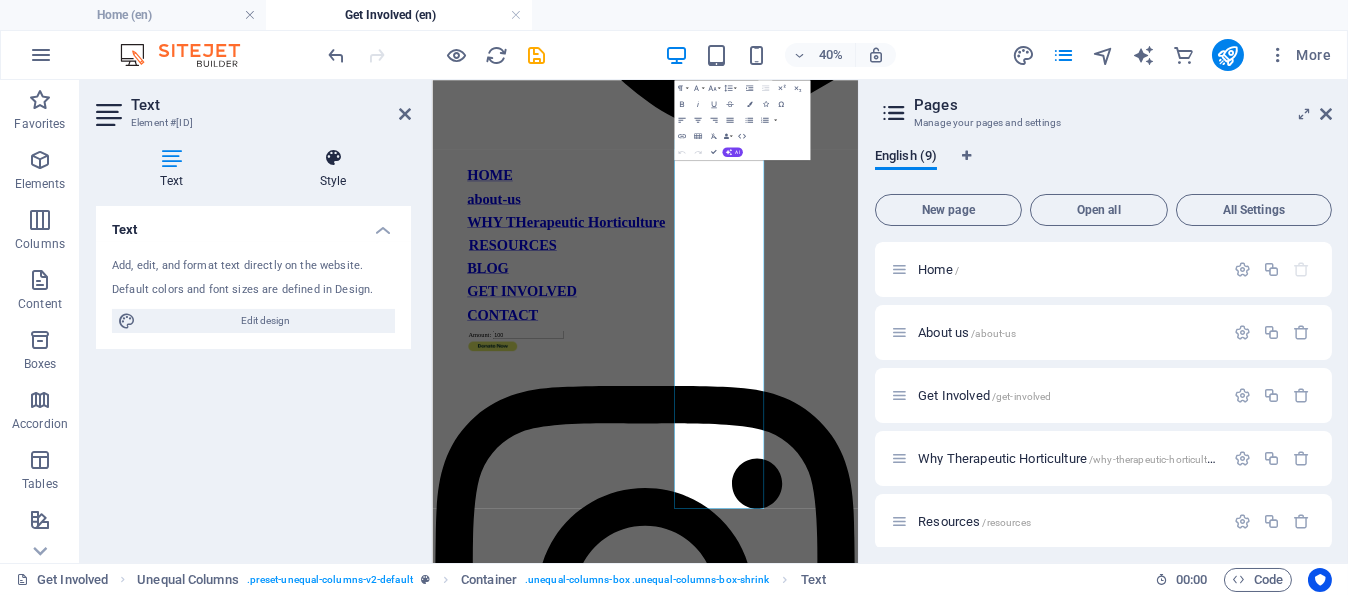 click at bounding box center [333, 158] 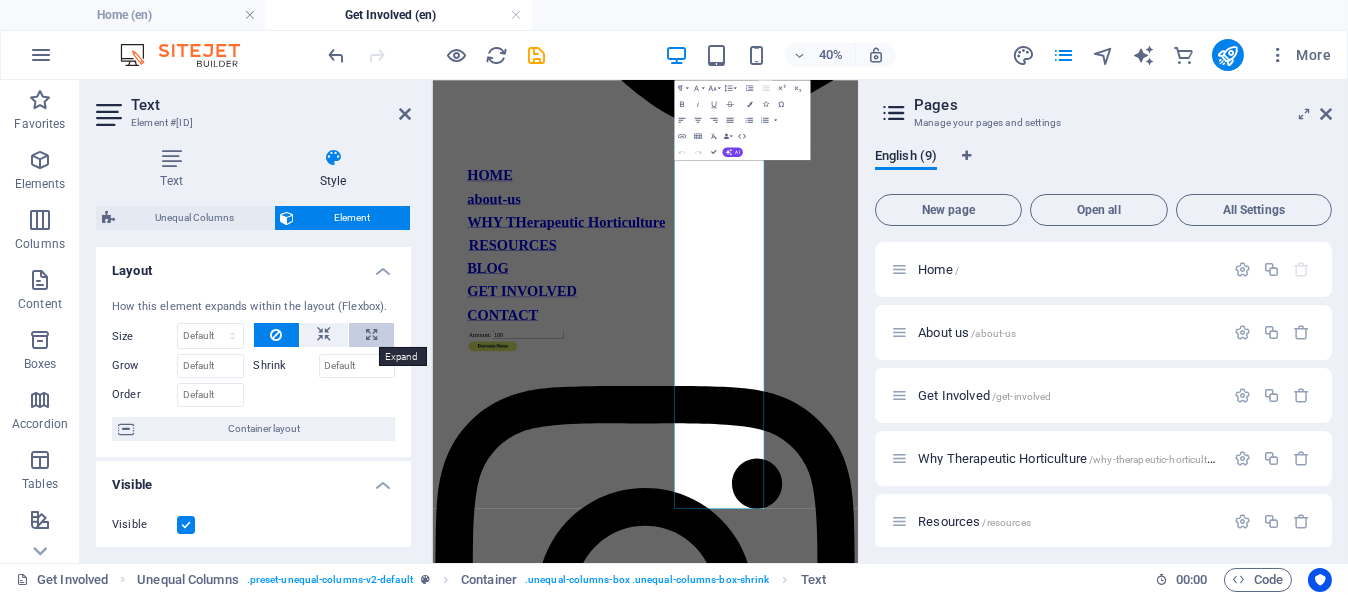 click at bounding box center [371, 335] 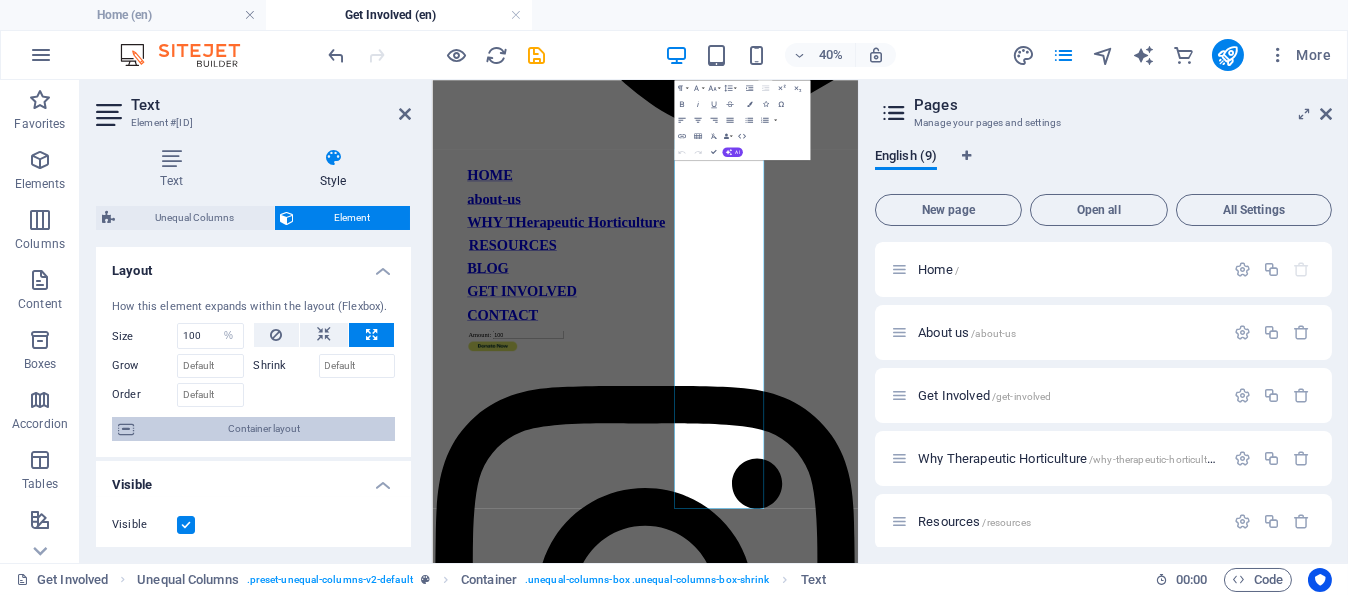 click on "Container layout" at bounding box center (264, 429) 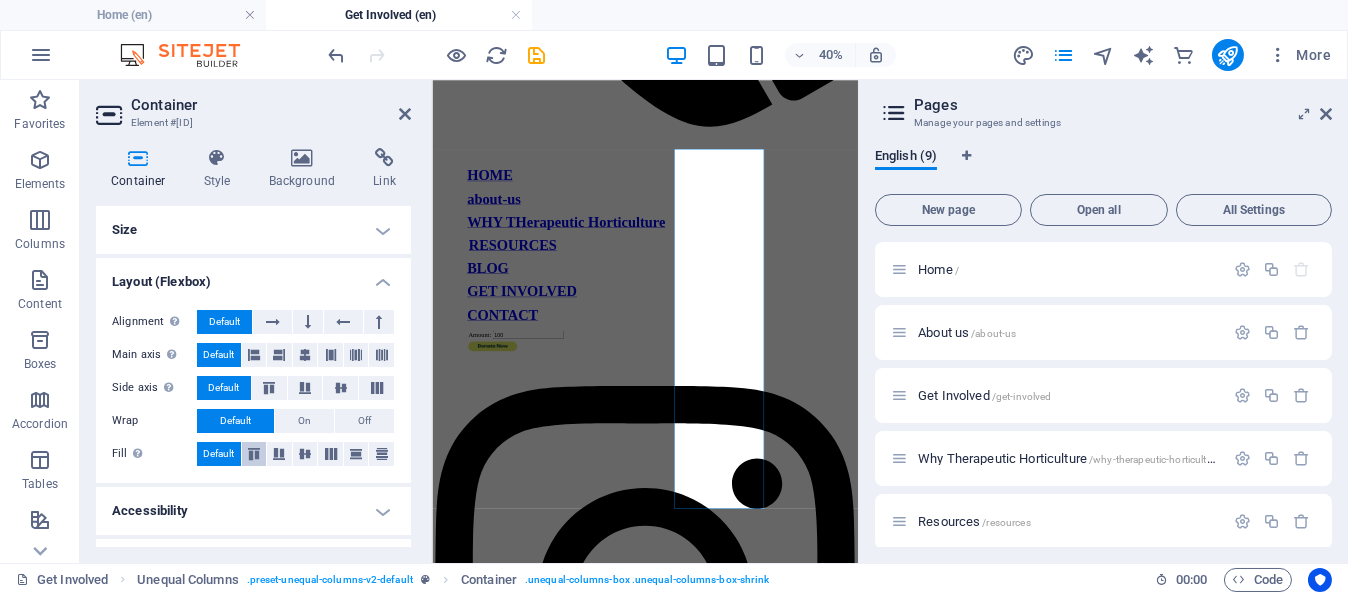 scroll, scrollTop: 39, scrollLeft: 0, axis: vertical 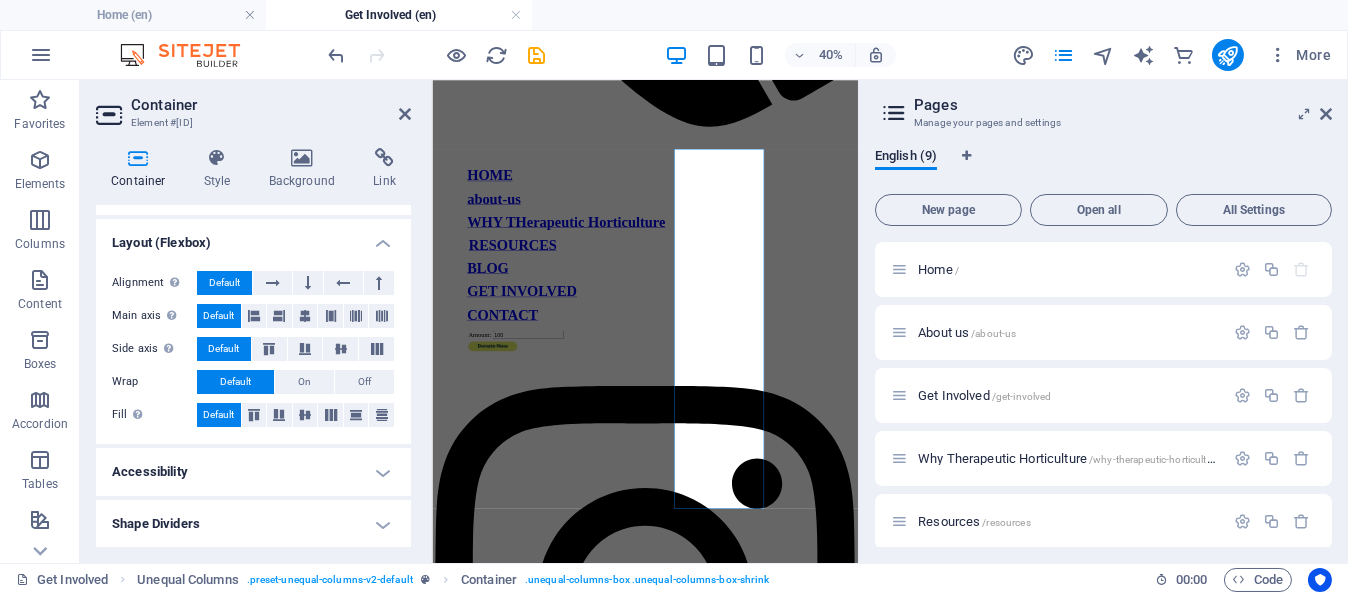 click on "Accessibility" at bounding box center [253, 472] 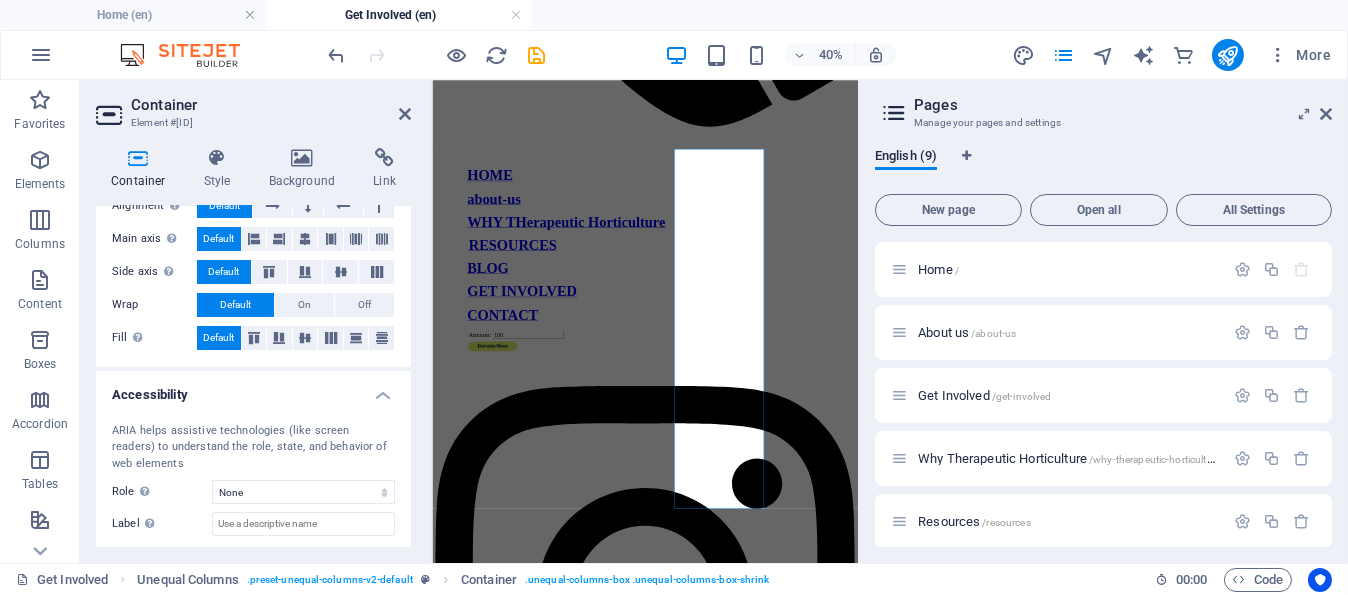 scroll, scrollTop: 0, scrollLeft: 0, axis: both 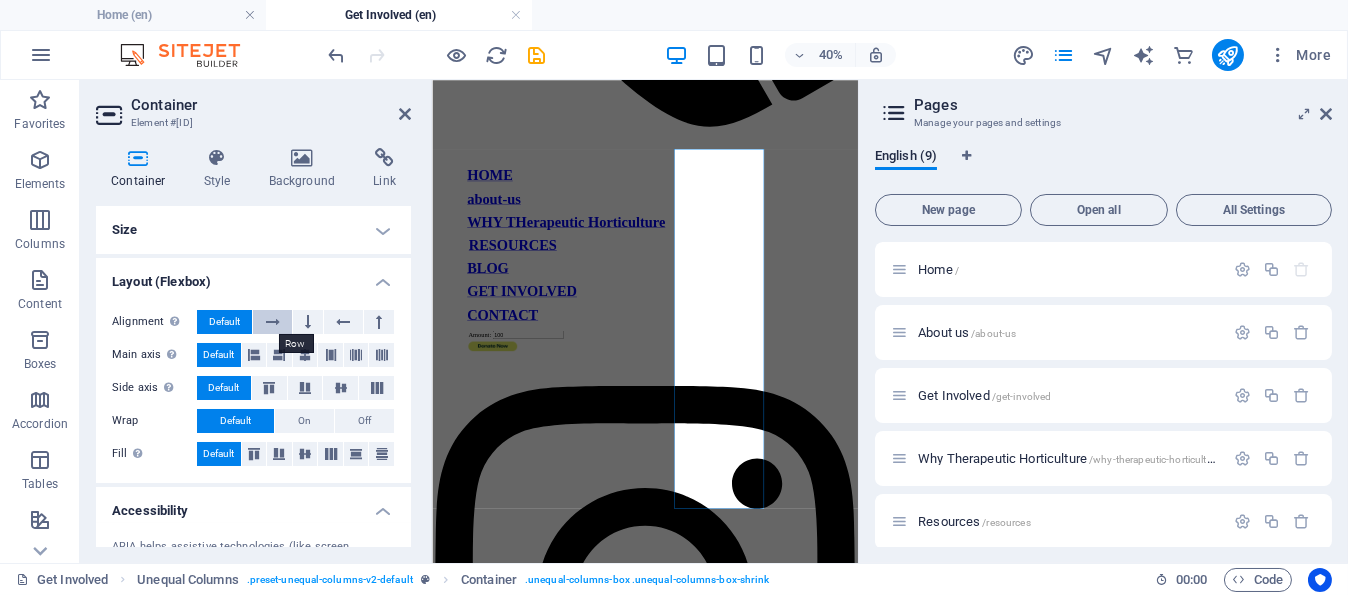 click at bounding box center (273, 322) 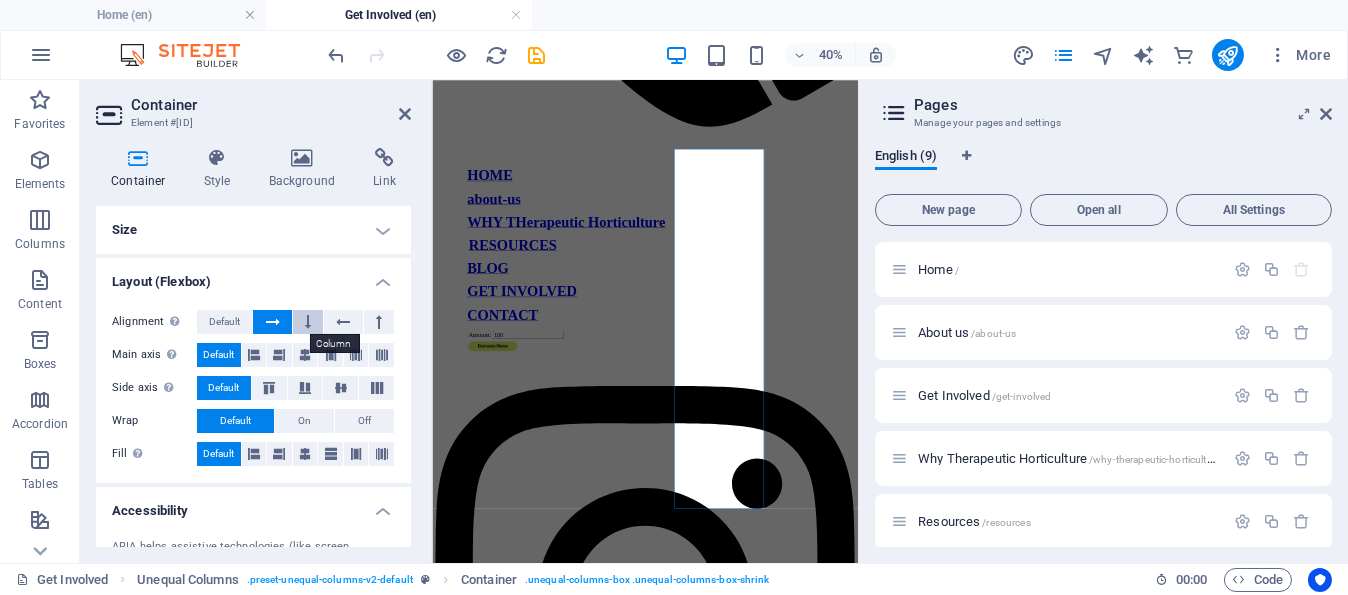 click at bounding box center [308, 322] 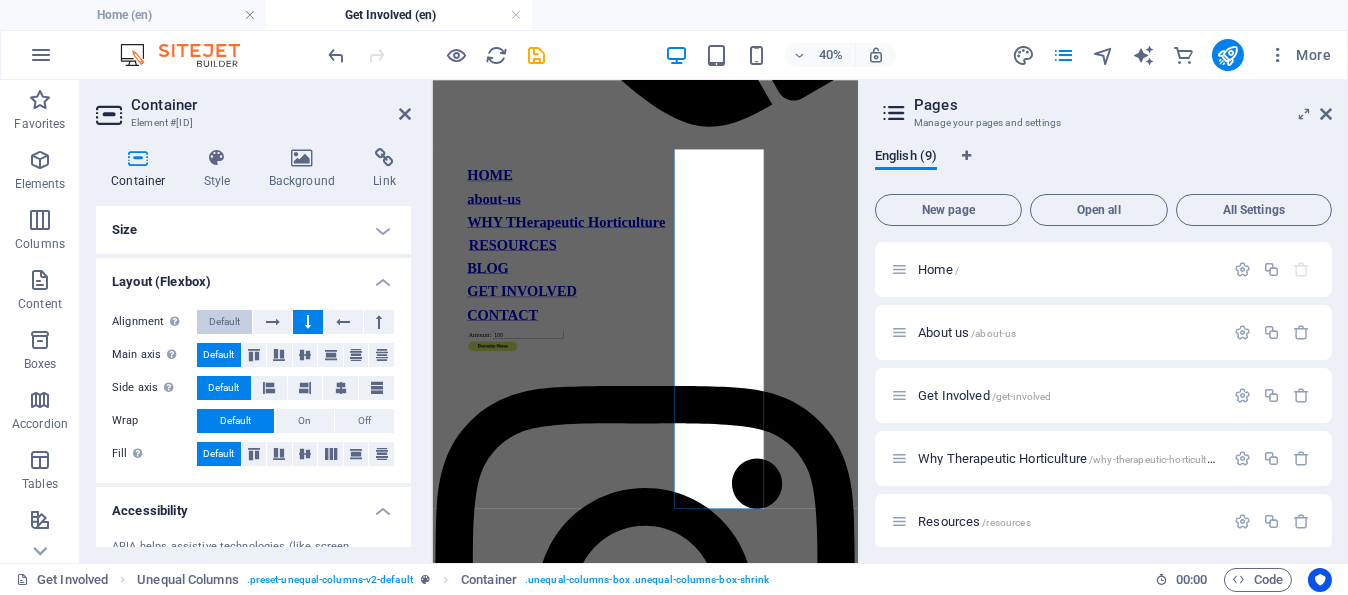click on "Default" at bounding box center [224, 322] 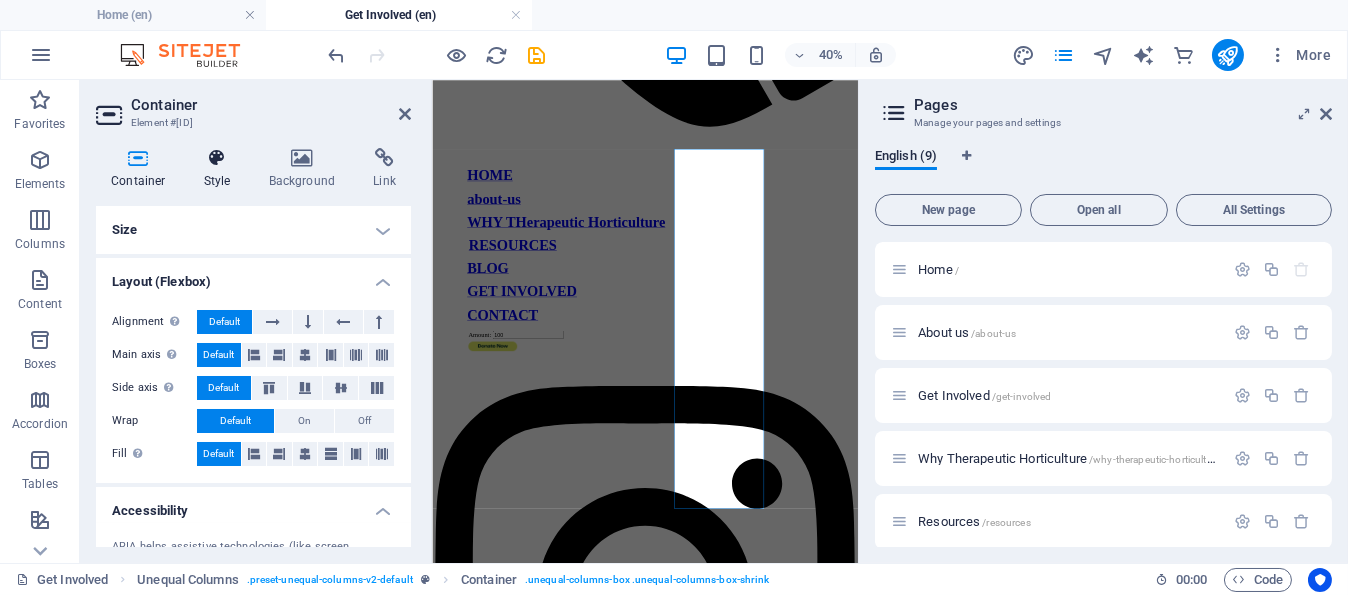 click at bounding box center [217, 158] 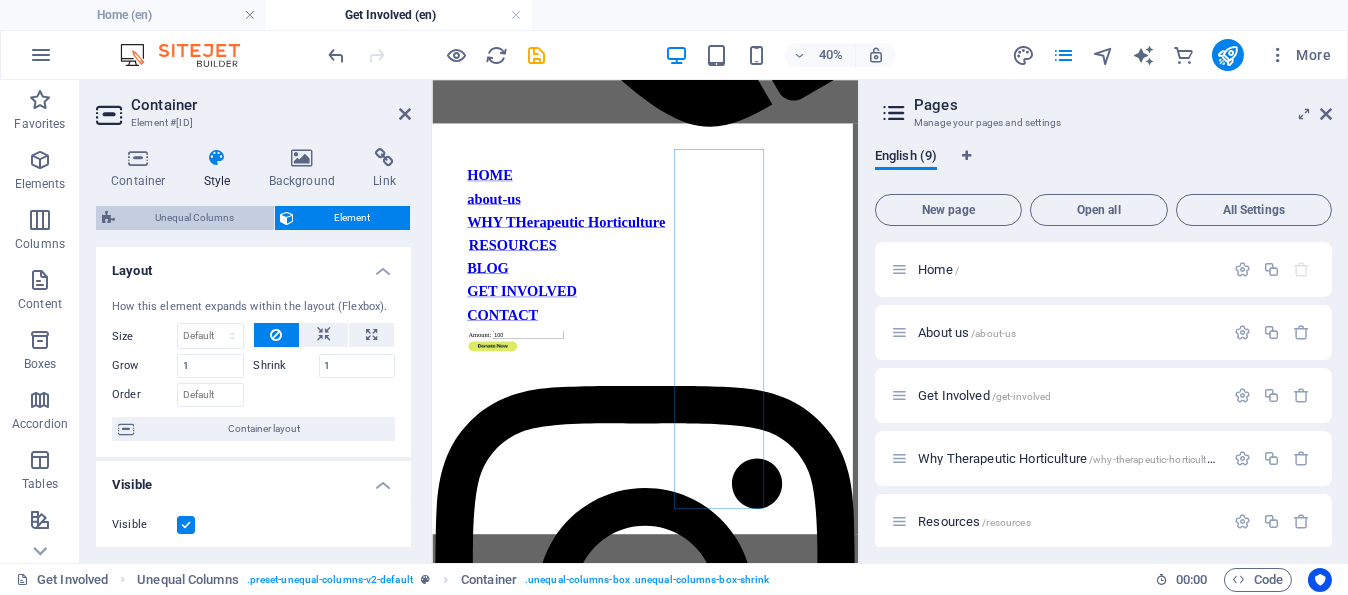 click on "Unequal Columns" at bounding box center (194, 218) 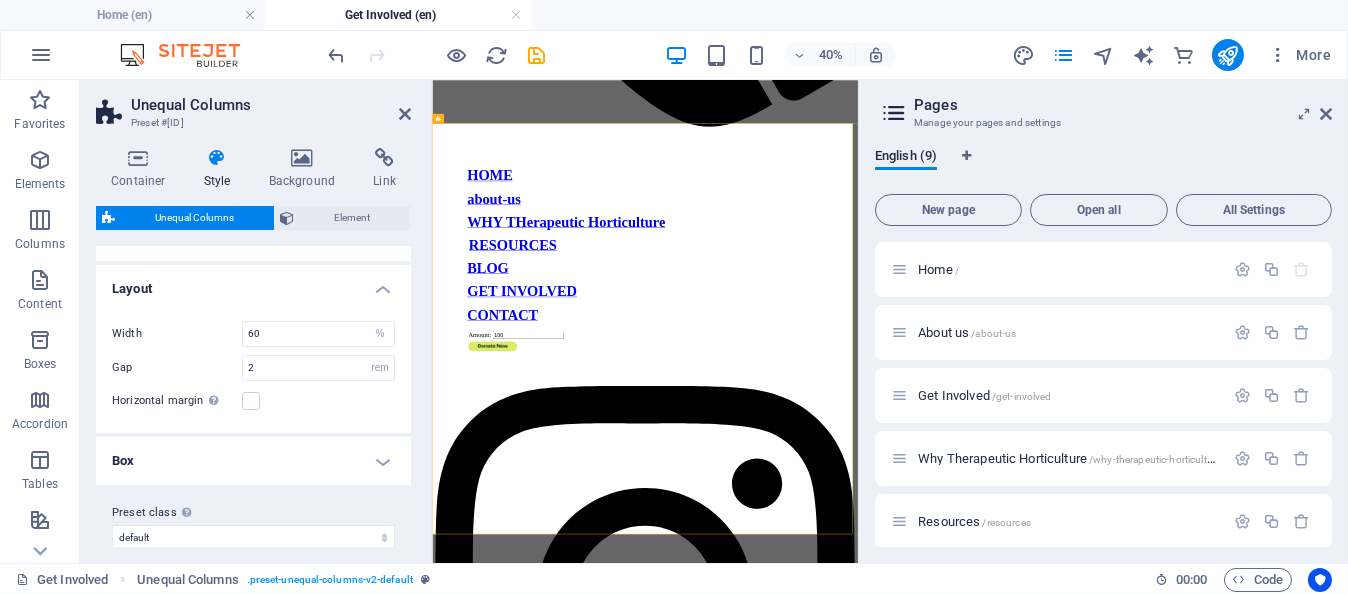 scroll, scrollTop: 338, scrollLeft: 0, axis: vertical 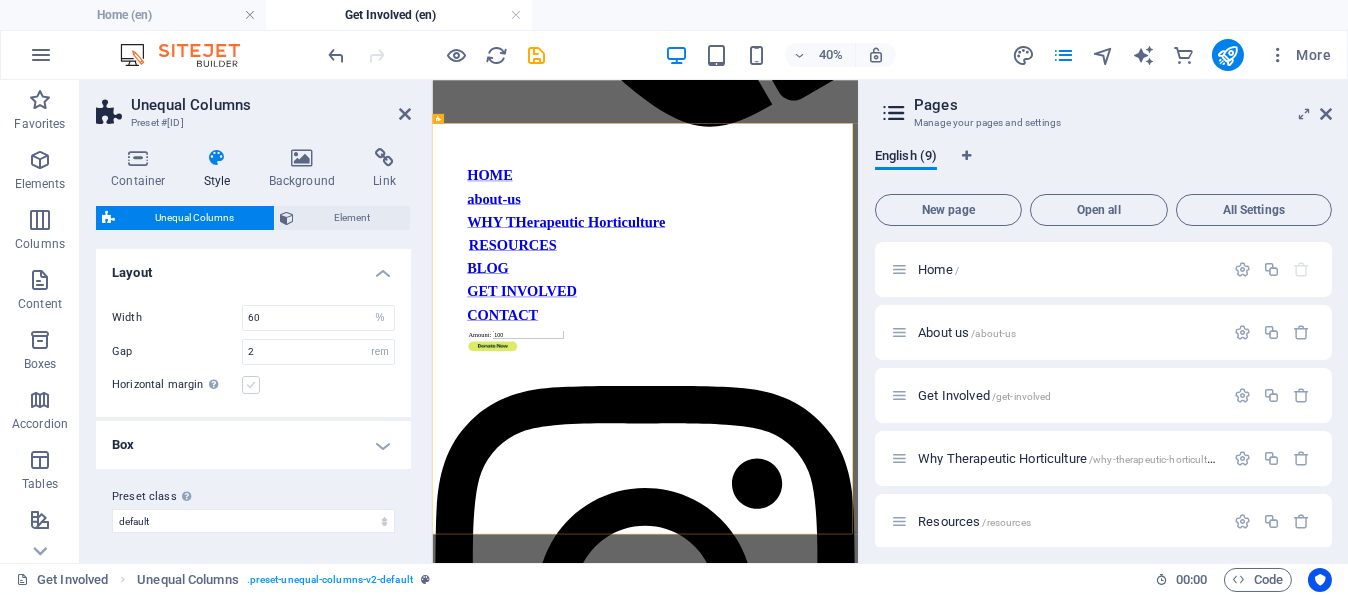 click at bounding box center [251, 385] 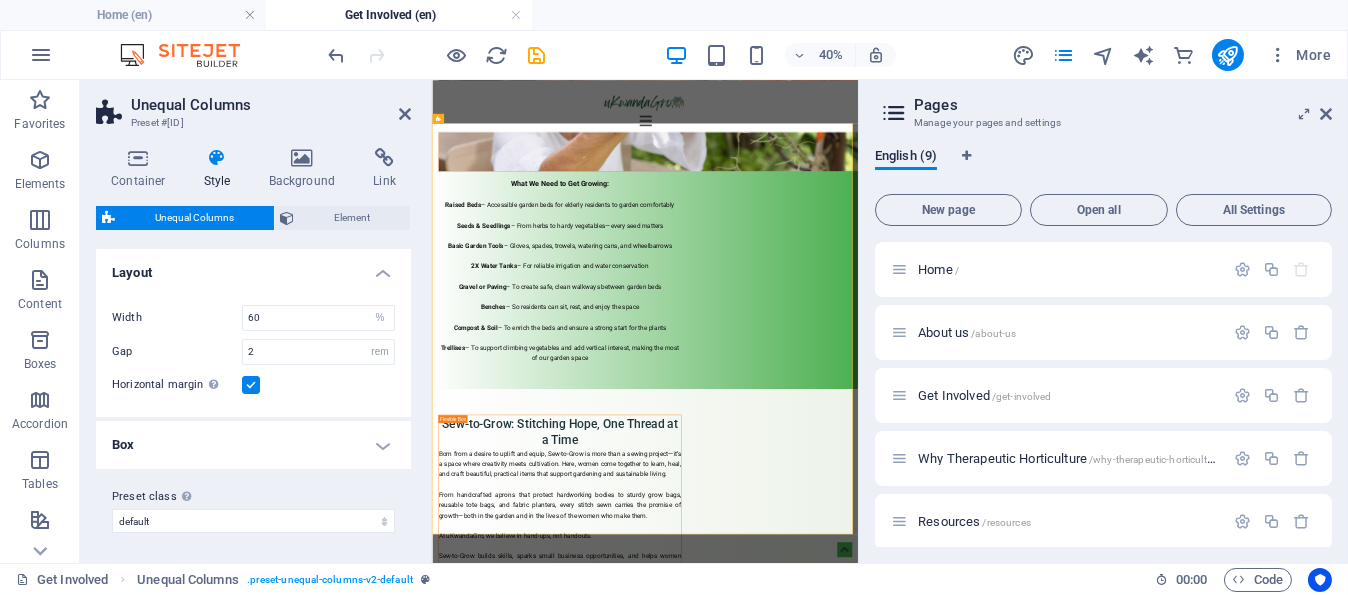 click on "Box" at bounding box center (253, 445) 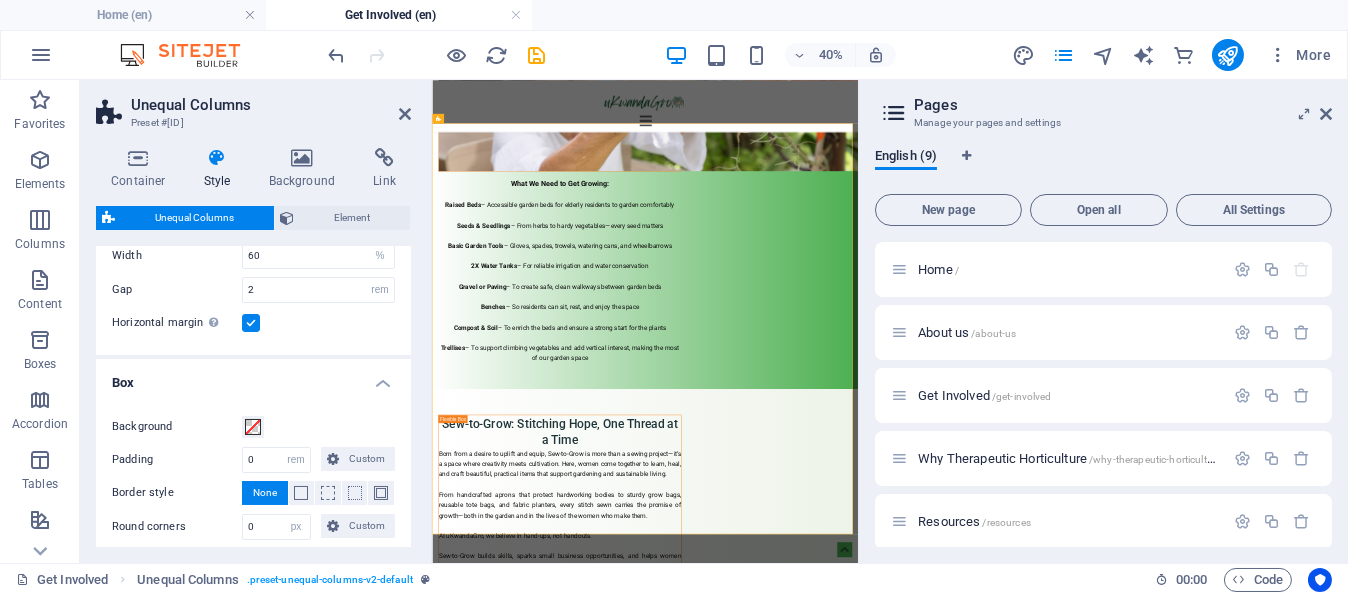 scroll, scrollTop: 438, scrollLeft: 0, axis: vertical 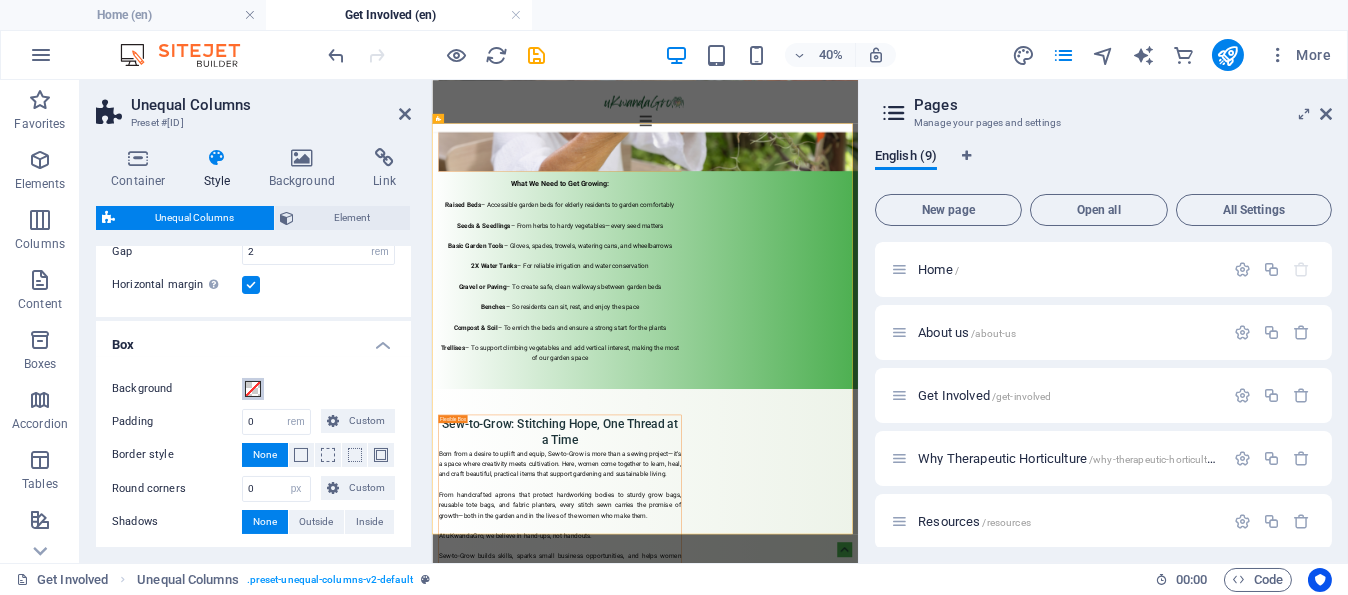 click at bounding box center (253, 389) 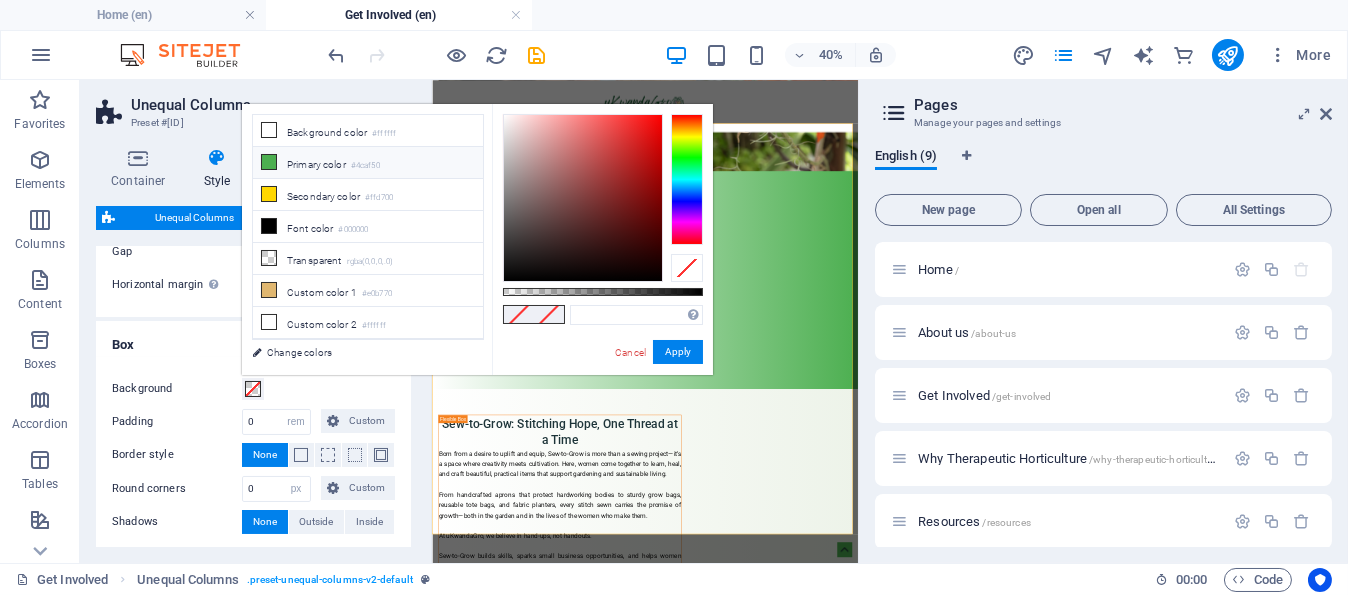 click at bounding box center (269, 162) 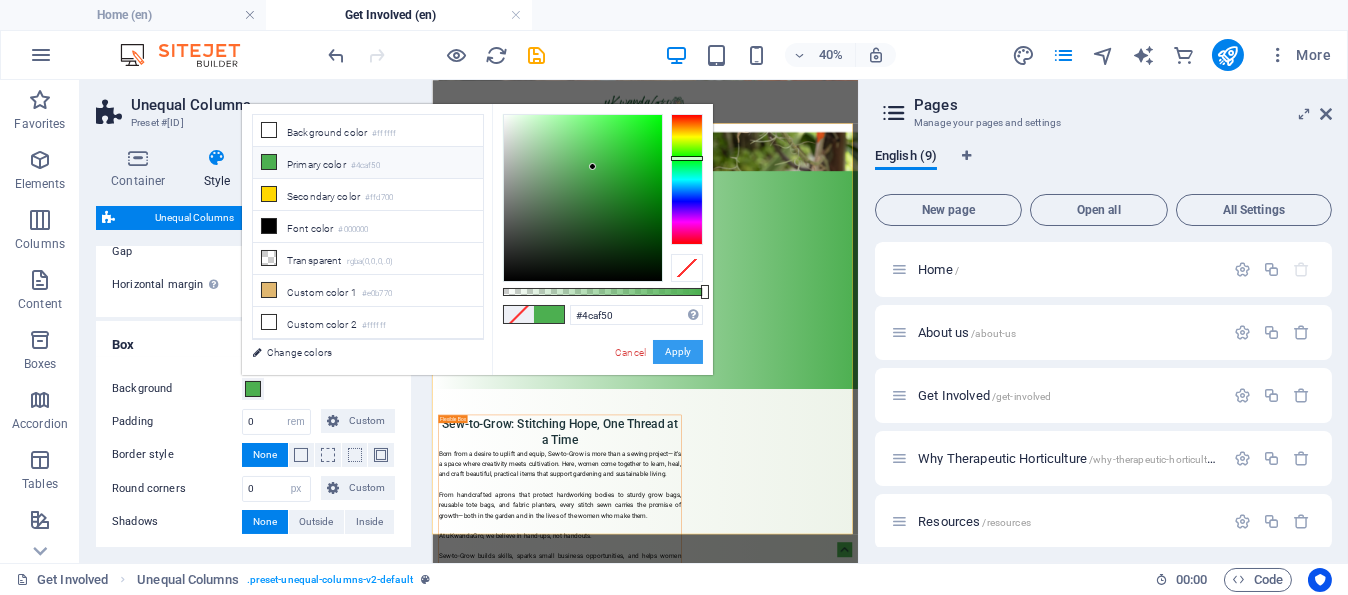 click on "Apply" at bounding box center (678, 352) 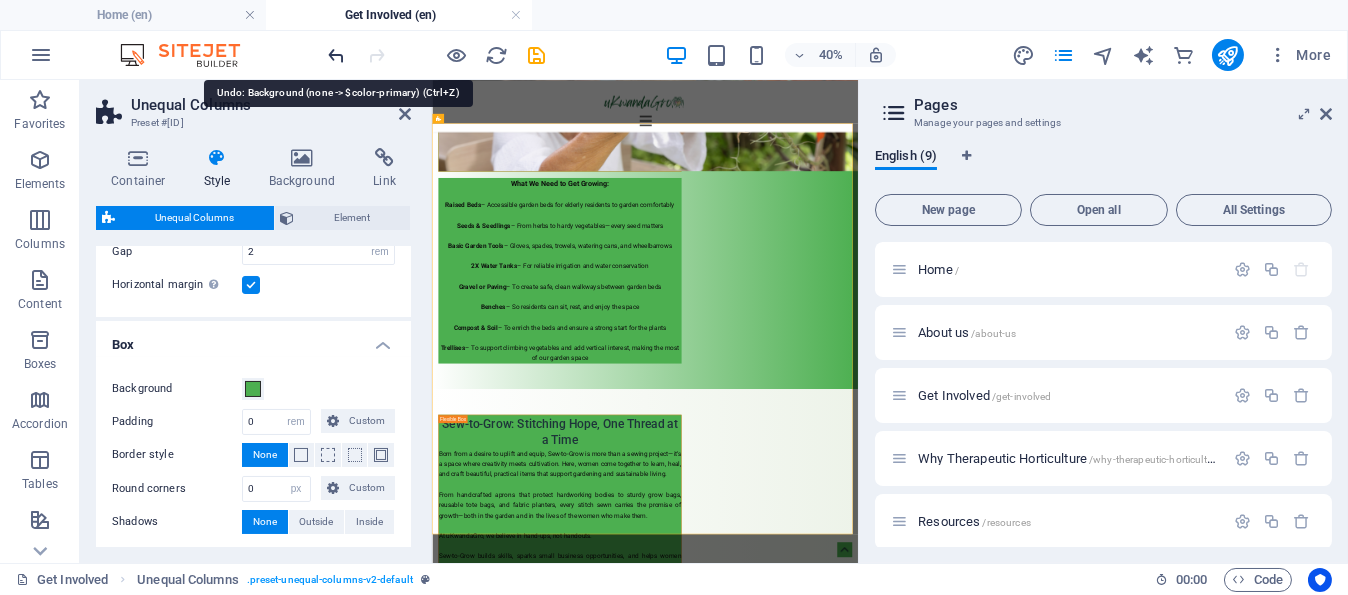 click at bounding box center (337, 55) 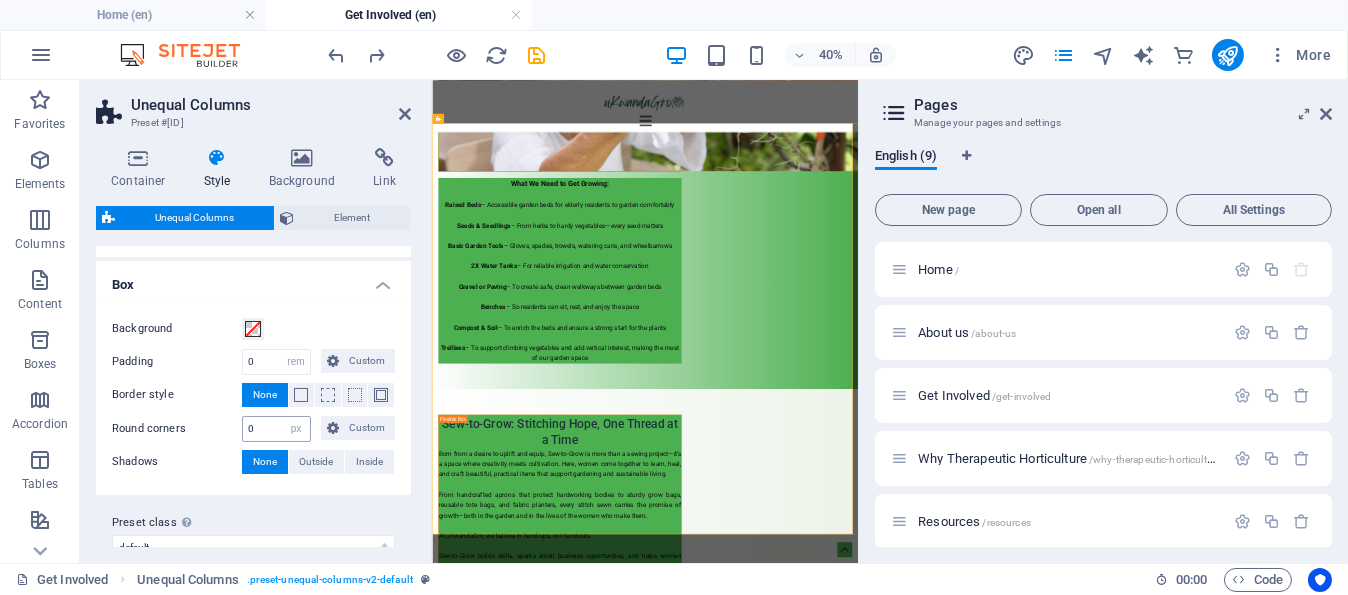 scroll, scrollTop: 522, scrollLeft: 0, axis: vertical 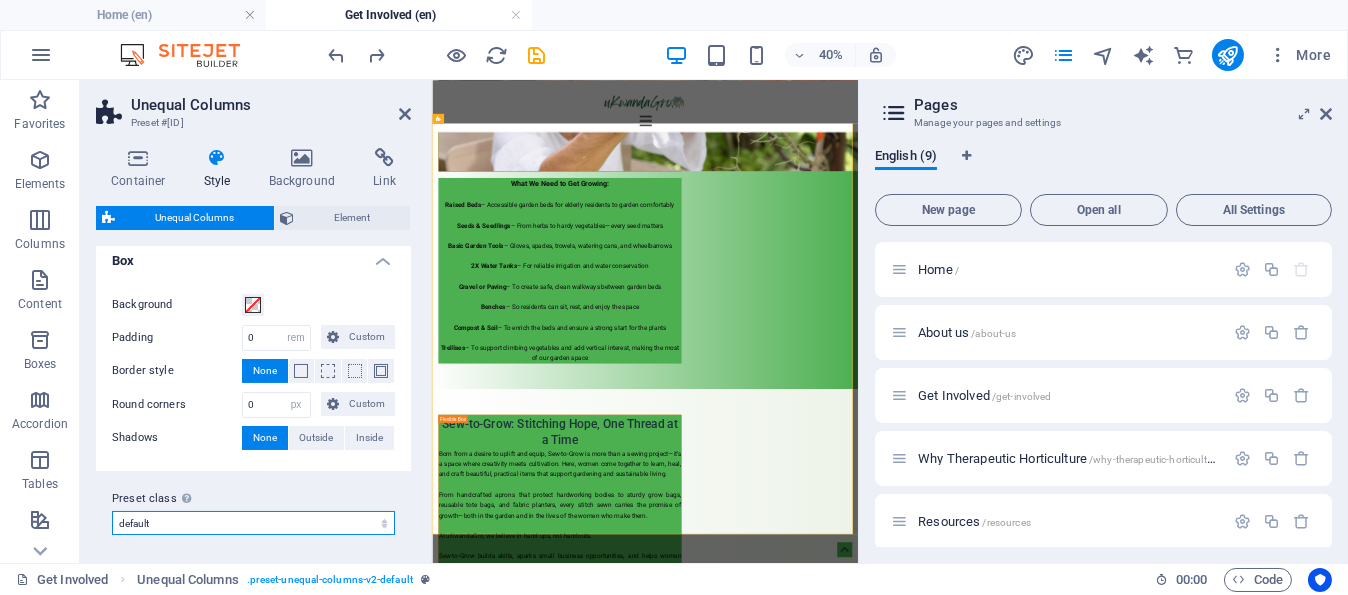 click on "charity default Add preset class" at bounding box center [253, 523] 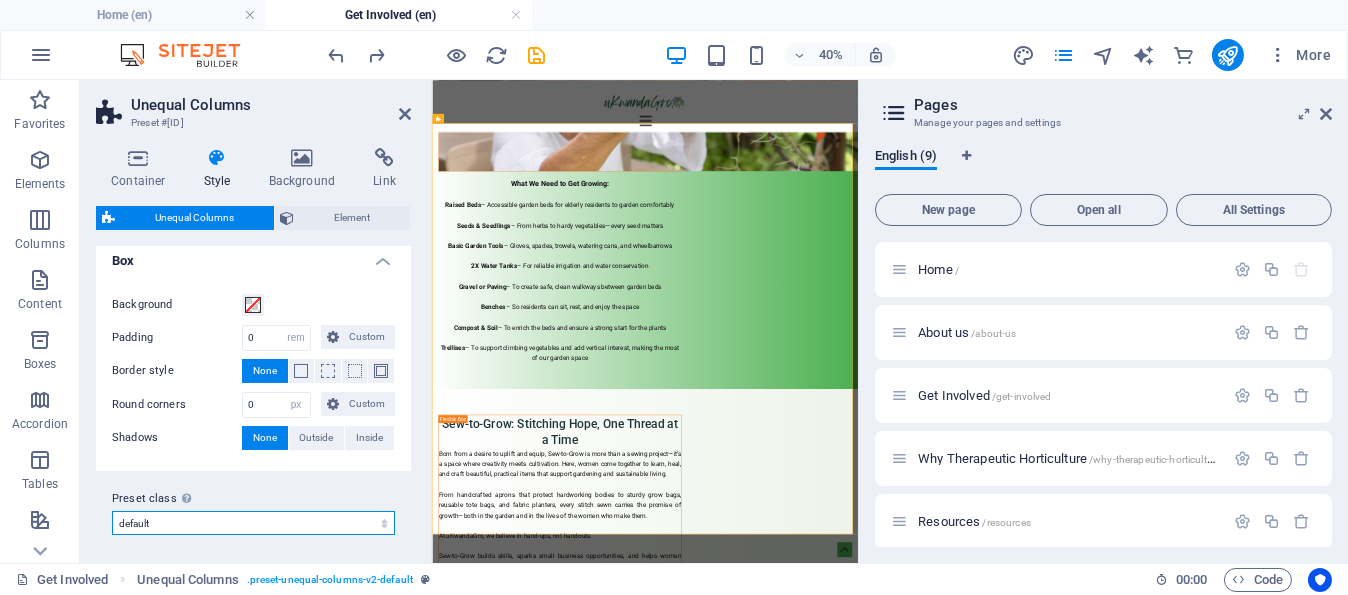 click on "charity default Add preset class" at bounding box center [253, 523] 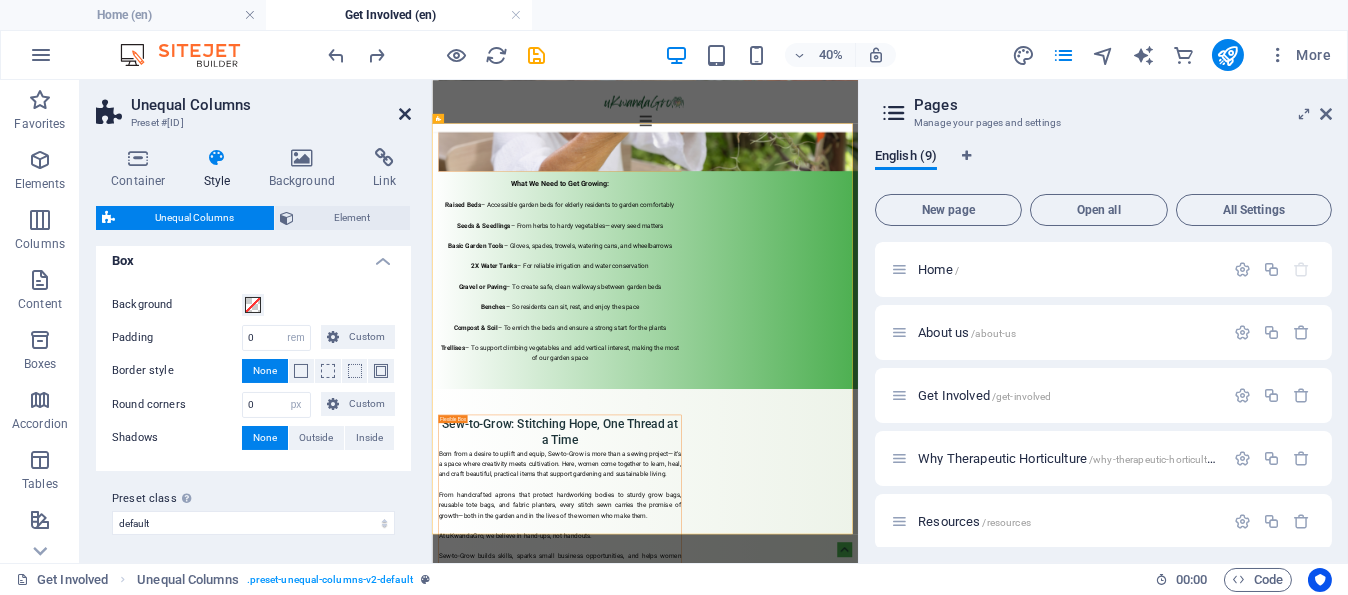 click at bounding box center (405, 114) 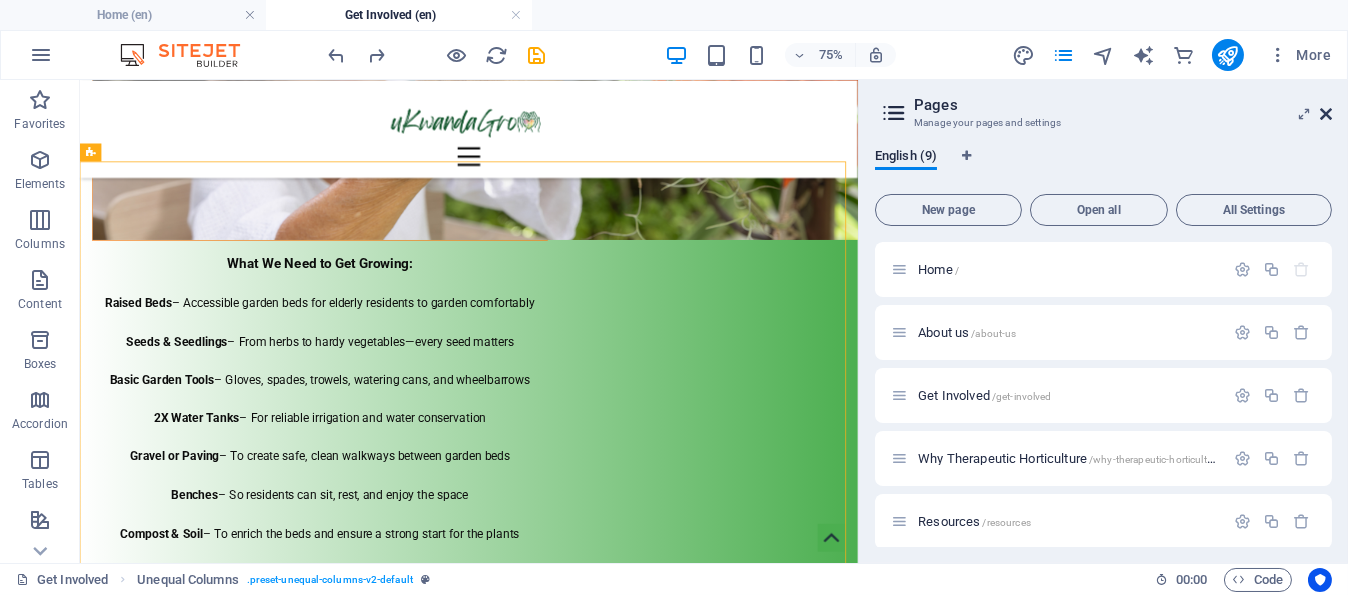 click at bounding box center [1326, 114] 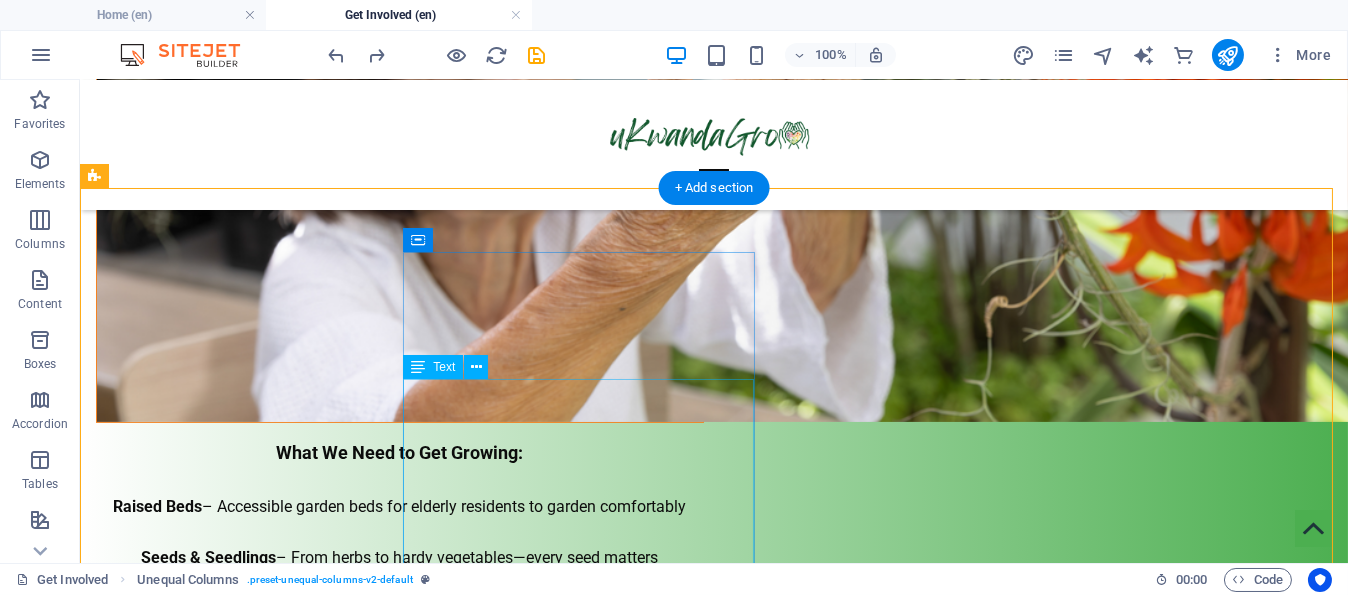click on "Born from a desire to uplift and equip, Sew-to-Grow is more than a sewing project—it’s a space where creativity meets cultivation. Here, women come together to learn, heal, and craft beautiful, practical items that support gardening and sustainable living. From handcrafted aprons that protect hardworking bodies to sturdy grow bags, reusable tote bags, and fabric planters, every stitch sewn carries the promise of growth—both in the garden and in the lives of the women who make them. At uKwandaGro, we believe in hand-ups, not handouts.  Sew-to-Grow builds skills, sparks small business opportunities, and helps women grow their income, their gardens, and their sense of worth." at bounding box center [400, 1269] 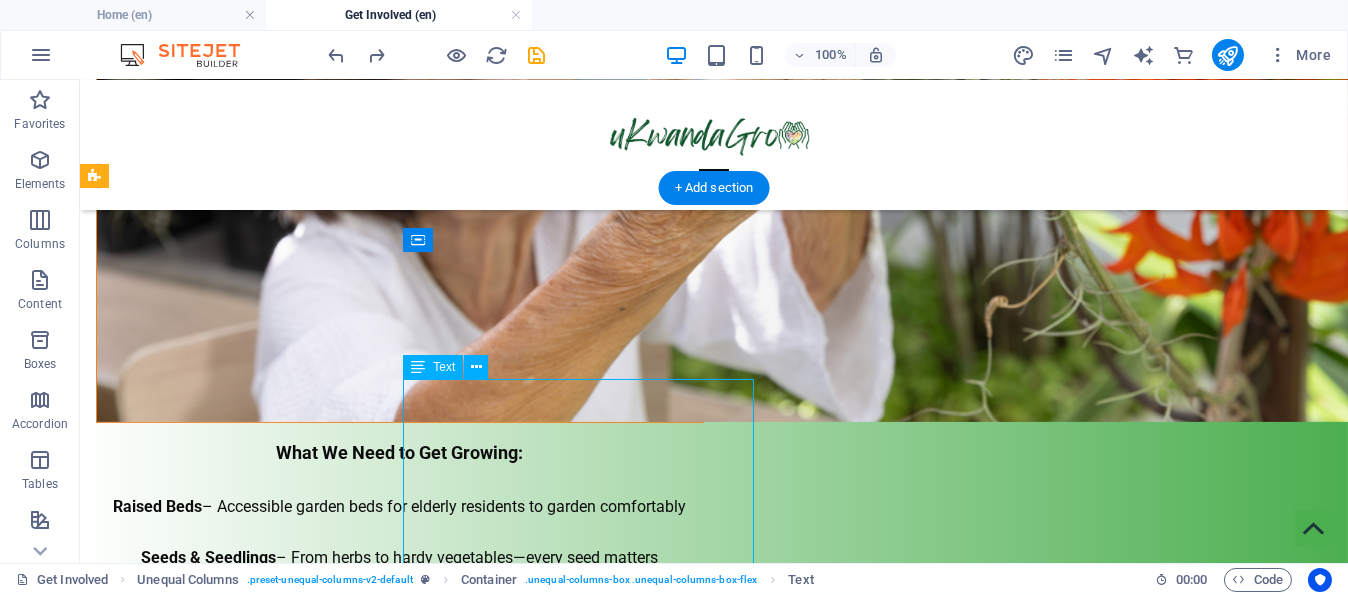 drag, startPoint x: 712, startPoint y: 386, endPoint x: 700, endPoint y: 393, distance: 13.892444 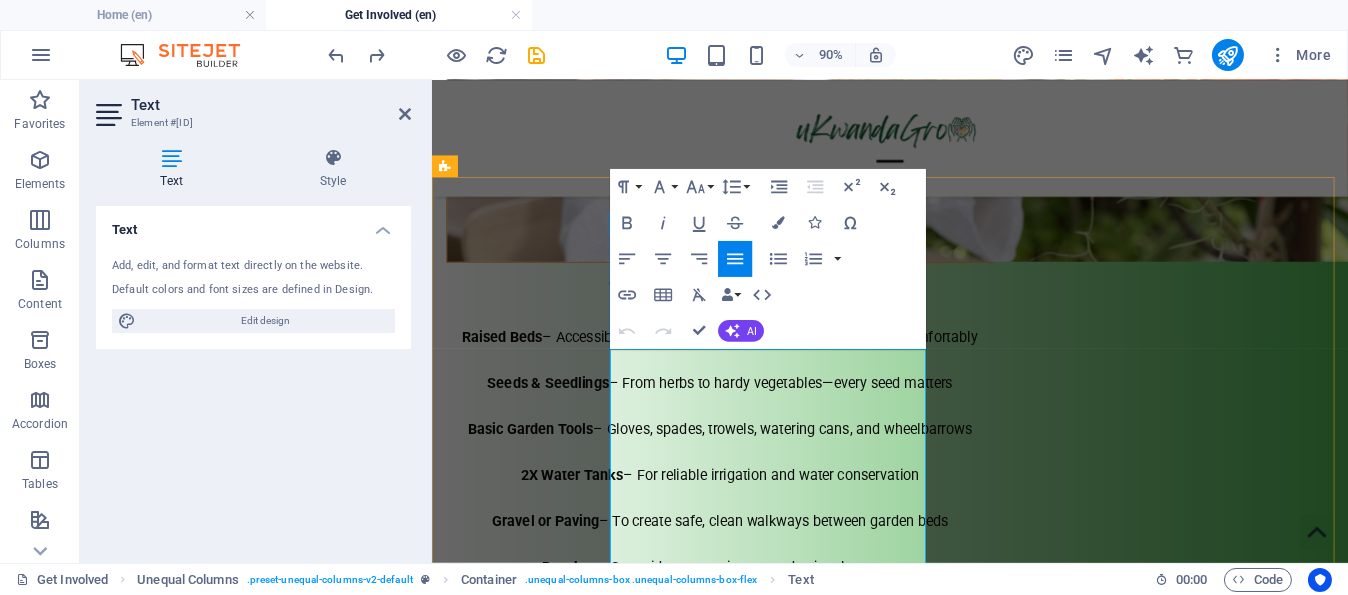 click on "Born from a desire to uplift and equip, Sew-to-Grow is more than a sewing project—it’s a space where creativity meets cultivation. Here, women come together to learn, heal, and craft beautiful, practical items that support gardening and sustainable living." at bounding box center [752, 1014] 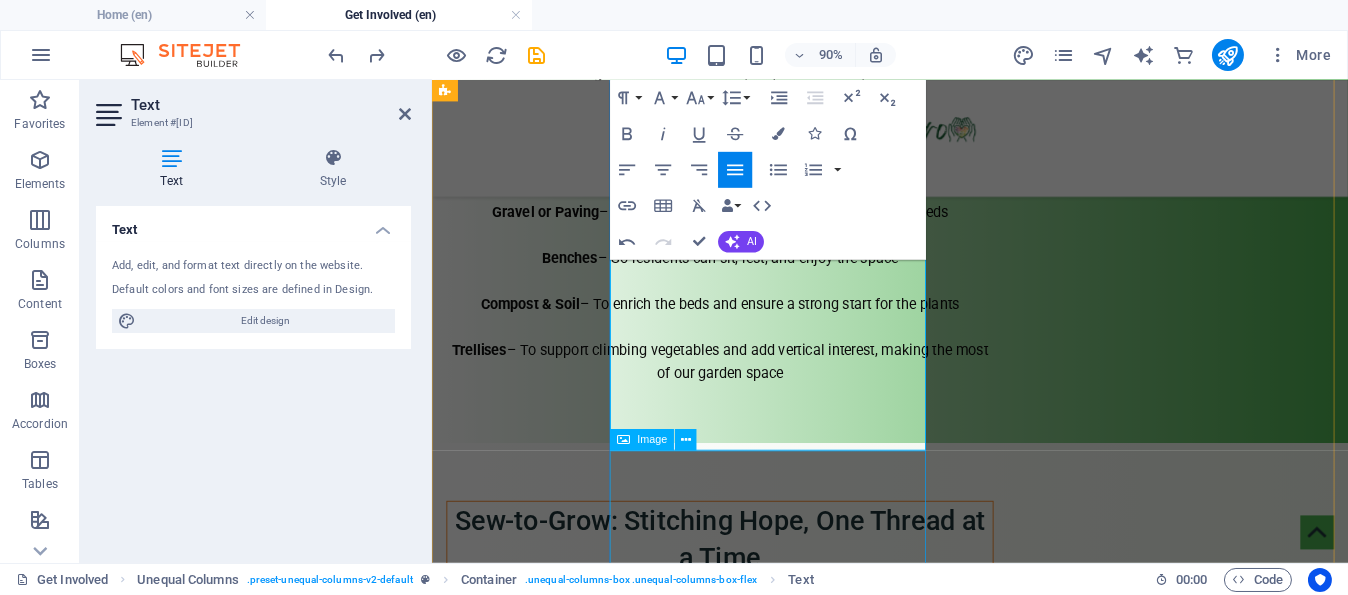 scroll, scrollTop: 1800, scrollLeft: 0, axis: vertical 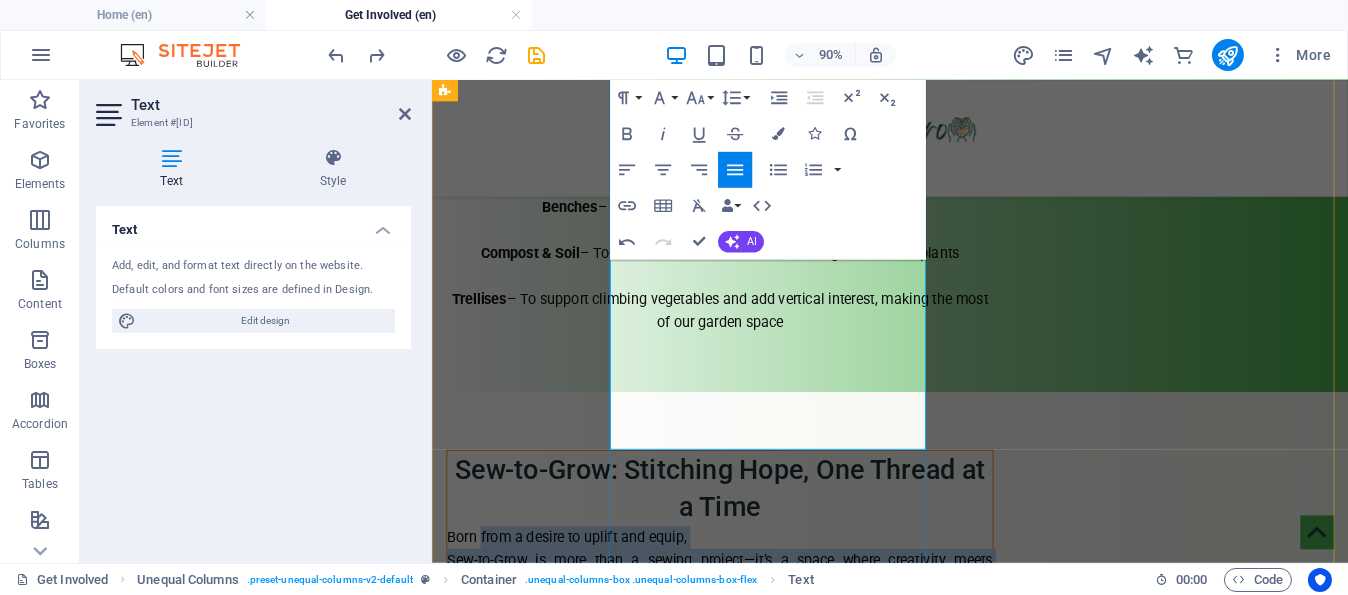 drag, startPoint x: 670, startPoint y: 395, endPoint x: 829, endPoint y: 489, distance: 184.70787 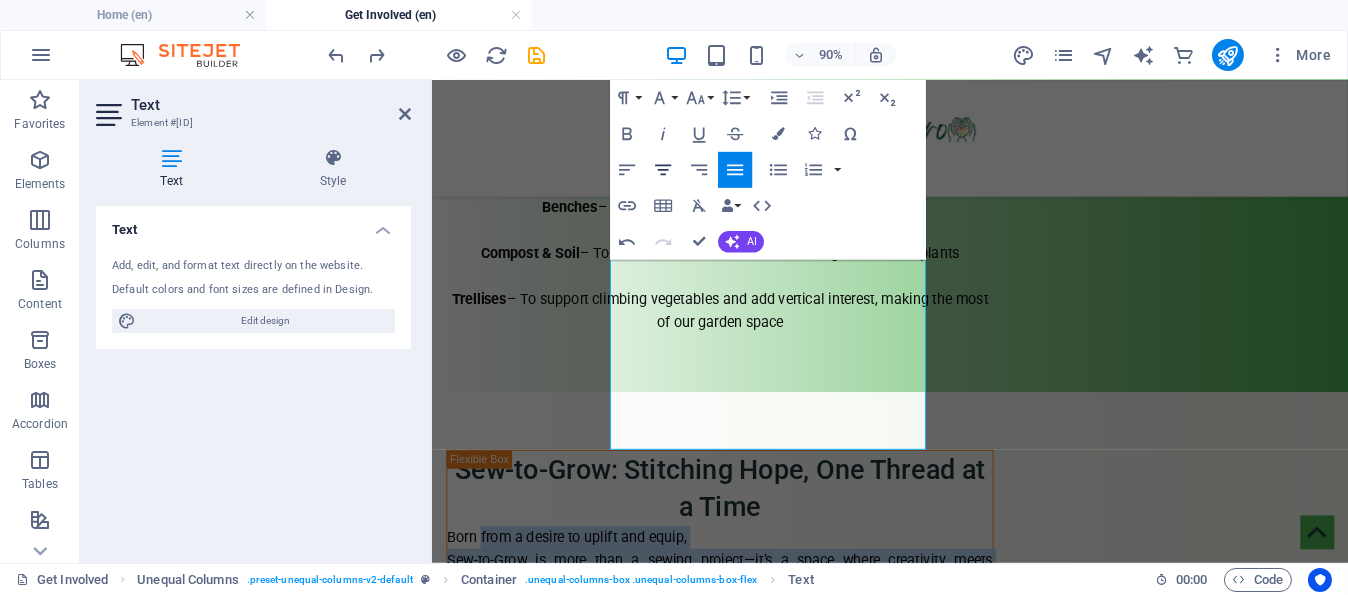 click 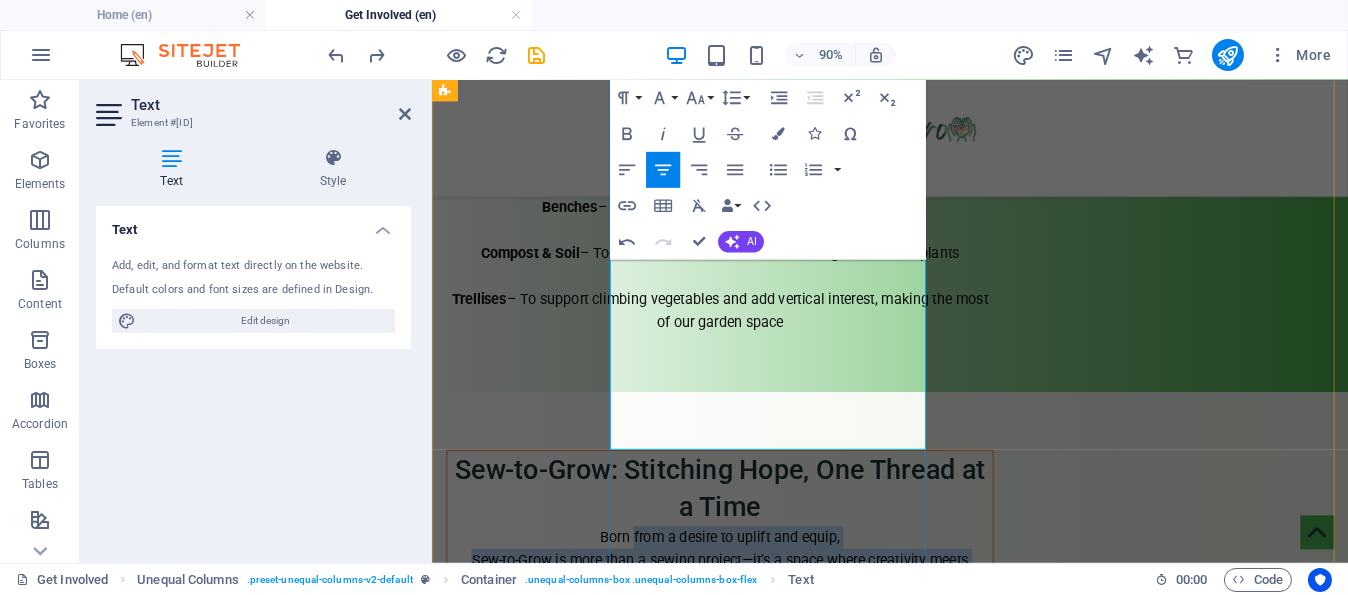 click on "At uKwandaGro, we believe in hand-ups, not handouts." at bounding box center [752, 819] 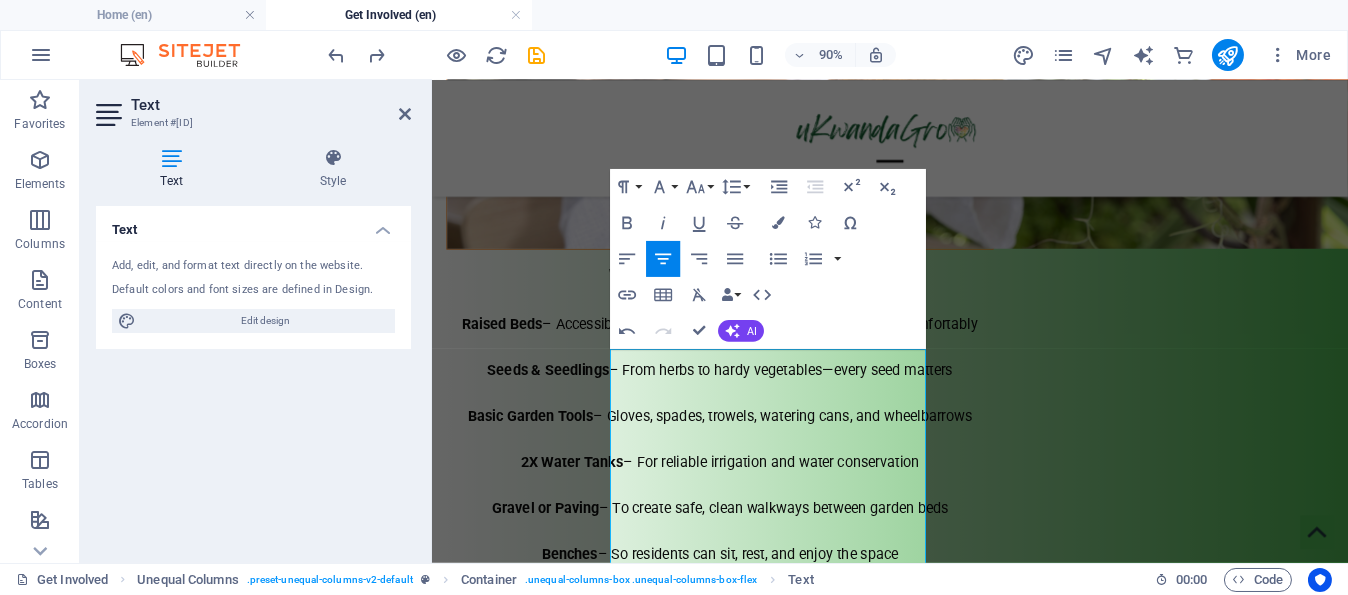 scroll, scrollTop: 1400, scrollLeft: 0, axis: vertical 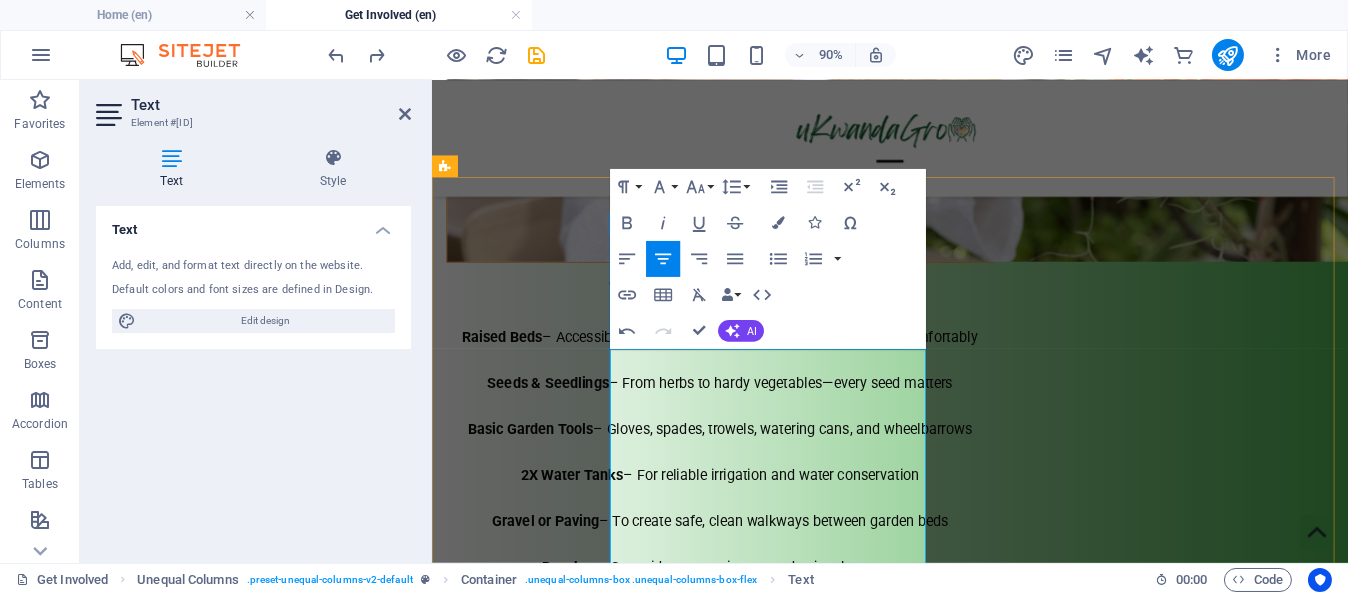 click on "Sew-to-Grow is more than a sewing project—it’s a space where creativity meets cultivation. Here, women come together to learn, heal, and craft beautiful, practical items that support gardening and sustainable living." at bounding box center (752, 1039) 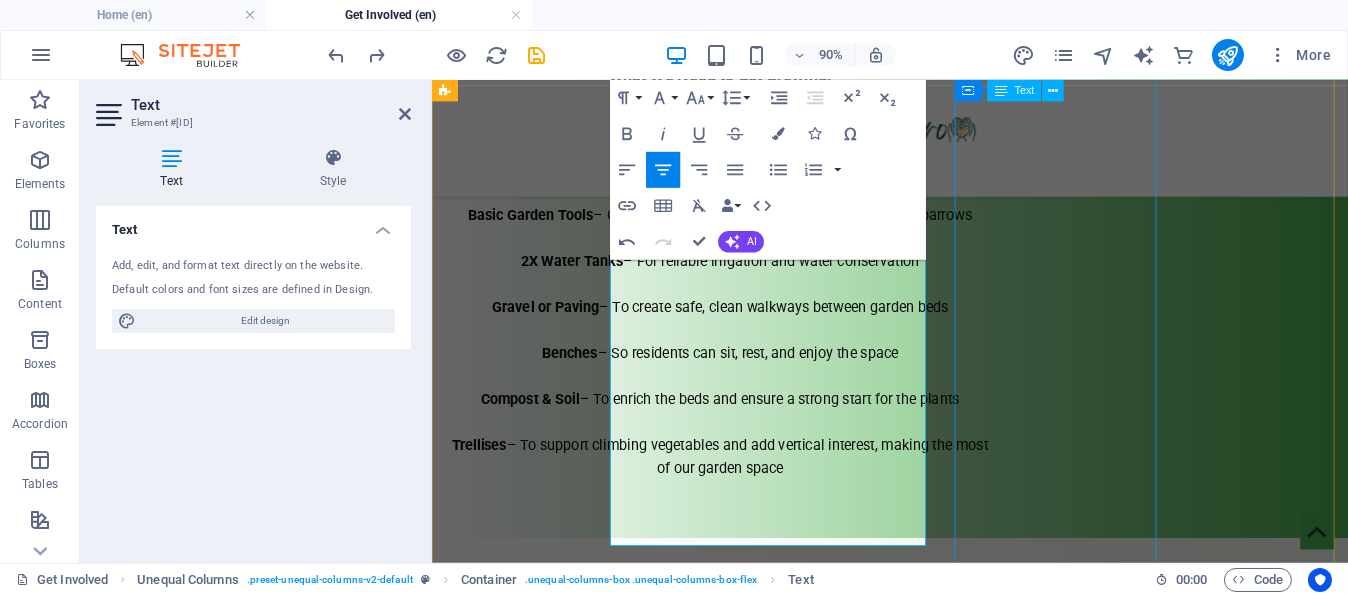 scroll, scrollTop: 1600, scrollLeft: 0, axis: vertical 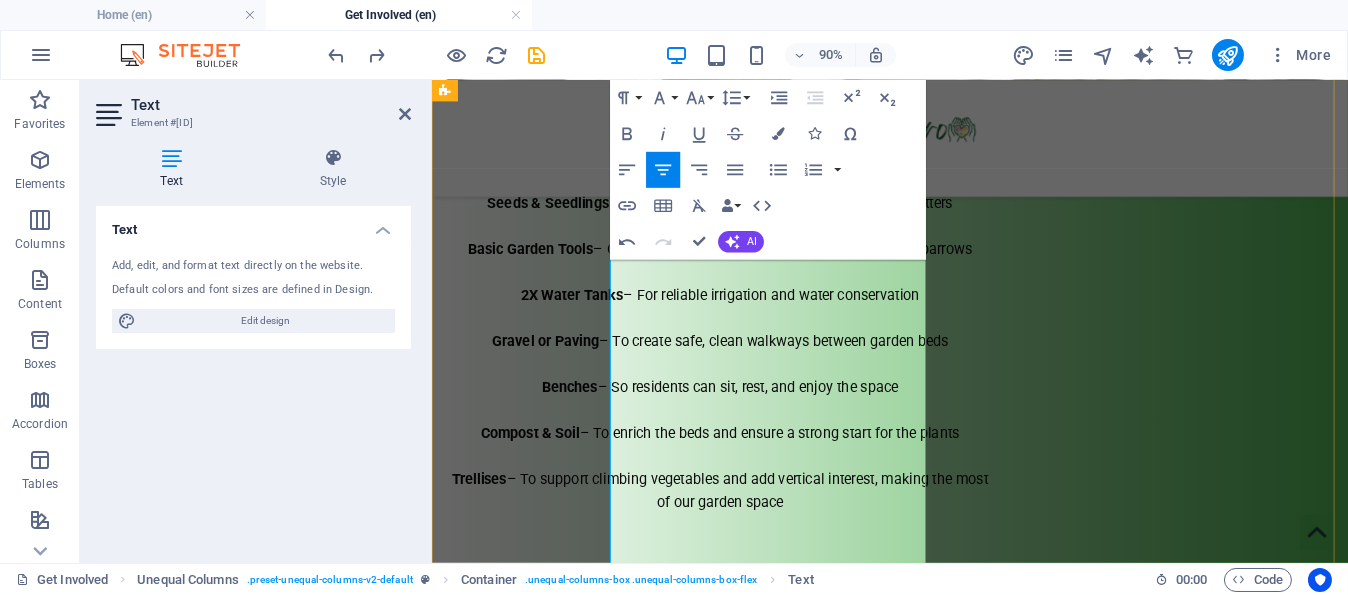 click on "From handcrafted aprons that protect hardworking bodies to sturdy grow bags, reusable tote bags, and fabric planters, every stitch sewn carries the promise of growth—both in the garden and in the lives of the women who make them." at bounding box center [752, 967] 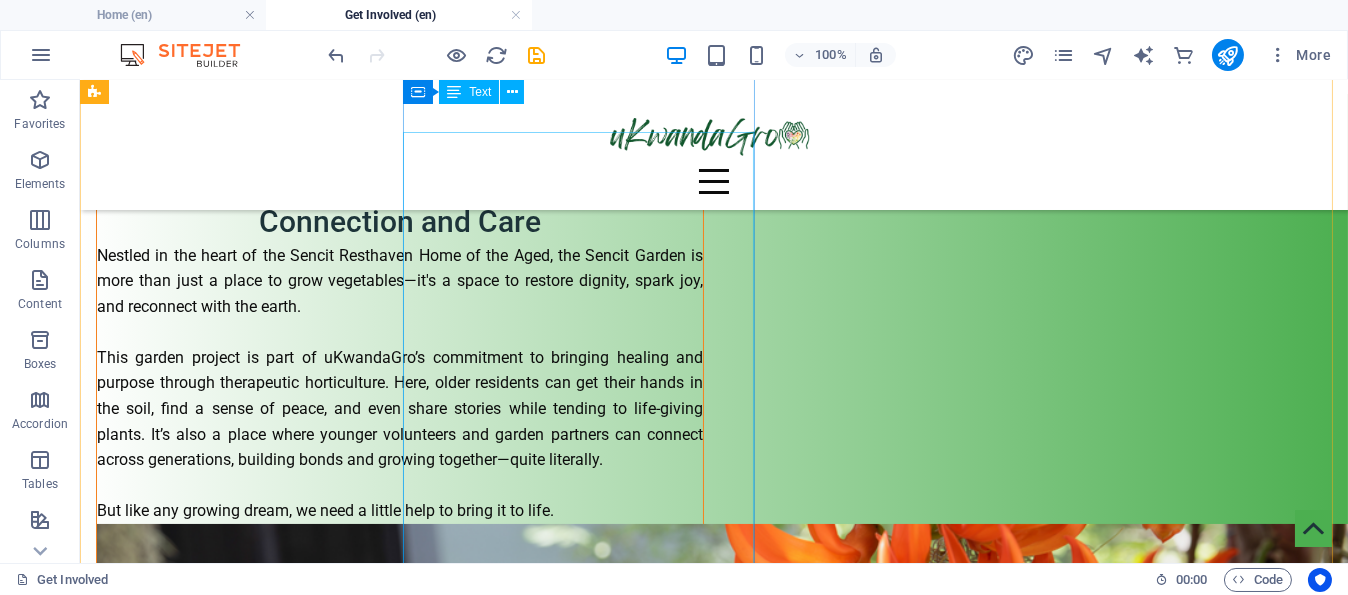 scroll, scrollTop: 500, scrollLeft: 0, axis: vertical 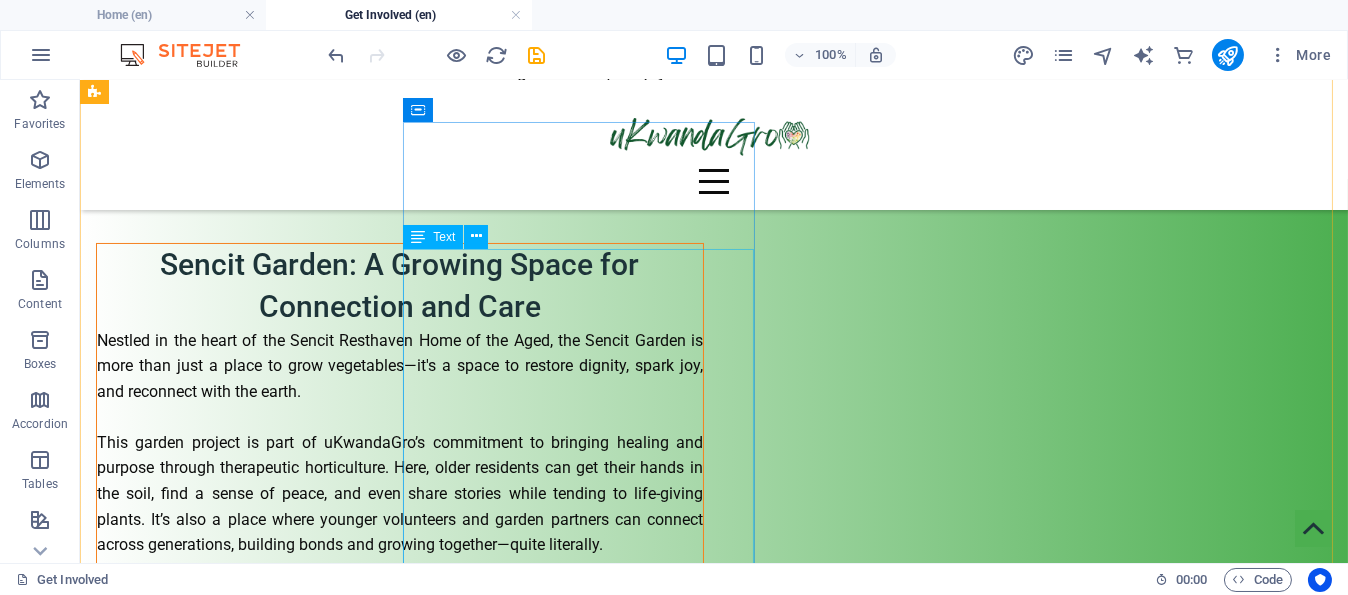 click on "Nestled in the heart of the Sencit Resthaven Home of the Aged, the Sencit Garden is more than just a place to grow vegetables—it's a space to restore dignity, spark joy, and reconnect with the earth. This garden project is part of uKwandaGro’s commitment to bringing healing and purpose through therapeutic horticulture. Here, older residents can get their hands in the soil, find a sense of peace, and even share stories while tending to life-giving plants. It’s also a place where younger volunteers and garden partners can connect across generations, building bonds and growing together—quite literally. But like any growing dream, we need a little help to bring it to life." at bounding box center (400, 469) 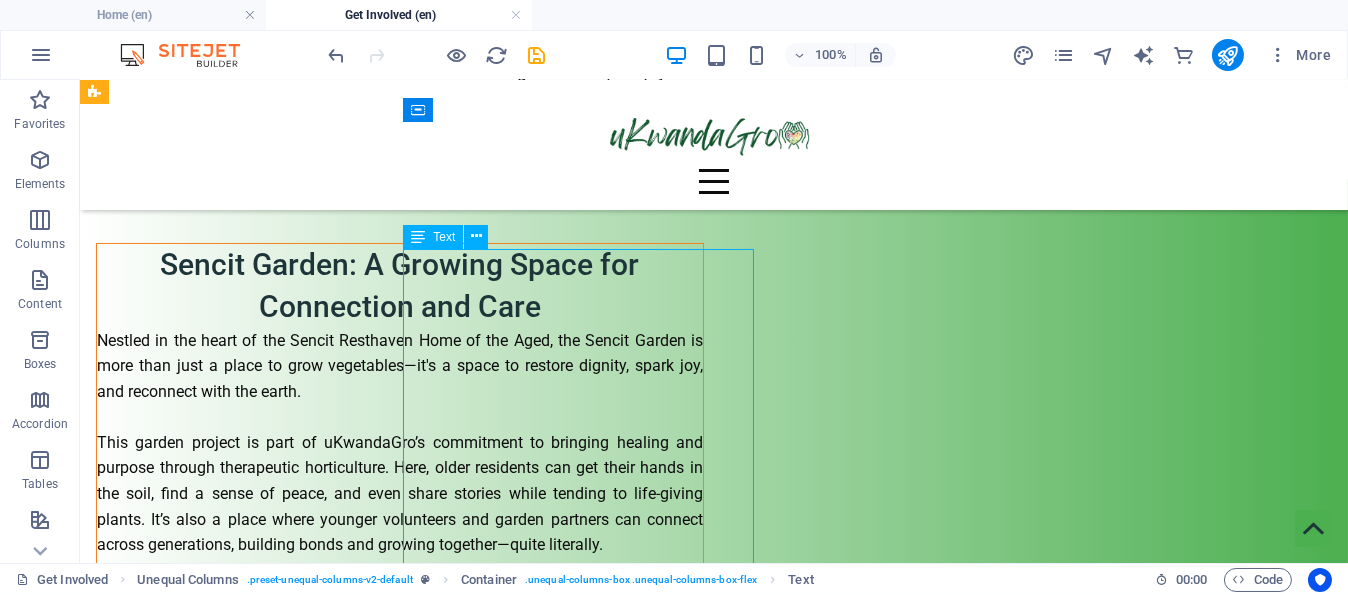 click on "Nestled in the heart of the Sencit Resthaven Home of the Aged, the Sencit Garden is more than just a place to grow vegetables—it's a space to restore dignity, spark joy, and reconnect with the earth. This garden project is part of uKwandaGro’s commitment to bringing healing and purpose through therapeutic horticulture. Here, older residents can get their hands in the soil, find a sense of peace, and even share stories while tending to life-giving plants. It’s also a place where younger volunteers and garden partners can connect across generations, building bonds and growing together—quite literally. But like any growing dream, we need a little help to bring it to life." at bounding box center [400, 469] 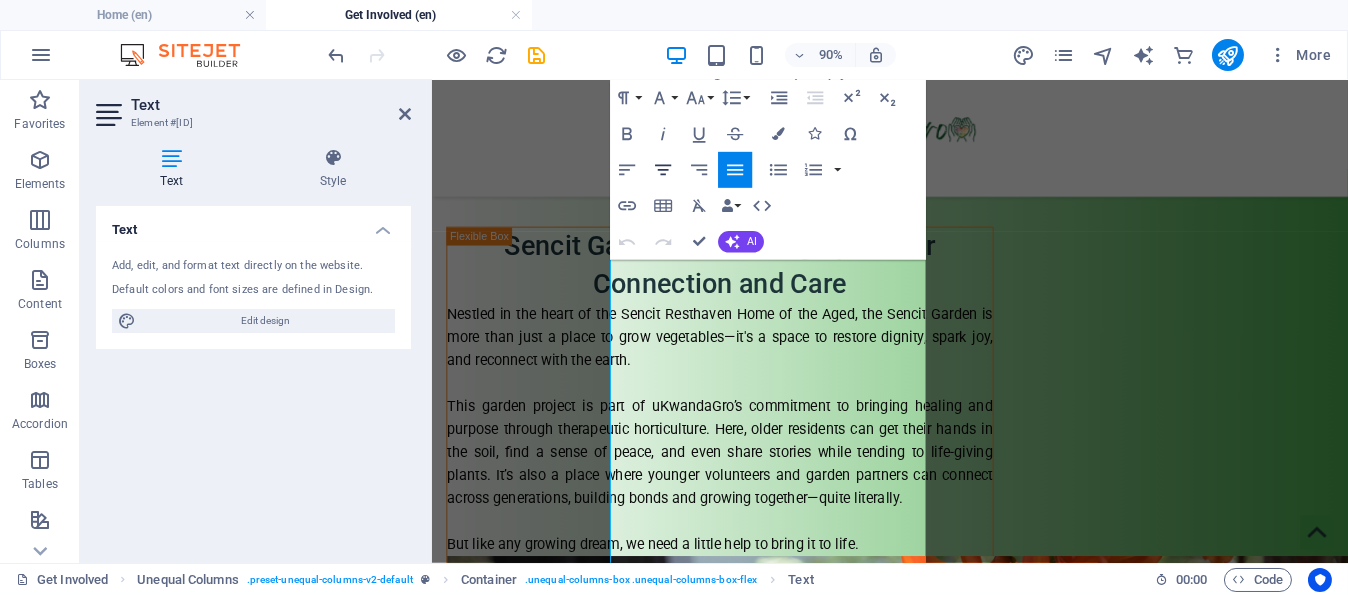 click 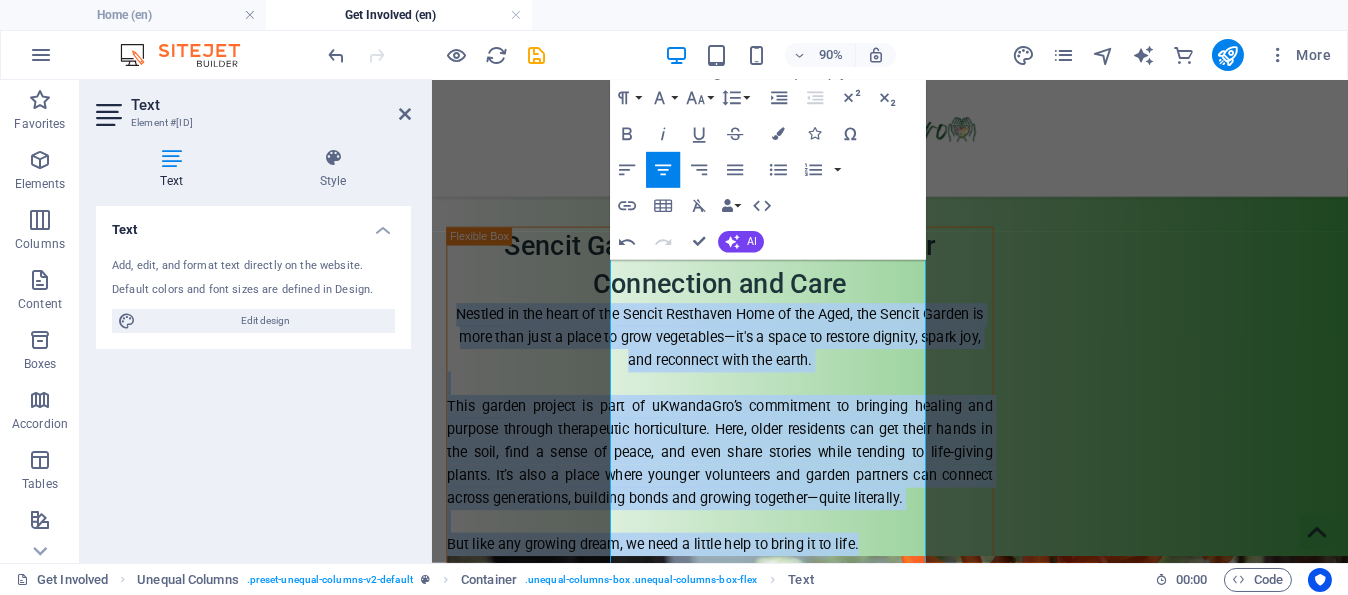 click 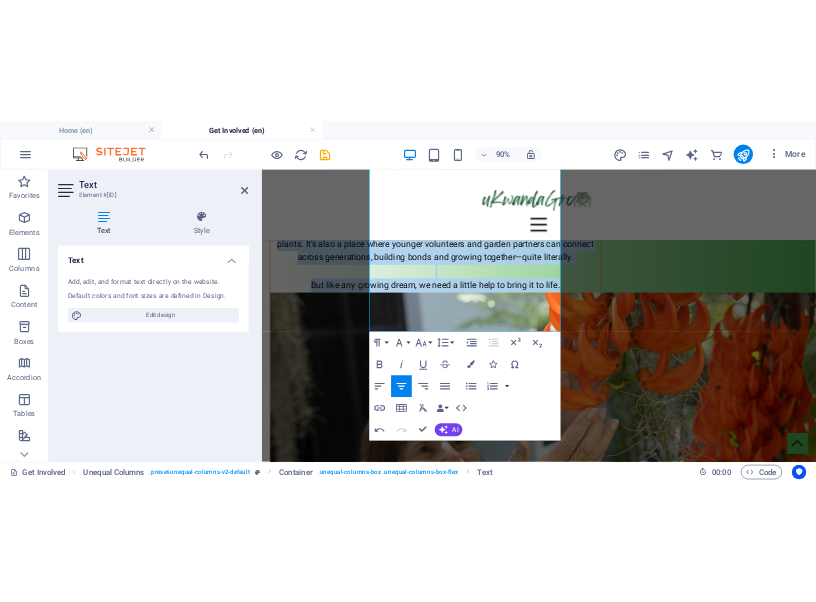 scroll, scrollTop: 900, scrollLeft: 0, axis: vertical 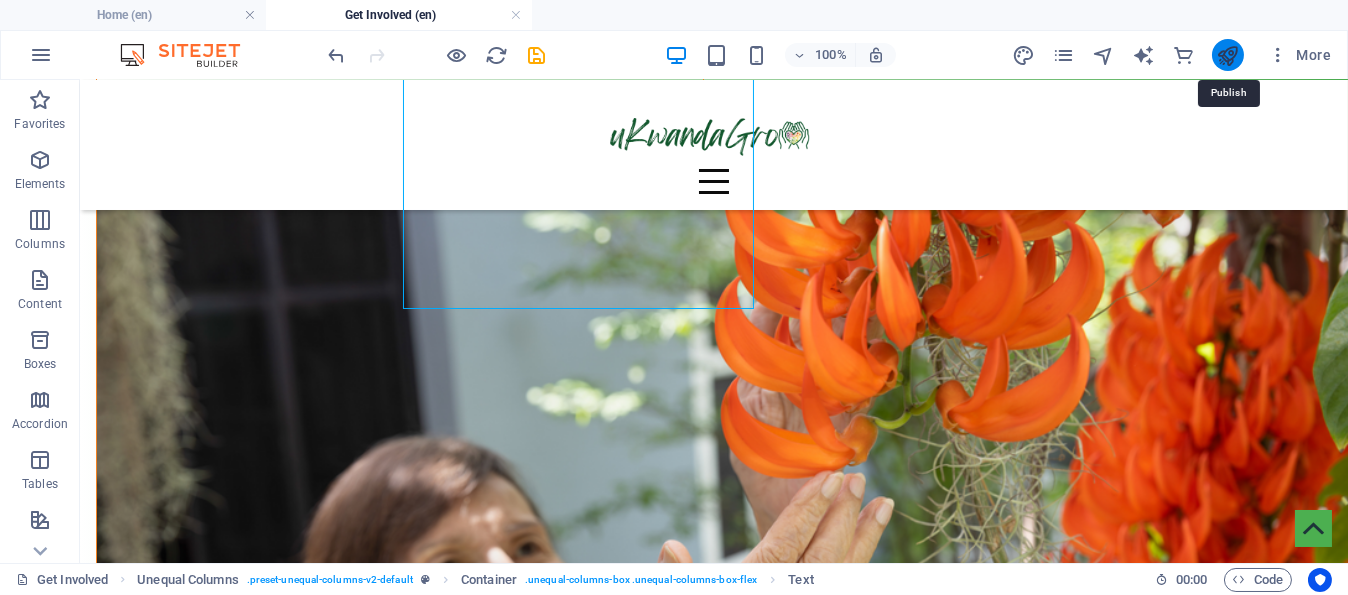 click at bounding box center [1227, 55] 